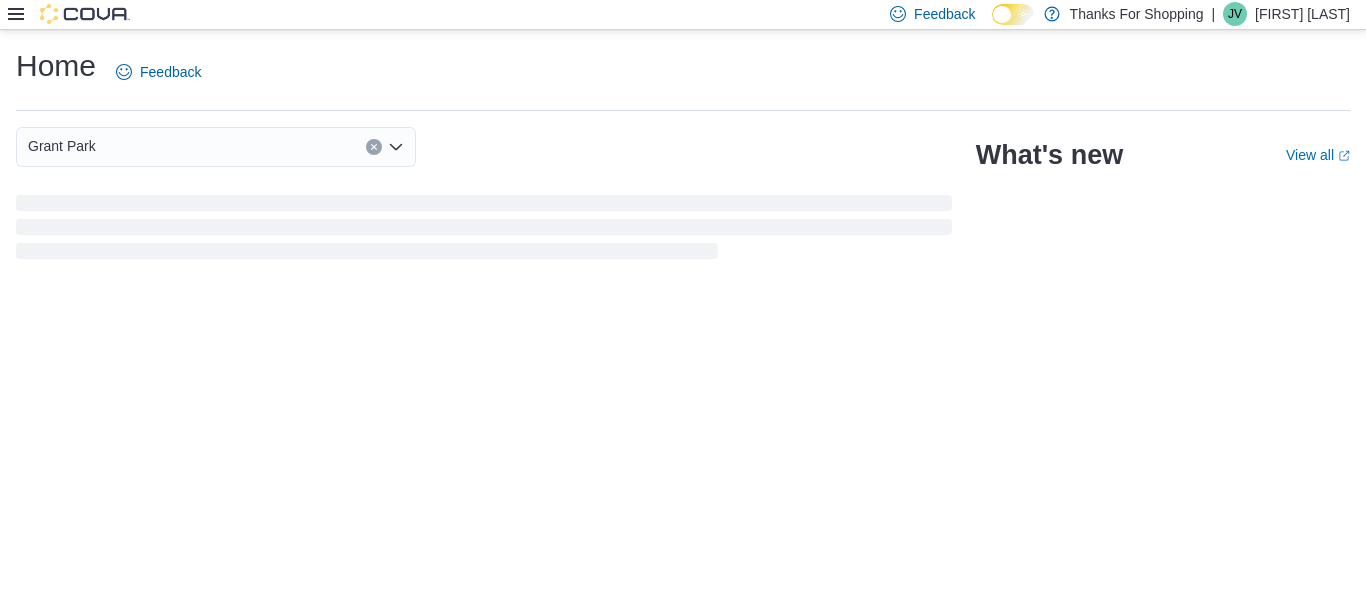 scroll, scrollTop: 0, scrollLeft: 0, axis: both 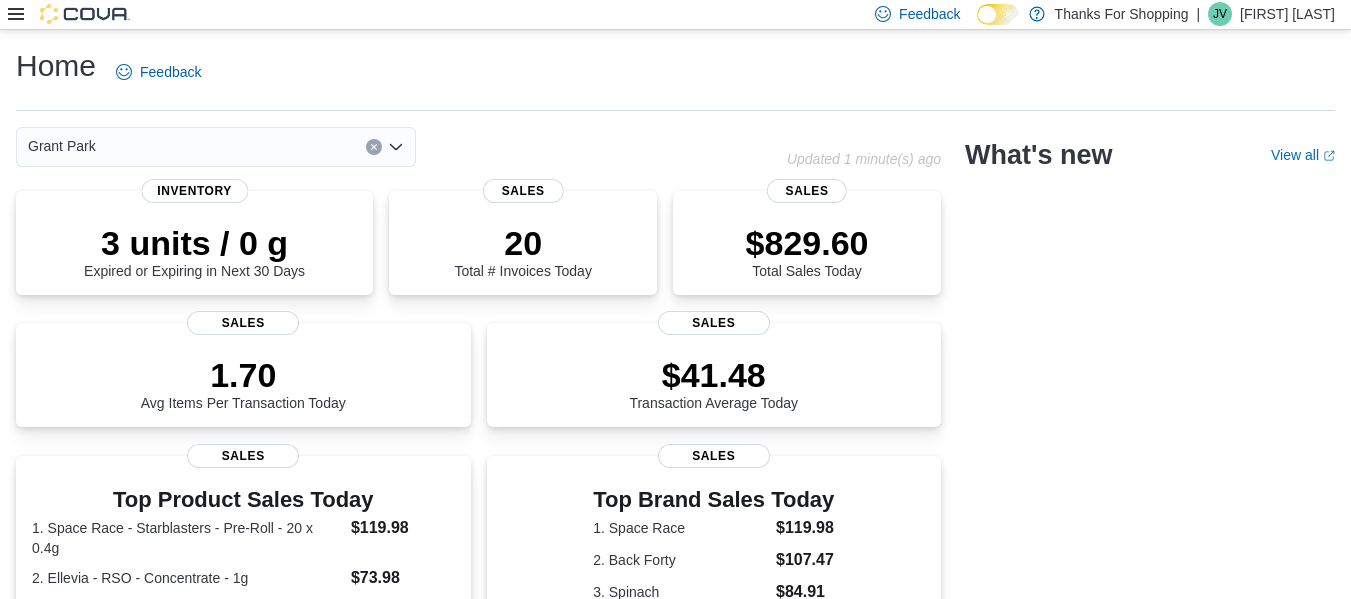 click 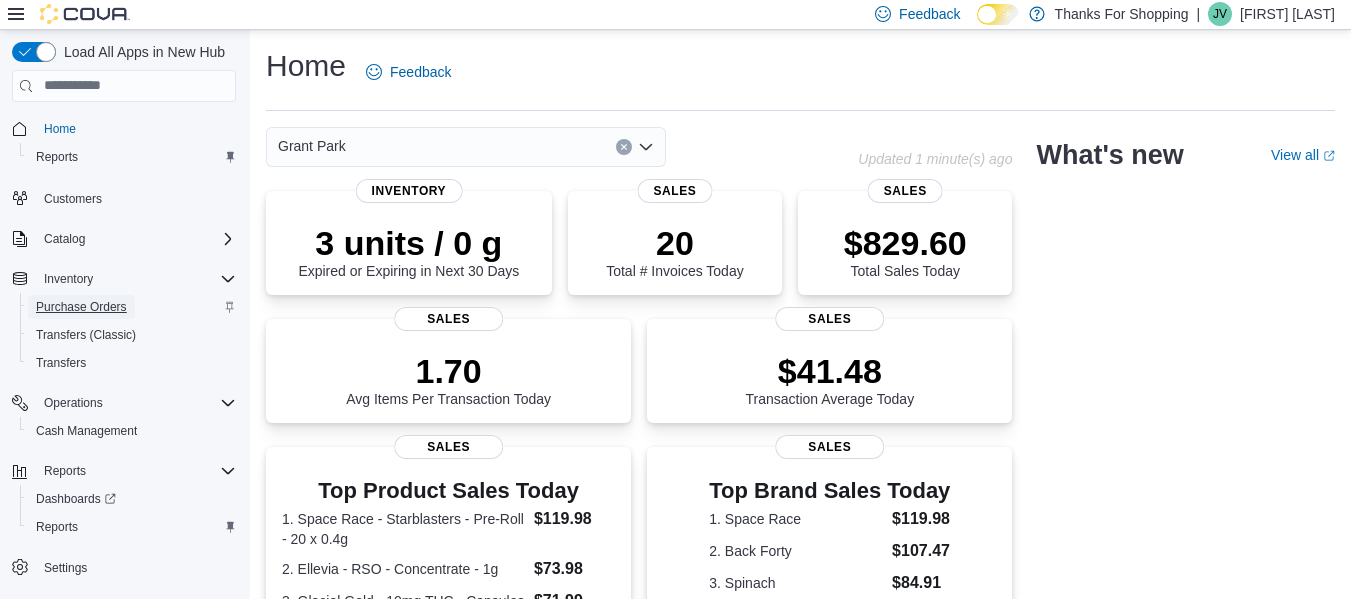 click on "Purchase Orders" at bounding box center (81, 307) 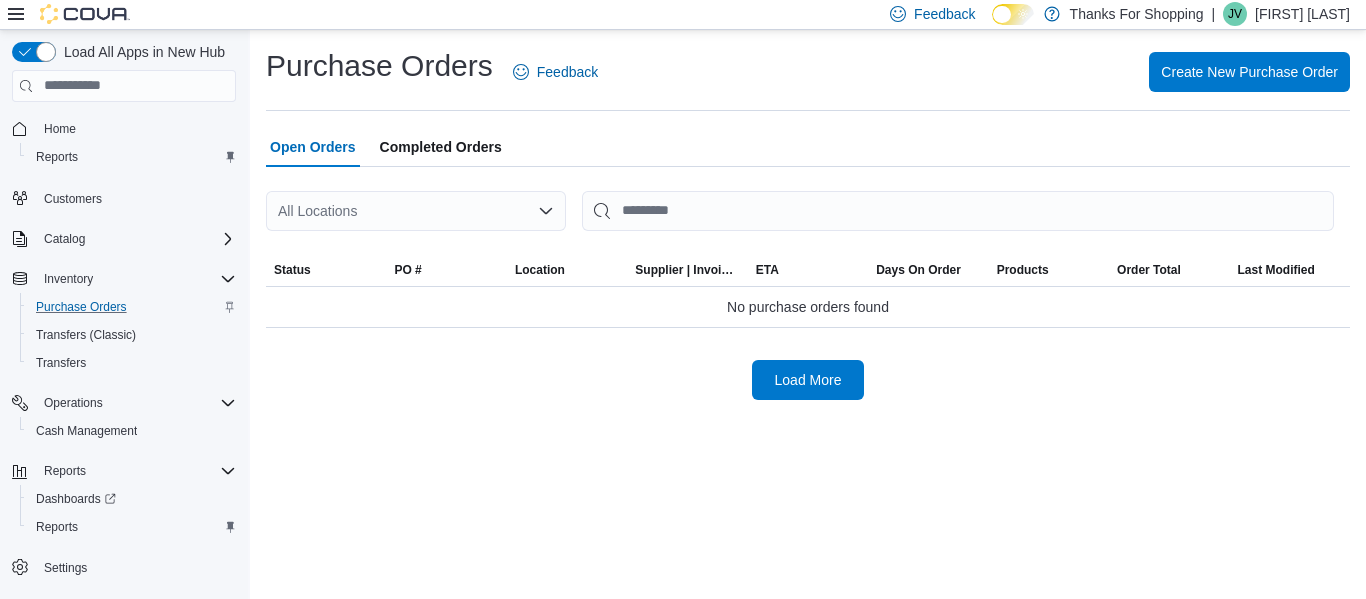 click on "All Locations" at bounding box center [416, 211] 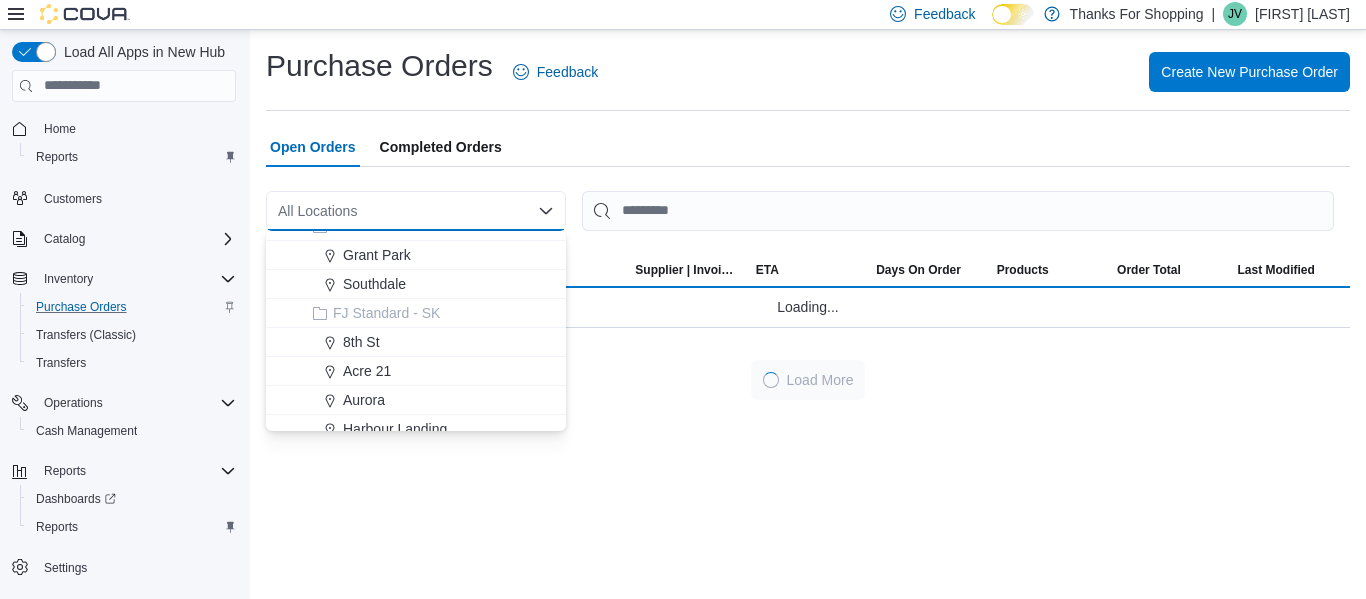 scroll, scrollTop: 200, scrollLeft: 0, axis: vertical 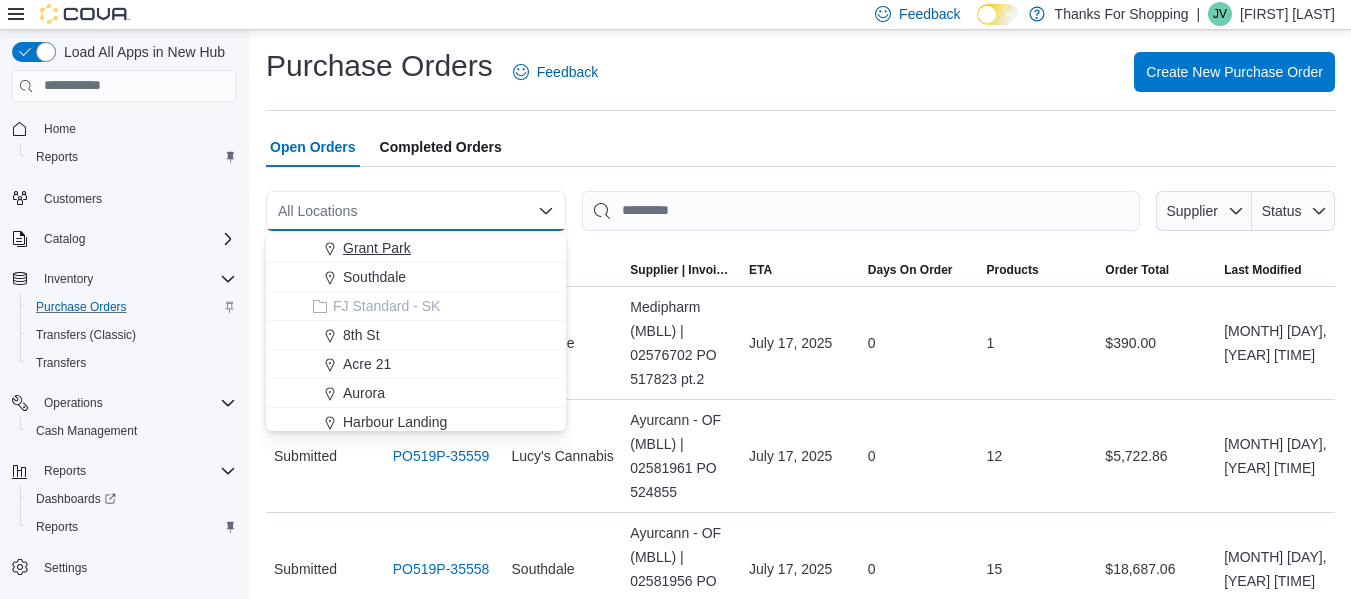 click on "Grant Park" at bounding box center [377, 248] 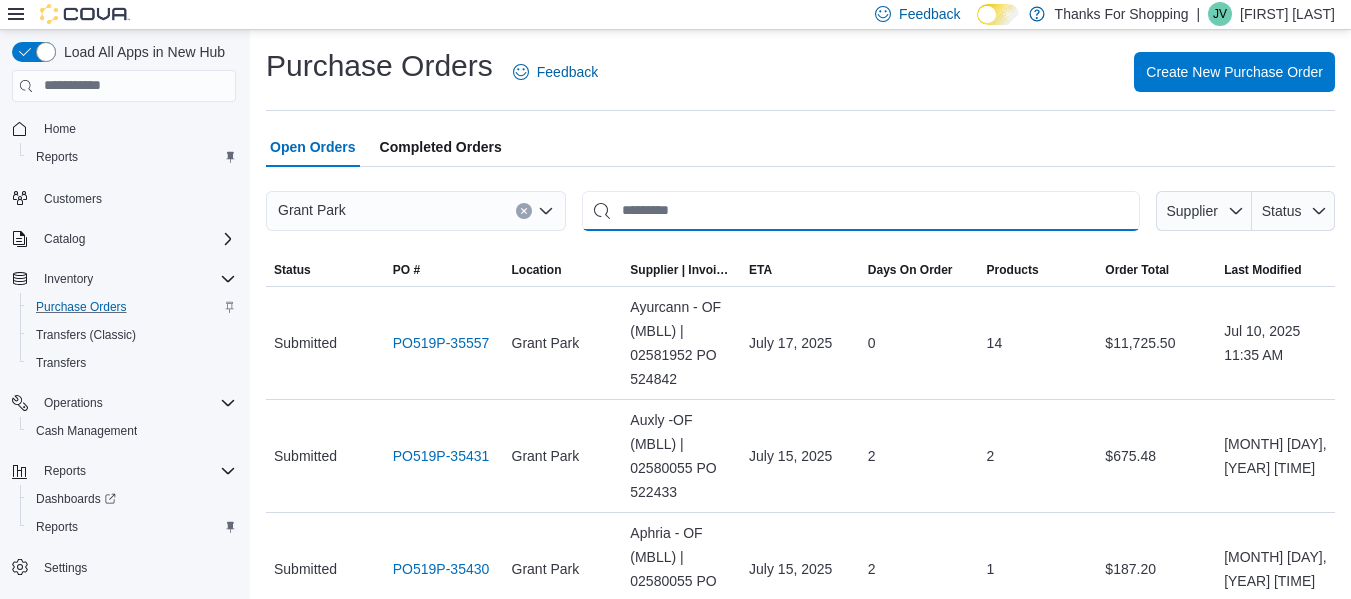 click at bounding box center [861, 211] 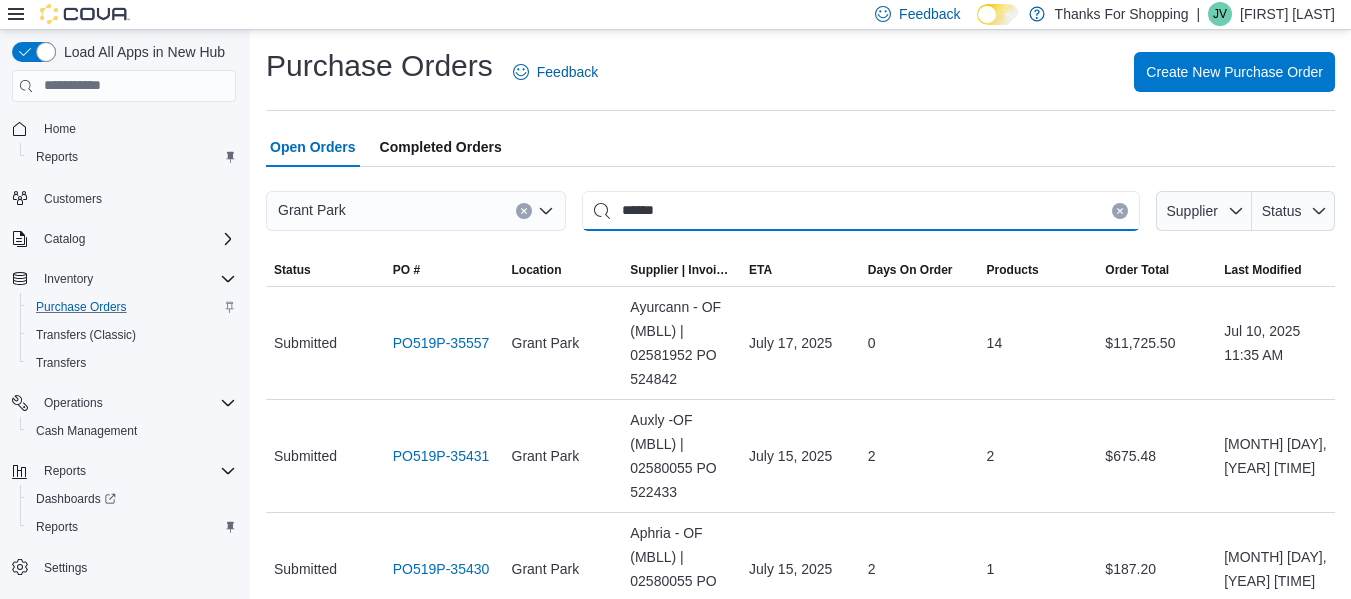 type on "******" 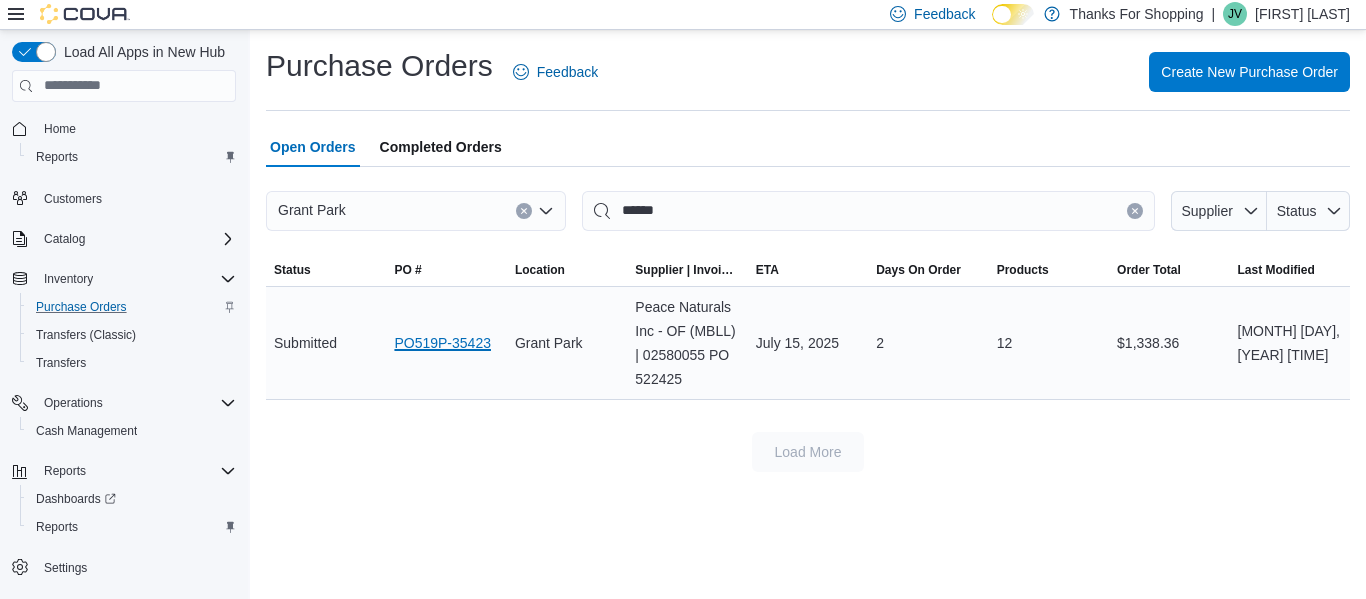 click on "PO519P-35423" at bounding box center [442, 343] 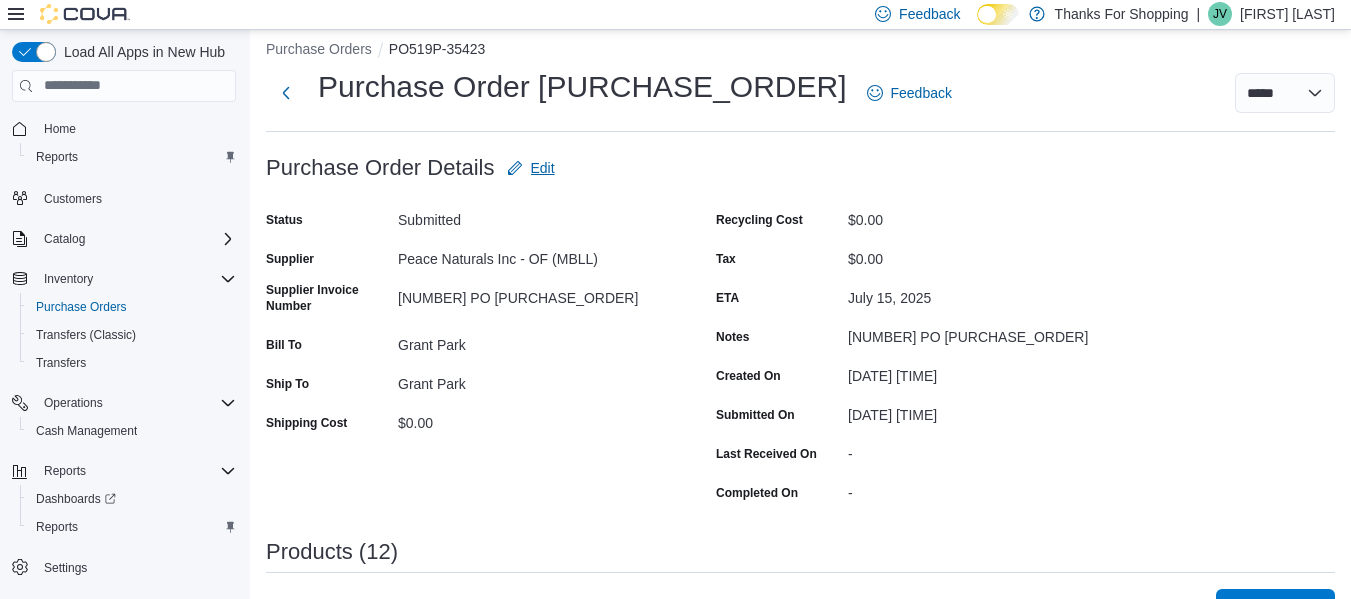 scroll, scrollTop: 0, scrollLeft: 0, axis: both 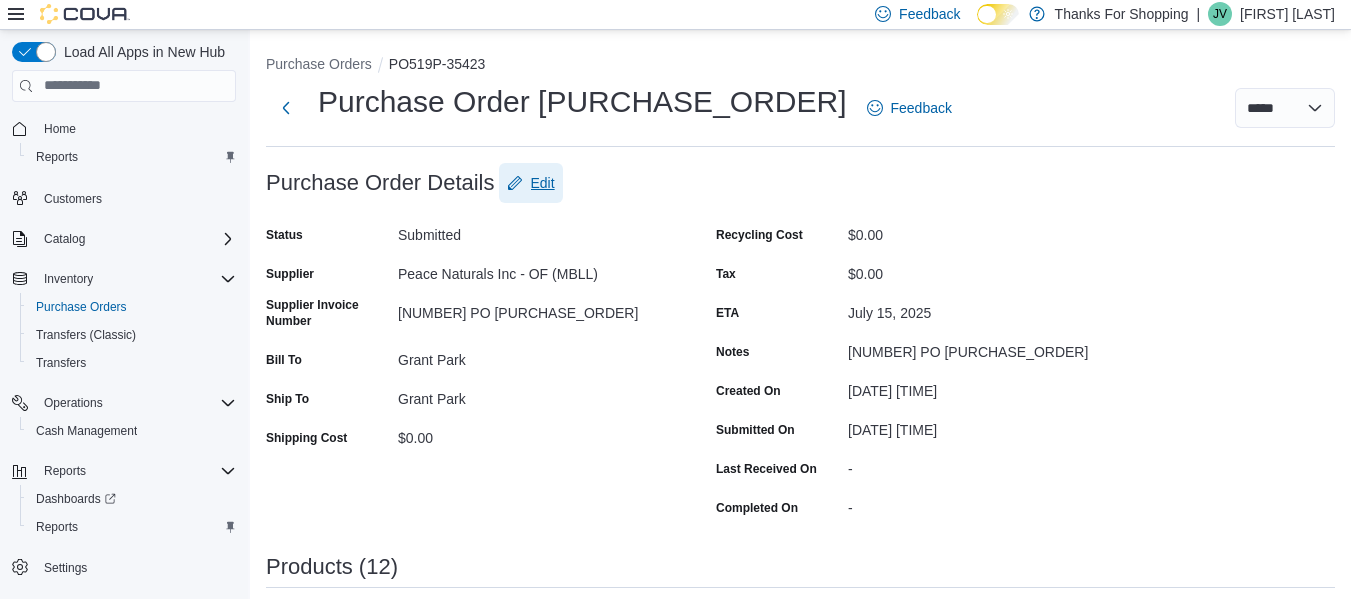 click on "Edit" at bounding box center [543, 183] 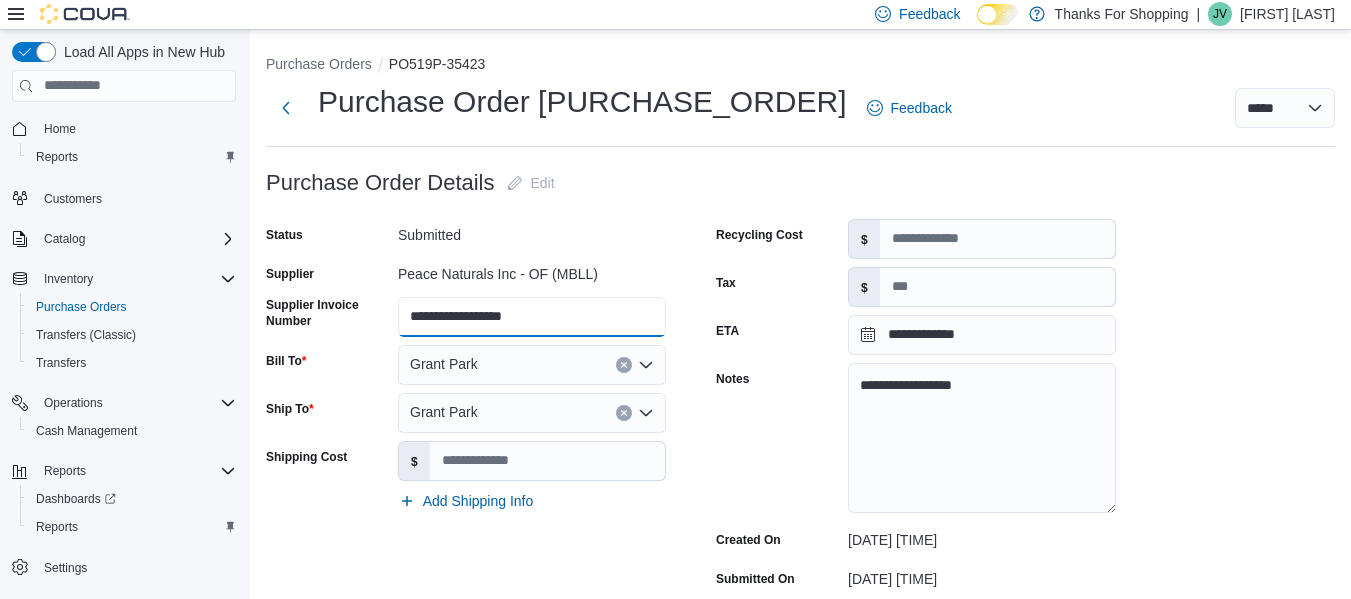 click on "**********" at bounding box center [532, 317] 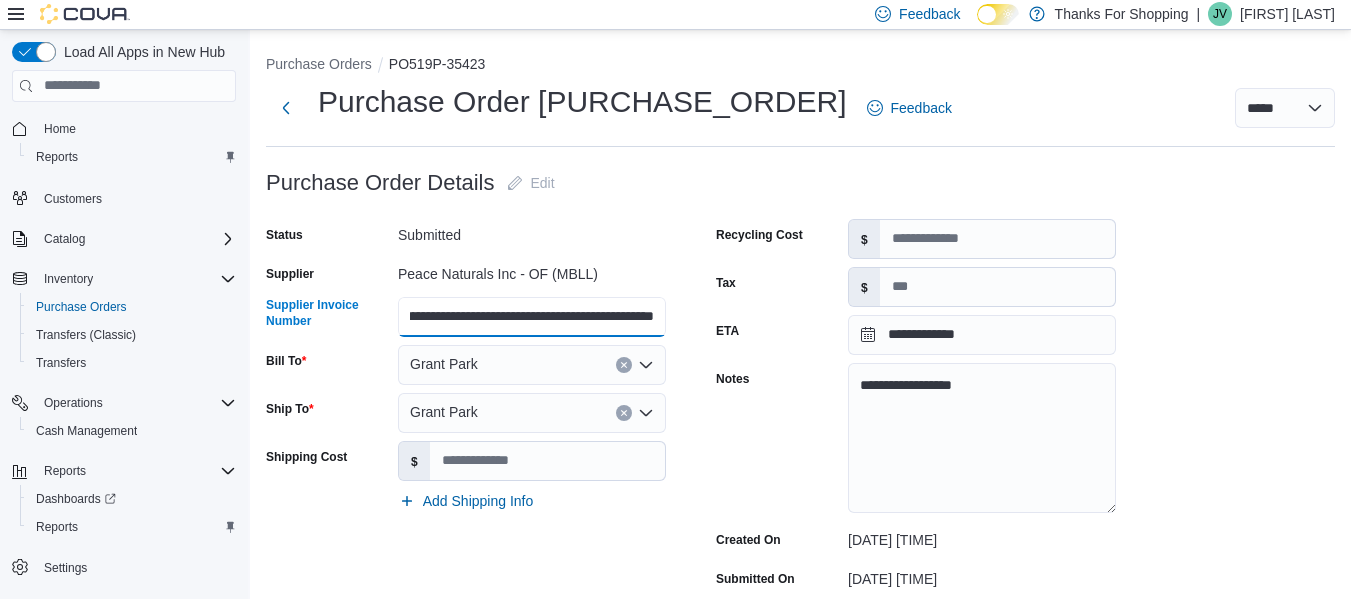scroll, scrollTop: 0, scrollLeft: 96, axis: horizontal 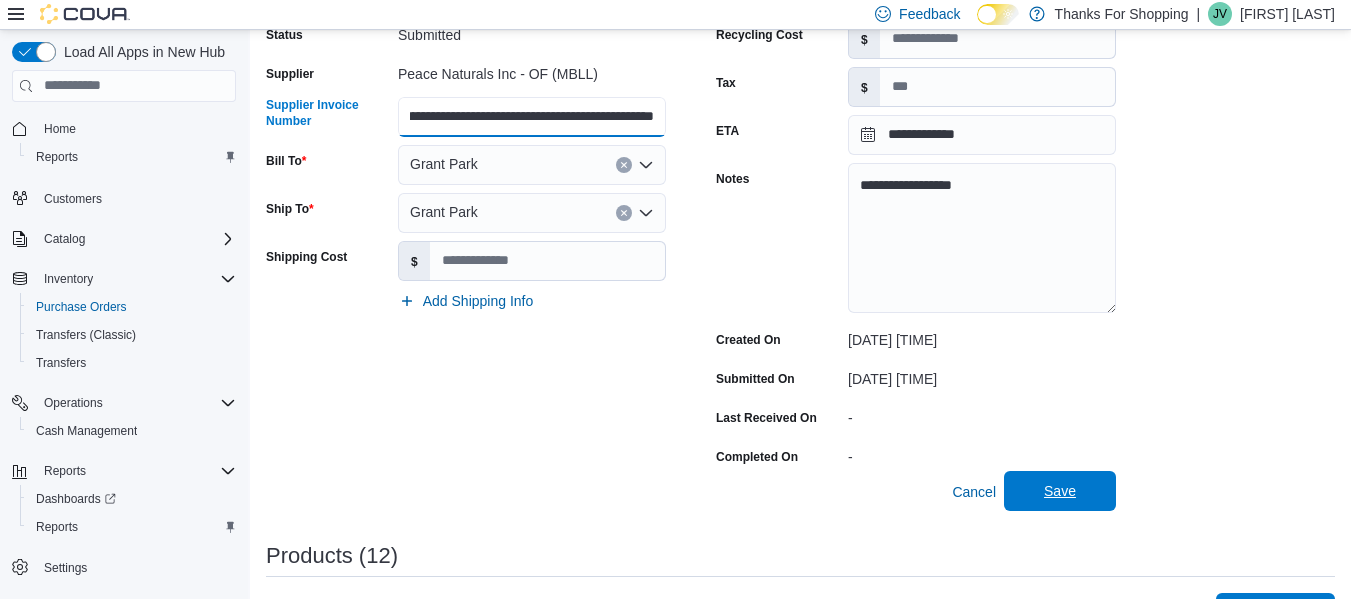 type on "**********" 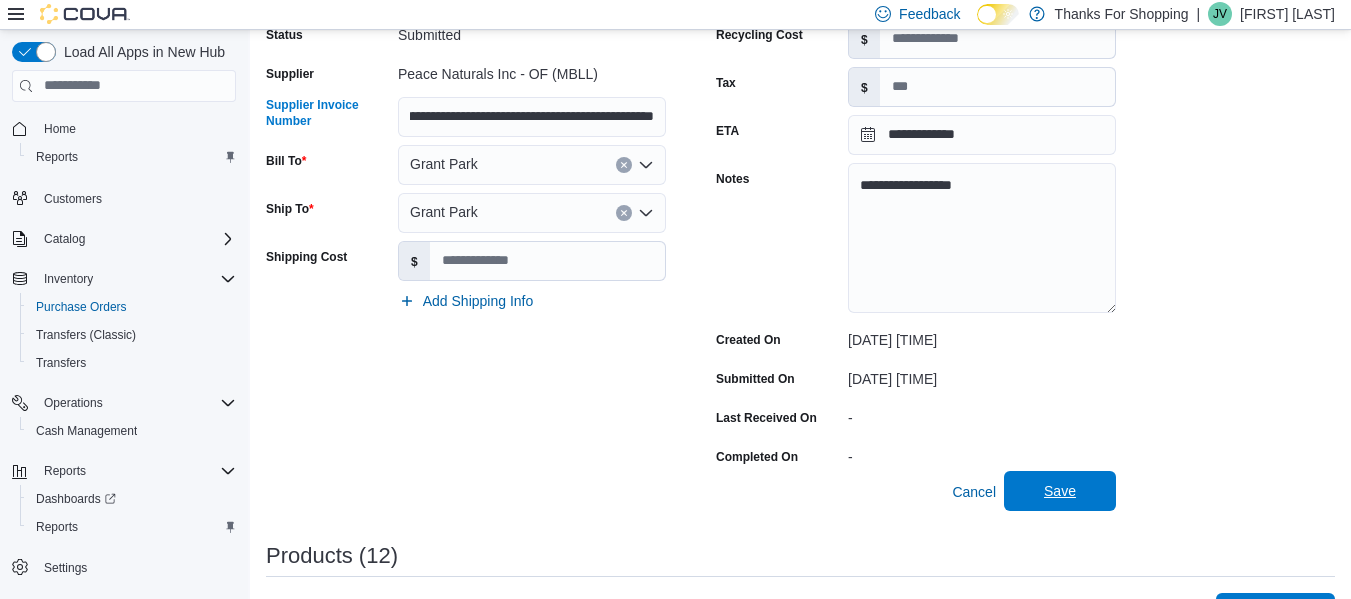 click on "Save" at bounding box center [1060, 491] 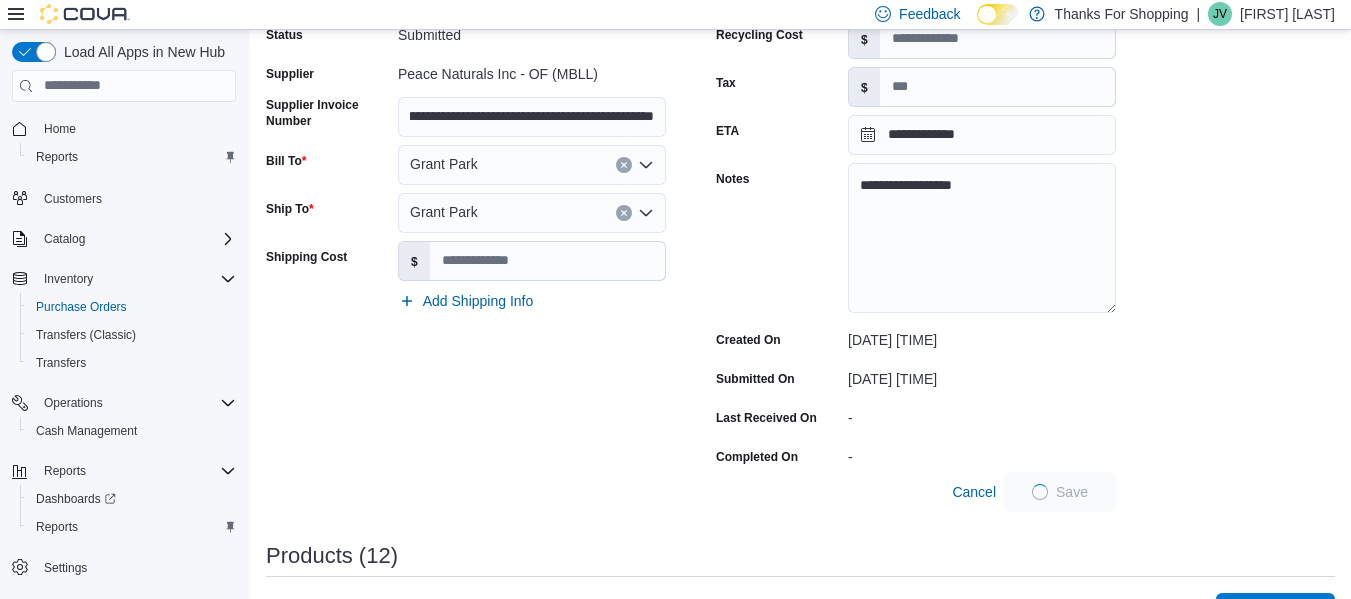scroll, scrollTop: 0, scrollLeft: 0, axis: both 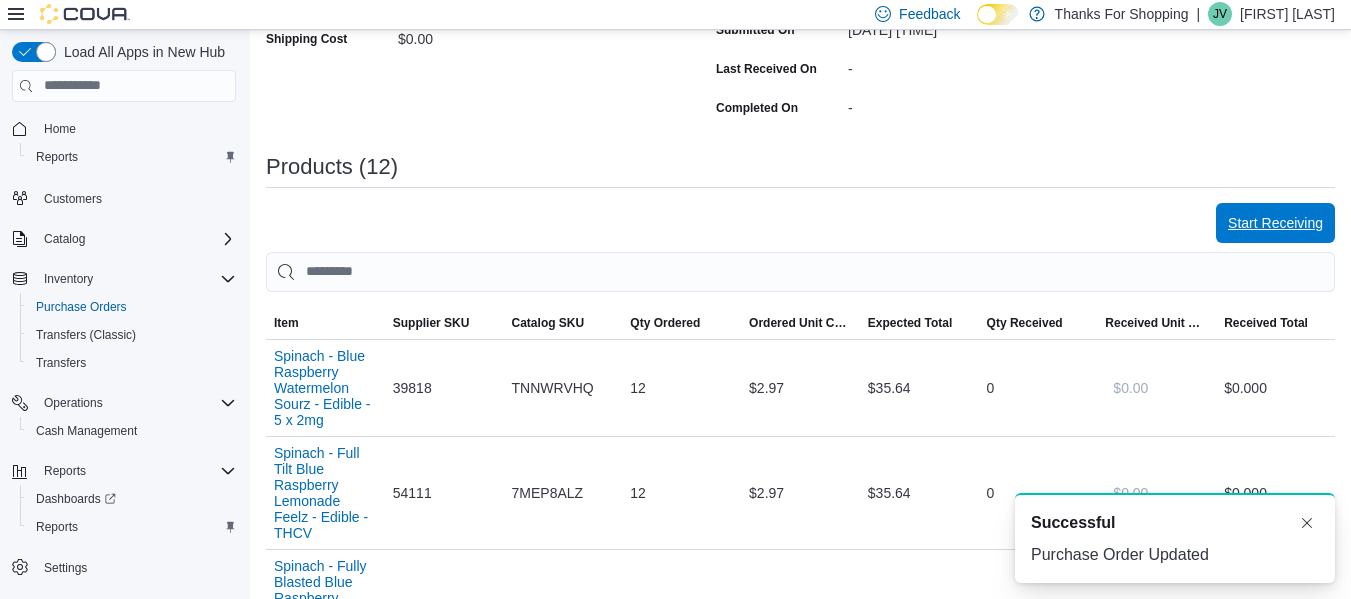 click on "Start Receiving" at bounding box center [1275, 223] 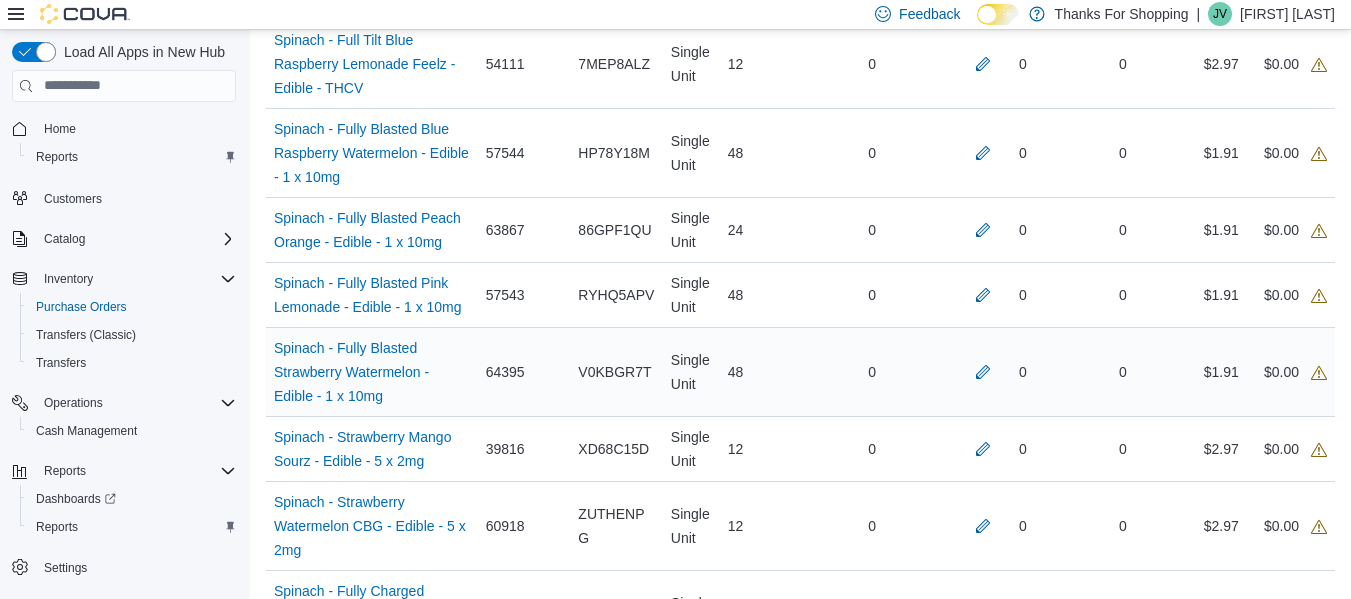 scroll, scrollTop: 800, scrollLeft: 0, axis: vertical 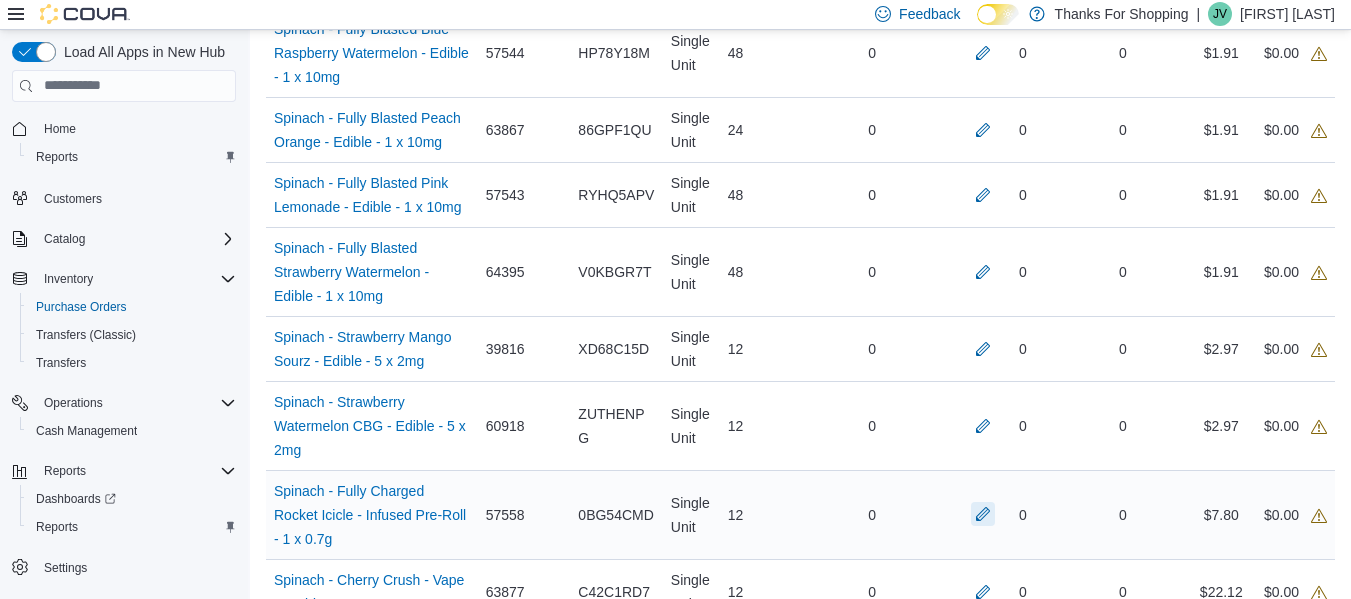 click at bounding box center [983, 514] 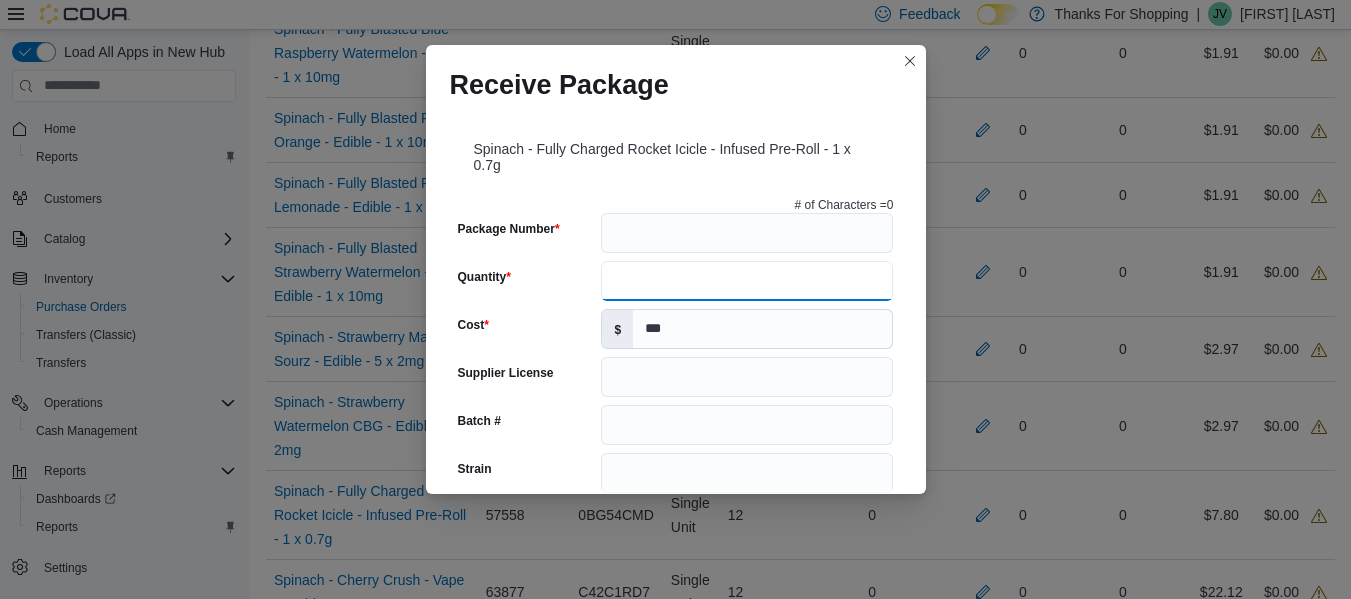 click on "Quantity" at bounding box center (747, 281) 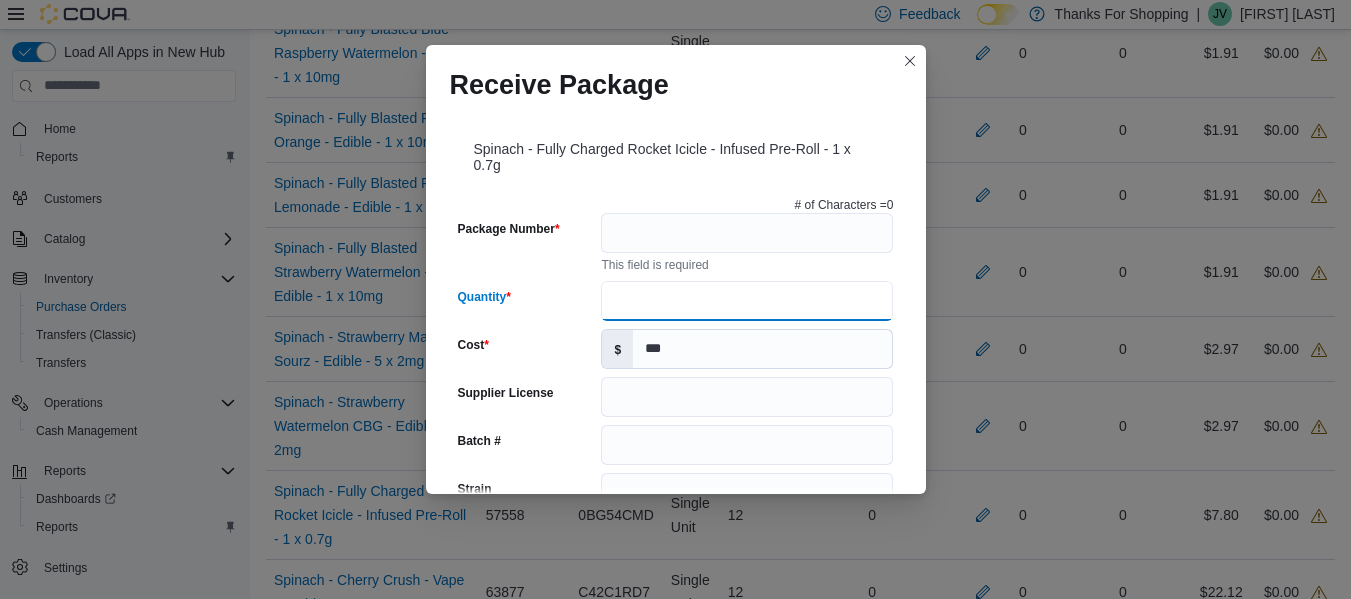 type on "**" 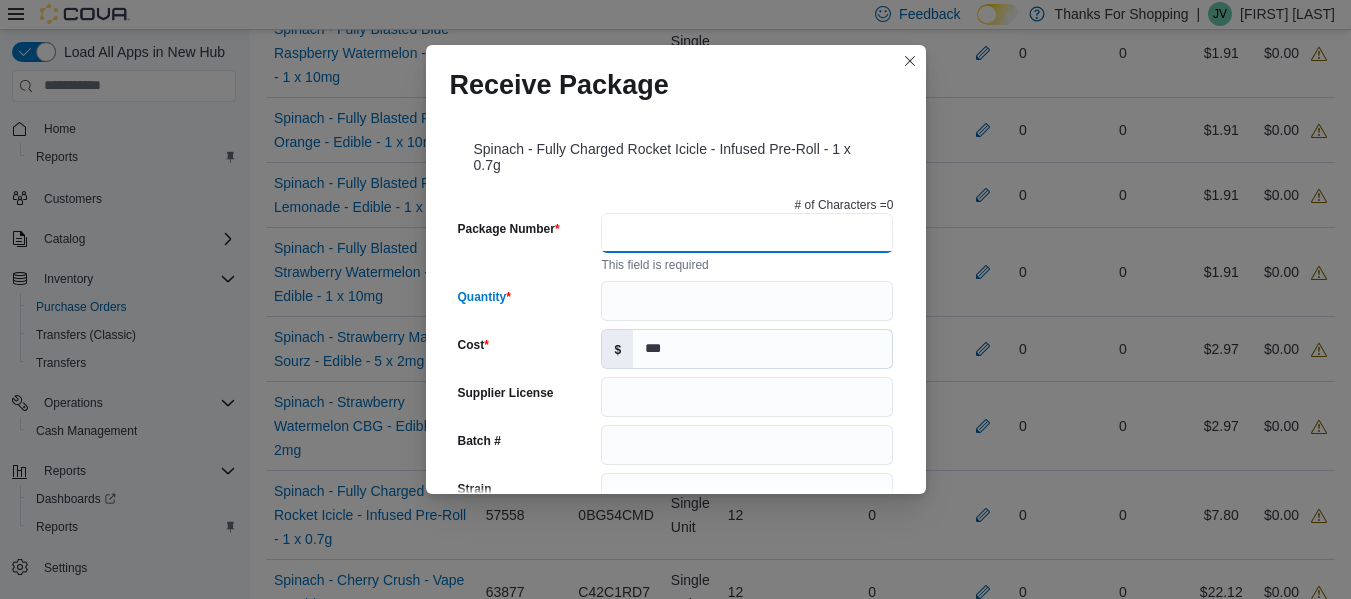 click on "Package Number" at bounding box center (747, 233) 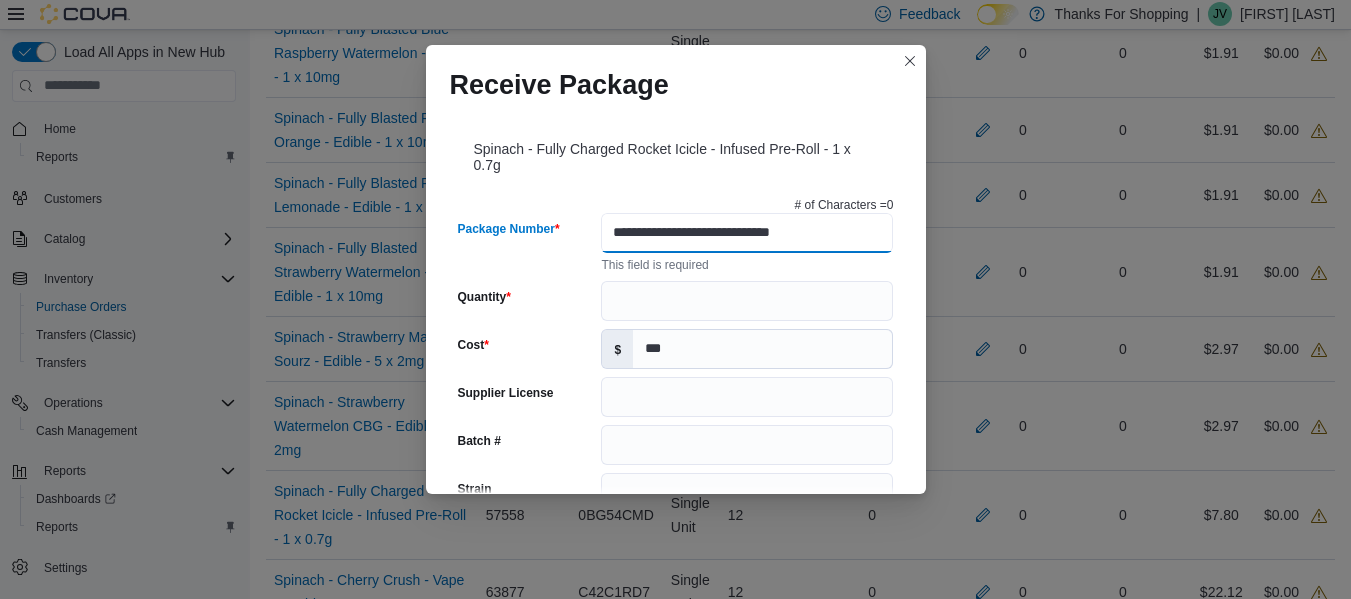 type on "**********" 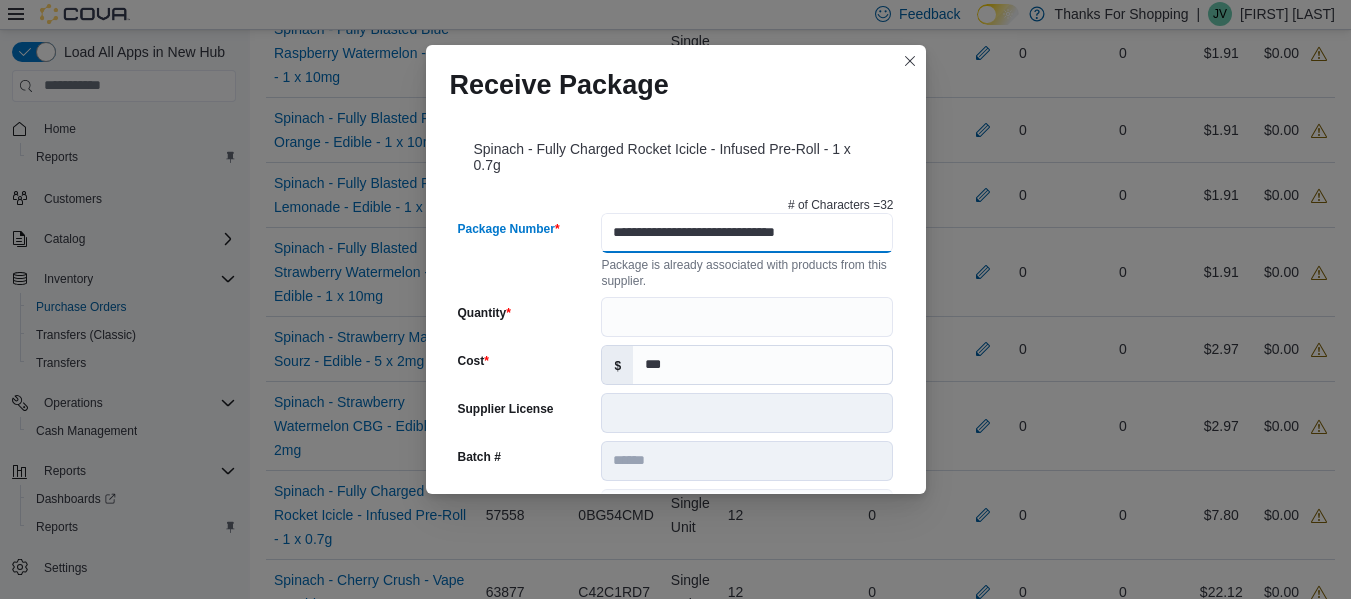 scroll, scrollTop: 0, scrollLeft: 0, axis: both 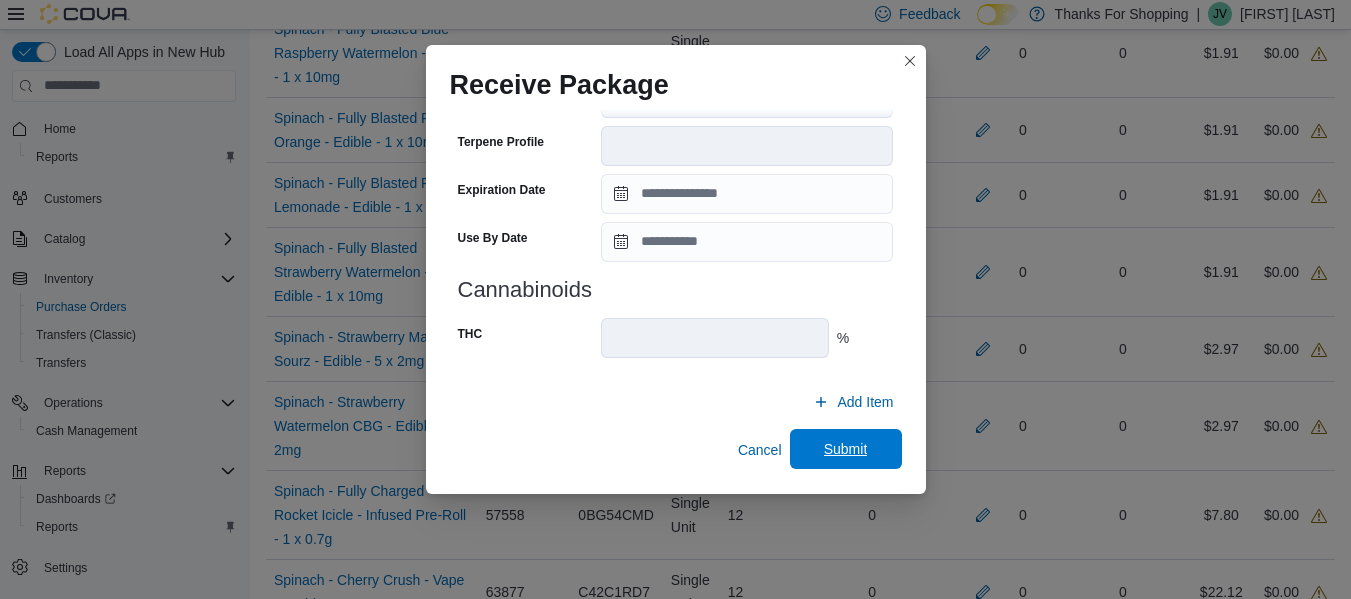 type on "**********" 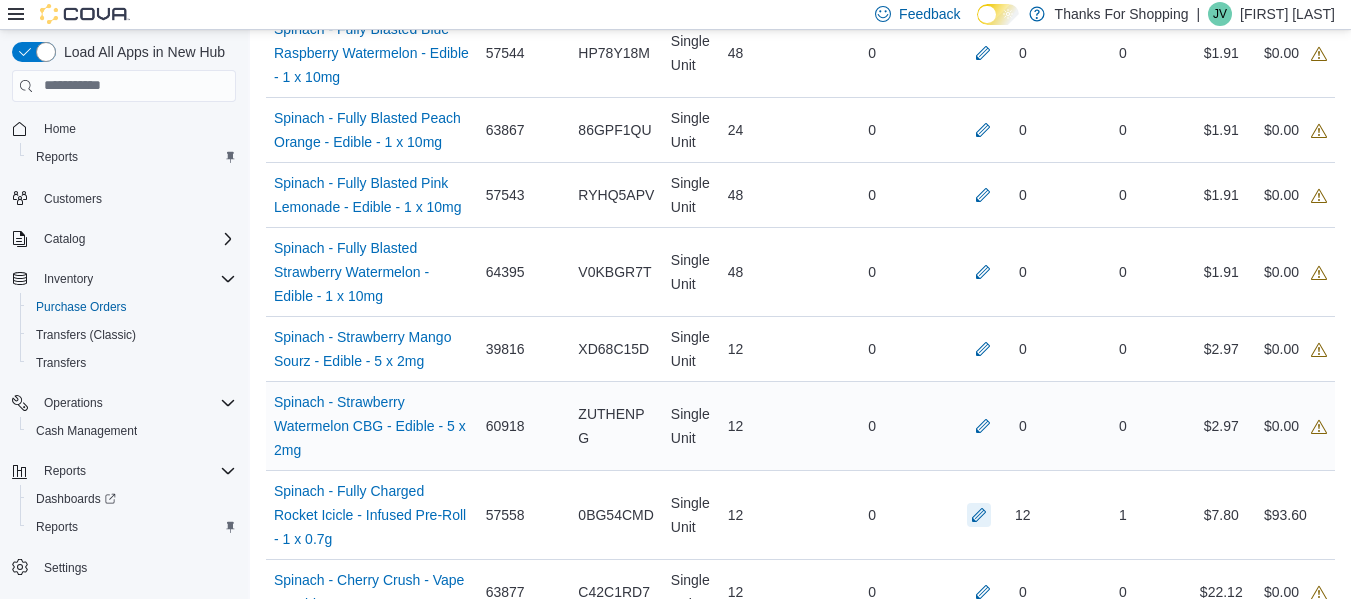 type 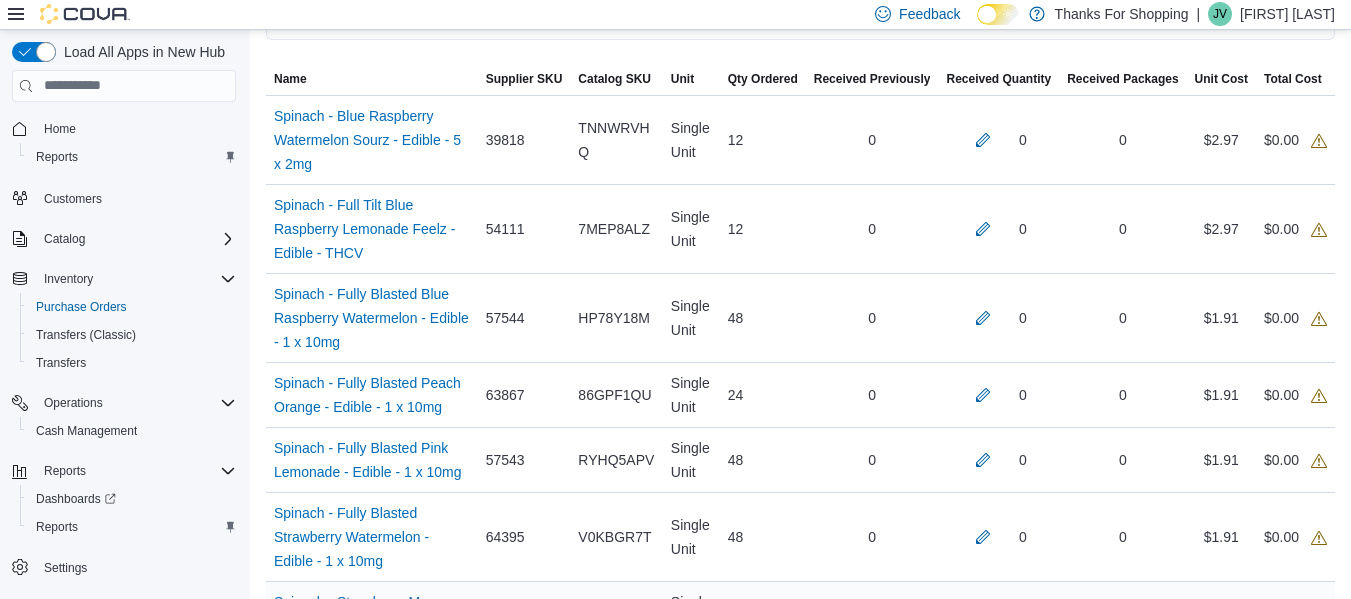 scroll, scrollTop: 500, scrollLeft: 0, axis: vertical 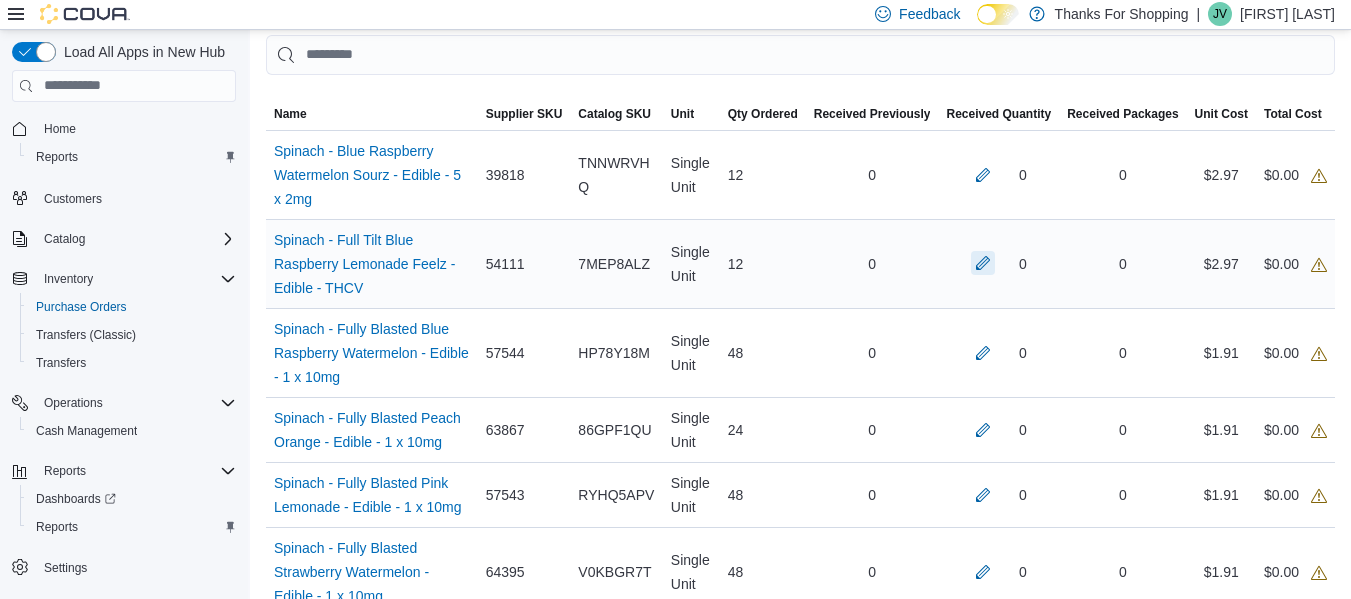 click at bounding box center (983, 263) 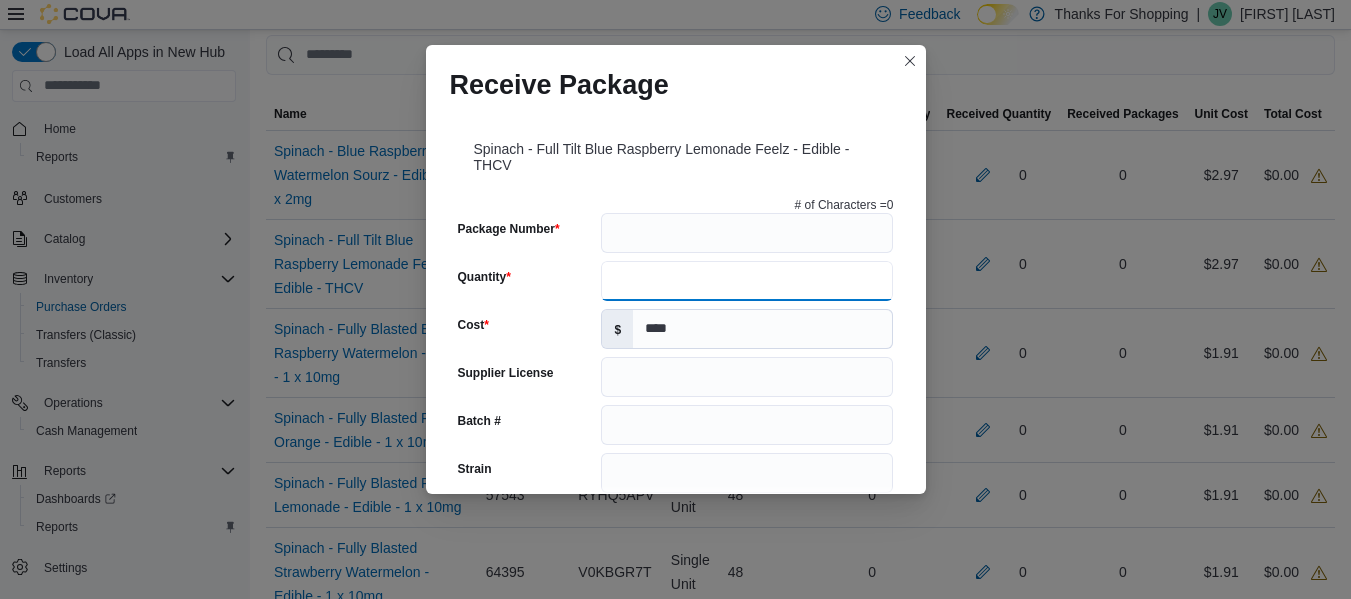 click on "Quantity" at bounding box center [747, 281] 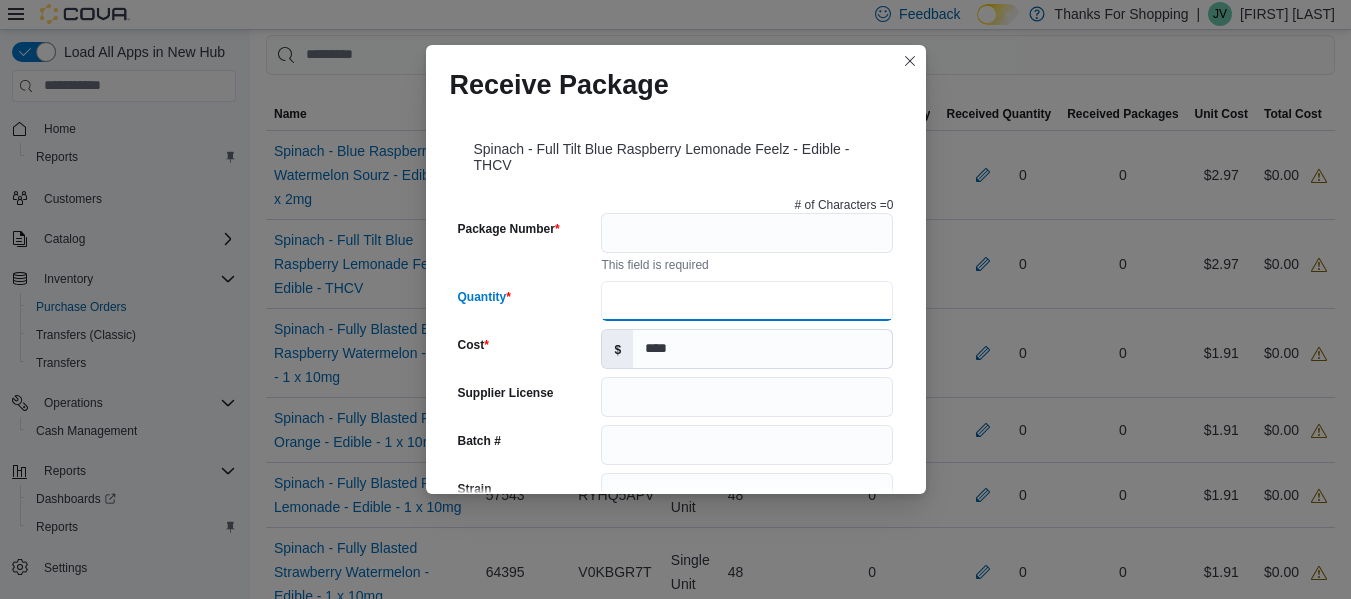 type on "**" 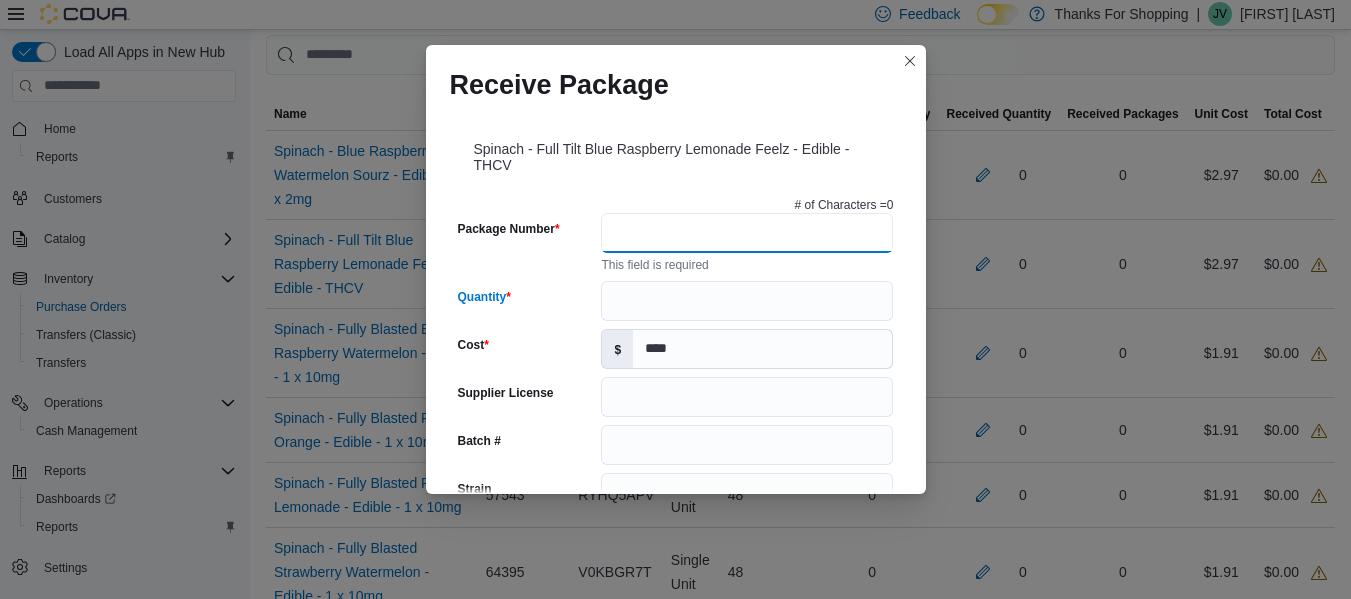 click on "Package Number" at bounding box center (747, 233) 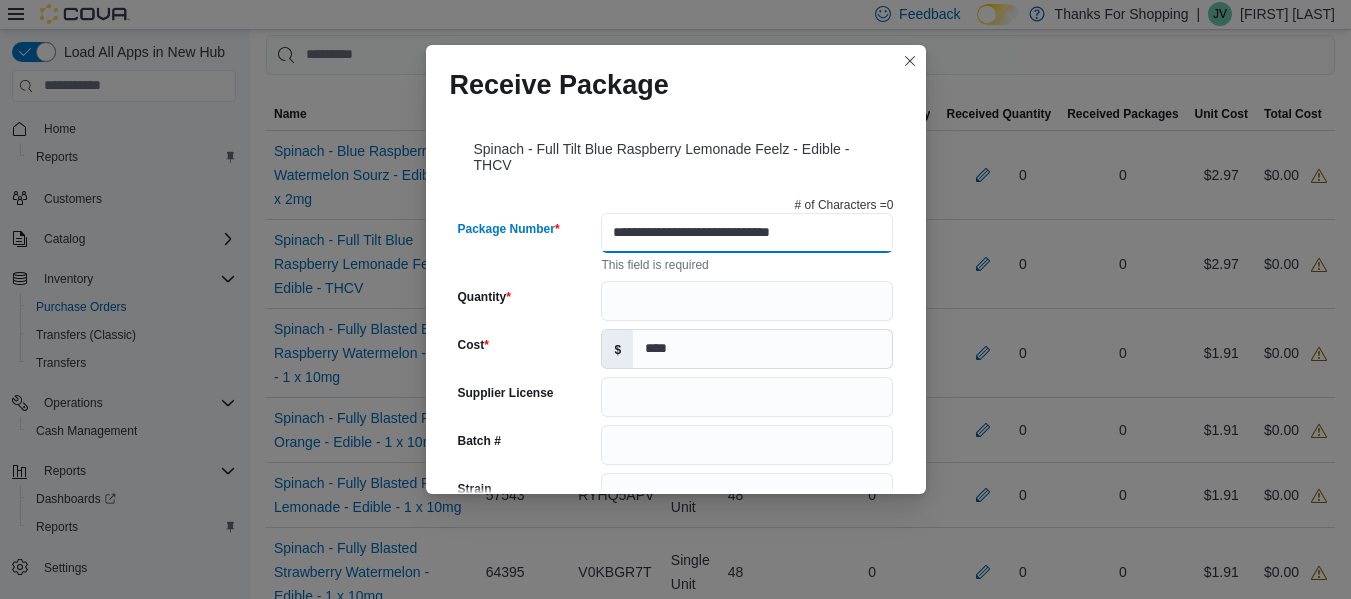 type on "**********" 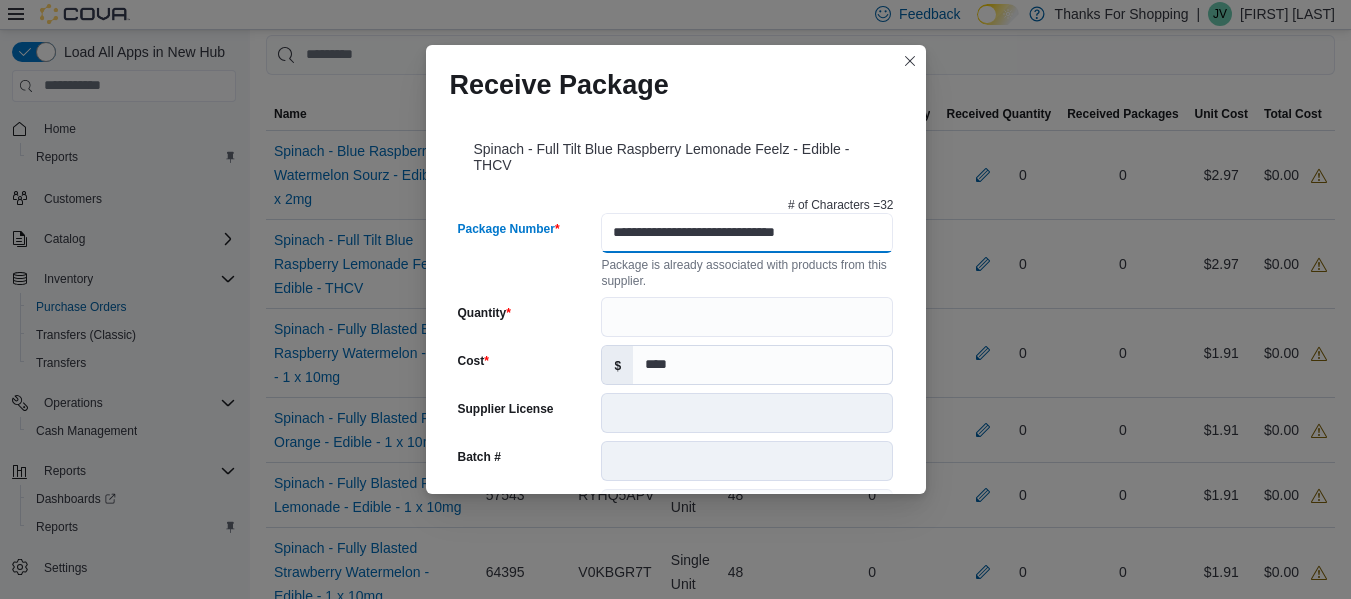 type on "**********" 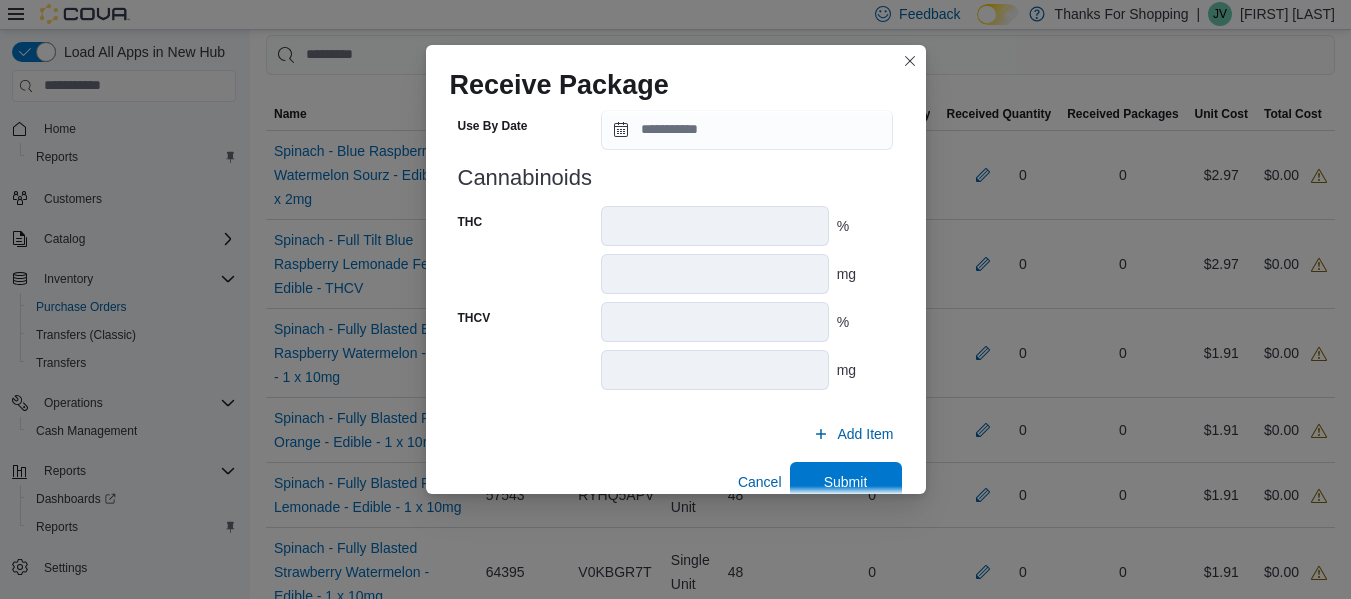 scroll, scrollTop: 891, scrollLeft: 0, axis: vertical 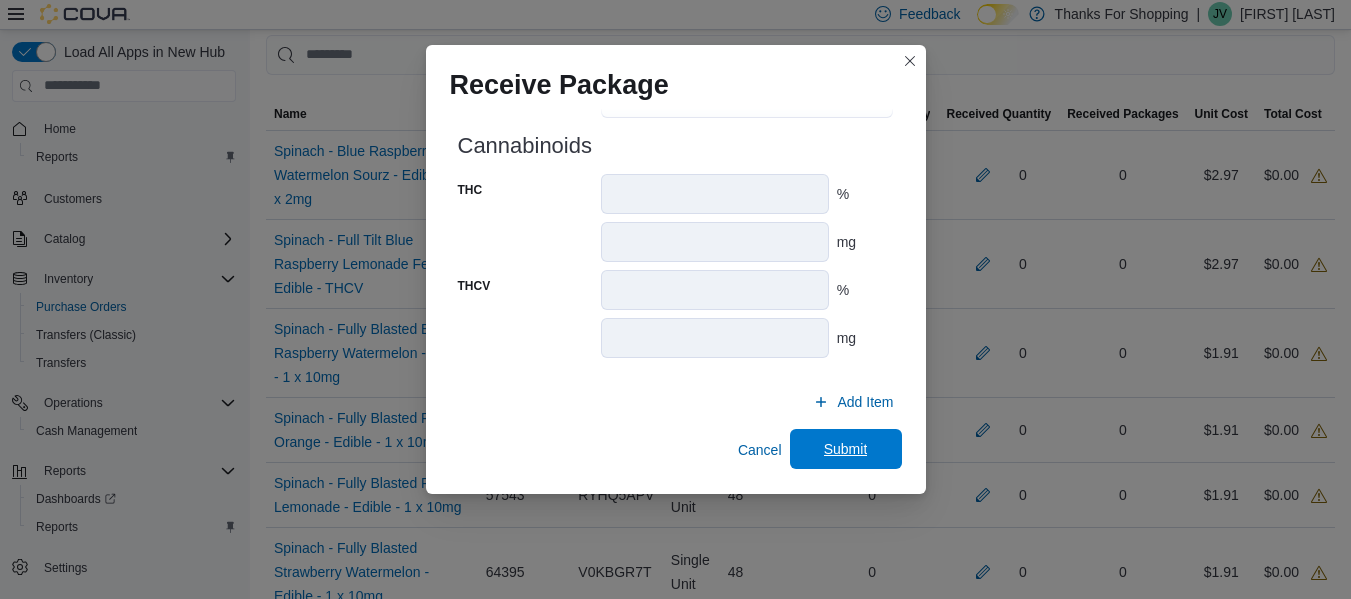 type on "**********" 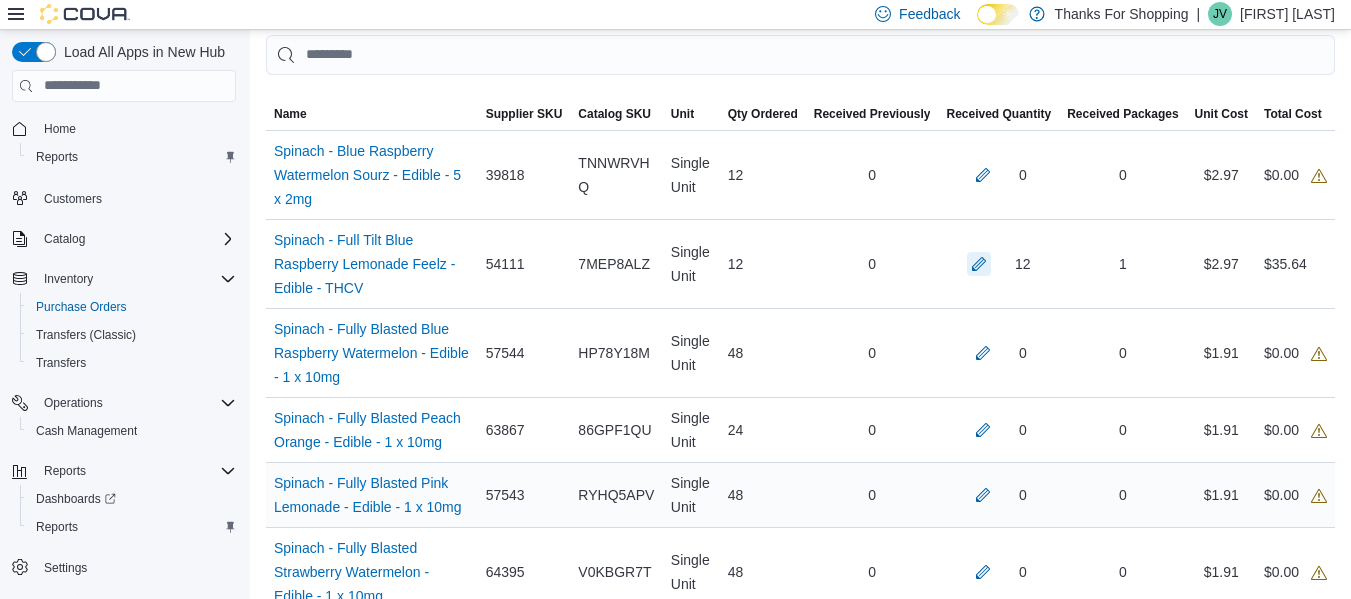 type 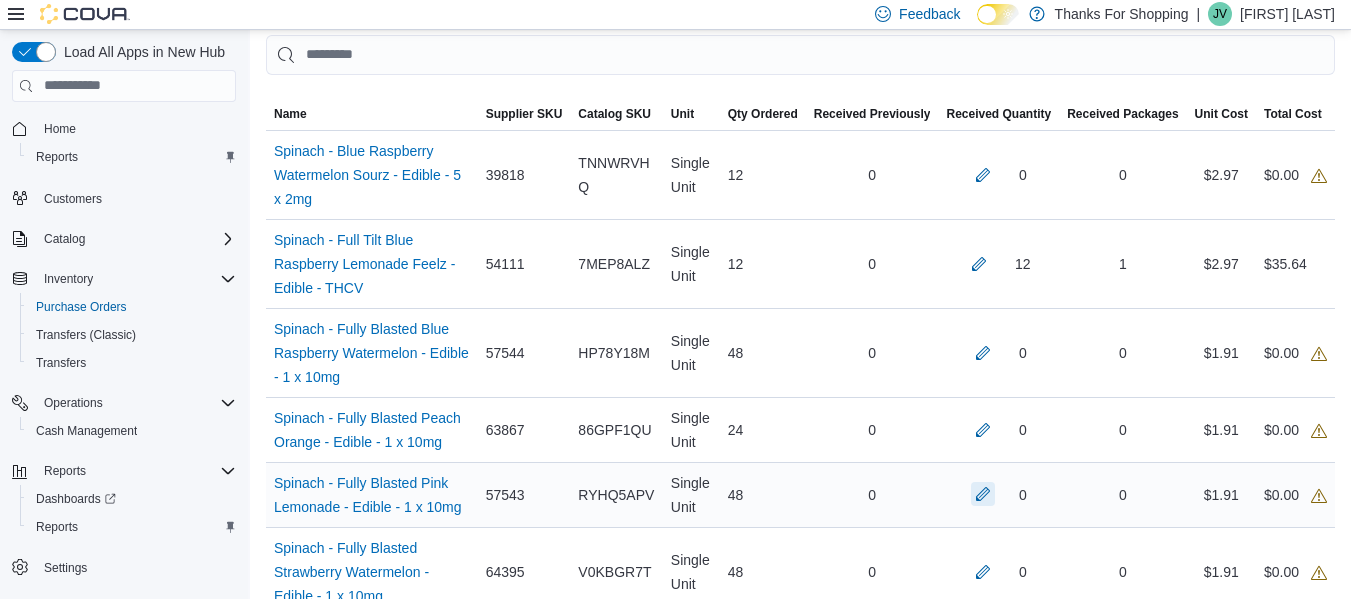 click at bounding box center (983, 494) 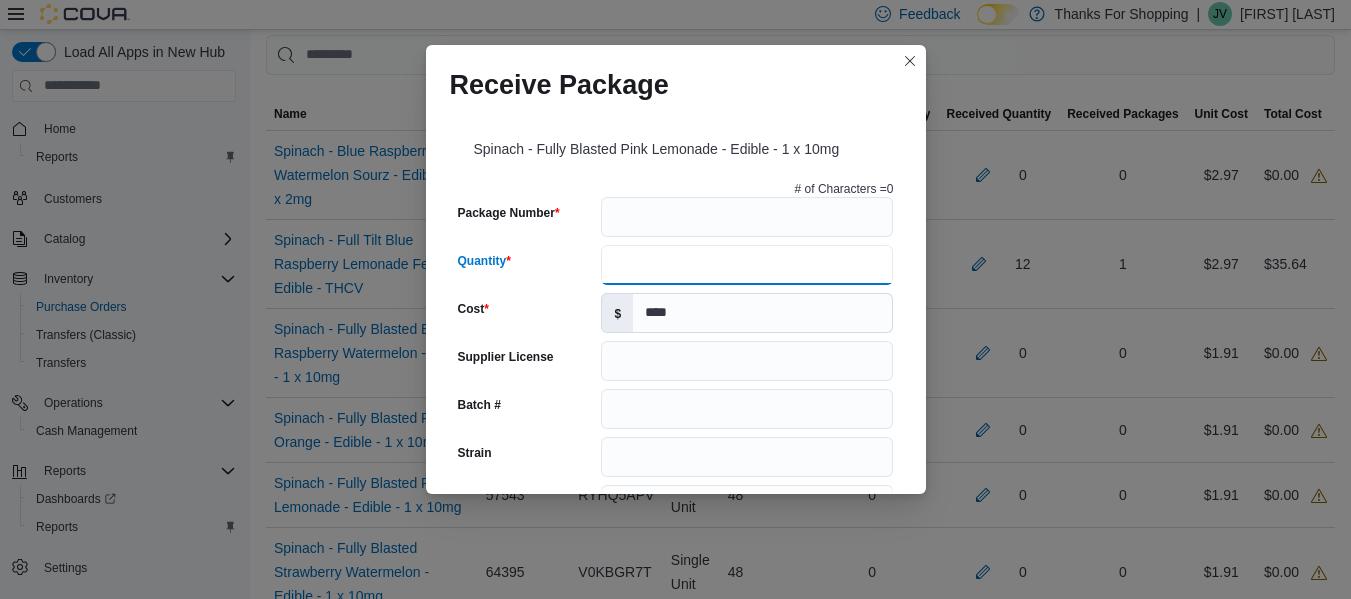 click on "Quantity" at bounding box center [747, 265] 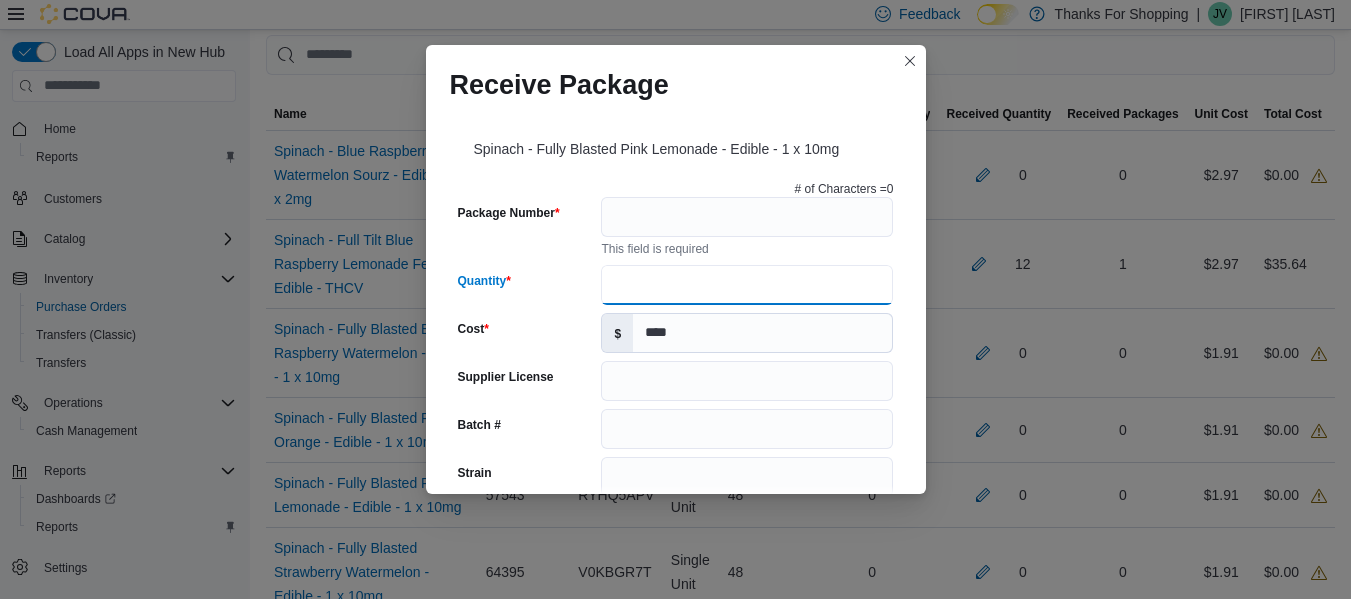 type on "**" 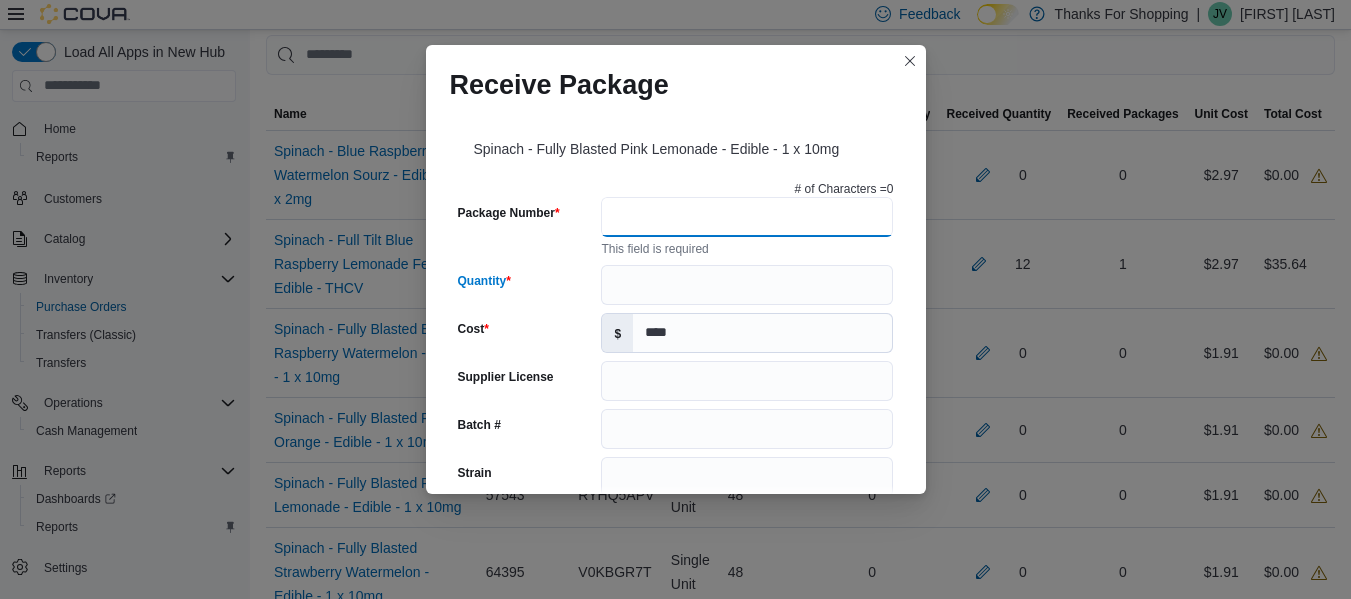 click on "Package Number" at bounding box center (747, 217) 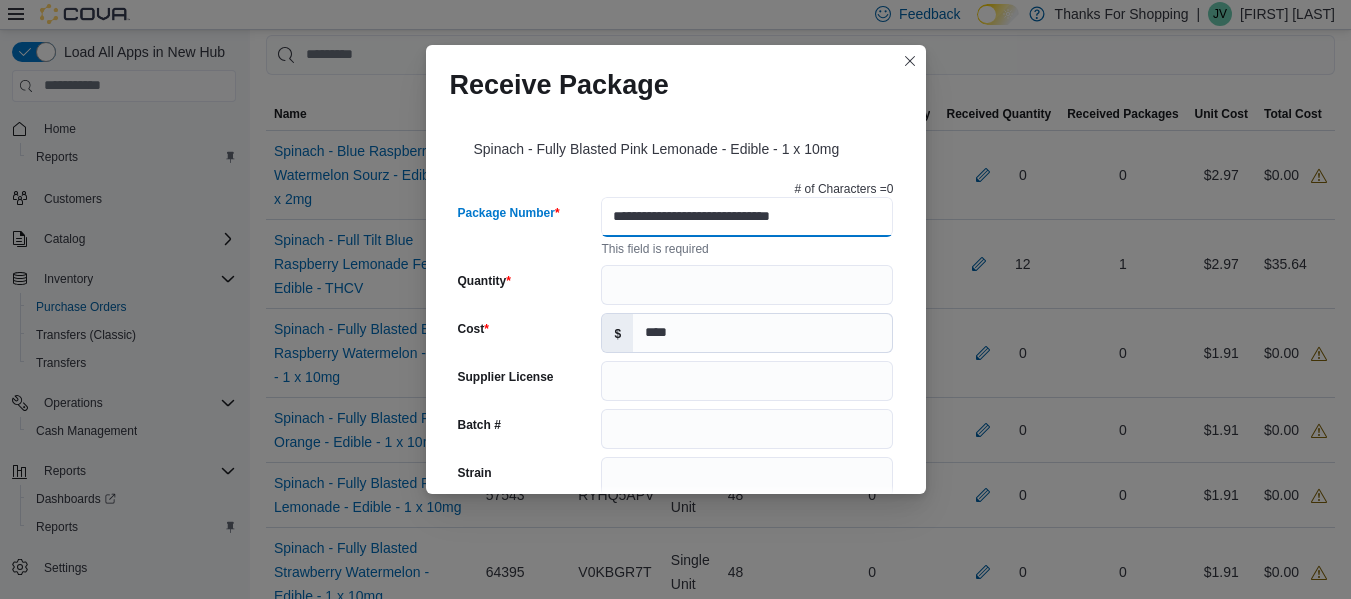 type on "**********" 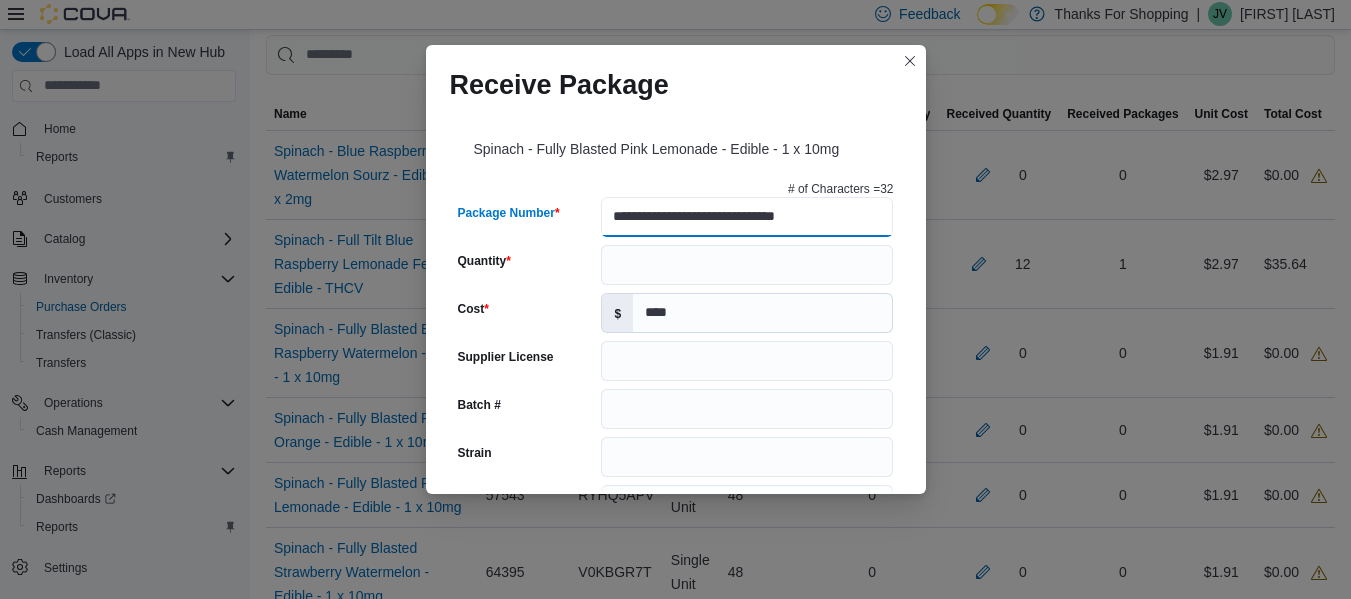 type on "******" 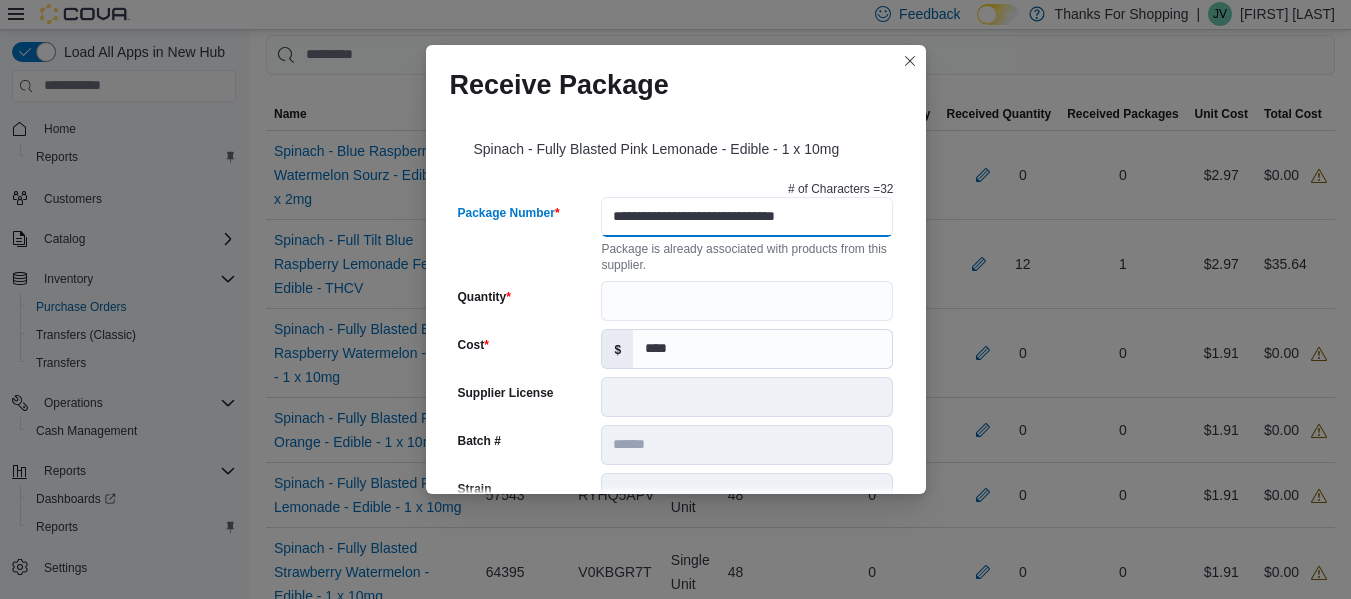 scroll, scrollTop: 0, scrollLeft: 0, axis: both 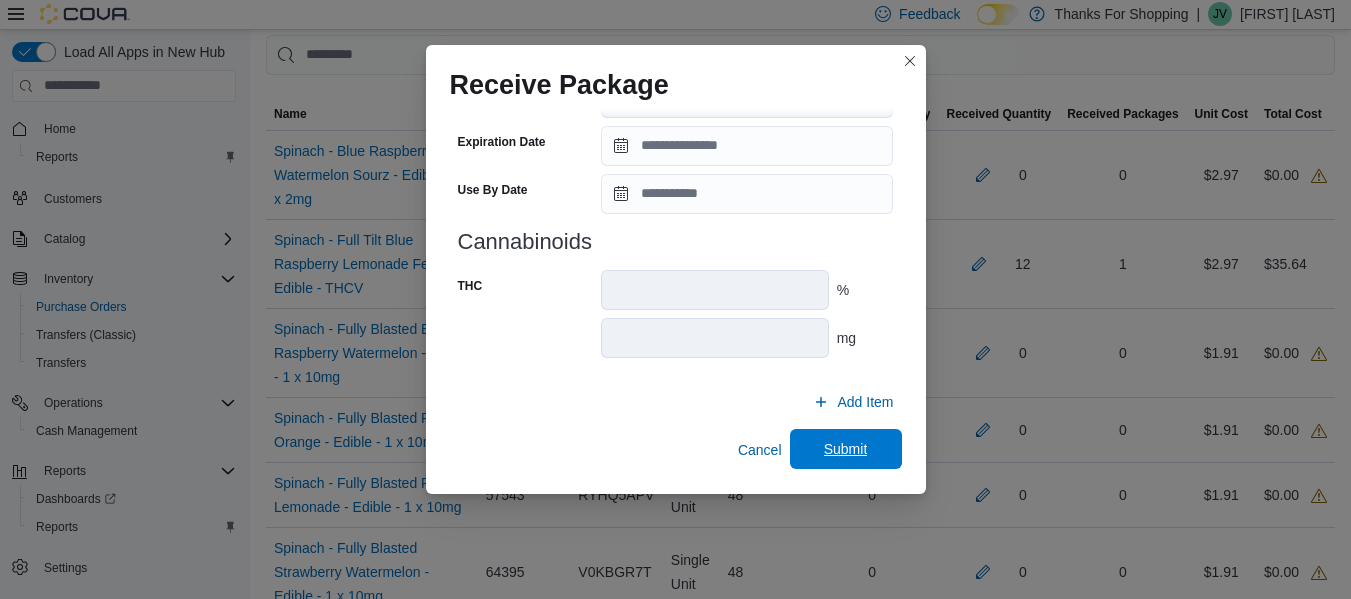 type on "**********" 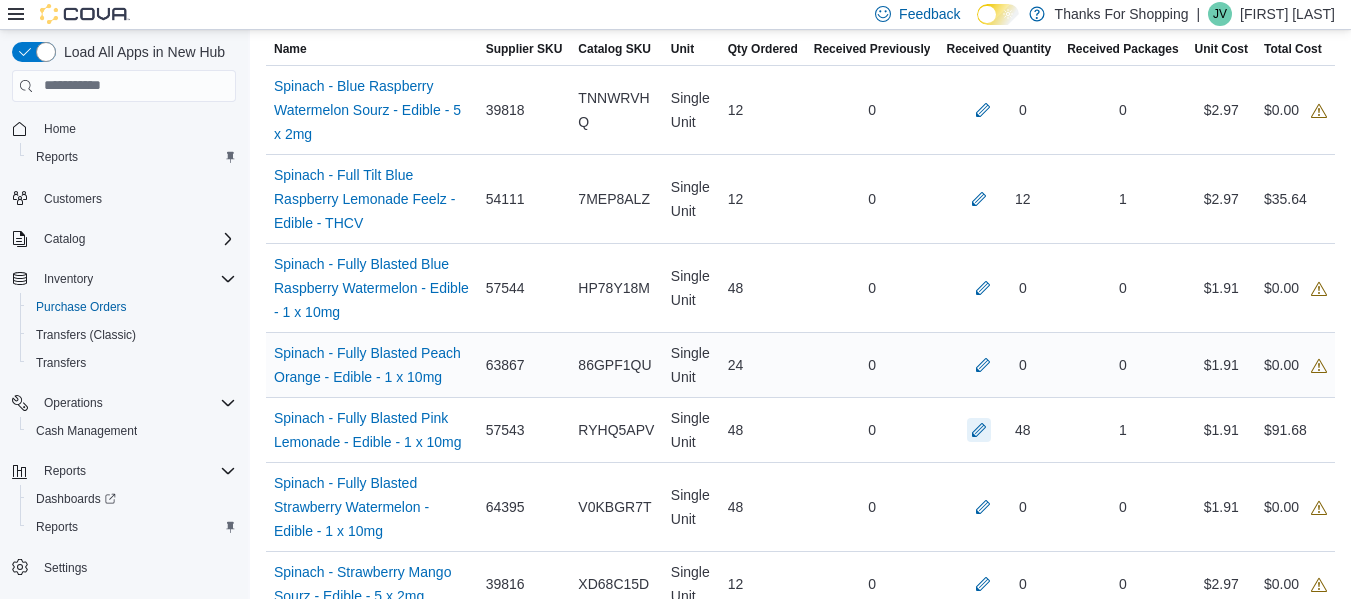 scroll, scrollTop: 600, scrollLeft: 0, axis: vertical 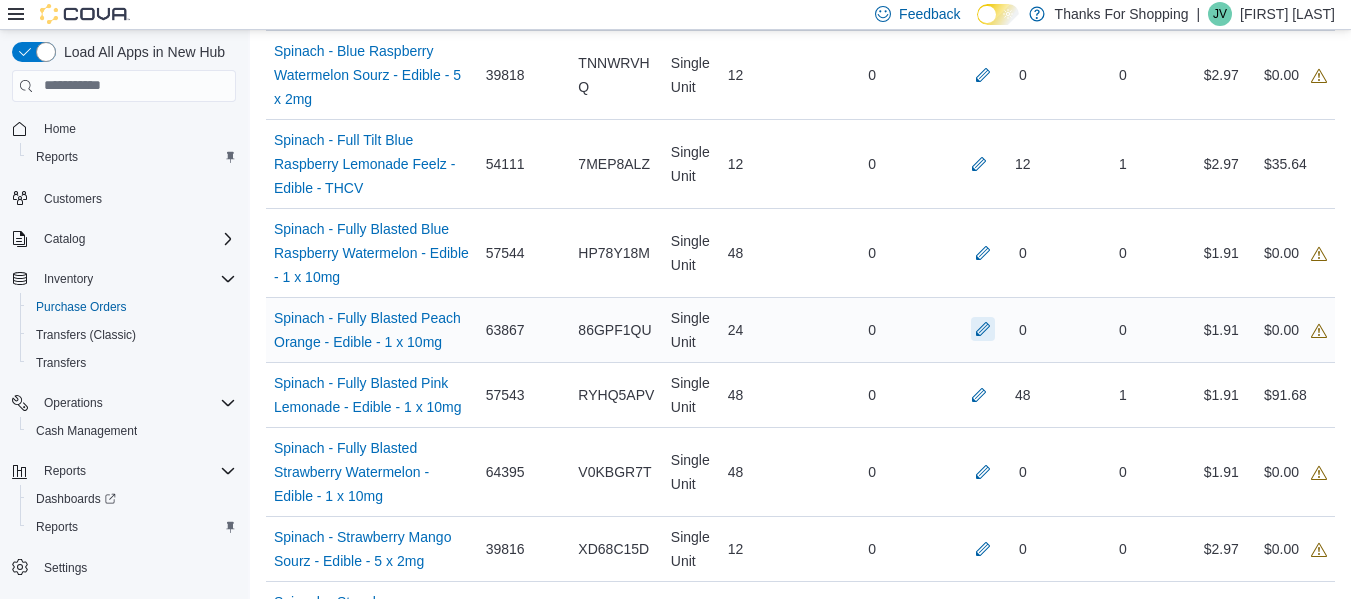 click at bounding box center [983, 329] 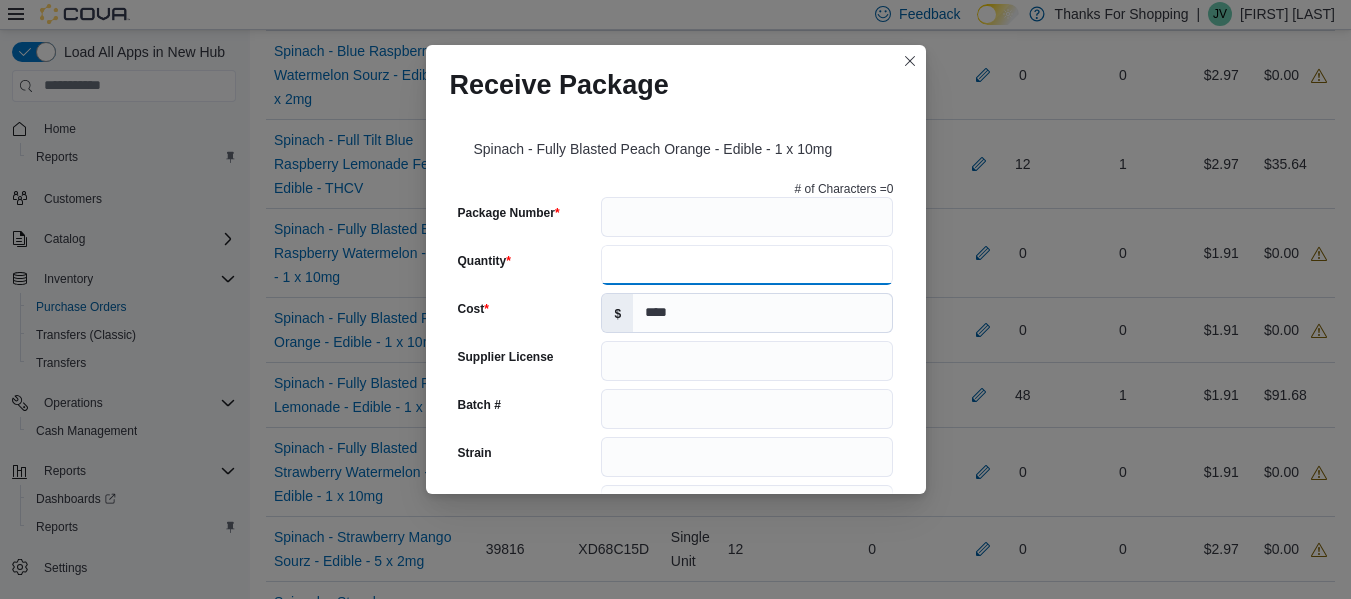 click on "Quantity" at bounding box center (747, 265) 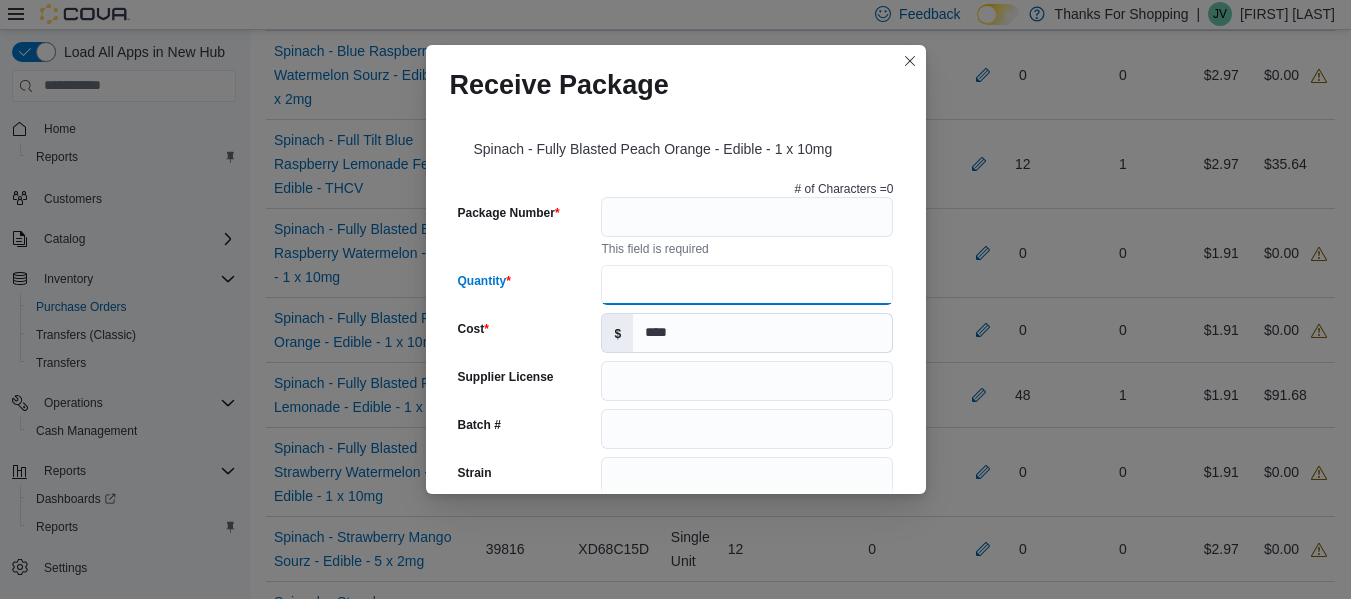 type on "**" 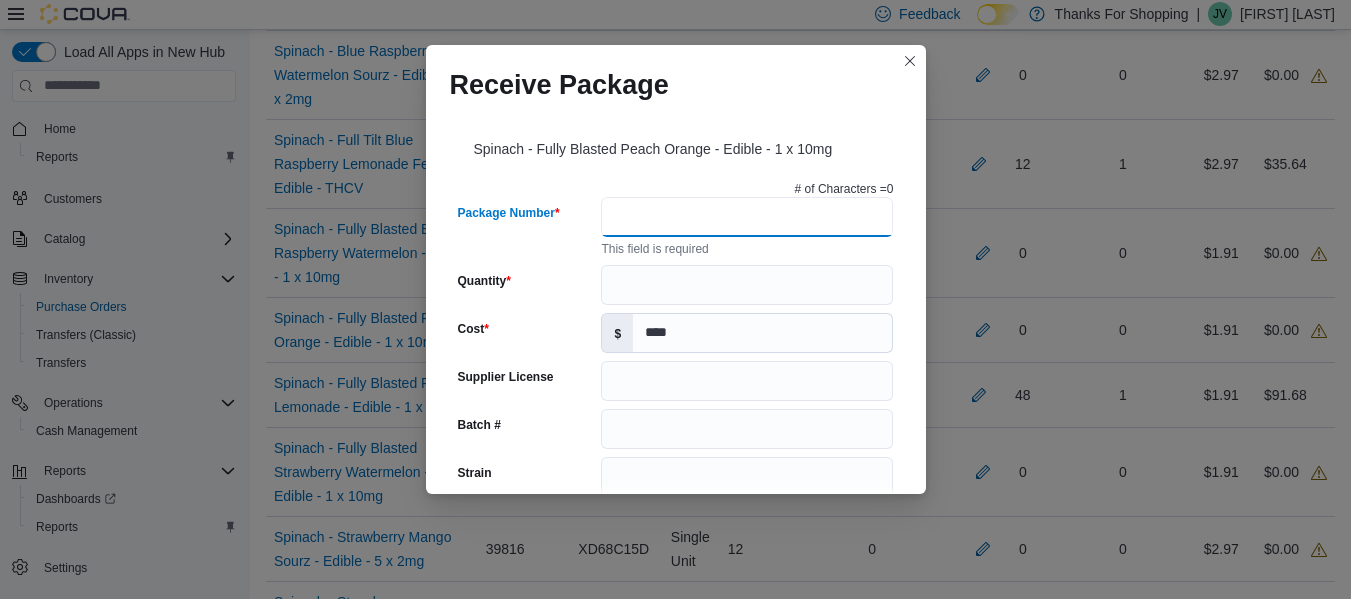 click on "Package Number" at bounding box center (747, 217) 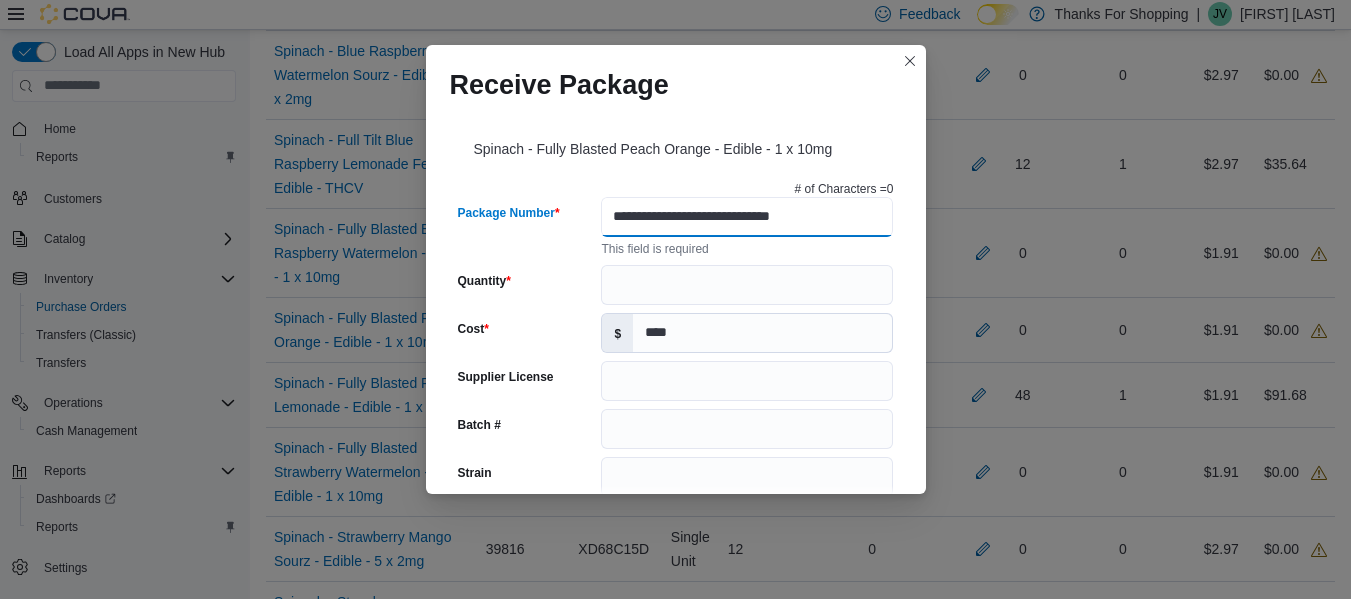 type on "**********" 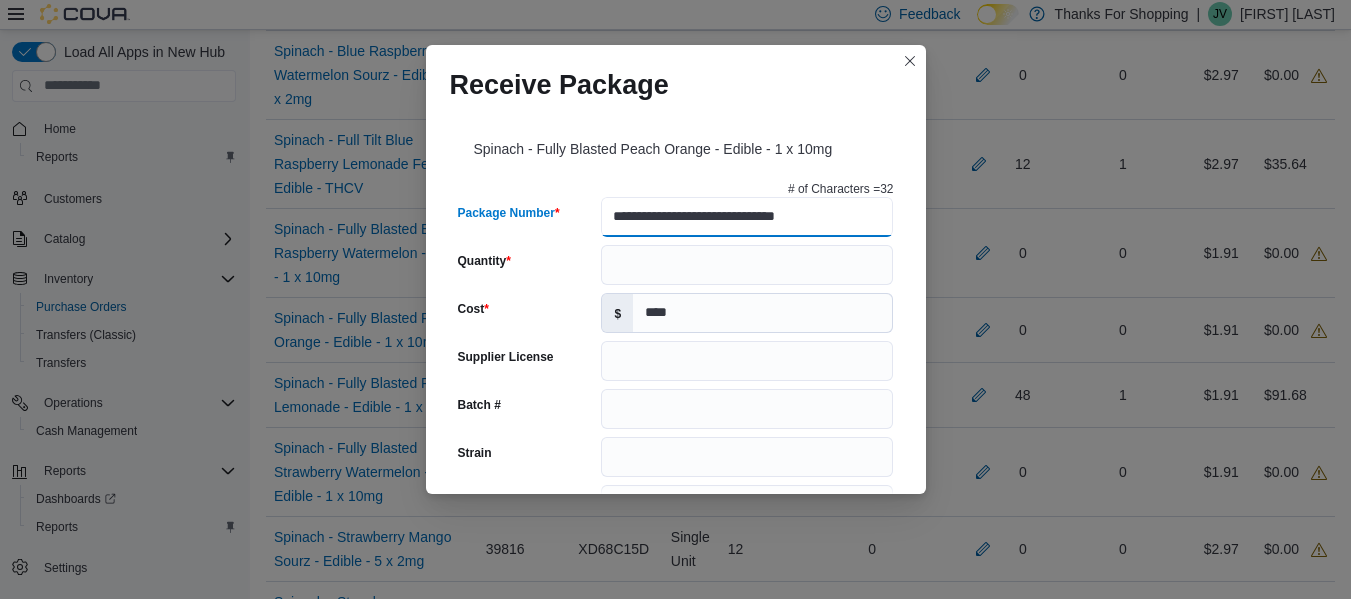 type on "********" 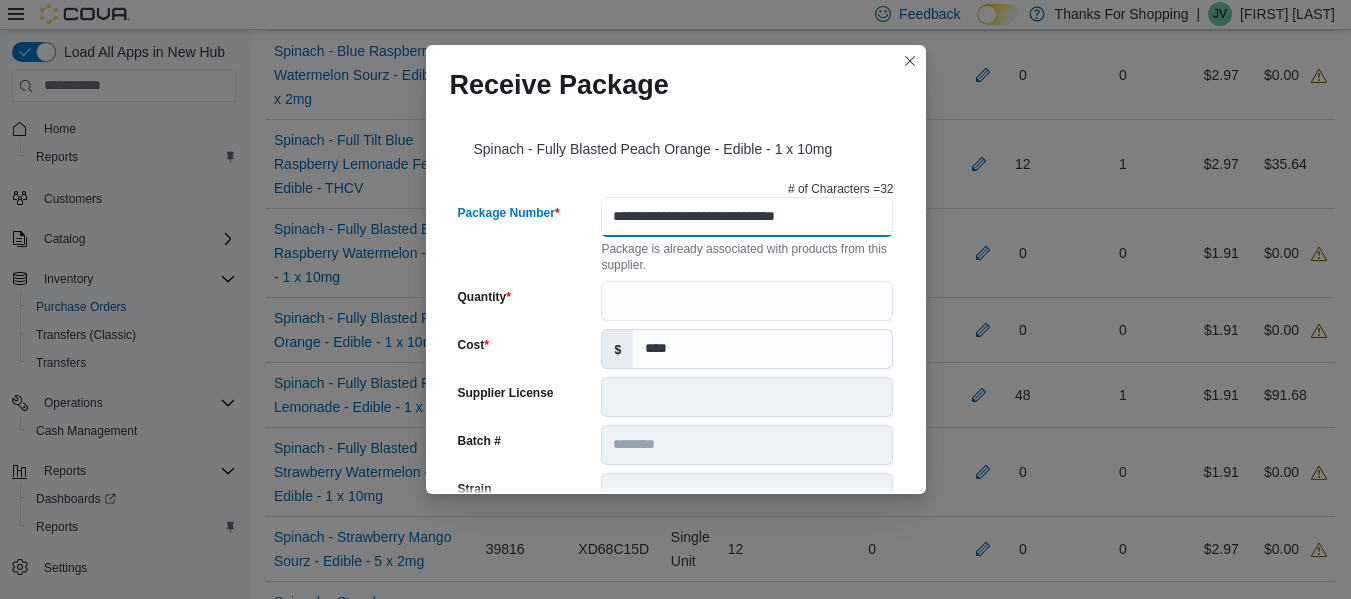 scroll, scrollTop: 0, scrollLeft: 0, axis: both 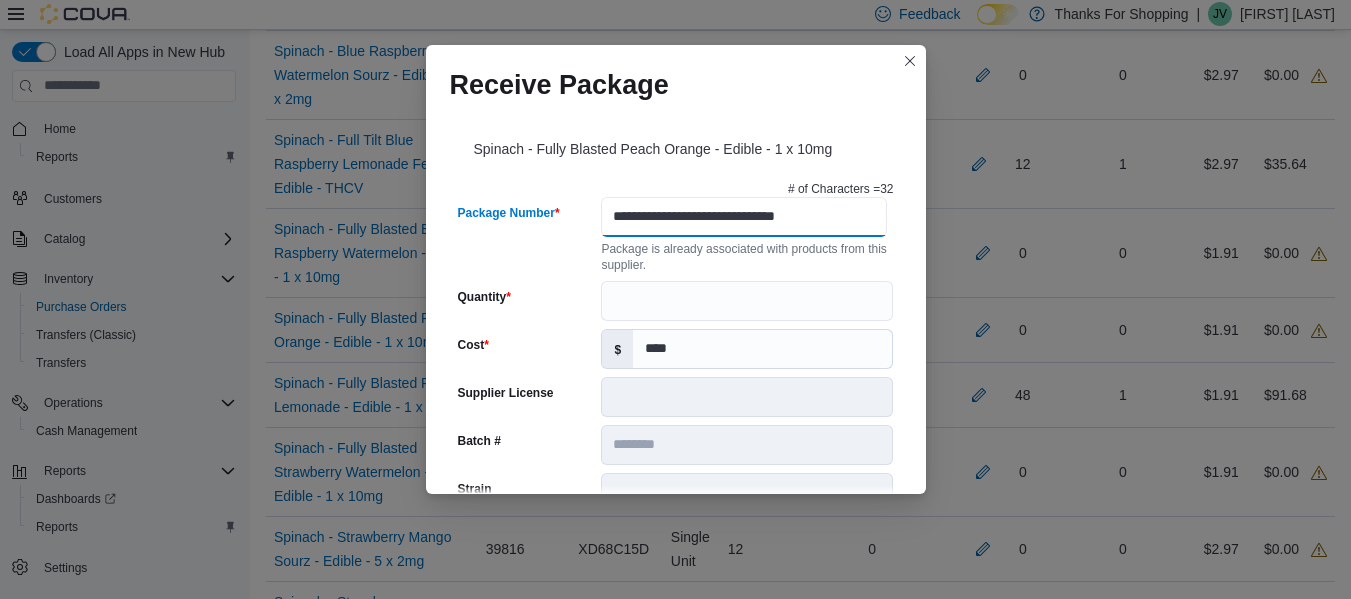 type on "**********" 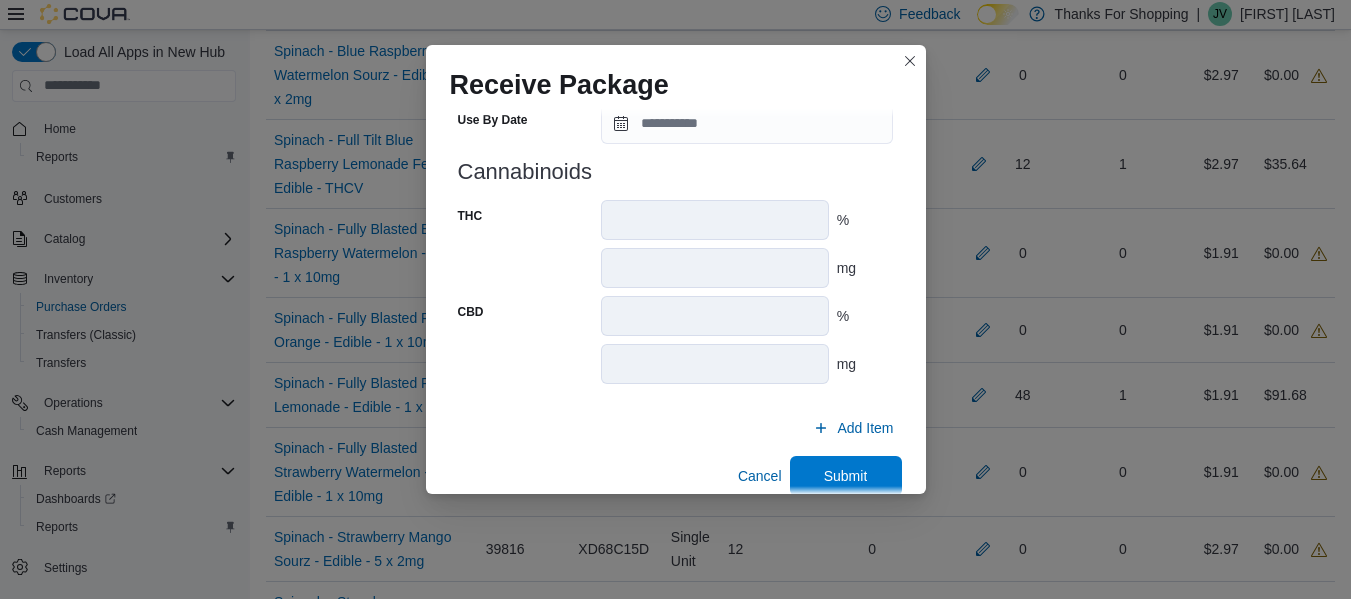 scroll, scrollTop: 875, scrollLeft: 0, axis: vertical 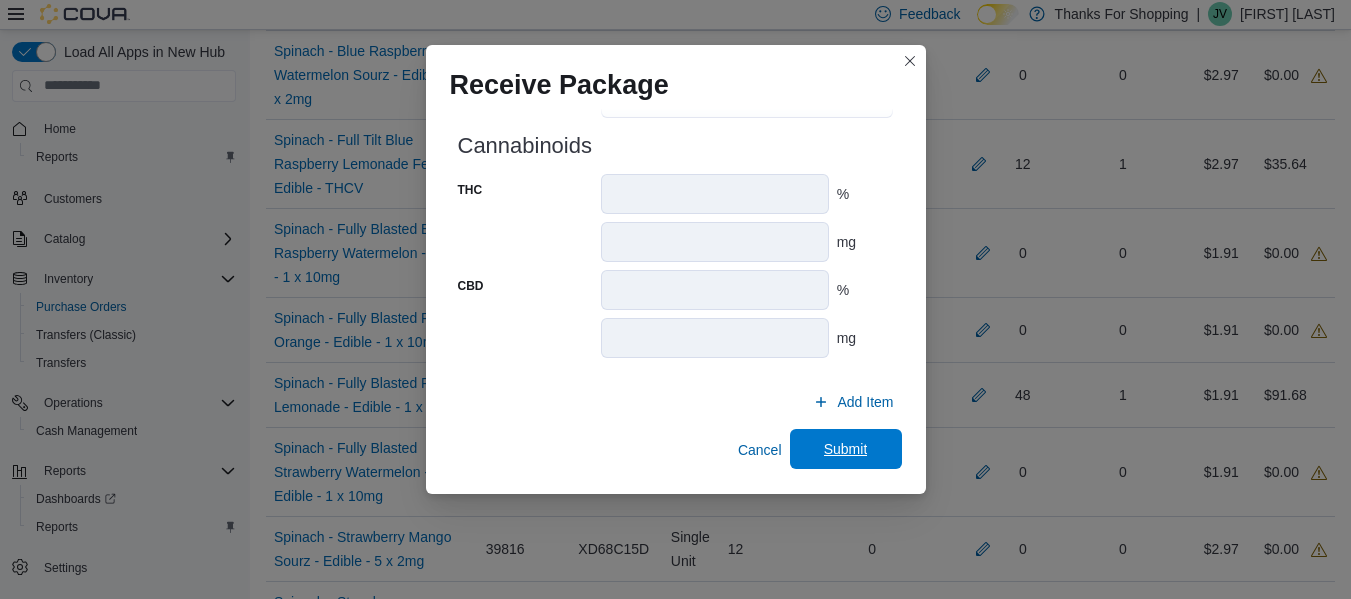 click on "Submit" at bounding box center (846, 449) 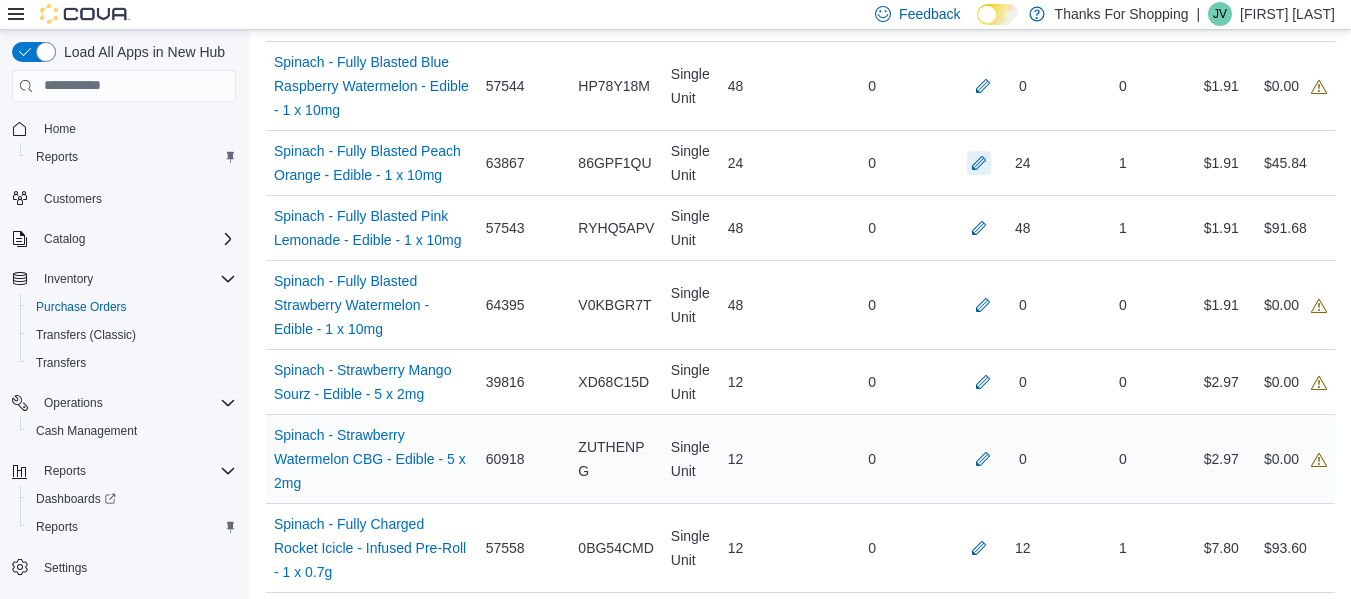 scroll, scrollTop: 600, scrollLeft: 0, axis: vertical 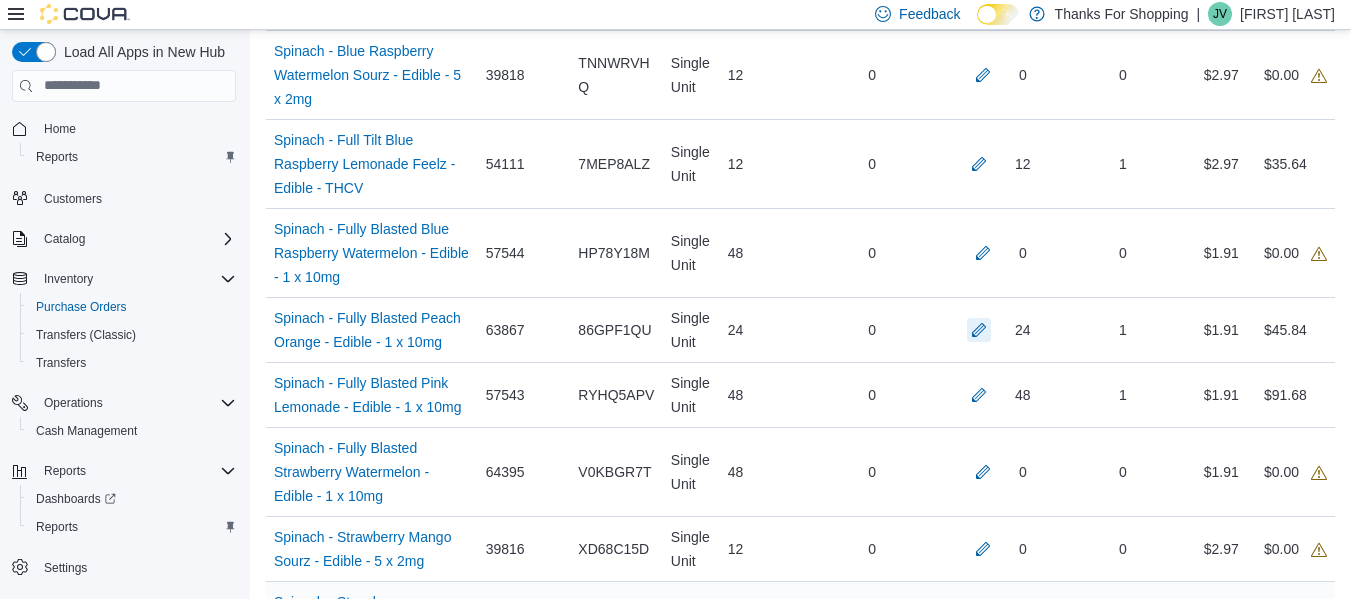 type 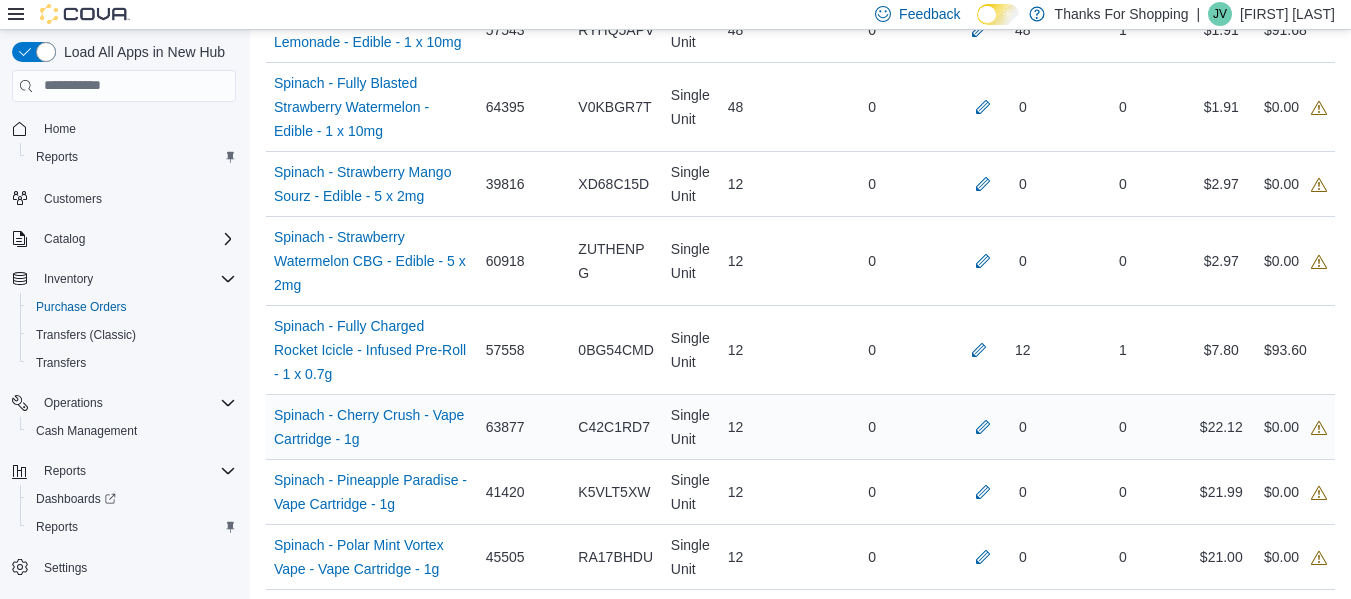 scroll, scrollTop: 1000, scrollLeft: 0, axis: vertical 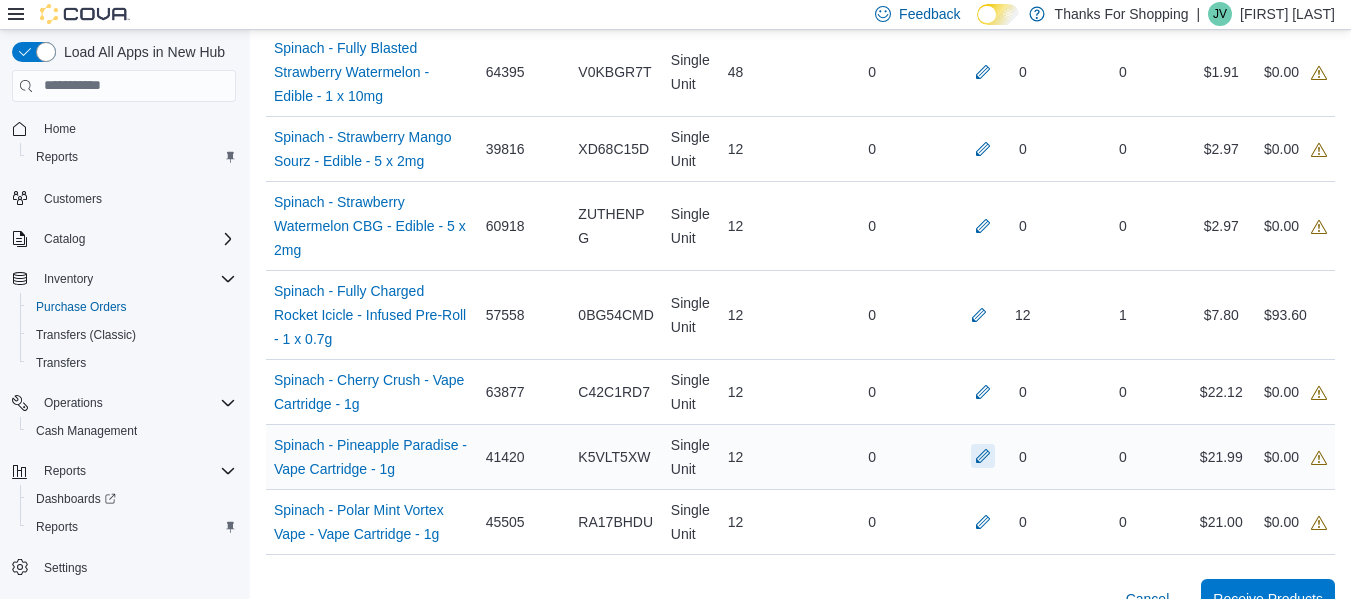 click at bounding box center (983, 456) 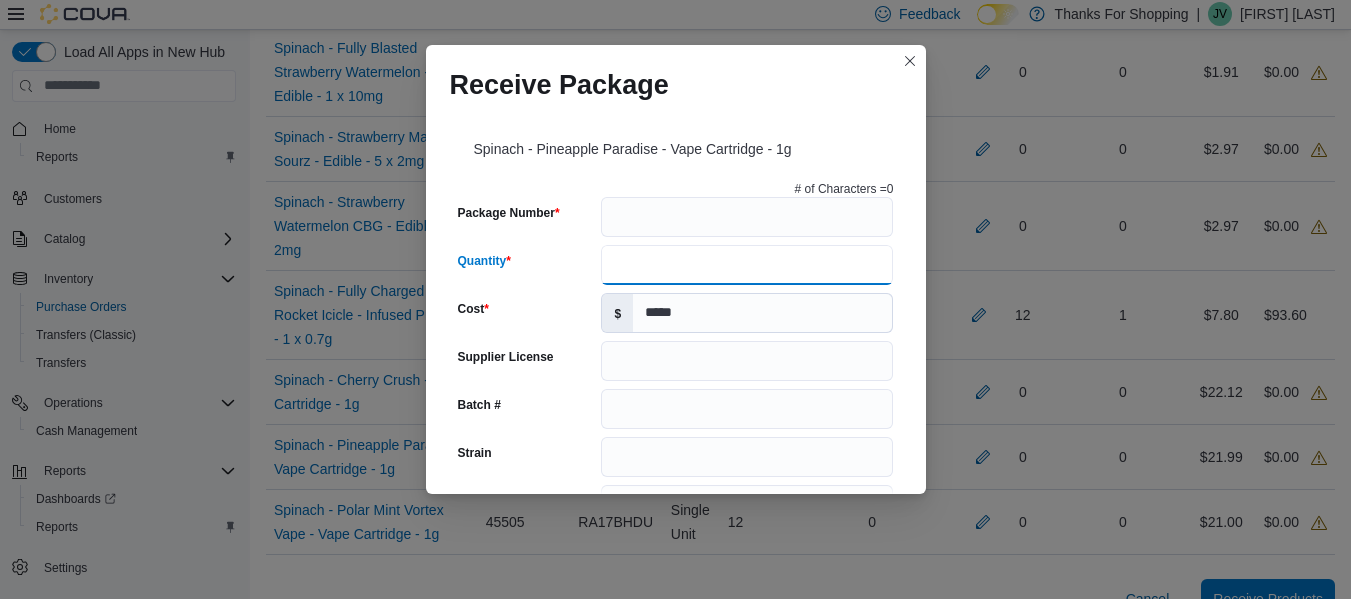 click on "Quantity" at bounding box center [747, 265] 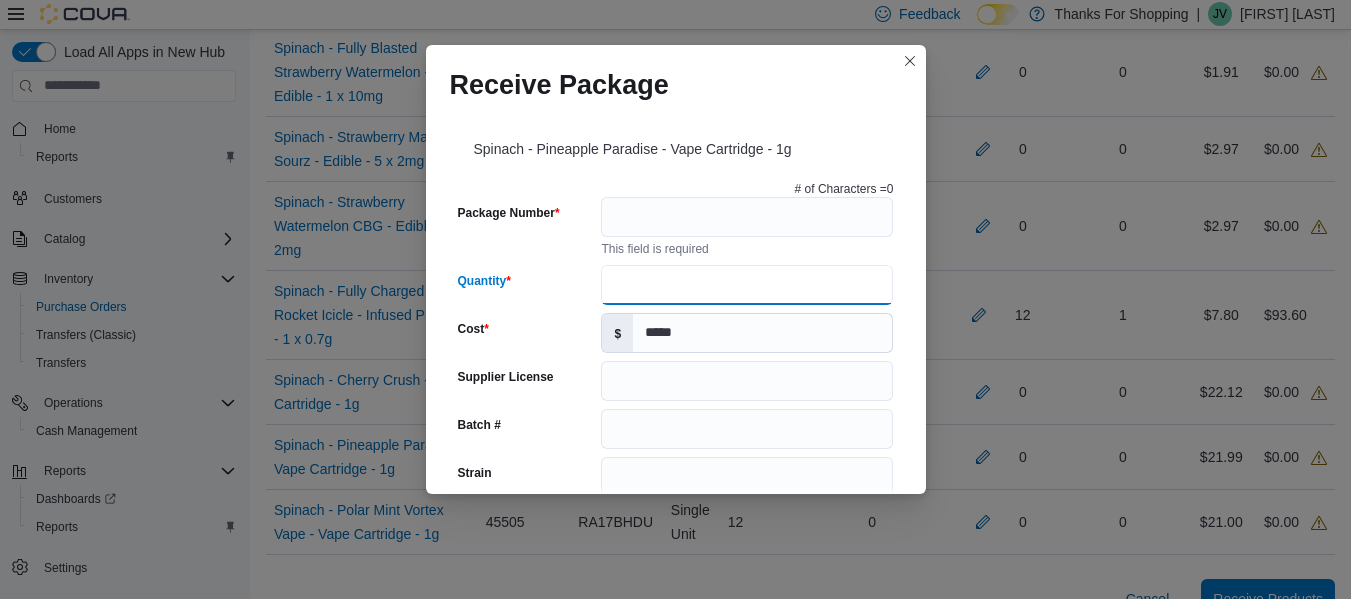 type on "**" 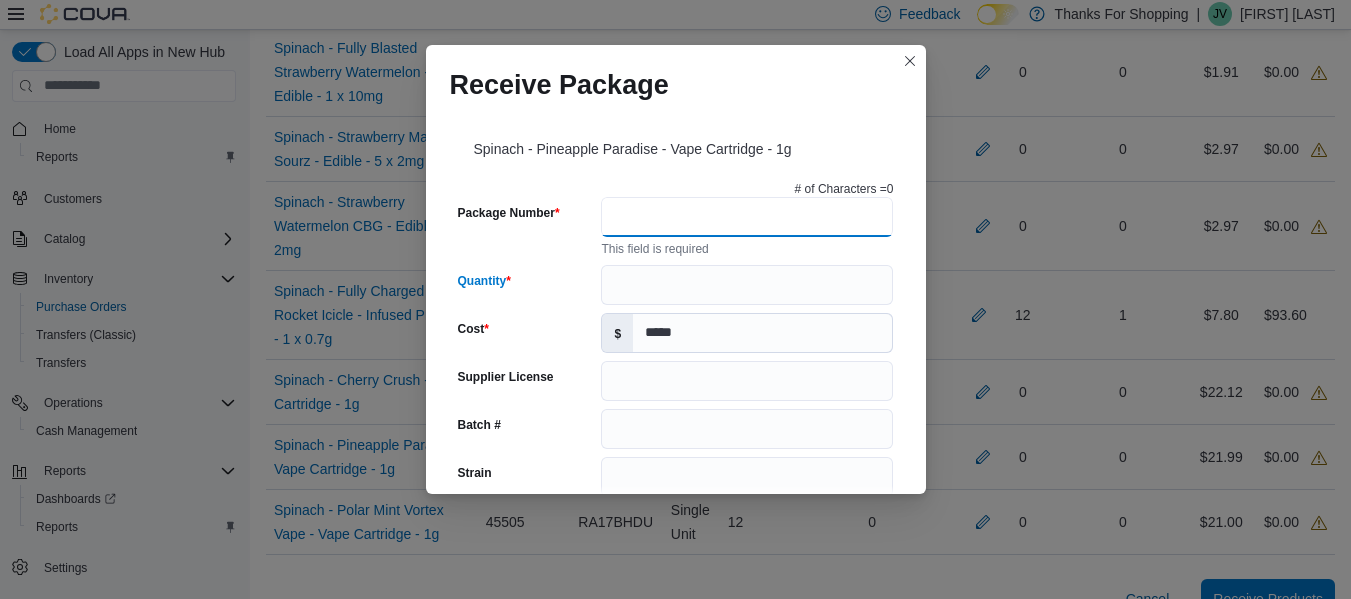 click on "Package Number" at bounding box center [747, 217] 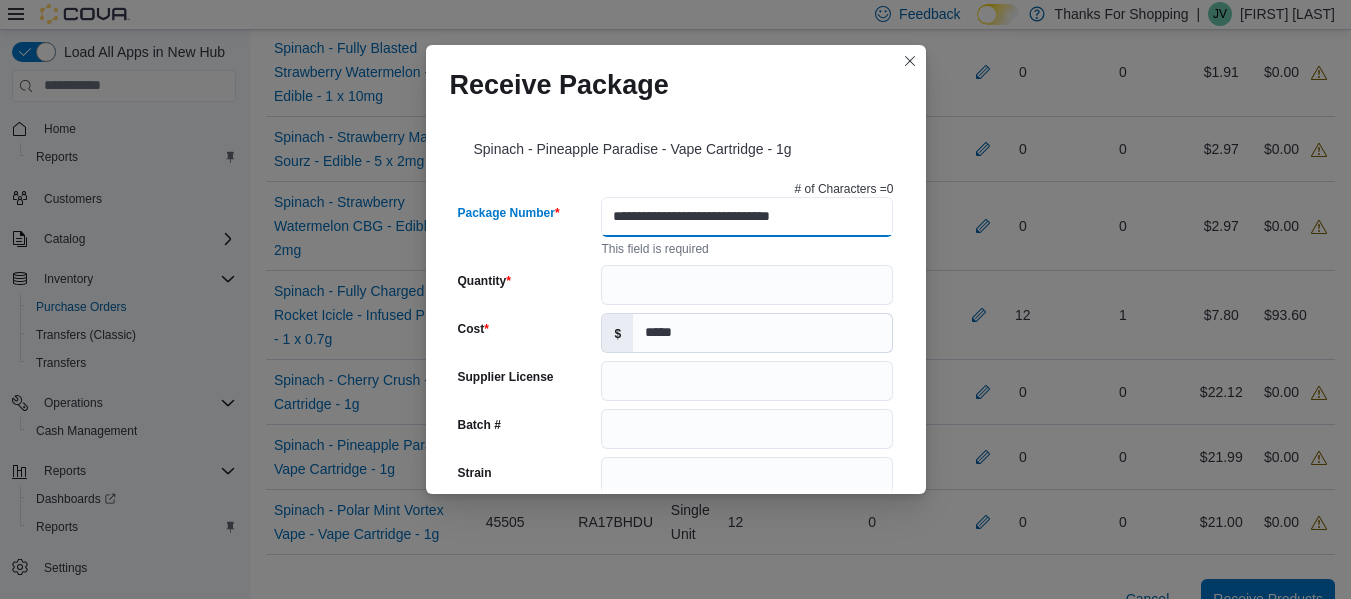 type on "**********" 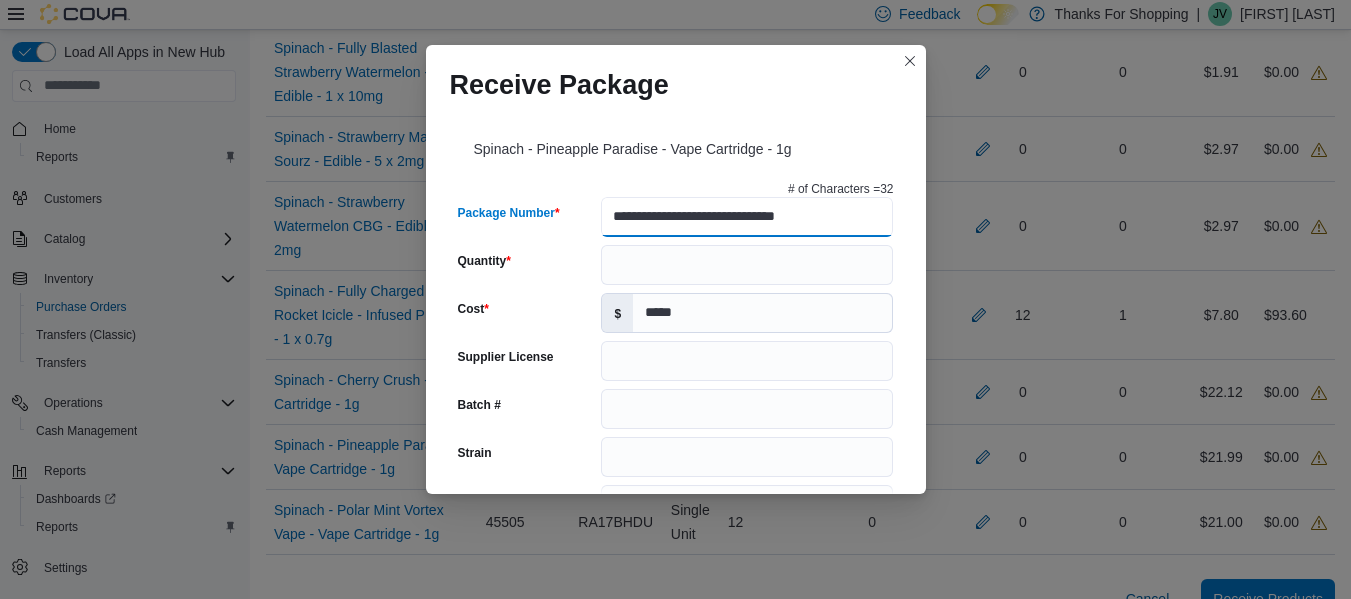 type on "******" 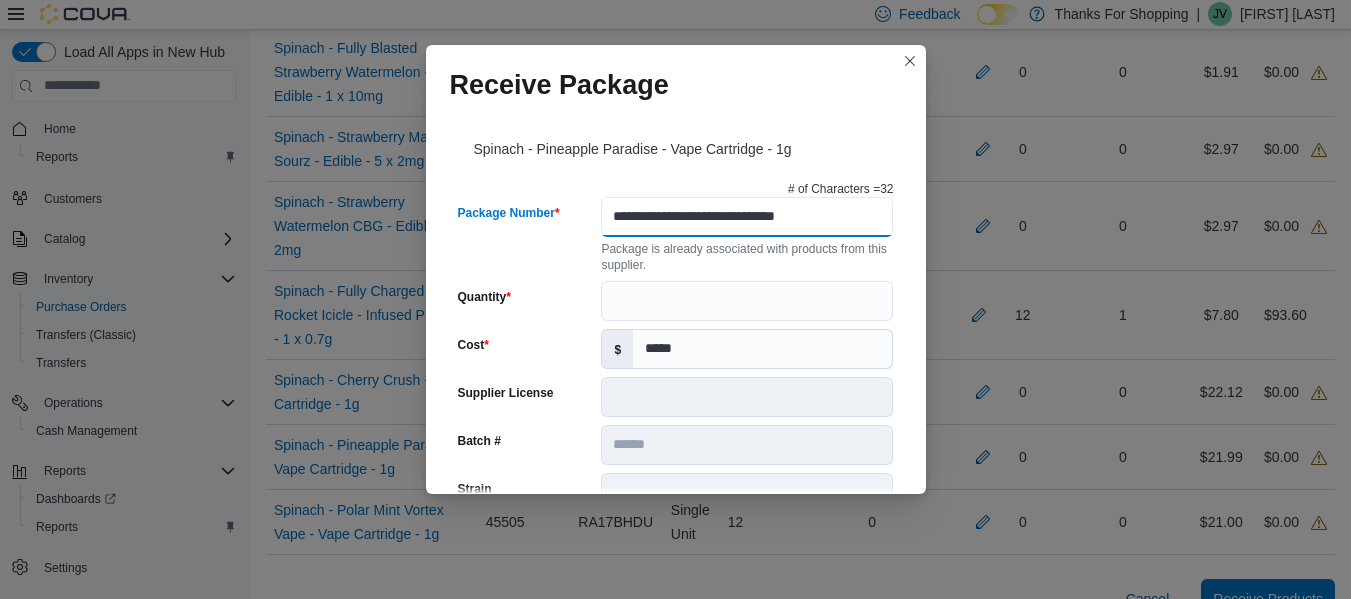 scroll, scrollTop: 0, scrollLeft: 0, axis: both 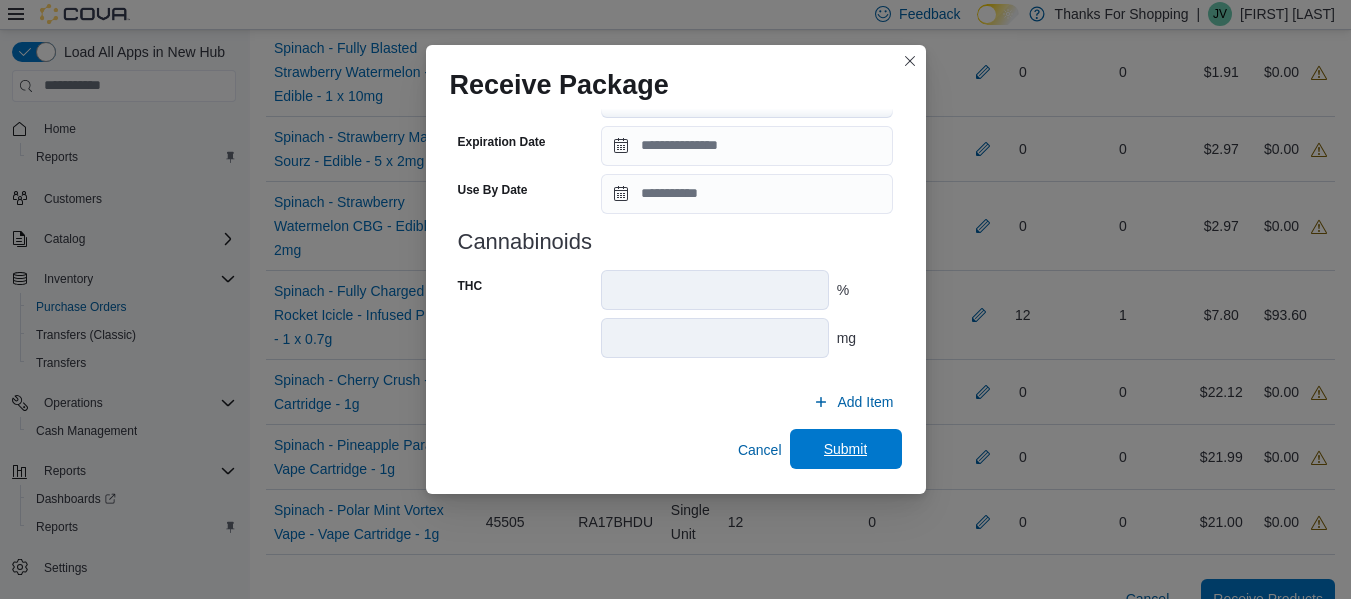 type on "**********" 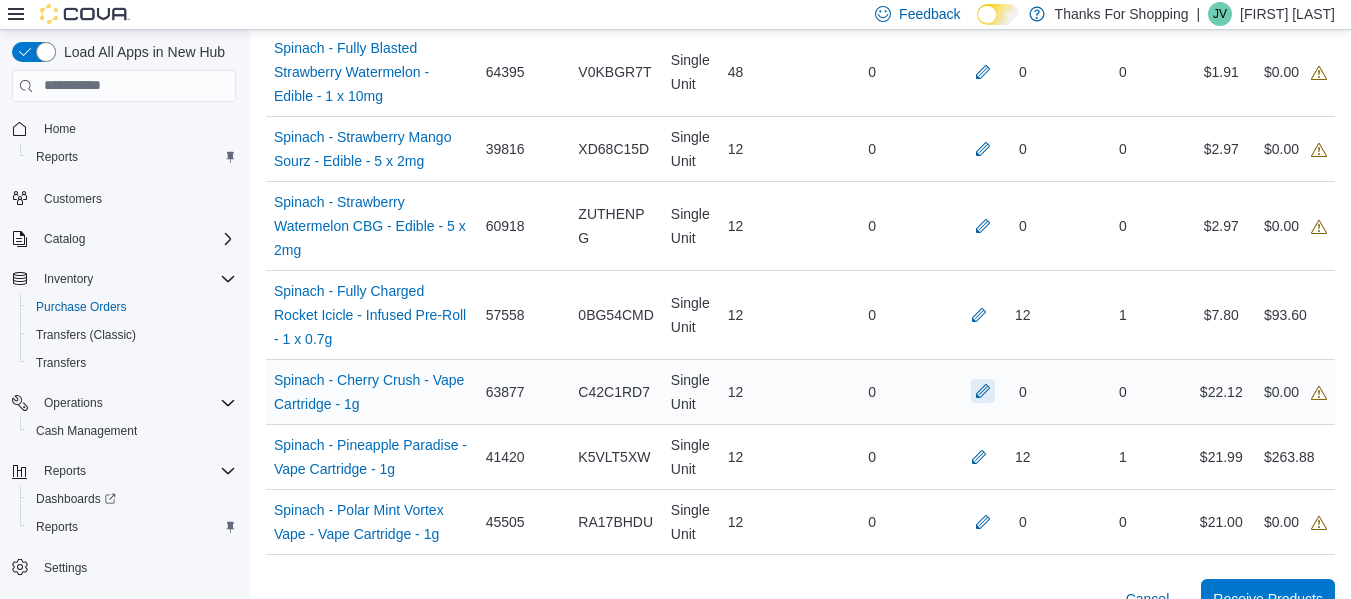 click at bounding box center (983, 391) 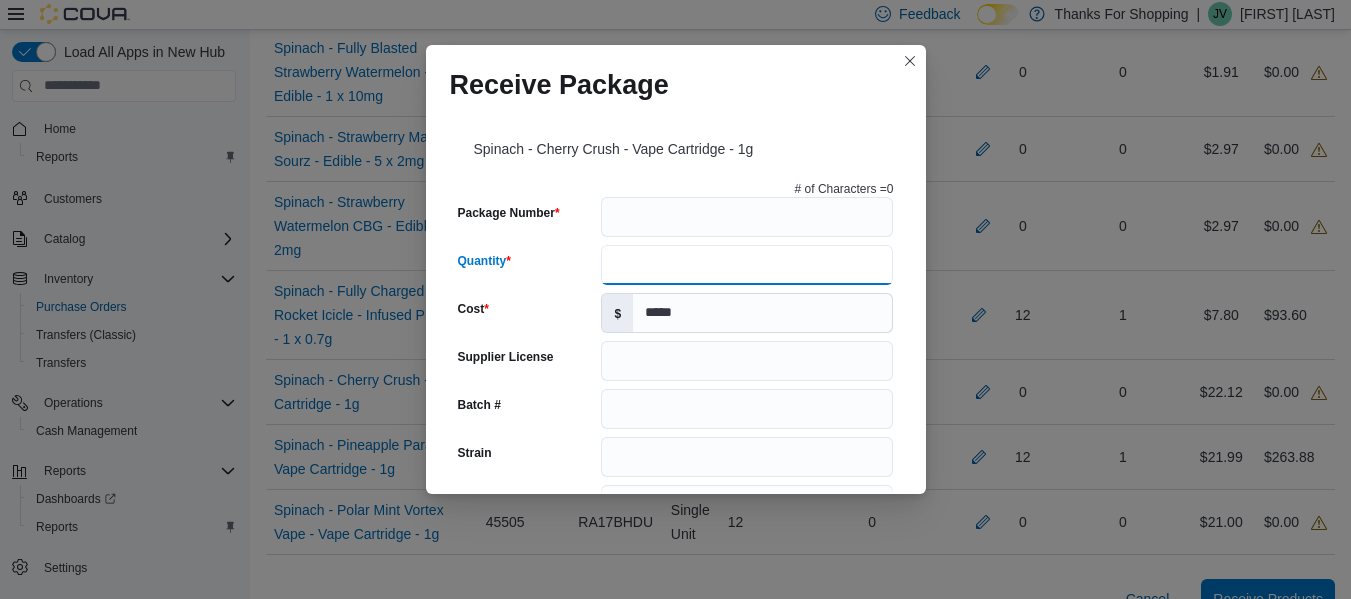 click on "Quantity" at bounding box center (747, 265) 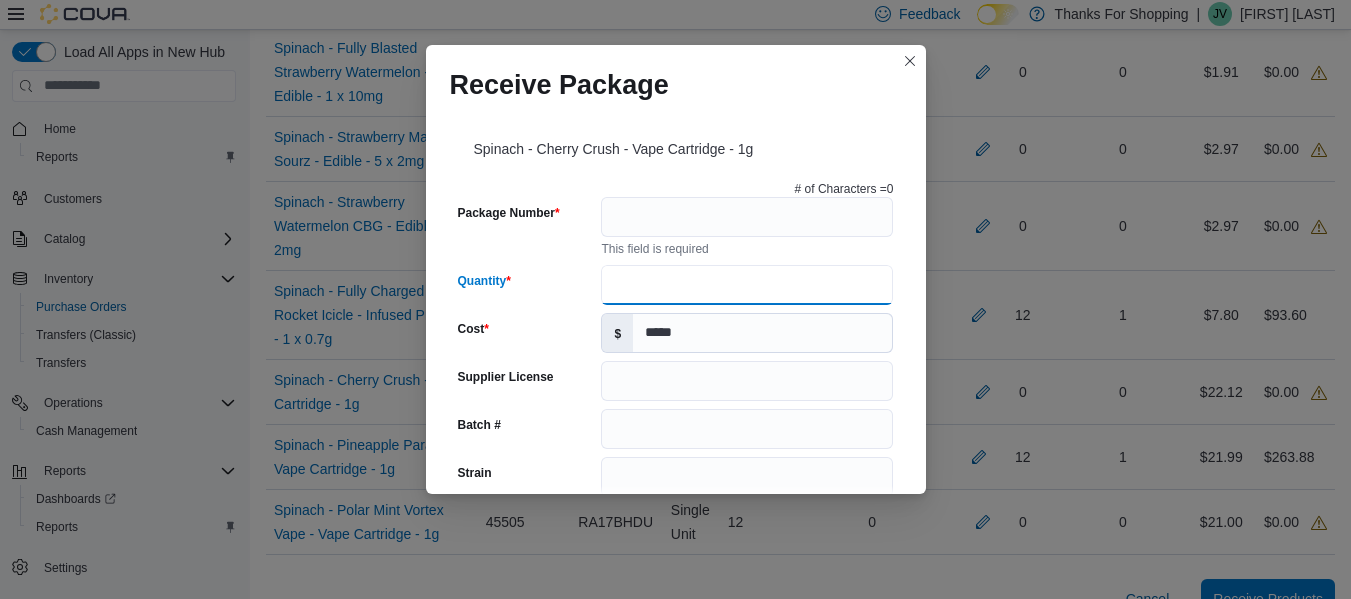 type on "**" 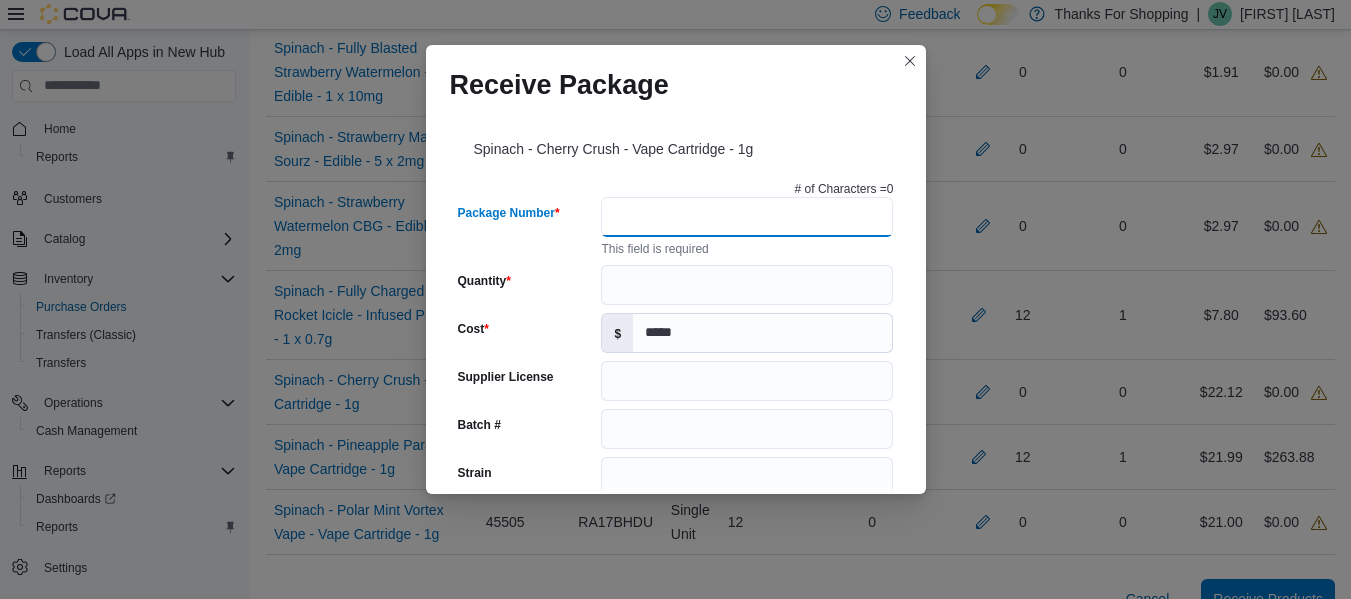 click on "Package Number" at bounding box center (747, 217) 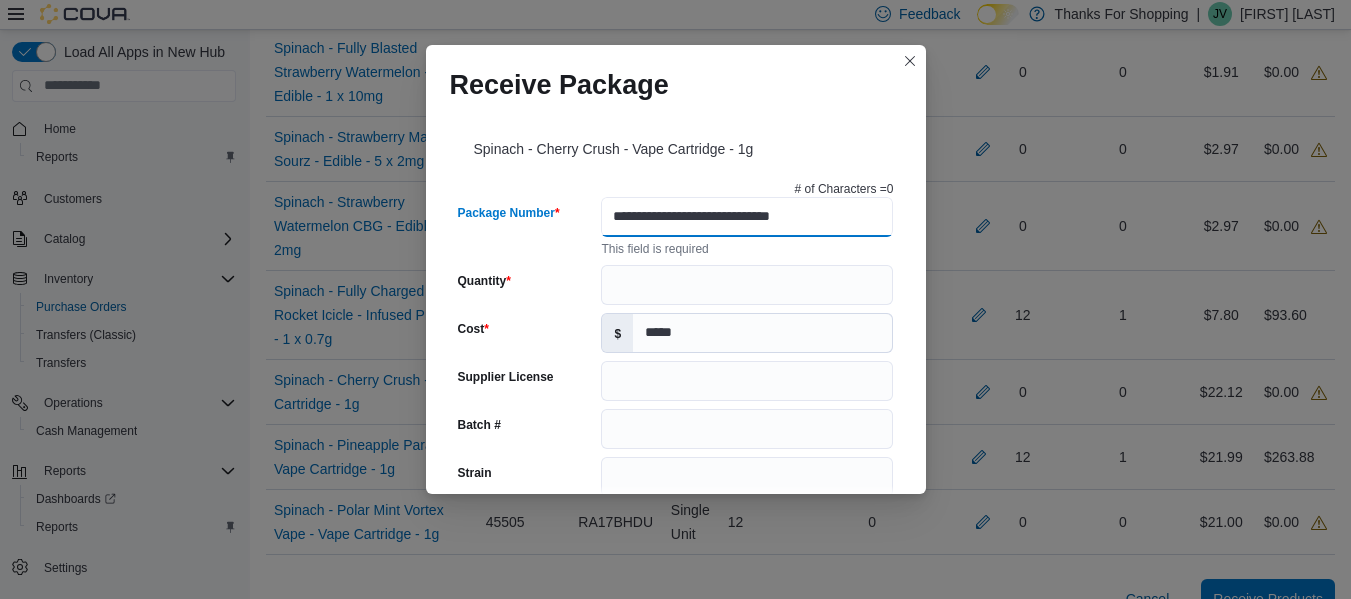 type on "**********" 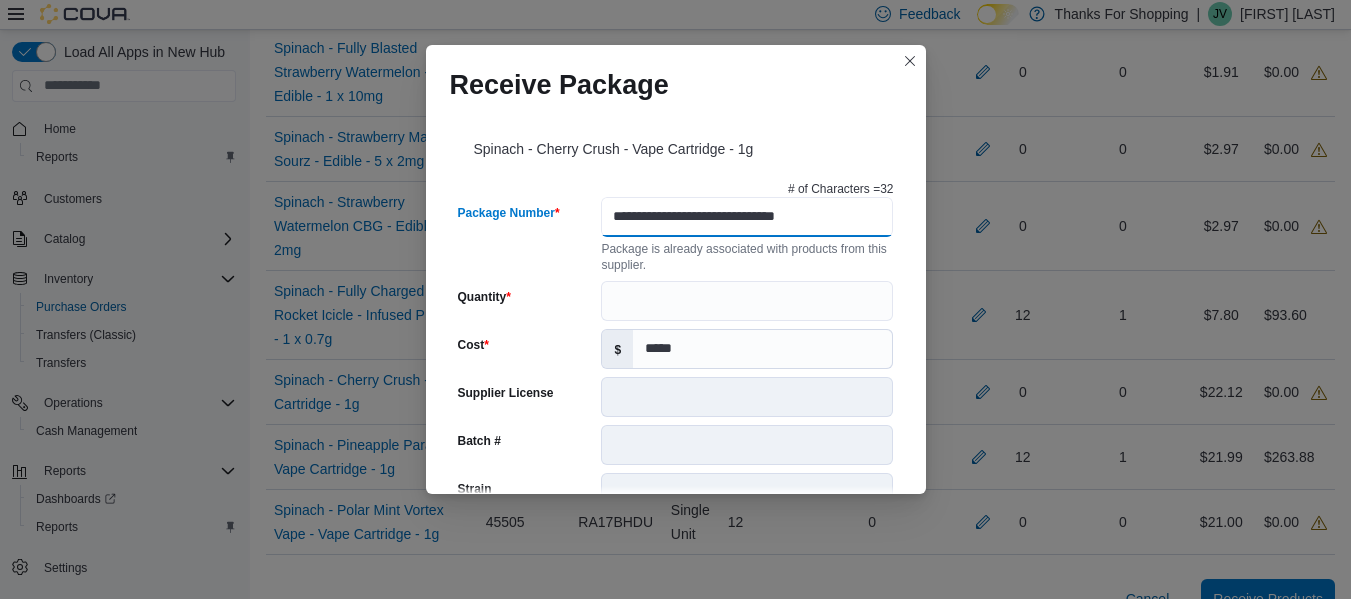 type on "**********" 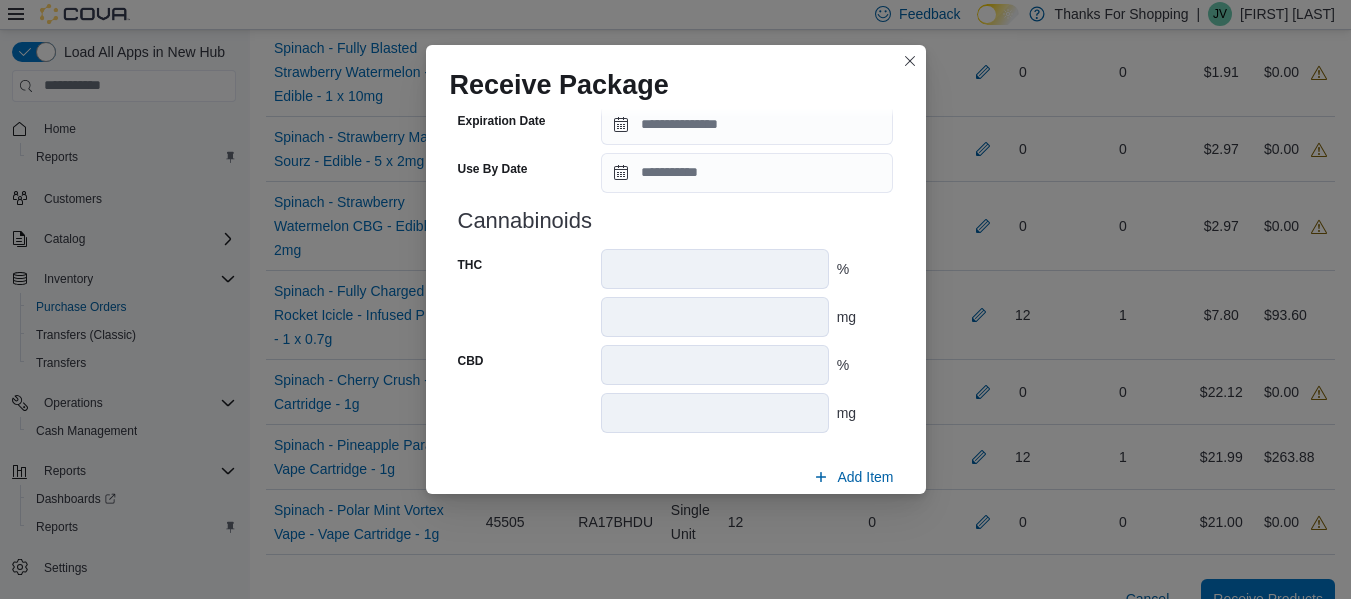 scroll, scrollTop: 875, scrollLeft: 0, axis: vertical 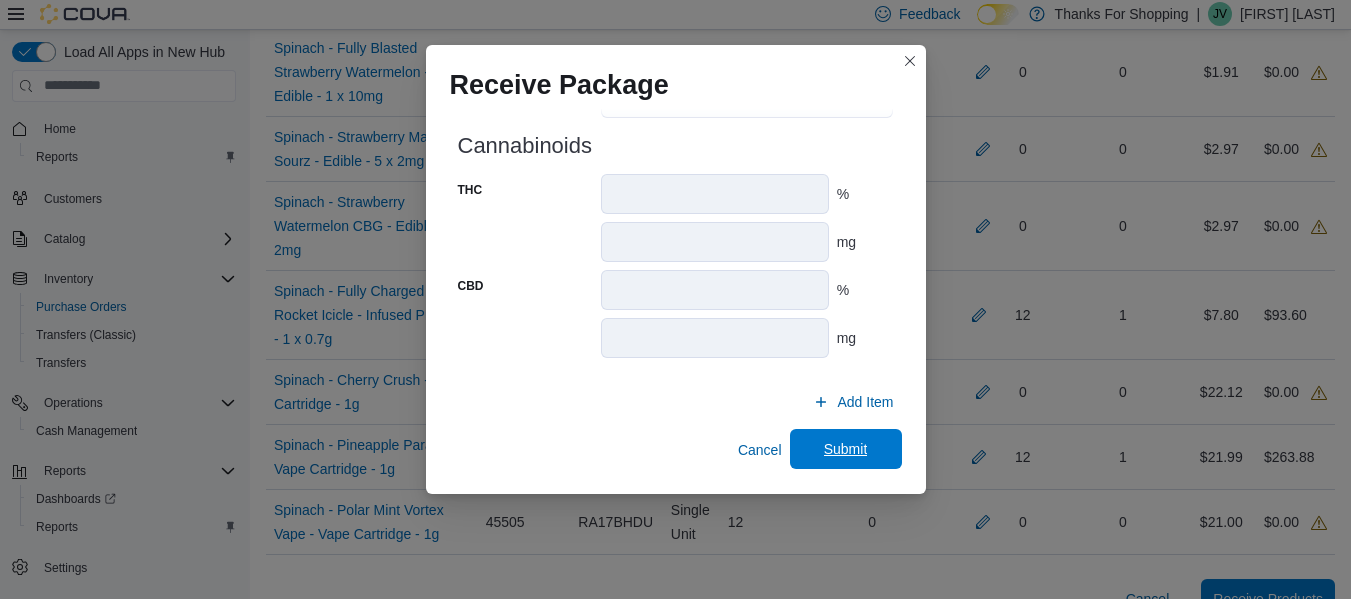 type on "**********" 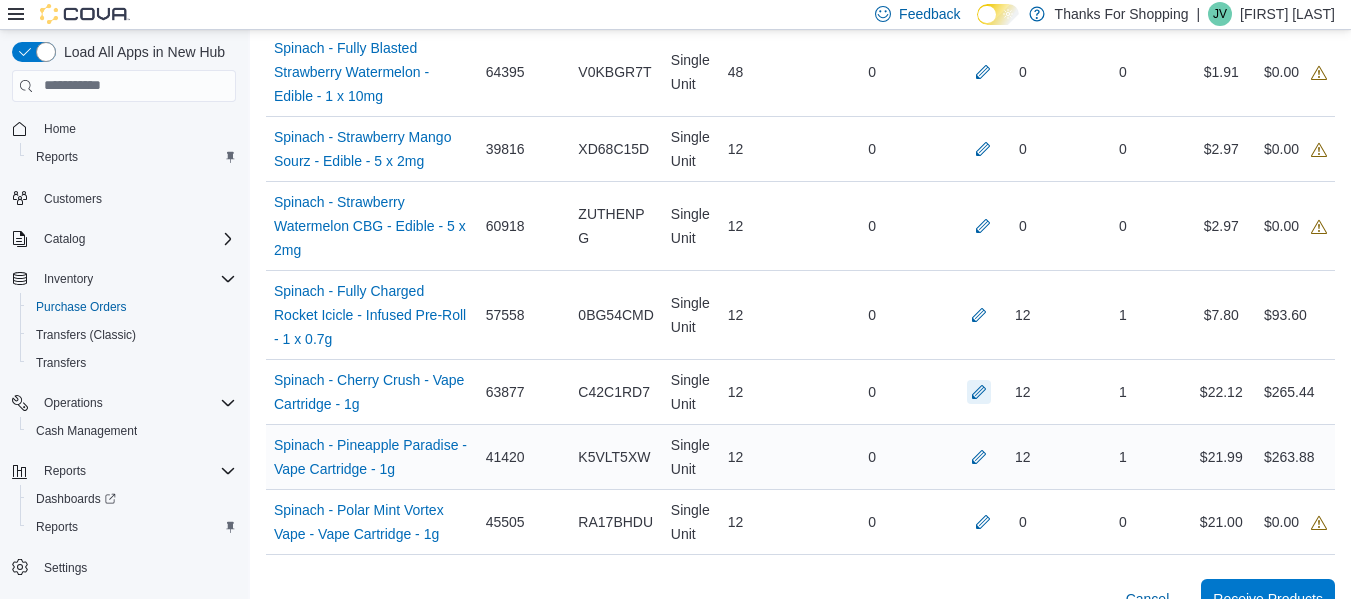 type 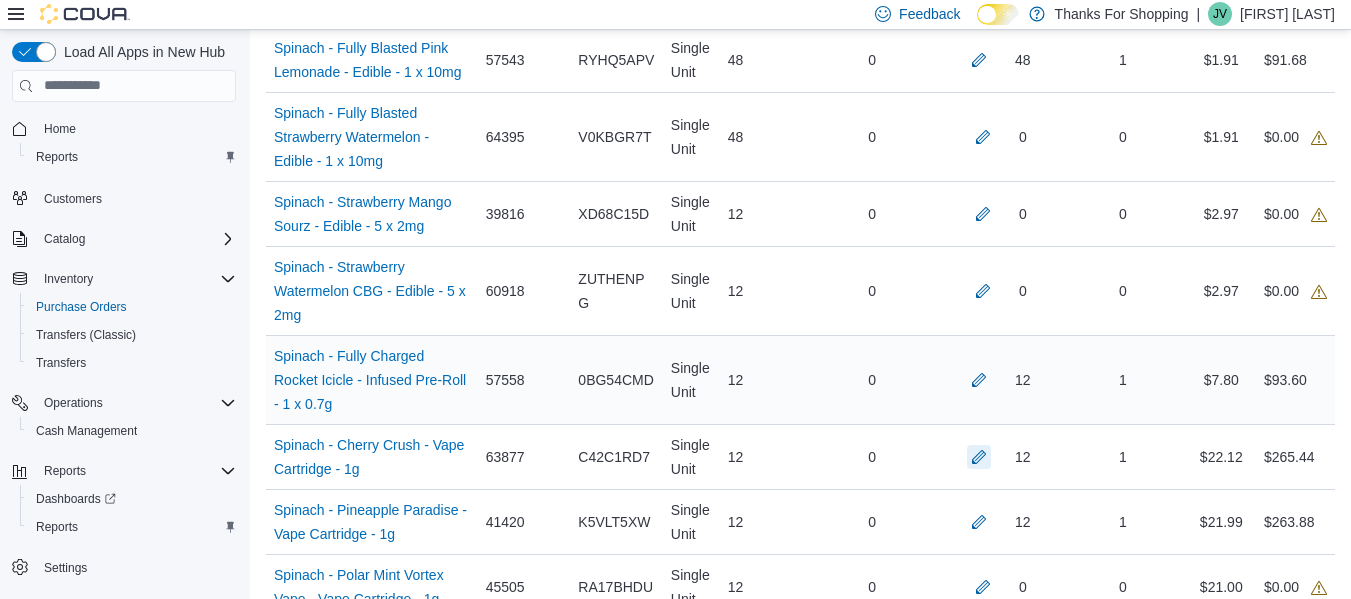 scroll, scrollTop: 900, scrollLeft: 0, axis: vertical 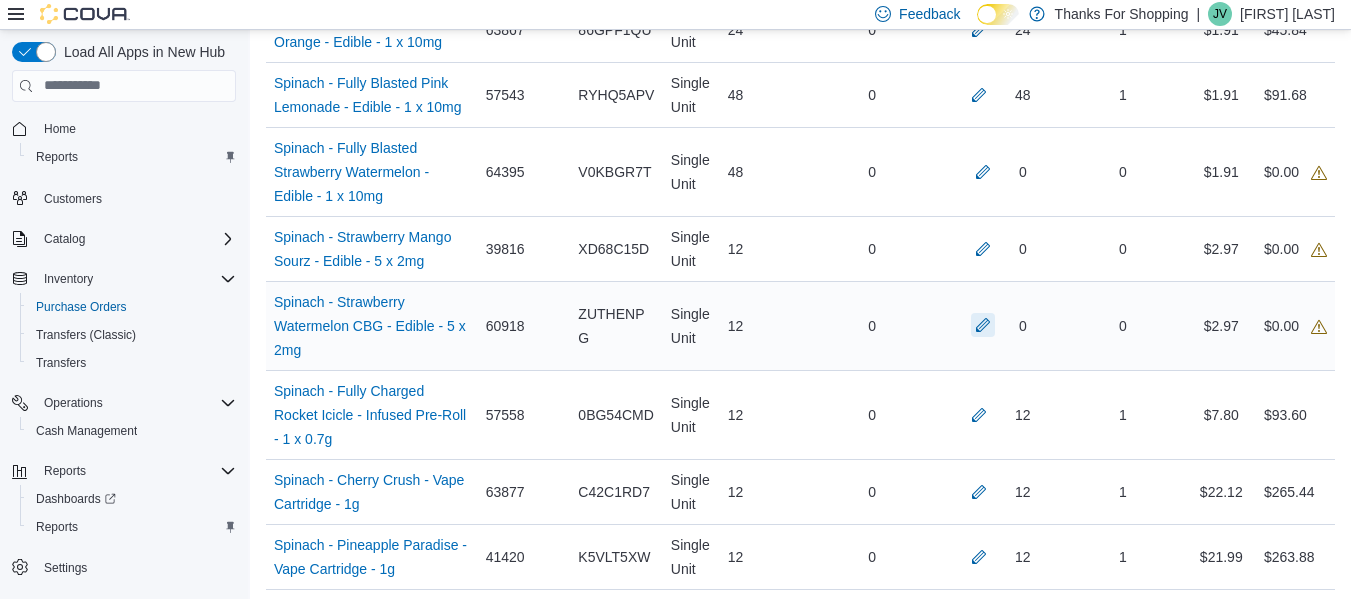 click at bounding box center [983, 325] 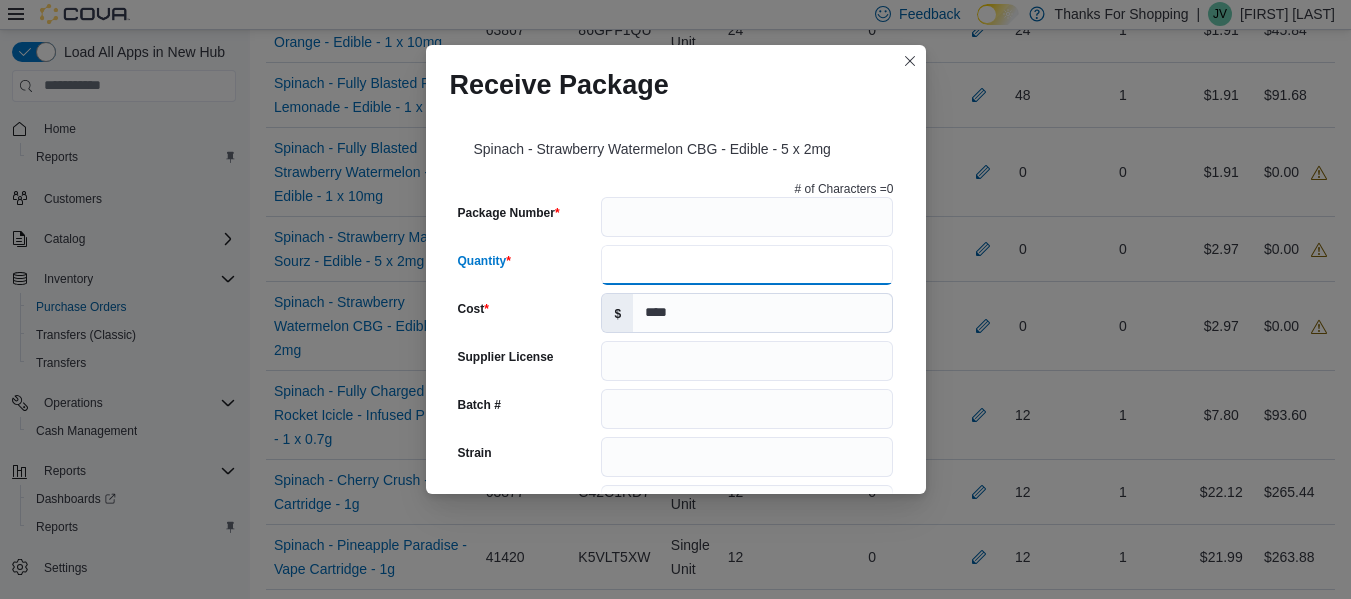 click on "Quantity" at bounding box center (747, 265) 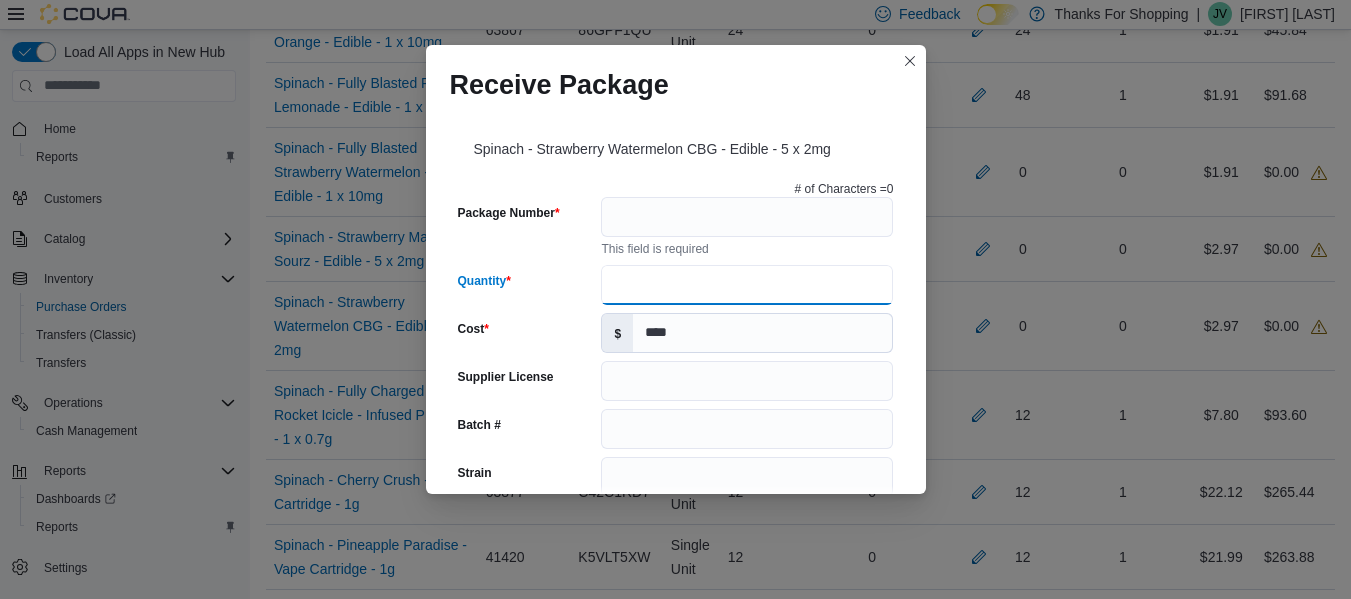 type on "**" 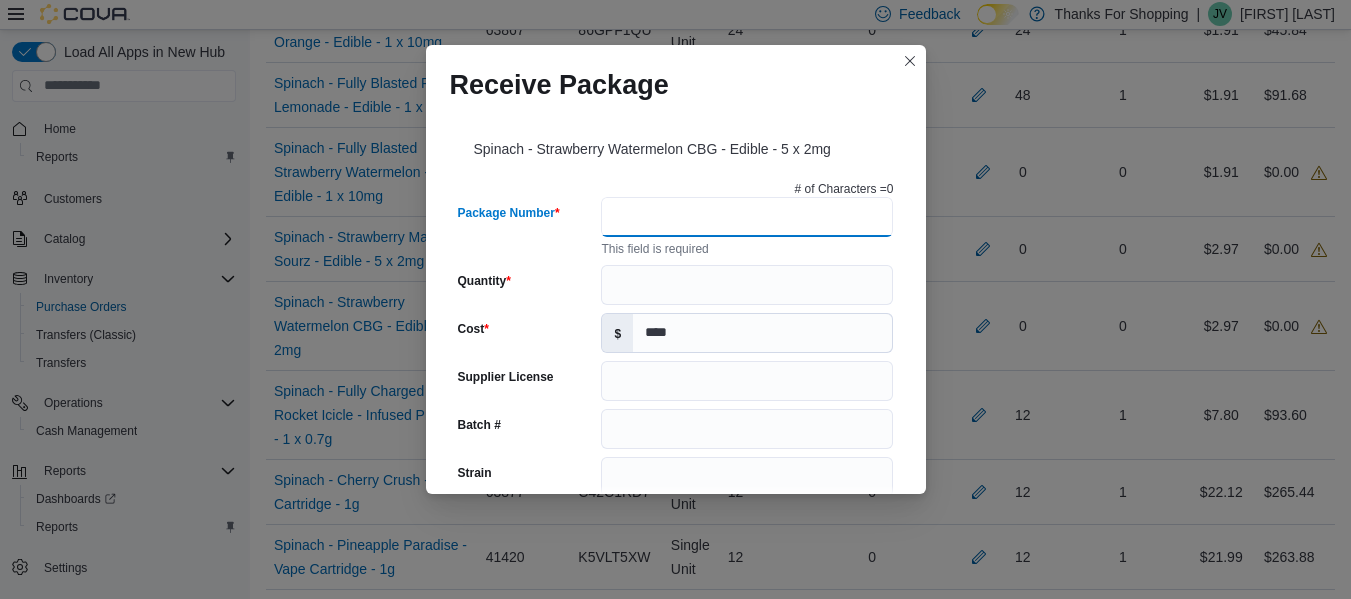 click on "Package Number" at bounding box center (747, 217) 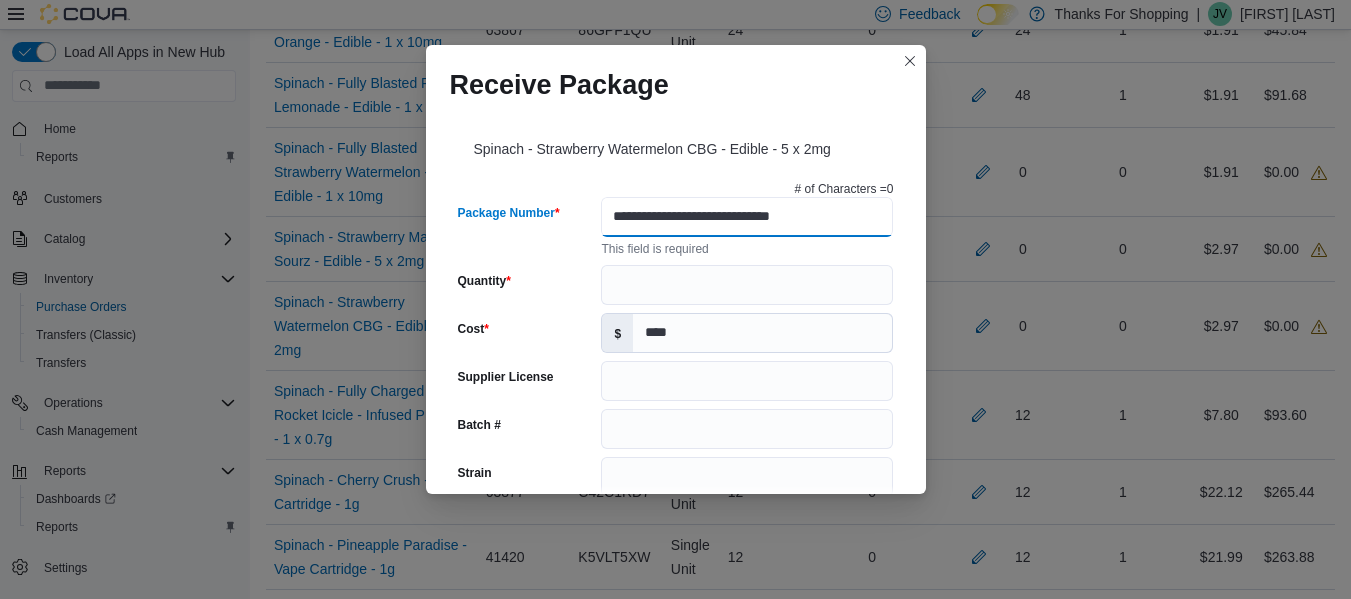 type on "**********" 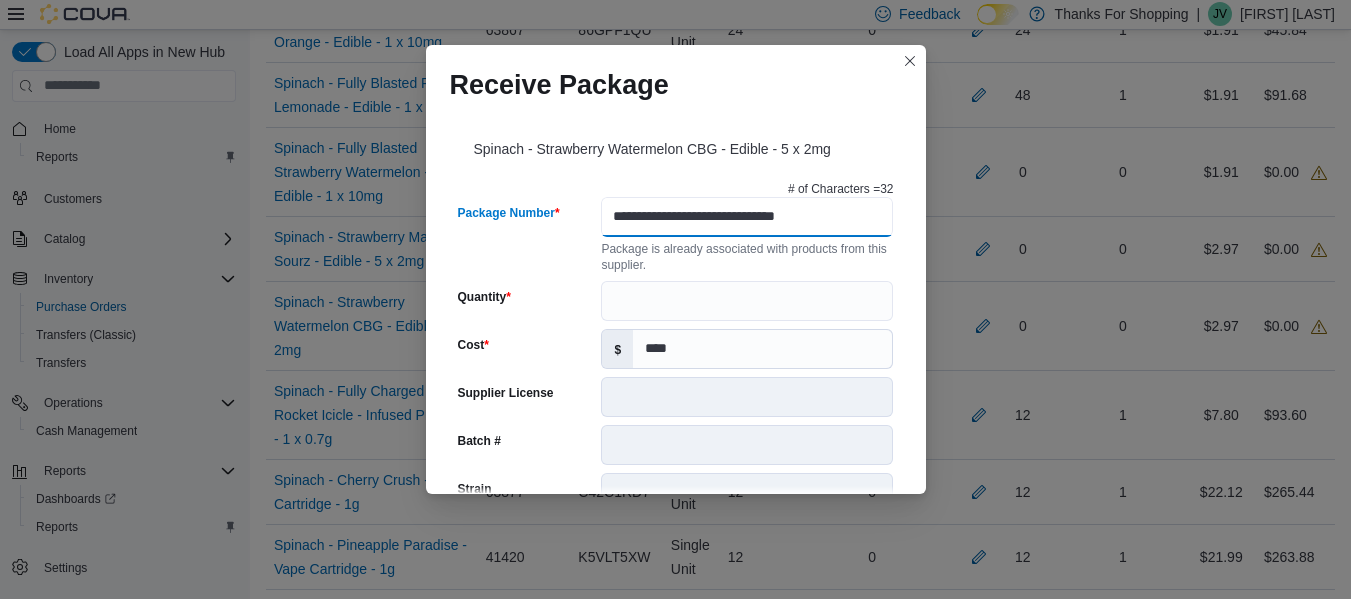scroll, scrollTop: 0, scrollLeft: 0, axis: both 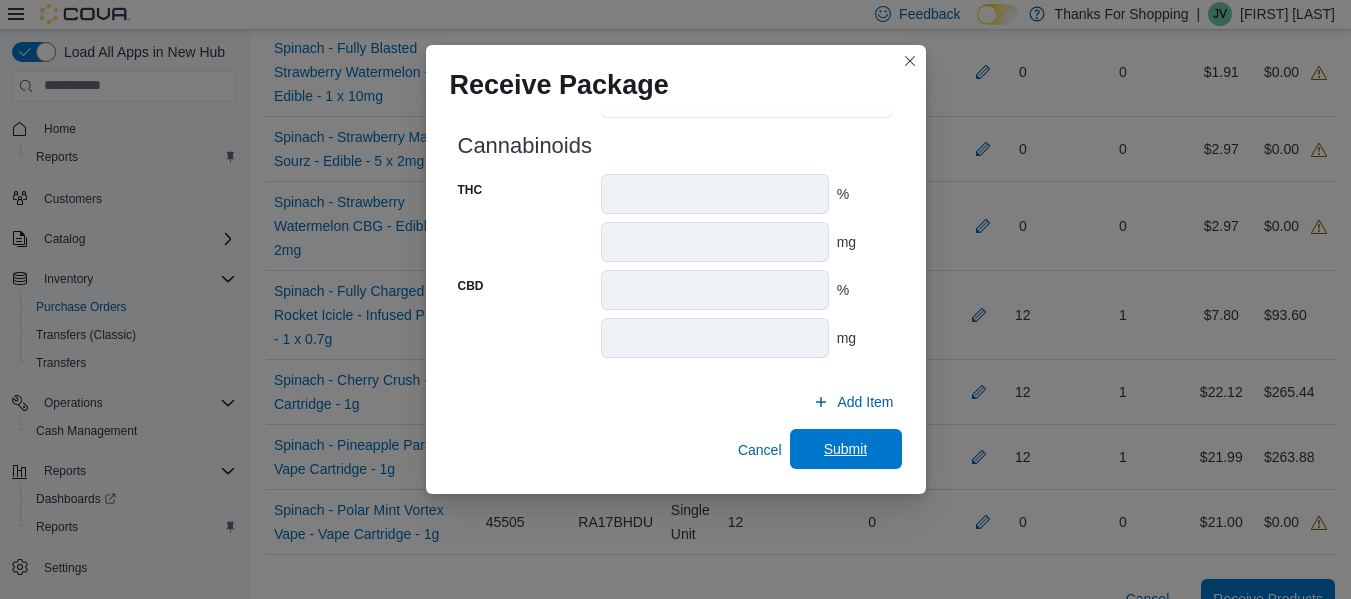 type on "**********" 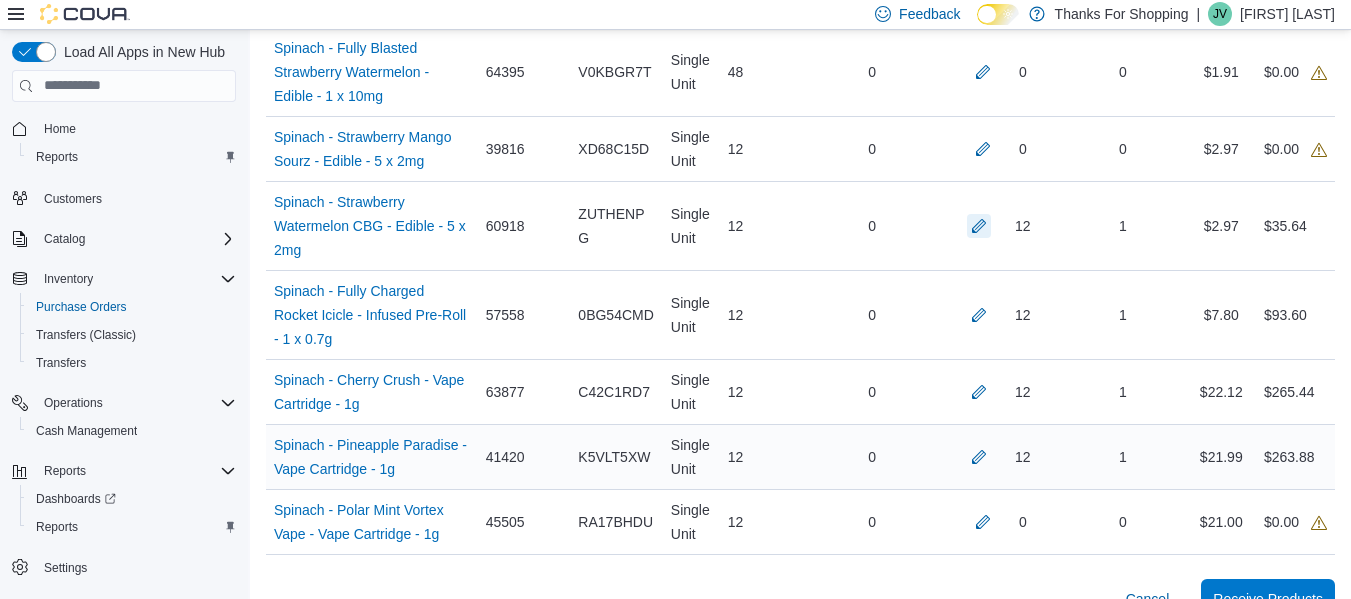 type 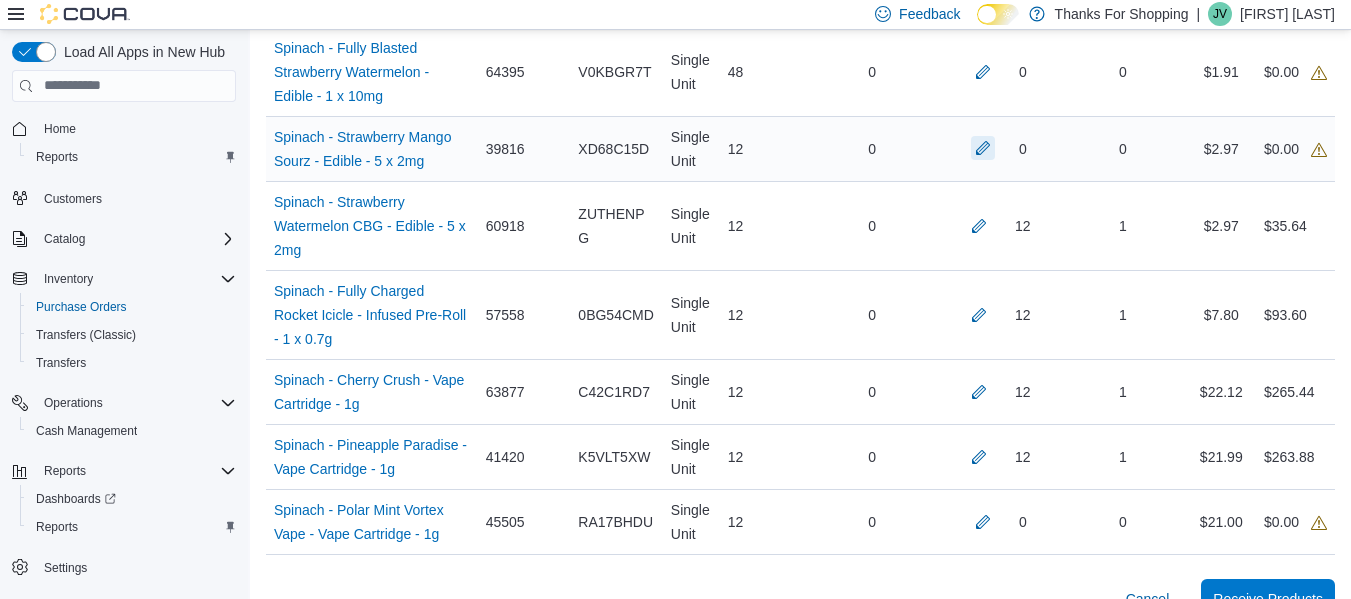 click at bounding box center (983, 148) 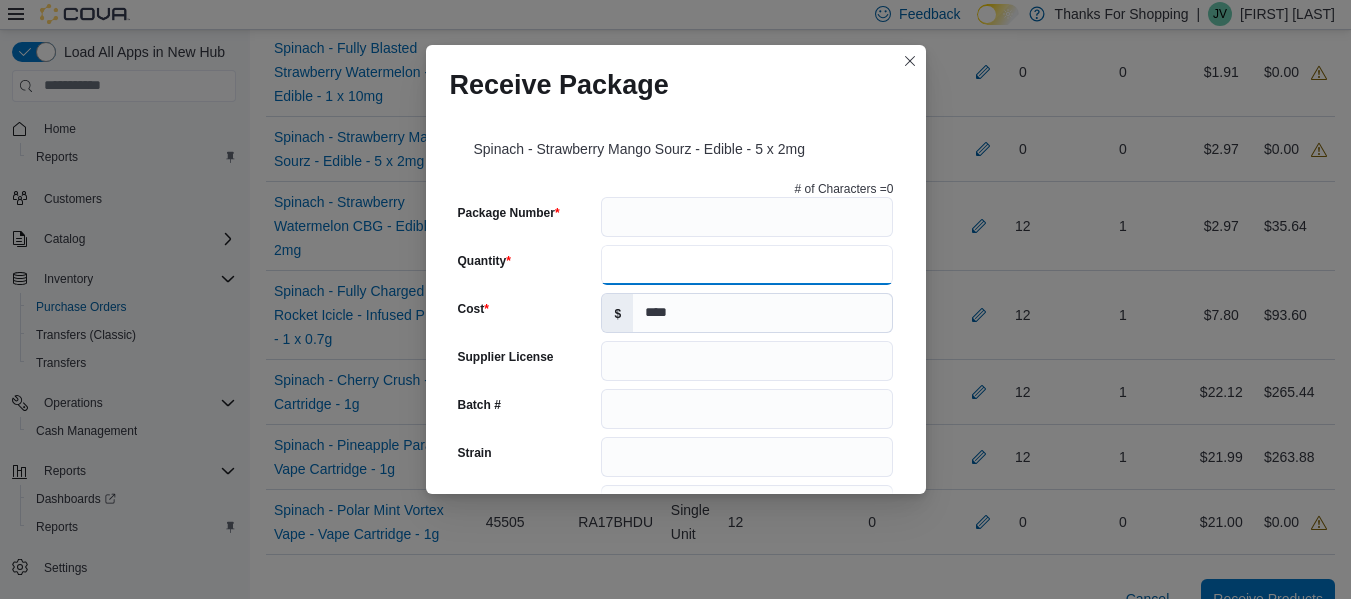 click on "Quantity" at bounding box center (747, 265) 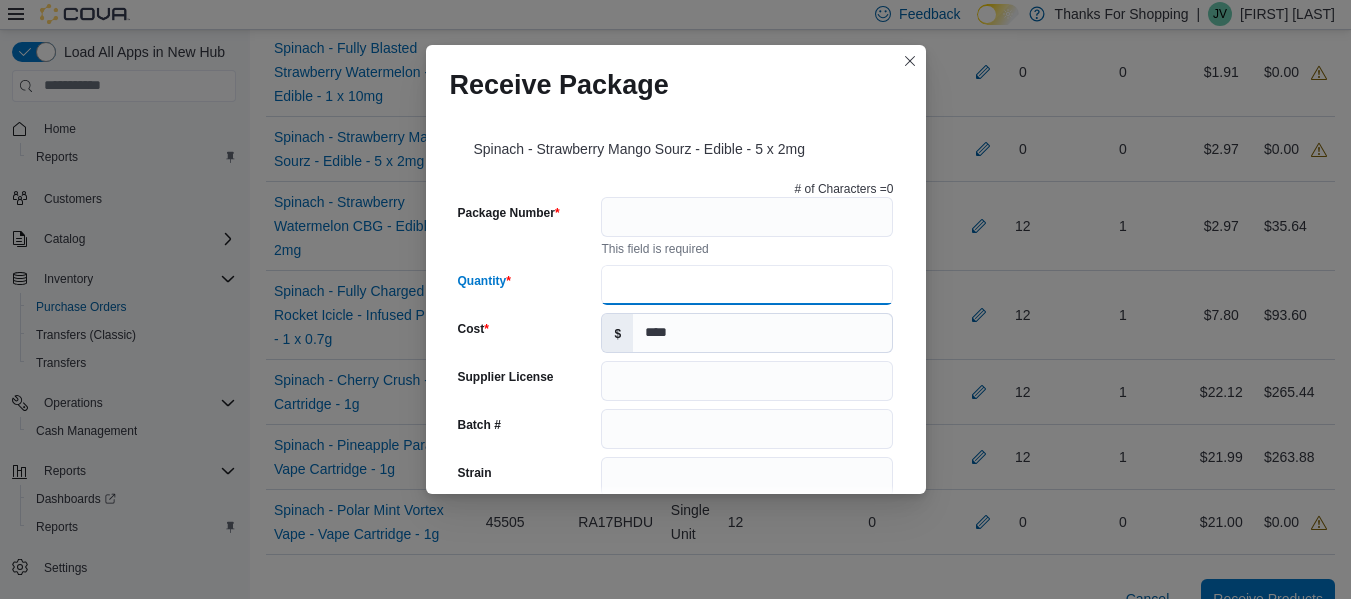 type on "**" 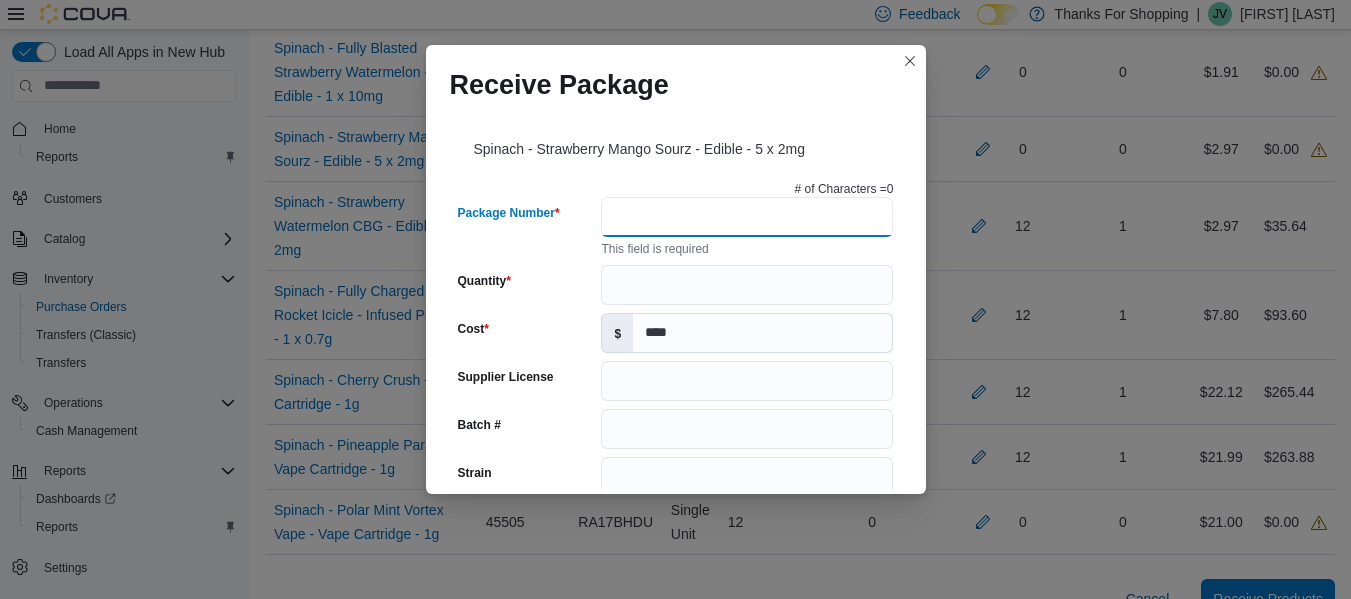 click on "Package Number" at bounding box center (747, 217) 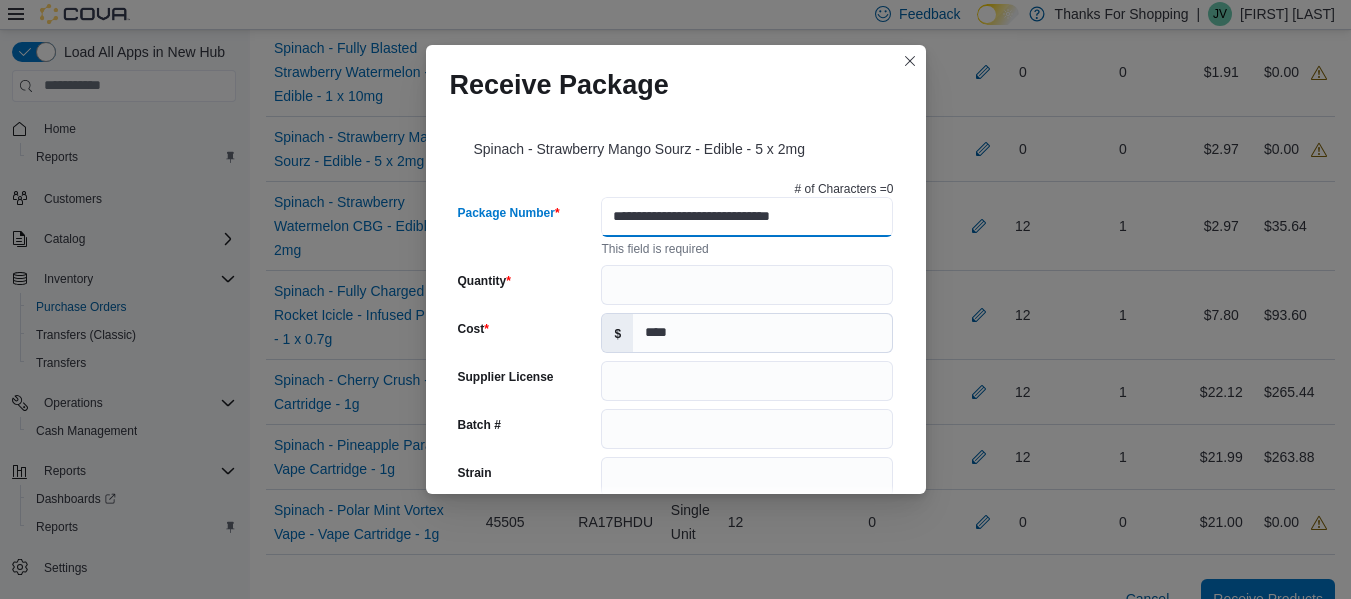 type on "**********" 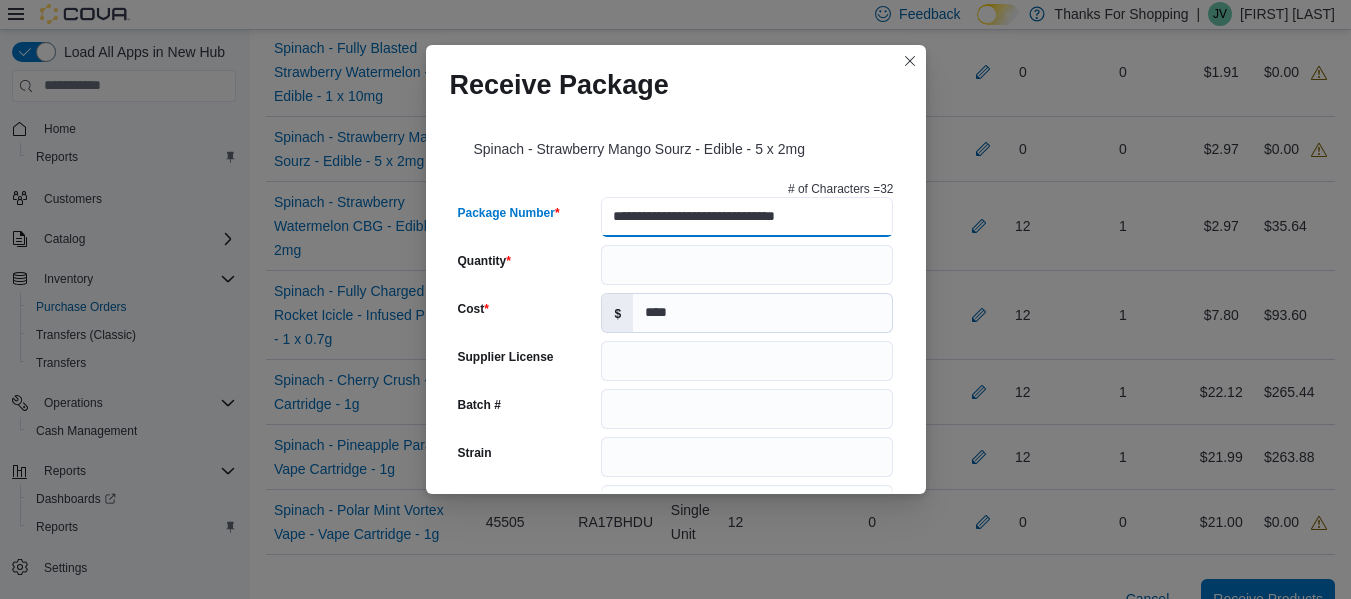 scroll, scrollTop: 0, scrollLeft: 0, axis: both 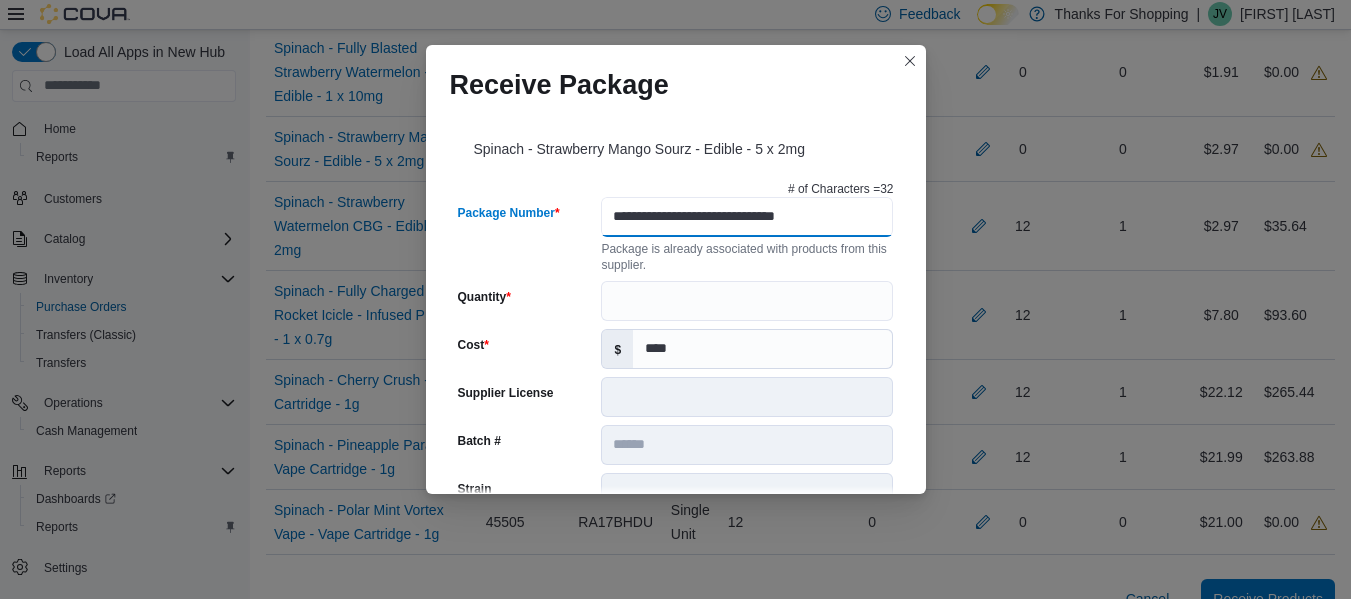 type on "******" 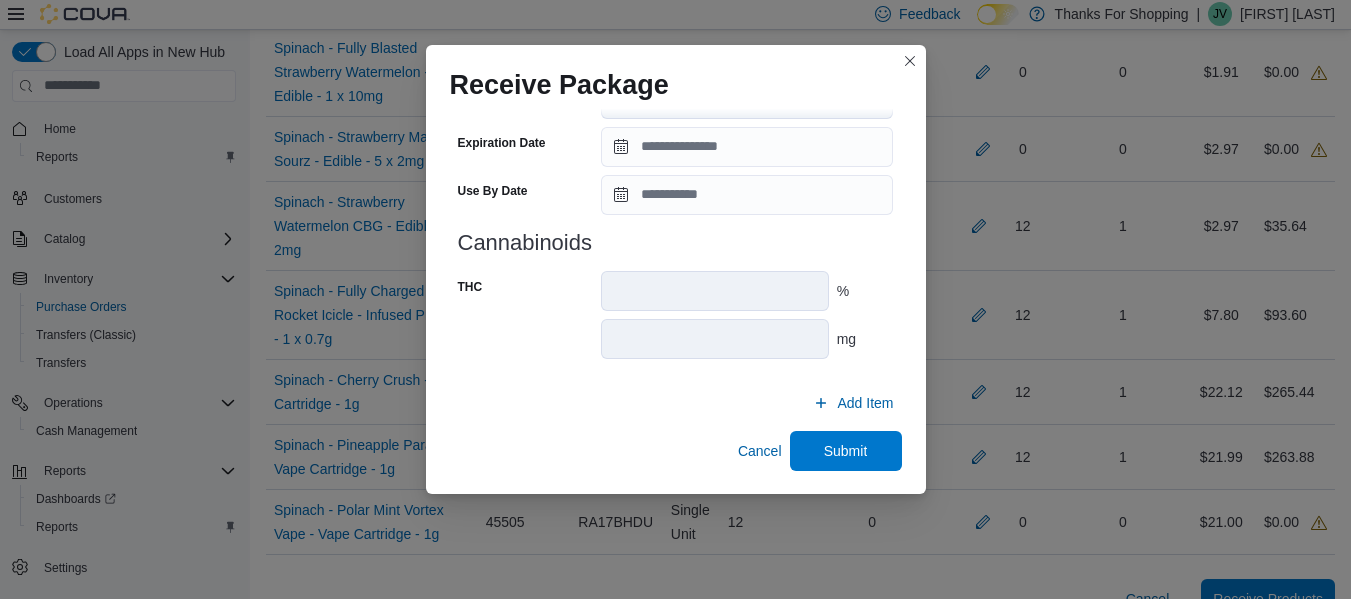 scroll, scrollTop: 779, scrollLeft: 0, axis: vertical 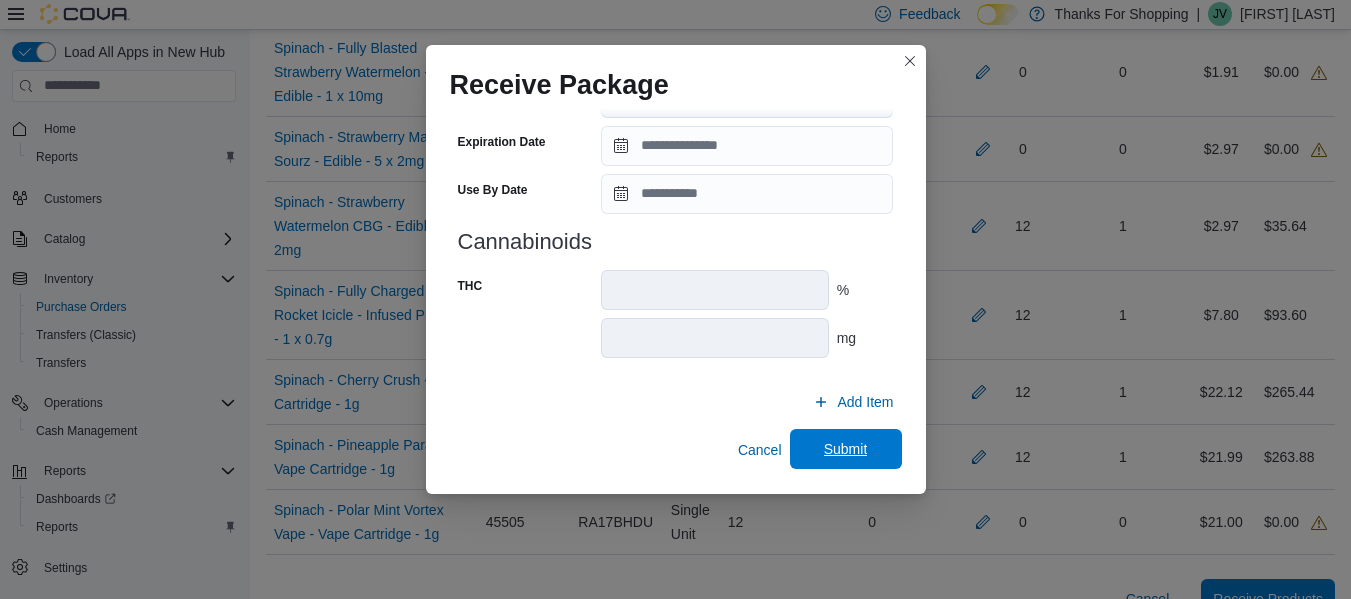 type on "**********" 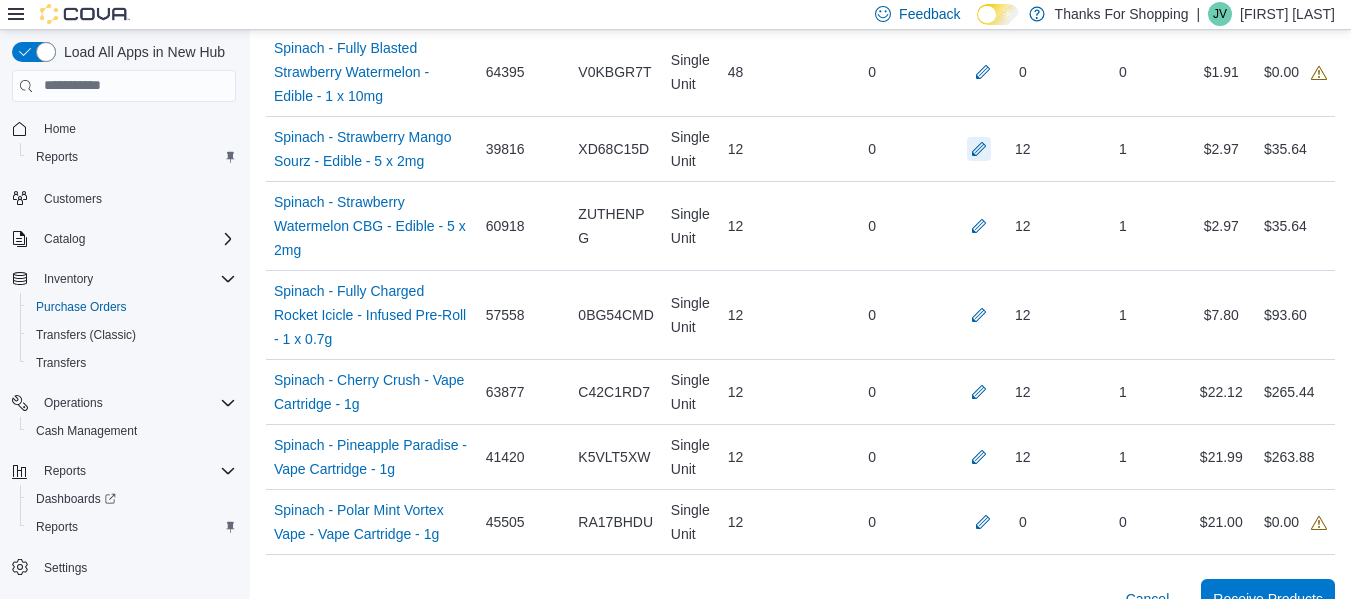 type 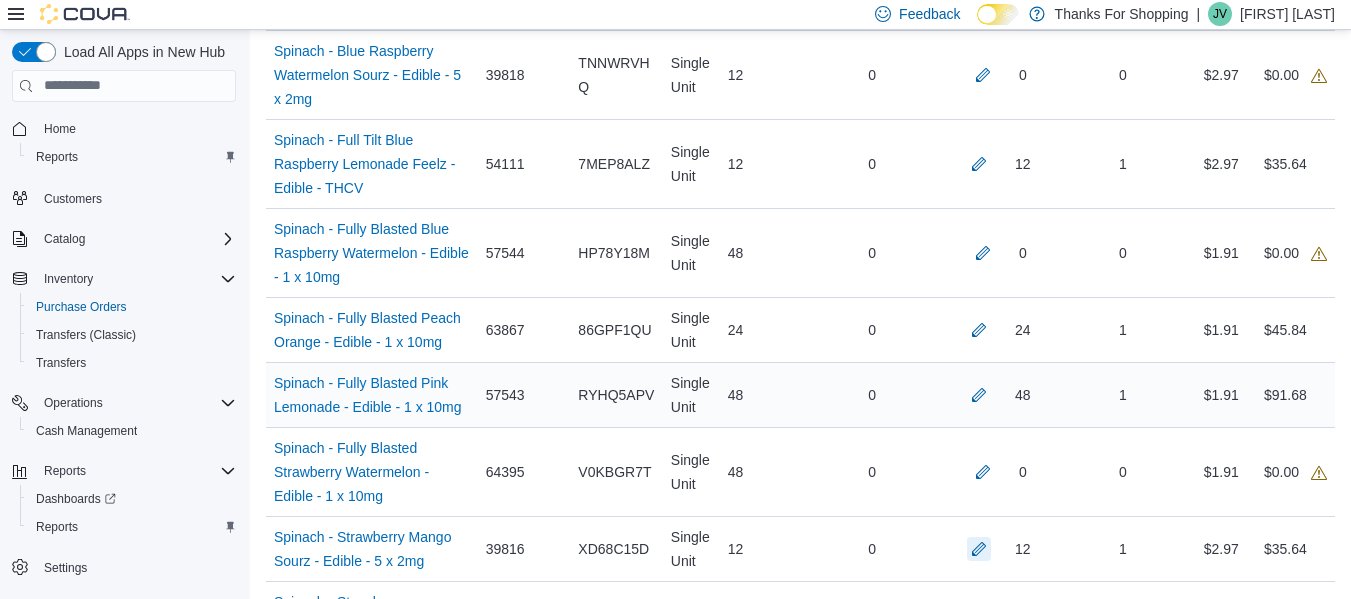 scroll, scrollTop: 500, scrollLeft: 0, axis: vertical 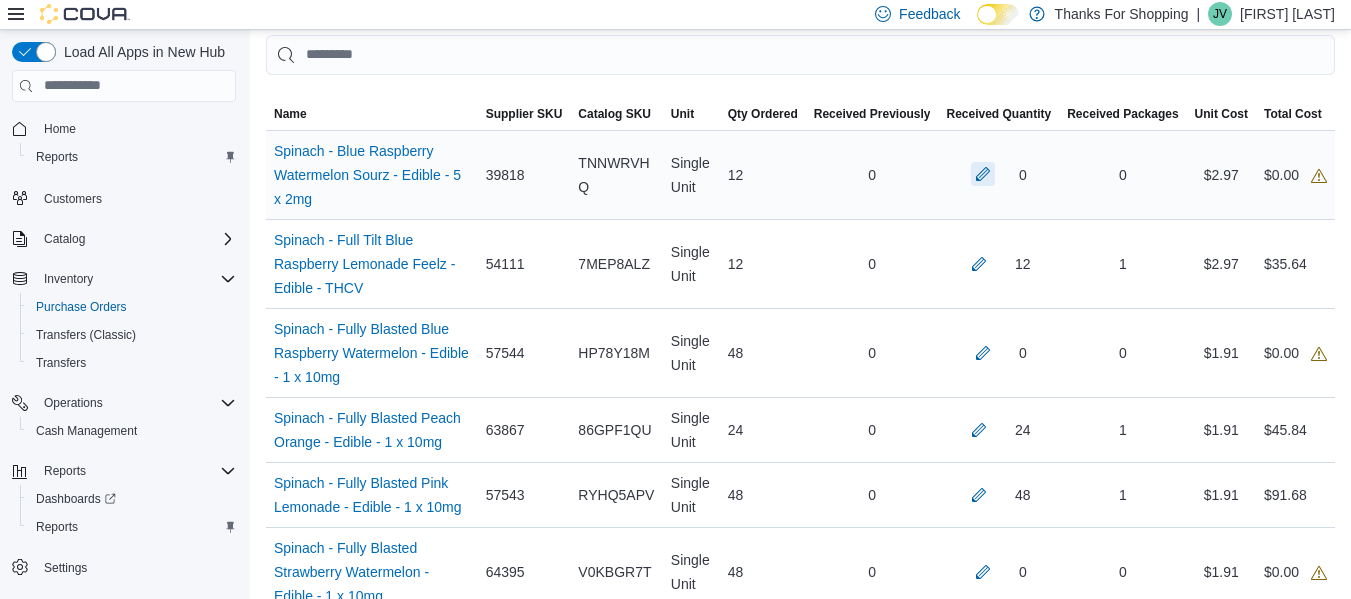 click at bounding box center (983, 174) 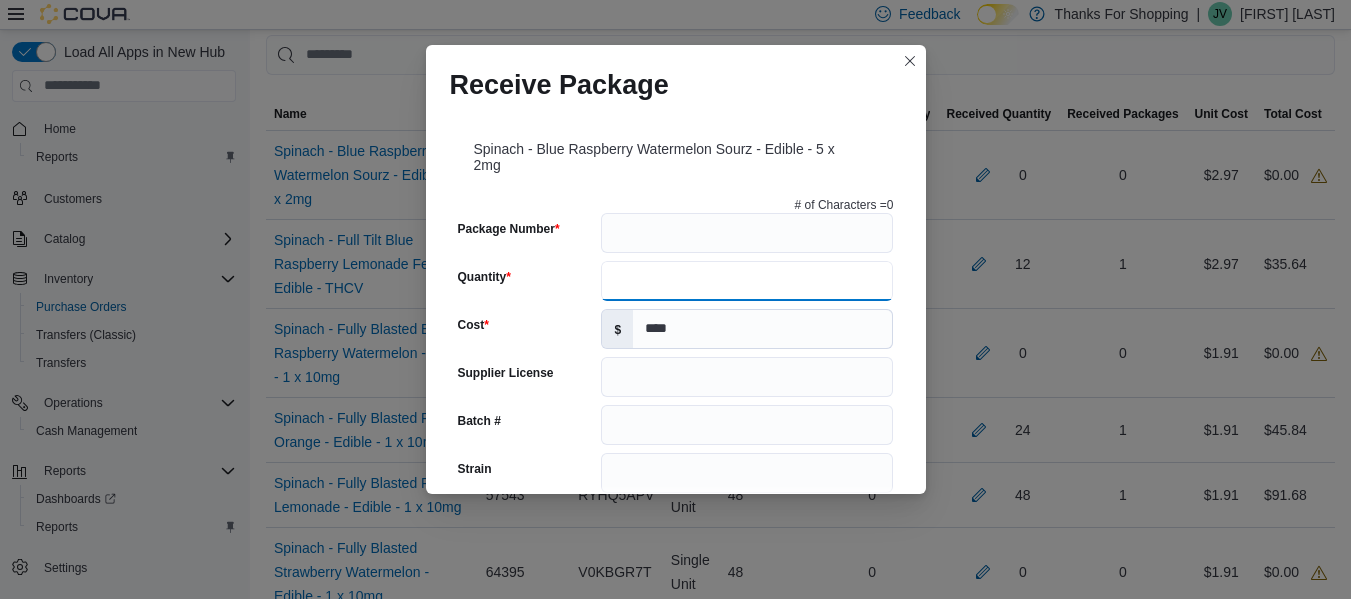 click on "Quantity" at bounding box center [747, 281] 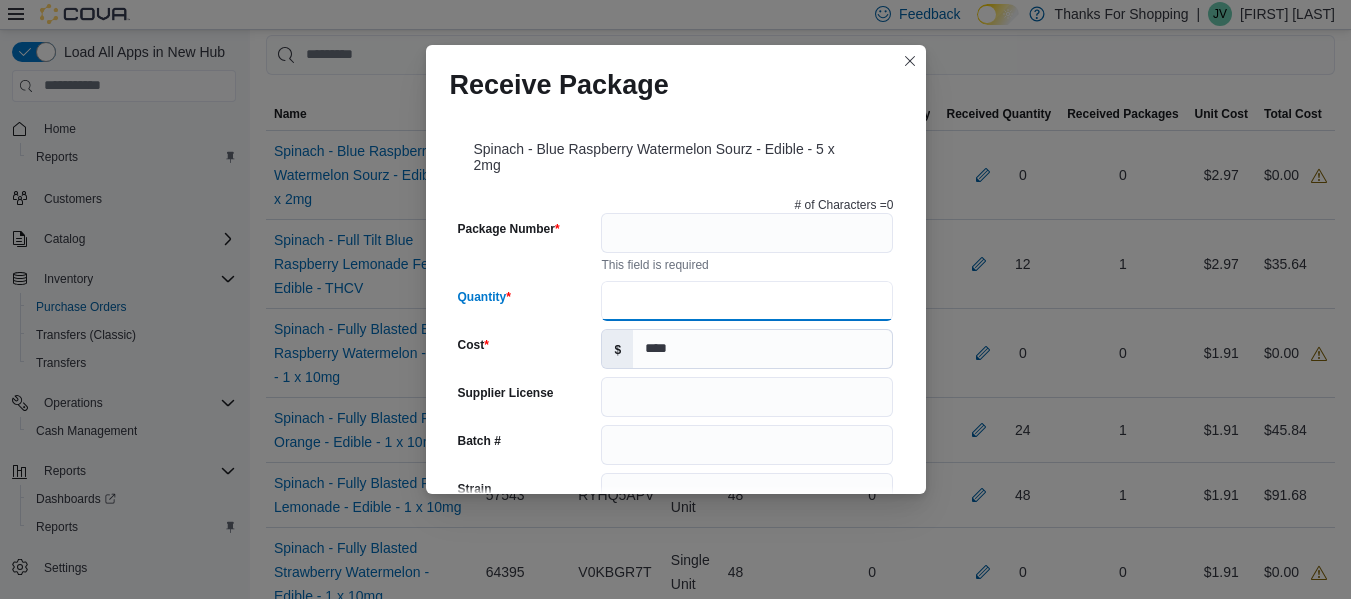 type on "**" 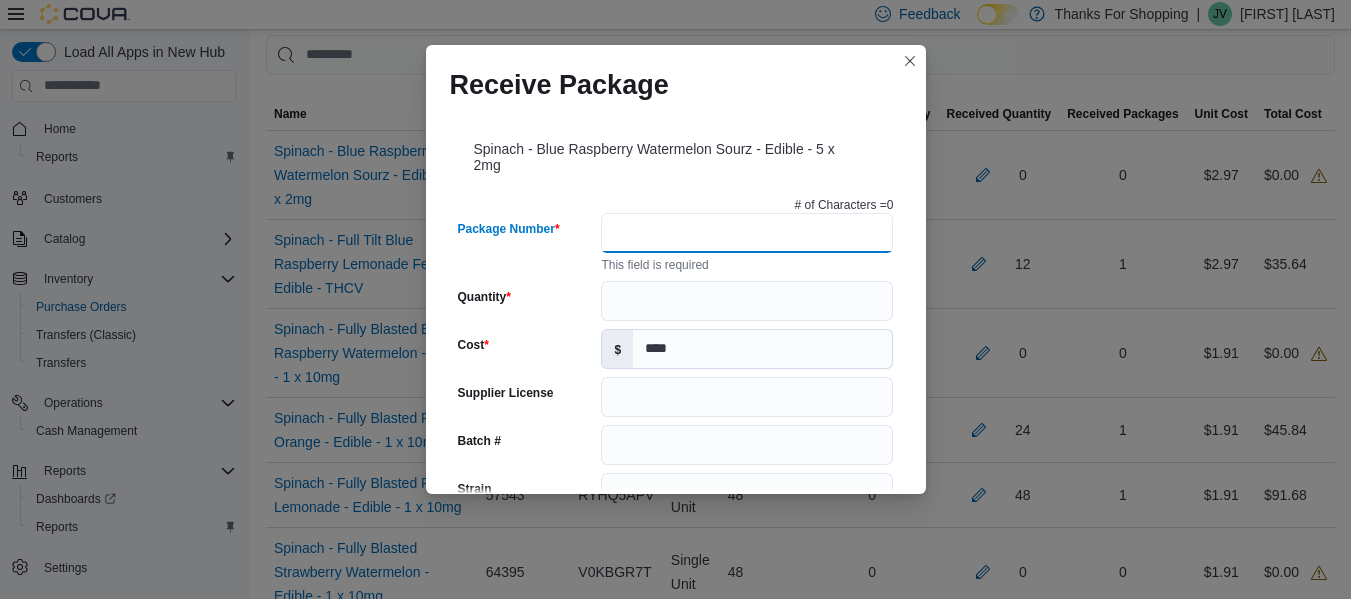 click on "Package Number" at bounding box center [747, 233] 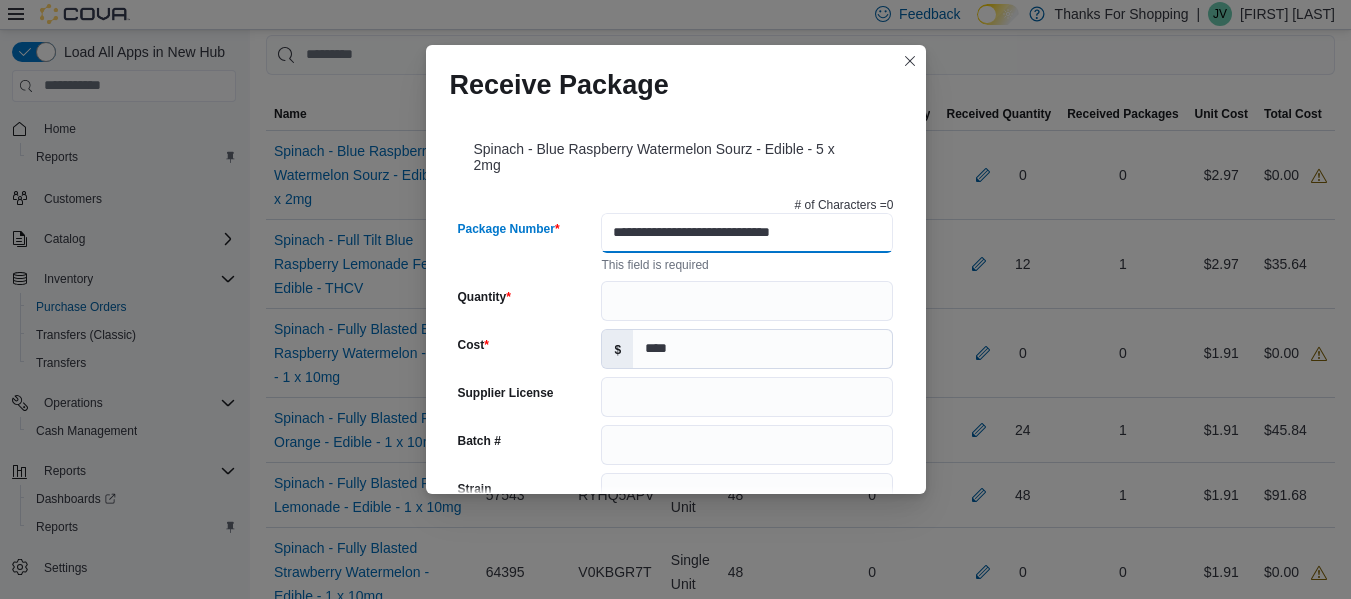 type on "**********" 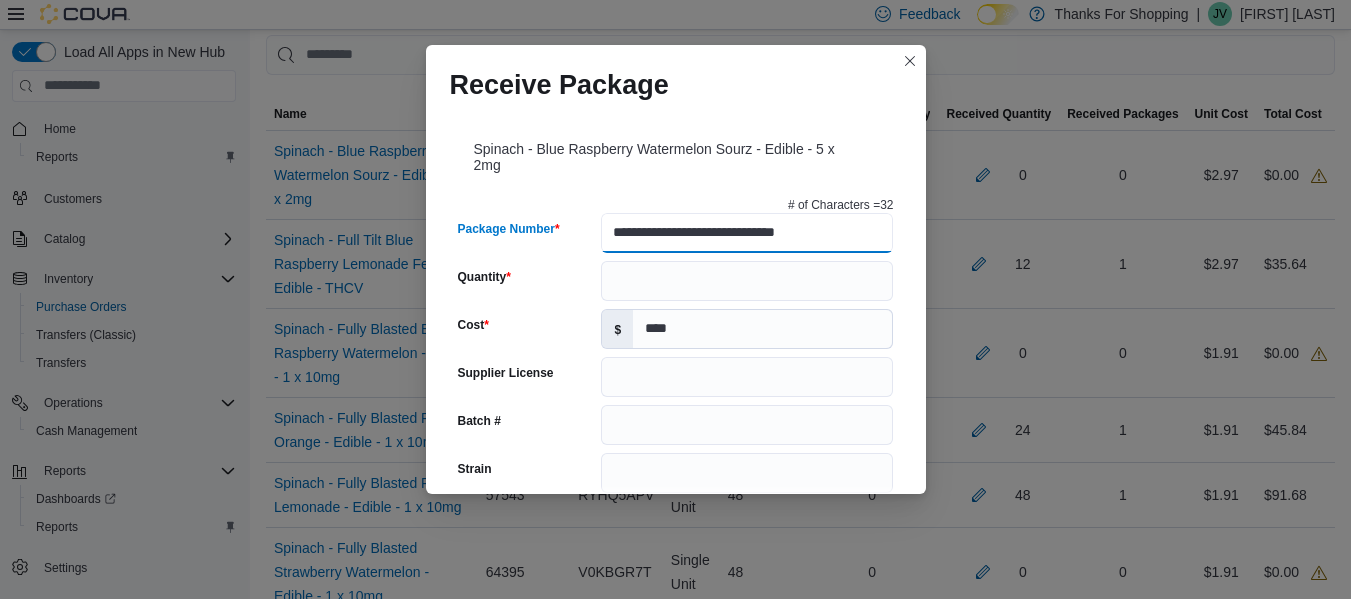 type on "**********" 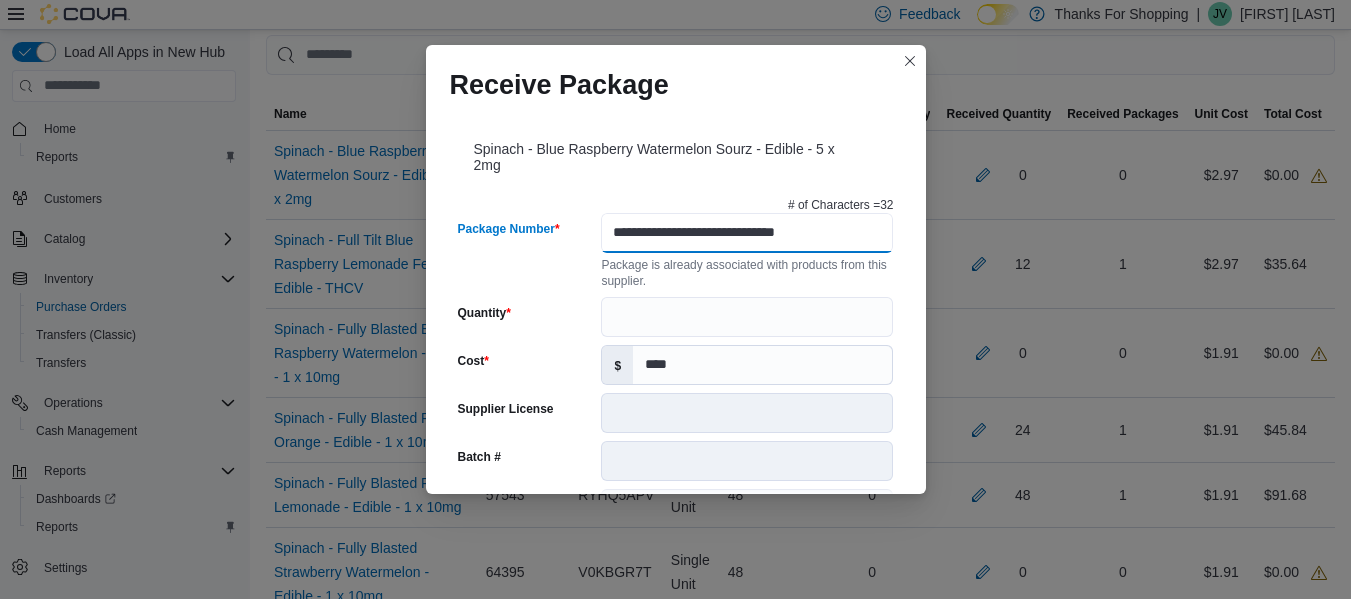 scroll, scrollTop: 0, scrollLeft: 0, axis: both 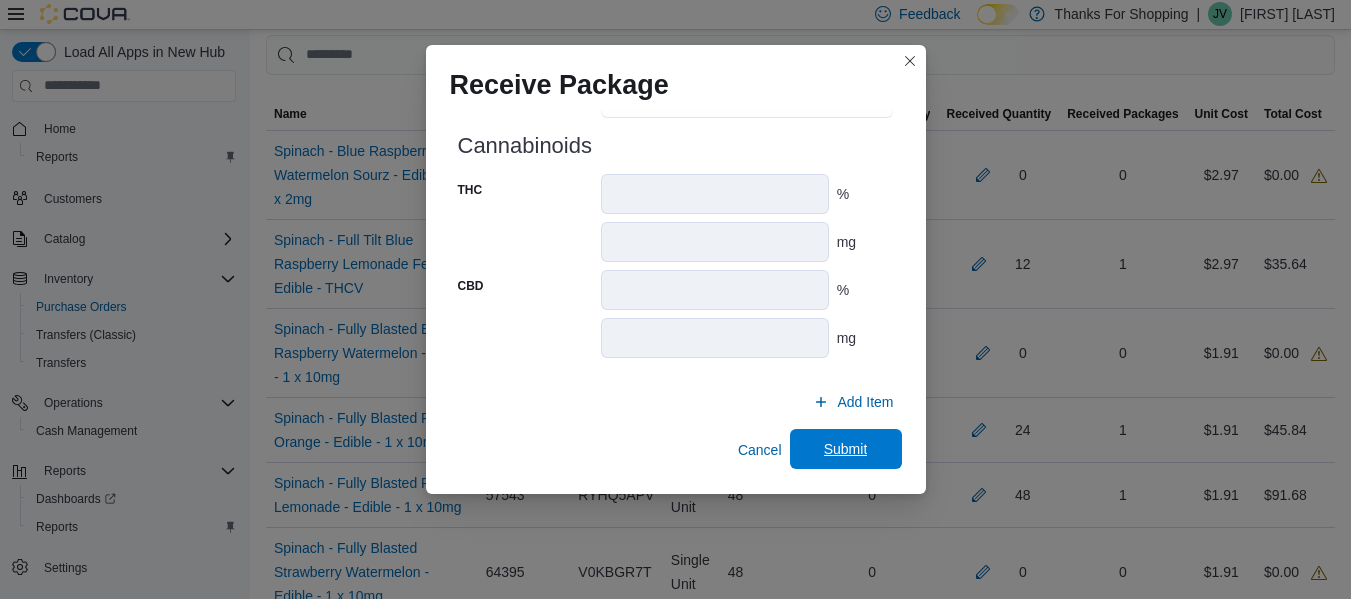 type on "**********" 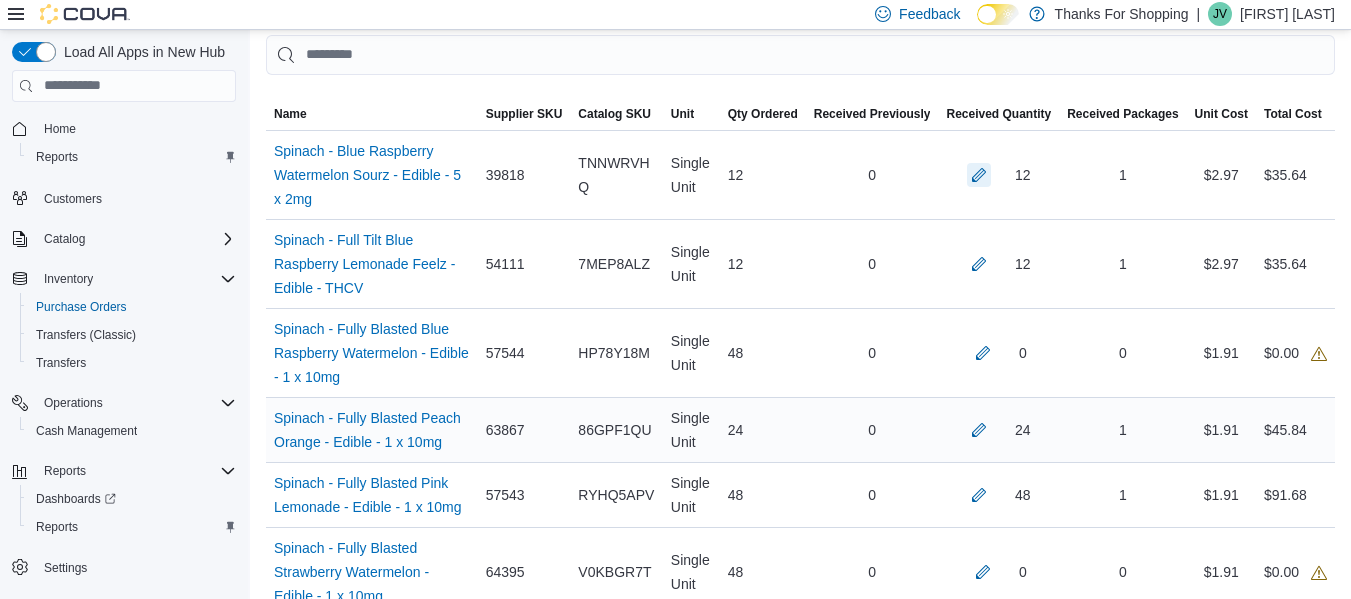 type 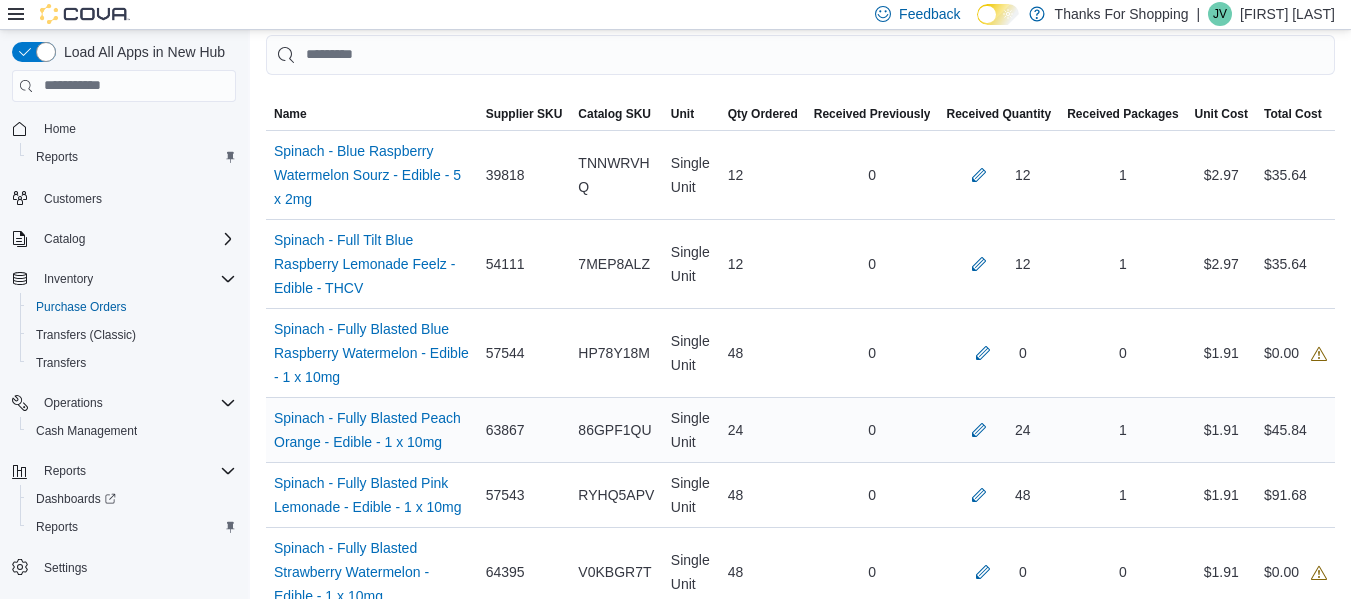 click on "Qty Ordered 24" at bounding box center (763, 429) 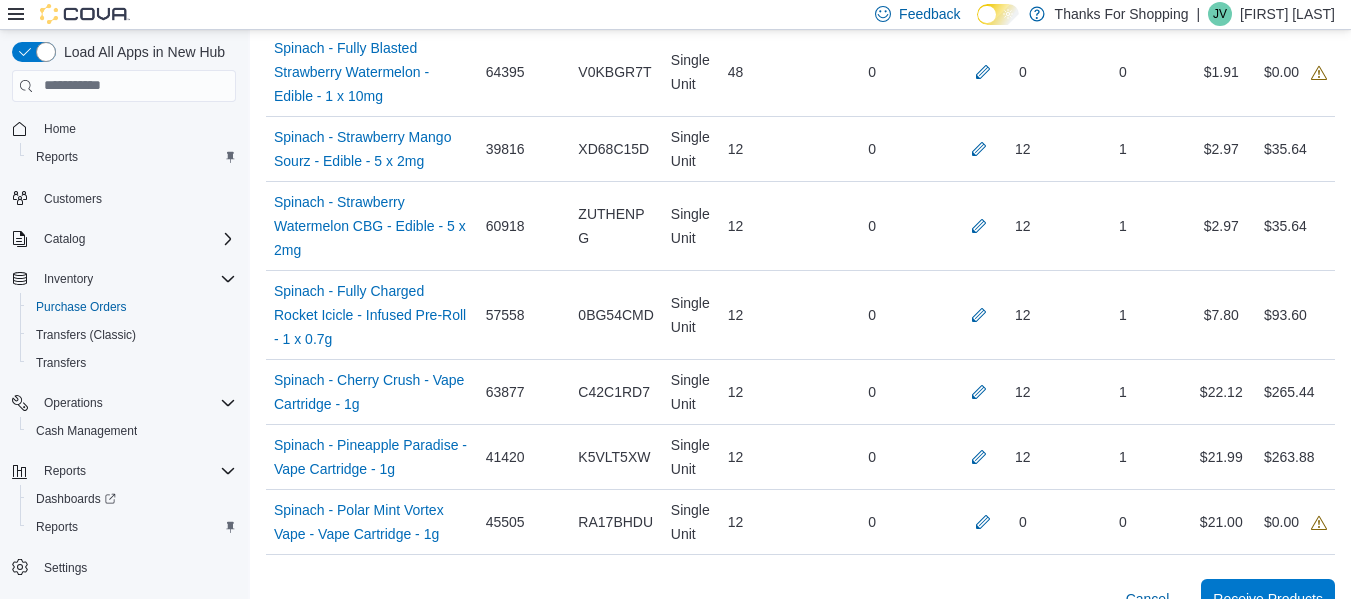 scroll, scrollTop: 900, scrollLeft: 0, axis: vertical 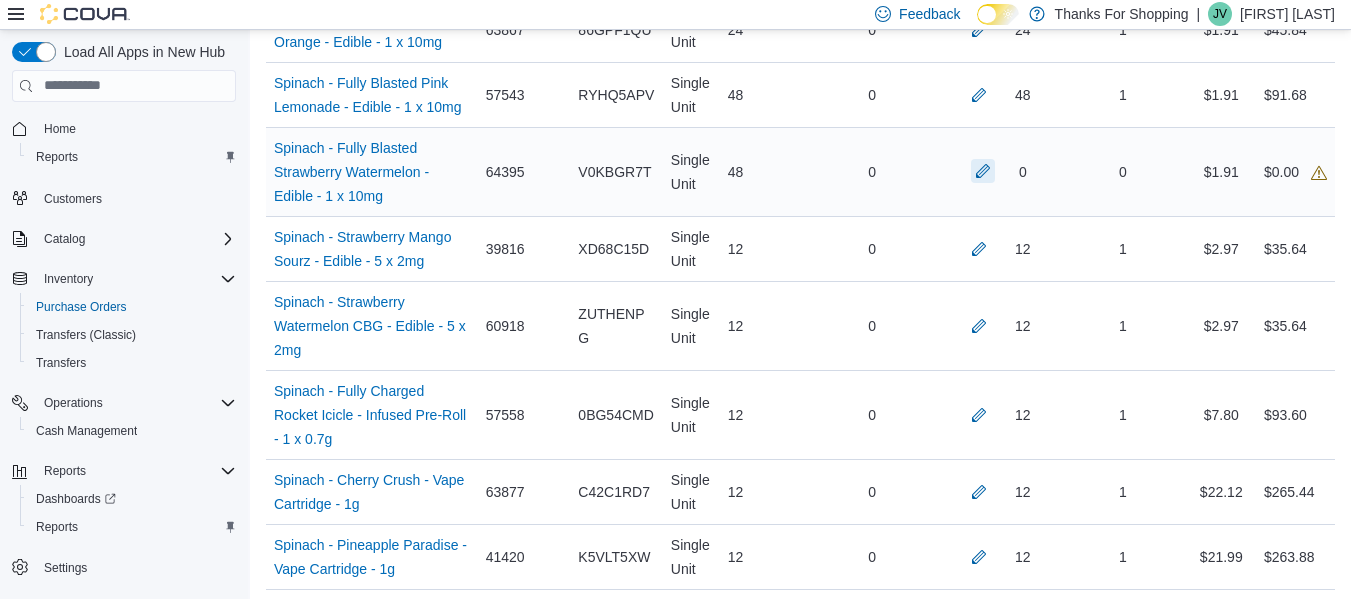 click at bounding box center [983, 171] 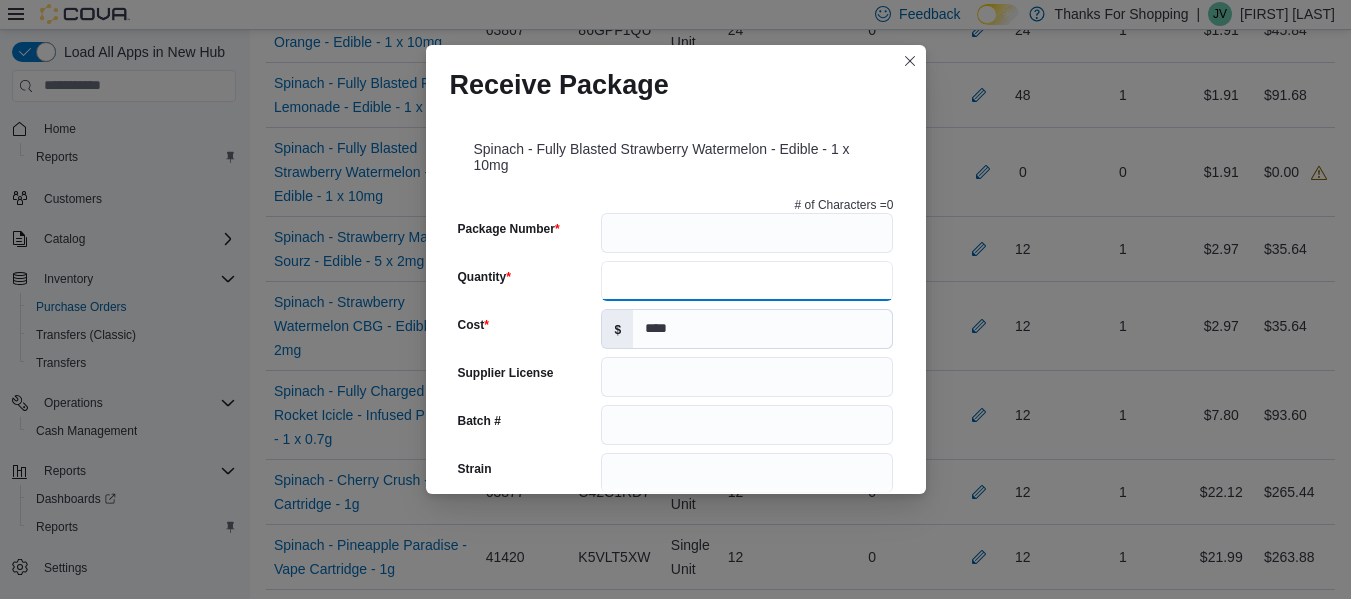 click on "Quantity" at bounding box center (747, 281) 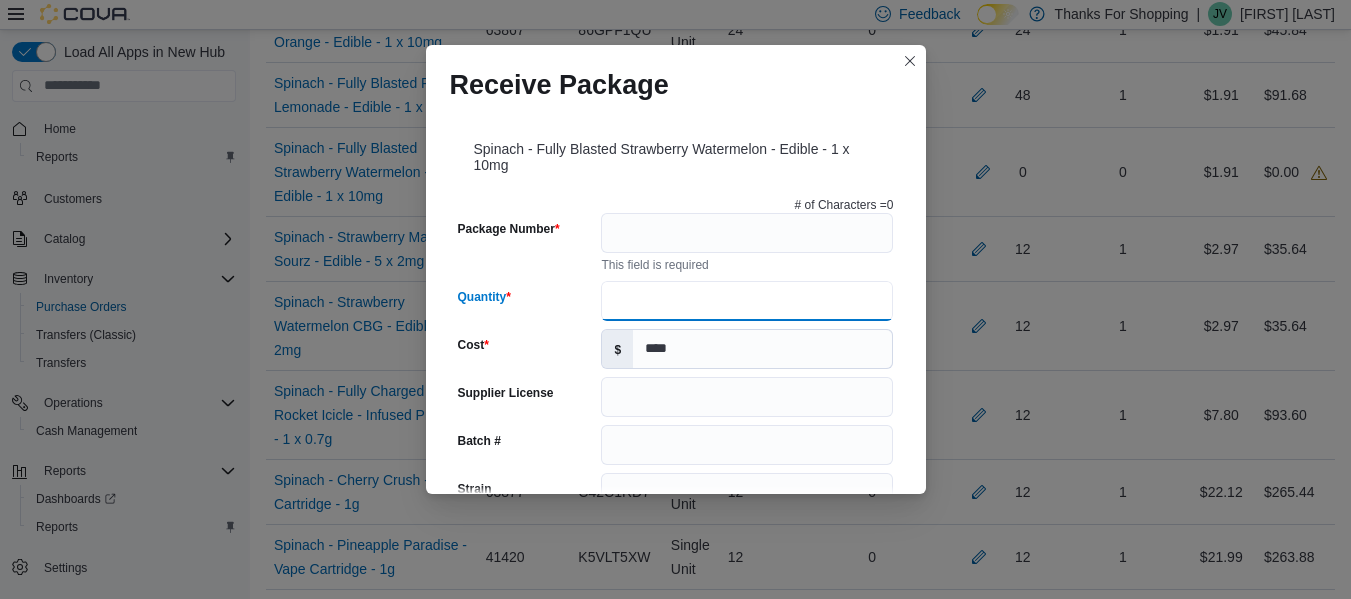 type on "**" 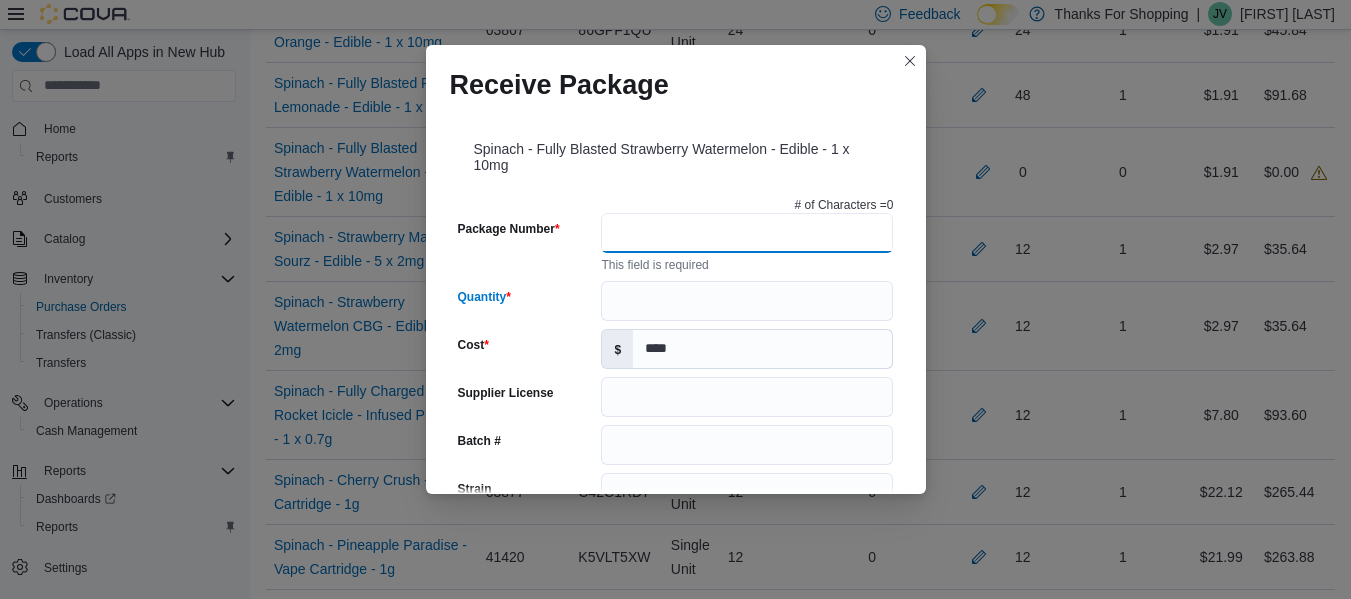 click on "Package Number" at bounding box center (747, 233) 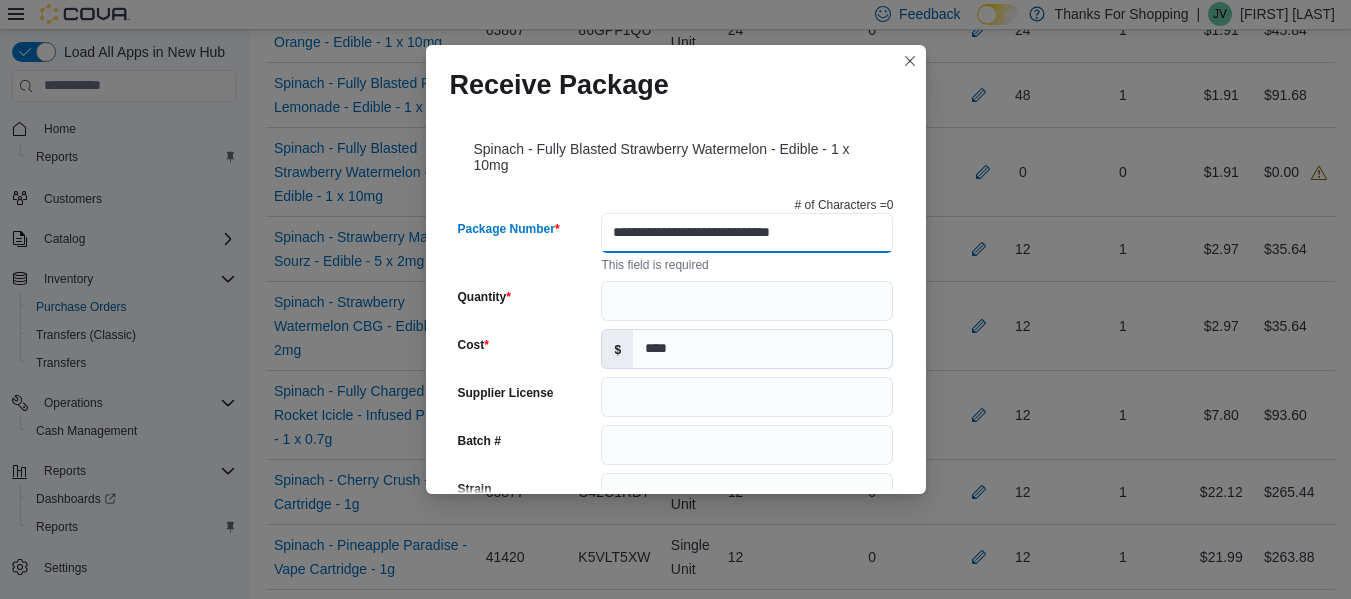 type on "**********" 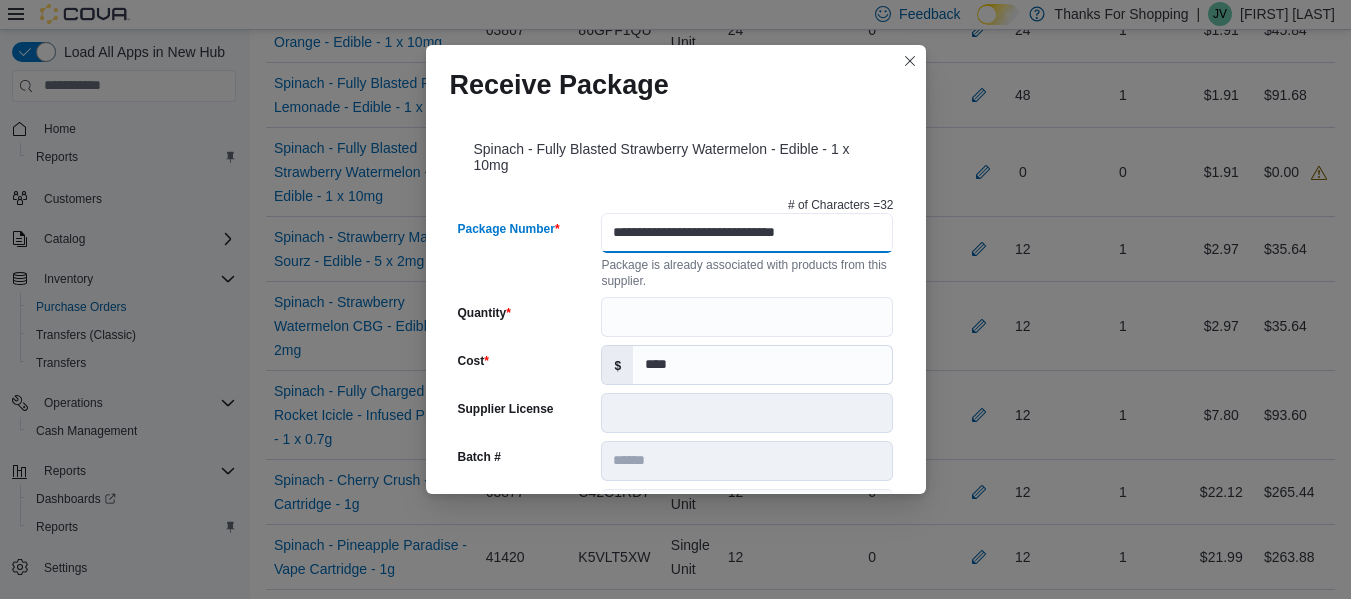 type on "******" 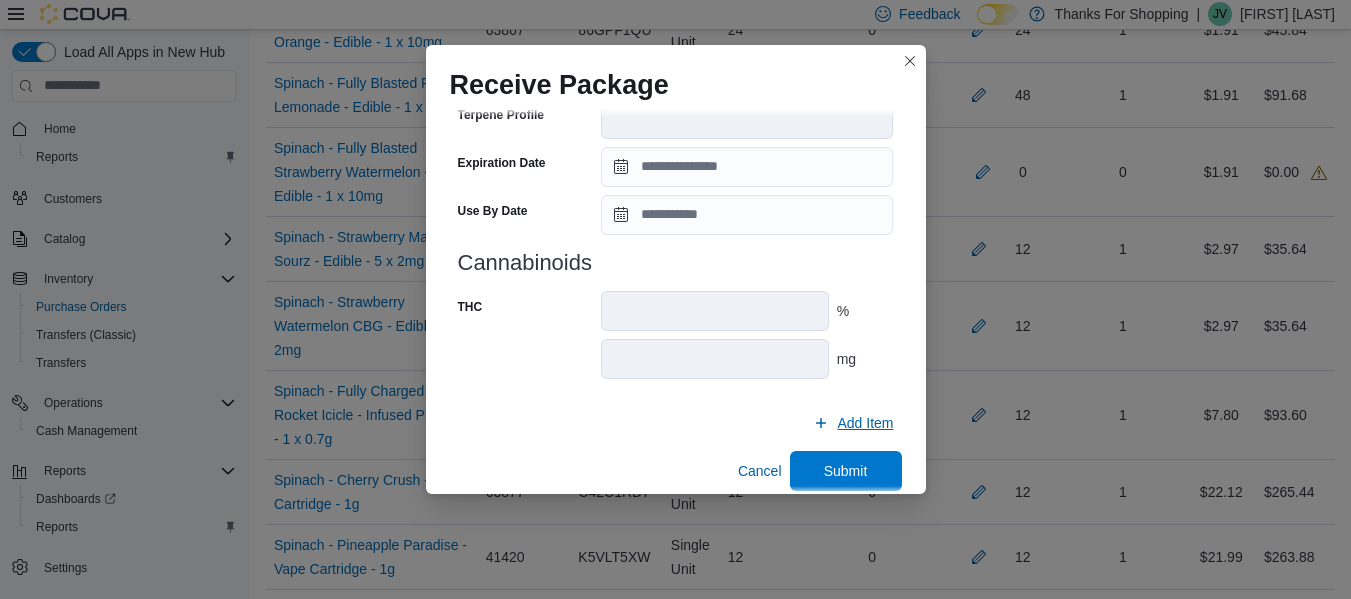 scroll, scrollTop: 795, scrollLeft: 0, axis: vertical 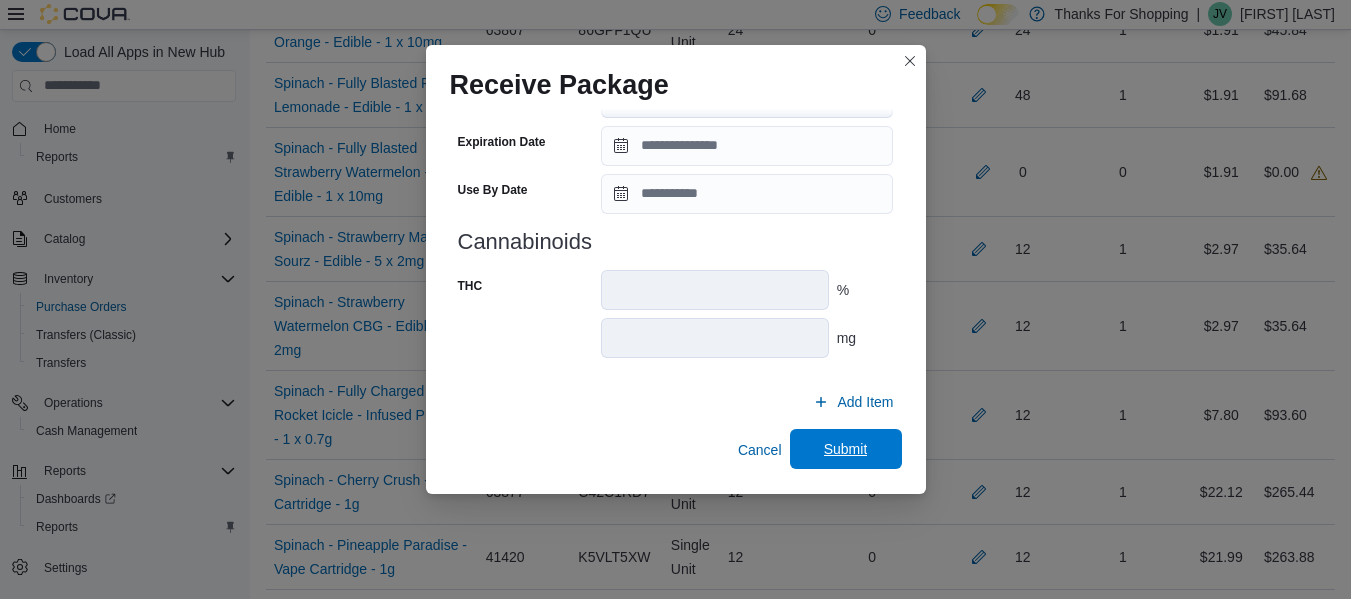 type on "**********" 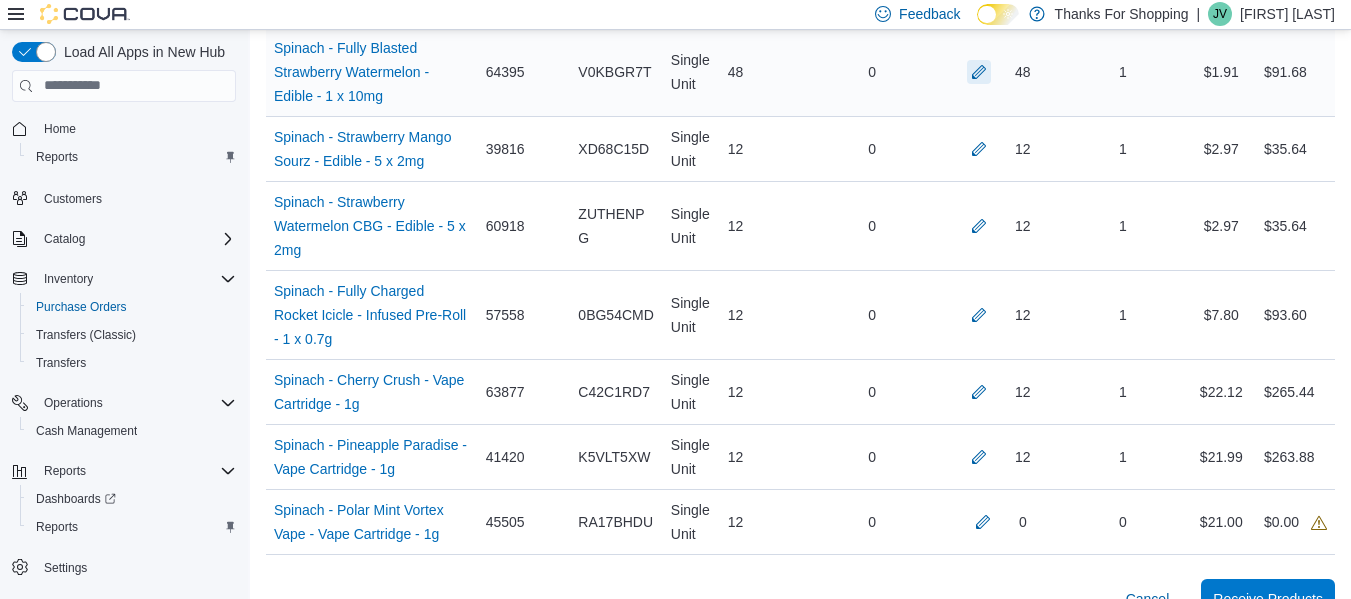 scroll, scrollTop: 1100, scrollLeft: 0, axis: vertical 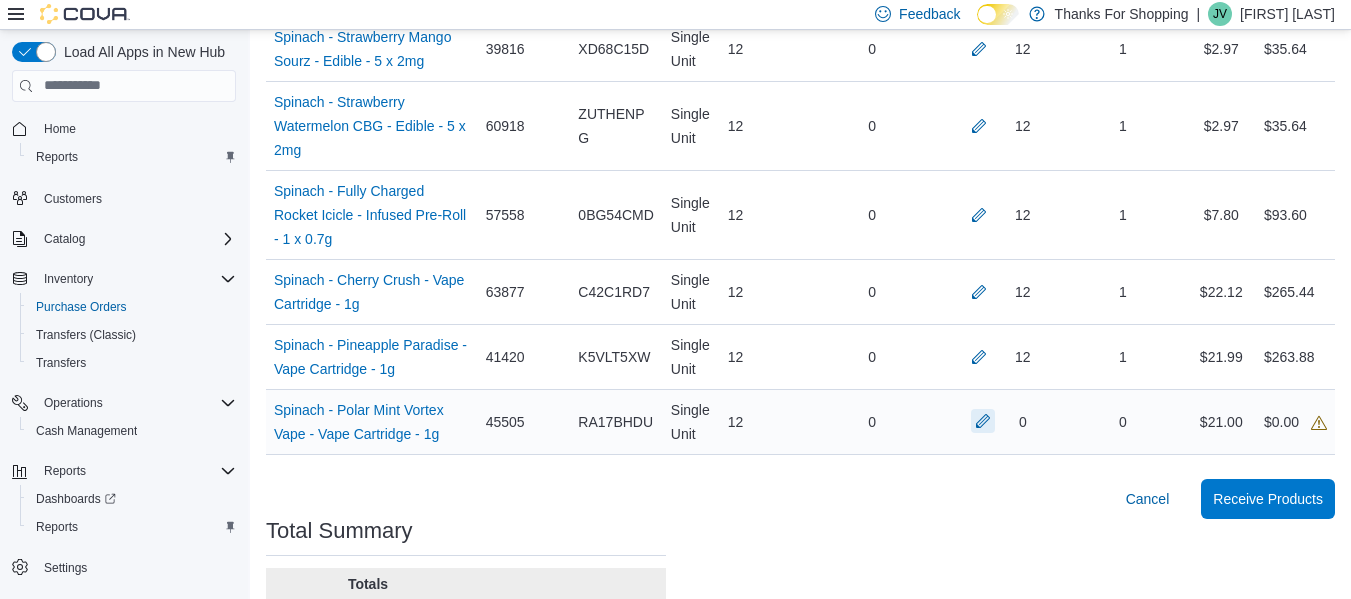 click at bounding box center (983, 421) 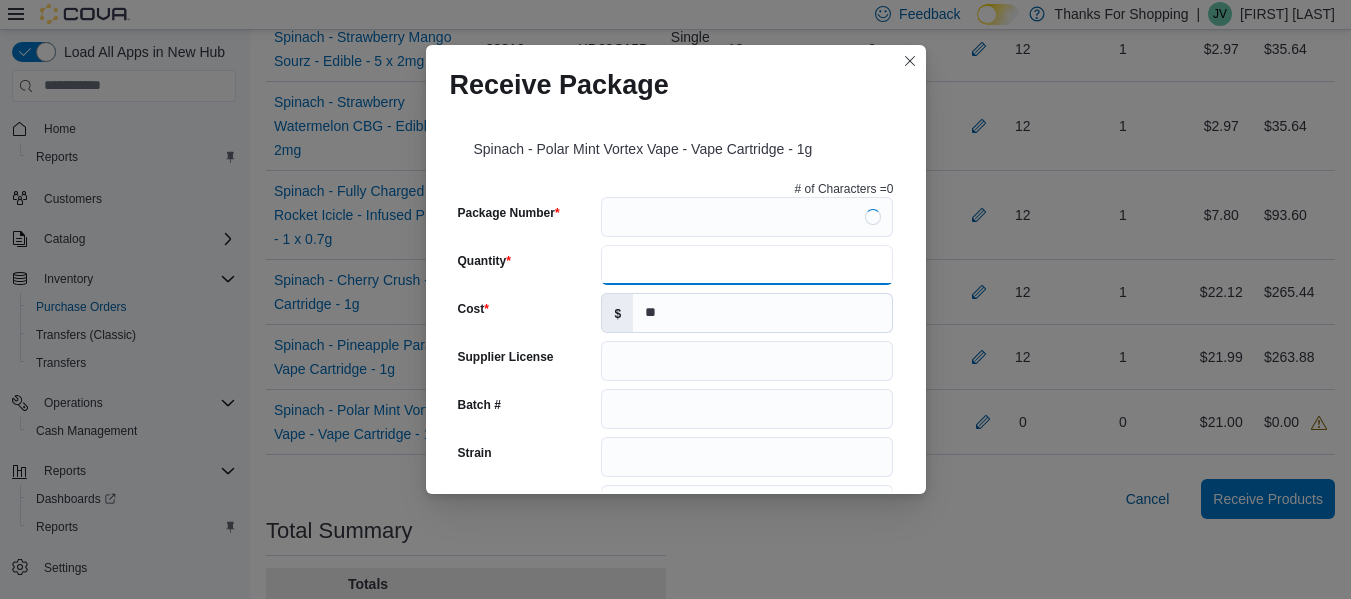 click on "Quantity" at bounding box center [747, 265] 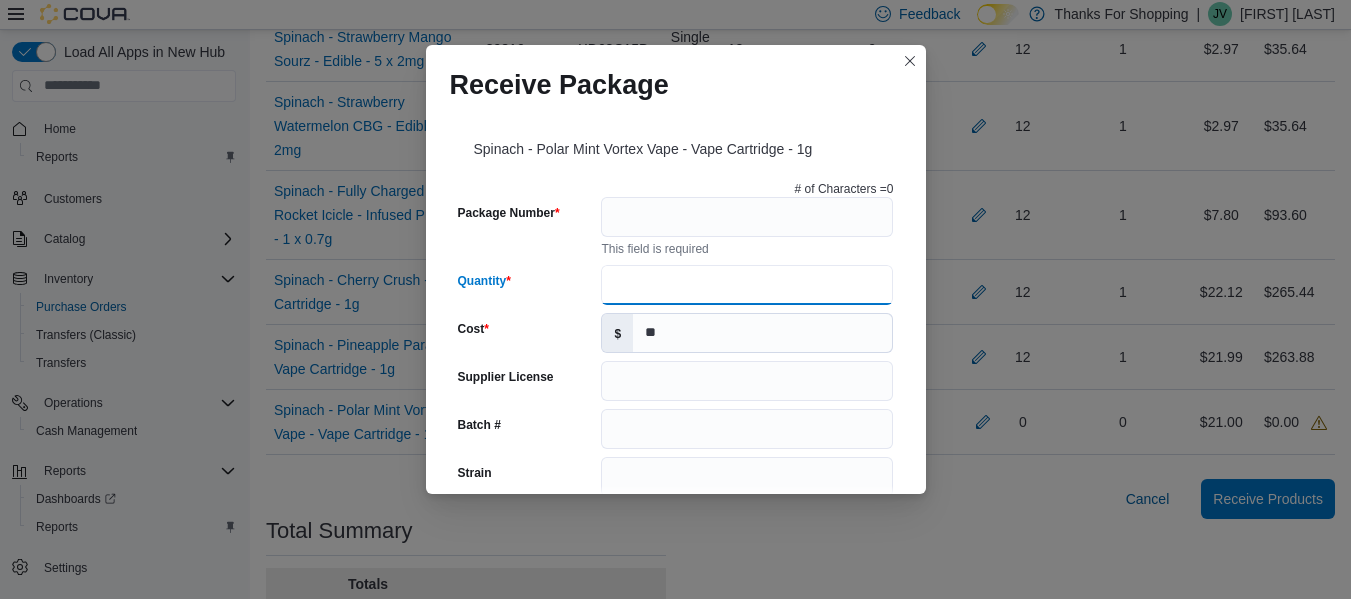type on "**" 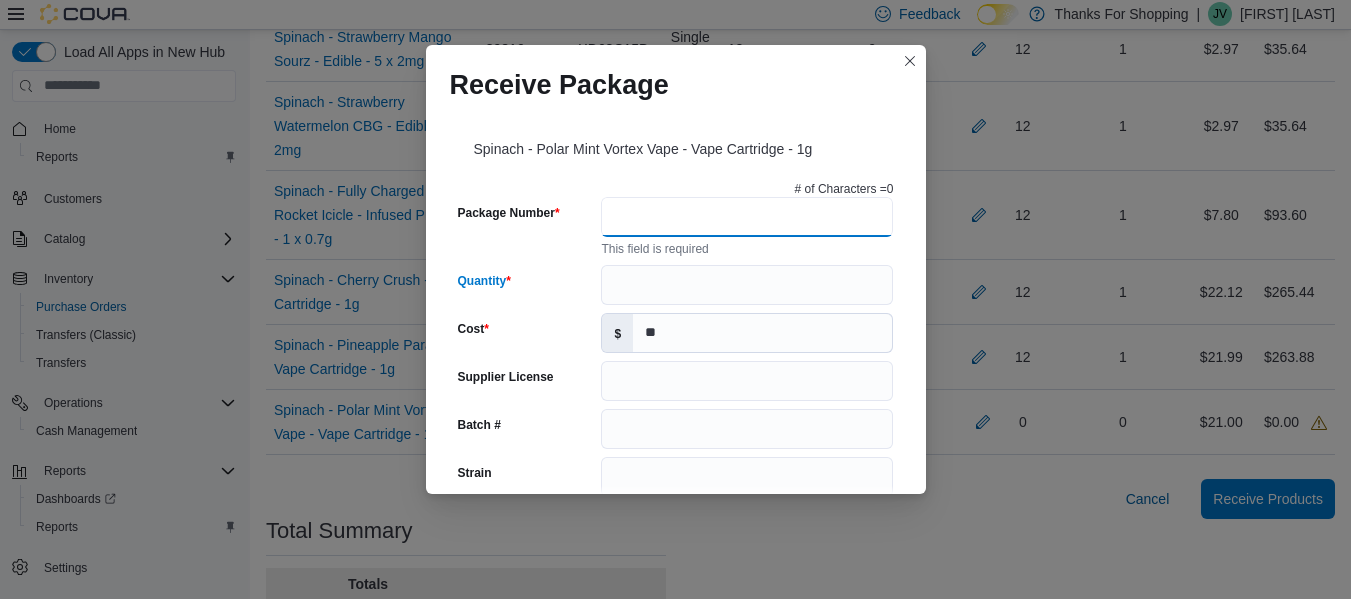 click on "Package Number" at bounding box center [747, 217] 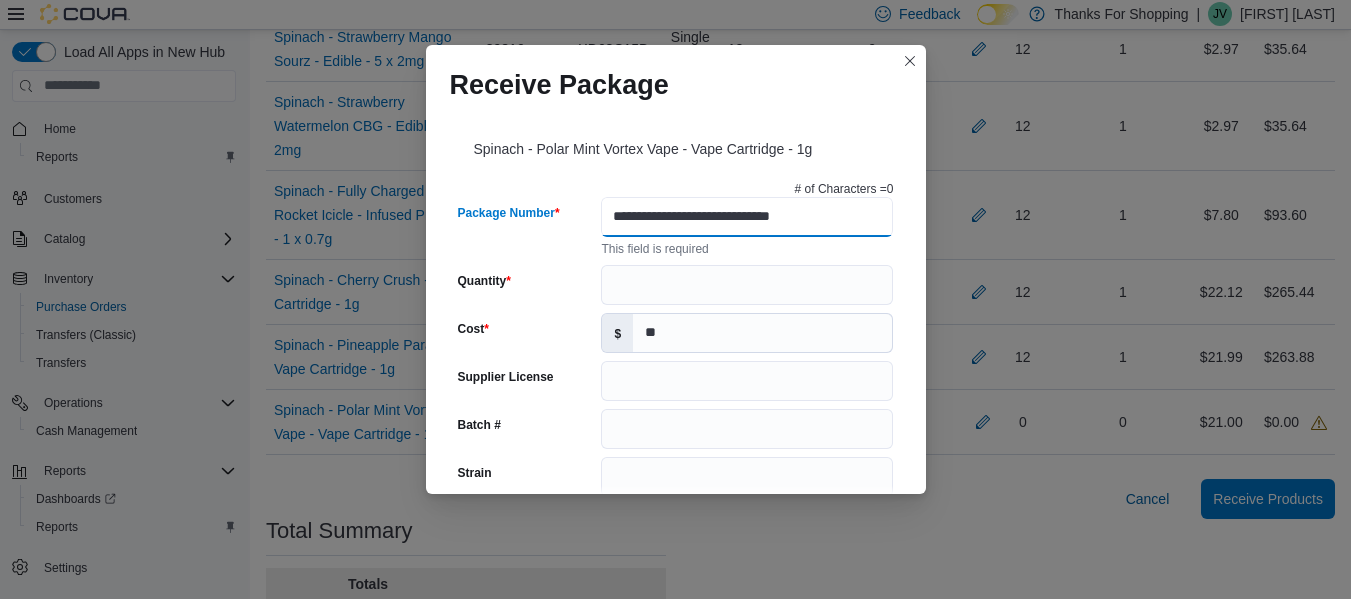 type on "**********" 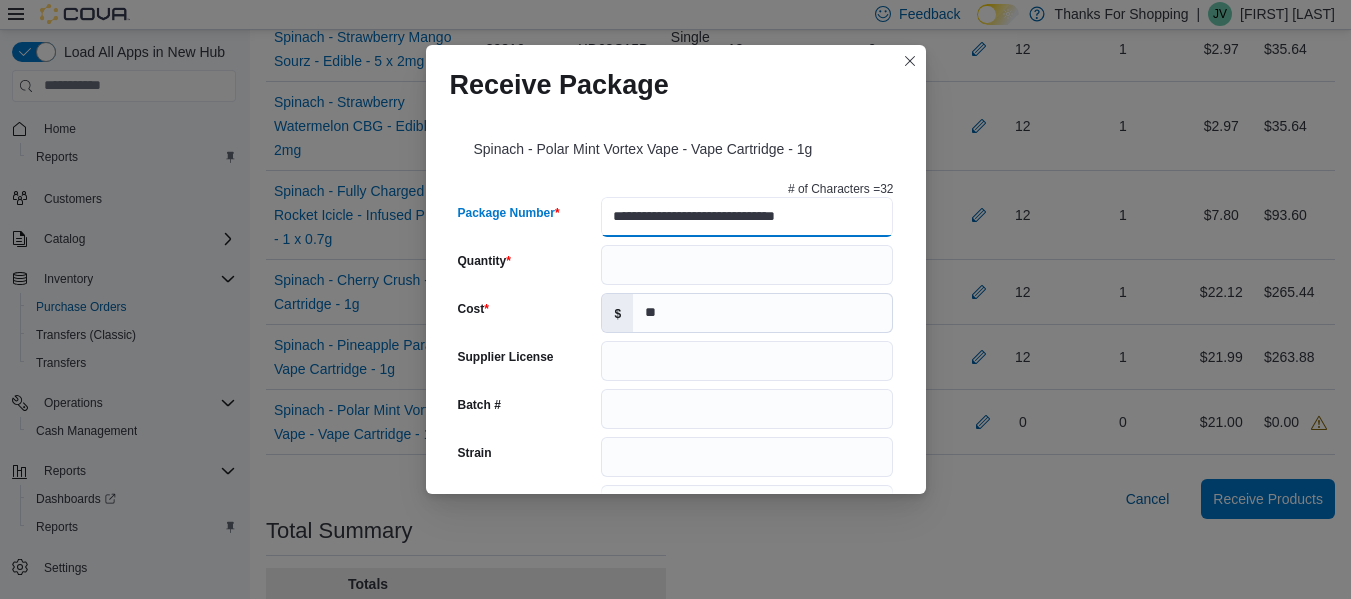 type on "**********" 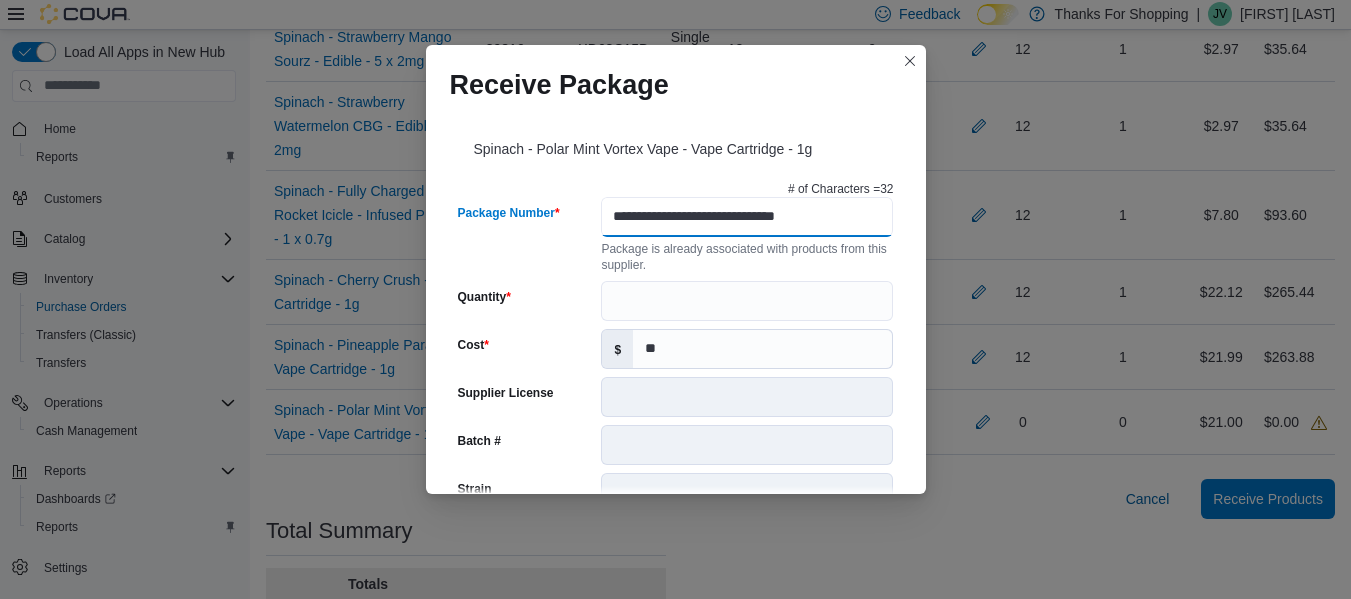 scroll, scrollTop: 0, scrollLeft: 0, axis: both 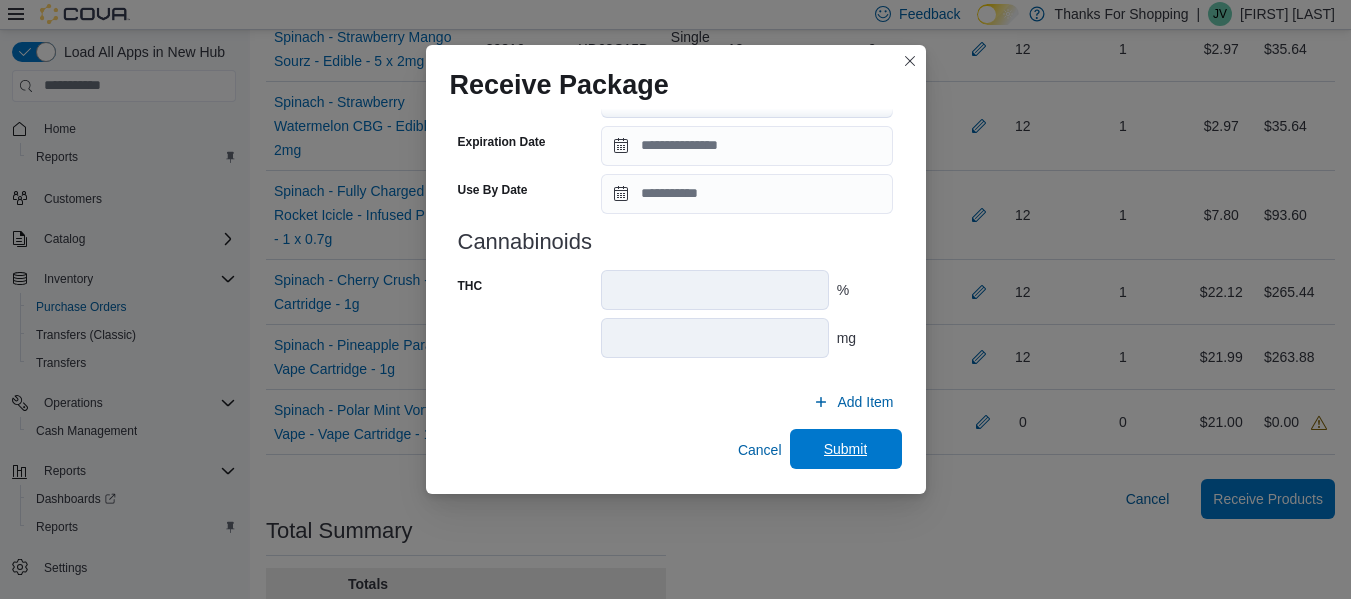 type on "**********" 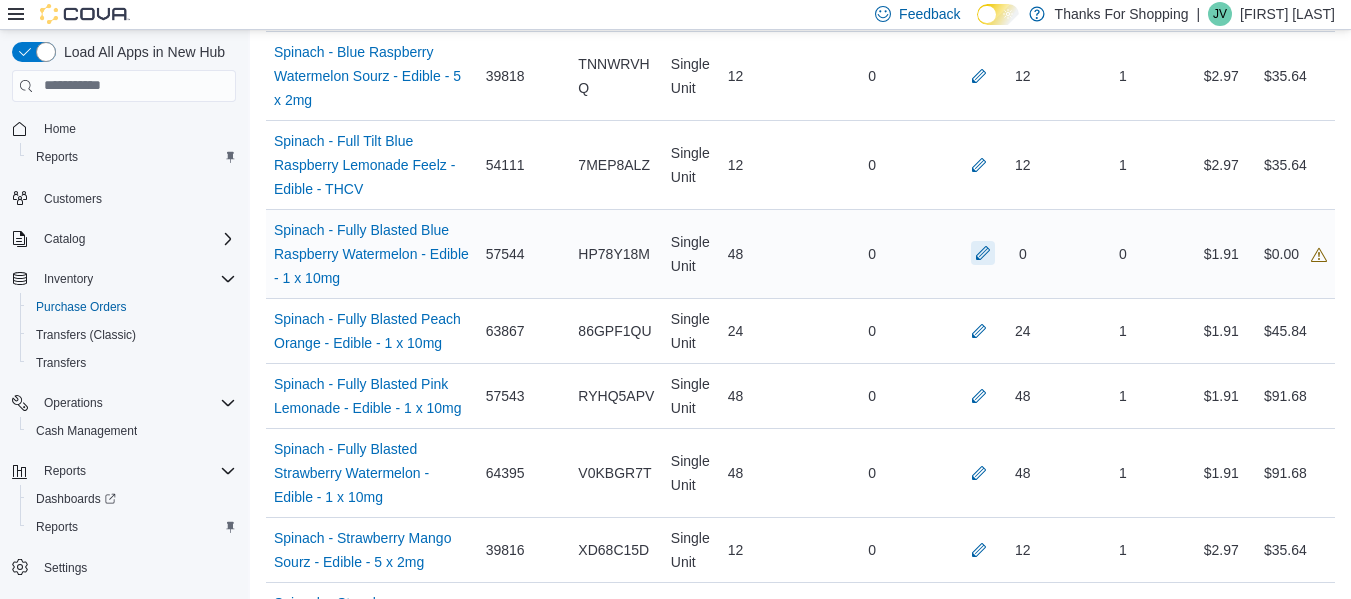 scroll, scrollTop: 600, scrollLeft: 0, axis: vertical 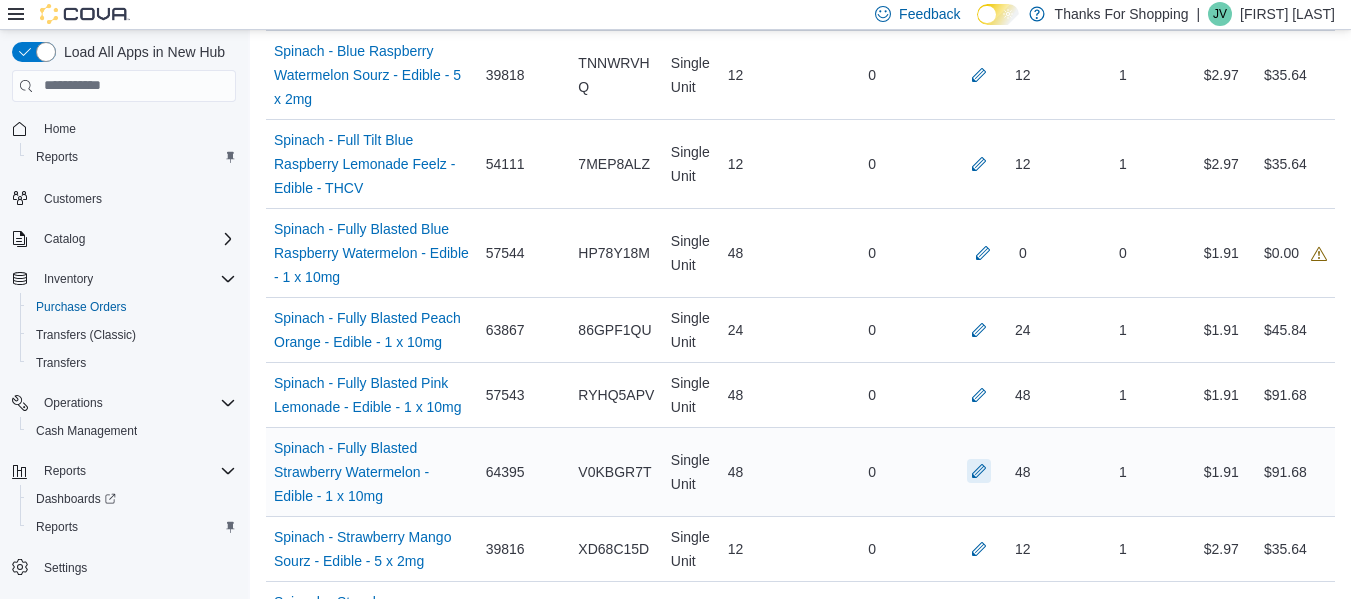 click at bounding box center (979, 471) 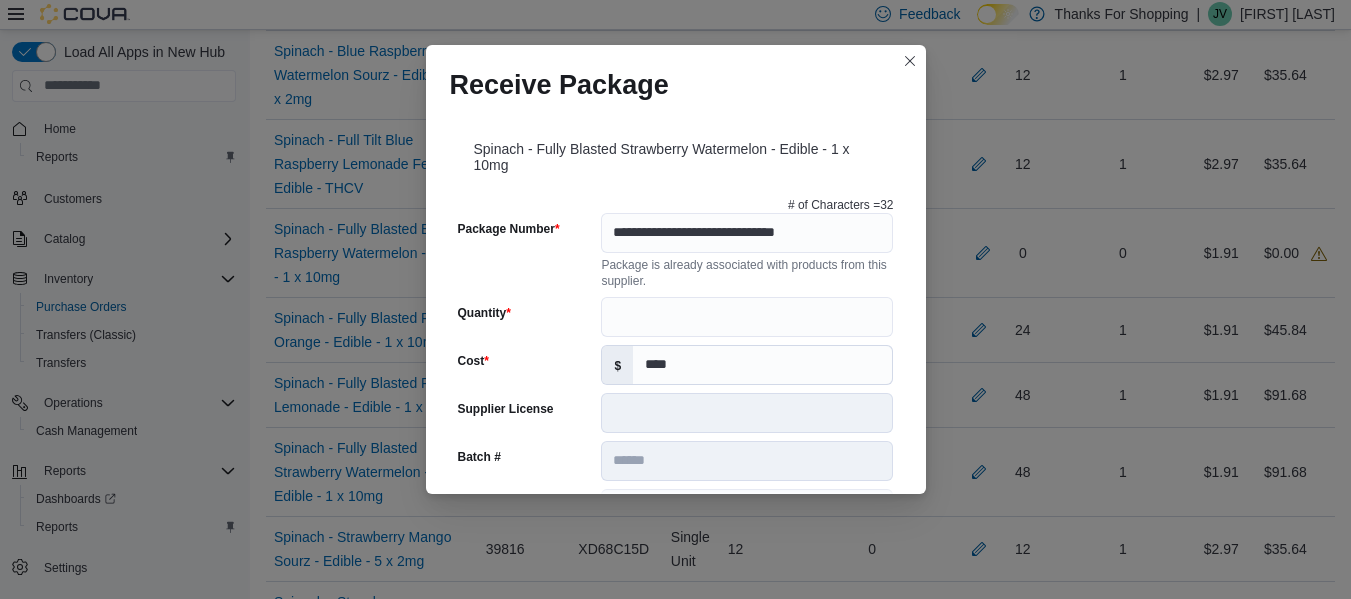 scroll, scrollTop: 100, scrollLeft: 0, axis: vertical 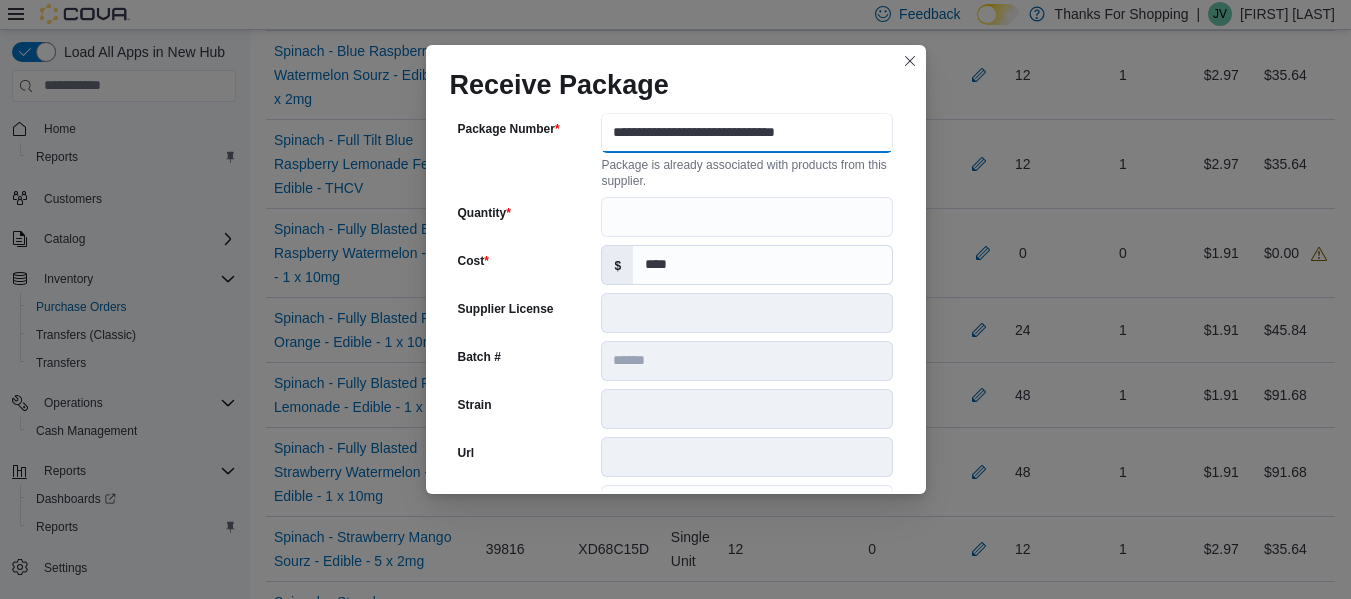 click on "**********" at bounding box center [747, 133] 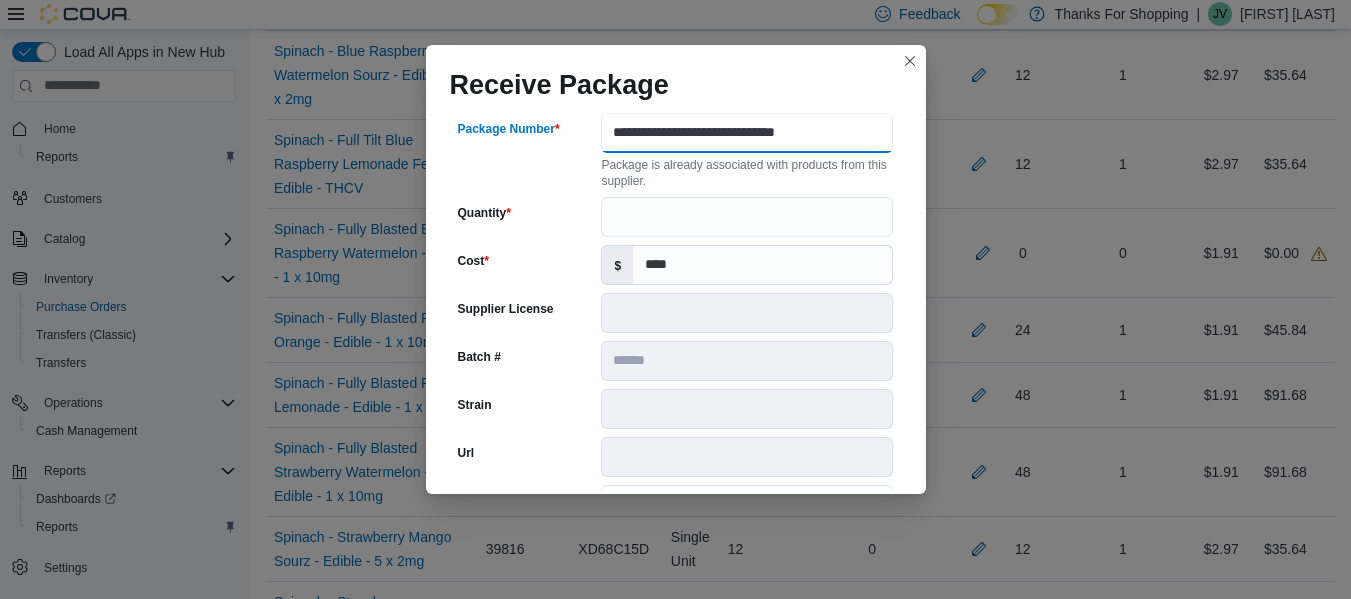 click on "**********" at bounding box center (747, 133) 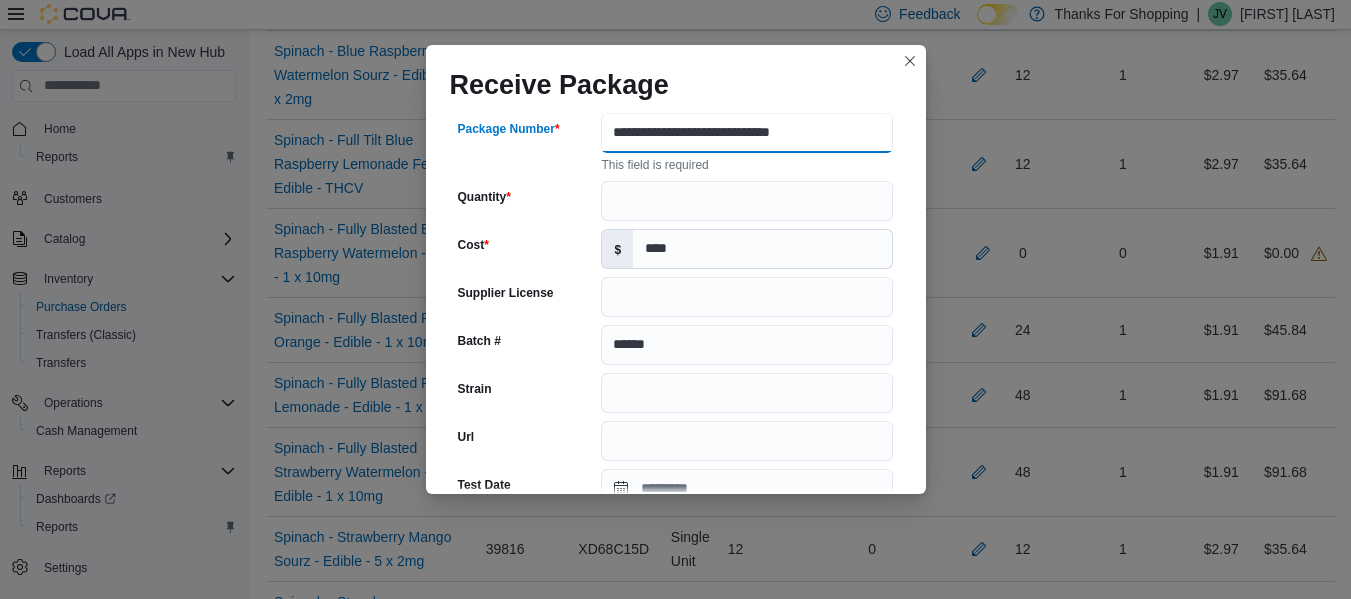 type on "**********" 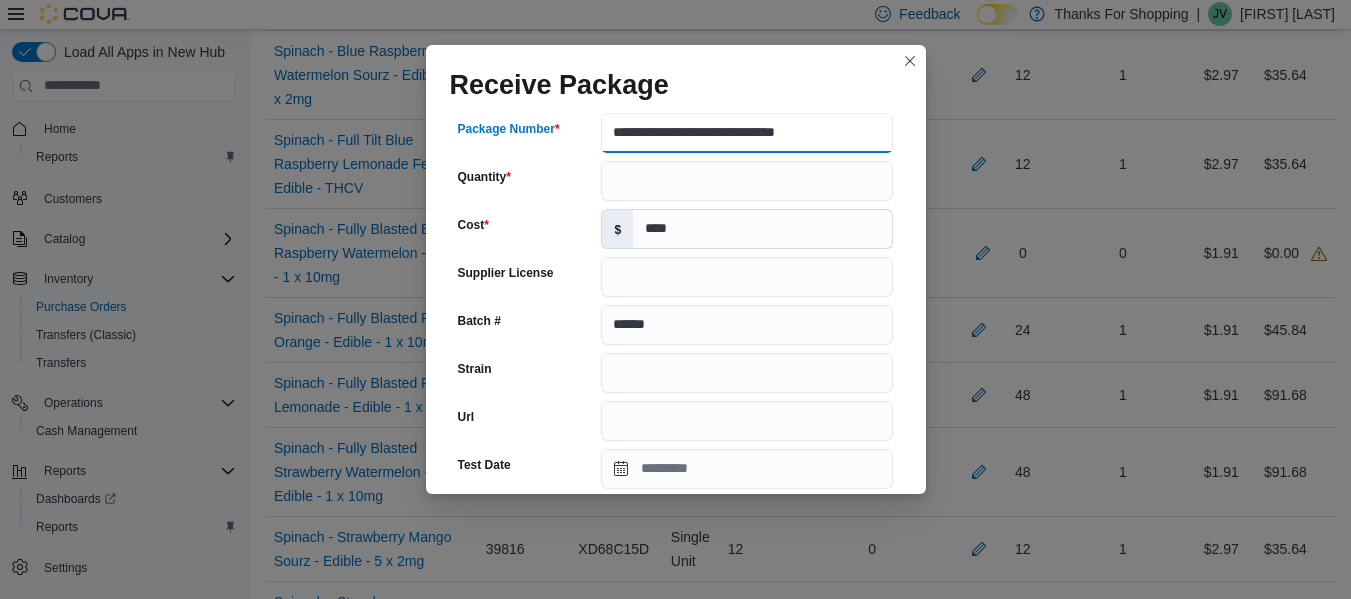 scroll, scrollTop: 0, scrollLeft: 0, axis: both 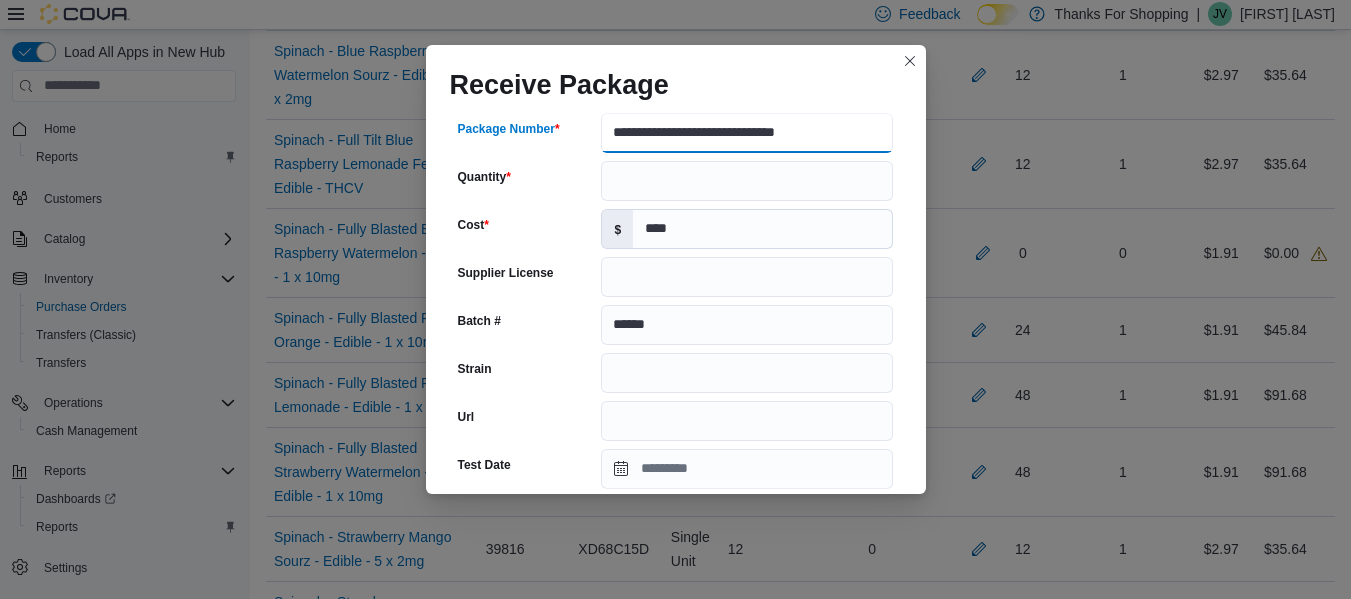 type on "******" 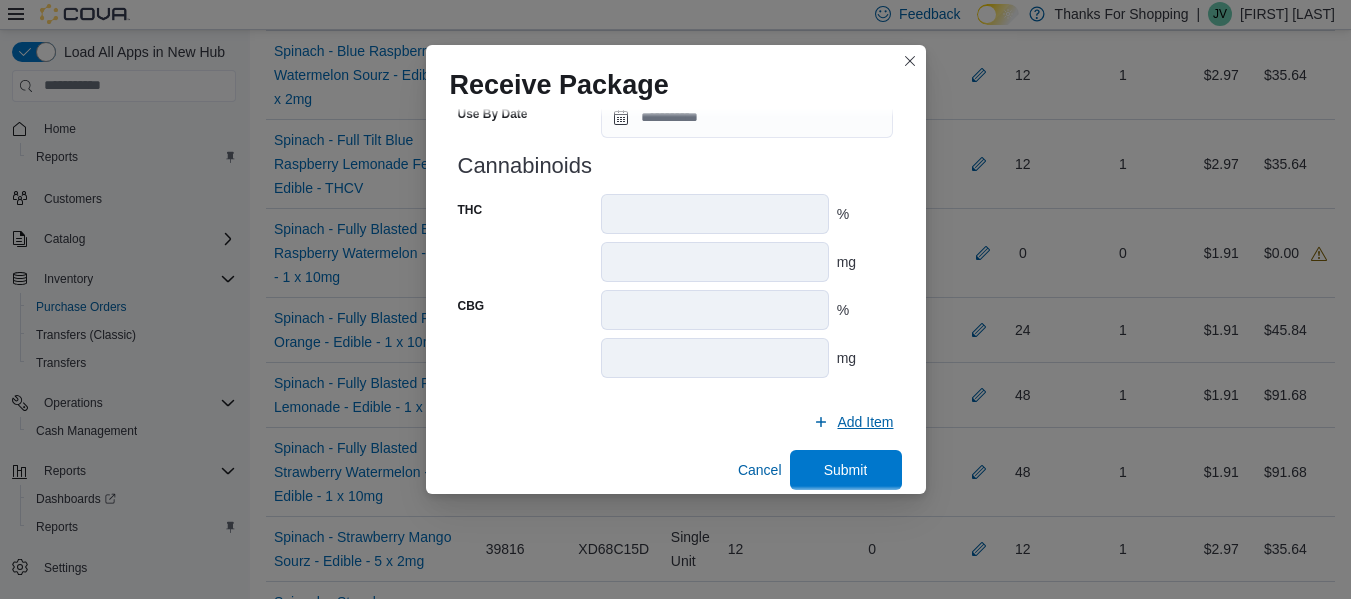 scroll, scrollTop: 891, scrollLeft: 0, axis: vertical 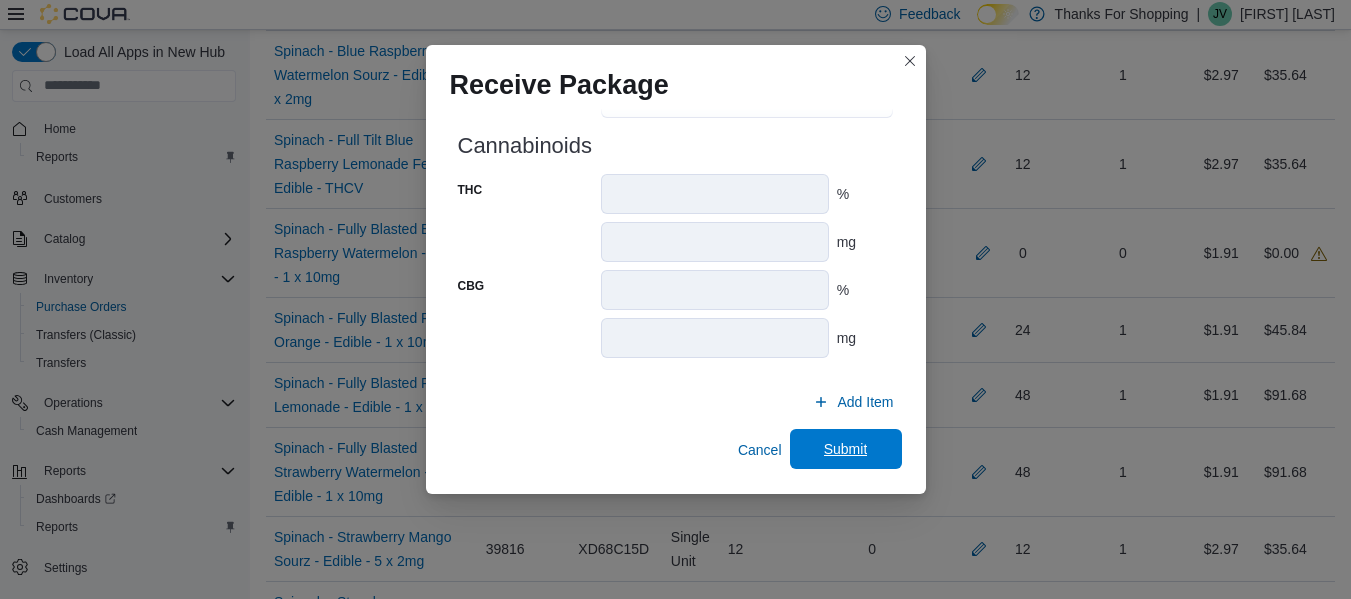 type on "**********" 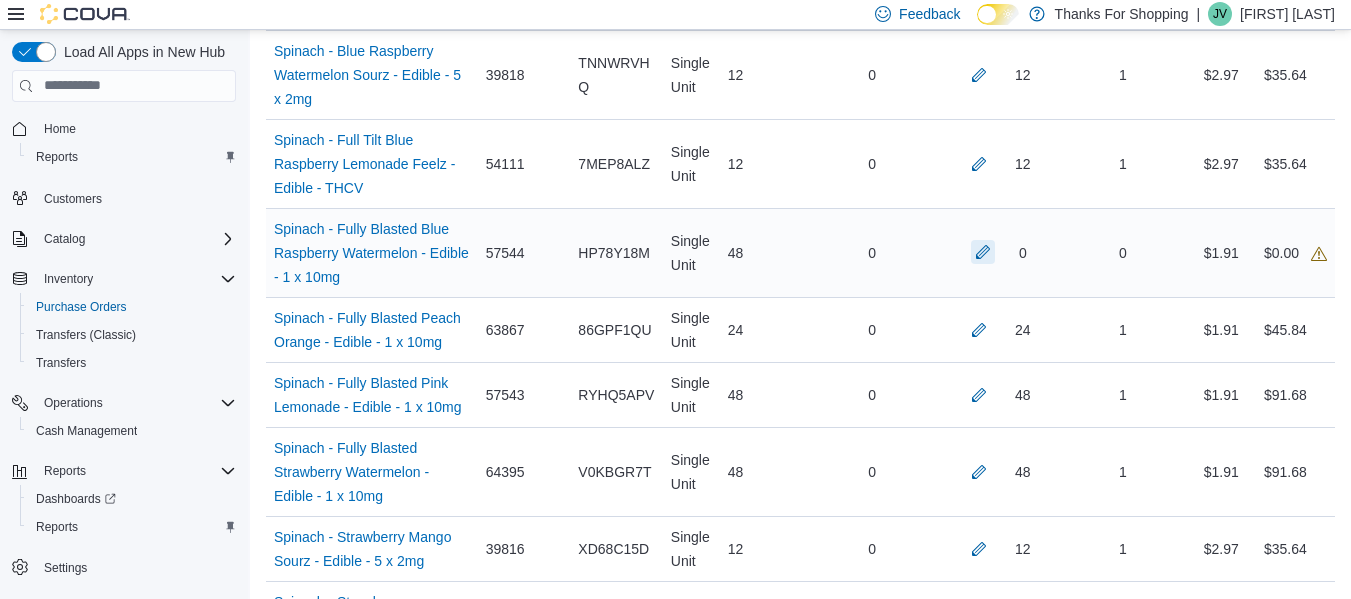 click at bounding box center [983, 252] 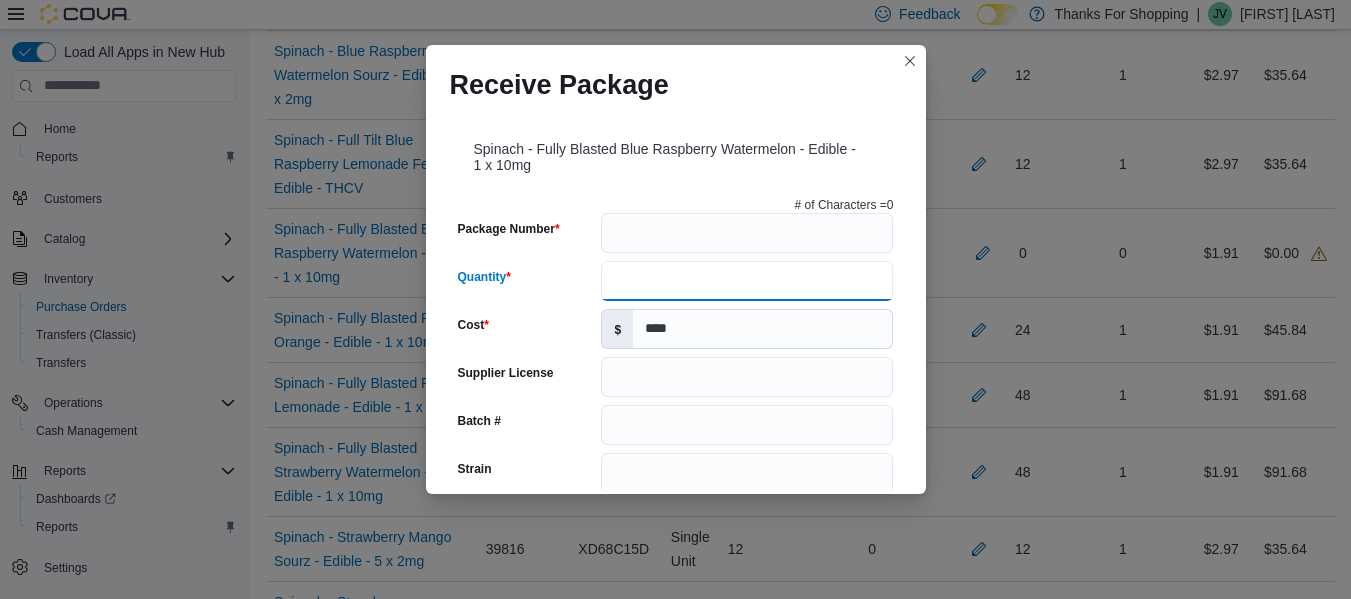 click on "Quantity" at bounding box center (747, 281) 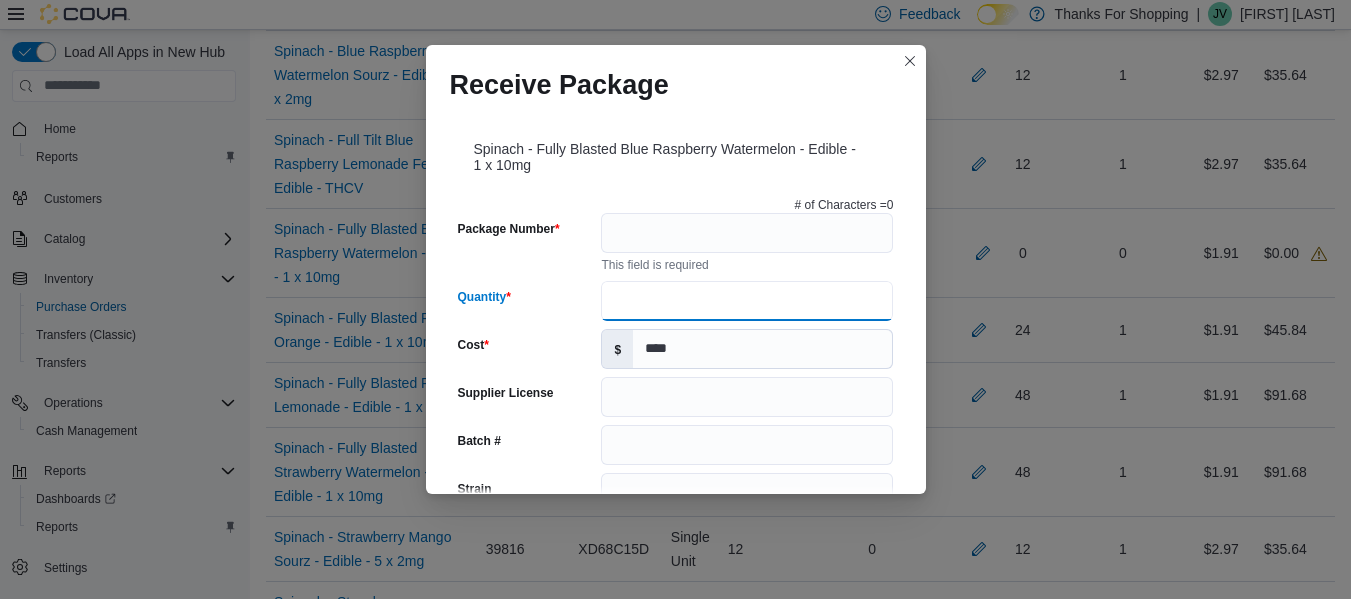 type on "**" 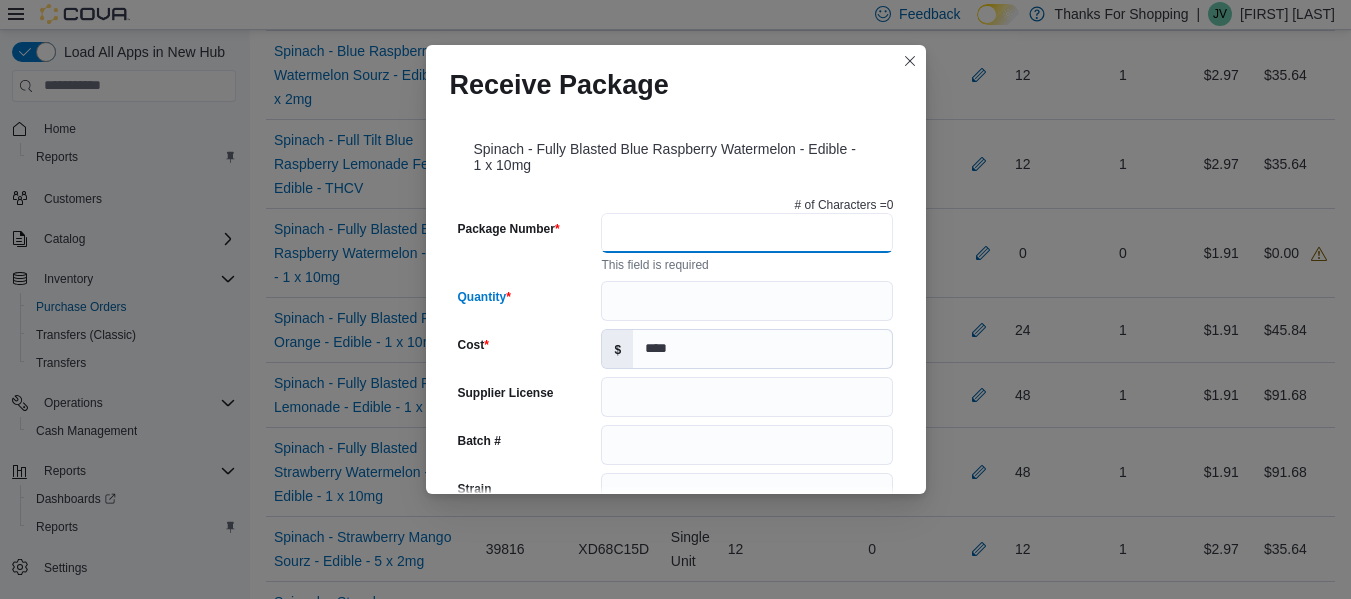 click on "Package Number" at bounding box center [747, 233] 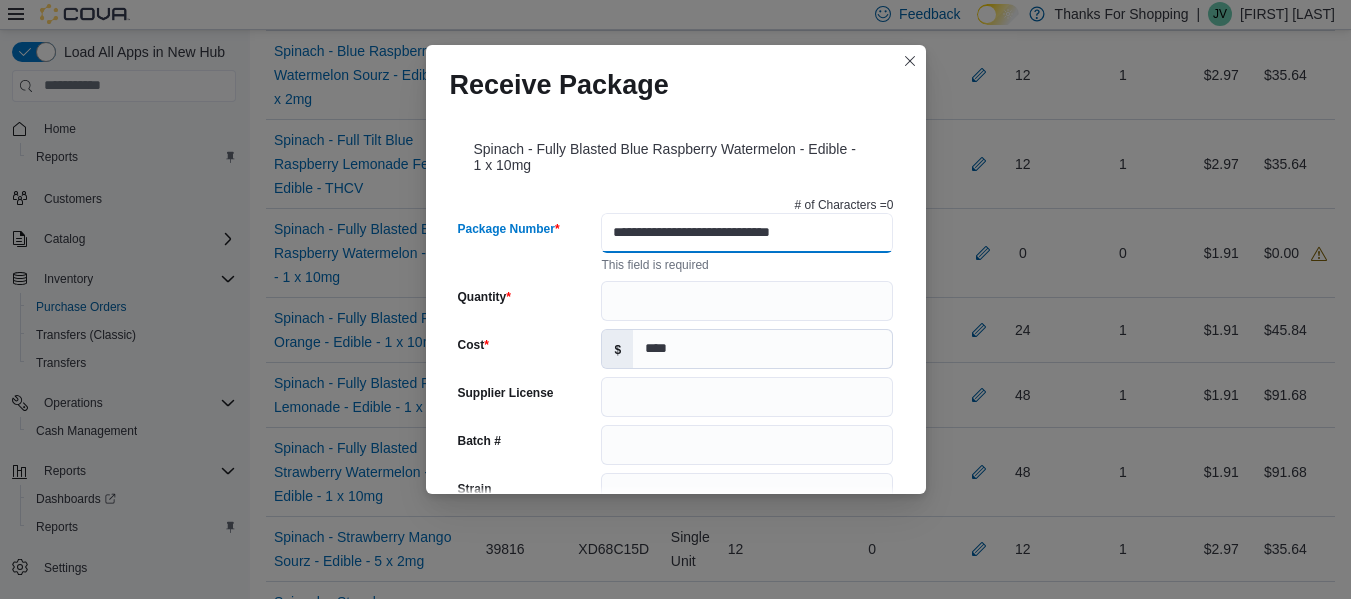 type on "**********" 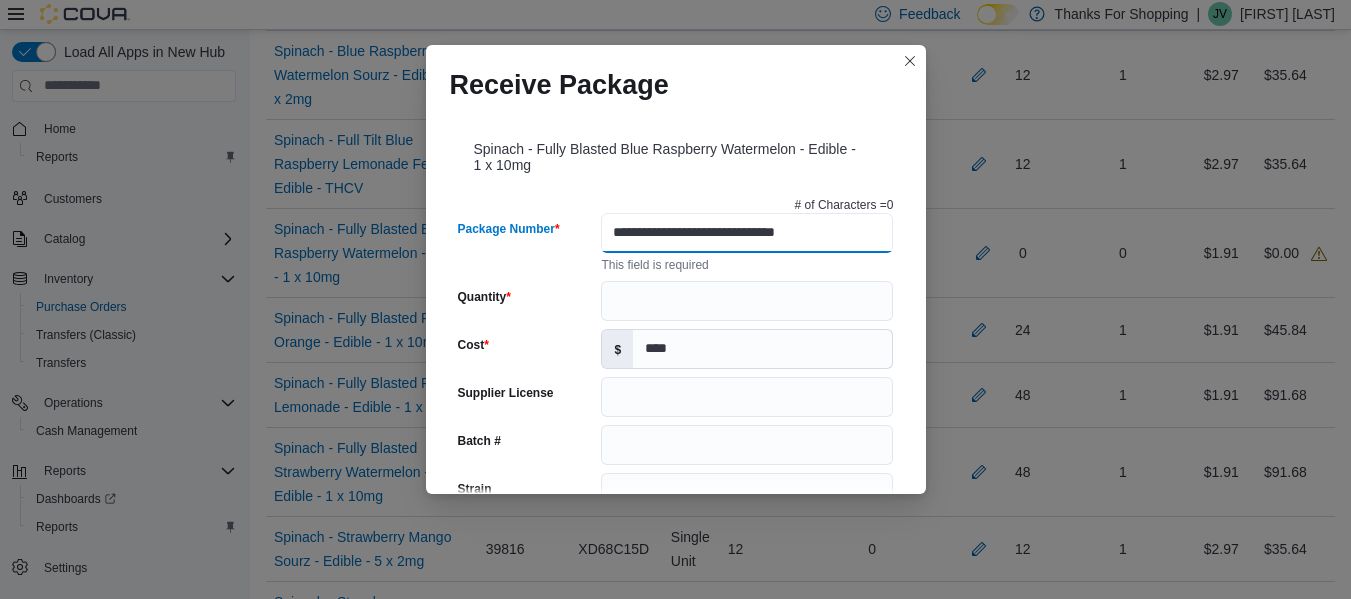 type on "******" 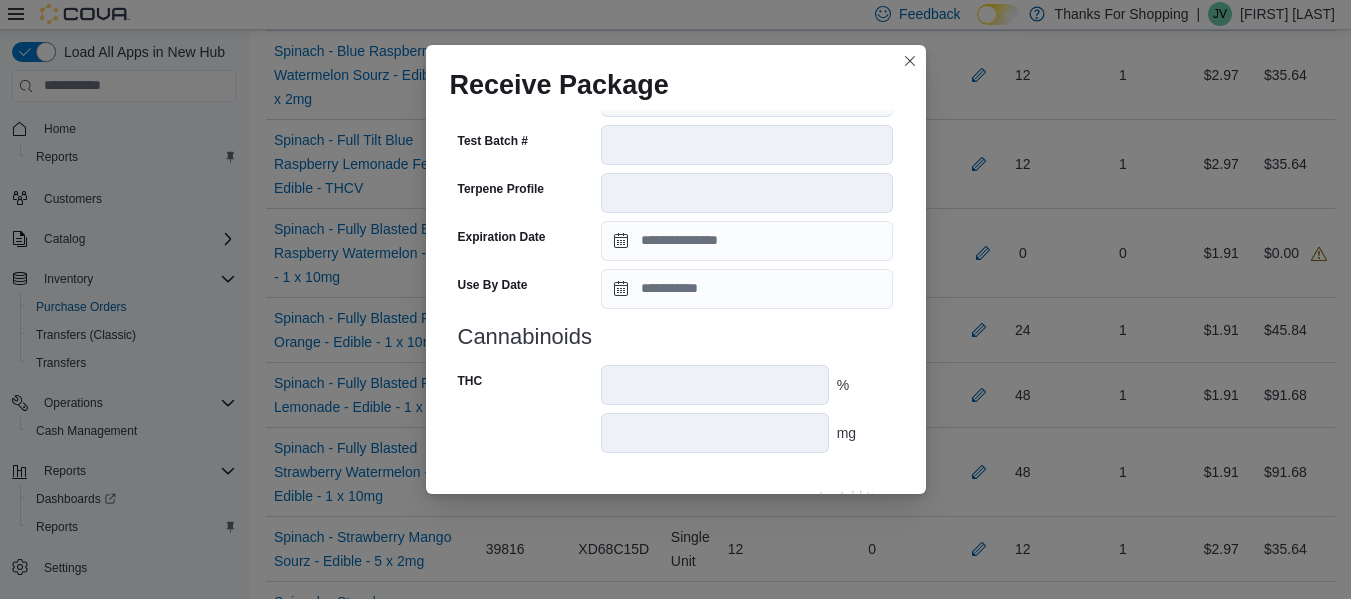 scroll, scrollTop: 795, scrollLeft: 0, axis: vertical 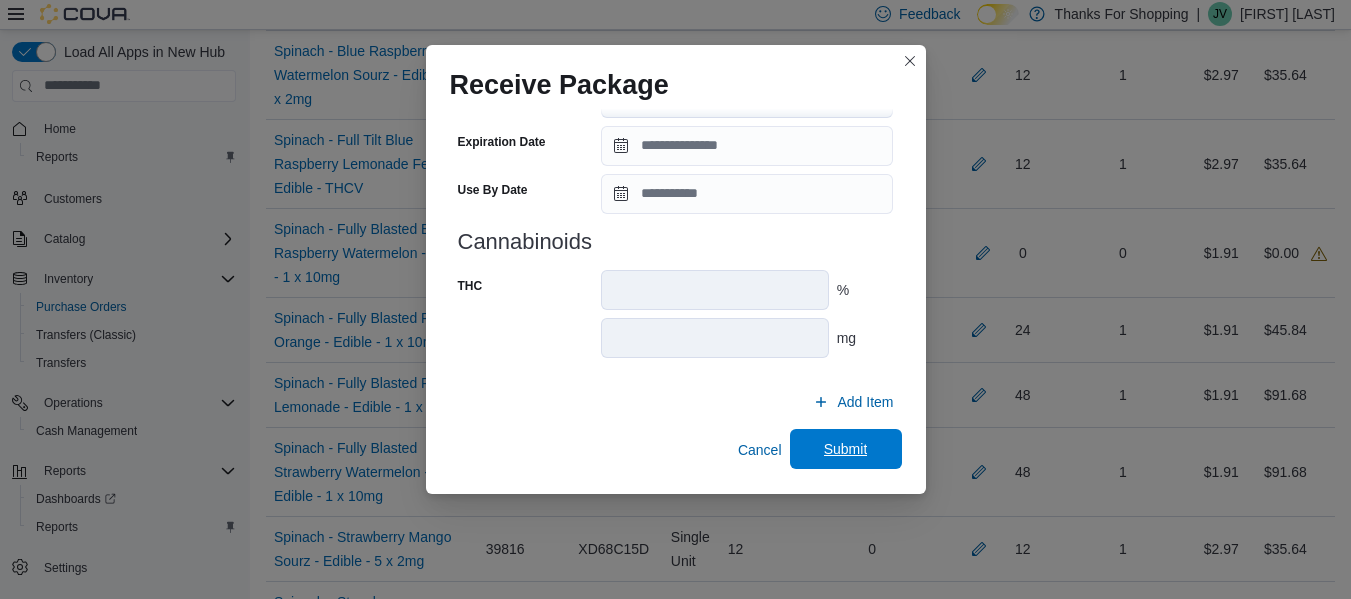 type on "**********" 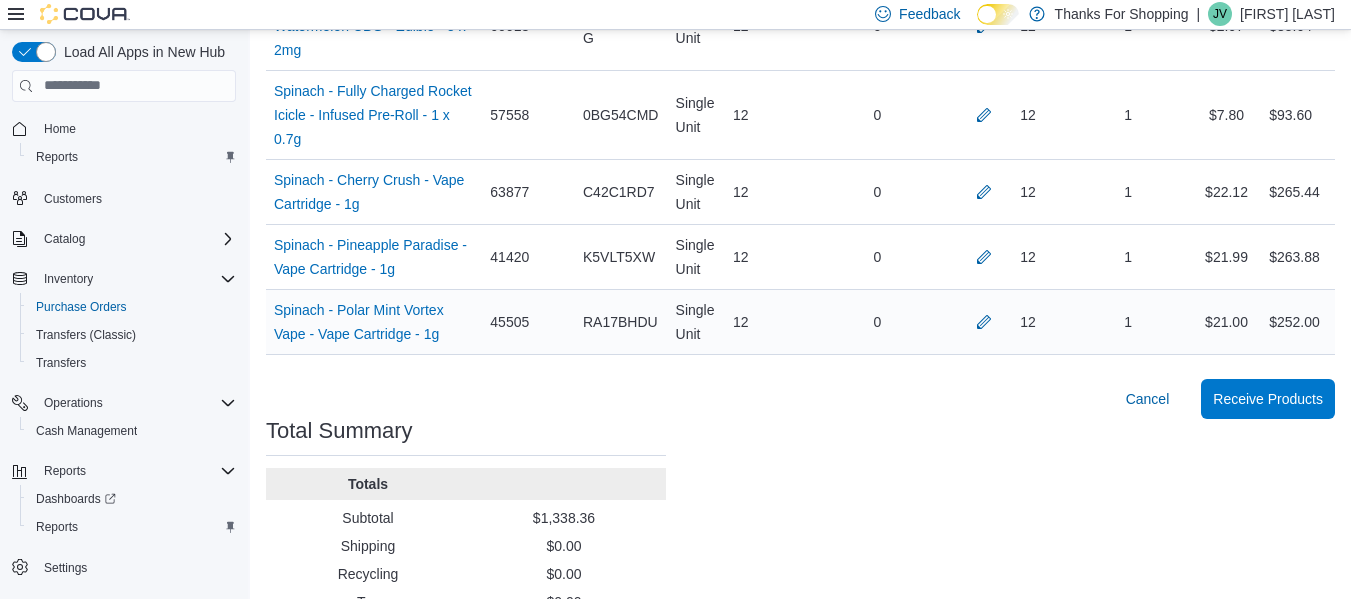 scroll, scrollTop: 1202, scrollLeft: 0, axis: vertical 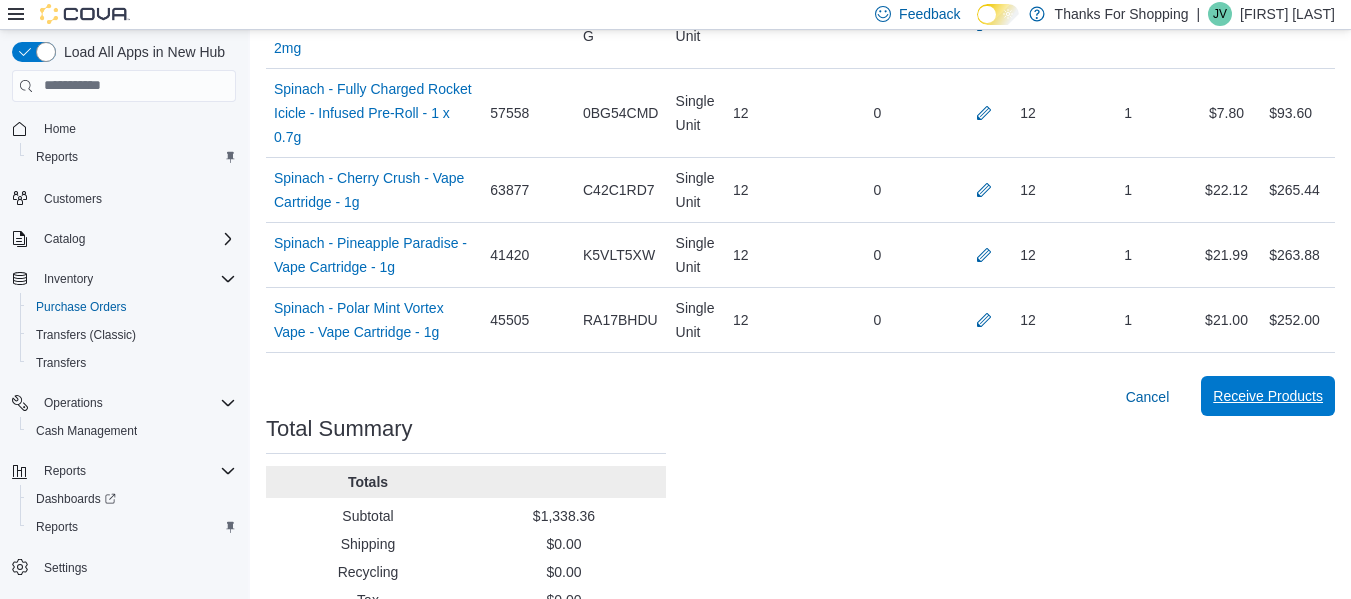 click on "Receive Products" at bounding box center (1268, 396) 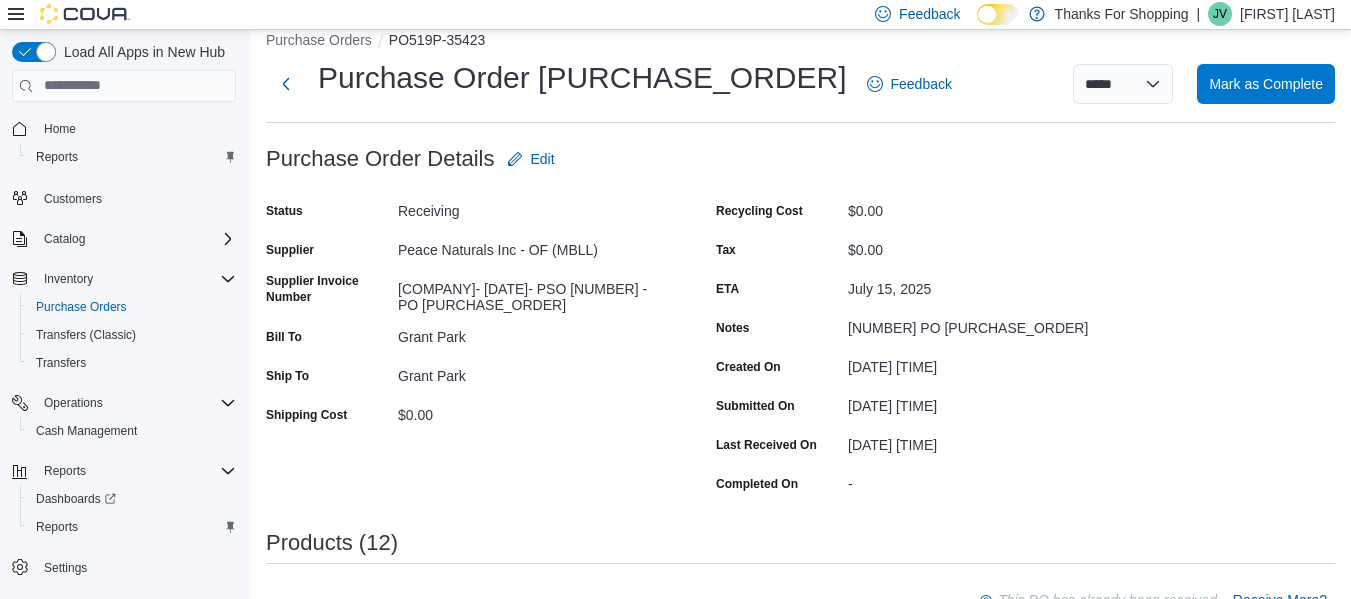 scroll, scrollTop: 0, scrollLeft: 0, axis: both 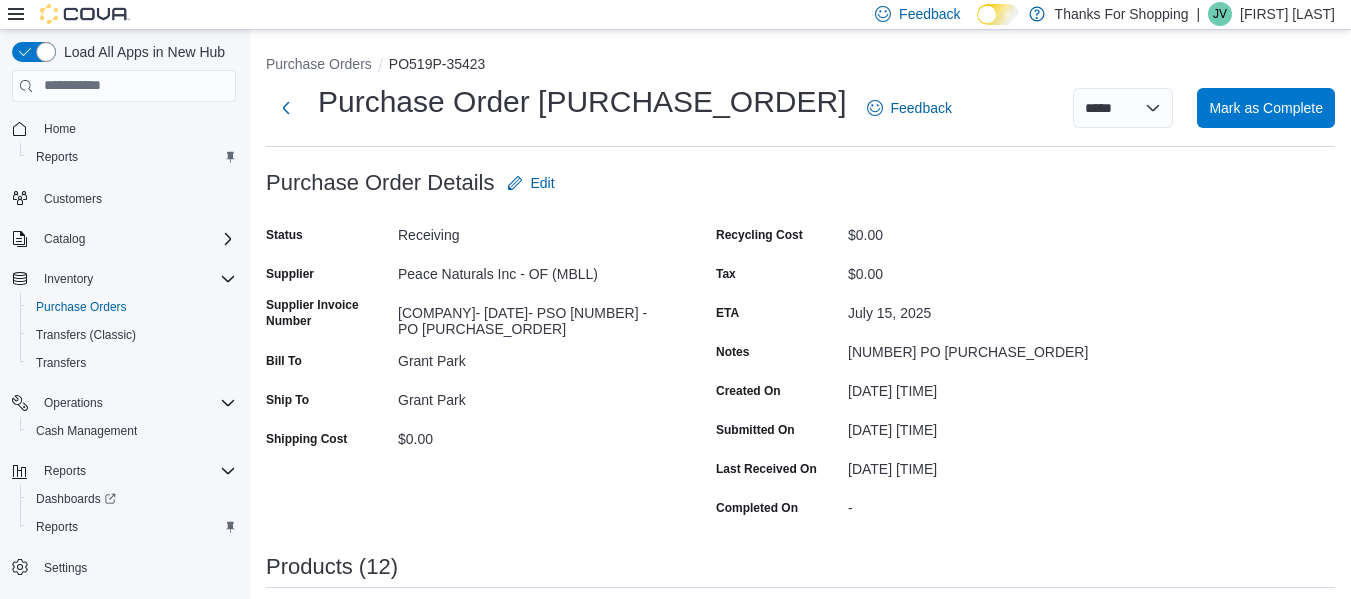 click on "Purchase Orders PO519P-35423" at bounding box center [800, 66] 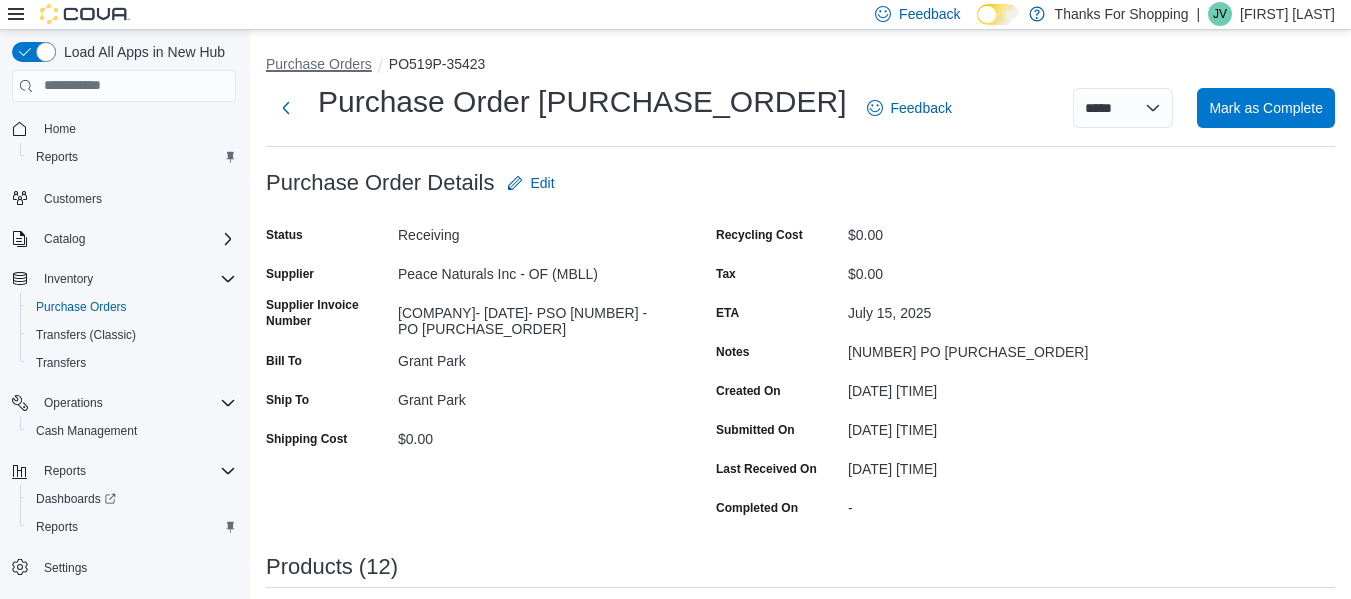 click on "Purchase Orders" at bounding box center [319, 64] 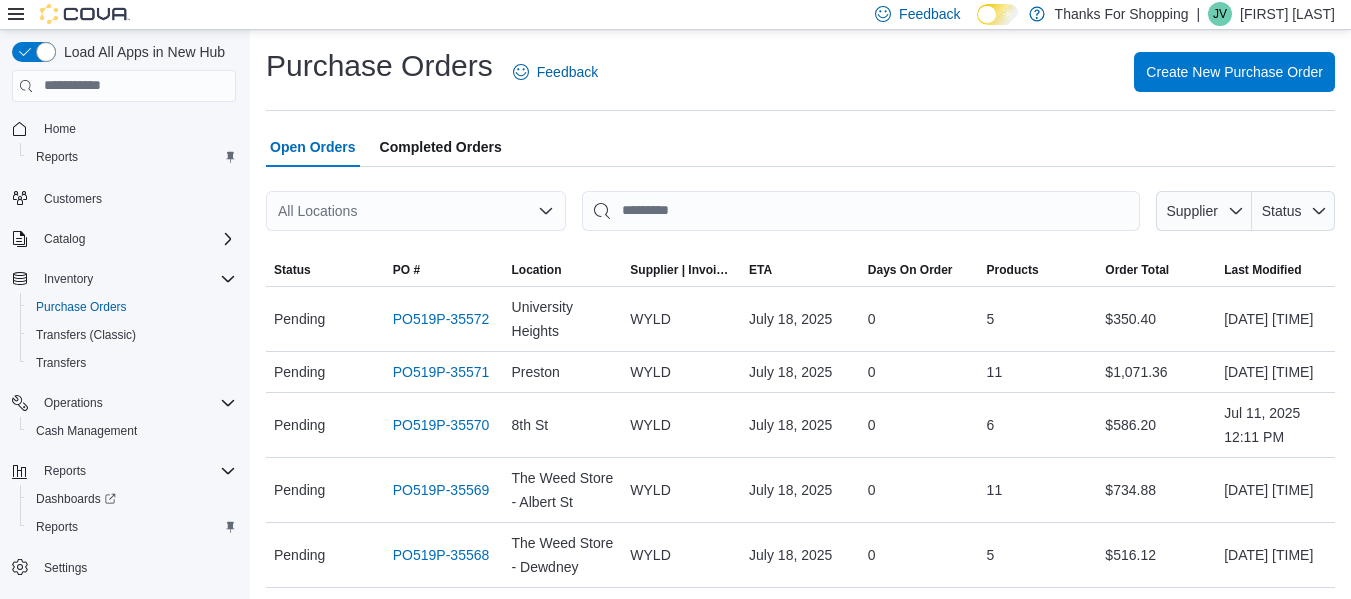 click on "All Locations" at bounding box center [416, 211] 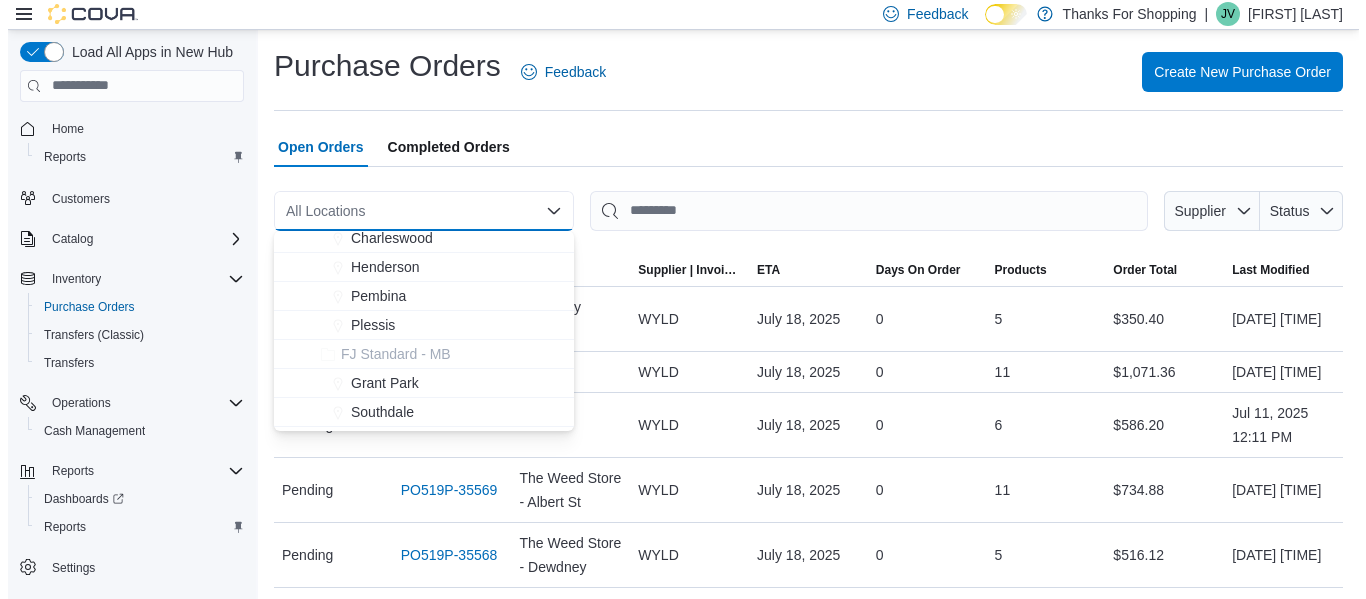 scroll, scrollTop: 100, scrollLeft: 0, axis: vertical 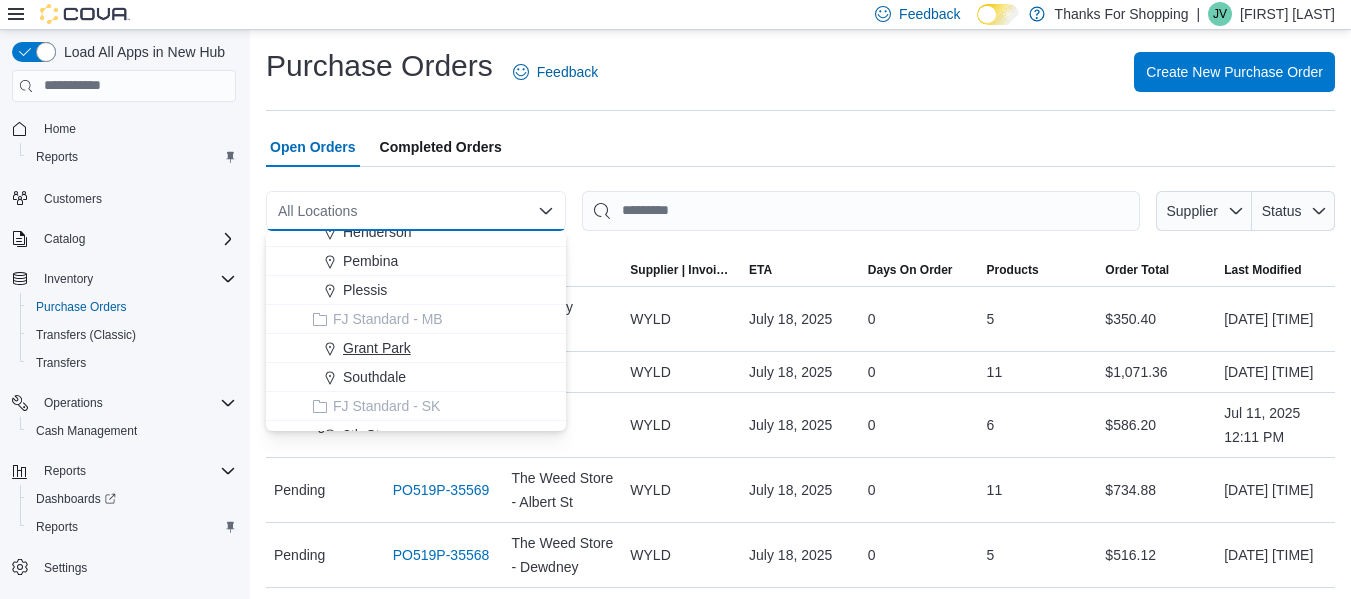 click on "Grant Park" at bounding box center [377, 348] 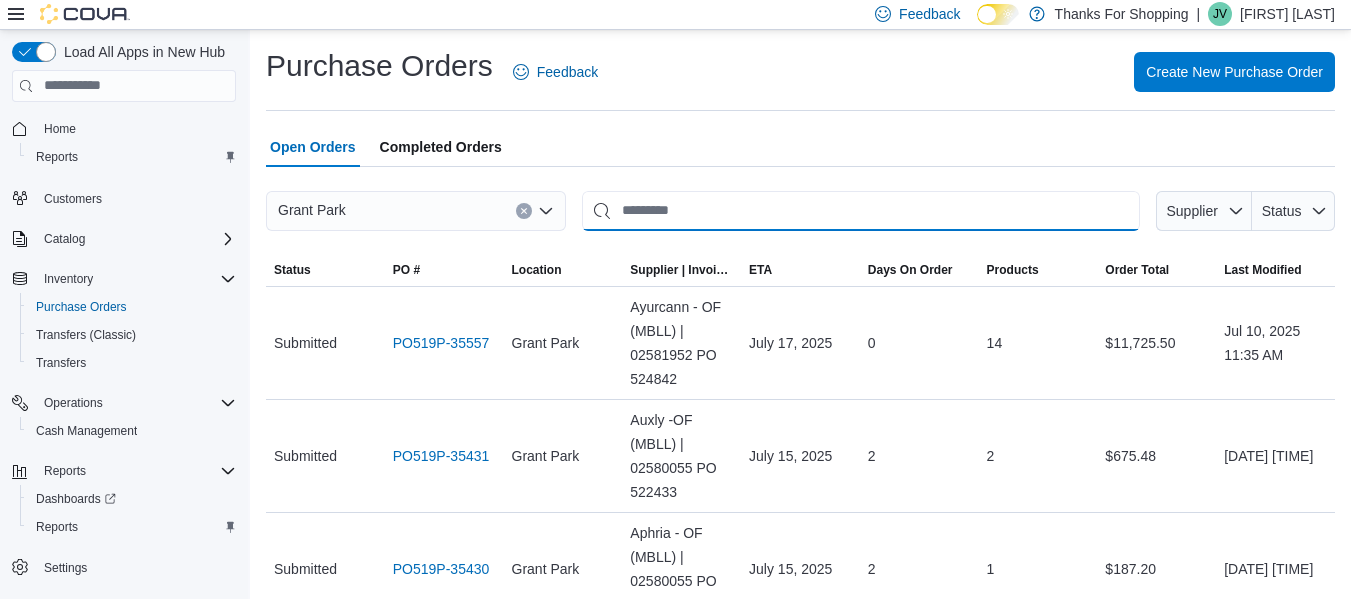 click at bounding box center [861, 211] 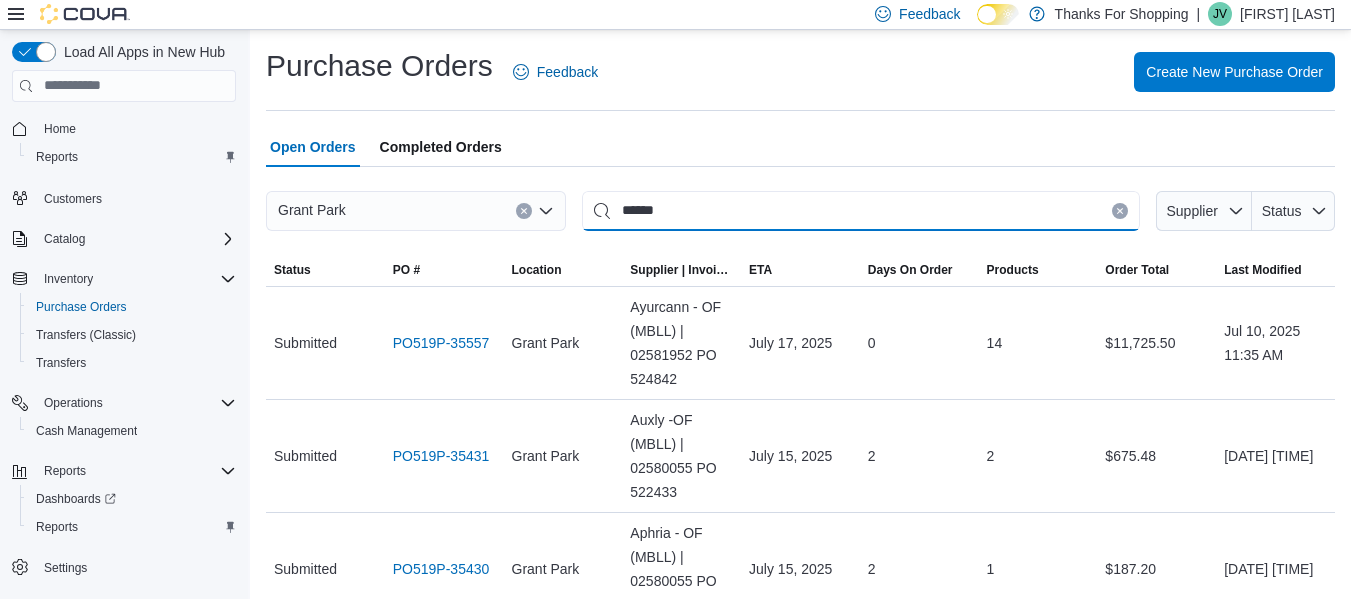 type on "******" 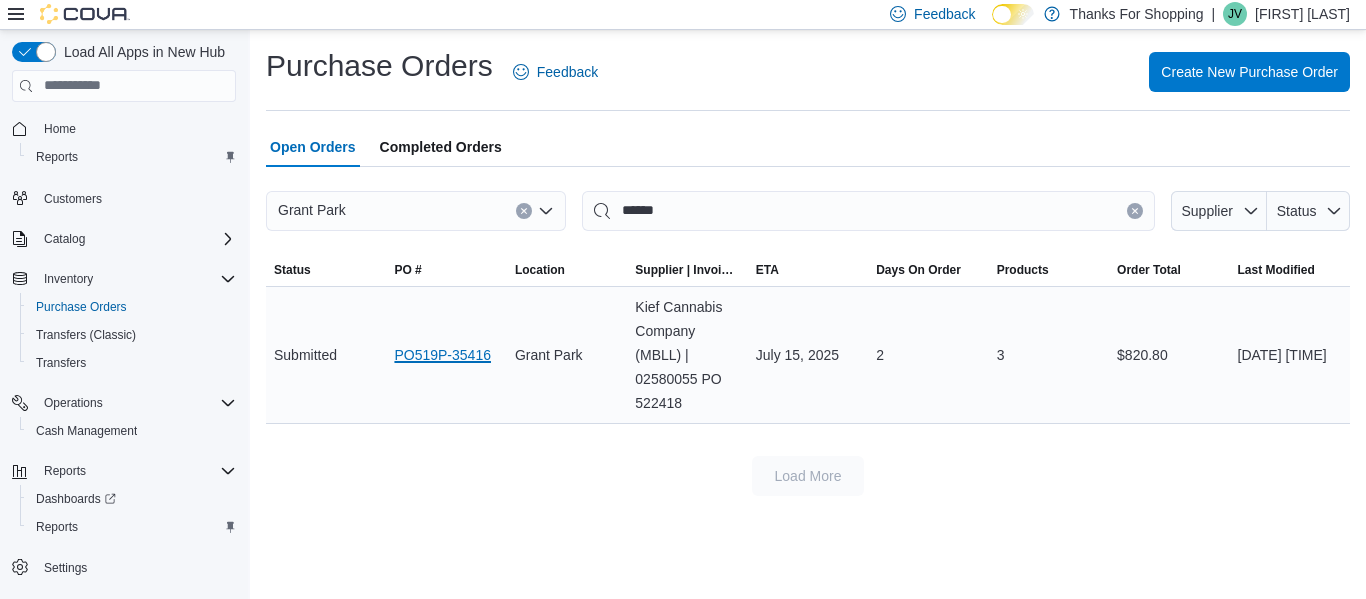 click on "PO519P-35416" at bounding box center [442, 355] 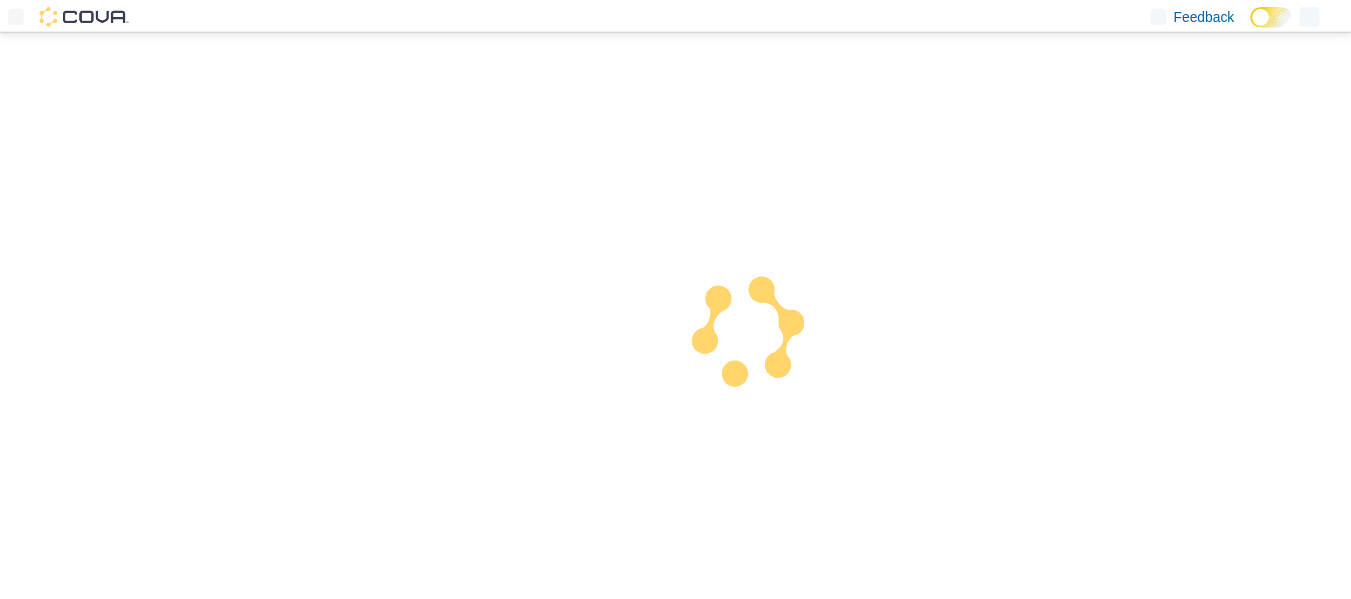 scroll, scrollTop: 0, scrollLeft: 0, axis: both 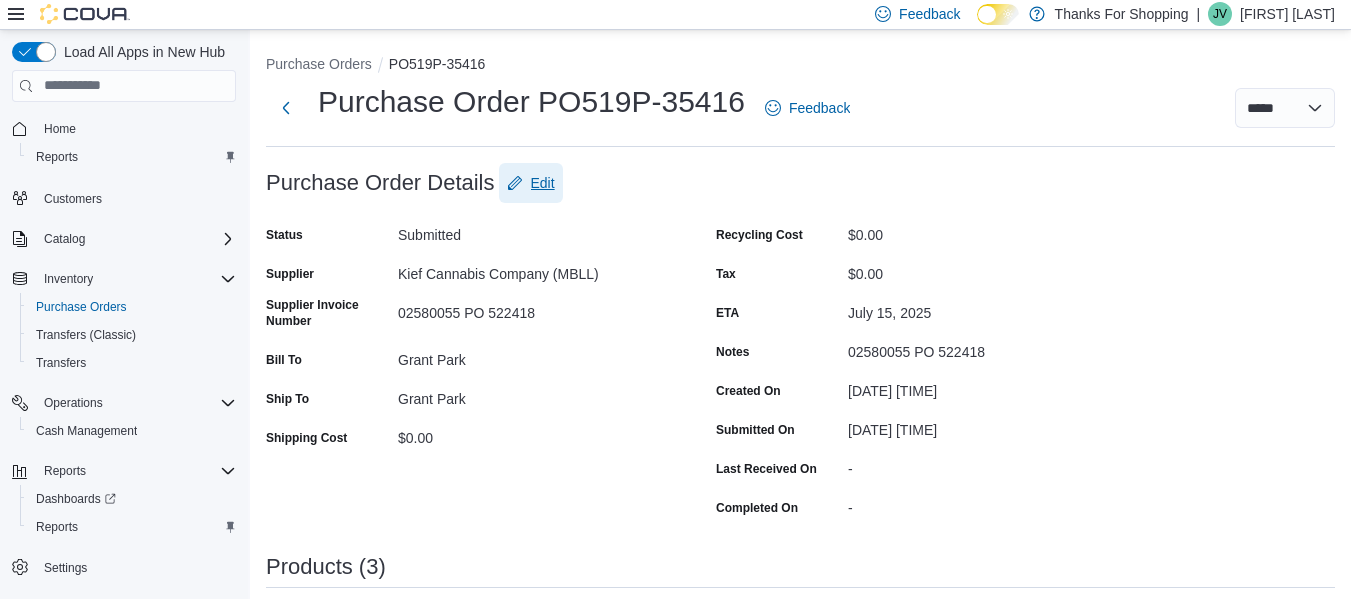 click on "Edit" at bounding box center (543, 183) 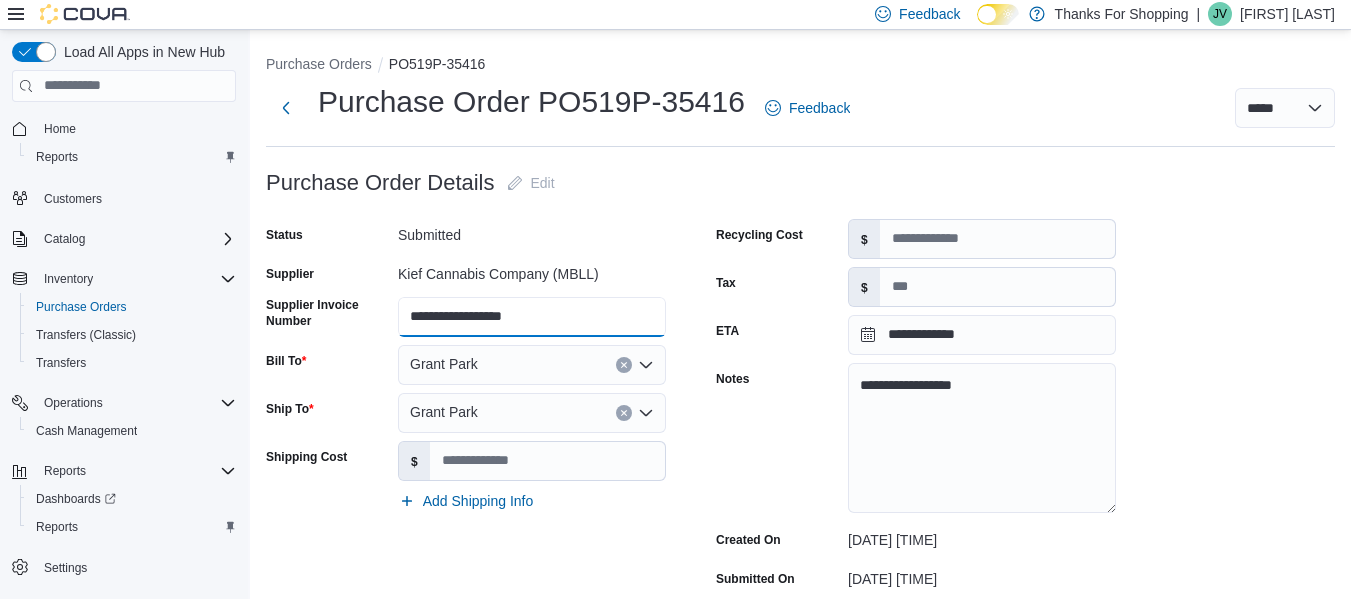 click on "**********" at bounding box center (532, 317) 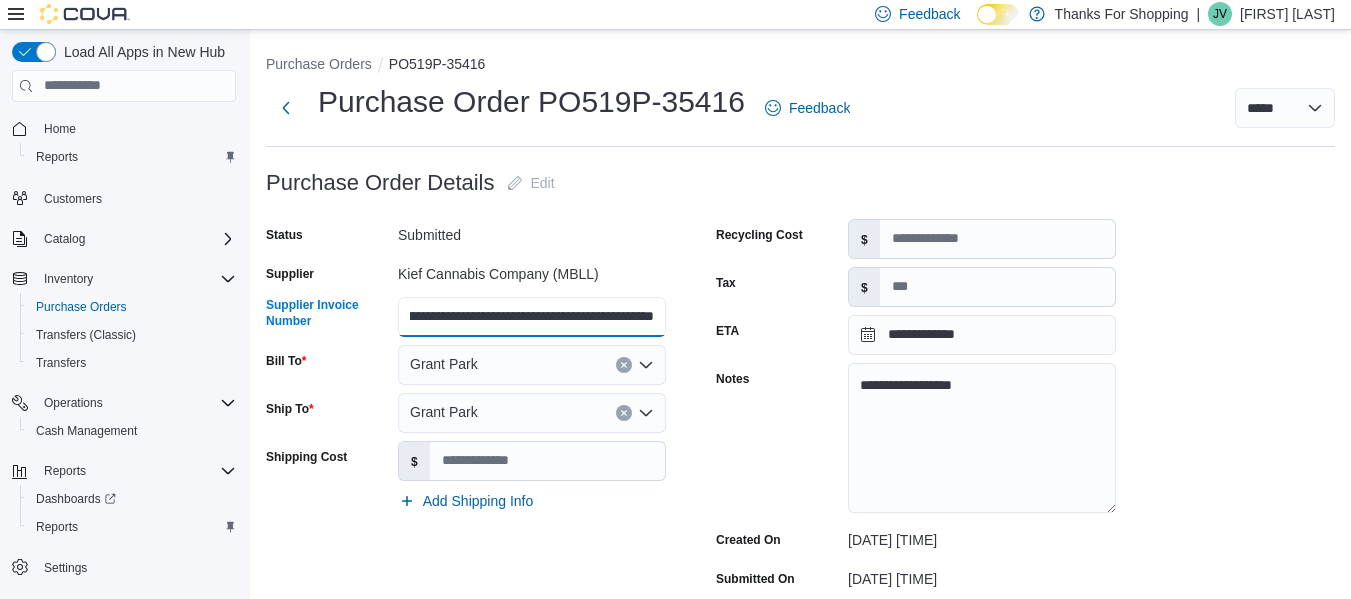 scroll, scrollTop: 0, scrollLeft: 146, axis: horizontal 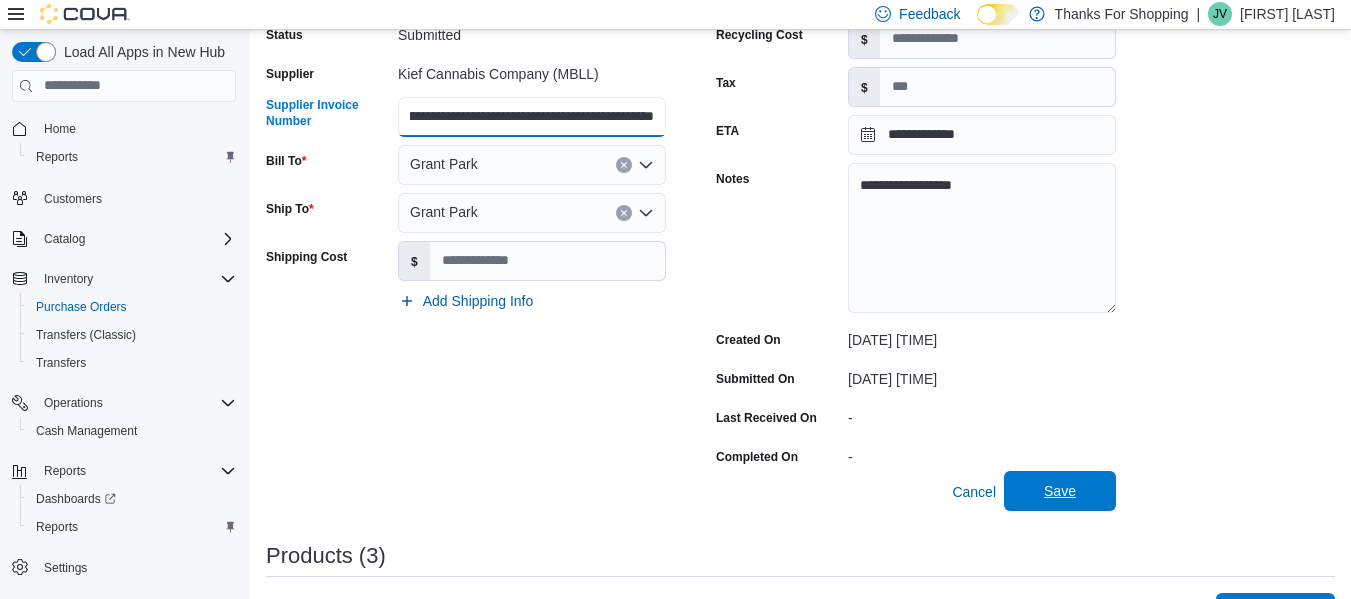 type on "**********" 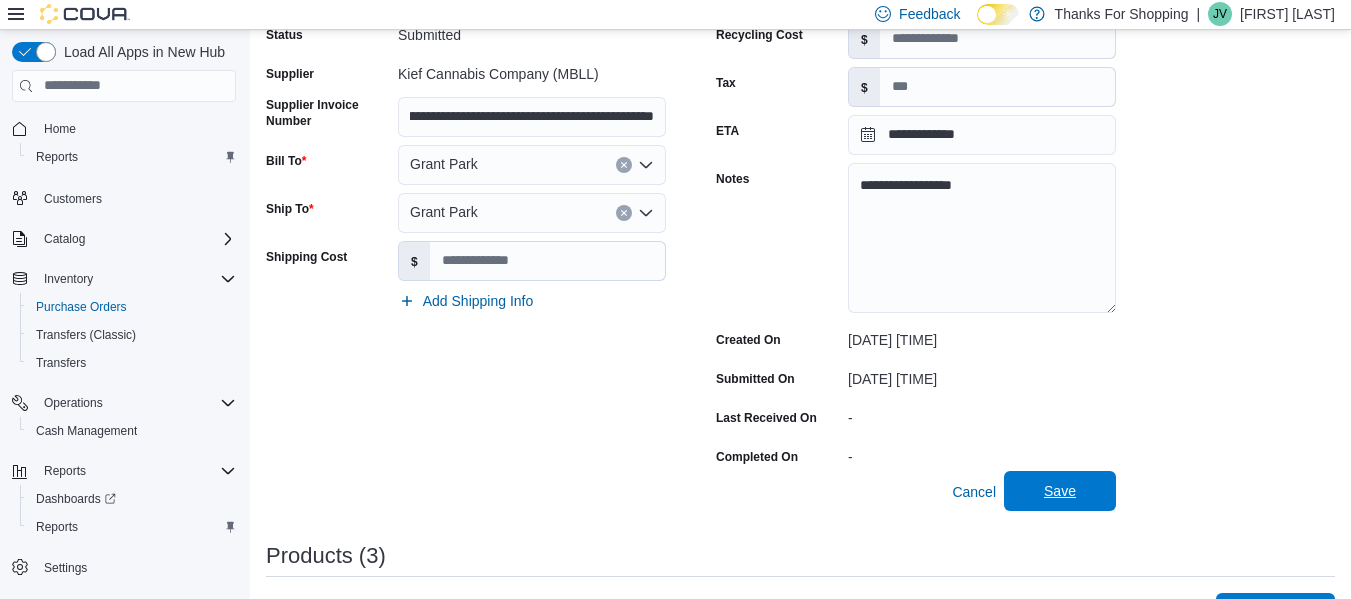 click on "Save" at bounding box center (1060, 491) 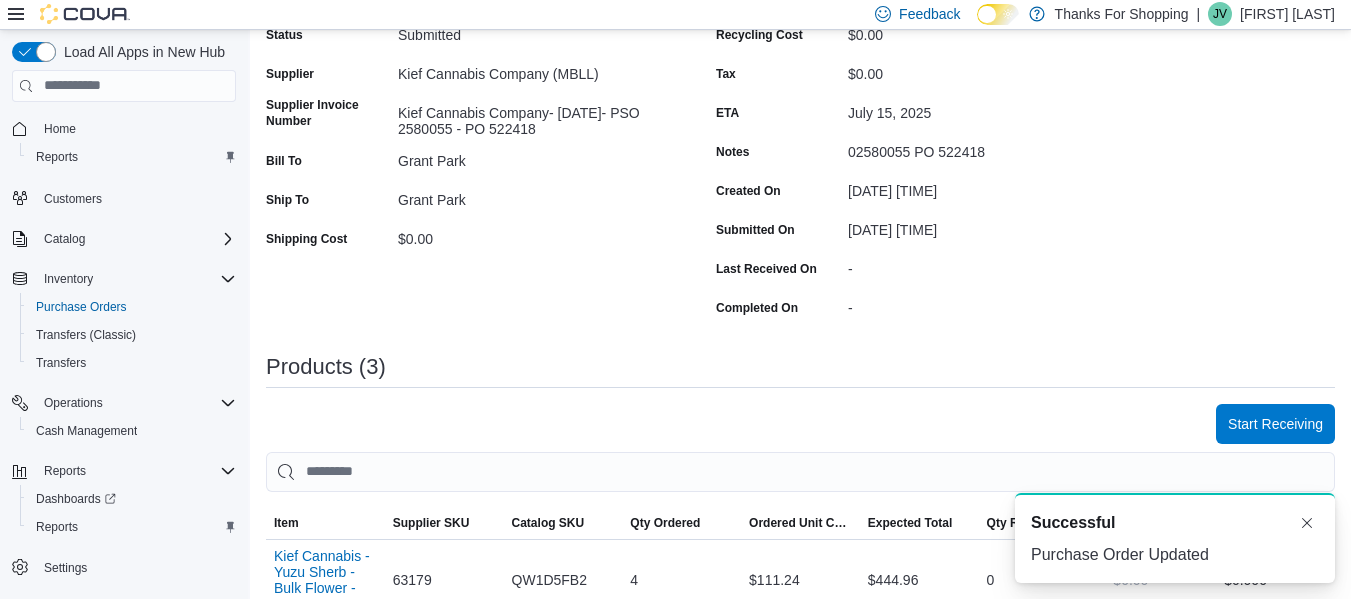 scroll, scrollTop: 0, scrollLeft: 0, axis: both 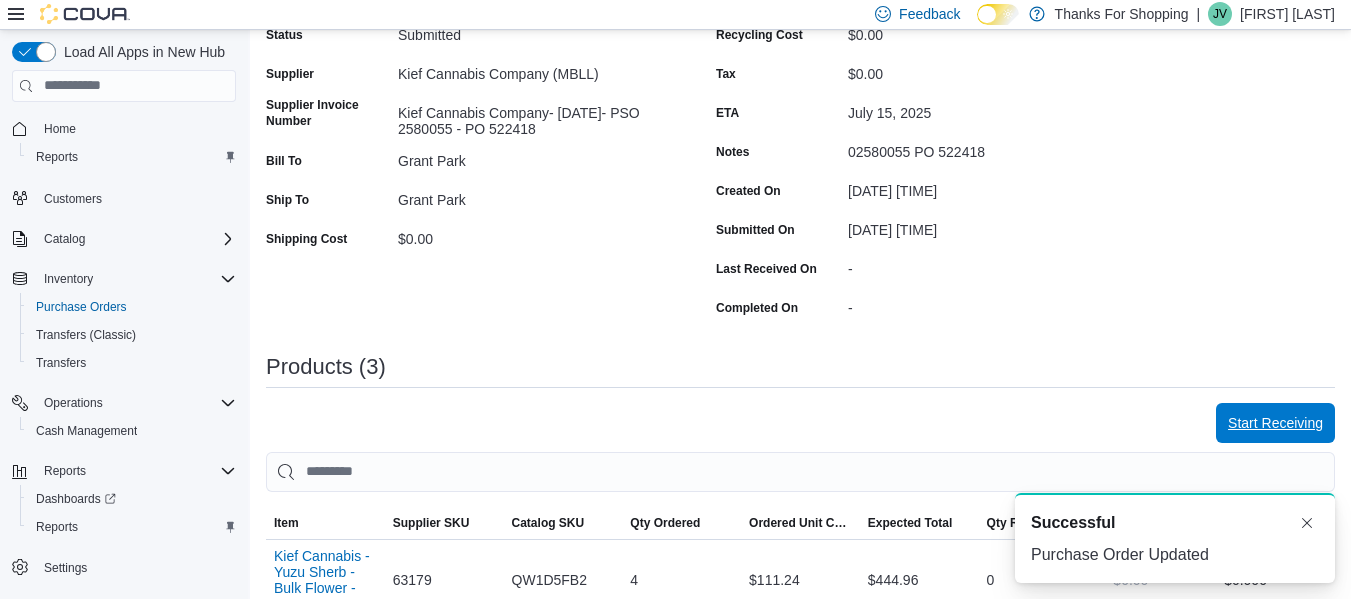 click on "Start Receiving" at bounding box center [1275, 423] 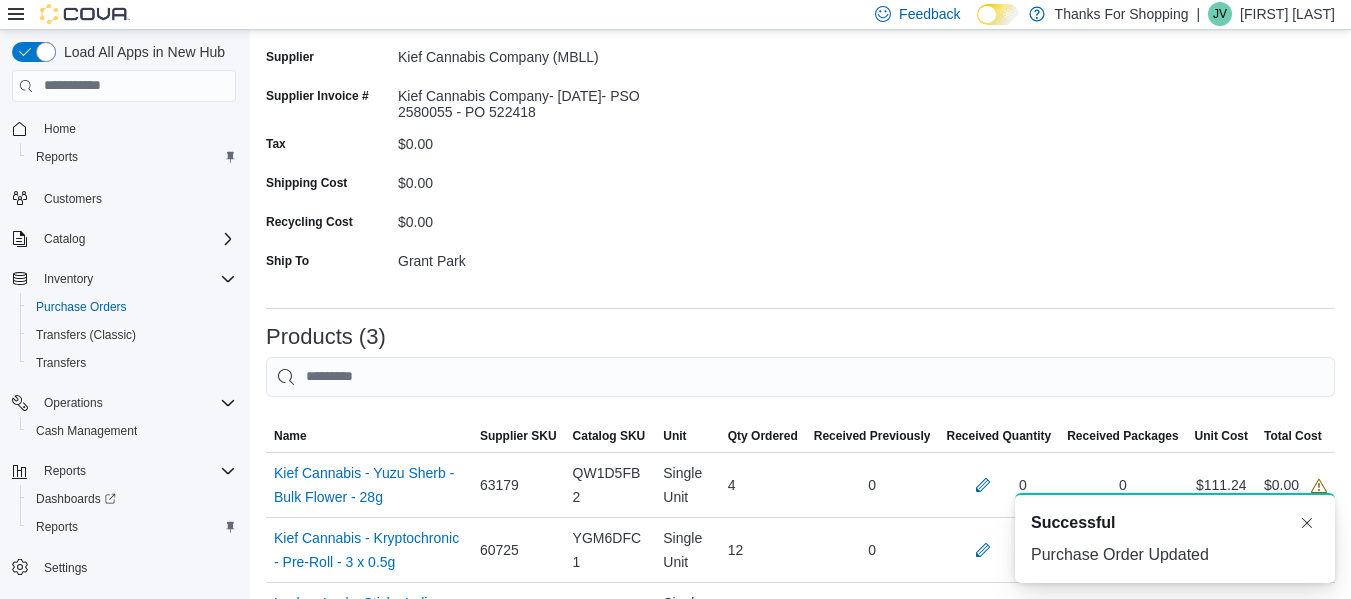 scroll, scrollTop: 300, scrollLeft: 0, axis: vertical 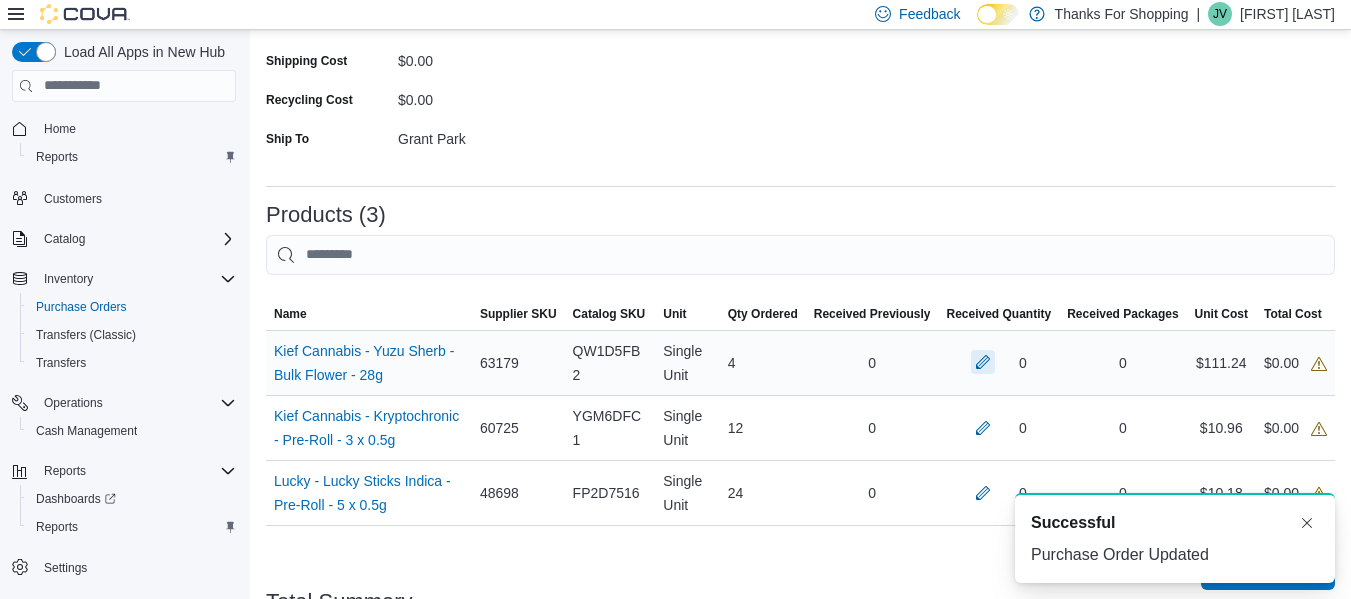 click at bounding box center (983, 362) 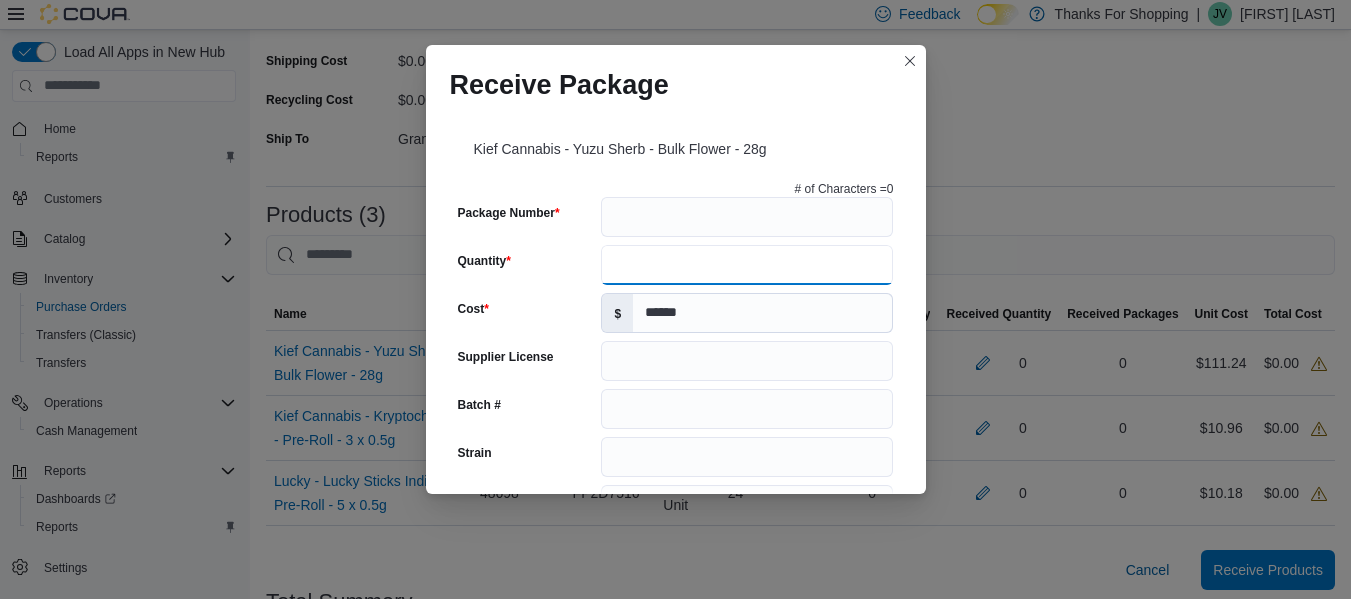 click on "Quantity" at bounding box center [747, 265] 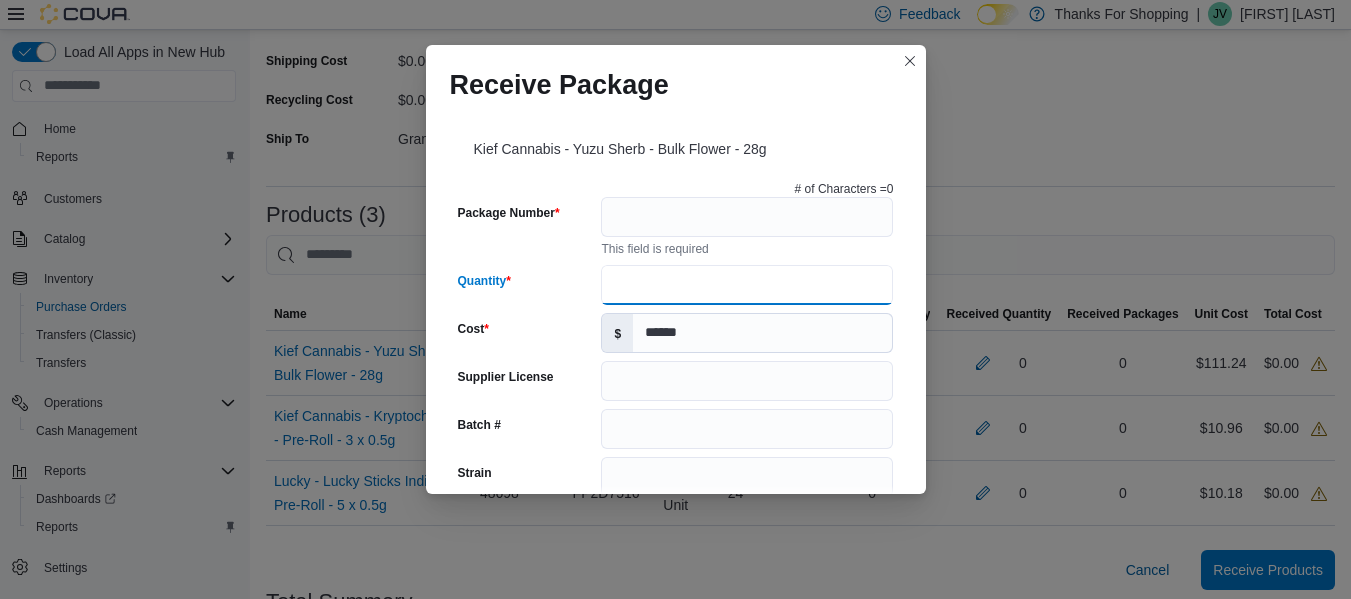 type on "*" 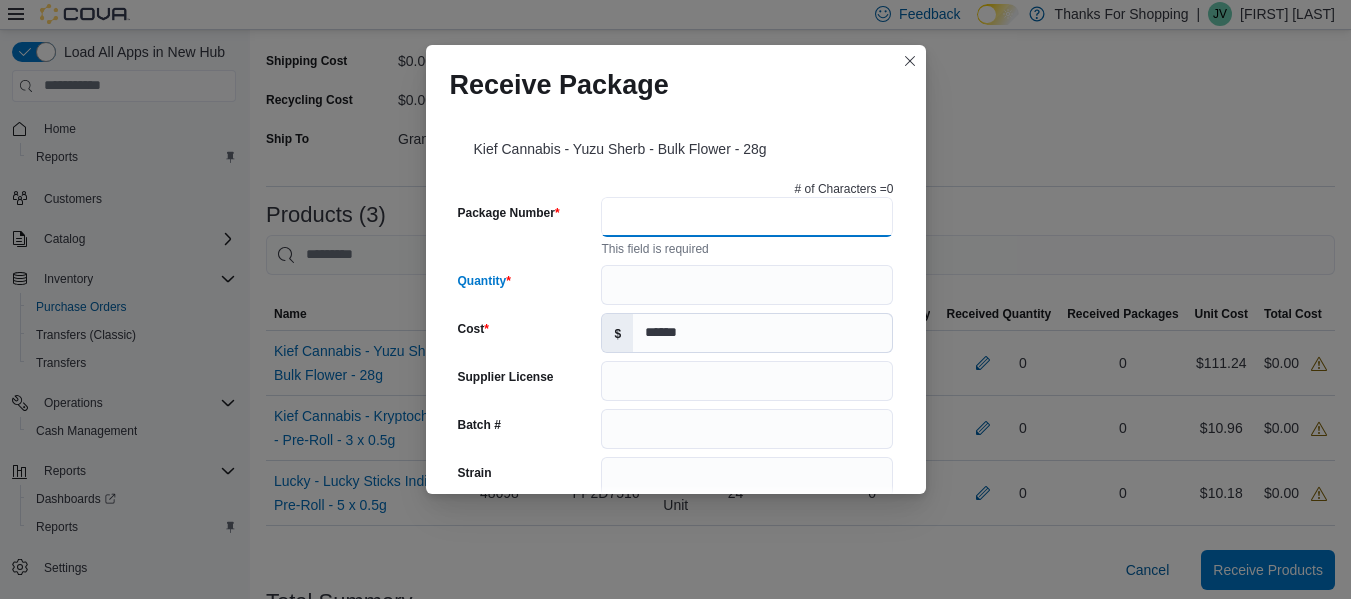 click on "Package Number" at bounding box center (747, 217) 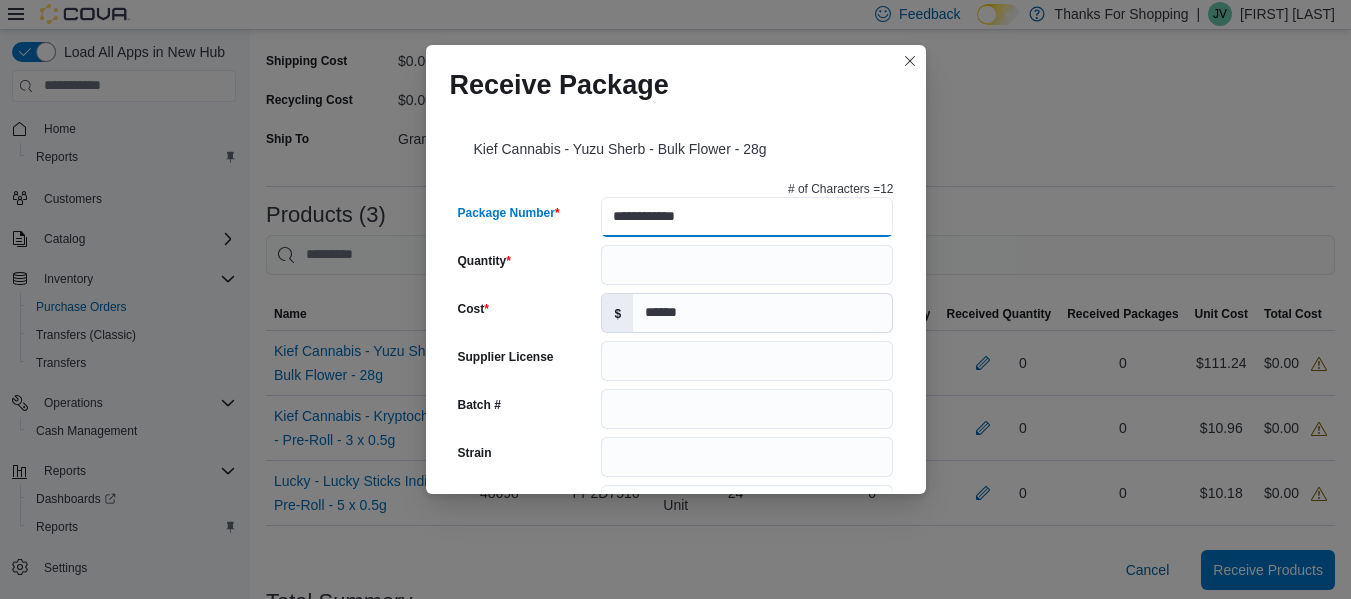 type on "**********" 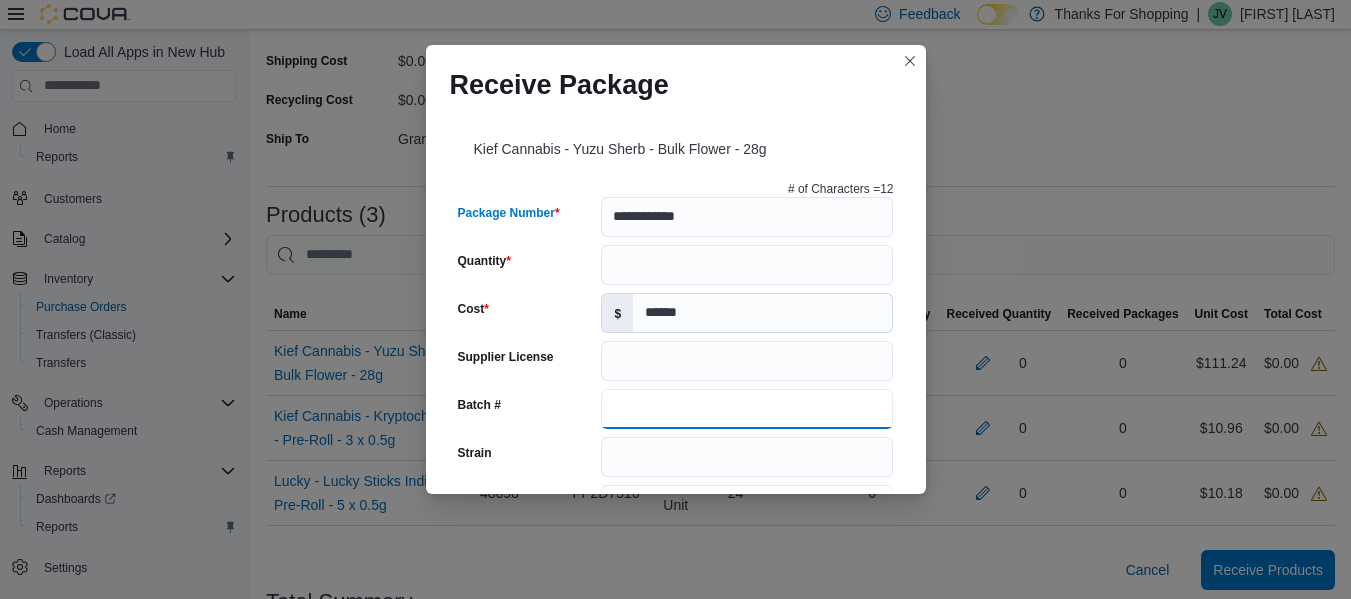 click on "Batch #" at bounding box center (747, 409) 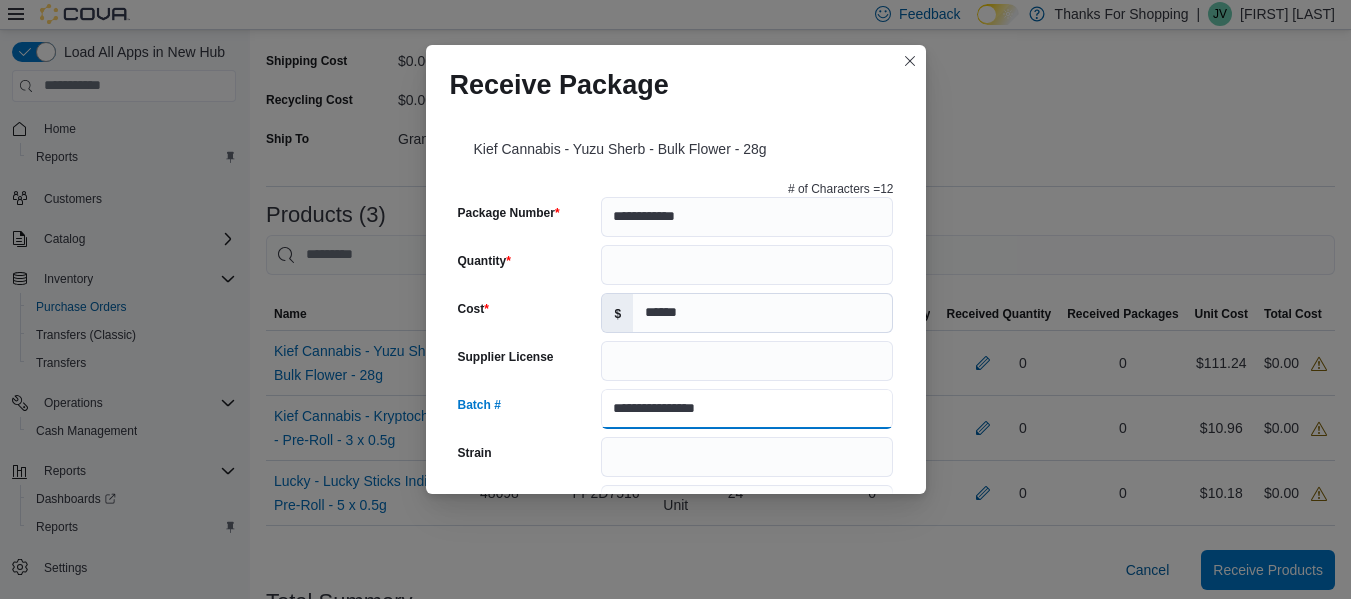 type on "**********" 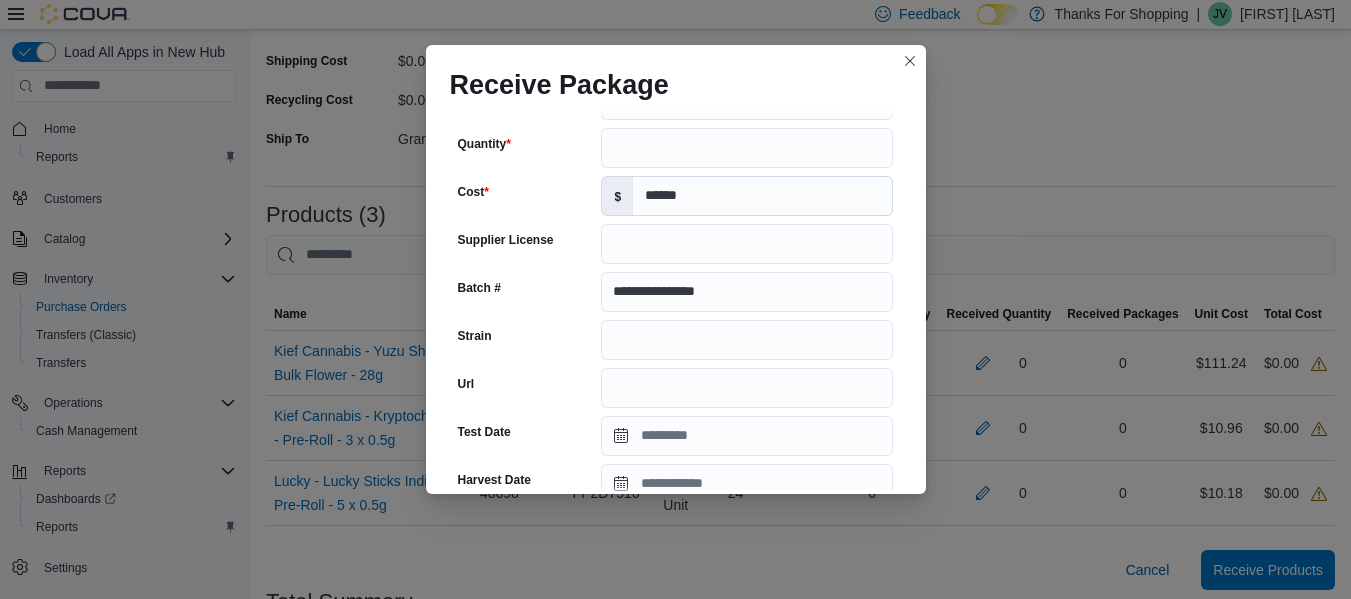 scroll, scrollTop: 300, scrollLeft: 0, axis: vertical 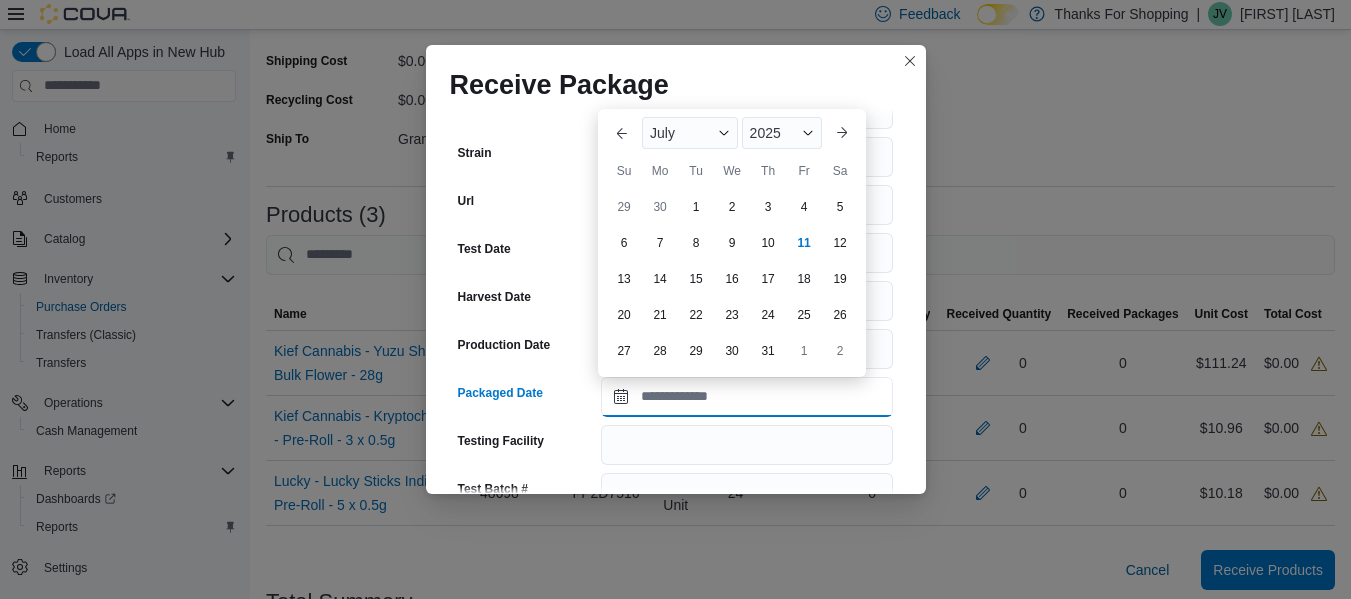 click on "Packaged Date" at bounding box center [747, 397] 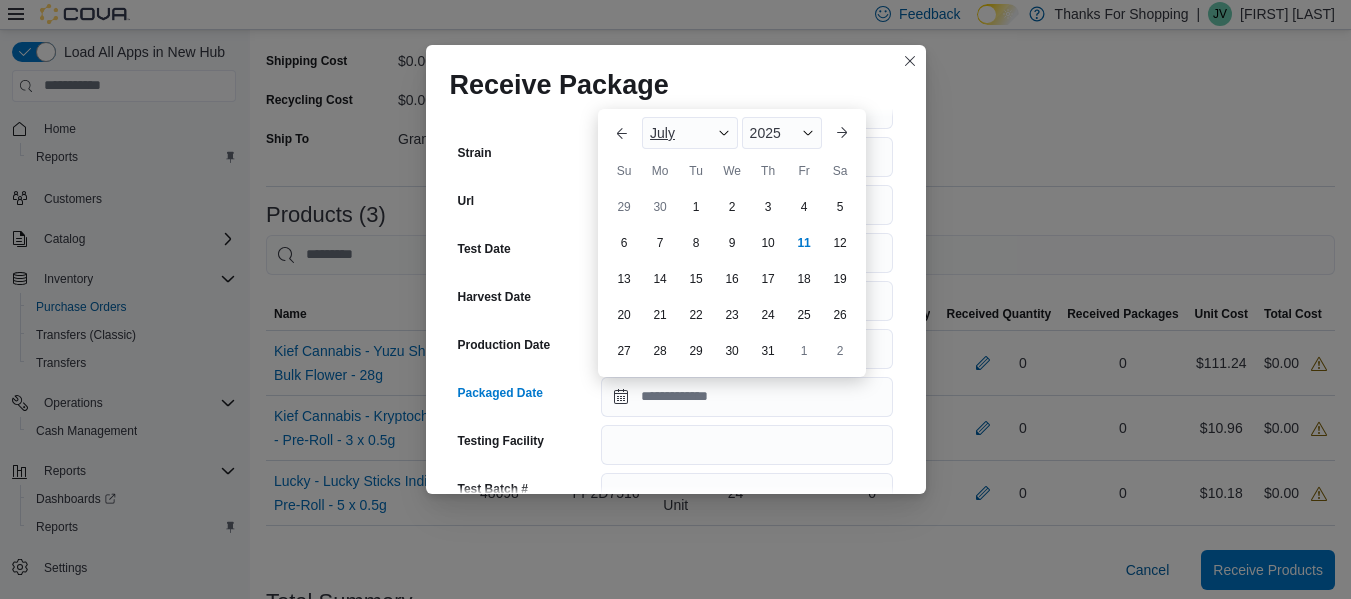 click on "July" at bounding box center [690, 133] 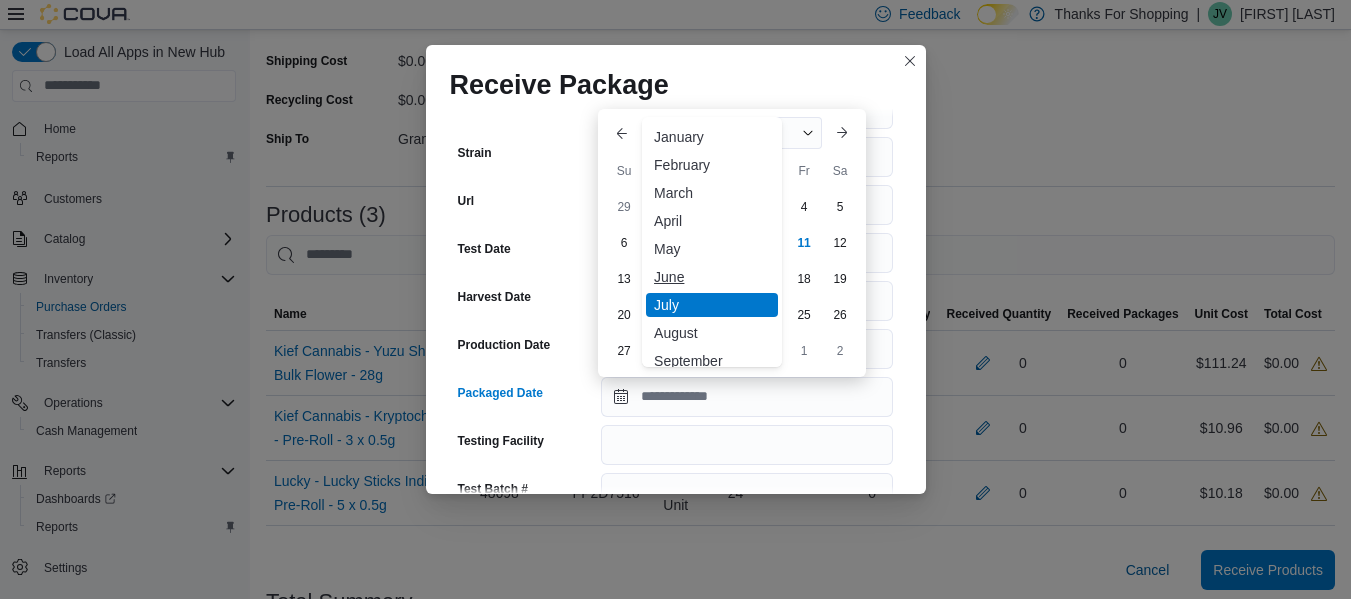 click on "June" at bounding box center [712, 277] 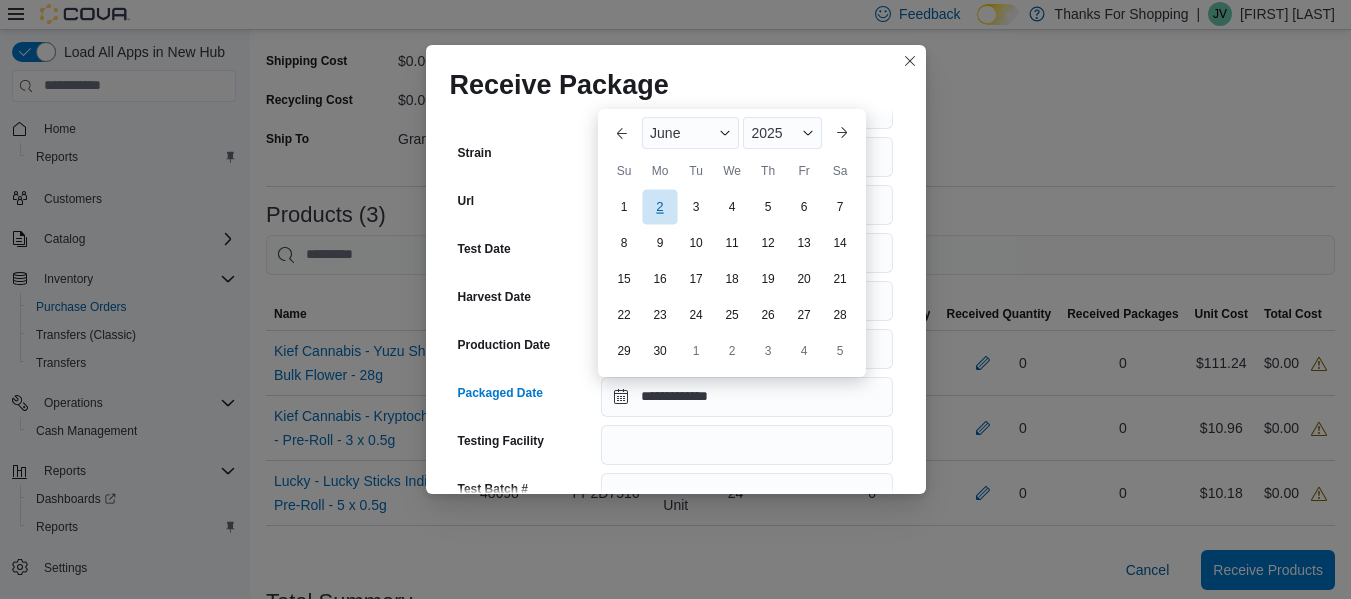 click on "2" at bounding box center (659, 206) 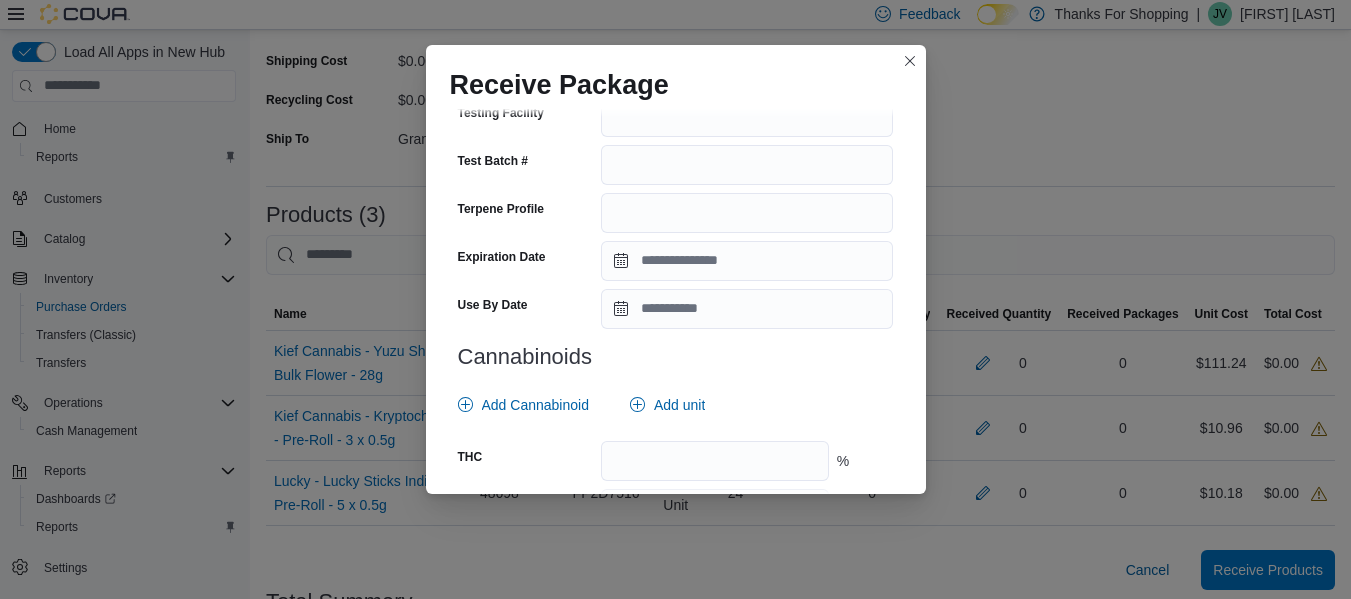 scroll, scrollTop: 700, scrollLeft: 0, axis: vertical 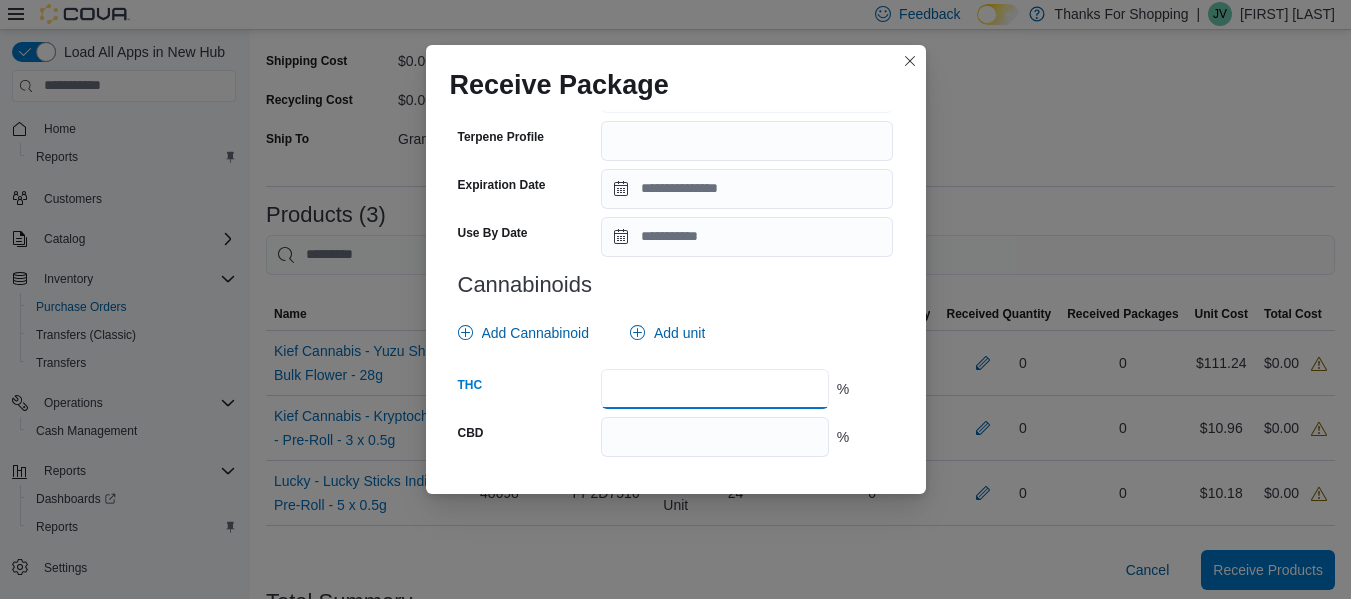click at bounding box center (714, 389) 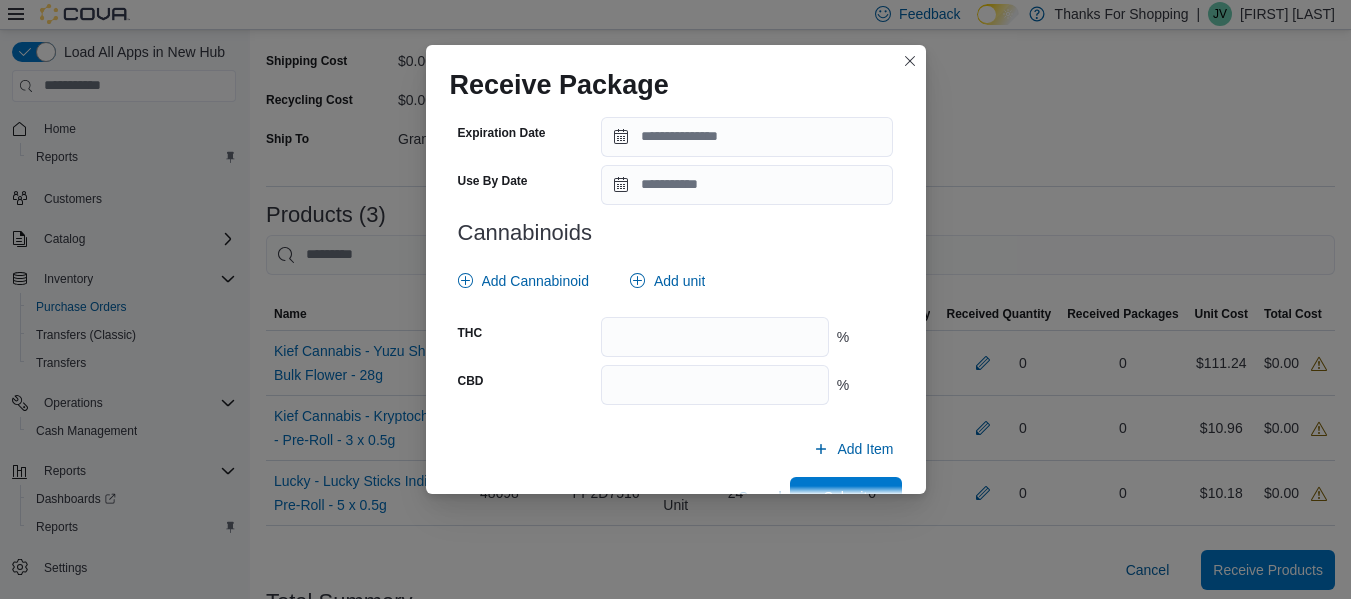 scroll, scrollTop: 799, scrollLeft: 0, axis: vertical 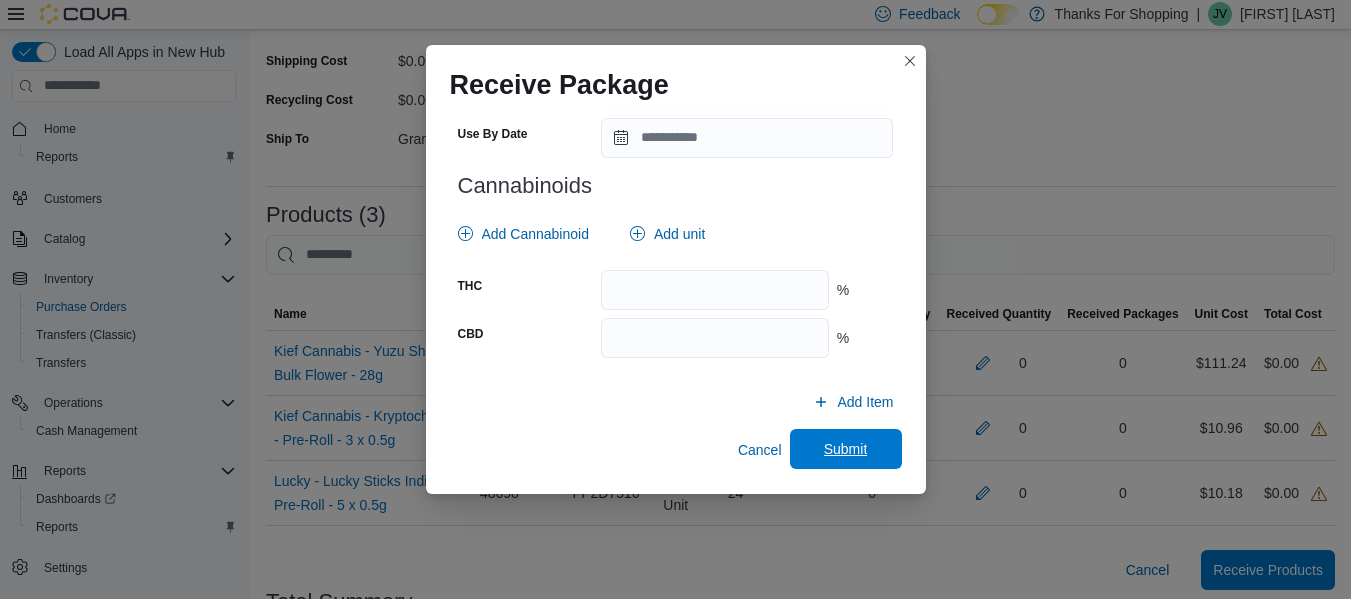 click on "Submit" at bounding box center [846, 449] 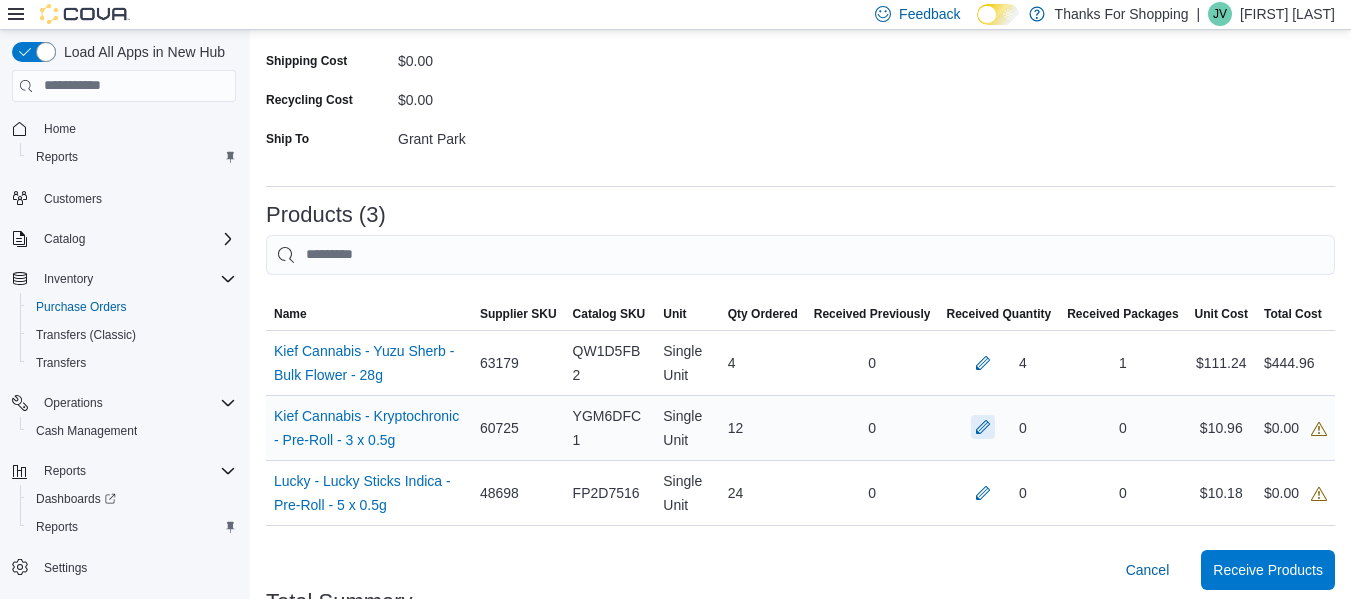 click at bounding box center [983, 427] 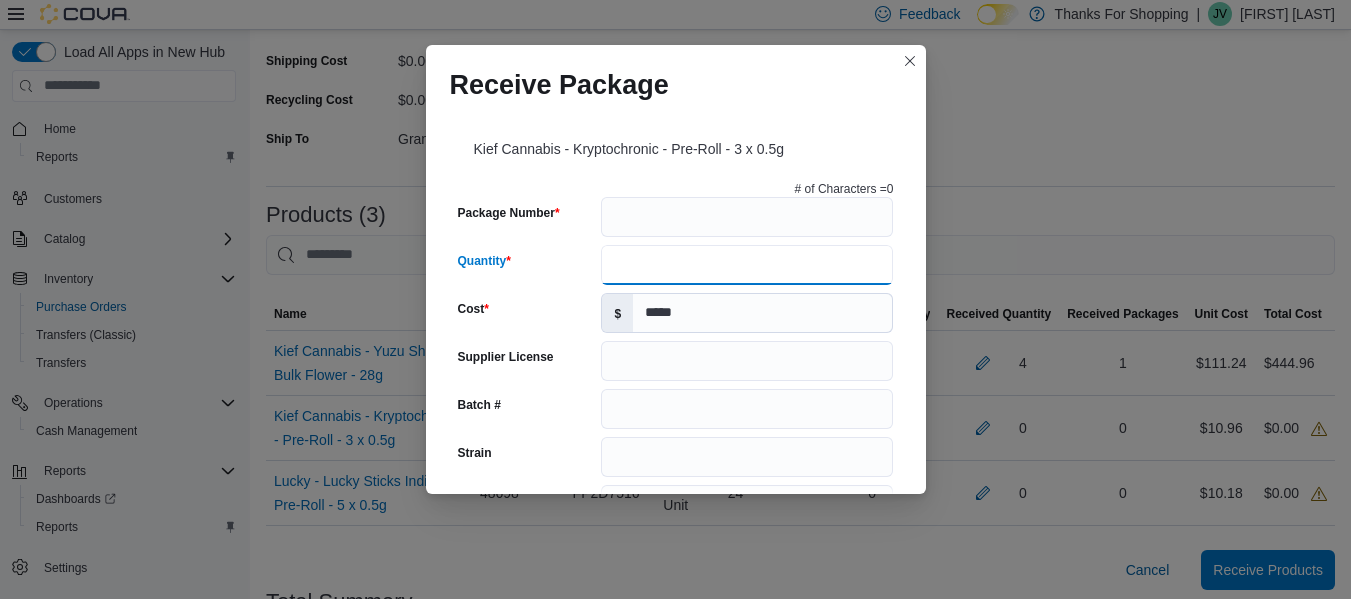 click on "Quantity" at bounding box center (747, 265) 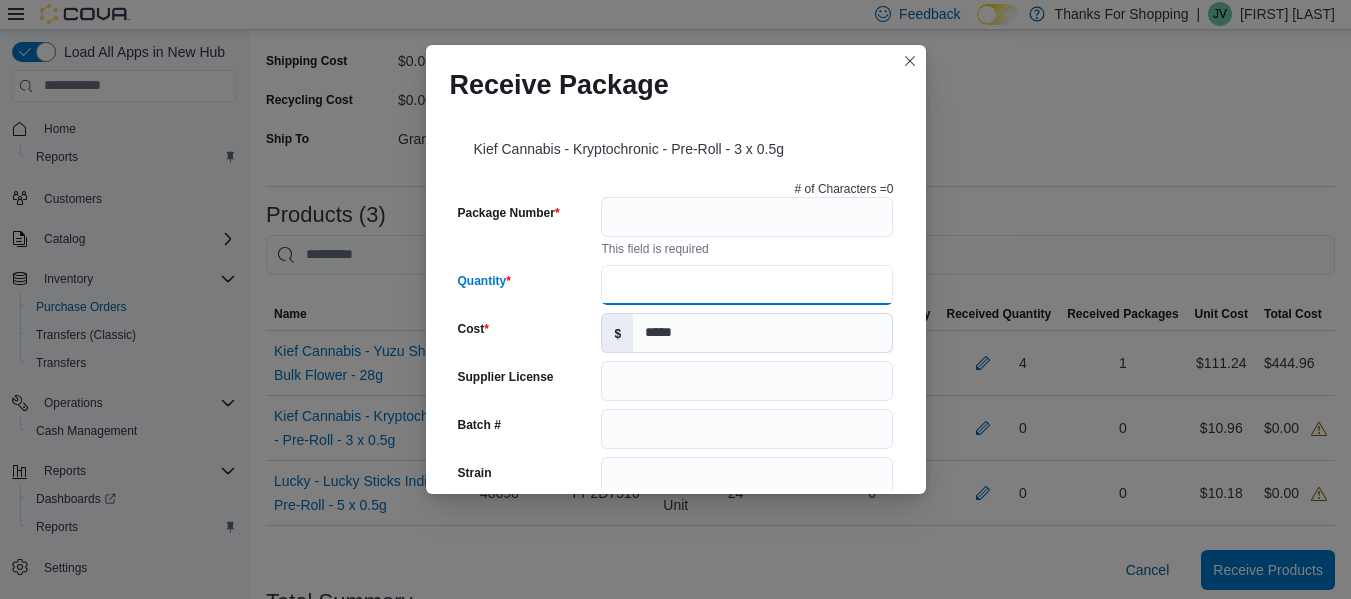 type on "**" 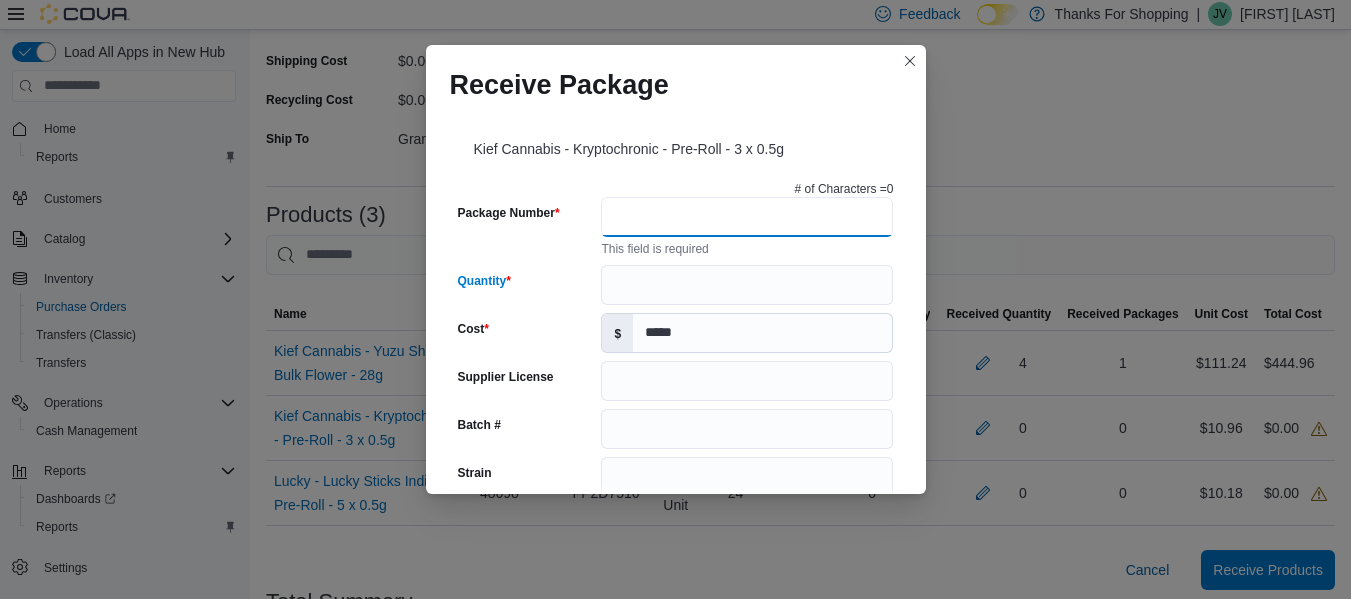 click on "Package Number" at bounding box center [747, 217] 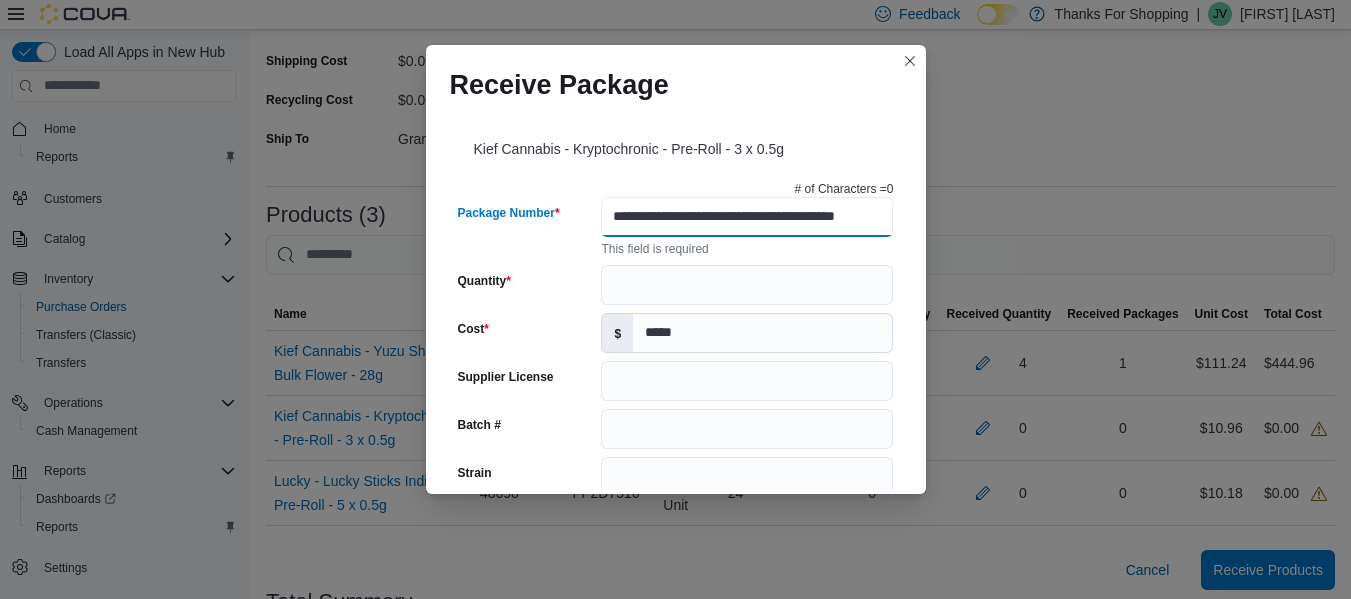 type on "**********" 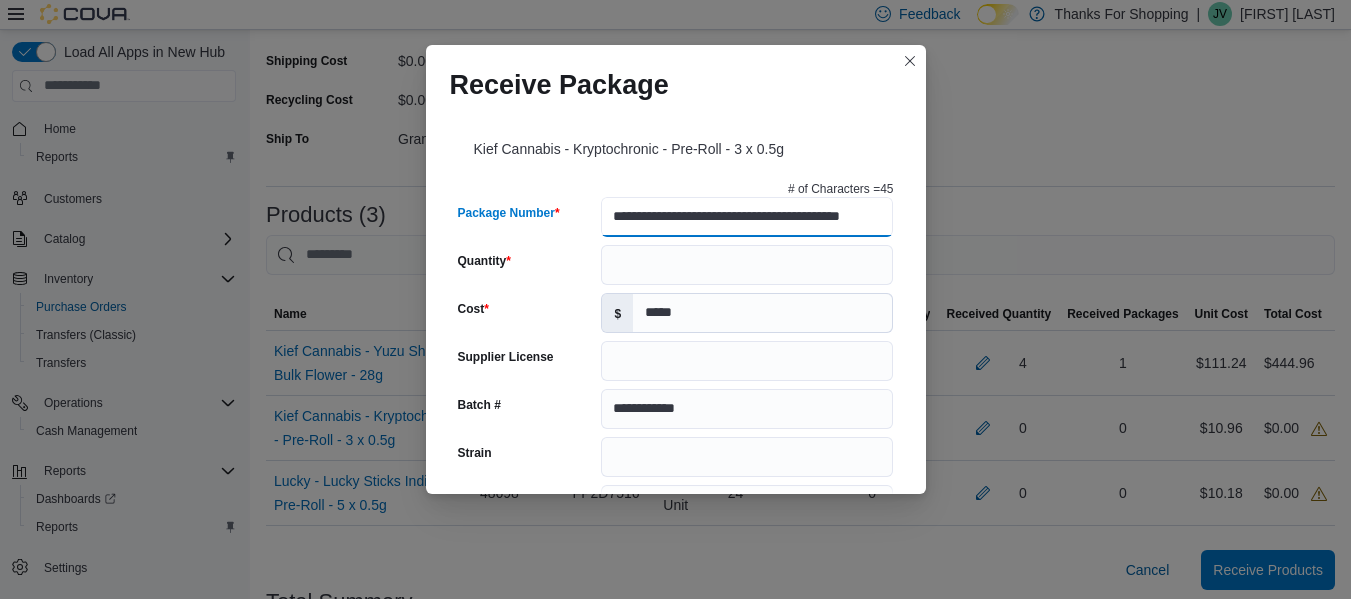 type on "**********" 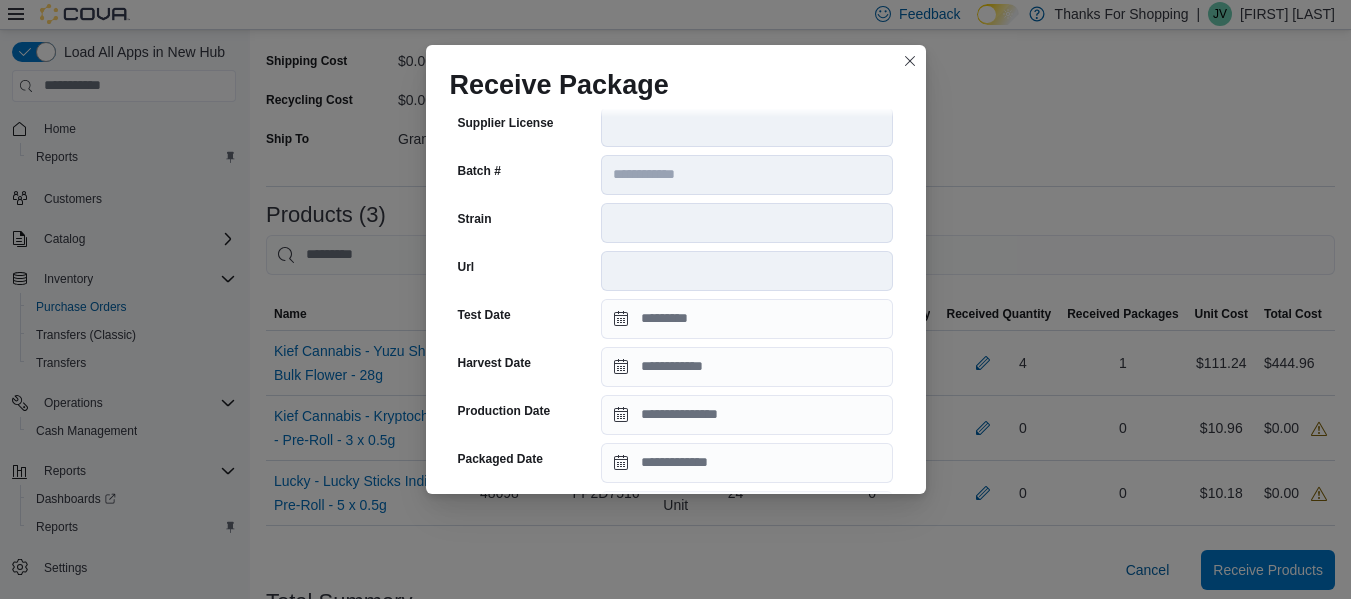 scroll, scrollTop: 300, scrollLeft: 0, axis: vertical 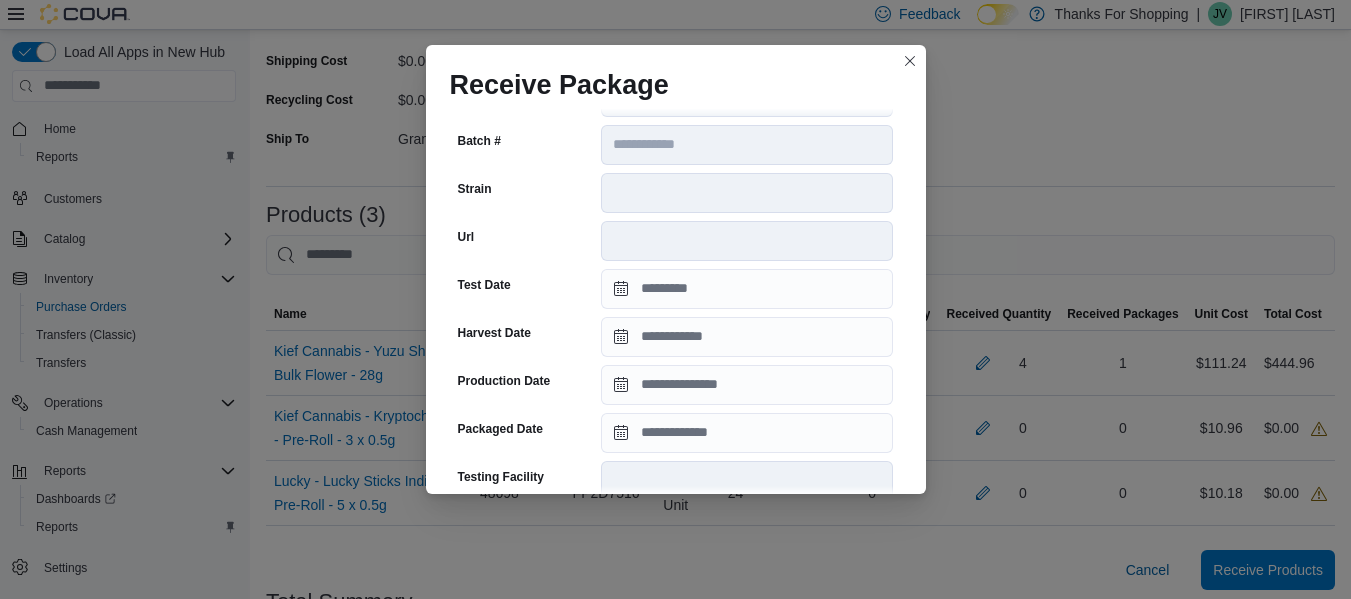 type on "**********" 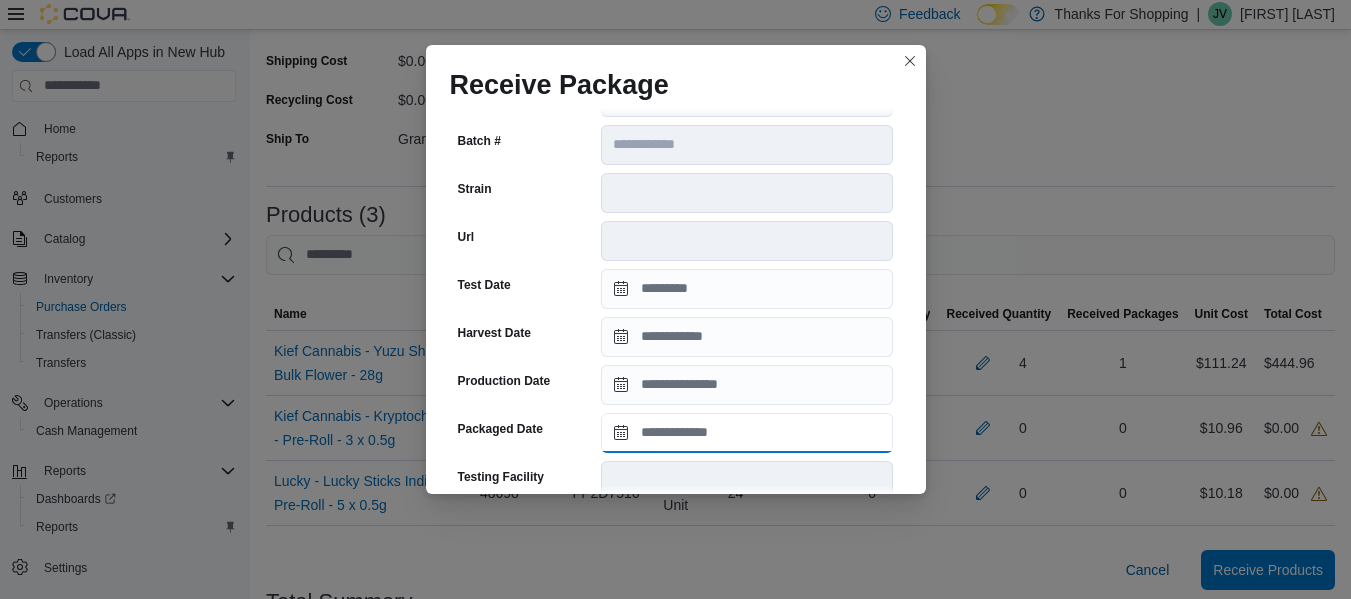click on "Packaged Date" at bounding box center [747, 433] 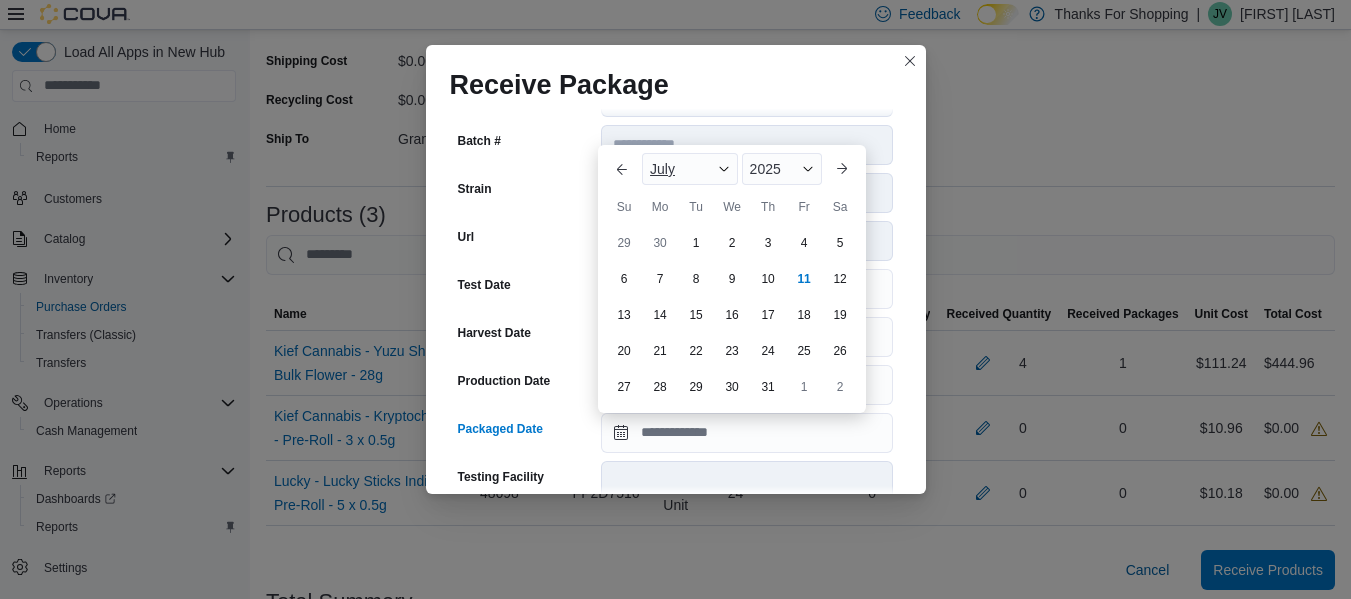 click on "July" at bounding box center (662, 169) 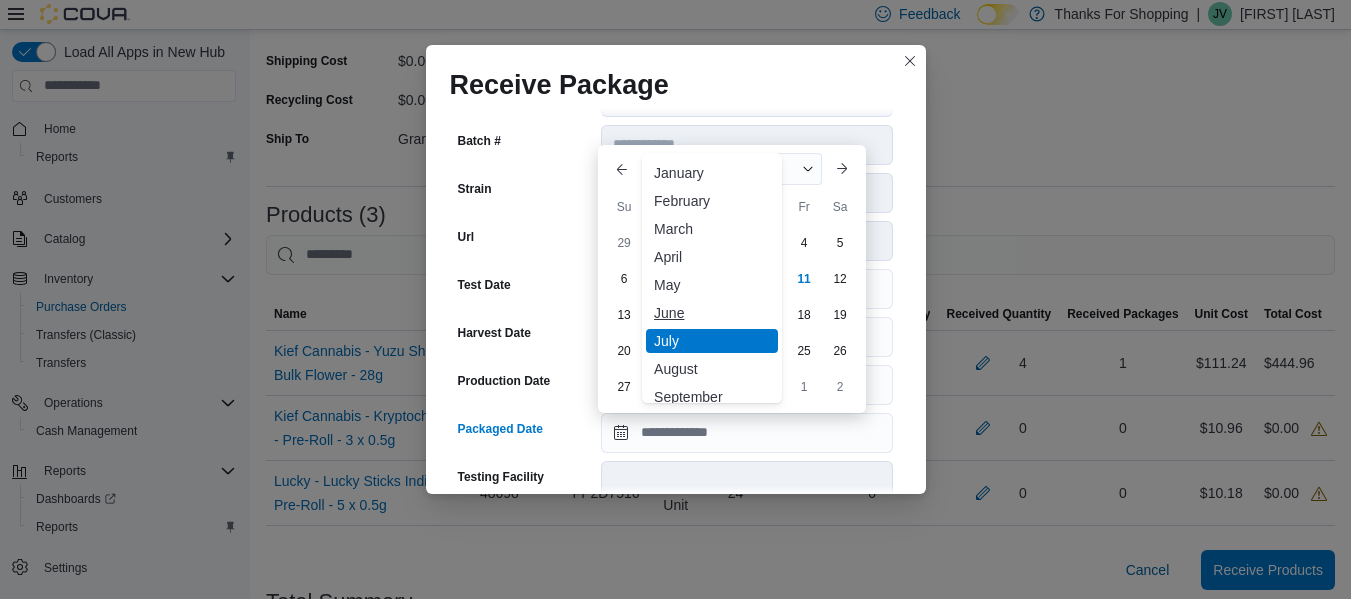 click on "June" at bounding box center (712, 313) 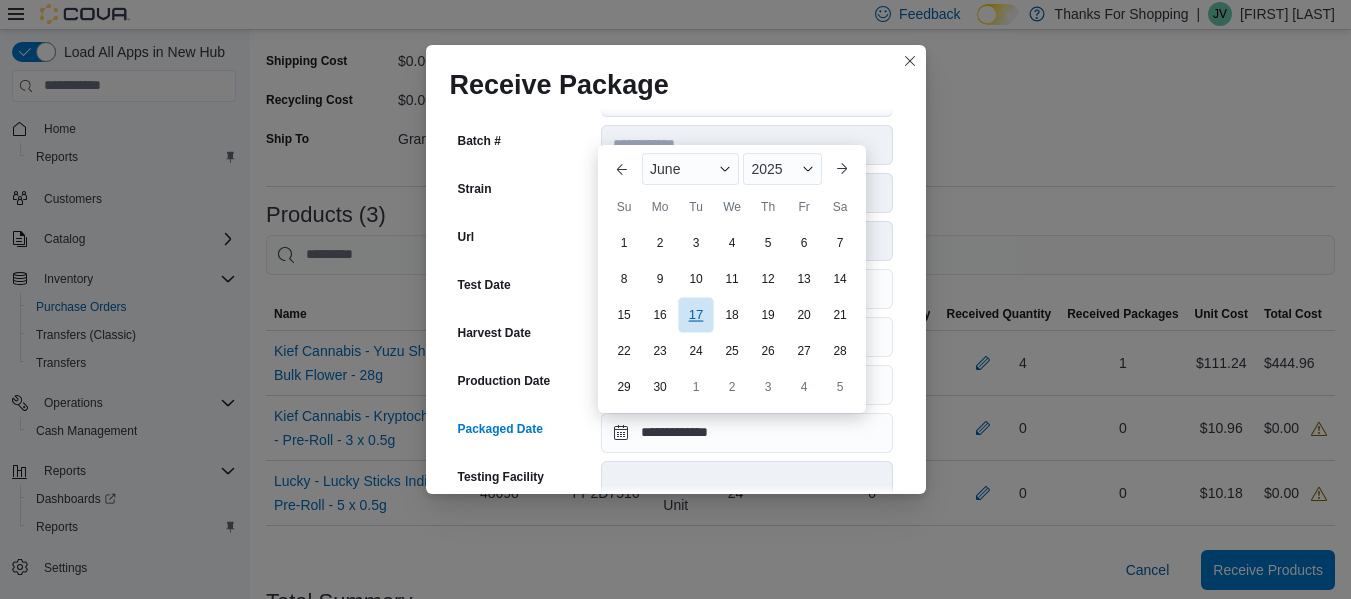 click on "17" at bounding box center [695, 314] 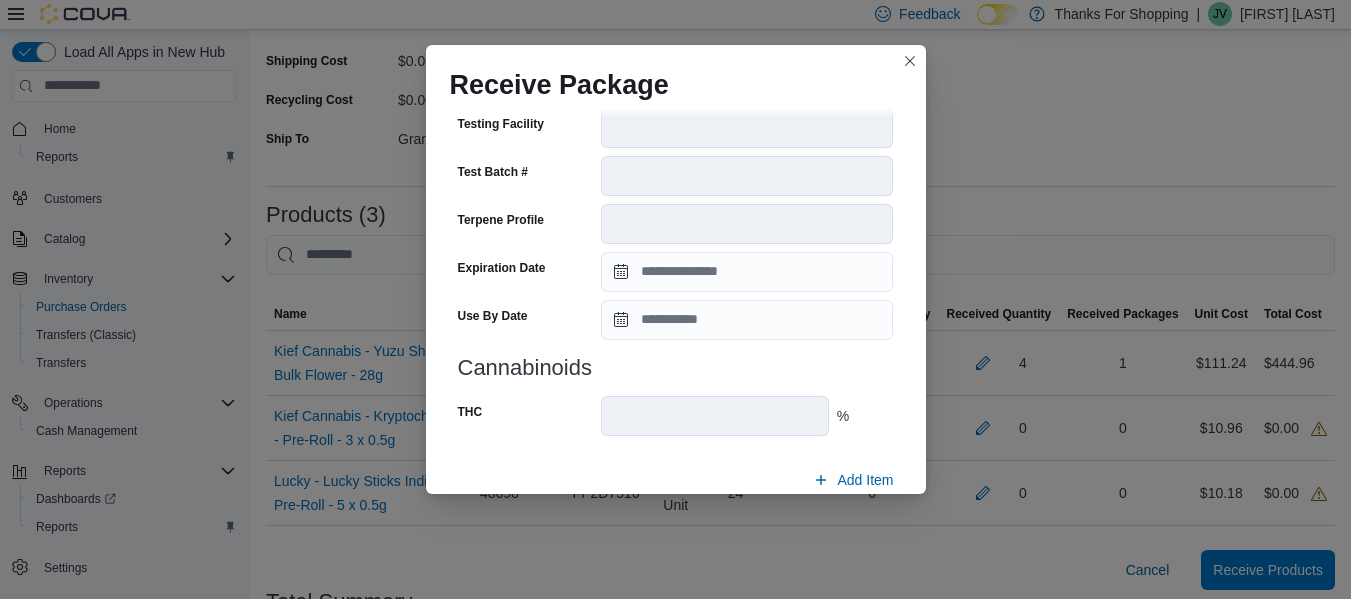 scroll, scrollTop: 700, scrollLeft: 0, axis: vertical 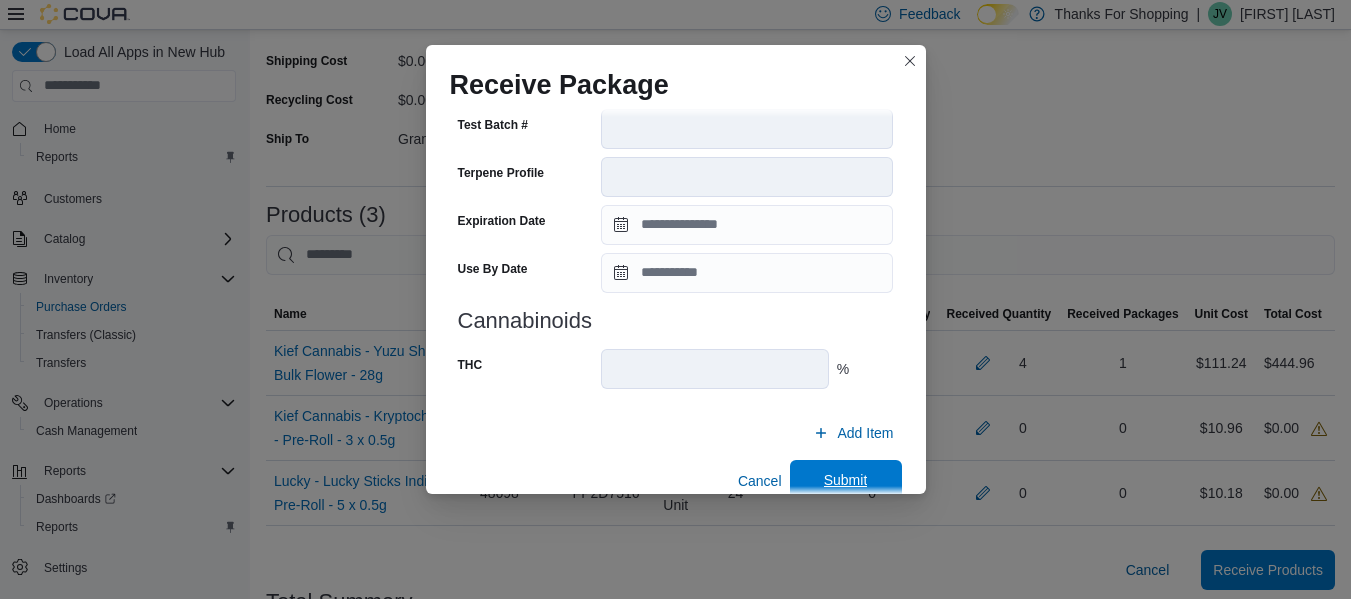 click on "Submit" at bounding box center (846, 480) 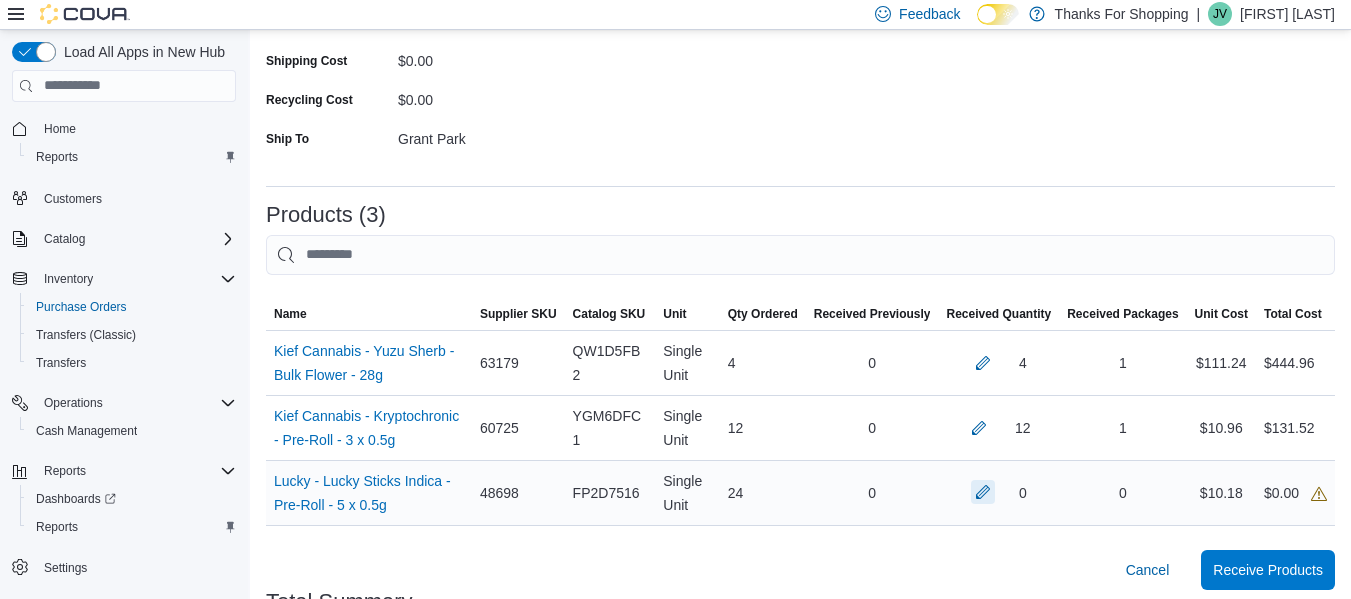 click at bounding box center (983, 492) 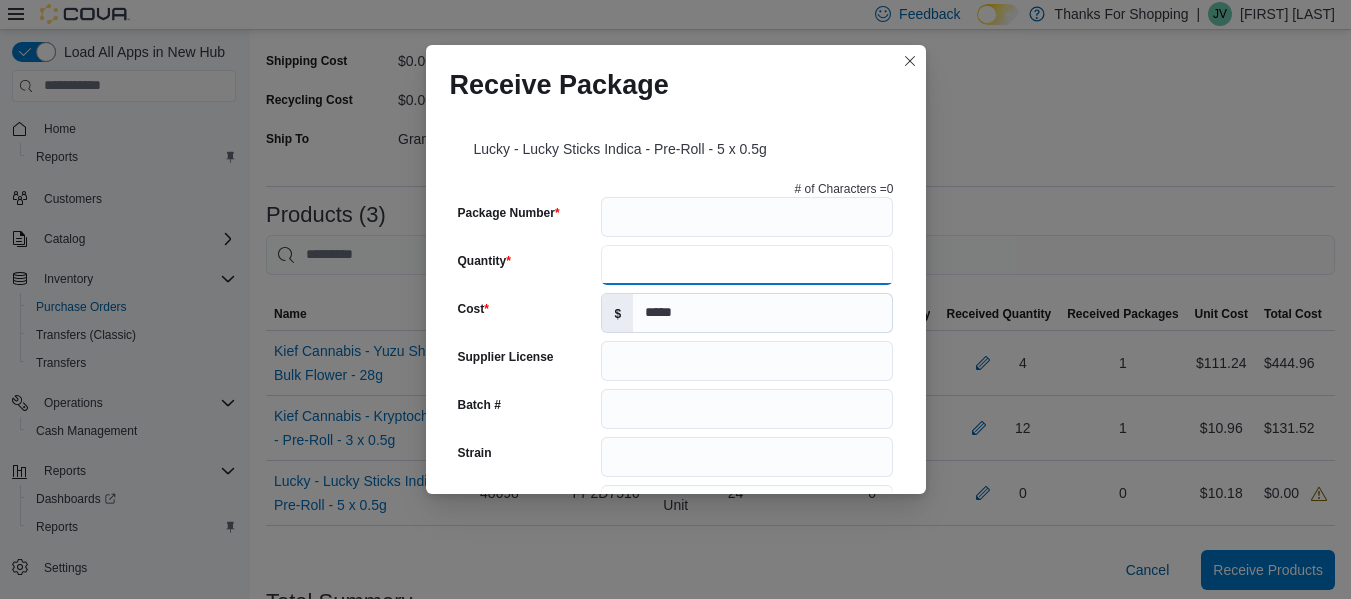 click on "Quantity" at bounding box center (747, 265) 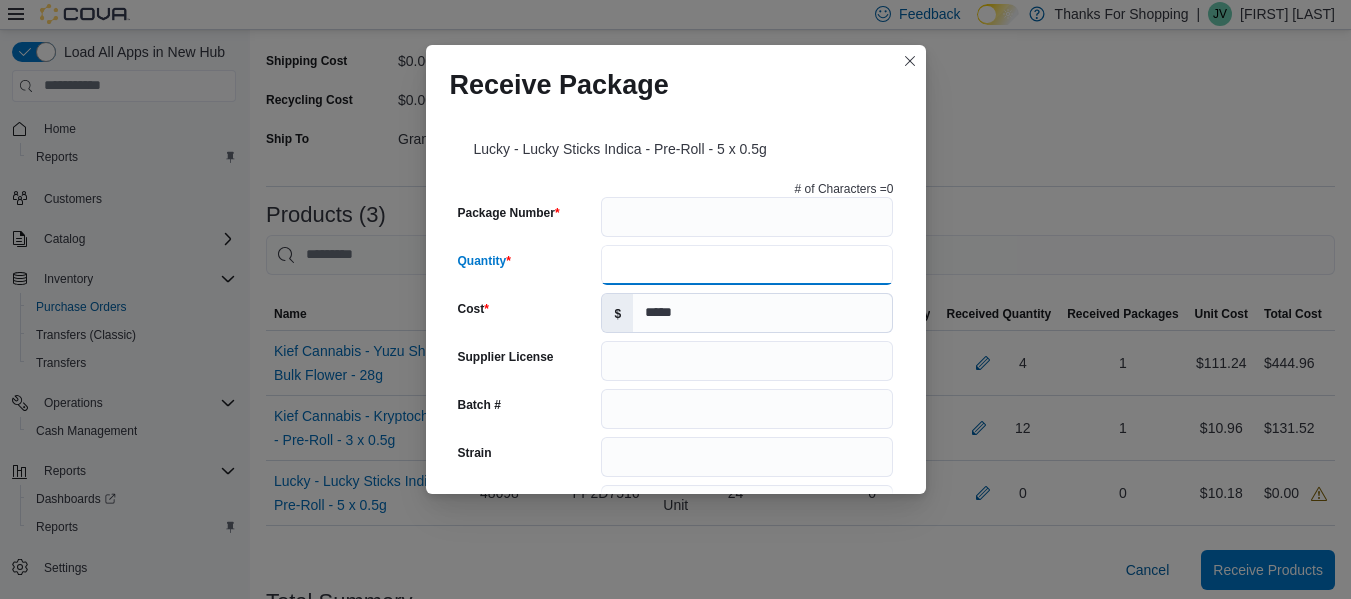 type on "**********" 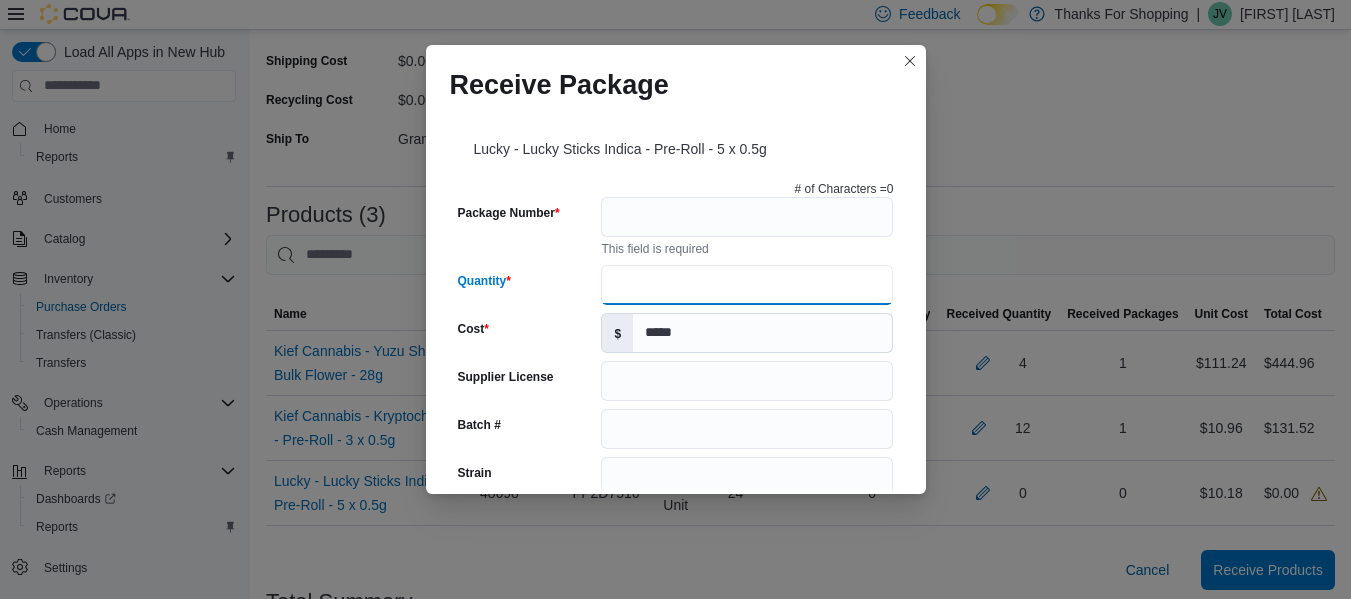 click on "**********" at bounding box center [747, 285] 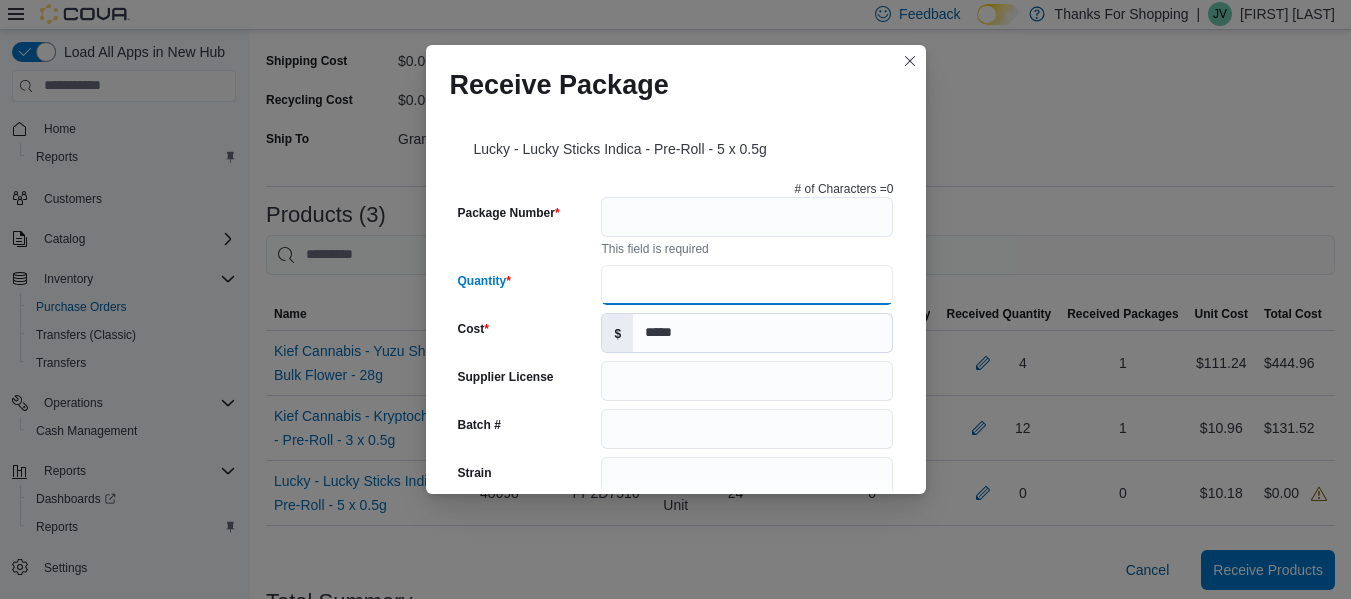 type on "**" 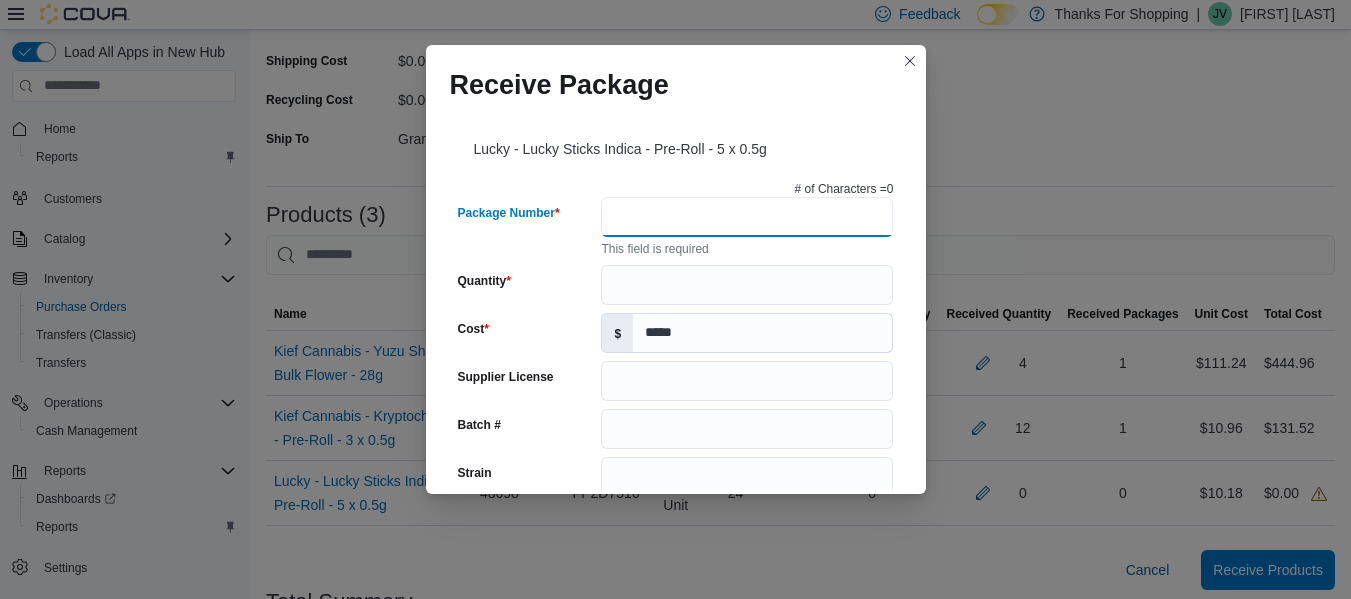 click on "Package Number" at bounding box center [747, 217] 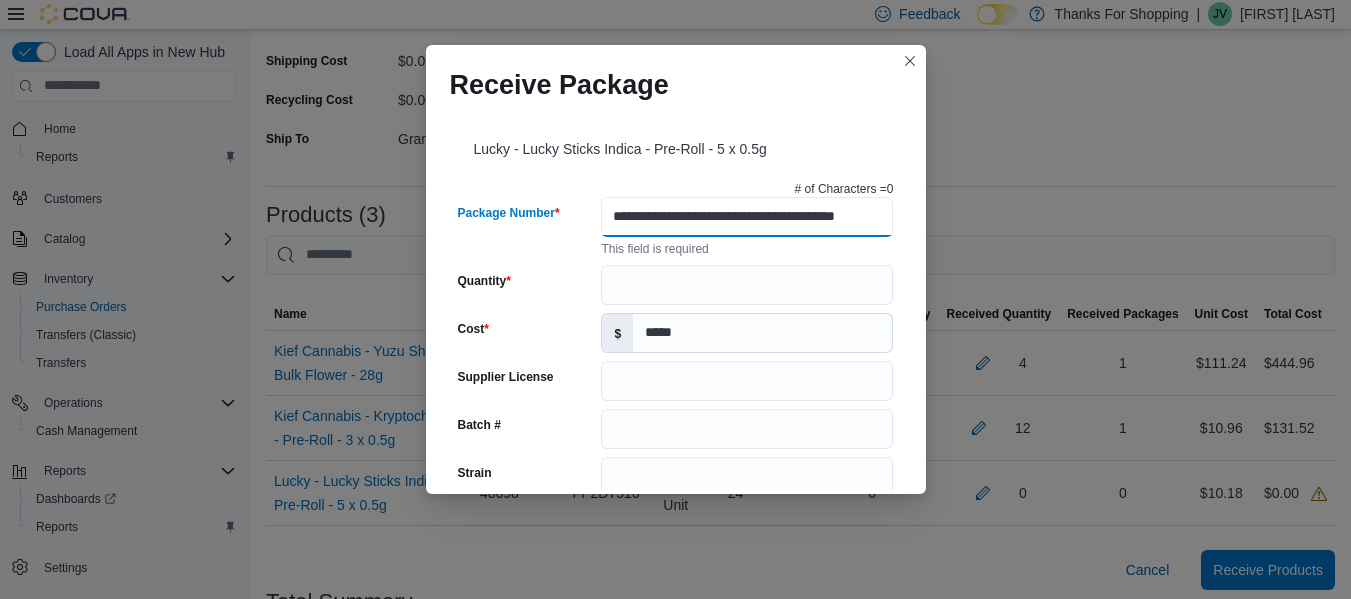 type on "**********" 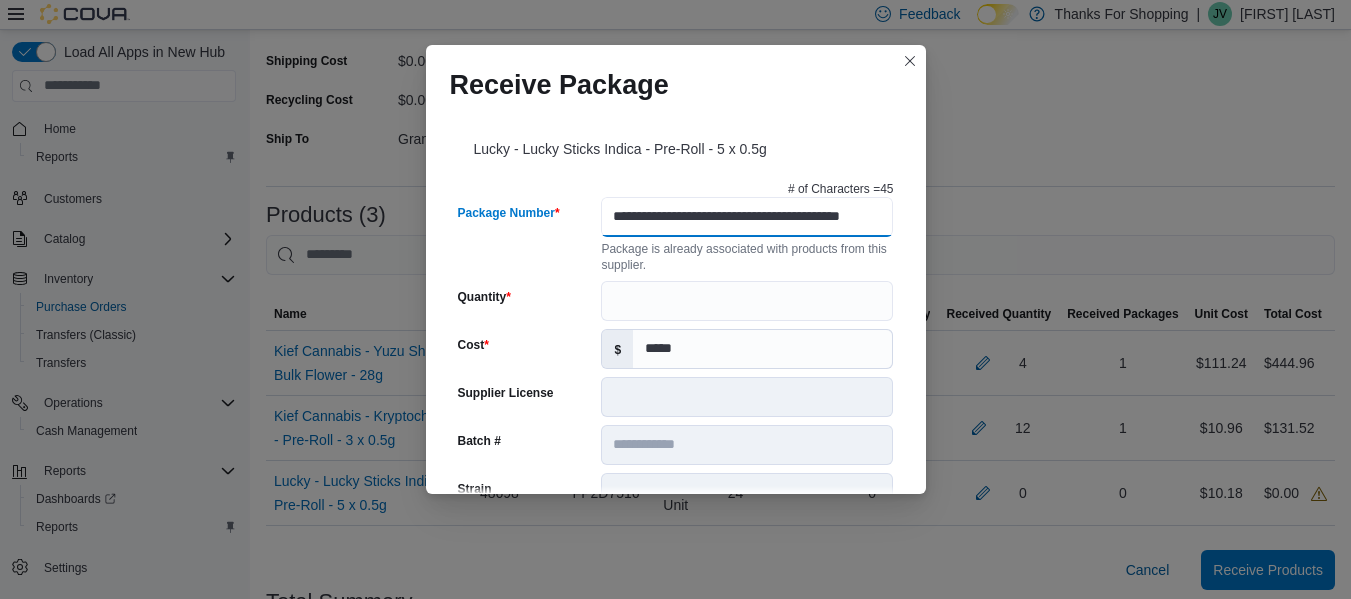 scroll, scrollTop: 0, scrollLeft: 79, axis: horizontal 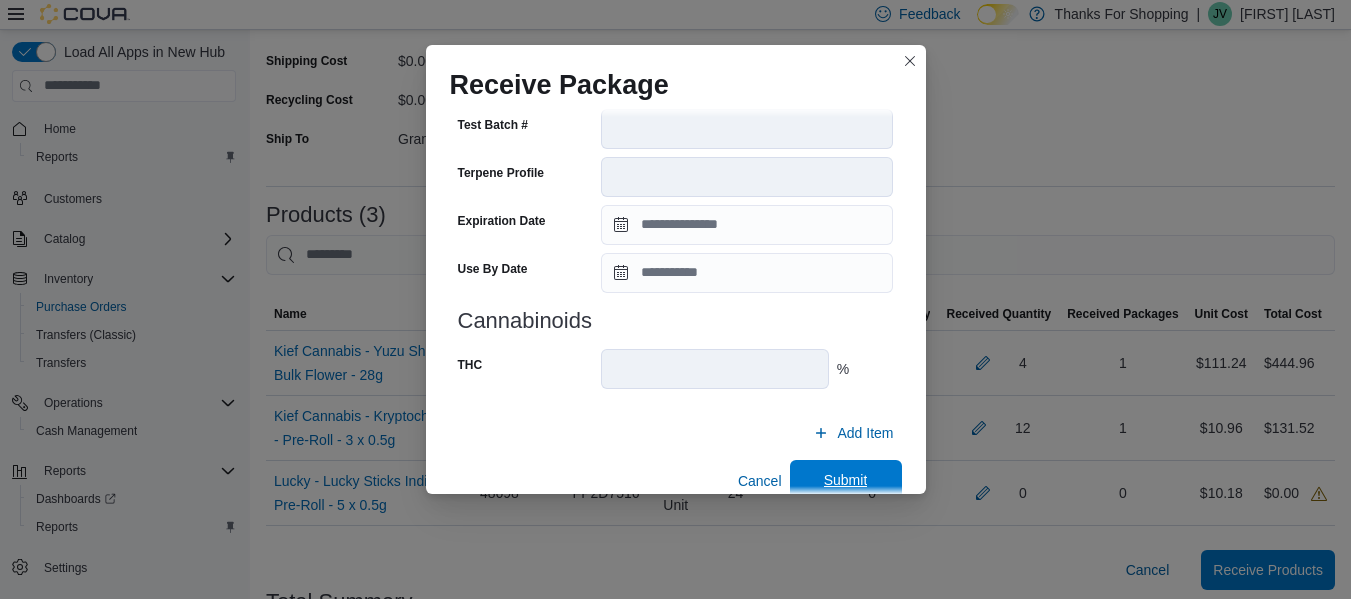 type on "**********" 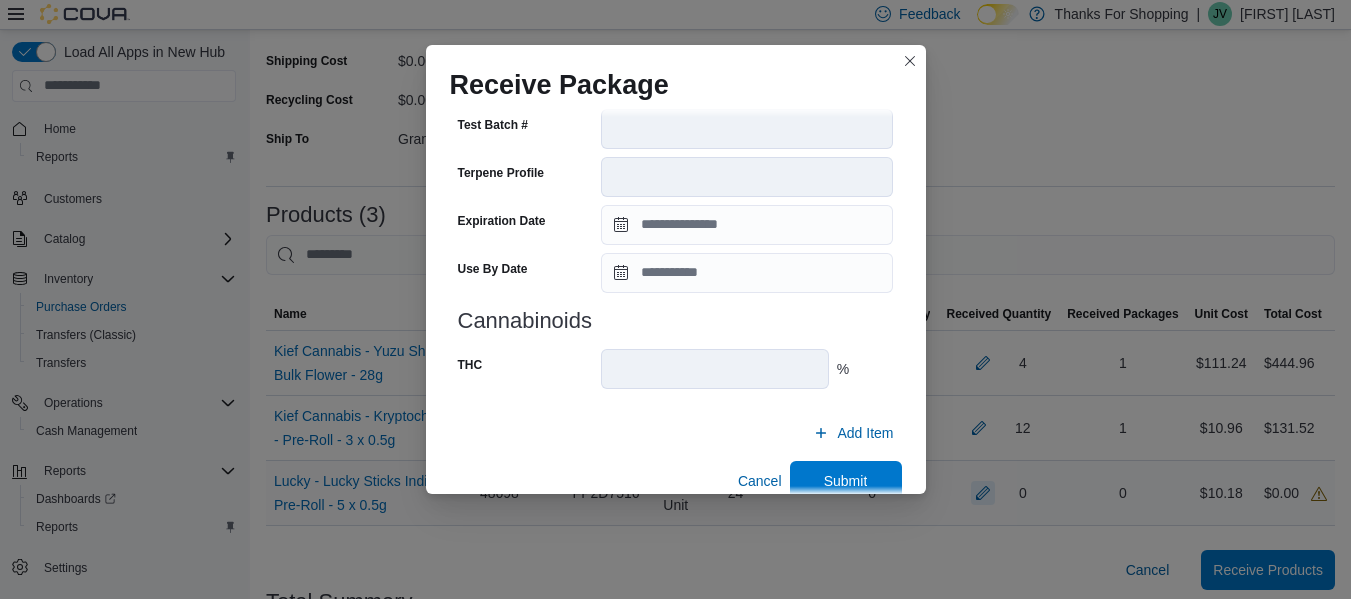 scroll, scrollTop: 0, scrollLeft: 0, axis: both 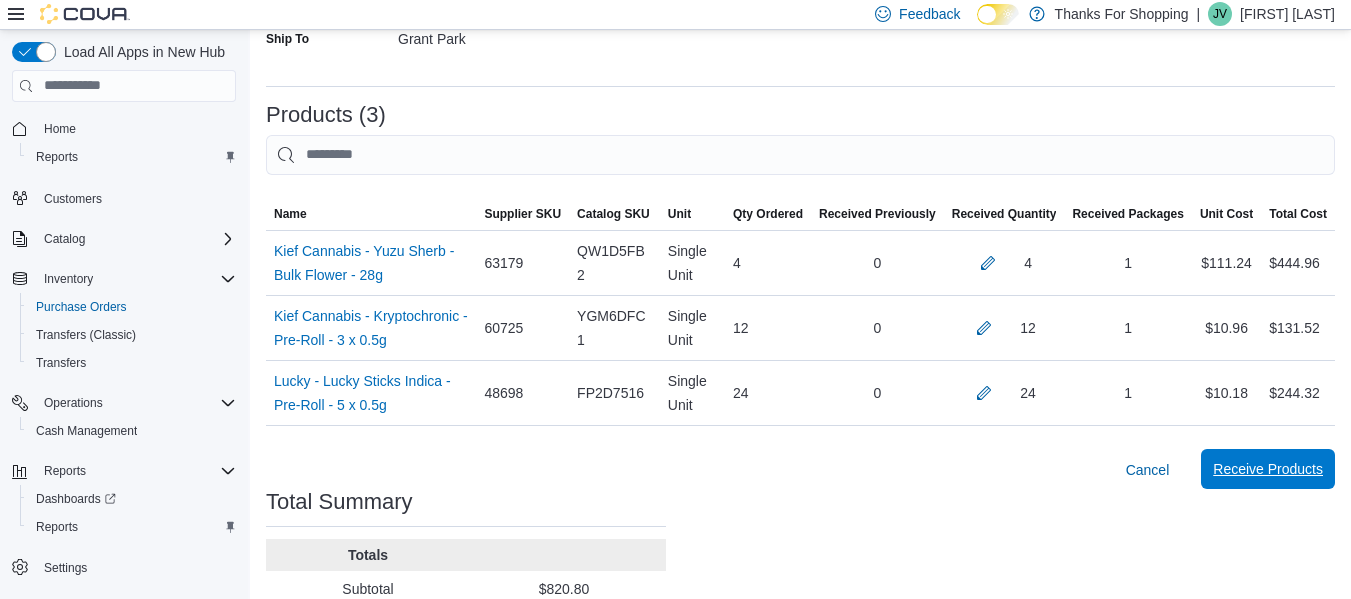 click on "Receive Products" at bounding box center (1268, 469) 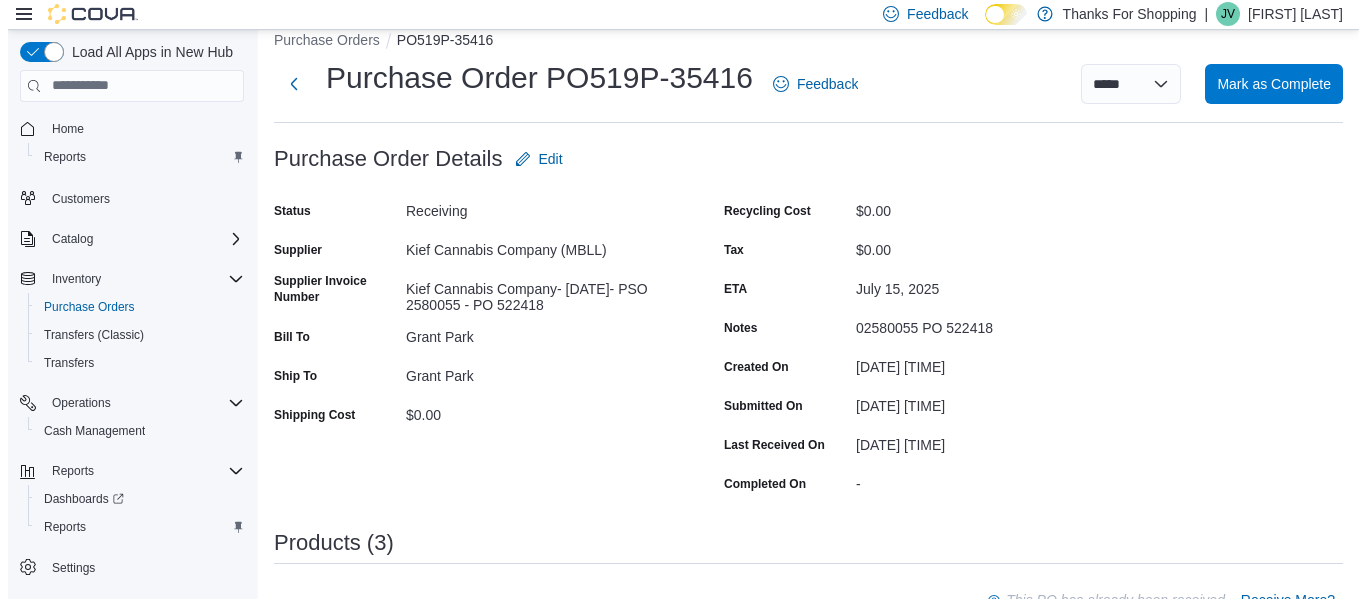 scroll, scrollTop: 0, scrollLeft: 0, axis: both 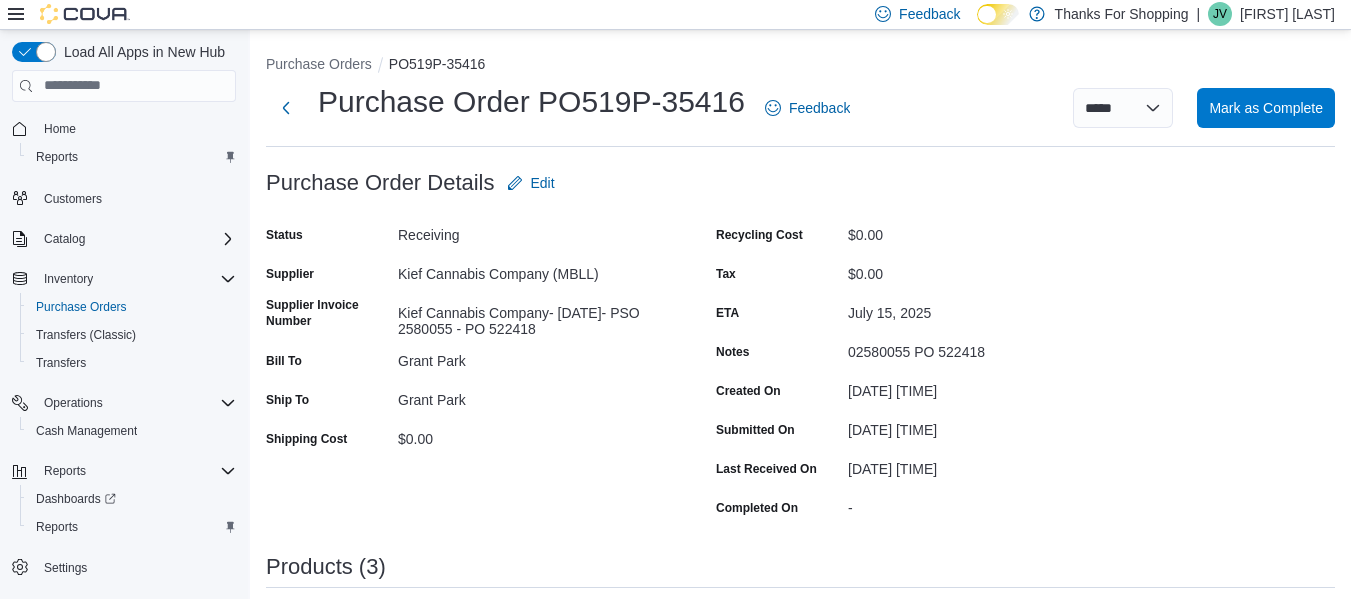 click on "Purchase Orders PO519P-35416" at bounding box center (800, 66) 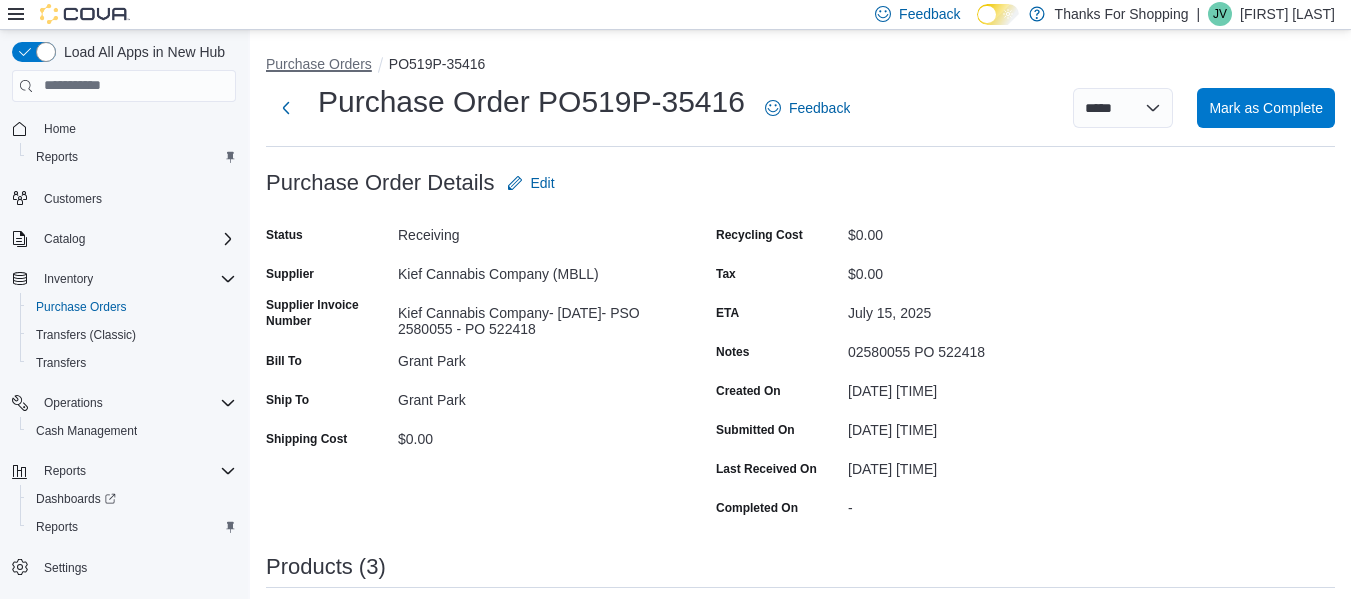 click on "Purchase Orders" at bounding box center [319, 64] 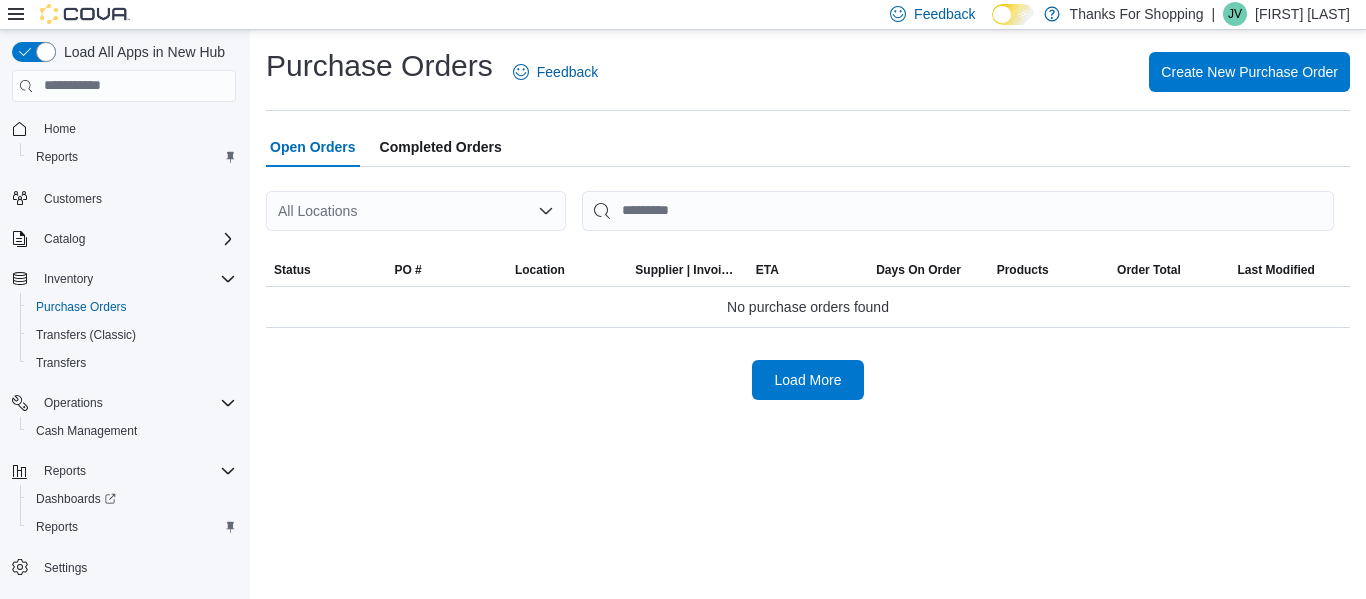 click on "All Locations" at bounding box center (416, 211) 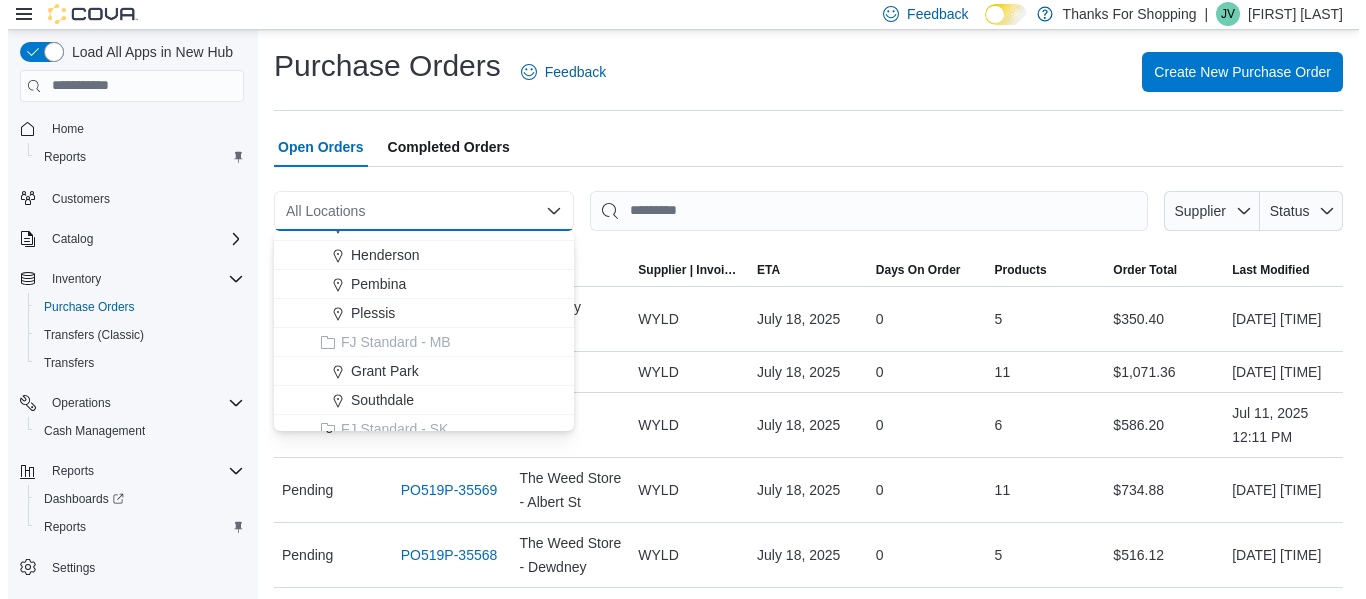 scroll, scrollTop: 100, scrollLeft: 0, axis: vertical 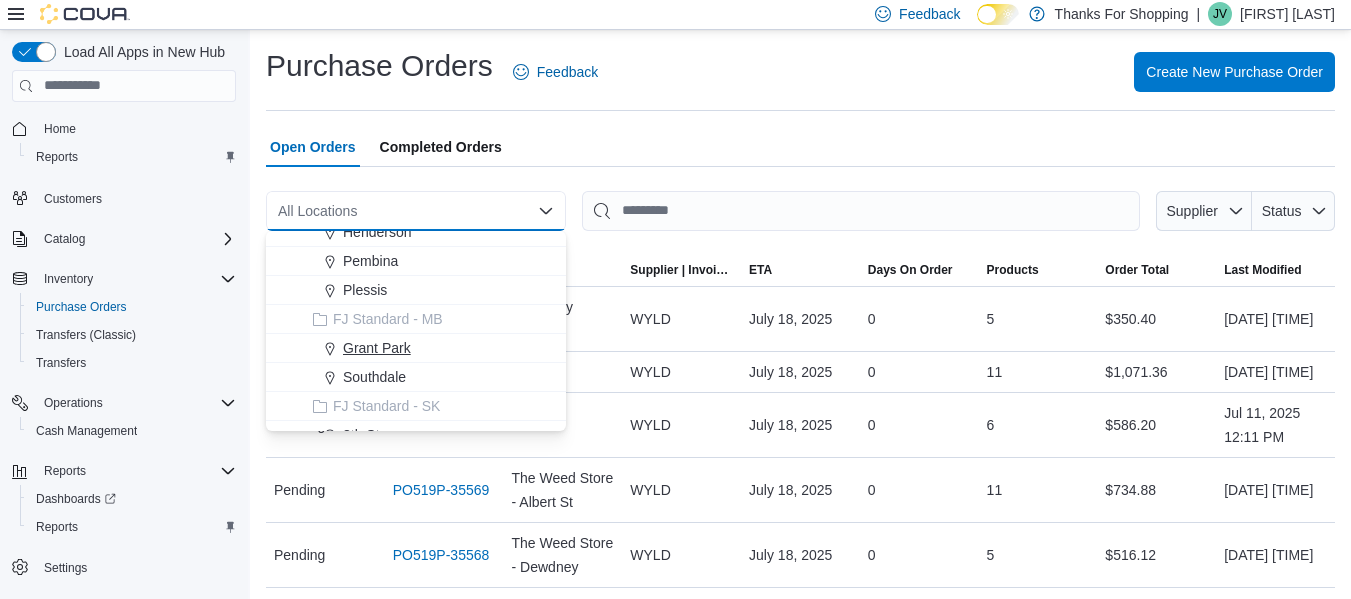 click on "Grant Park" at bounding box center (377, 348) 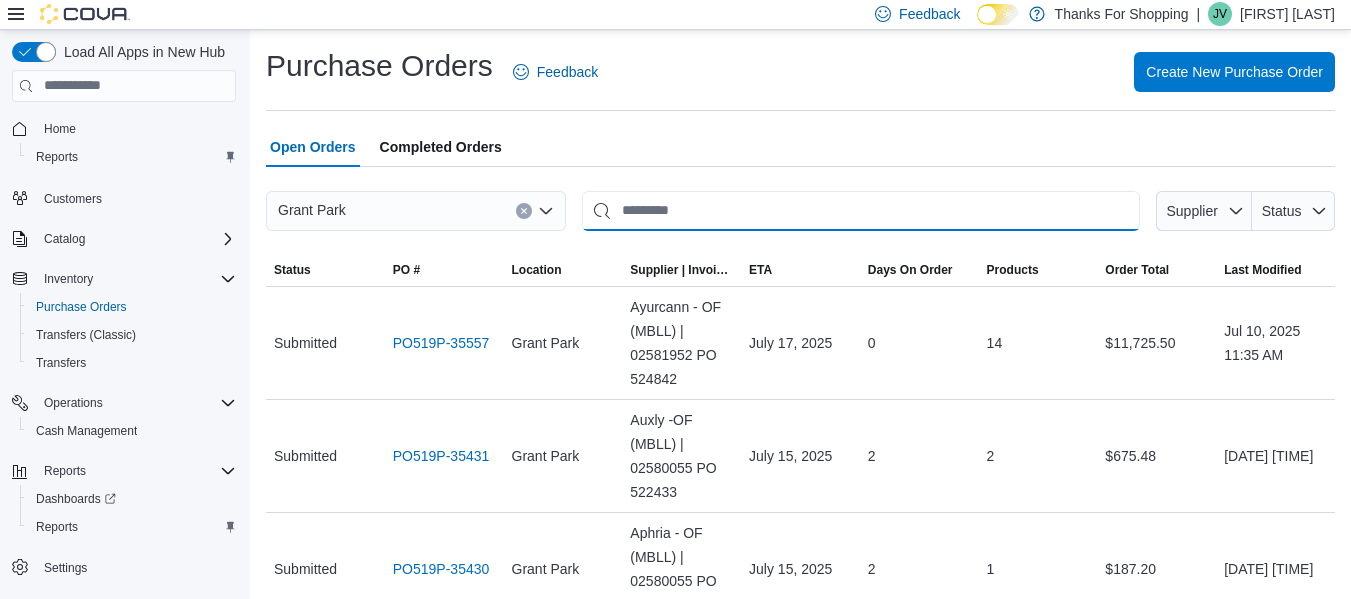 click at bounding box center [861, 211] 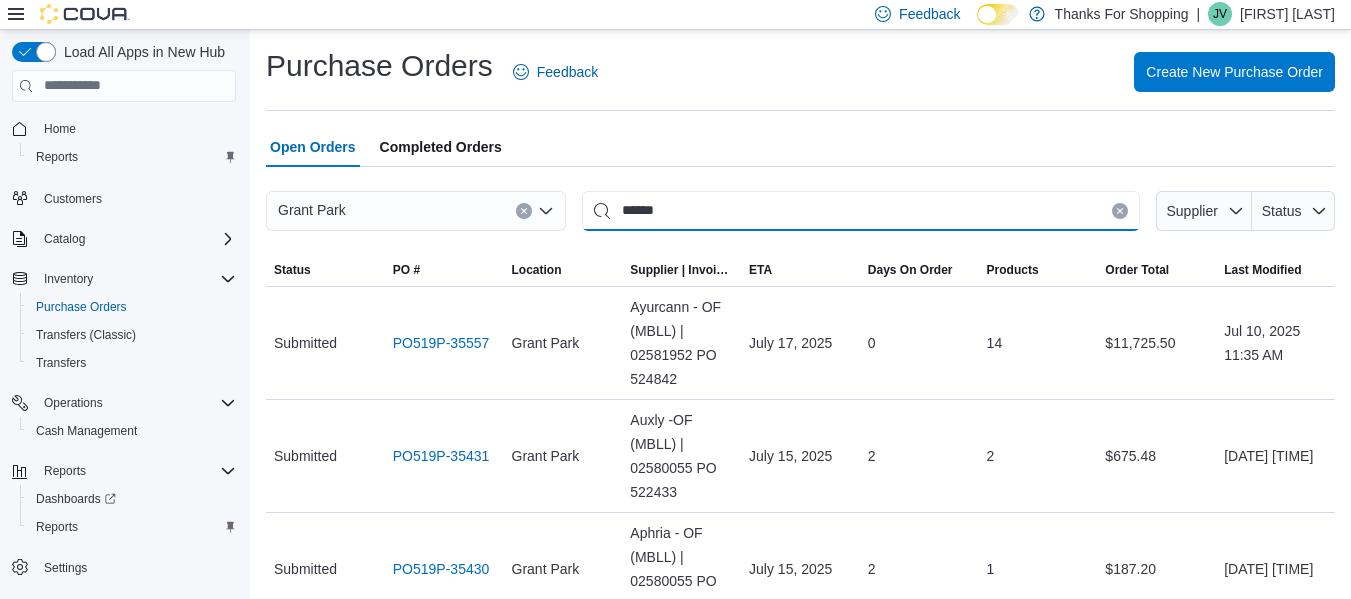 type on "******" 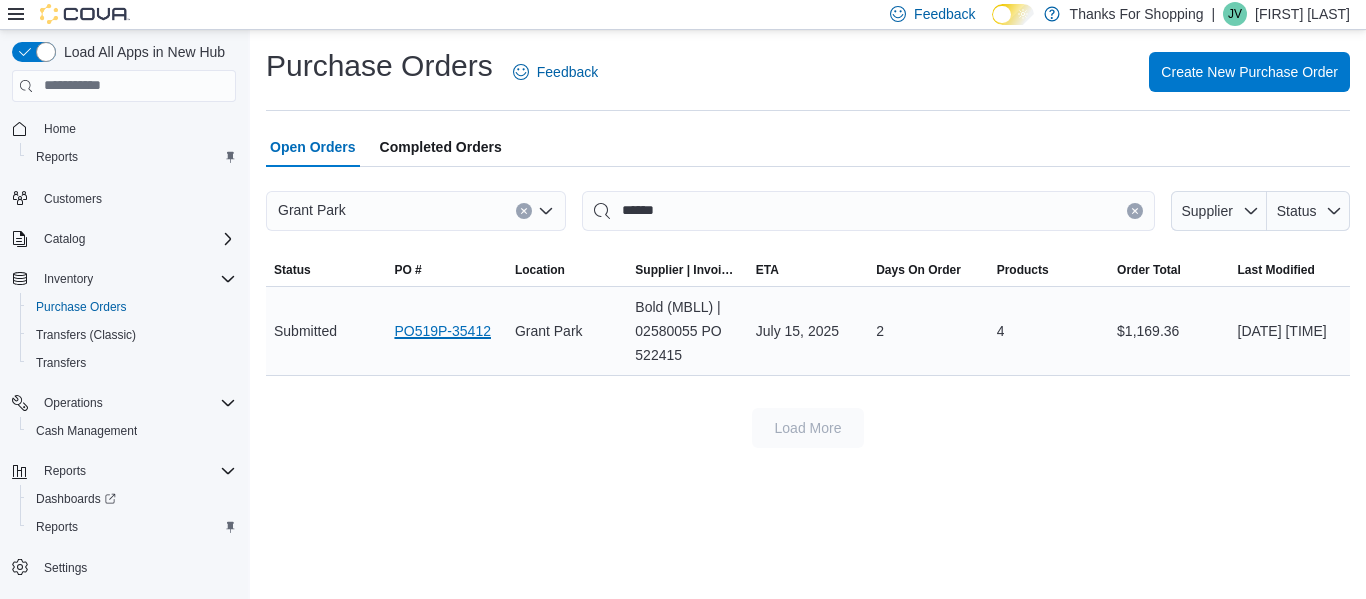 click on "PO519P-35412" at bounding box center [442, 331] 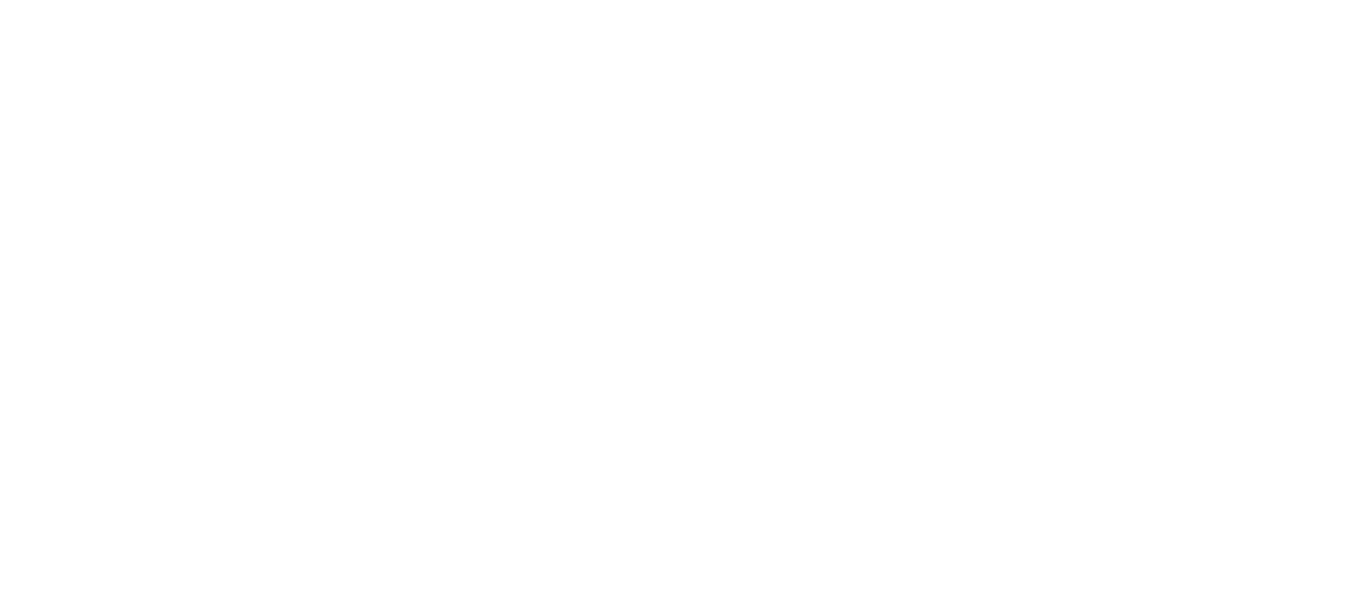 scroll, scrollTop: 0, scrollLeft: 0, axis: both 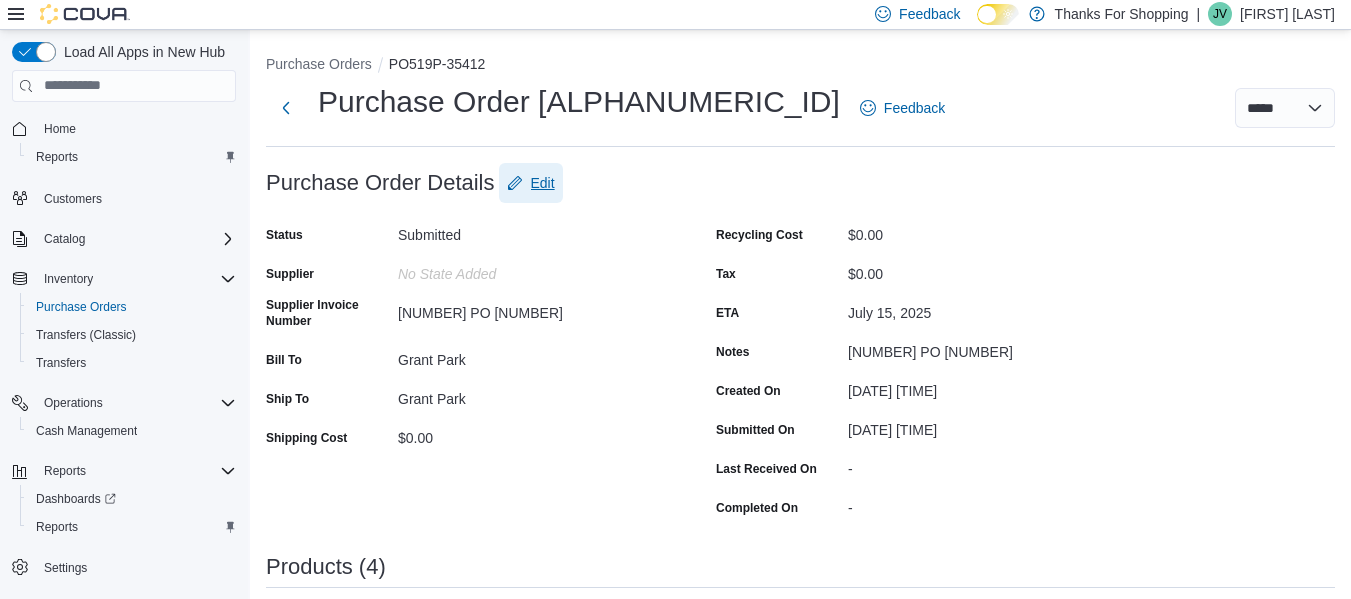 click on "Edit" at bounding box center [531, 183] 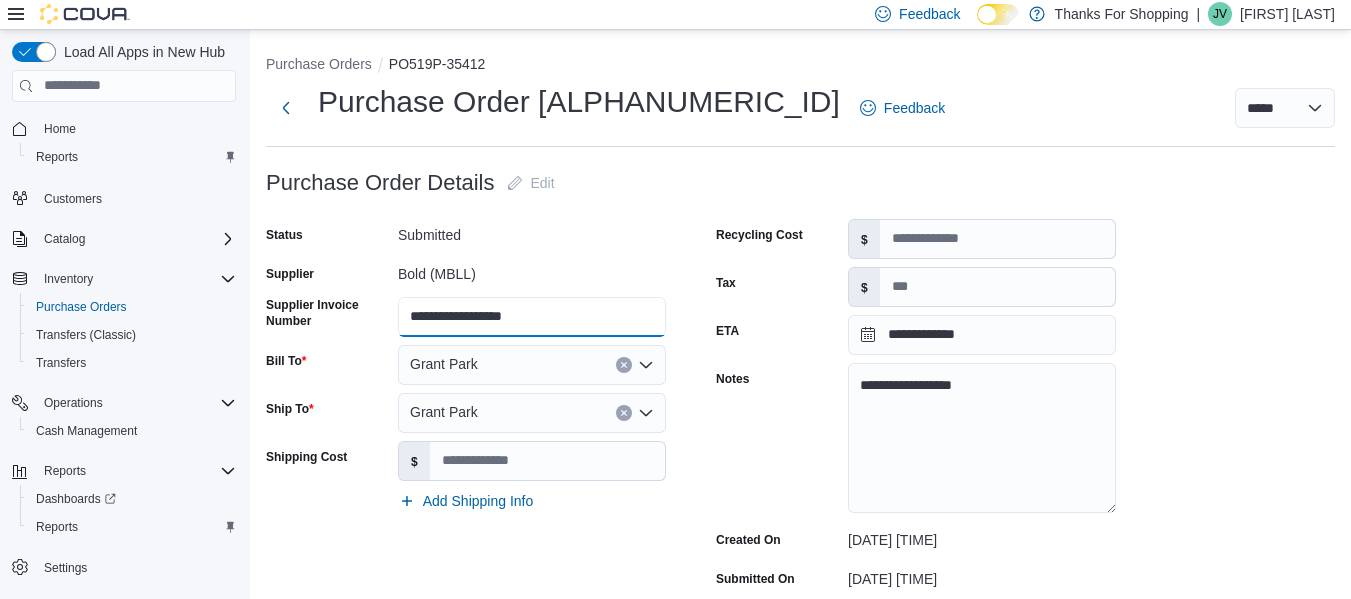 click on "**********" at bounding box center [532, 317] 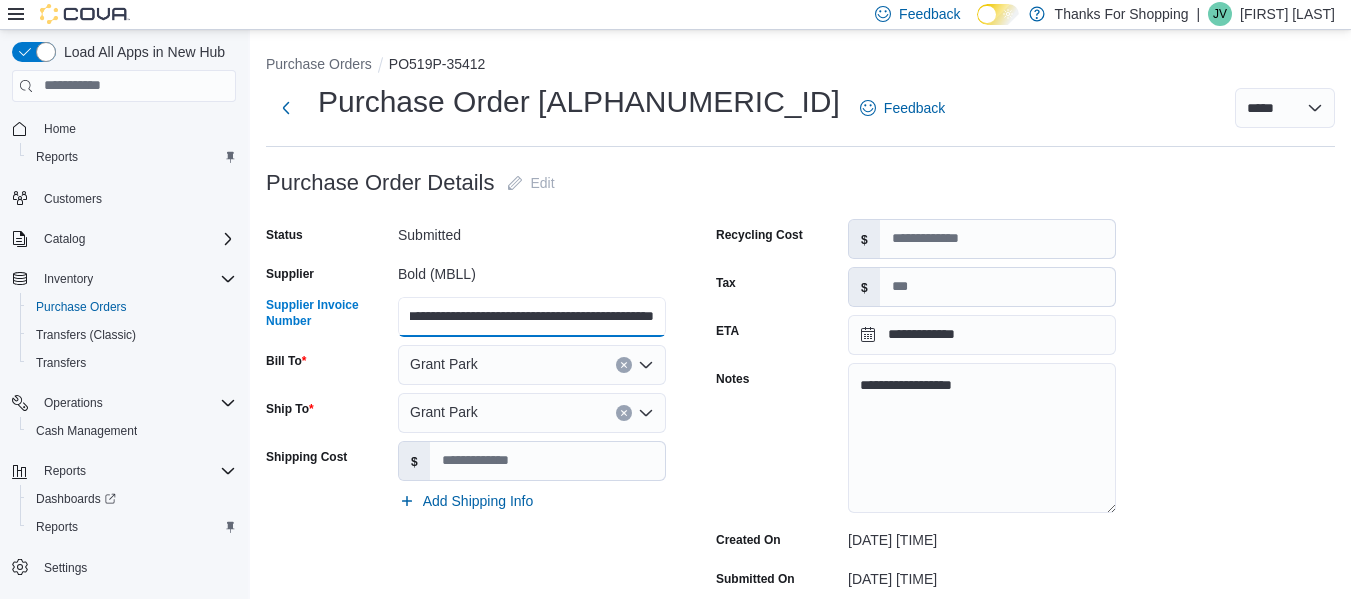 scroll, scrollTop: 0, scrollLeft: 90, axis: horizontal 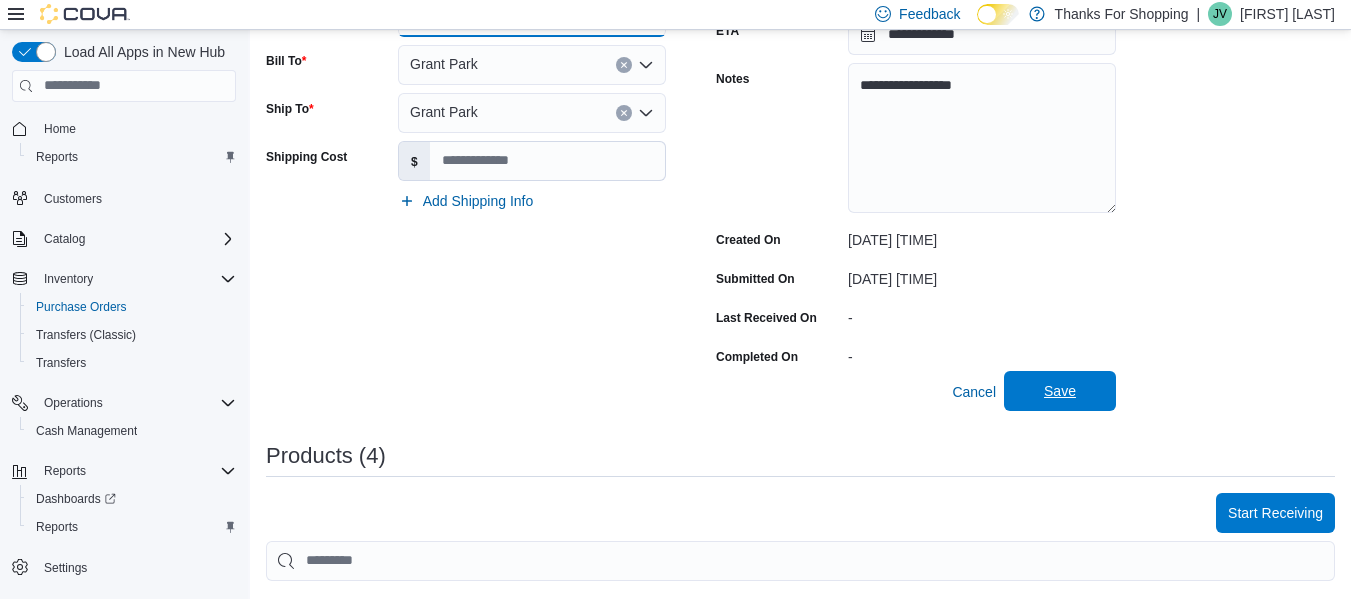 type on "**********" 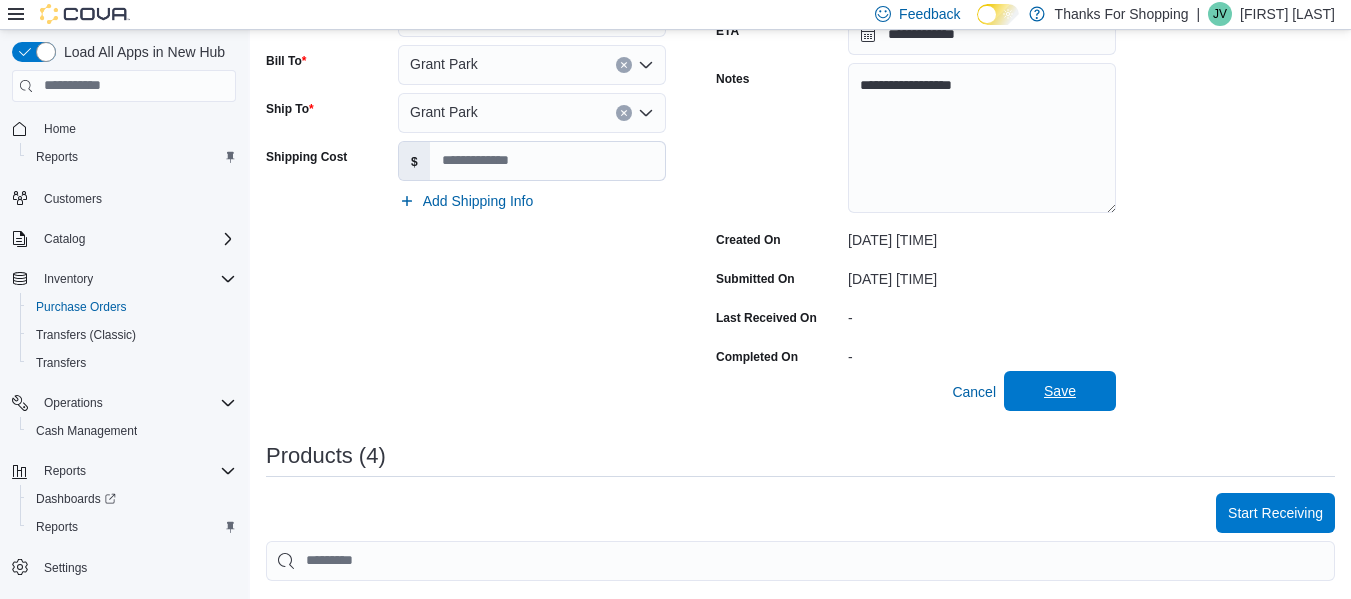 click on "Save" at bounding box center [1060, 391] 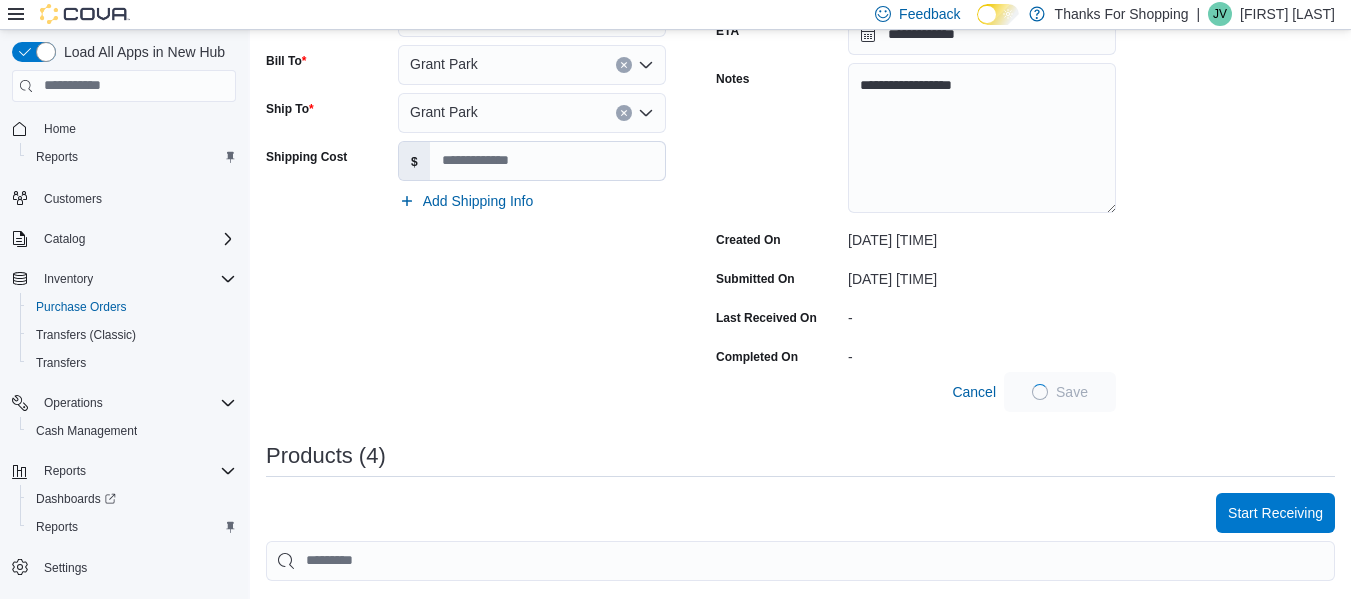 scroll, scrollTop: 0, scrollLeft: 0, axis: both 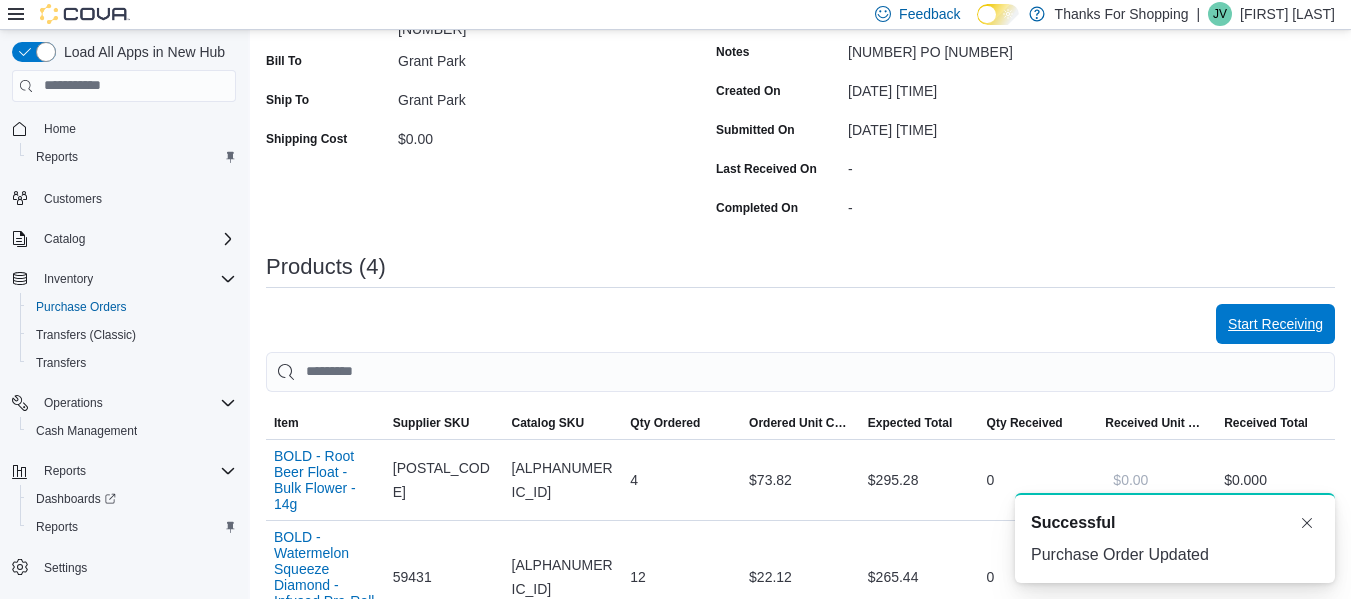 click on "Start Receiving" at bounding box center (1275, 324) 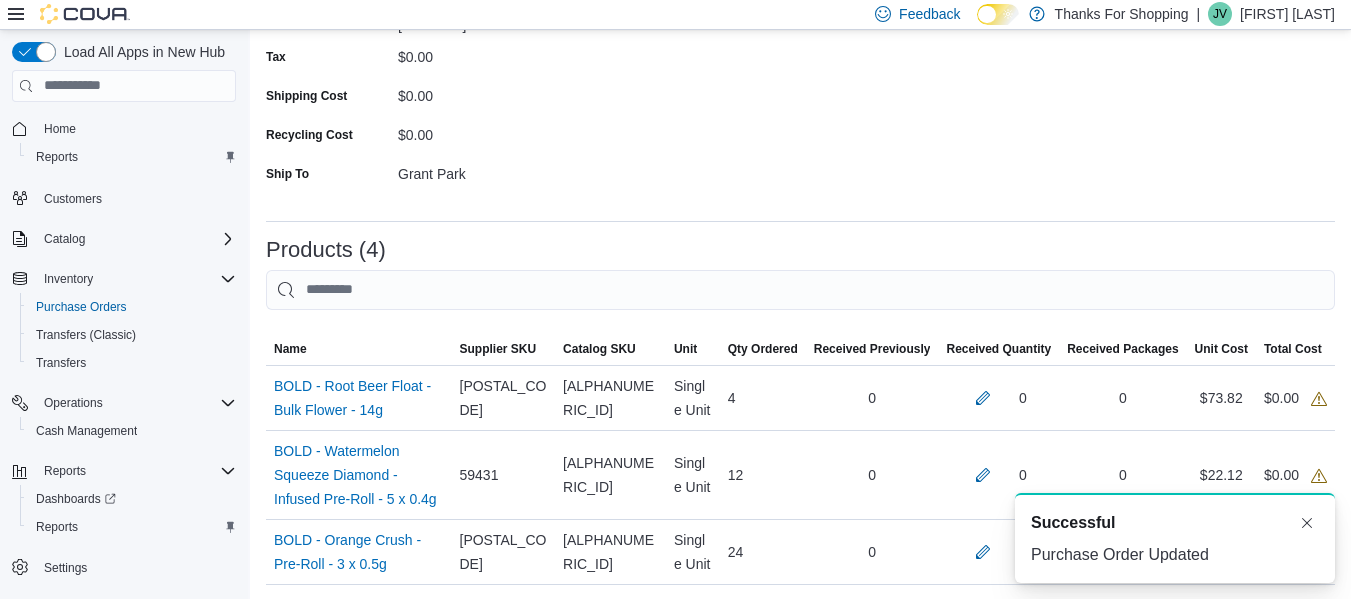 scroll, scrollTop: 300, scrollLeft: 0, axis: vertical 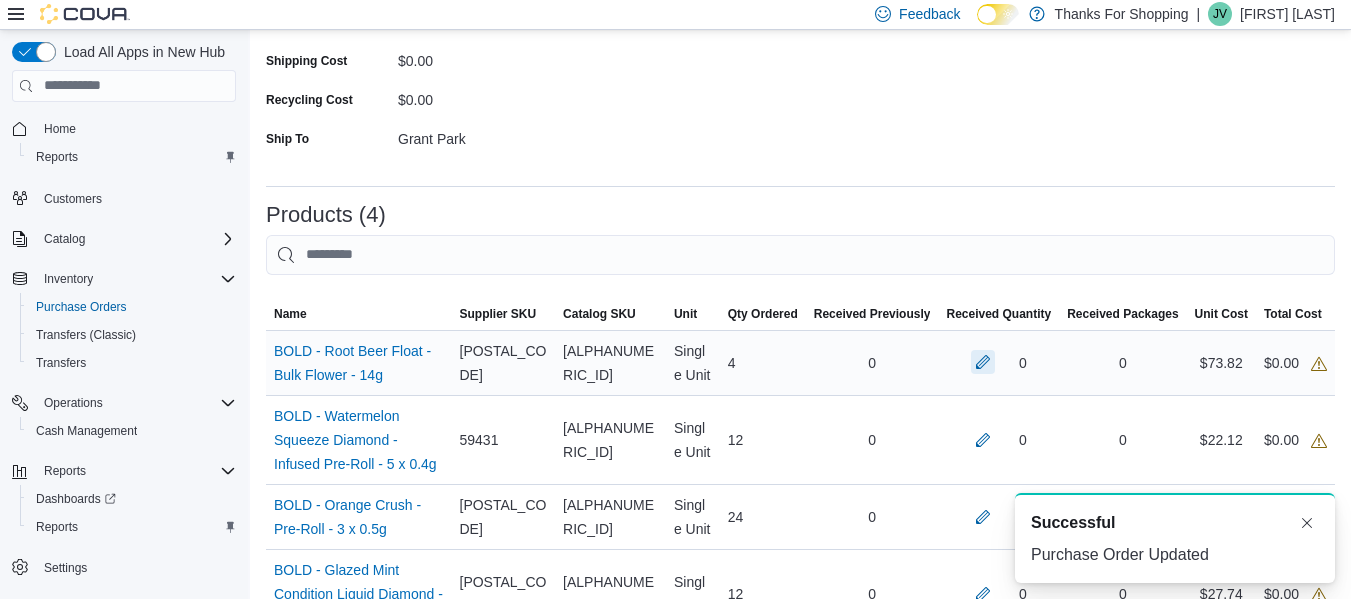 click at bounding box center [983, 362] 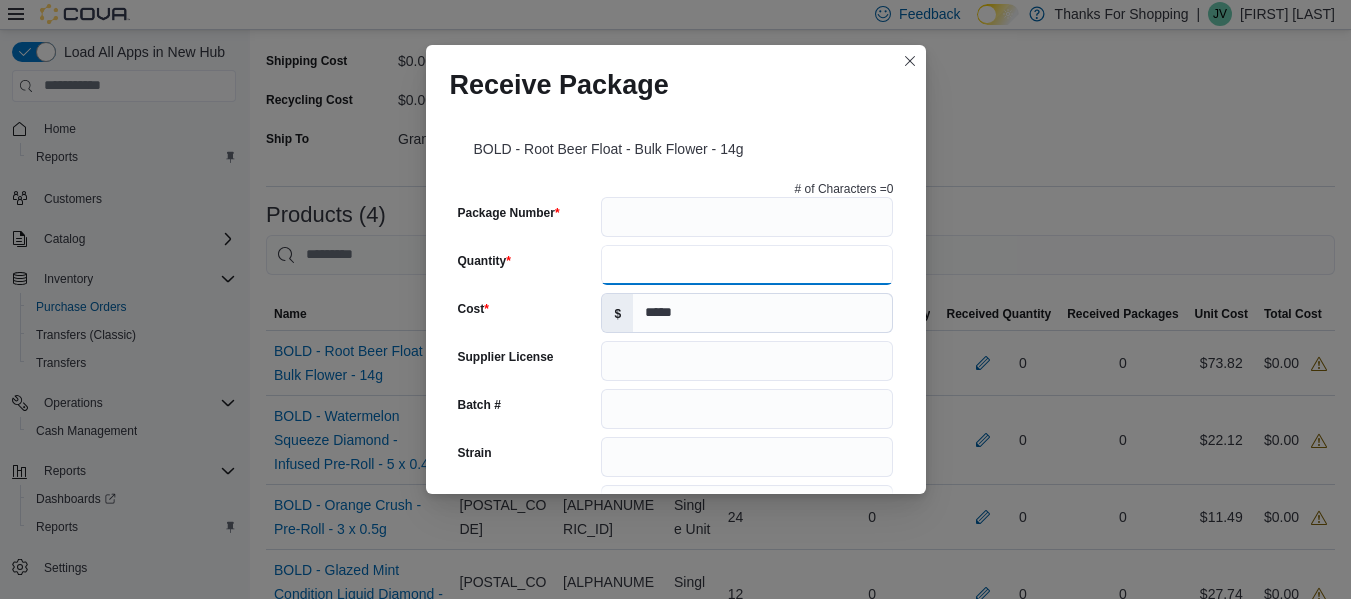 click on "Quantity" at bounding box center [747, 265] 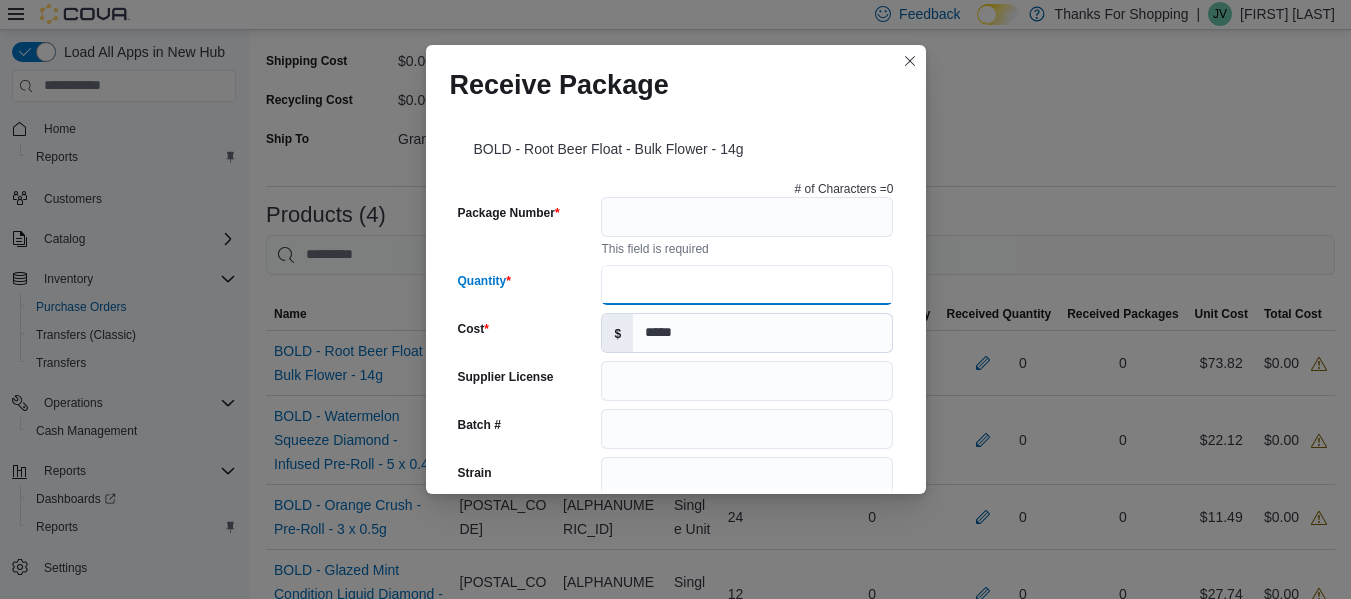 type on "*" 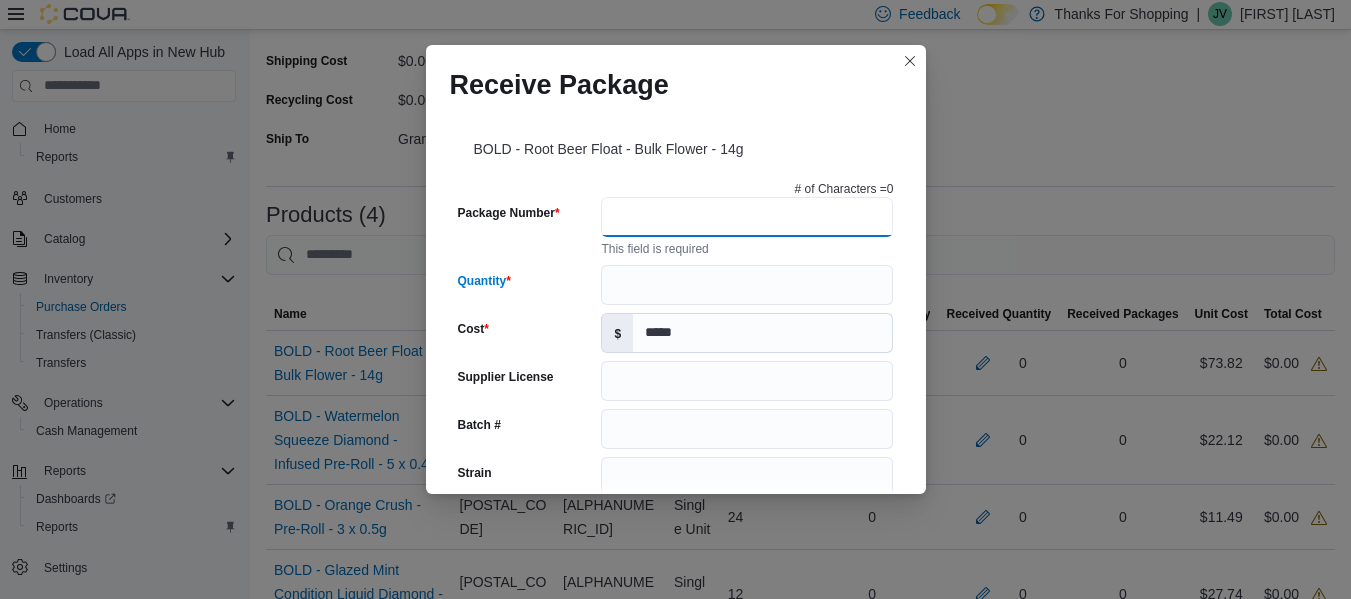click on "Package Number" at bounding box center (747, 217) 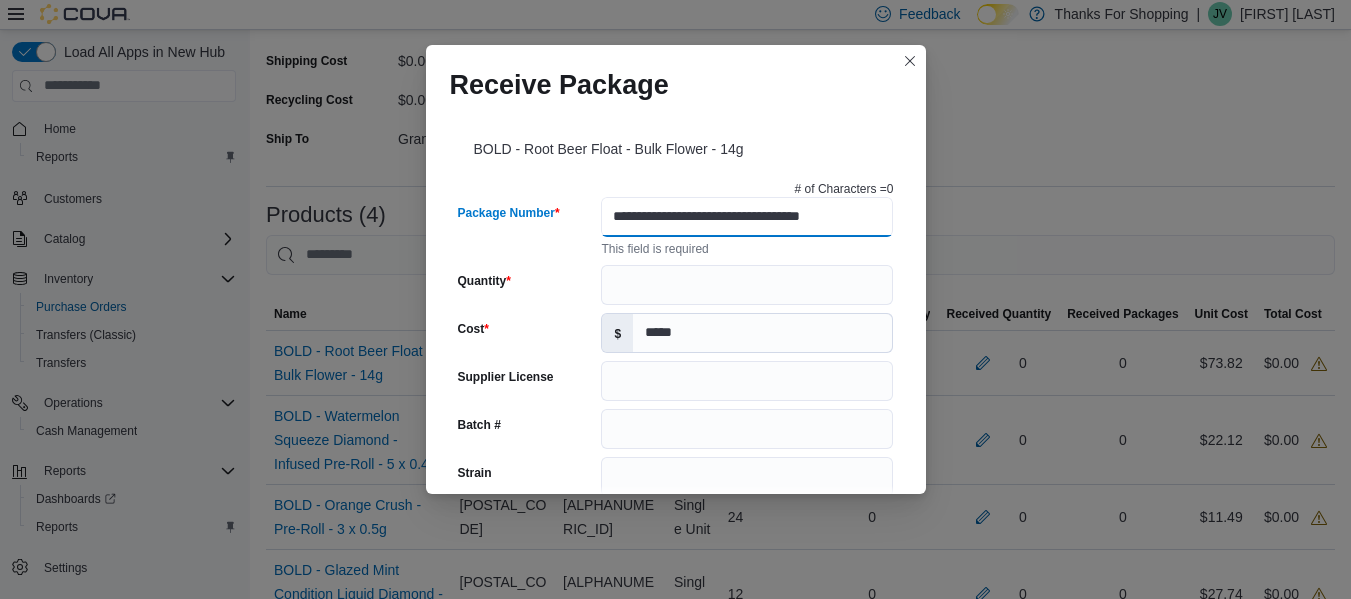type on "**********" 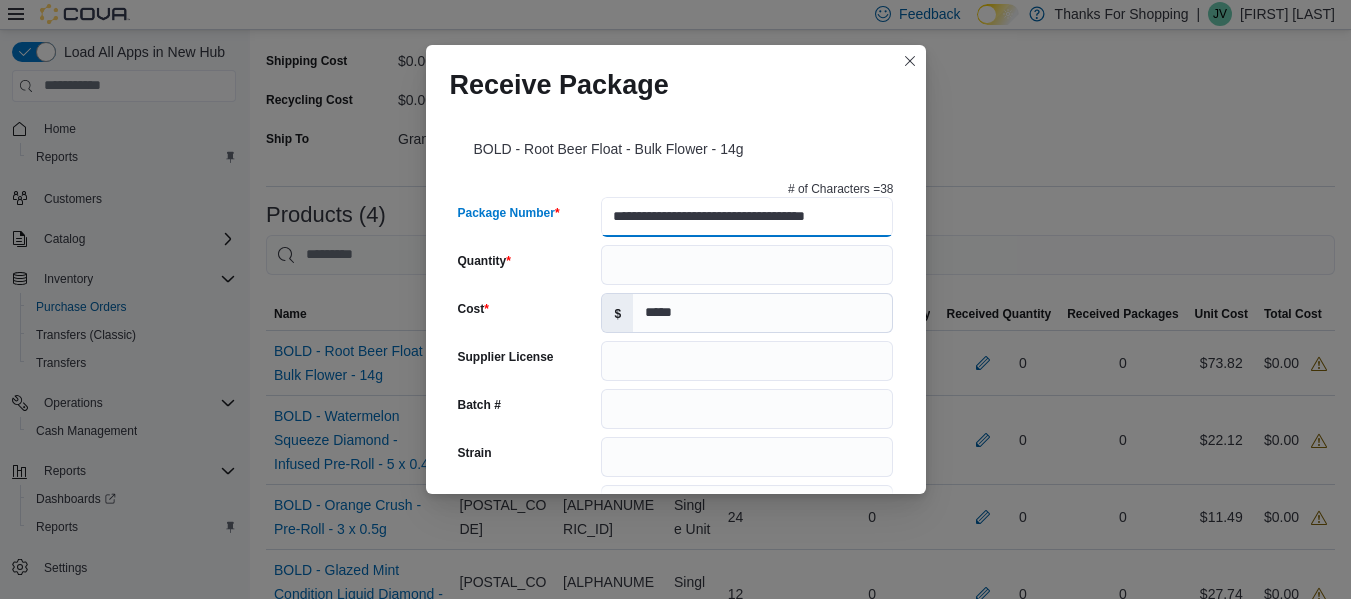 type on "**********" 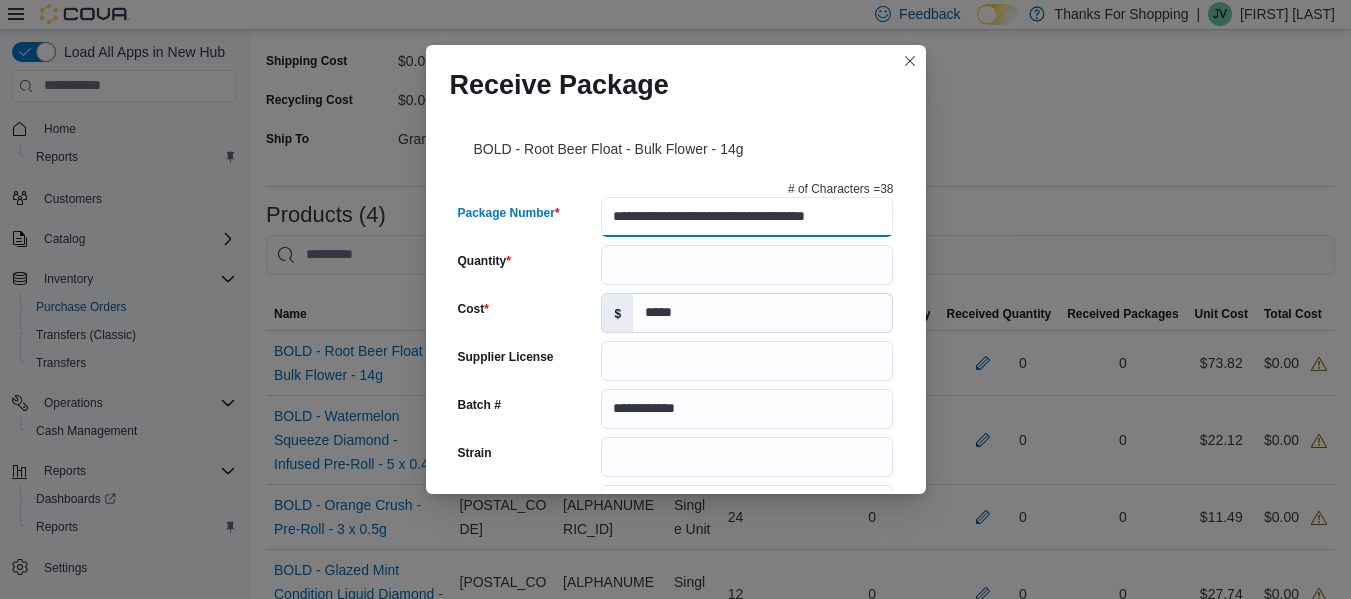 scroll, scrollTop: 0, scrollLeft: 22, axis: horizontal 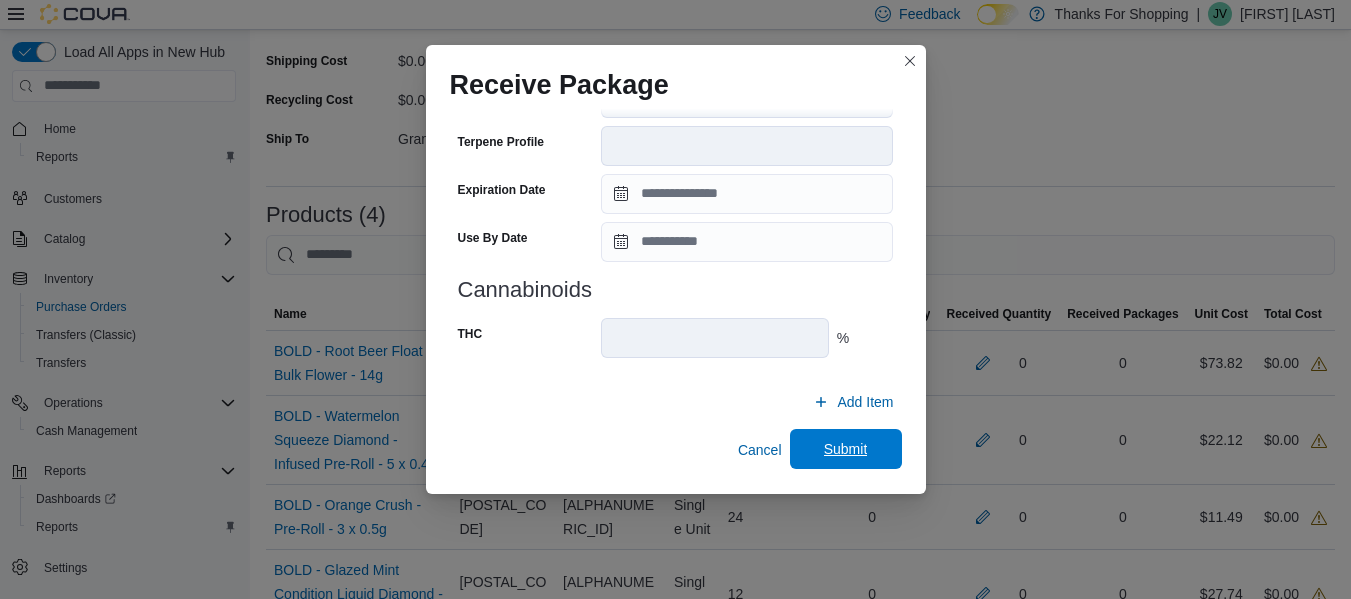 type on "**********" 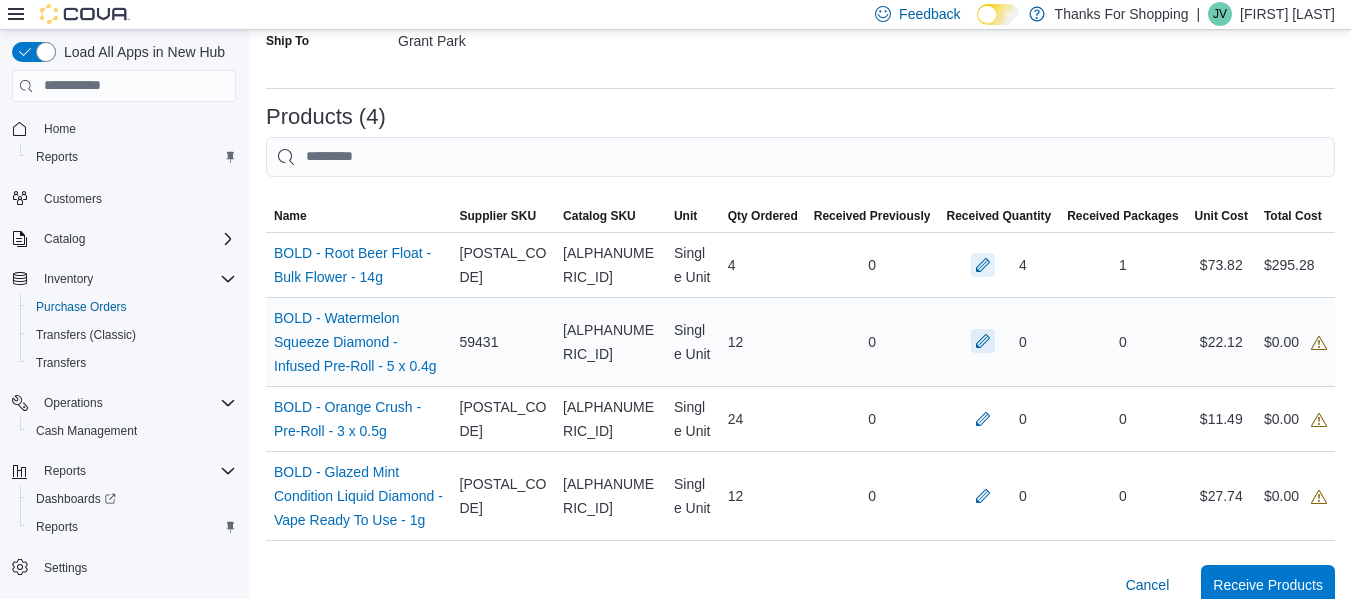 scroll, scrollTop: 400, scrollLeft: 0, axis: vertical 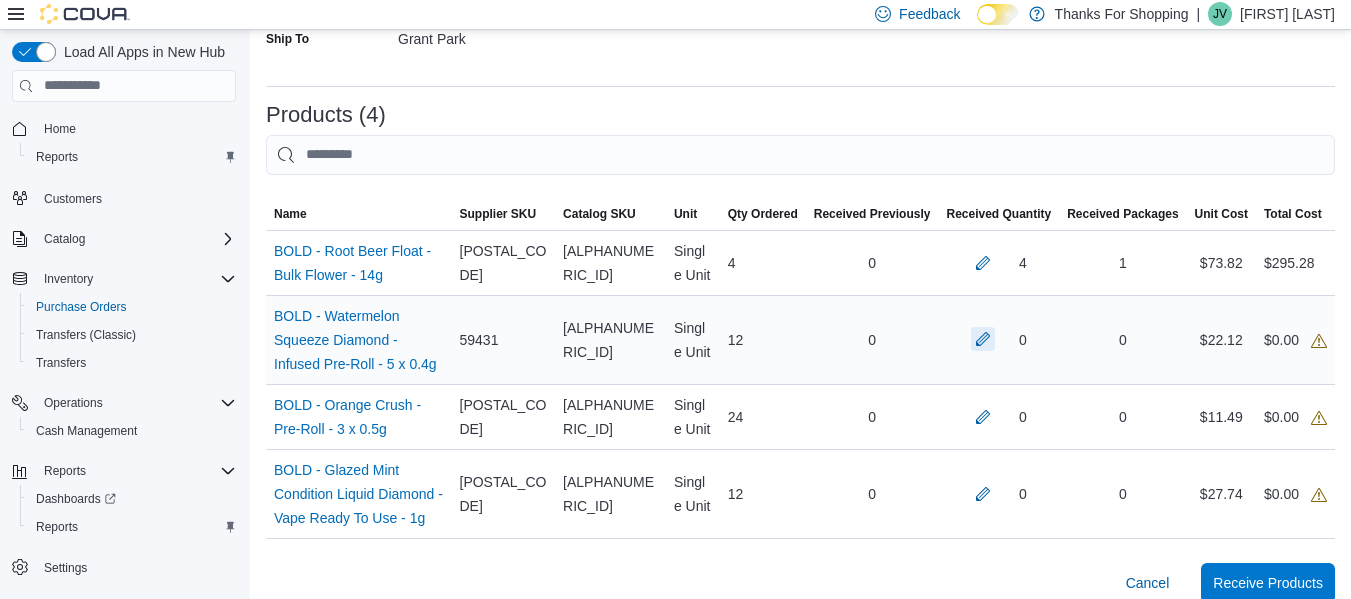 click at bounding box center (983, 339) 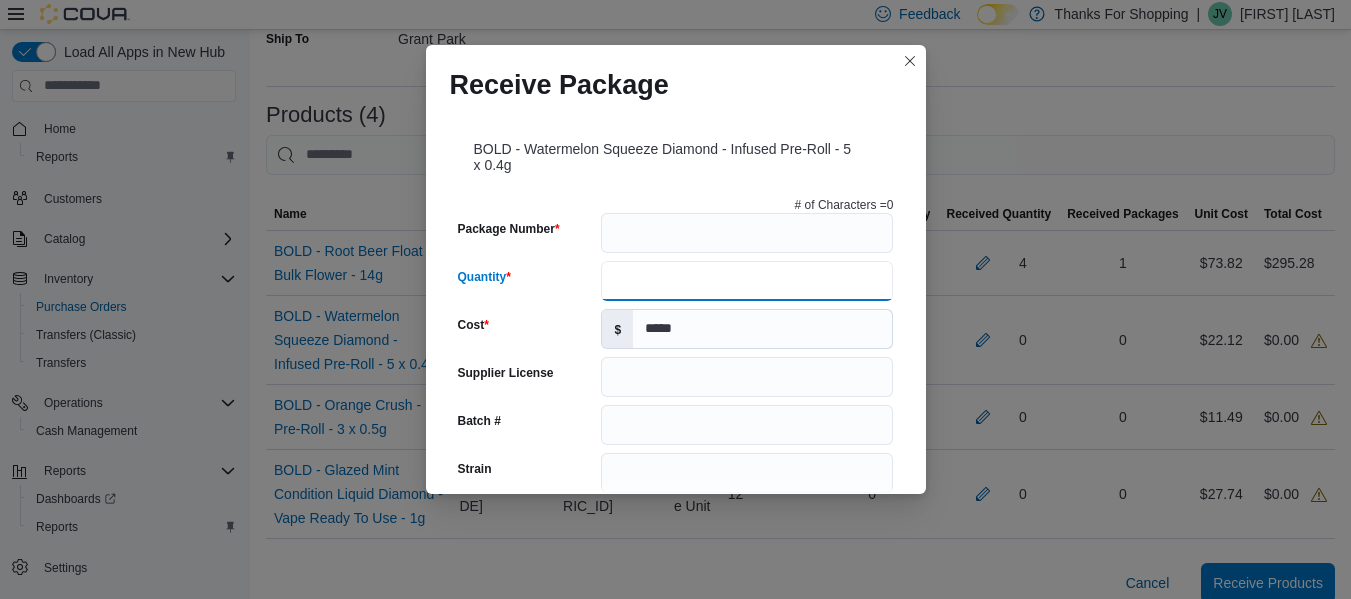 drag, startPoint x: 969, startPoint y: 427, endPoint x: 678, endPoint y: 281, distance: 325.5718 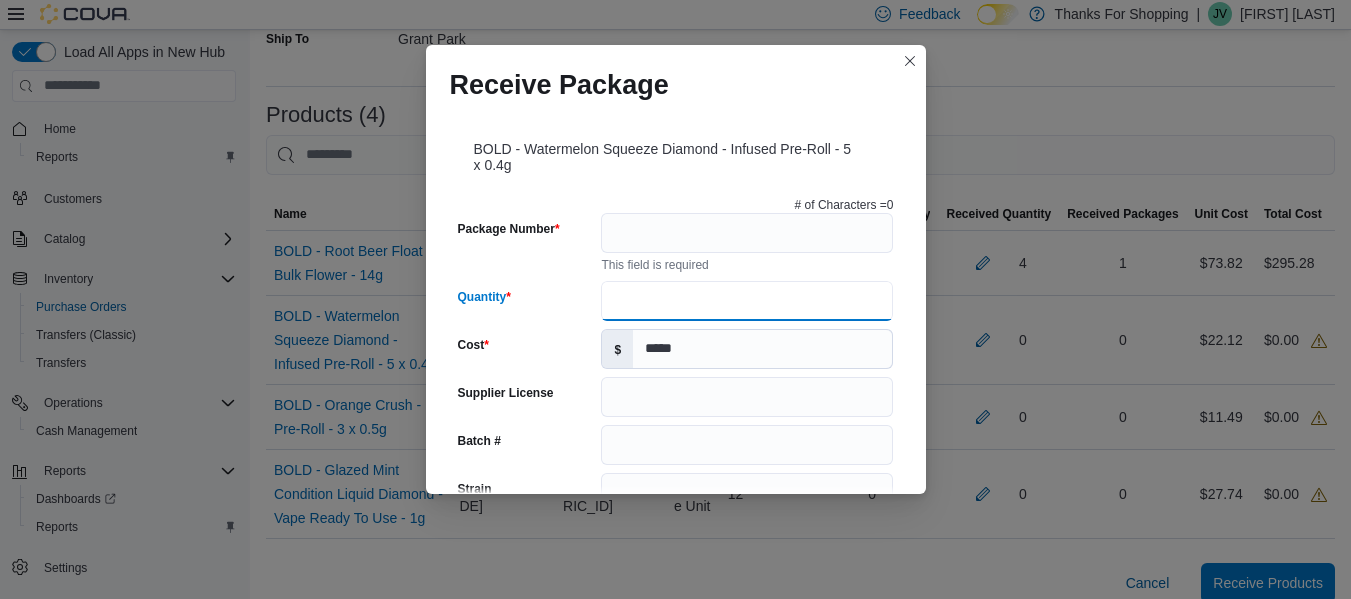 type on "**" 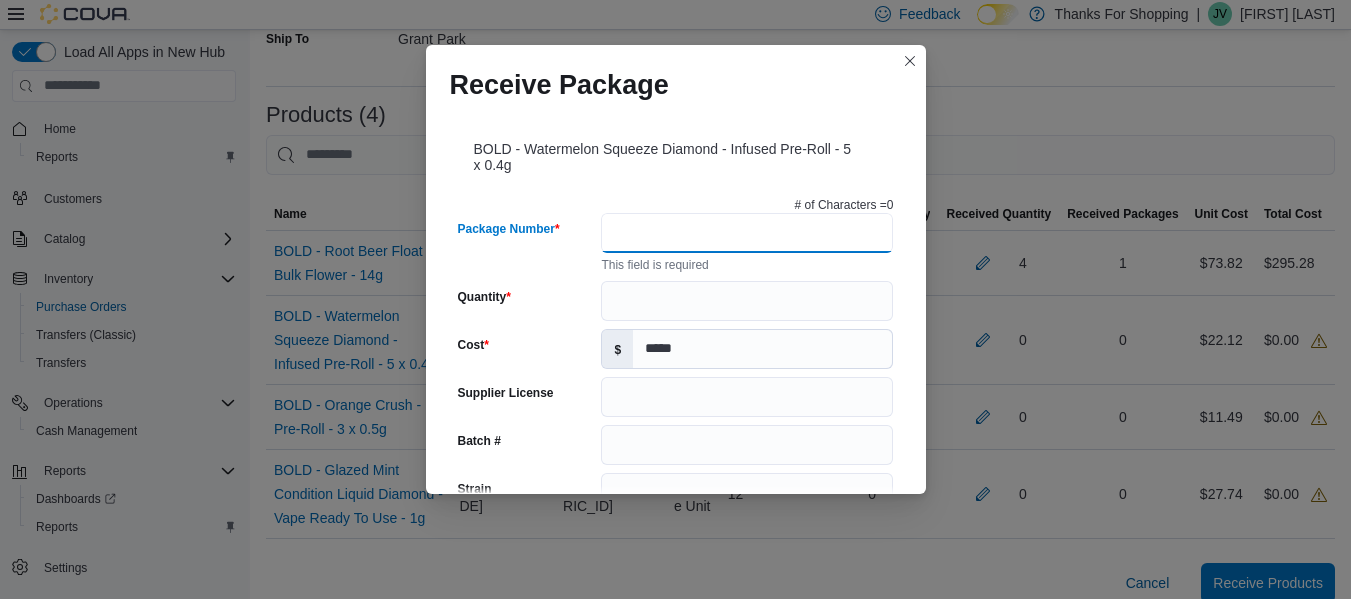 click on "Package Number" at bounding box center (747, 233) 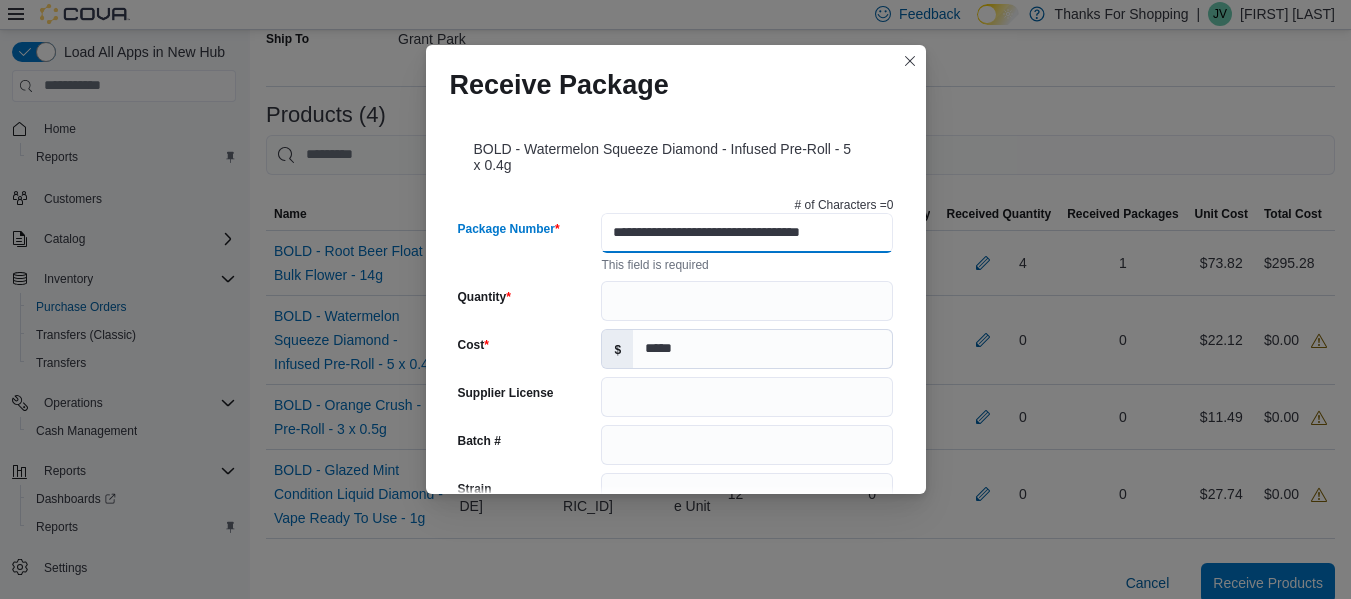 type on "**********" 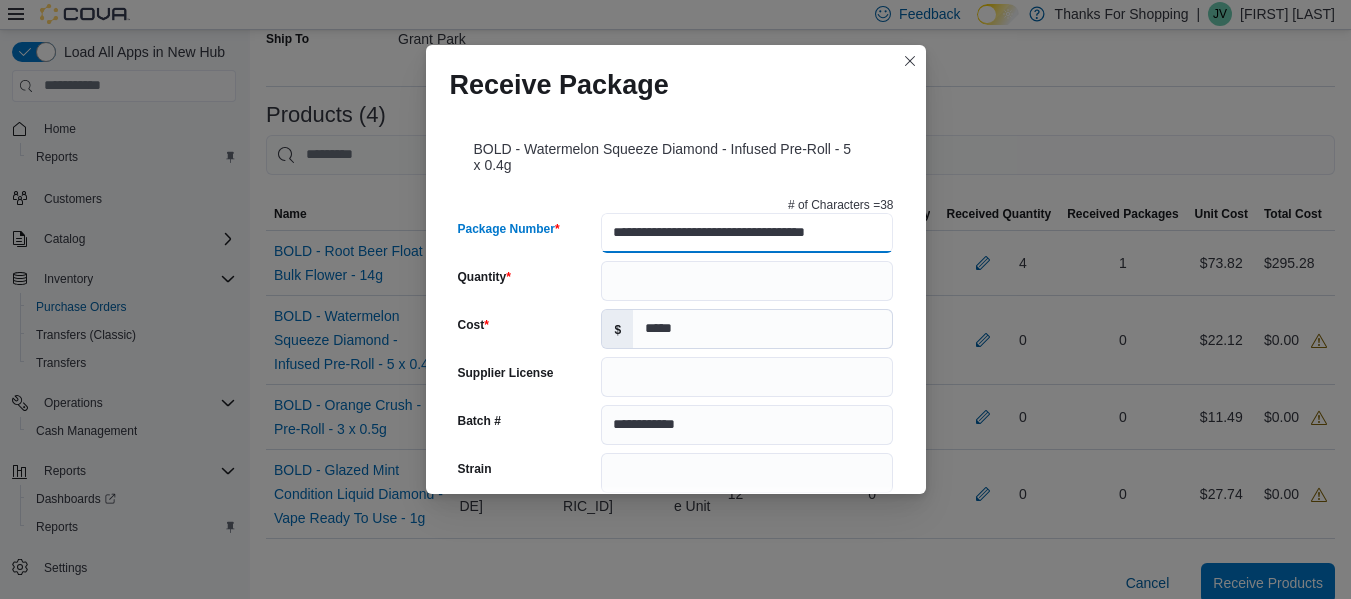 type on "**********" 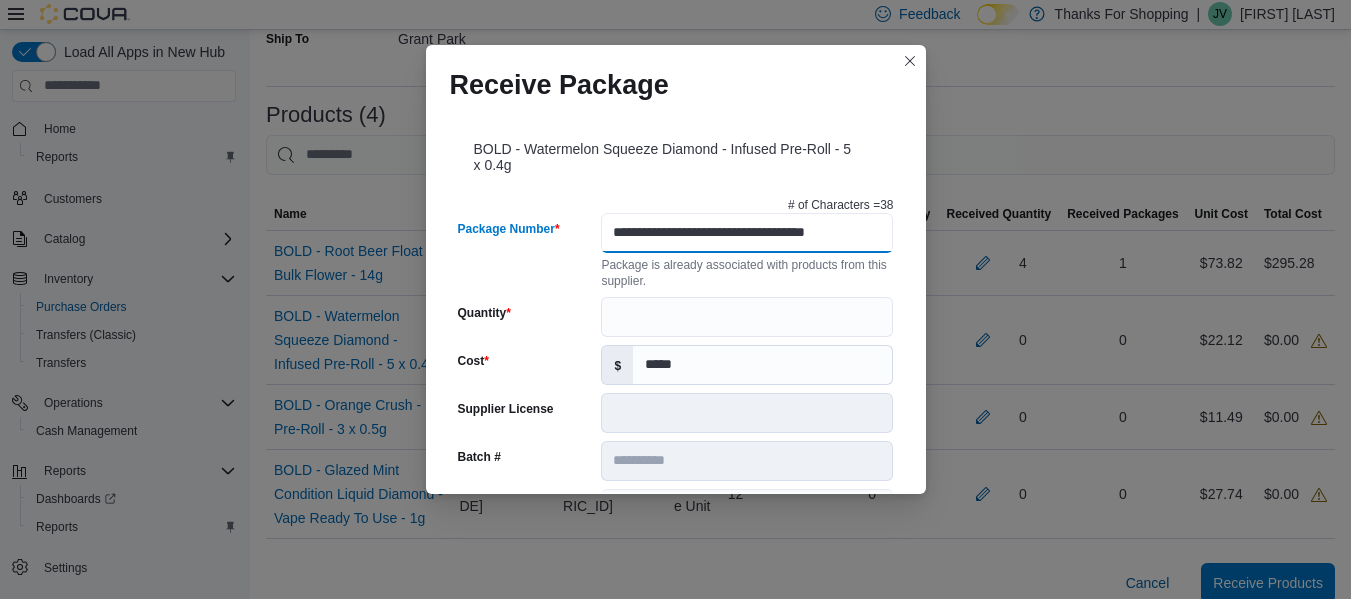 scroll, scrollTop: 0, scrollLeft: 22, axis: horizontal 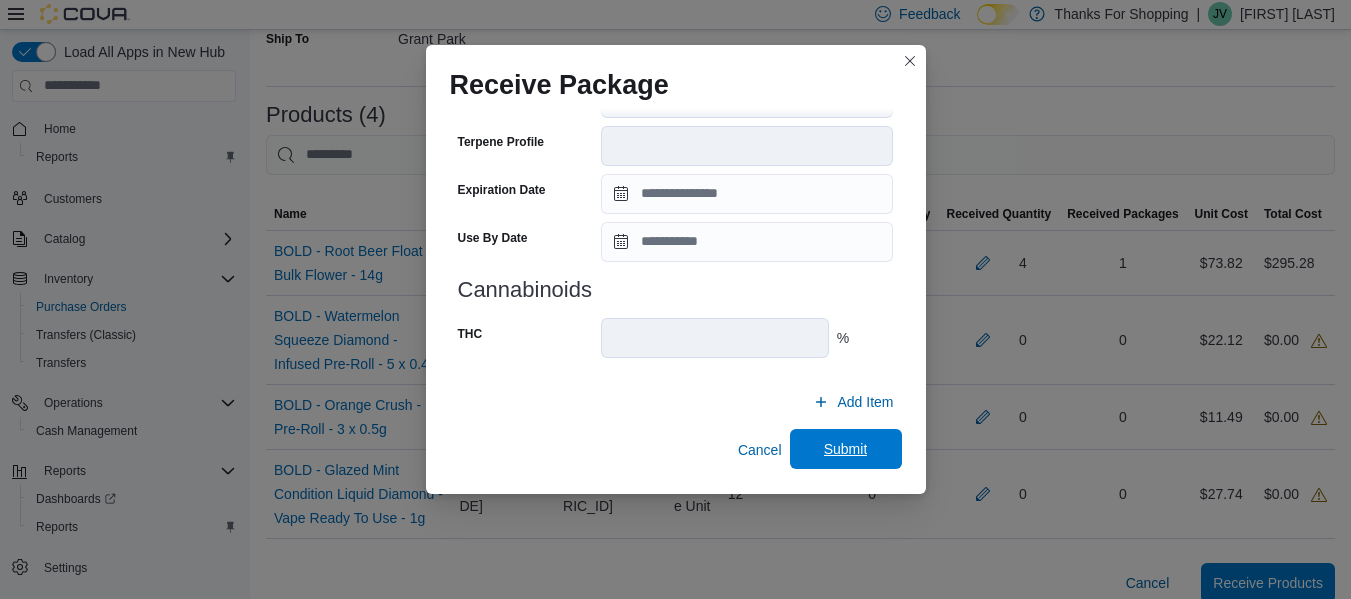 click on "Submit" at bounding box center (846, 449) 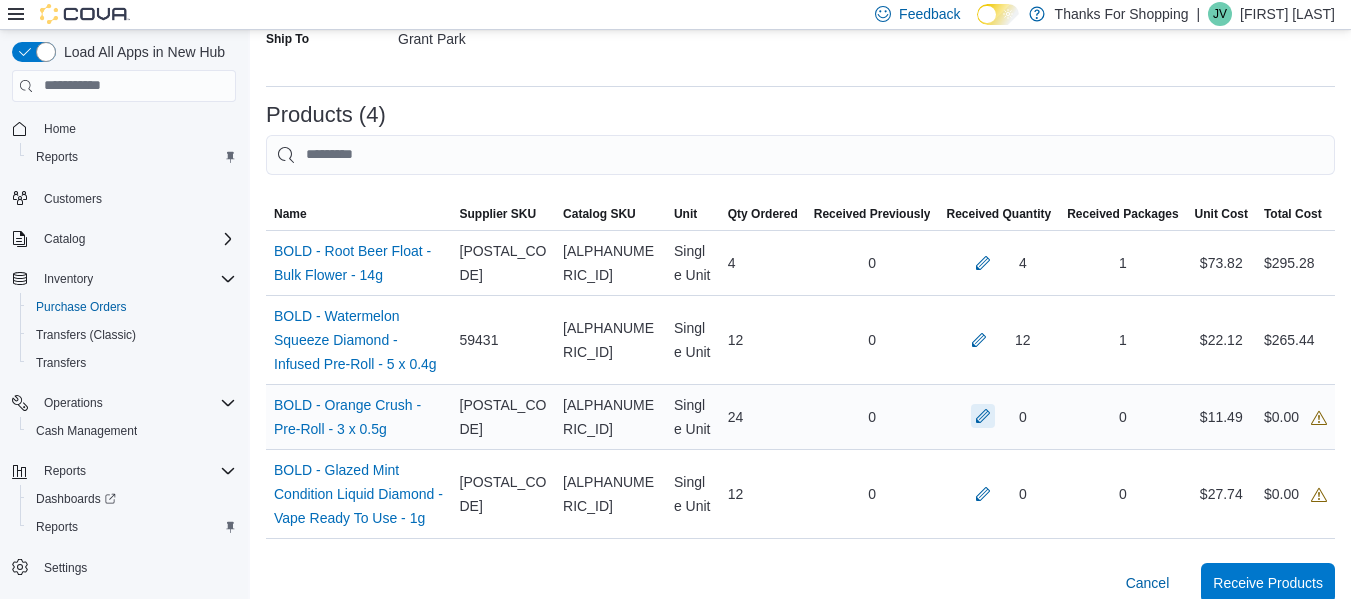 click at bounding box center (983, 416) 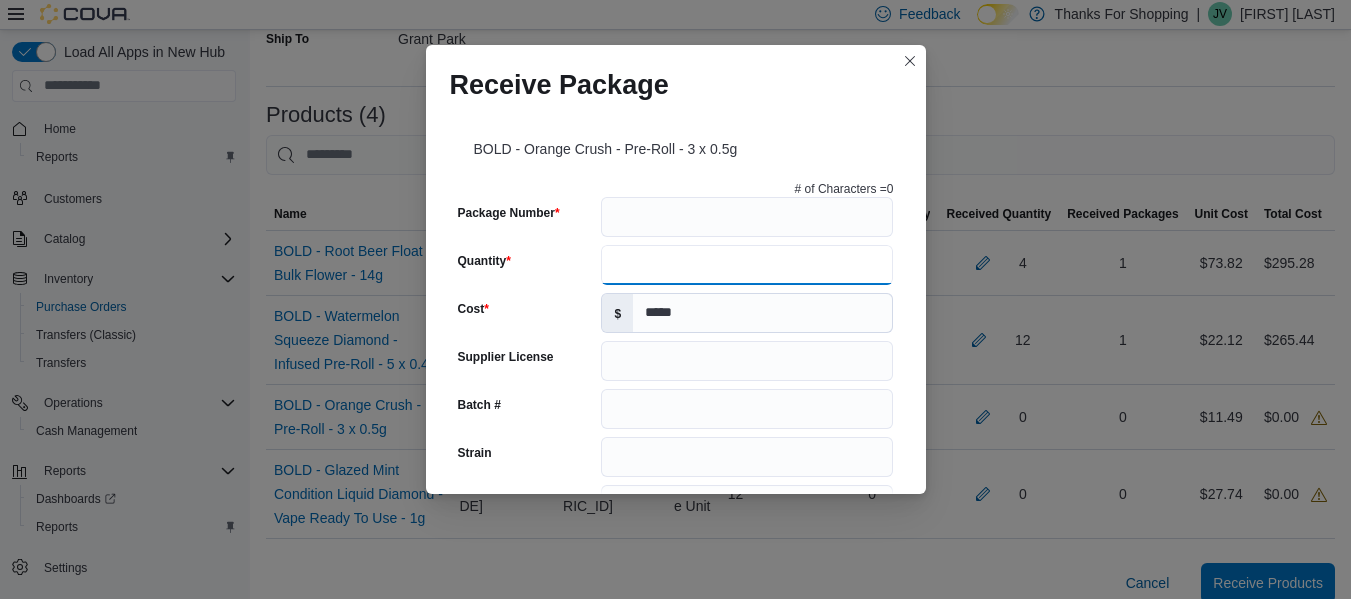 click on "Quantity" at bounding box center (747, 265) 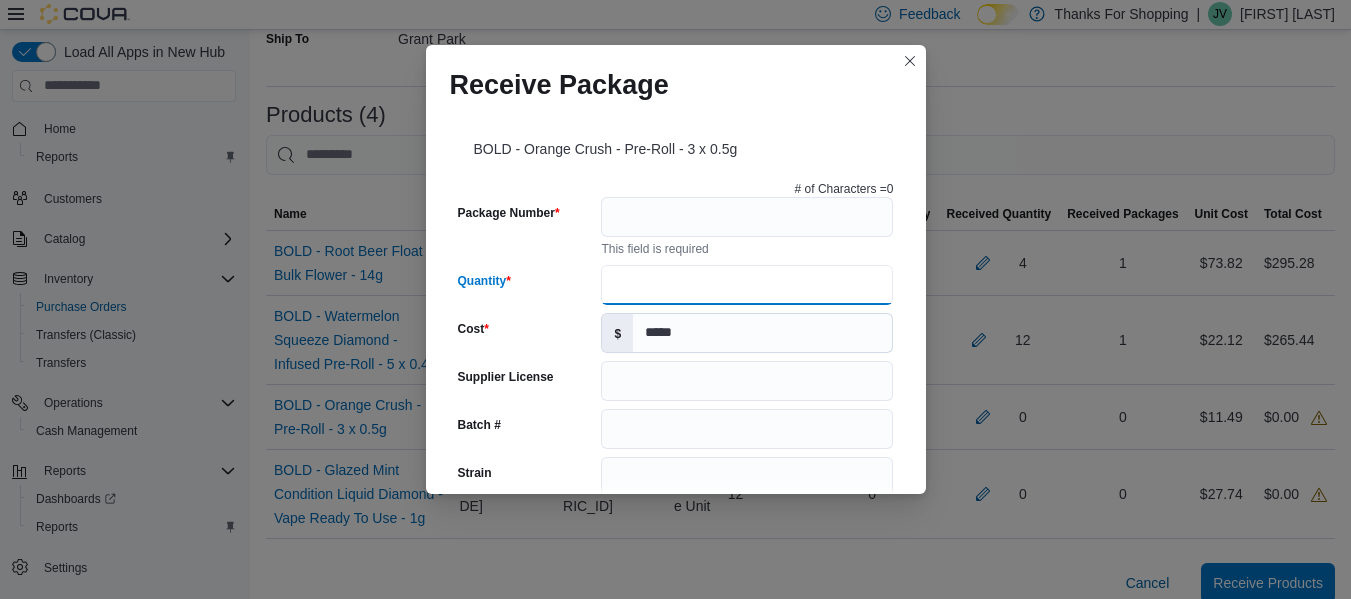 type on "**" 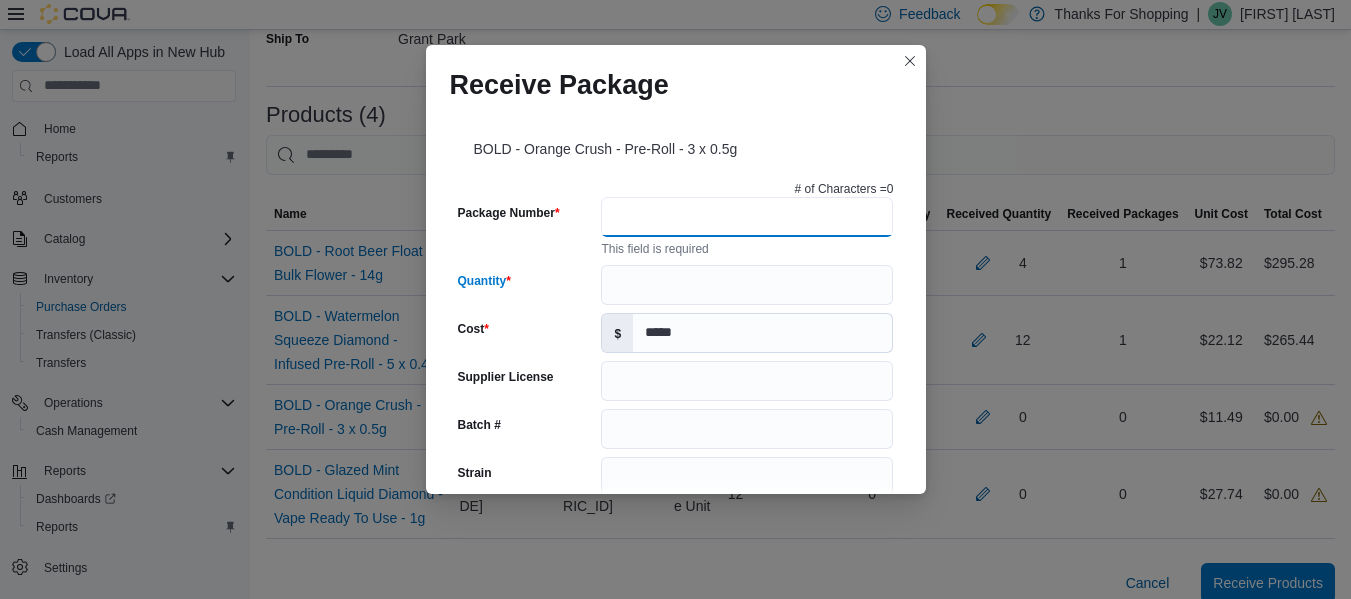 click on "Package Number" at bounding box center (747, 217) 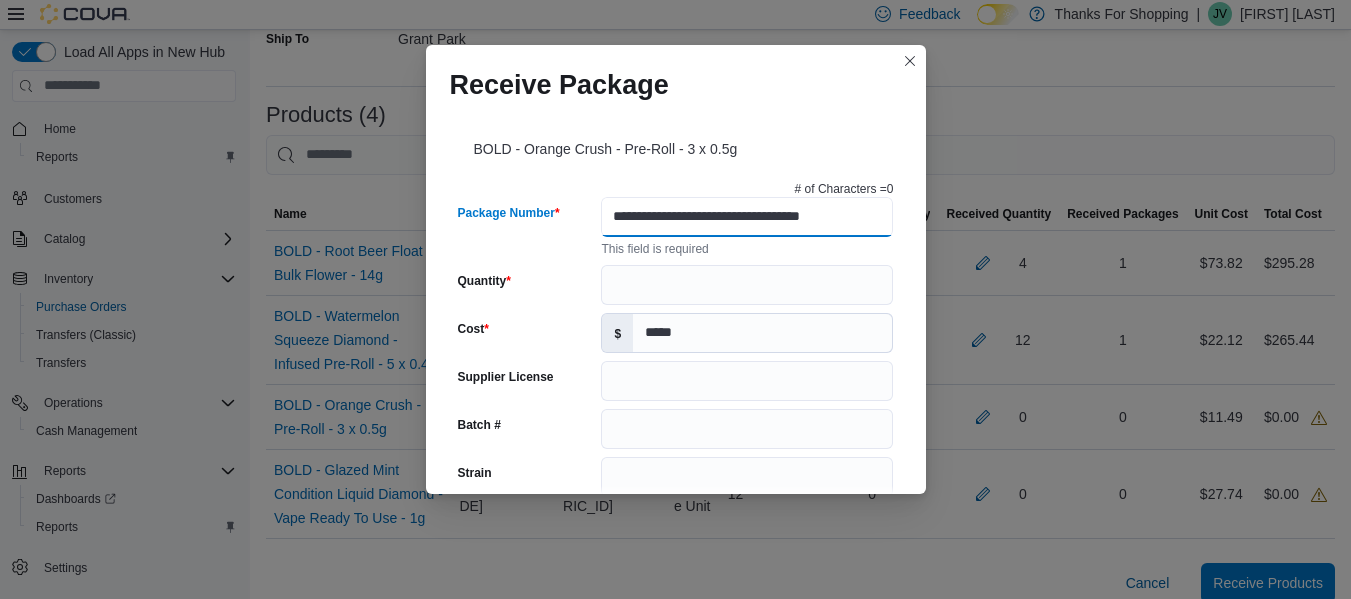 type on "**********" 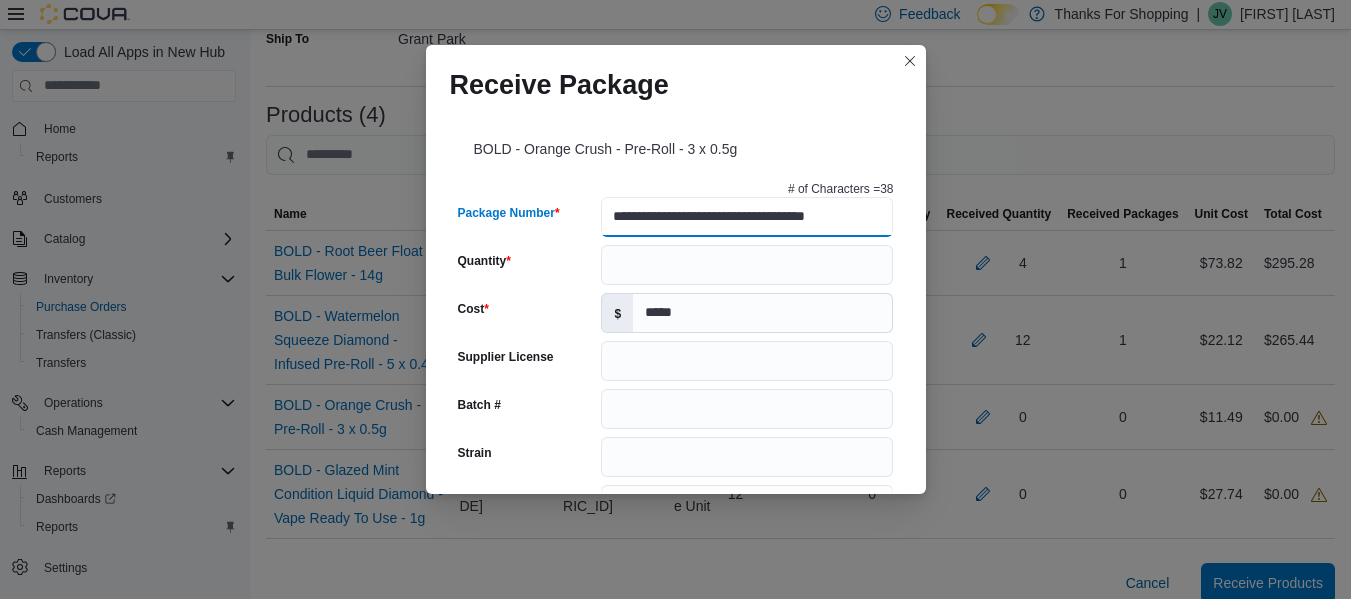 scroll, scrollTop: 0, scrollLeft: 22, axis: horizontal 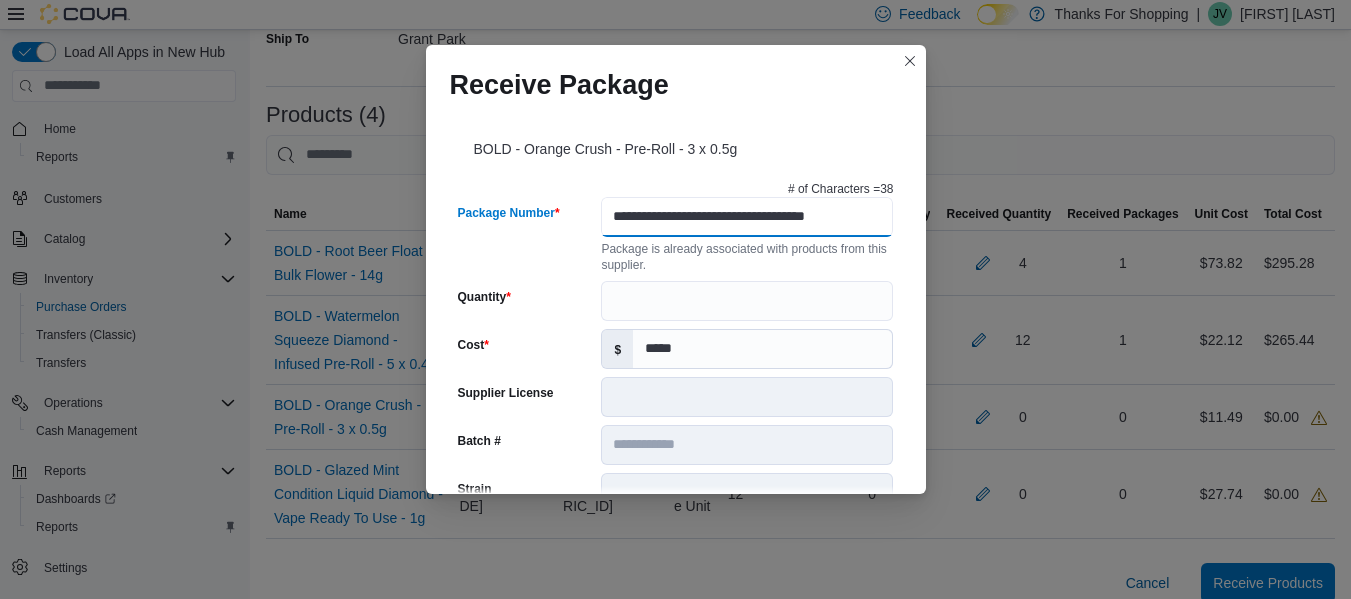 type on "**********" 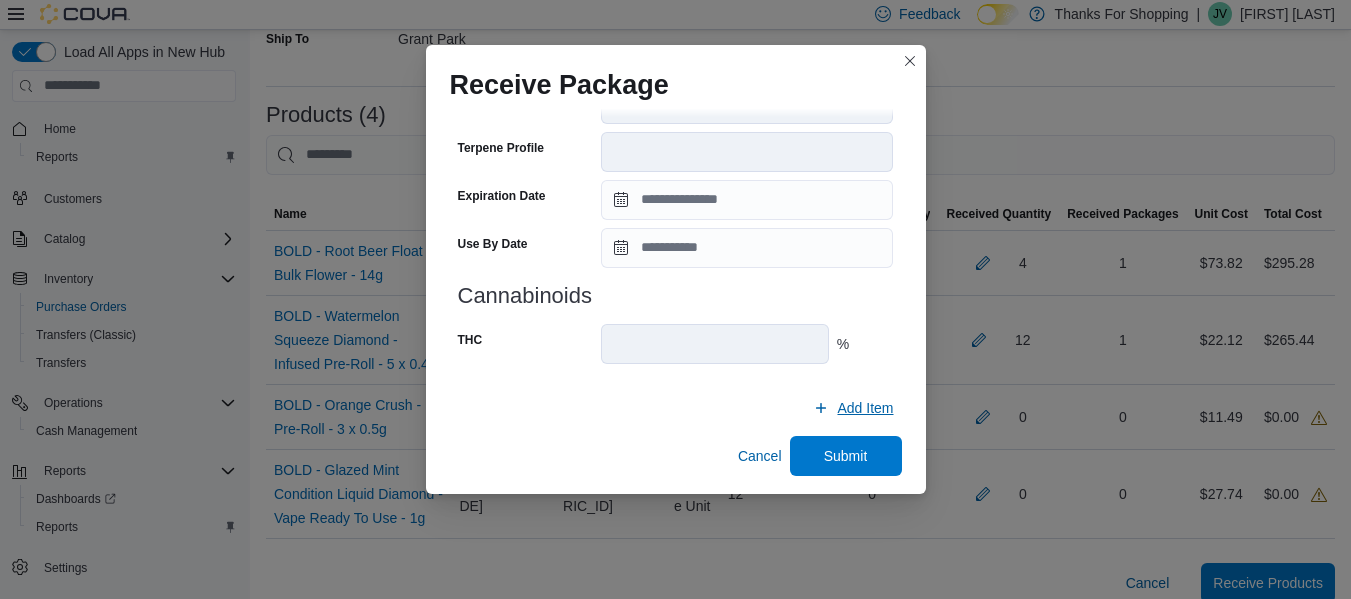 scroll, scrollTop: 731, scrollLeft: 0, axis: vertical 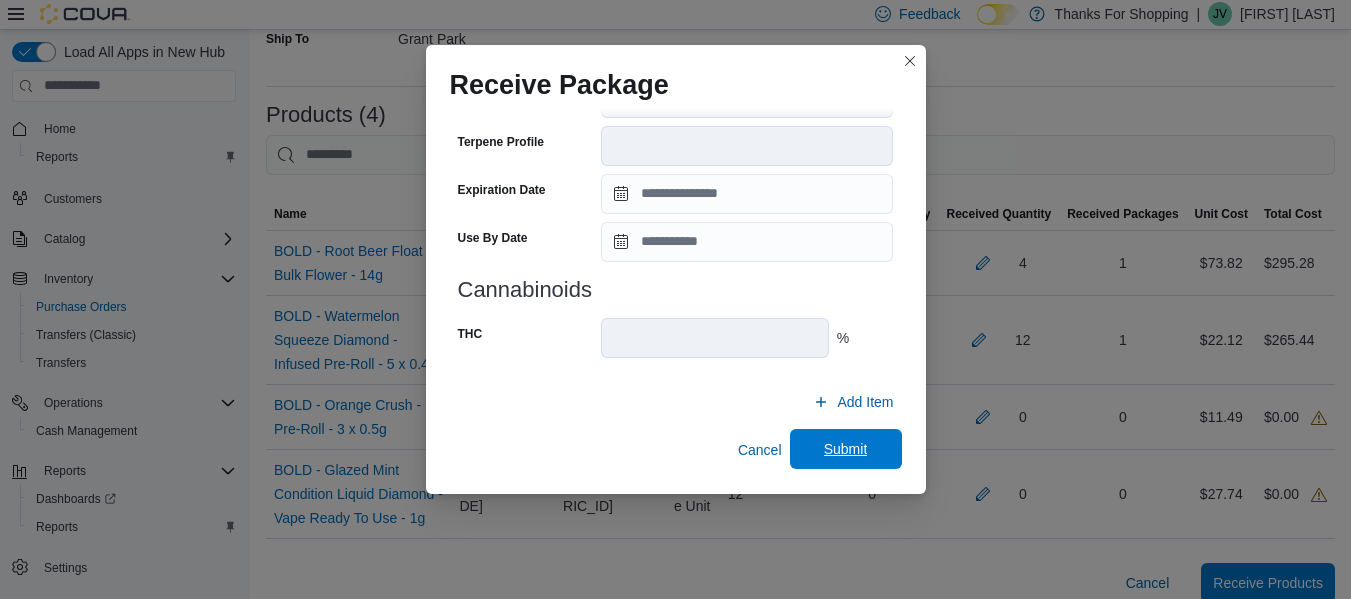 type on "**********" 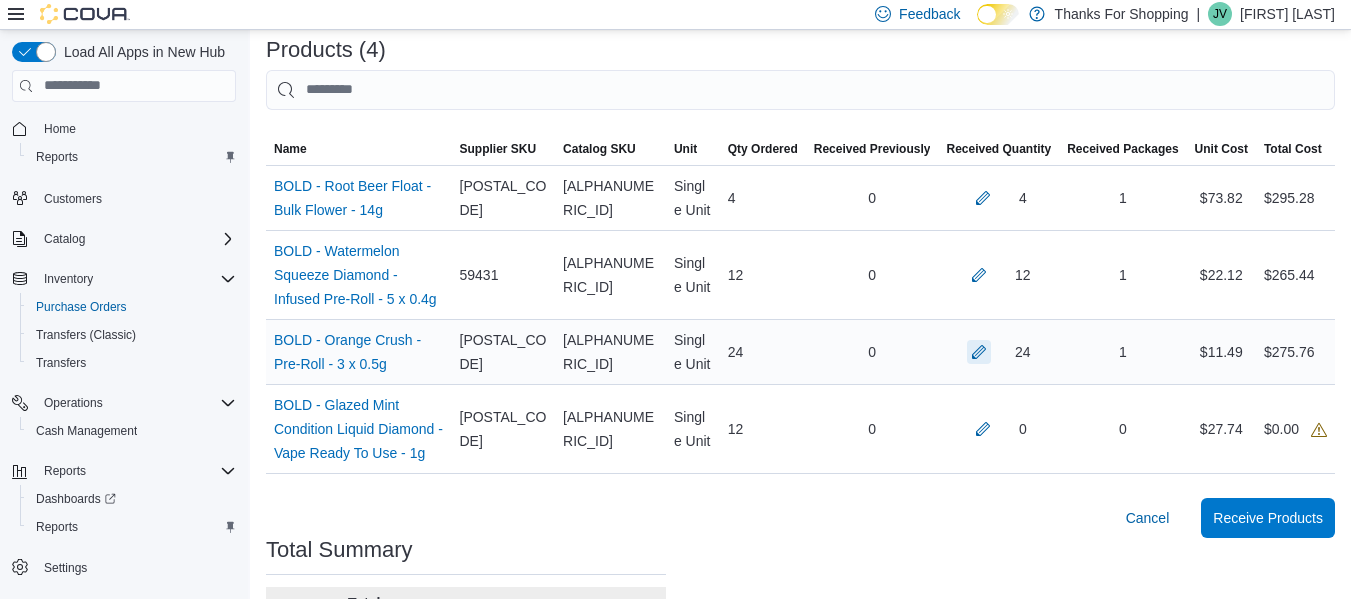 scroll, scrollTop: 500, scrollLeft: 0, axis: vertical 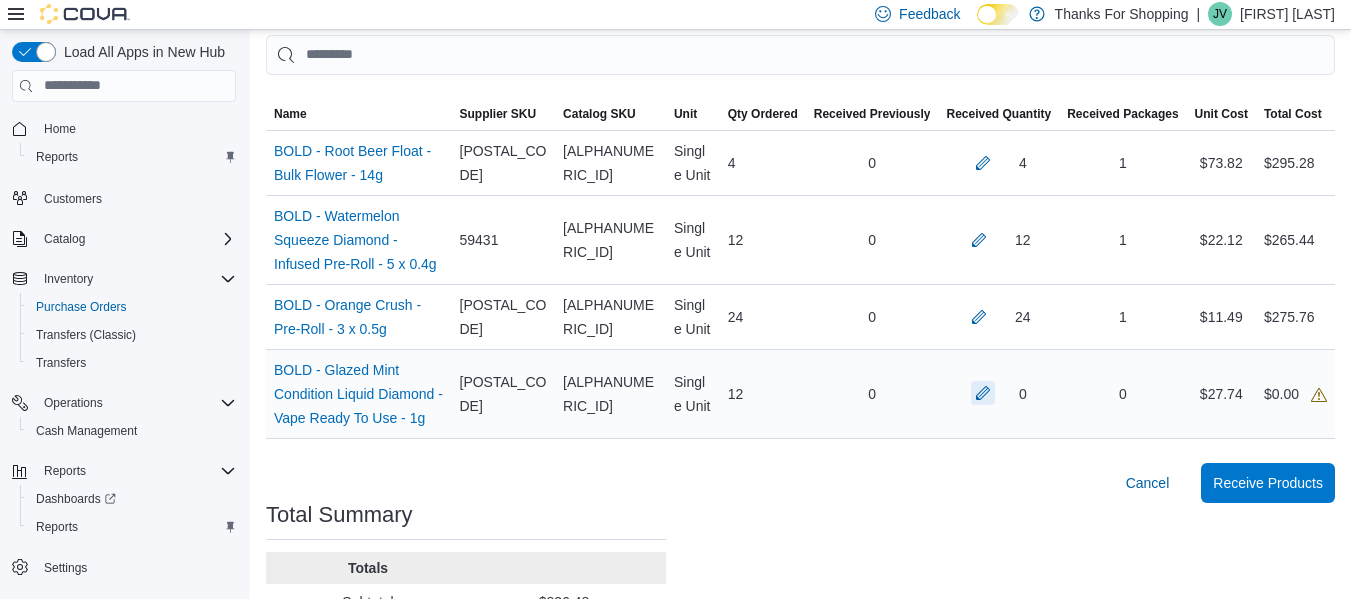 click at bounding box center (983, 393) 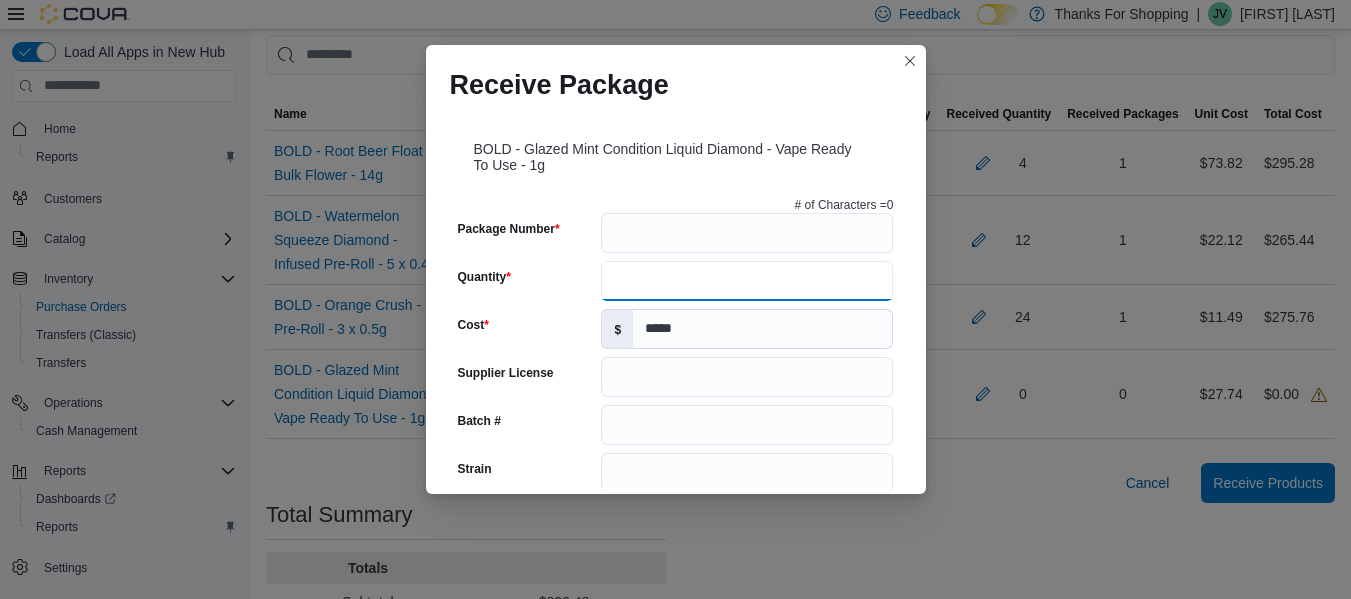 click on "Quantity" at bounding box center (747, 281) 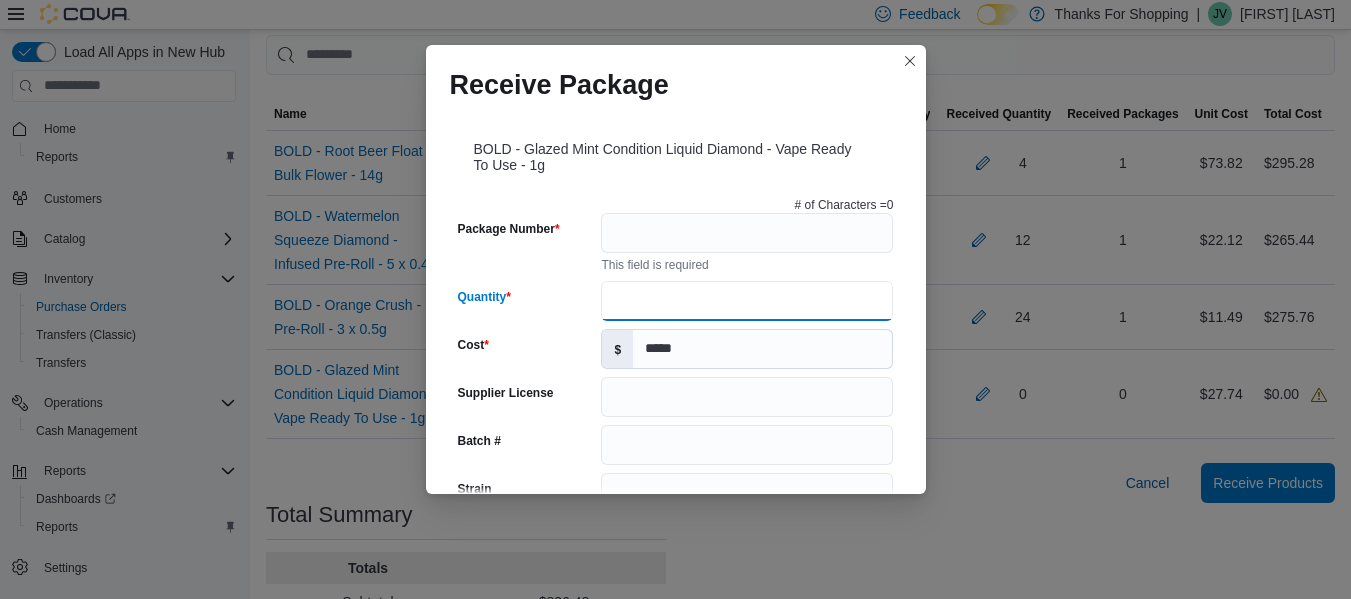 type on "**" 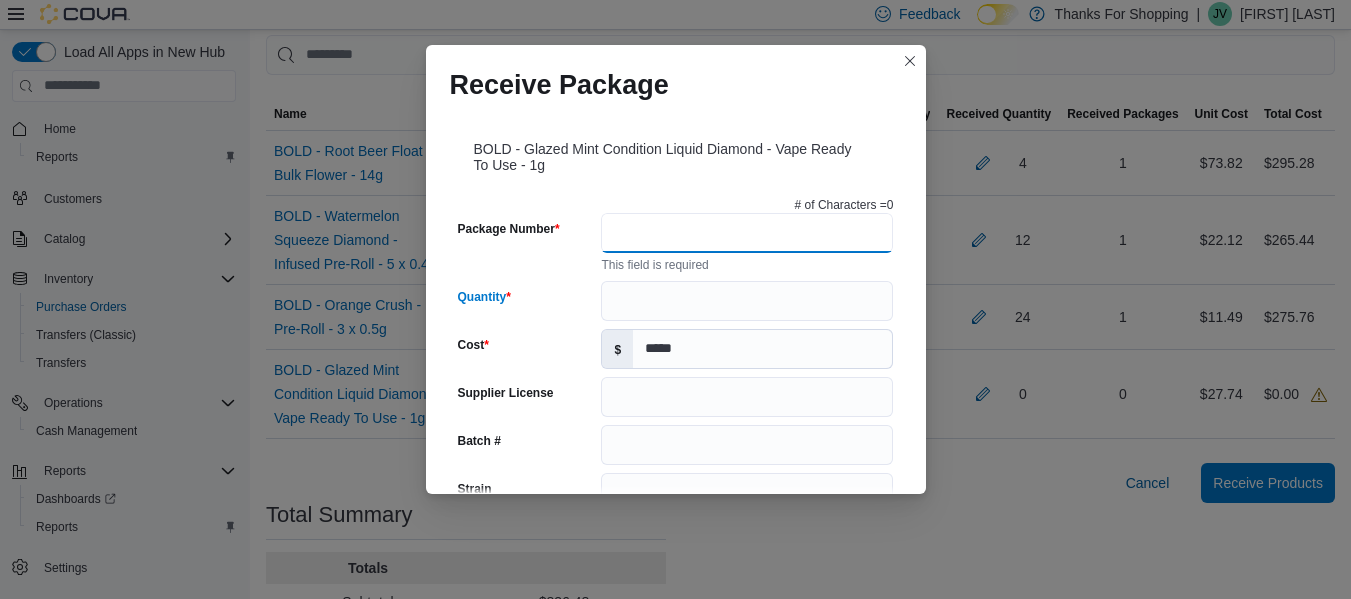 click on "Package Number" at bounding box center [747, 233] 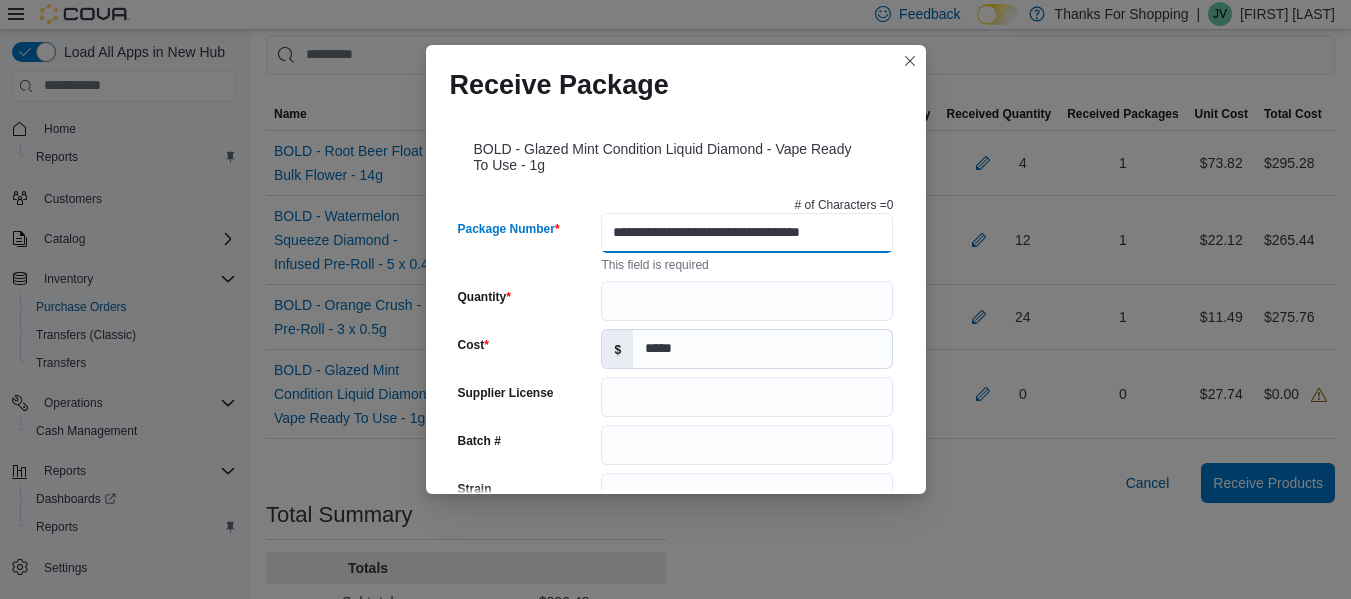 type on "**********" 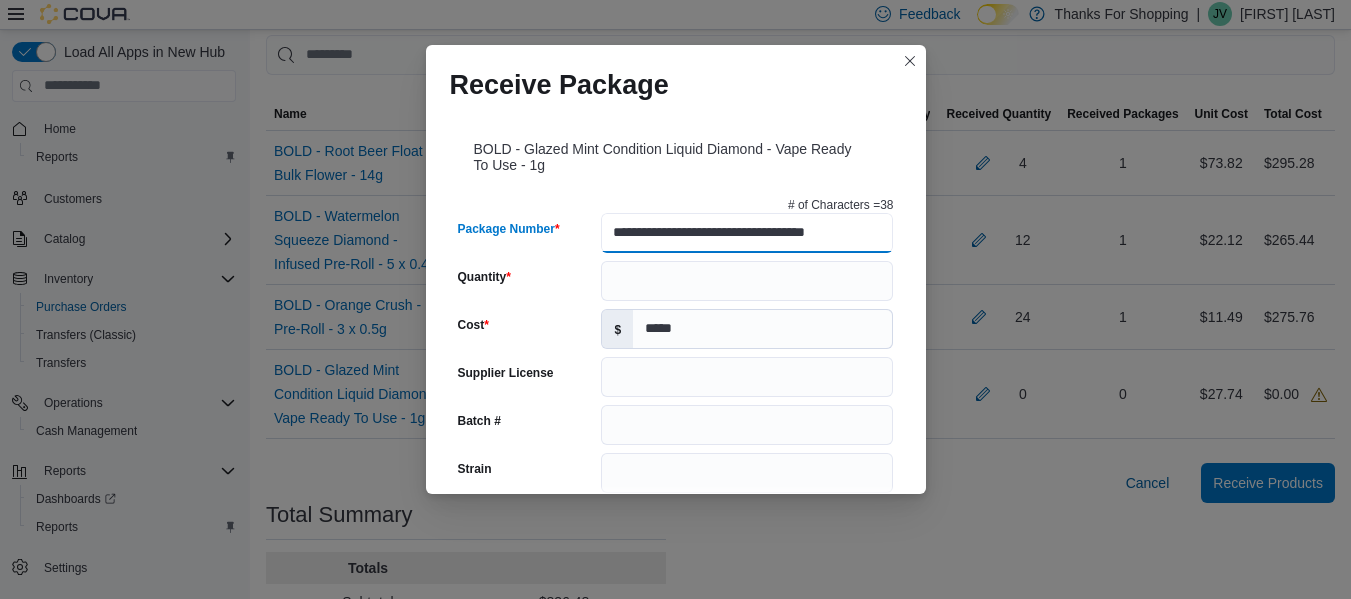 type on "**********" 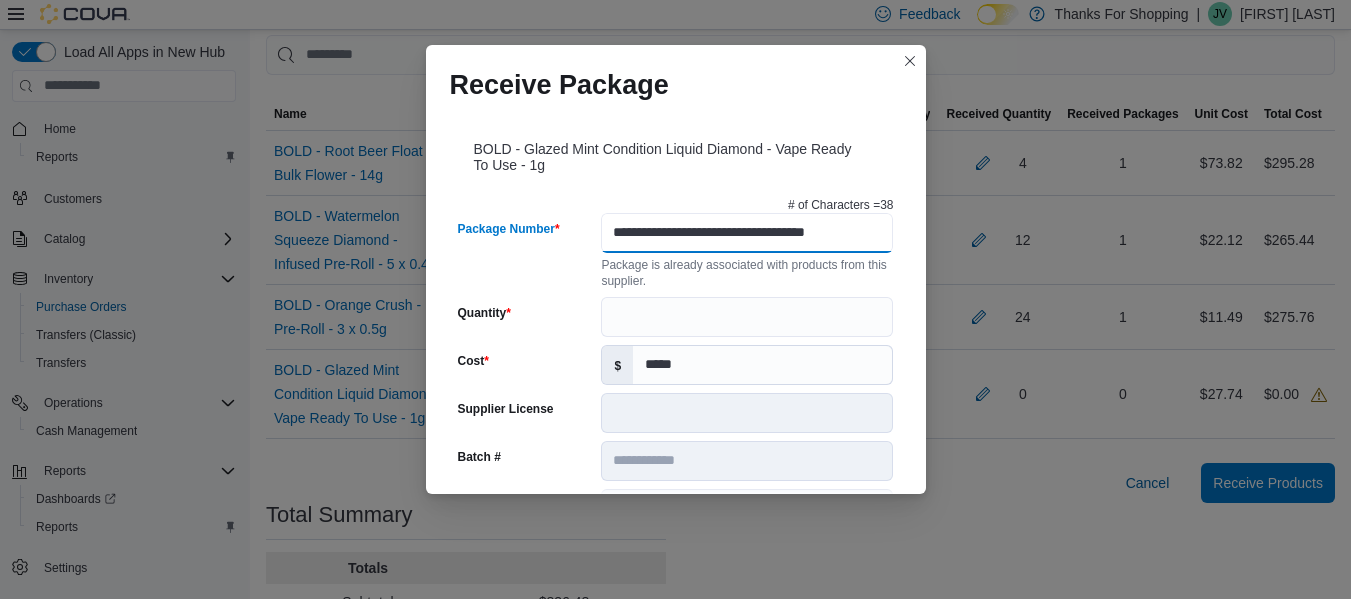 scroll, scrollTop: 0, scrollLeft: 22, axis: horizontal 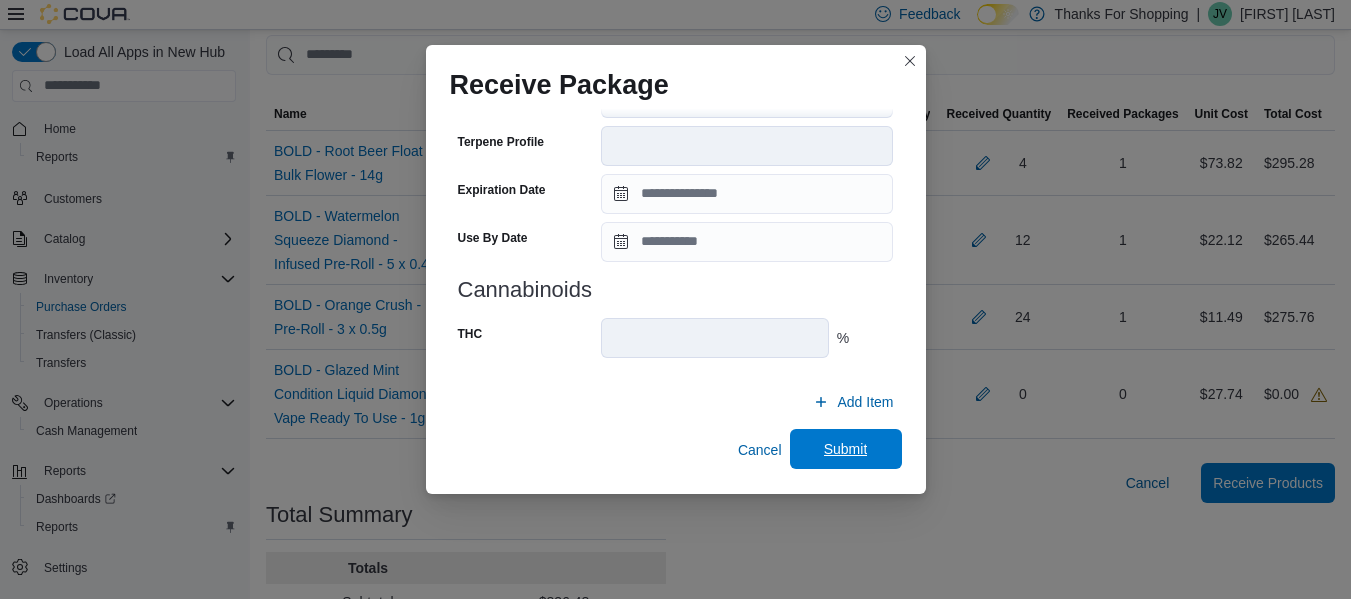 type on "**********" 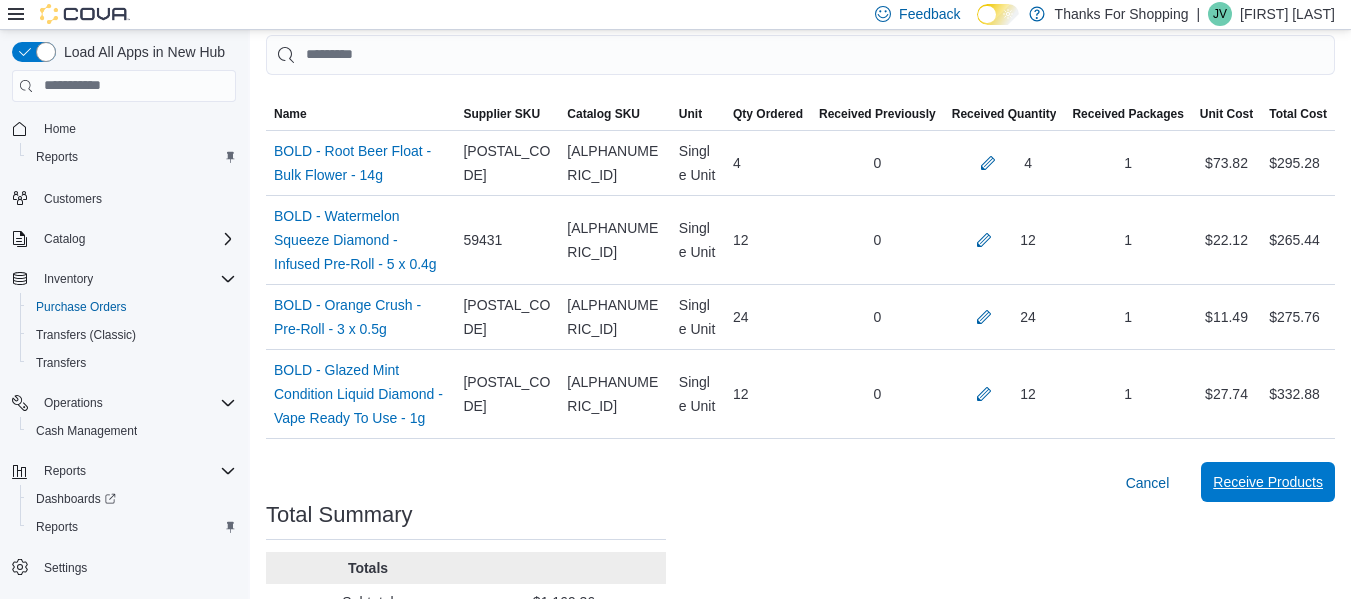 click on "Receive Products" at bounding box center (1268, 482) 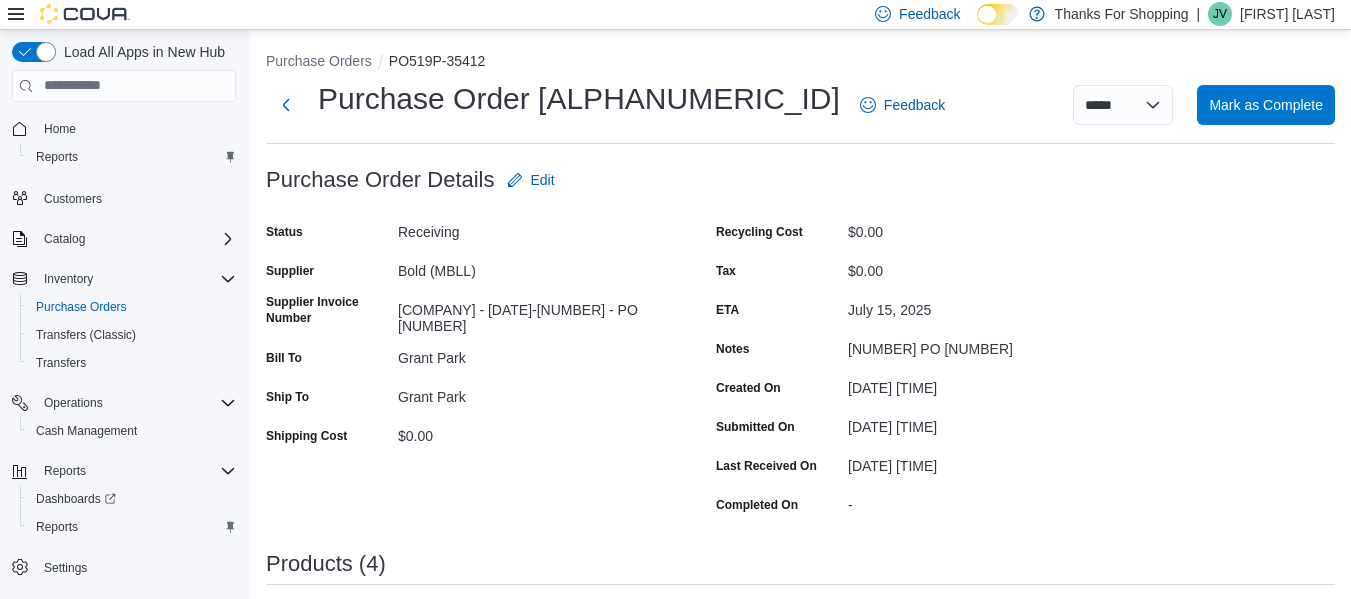 scroll, scrollTop: 0, scrollLeft: 0, axis: both 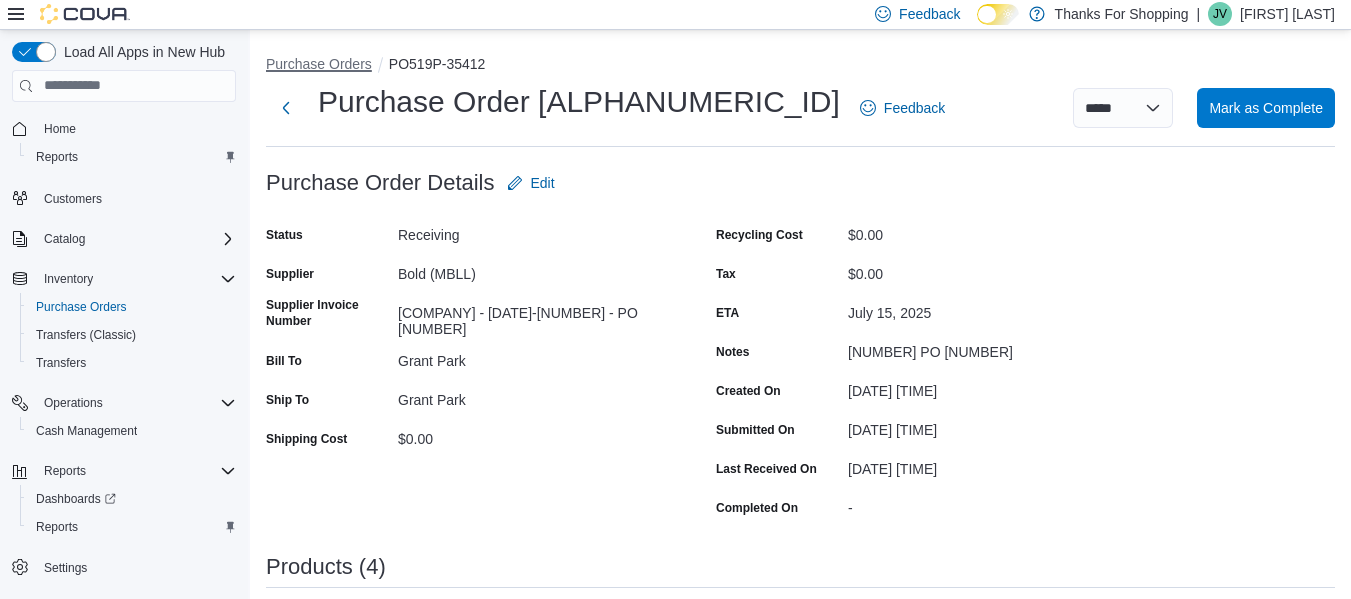 click on "Purchase Orders" at bounding box center (319, 64) 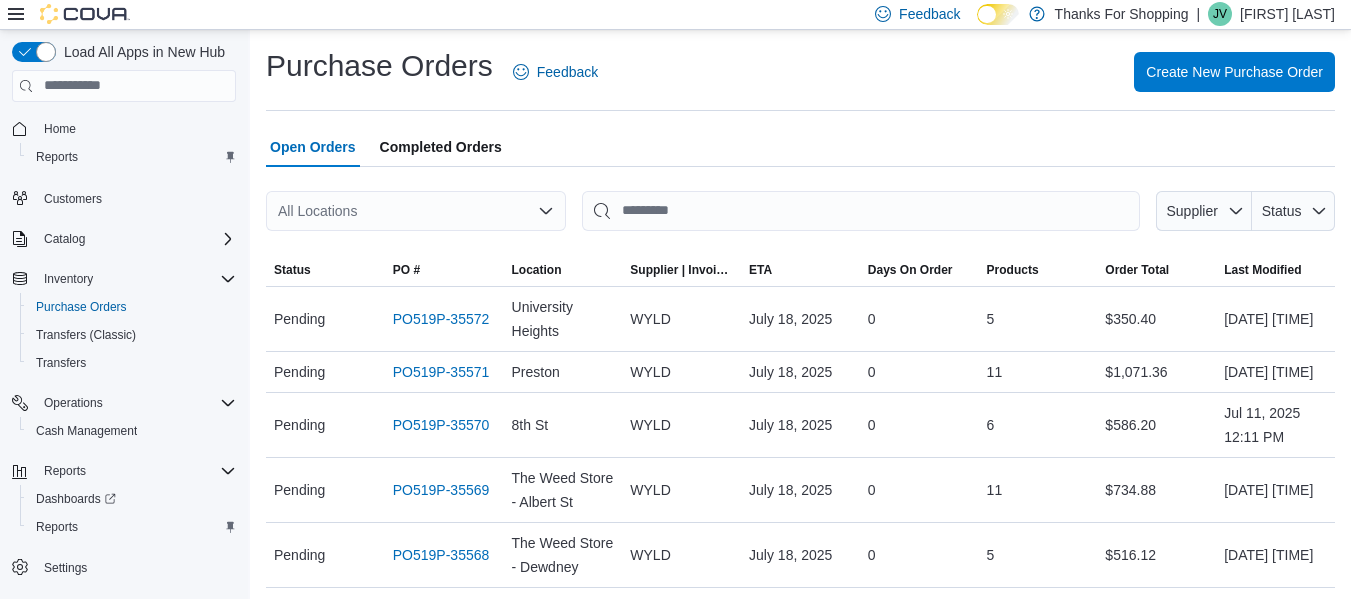 click on "All Locations" at bounding box center (416, 211) 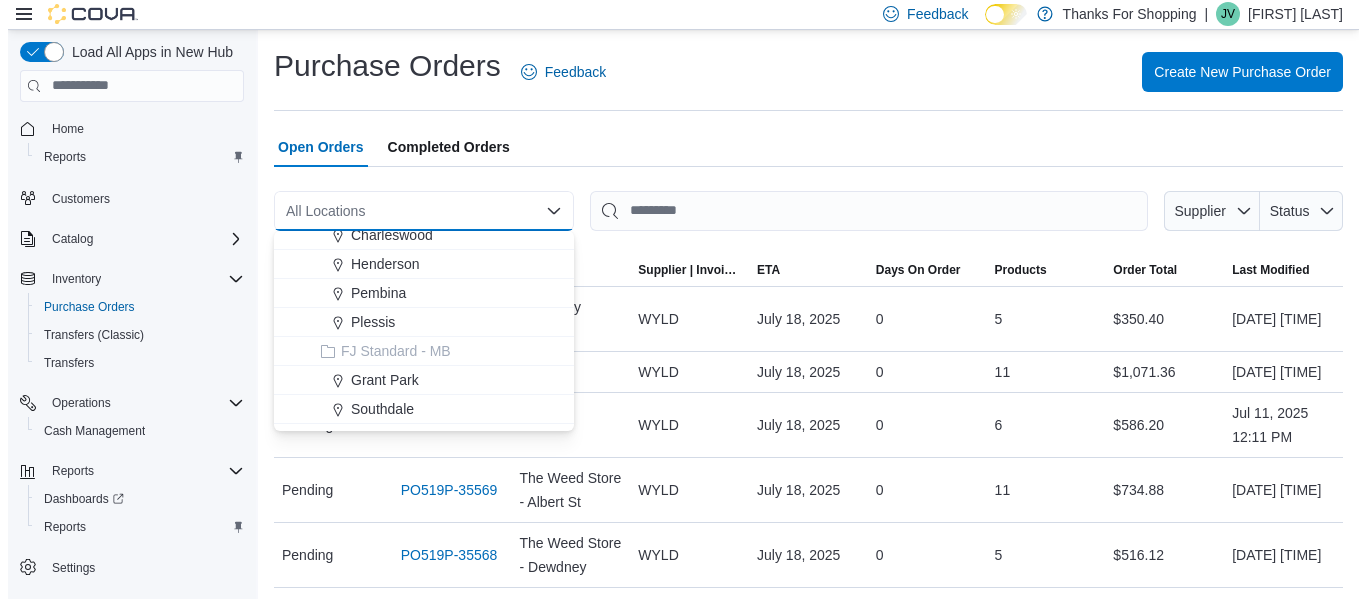 scroll, scrollTop: 100, scrollLeft: 0, axis: vertical 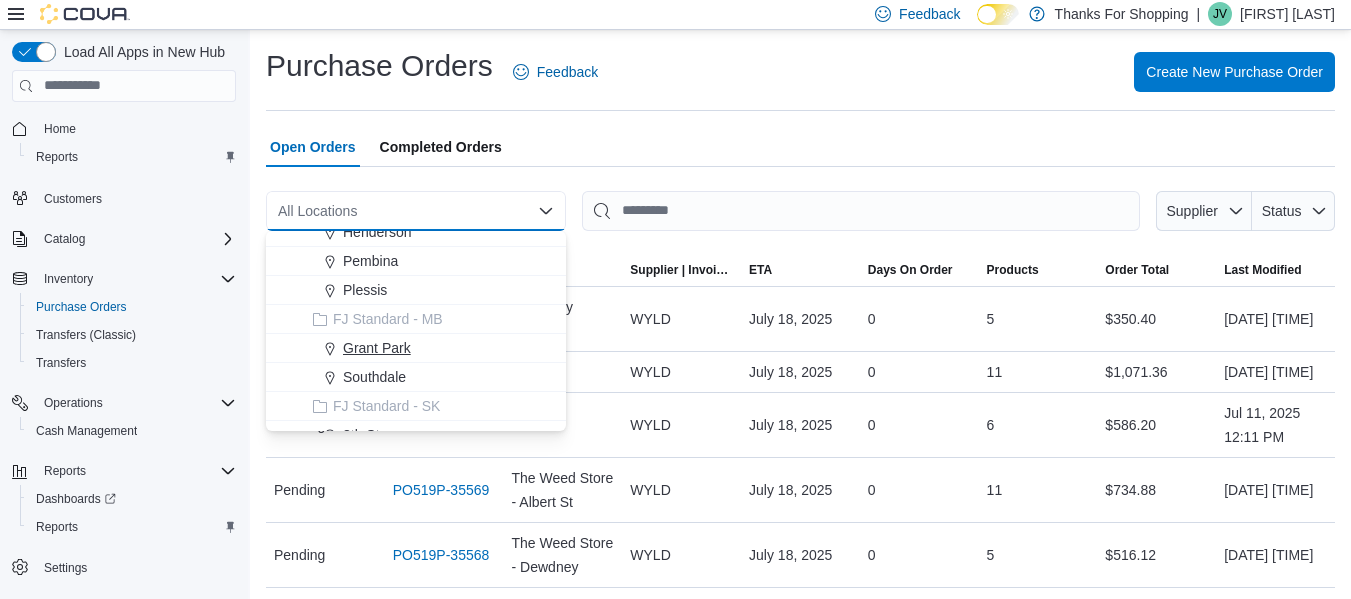 click on "Grant Park" at bounding box center [377, 348] 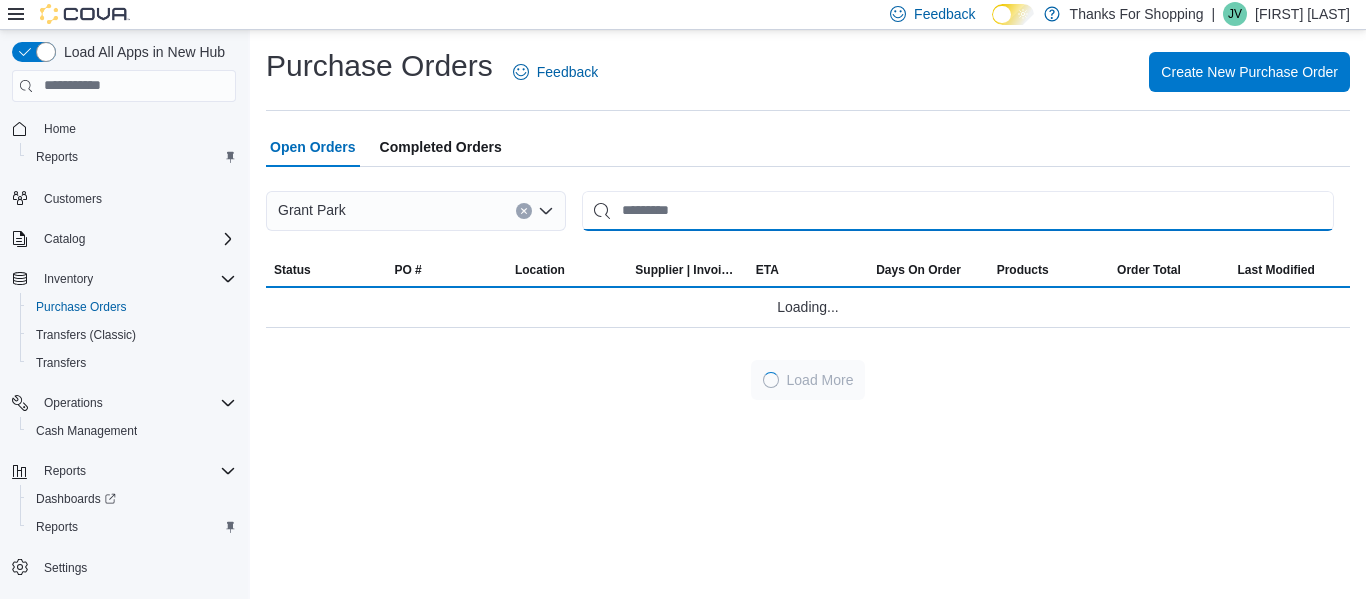 click at bounding box center (958, 211) 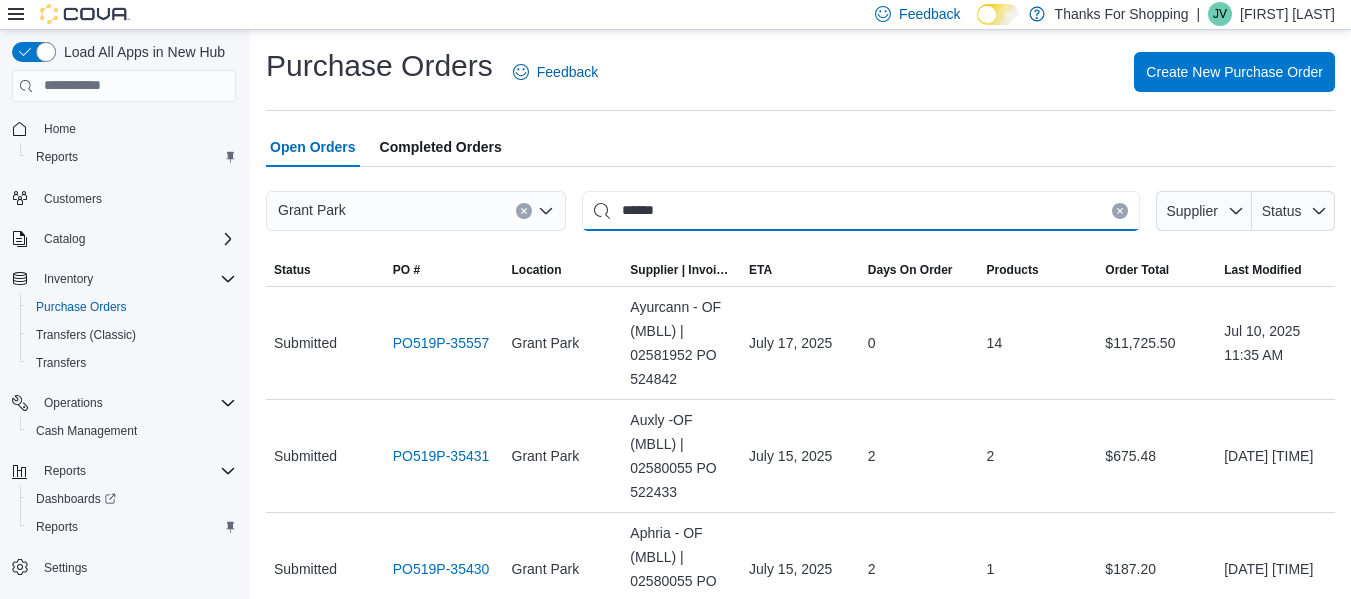 type on "******" 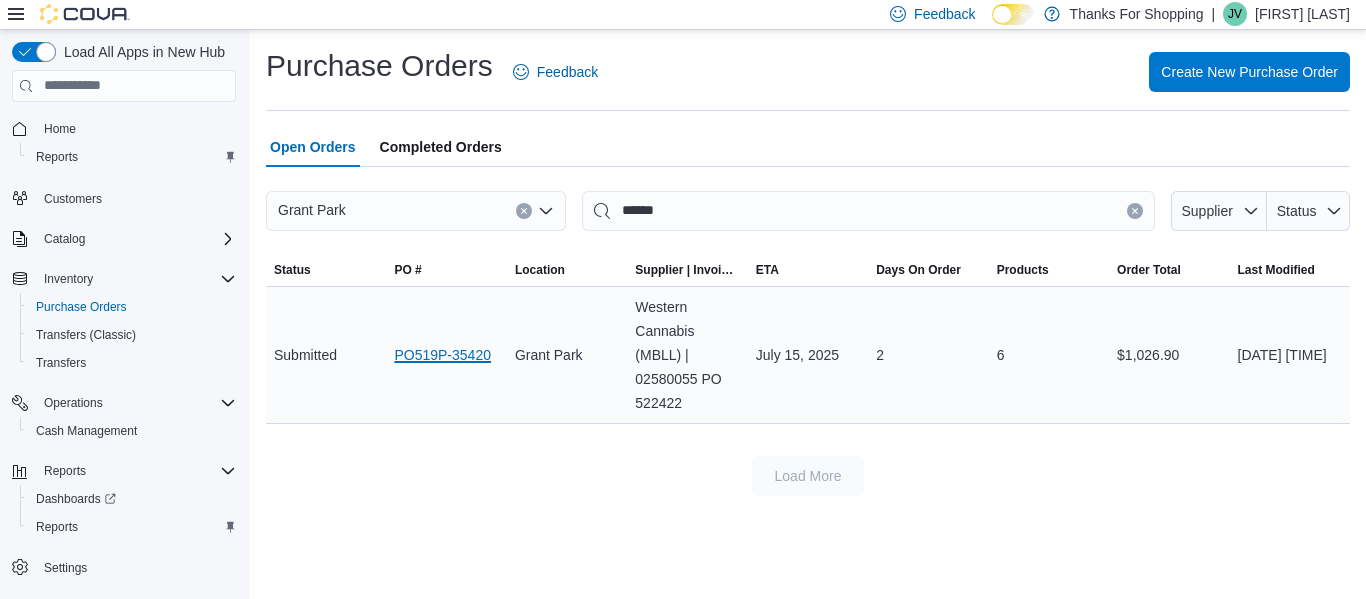 click on "PO519P-35420" at bounding box center (442, 355) 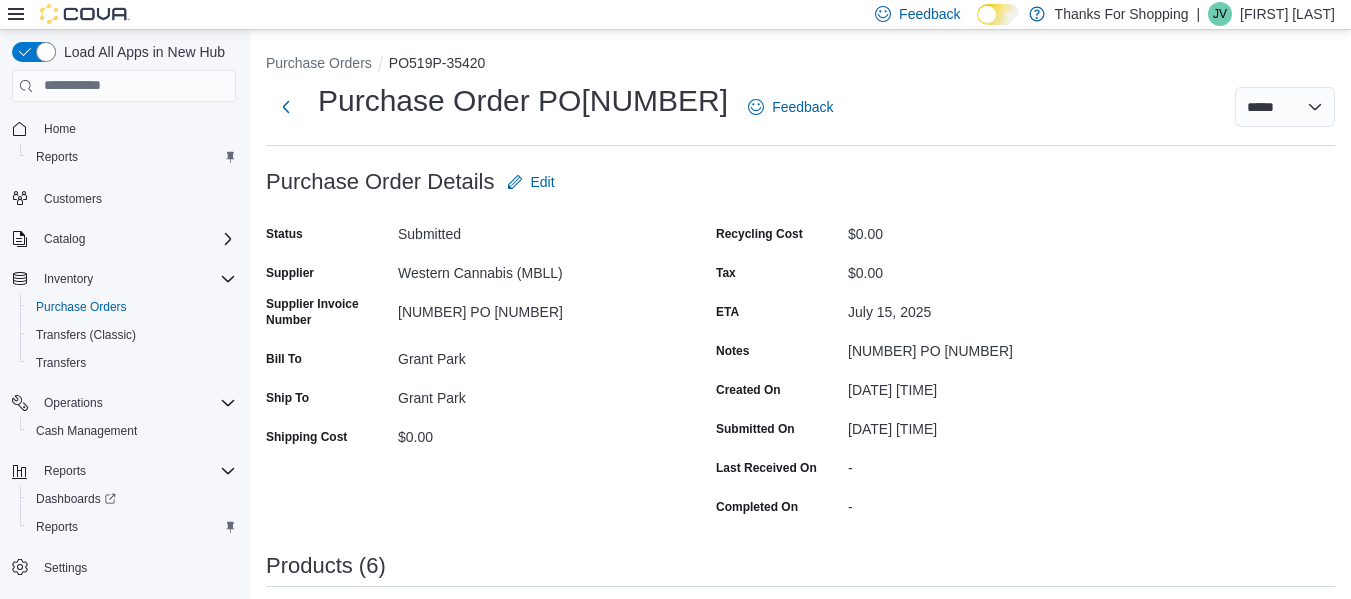 scroll, scrollTop: 0, scrollLeft: 0, axis: both 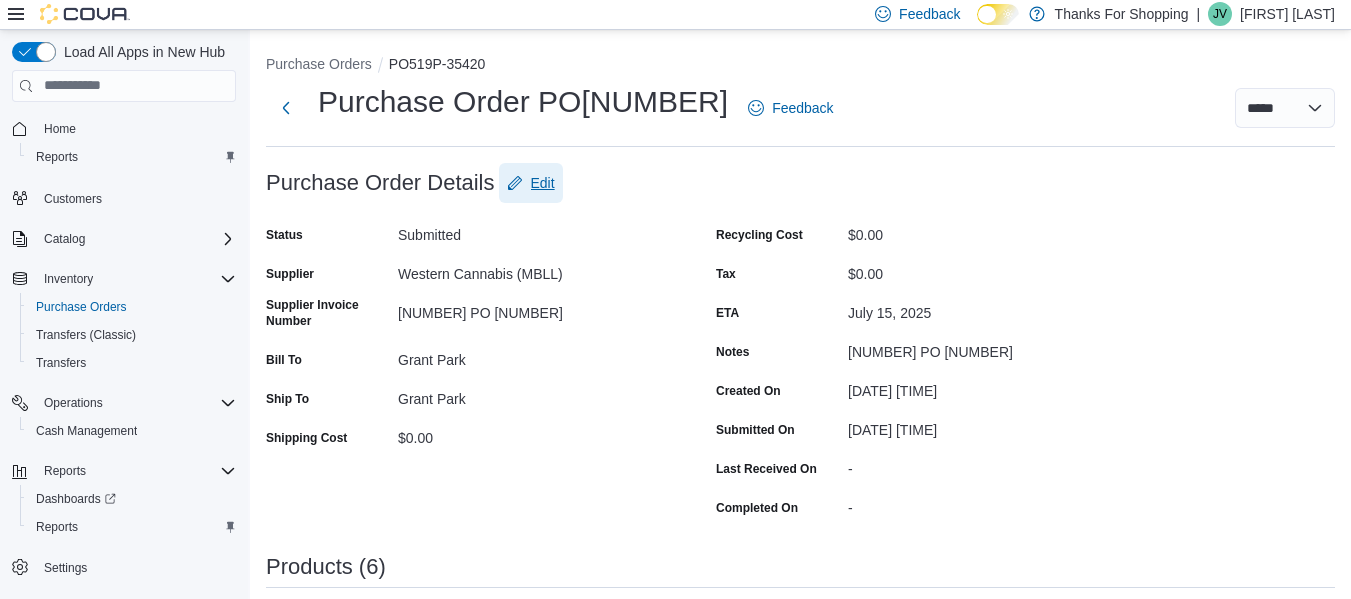 click on "Edit" at bounding box center (543, 183) 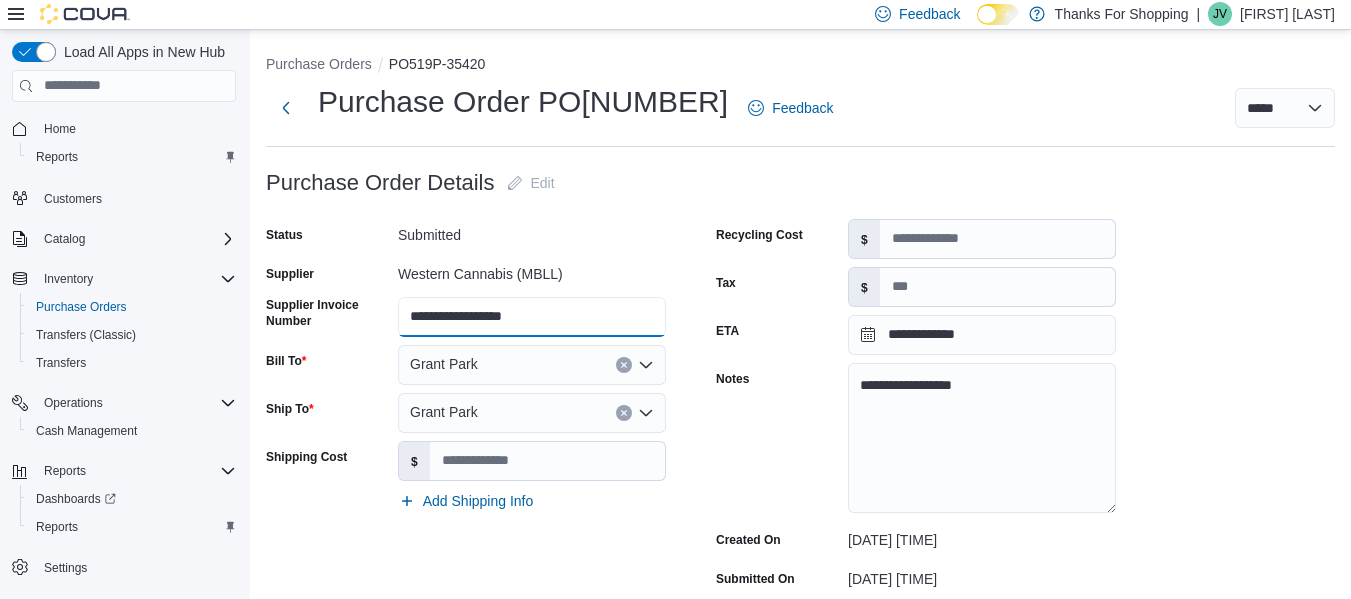 click on "**********" at bounding box center [532, 317] 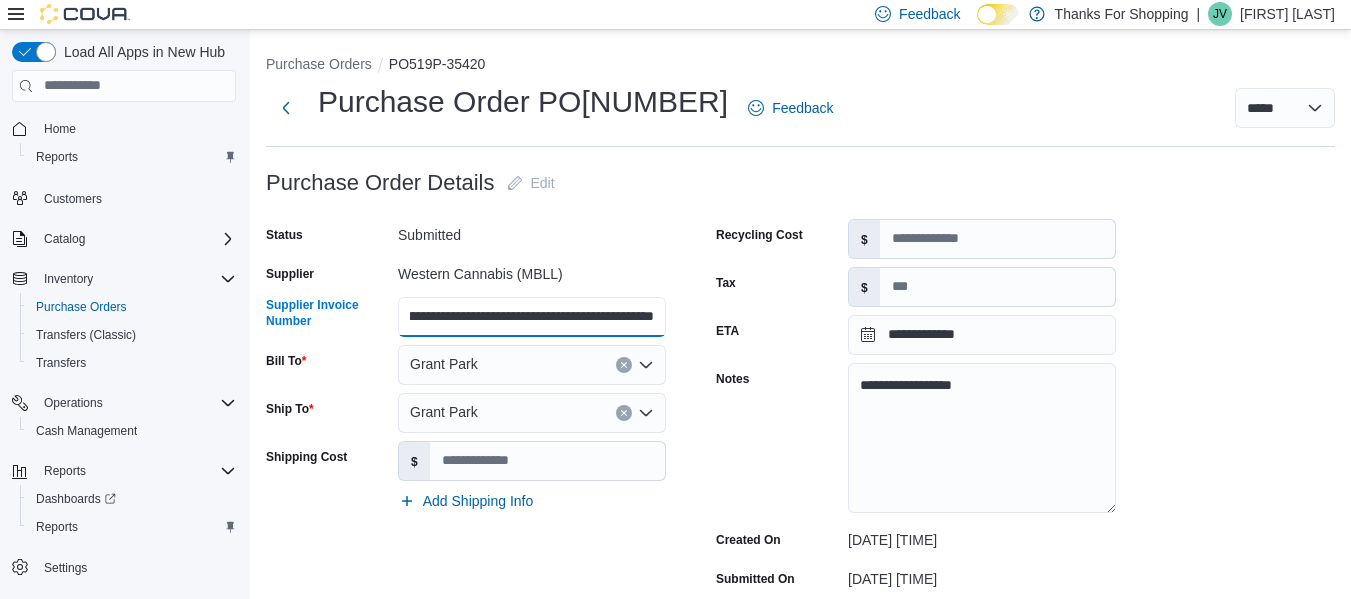 scroll, scrollTop: 0, scrollLeft: 124, axis: horizontal 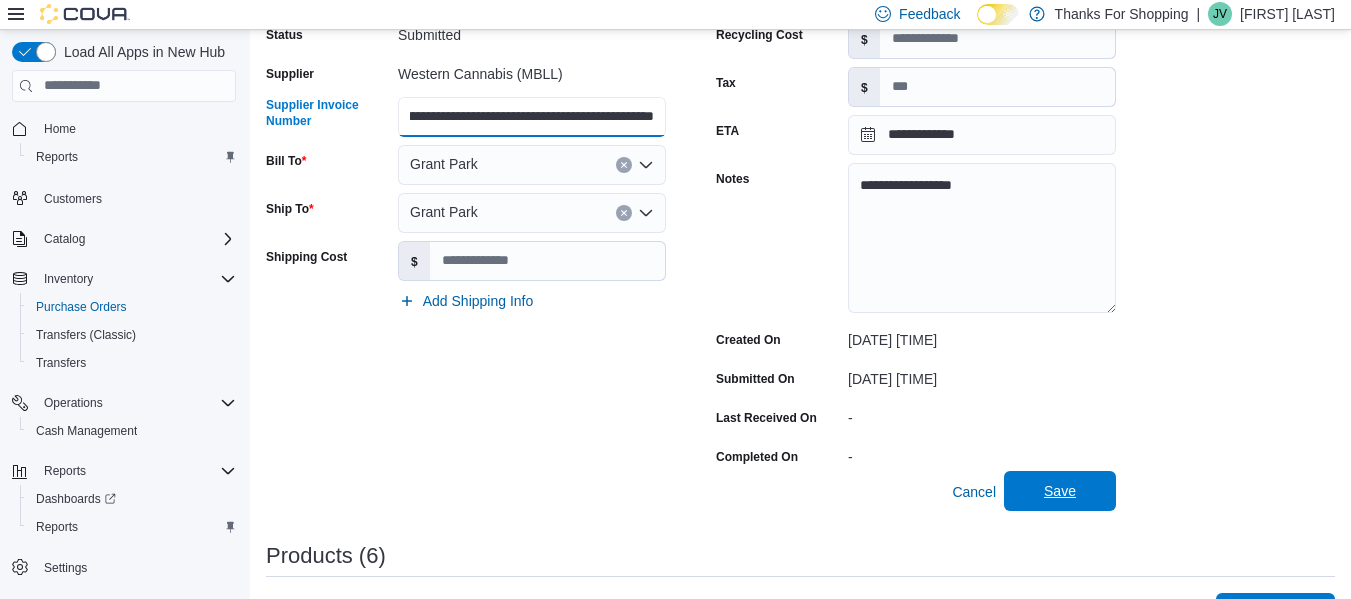 type on "**********" 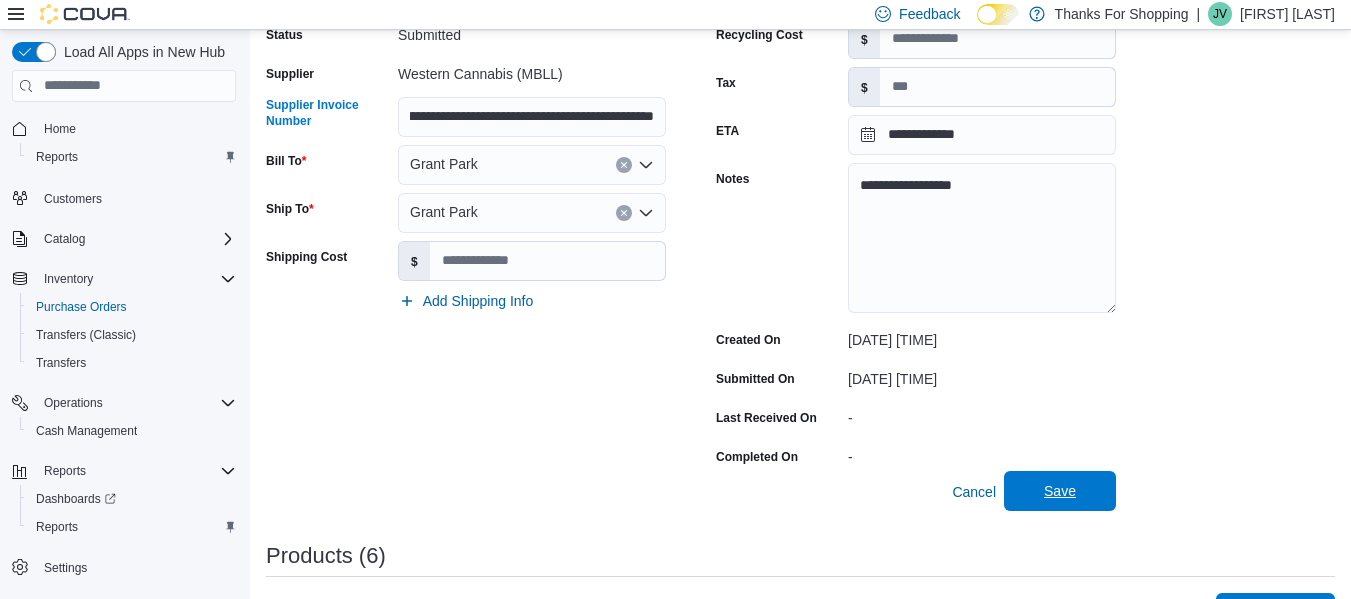 click on "Save" at bounding box center (1060, 491) 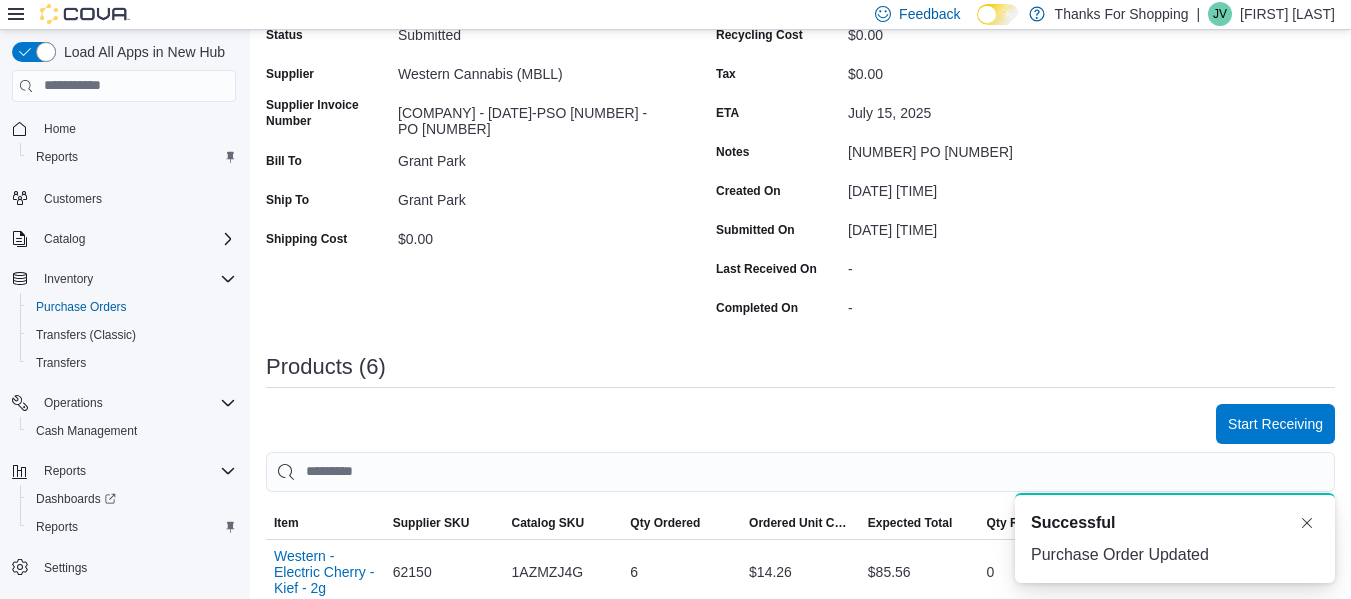 scroll, scrollTop: 0, scrollLeft: 0, axis: both 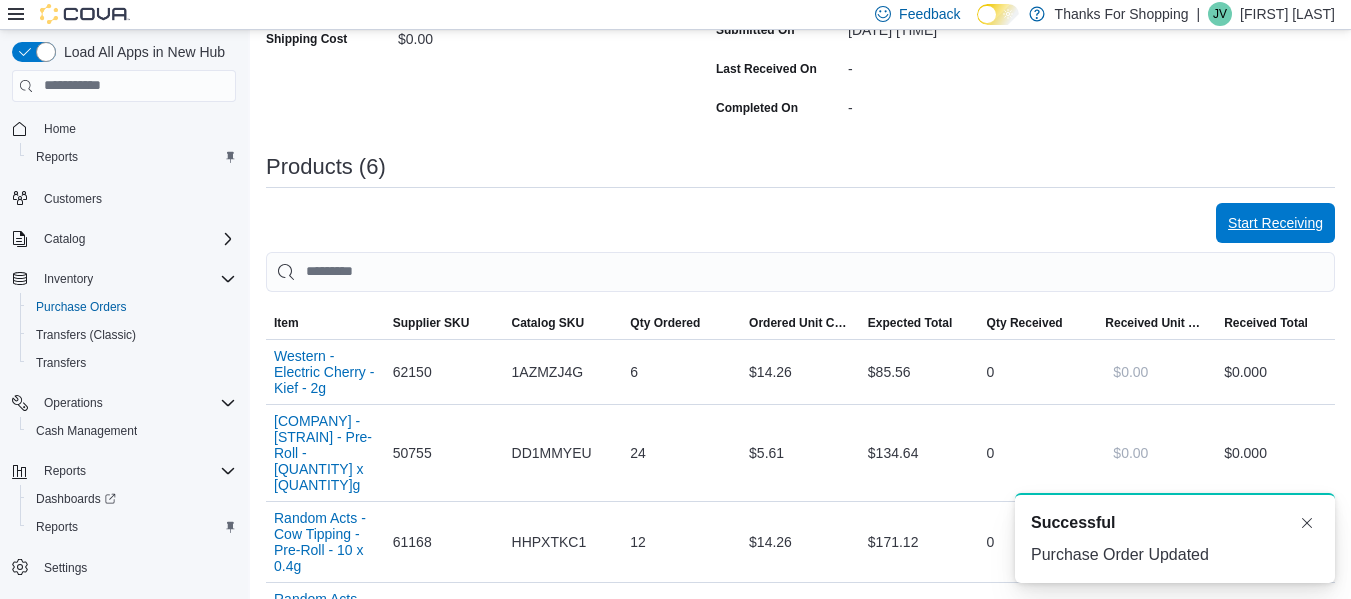 click on "Start Receiving" at bounding box center [1275, 223] 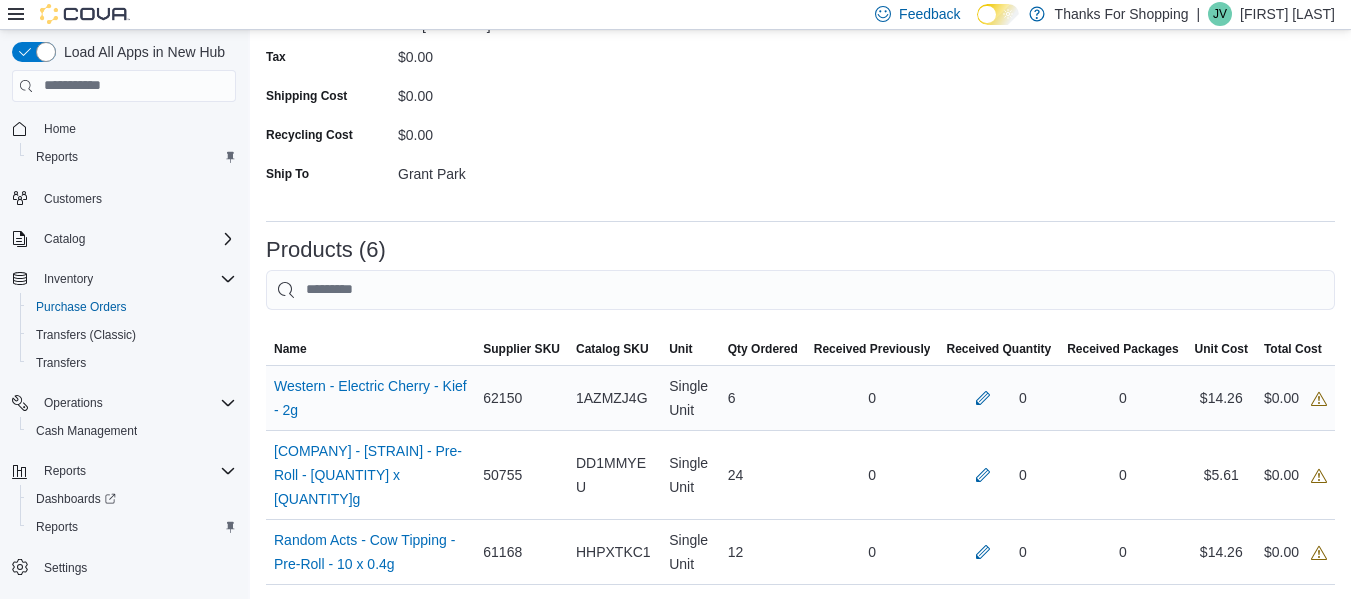 scroll, scrollTop: 300, scrollLeft: 0, axis: vertical 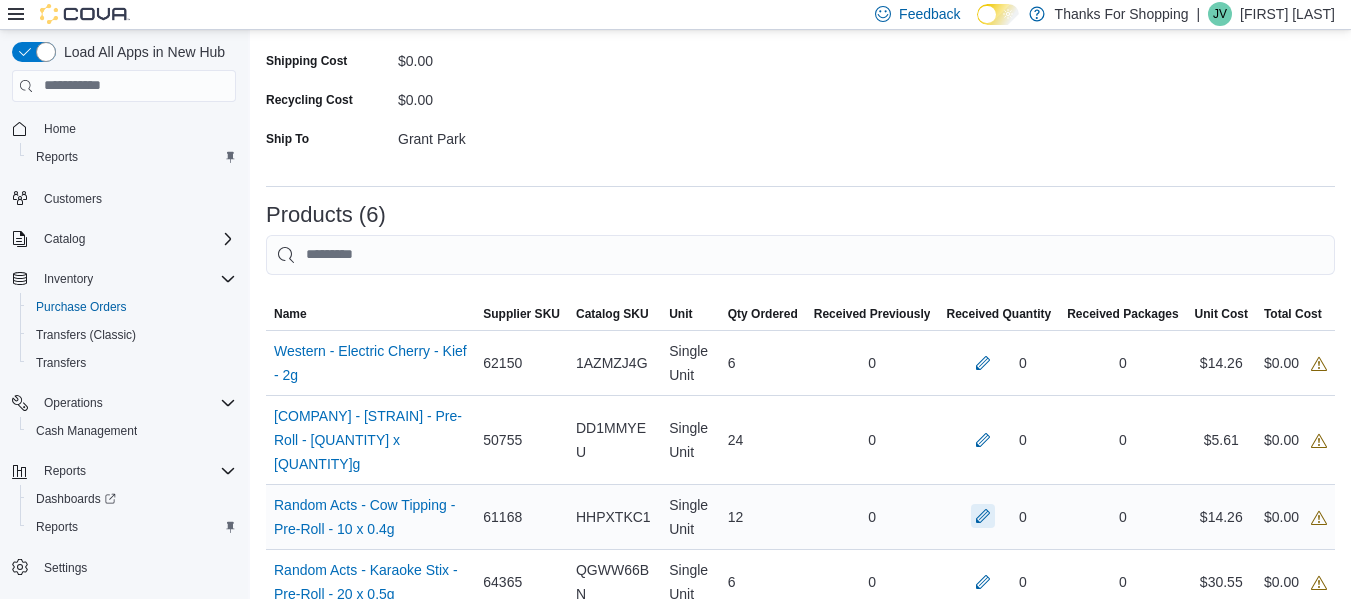 click at bounding box center [983, 516] 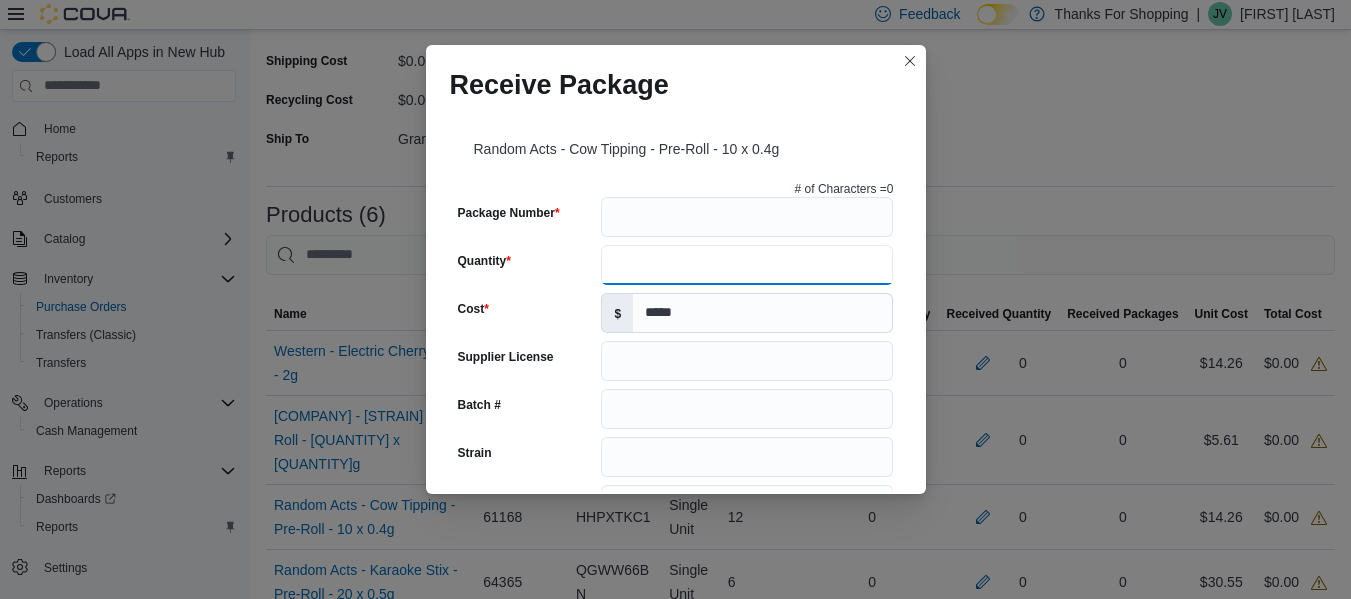 click on "Quantity" at bounding box center [747, 265] 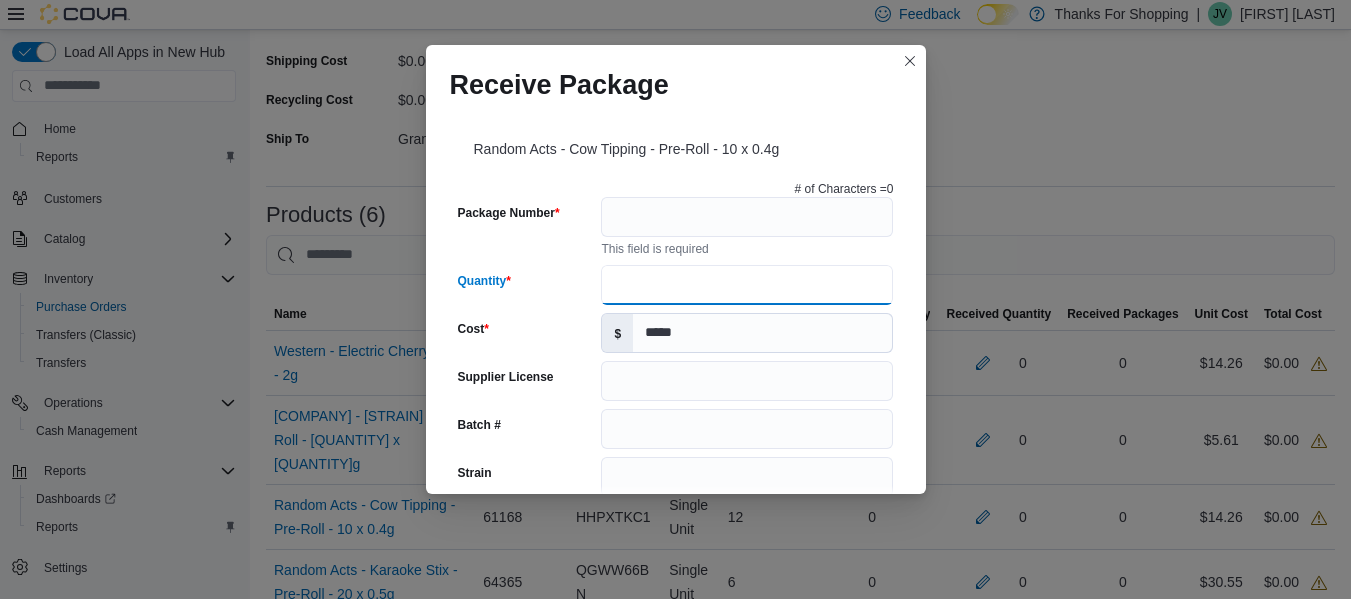 type on "**" 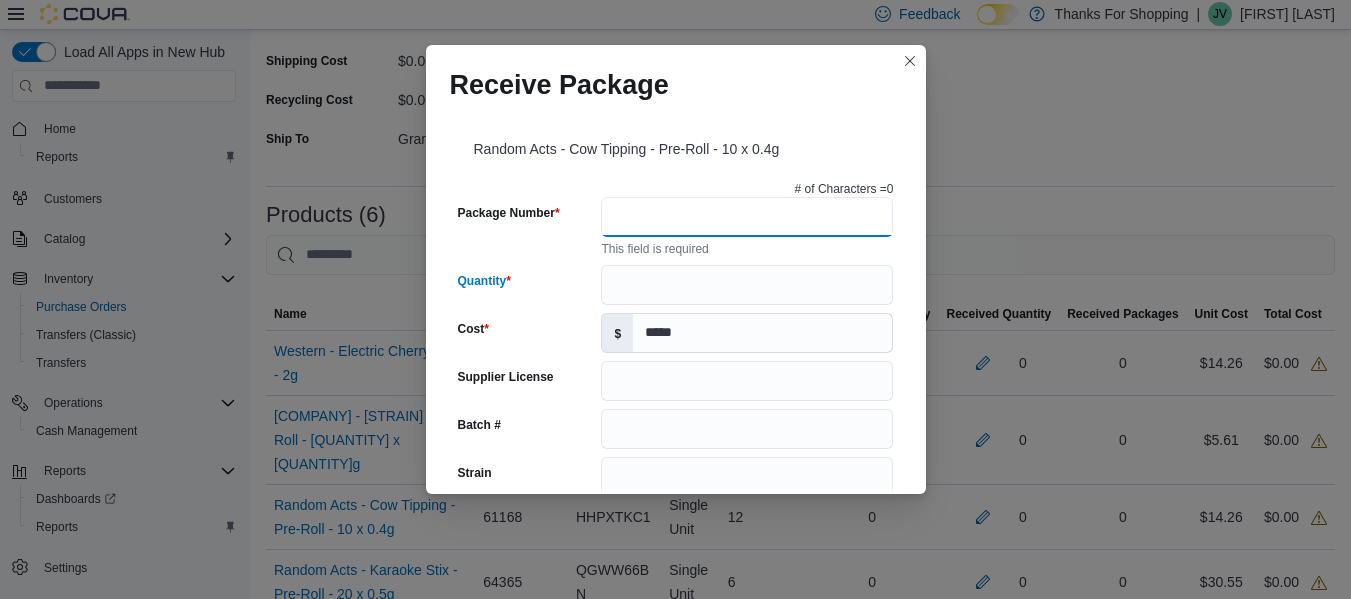 click on "Package Number" at bounding box center (747, 217) 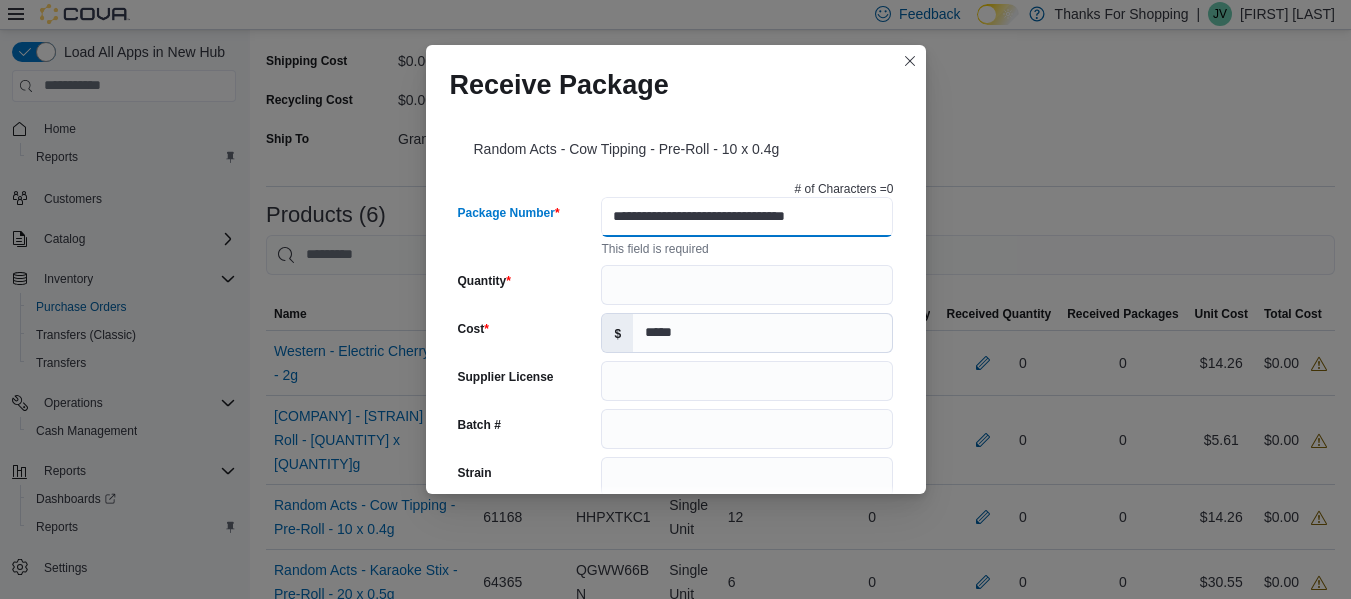 type on "**********" 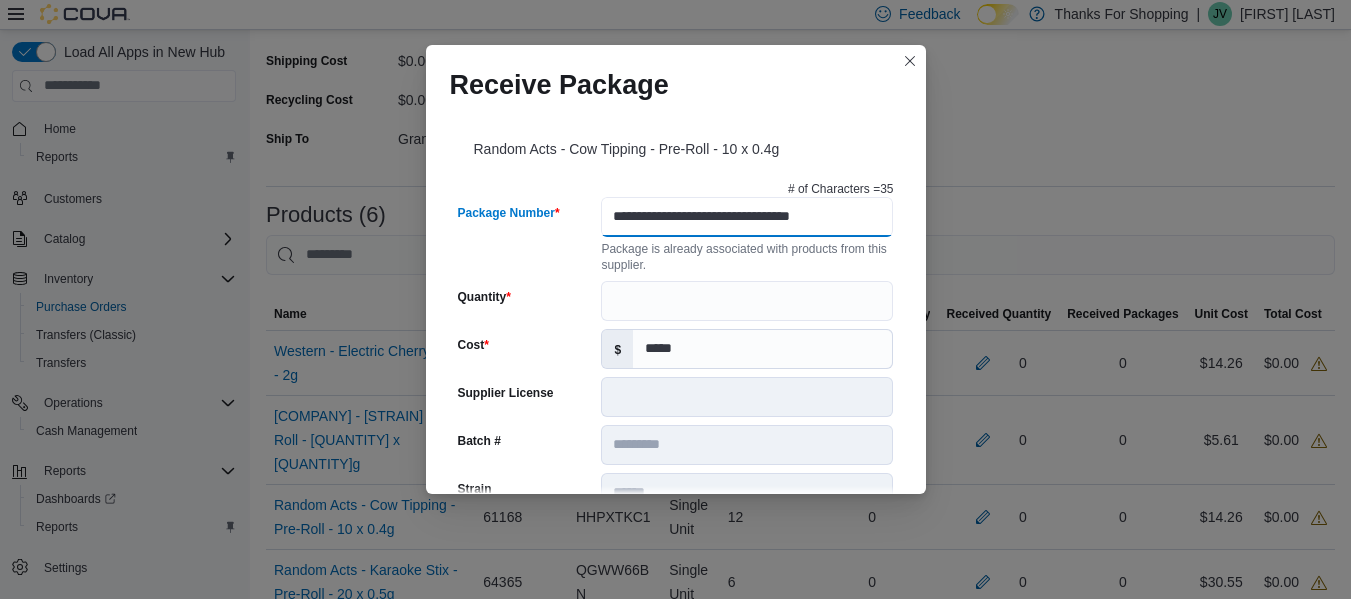 type on "*********" 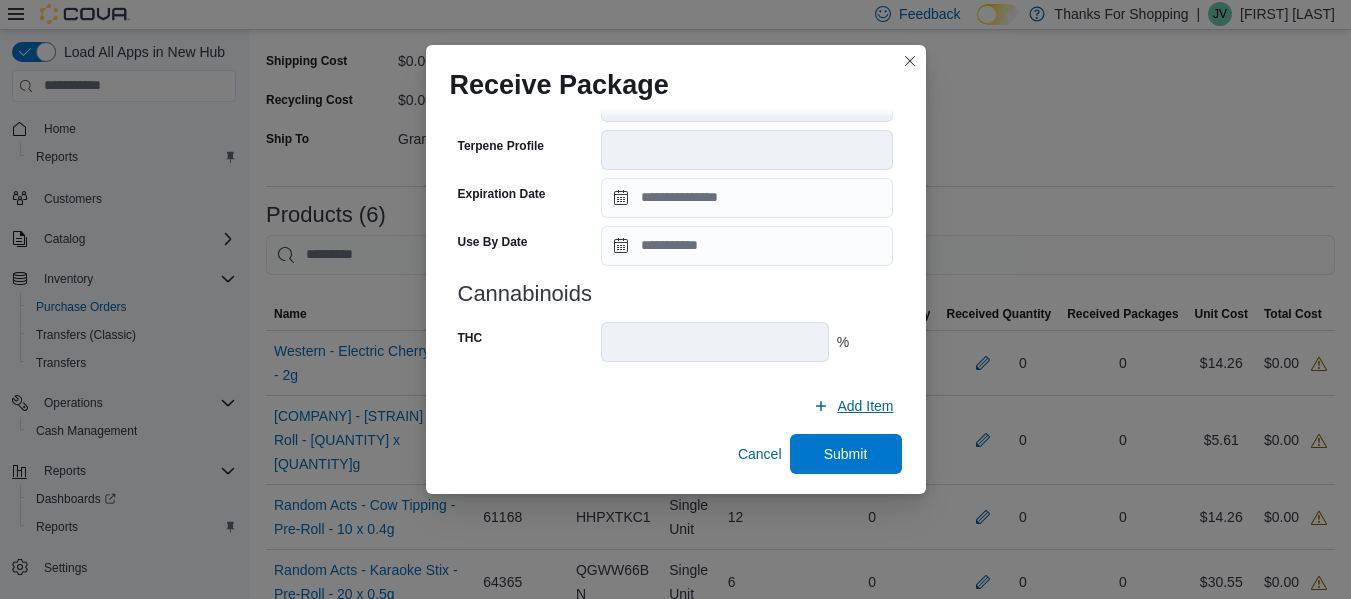 scroll, scrollTop: 731, scrollLeft: 0, axis: vertical 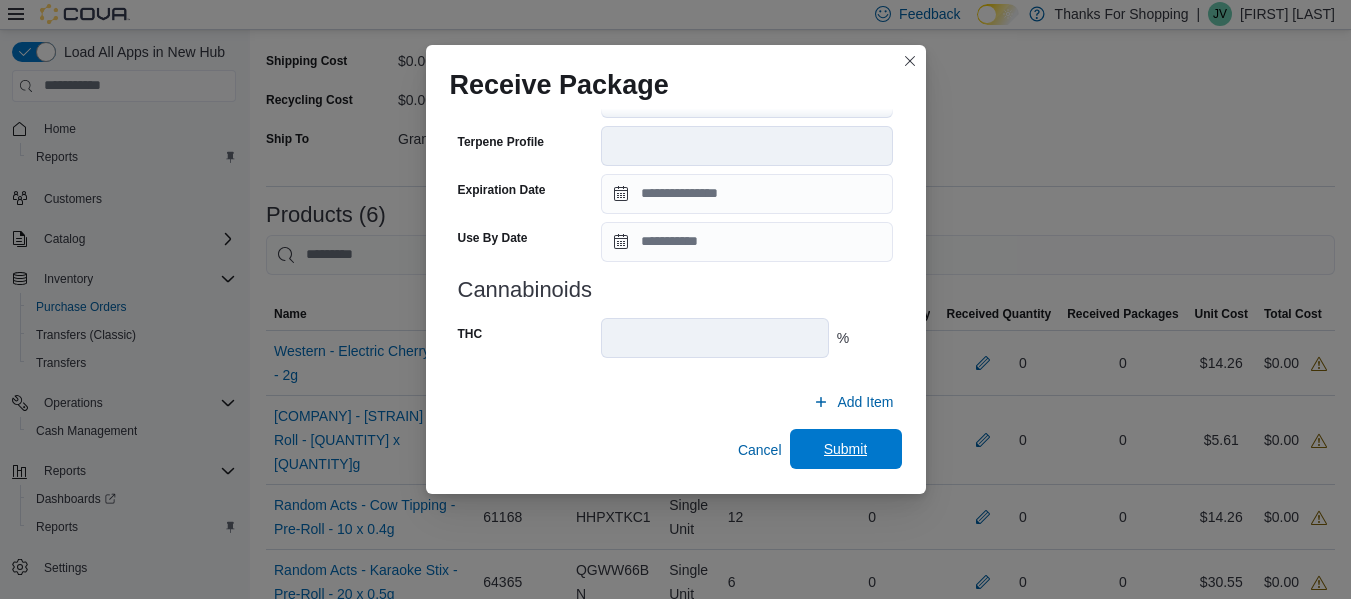 type on "**********" 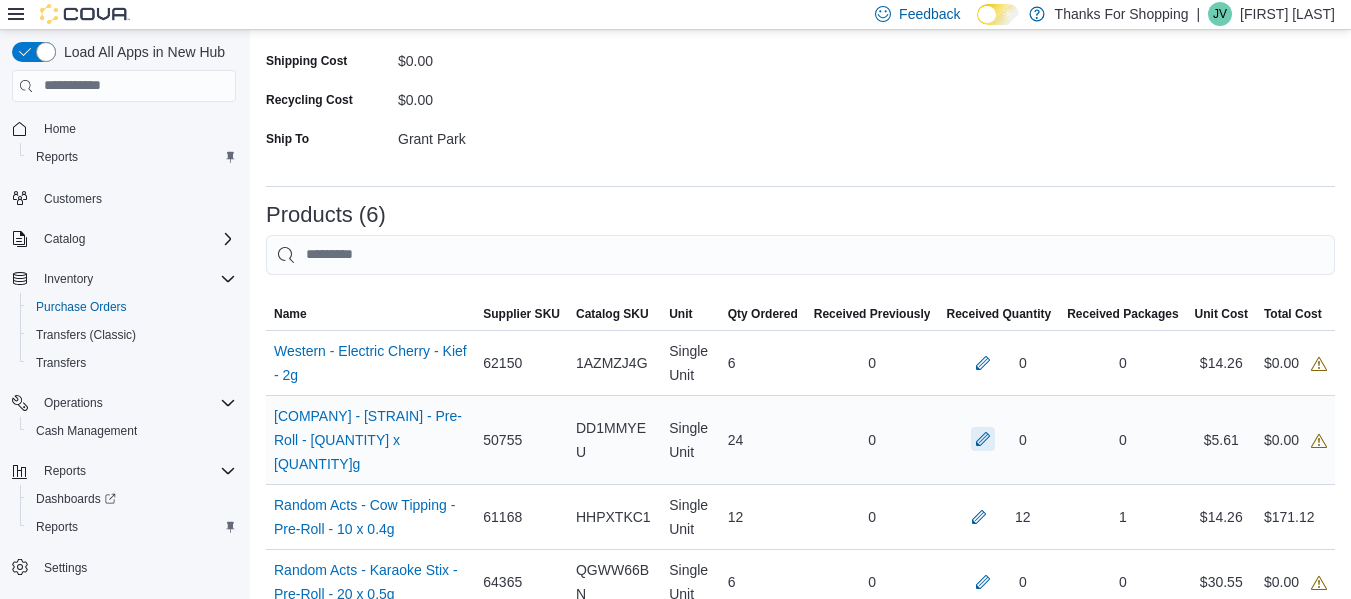 click at bounding box center [983, 439] 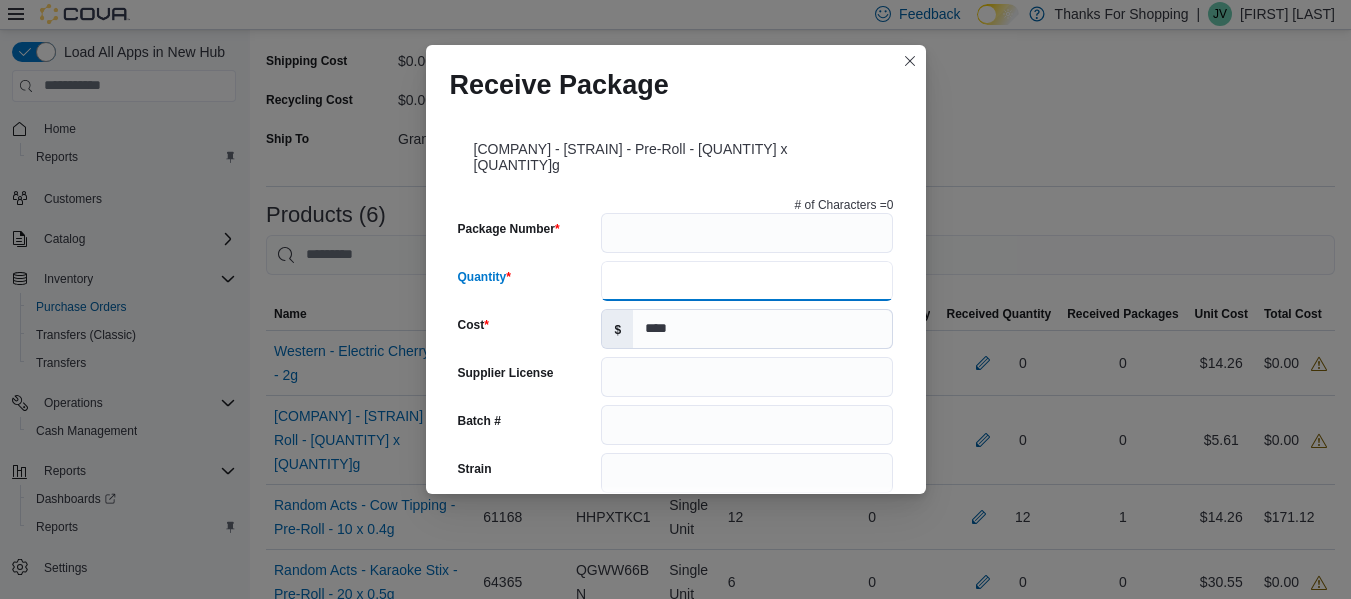 click on "Quantity" at bounding box center [747, 281] 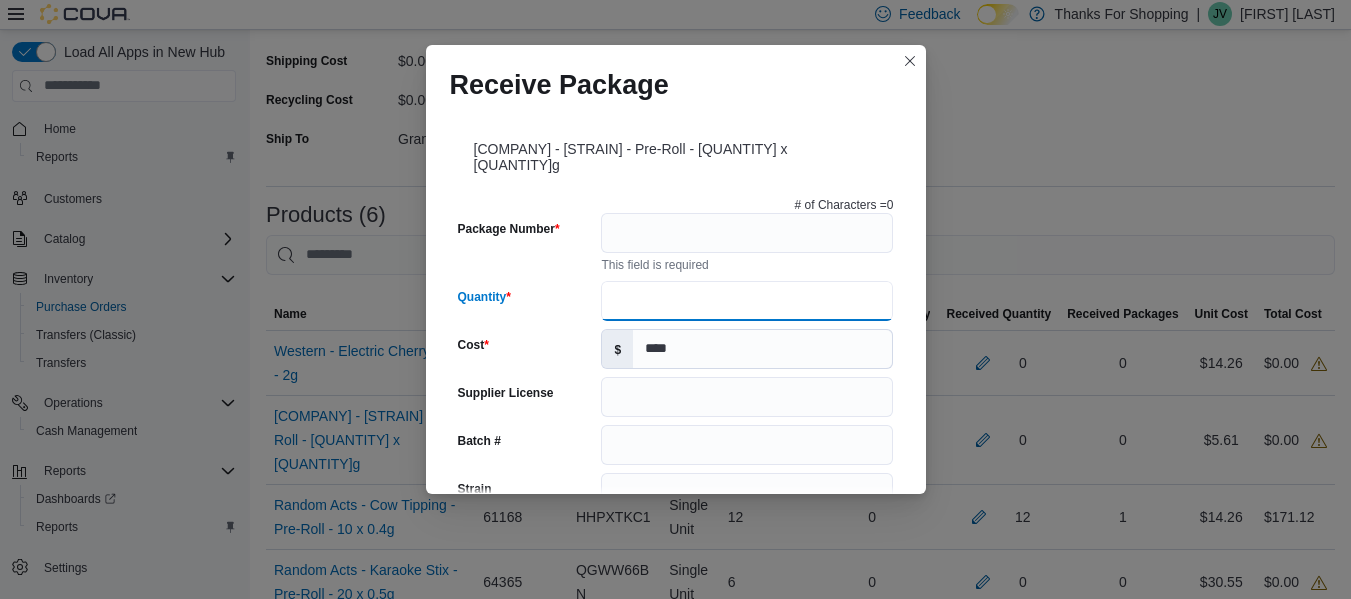 type on "**" 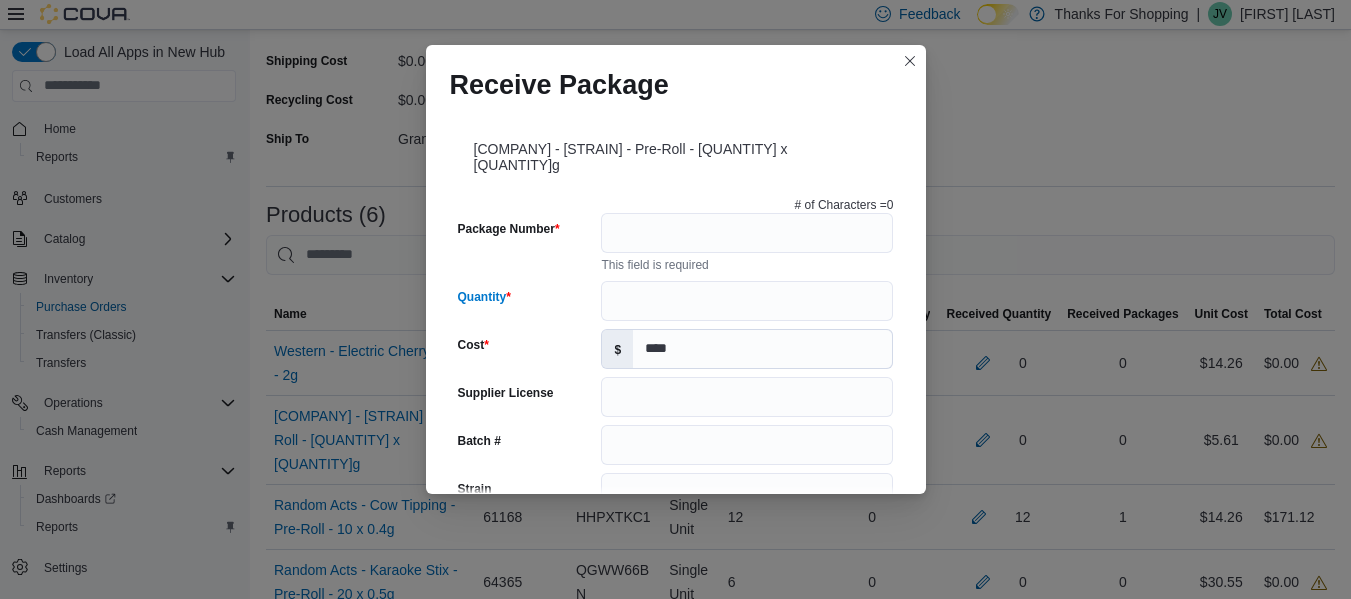click on "# of Characters =  0" at bounding box center (676, 205) 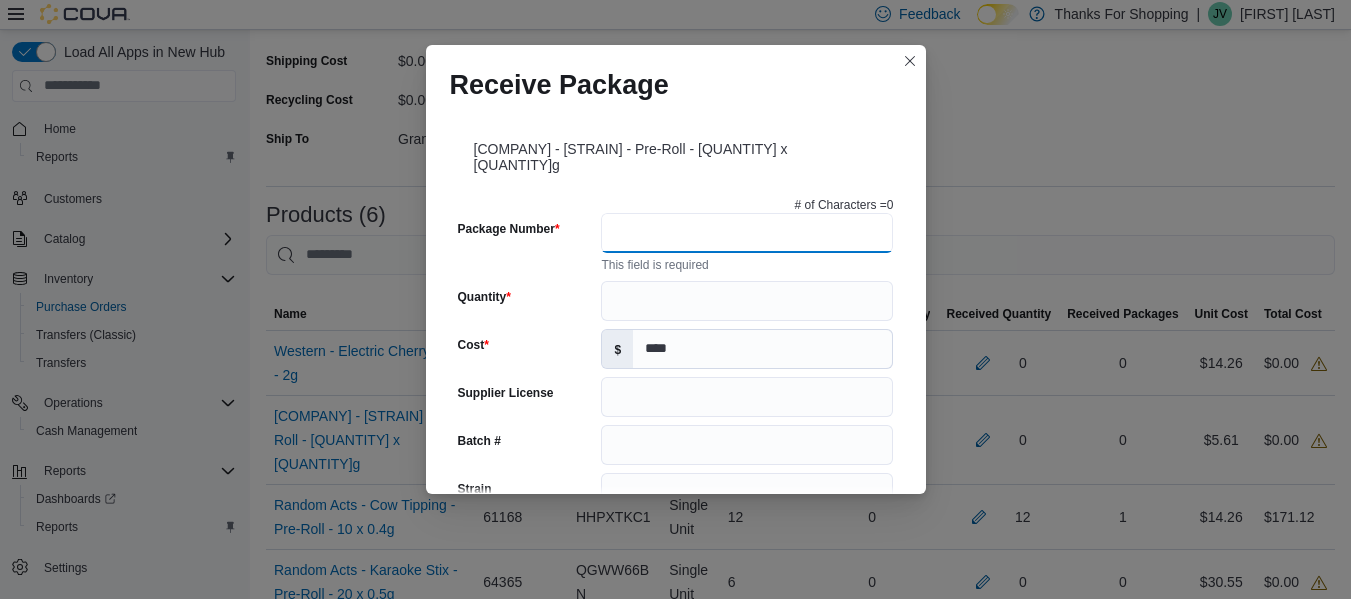 click on "Package Number" at bounding box center [747, 233] 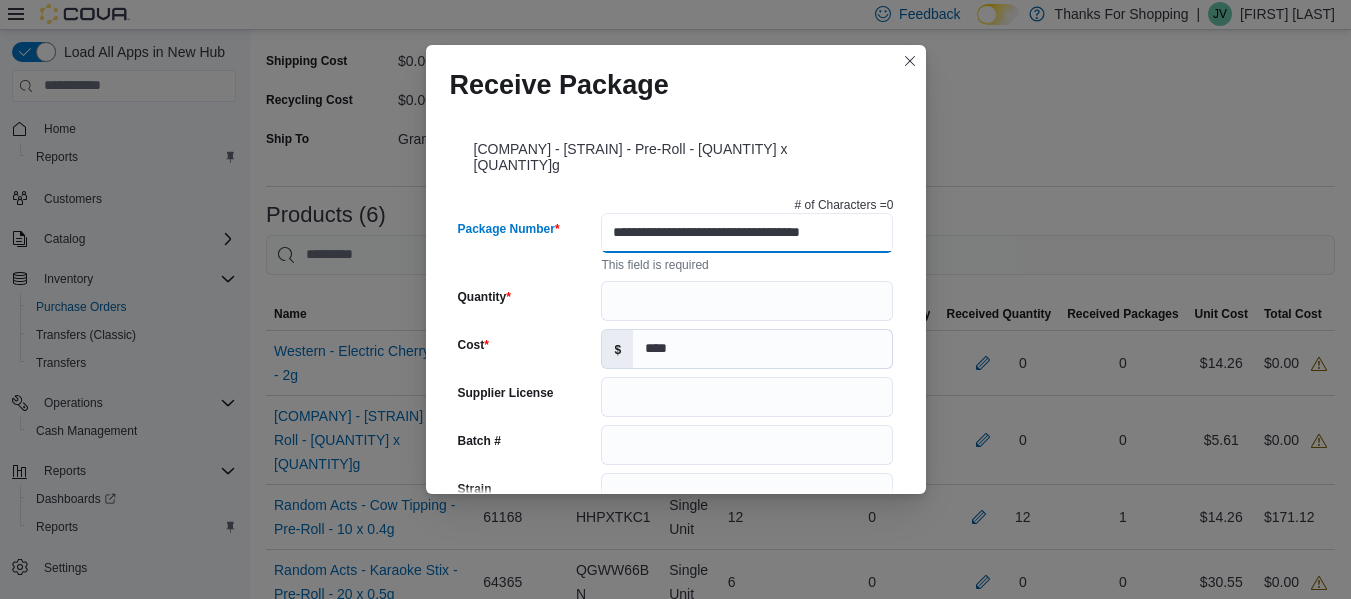type on "**********" 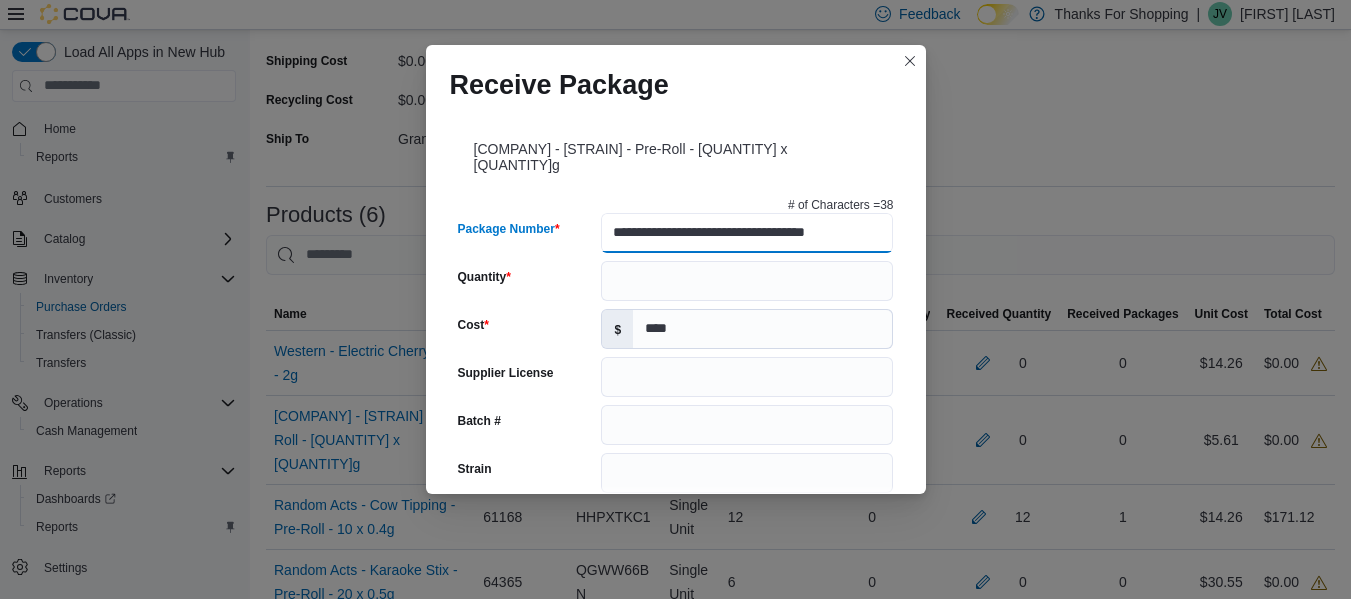 scroll, scrollTop: 0, scrollLeft: 29, axis: horizontal 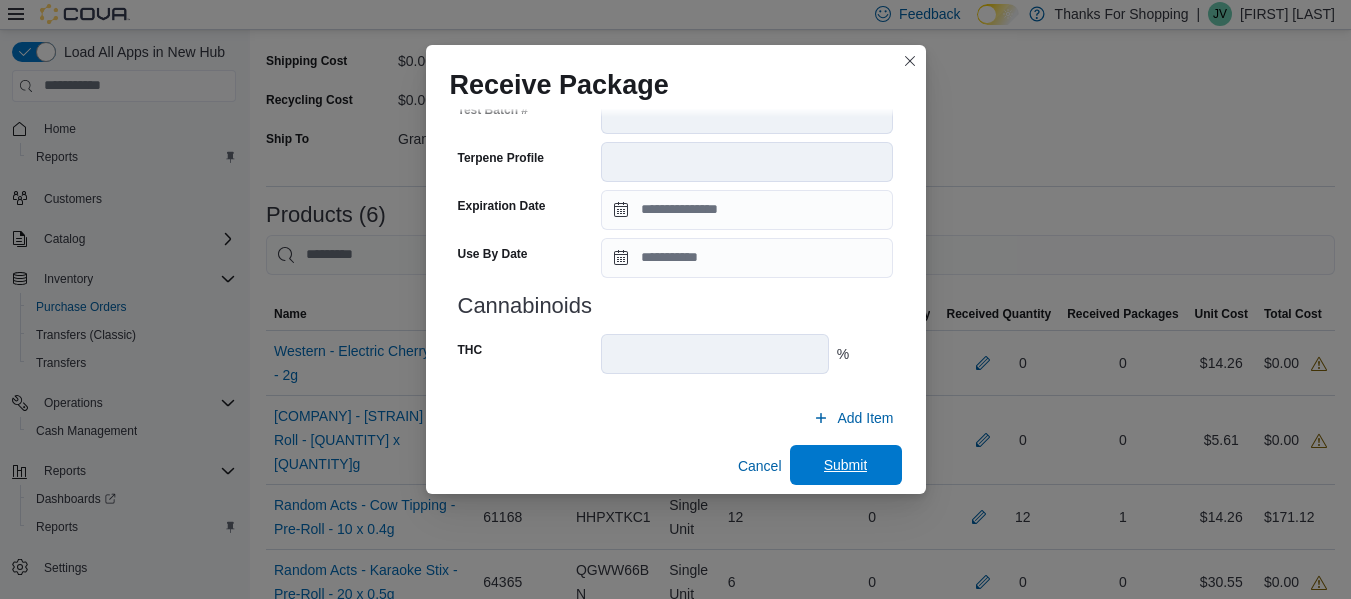type on "**********" 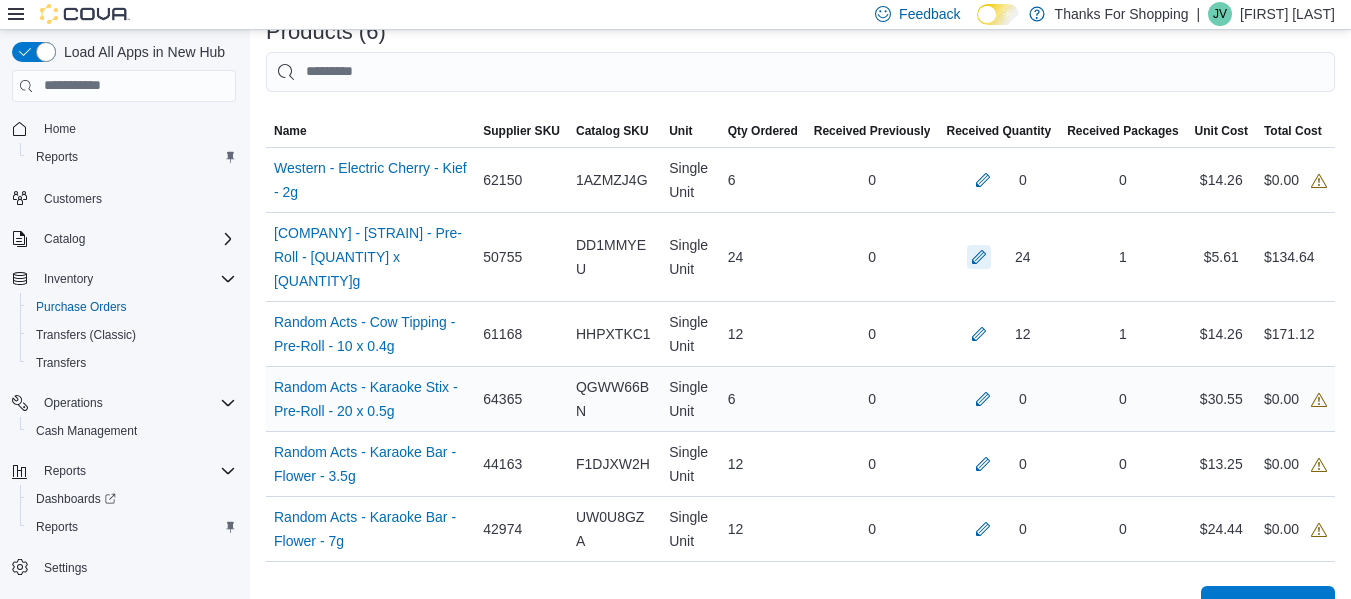 scroll, scrollTop: 500, scrollLeft: 0, axis: vertical 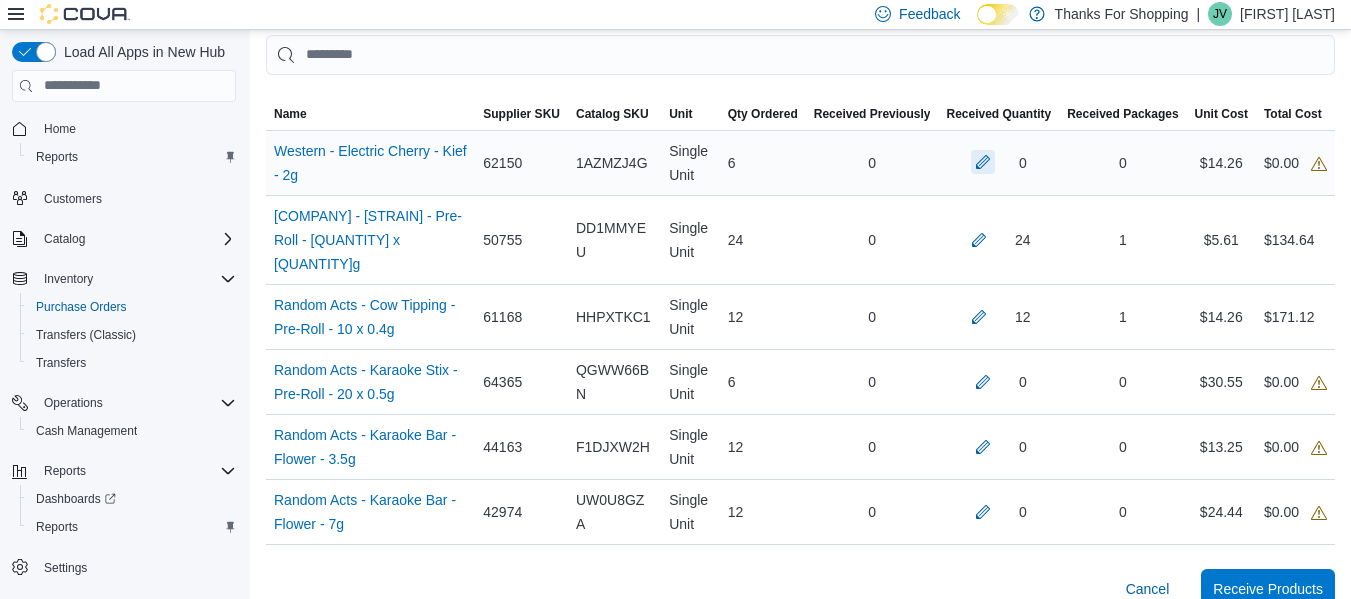 click at bounding box center (983, 162) 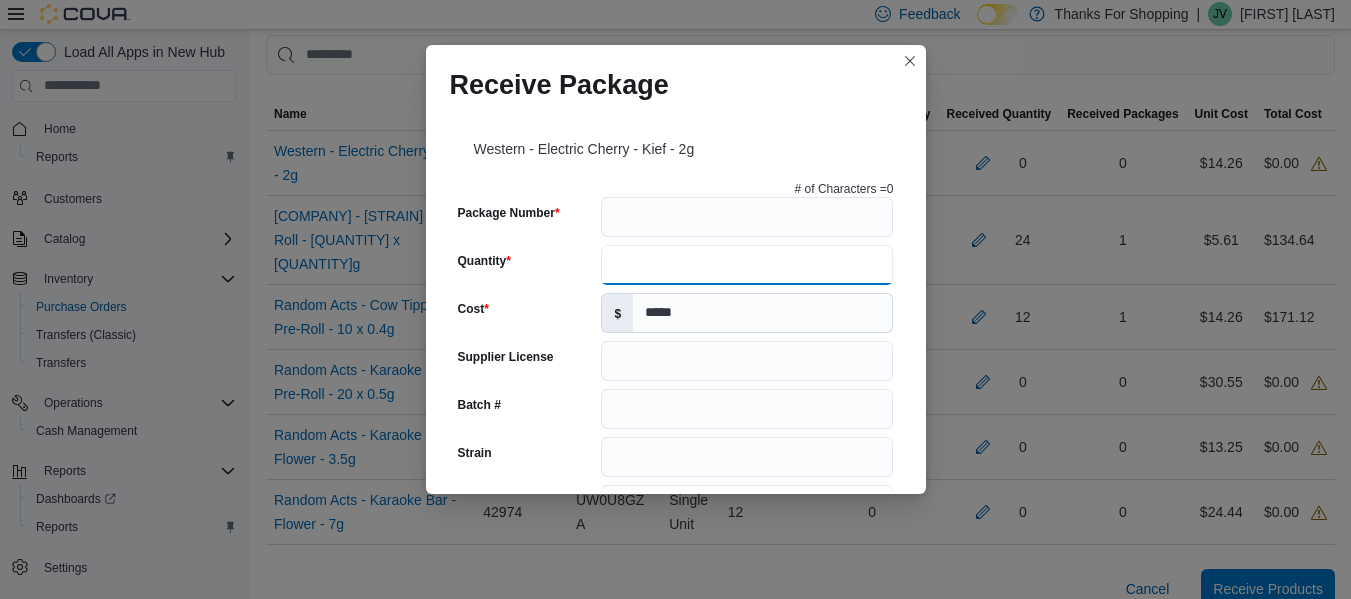 click on "Quantity" at bounding box center [747, 265] 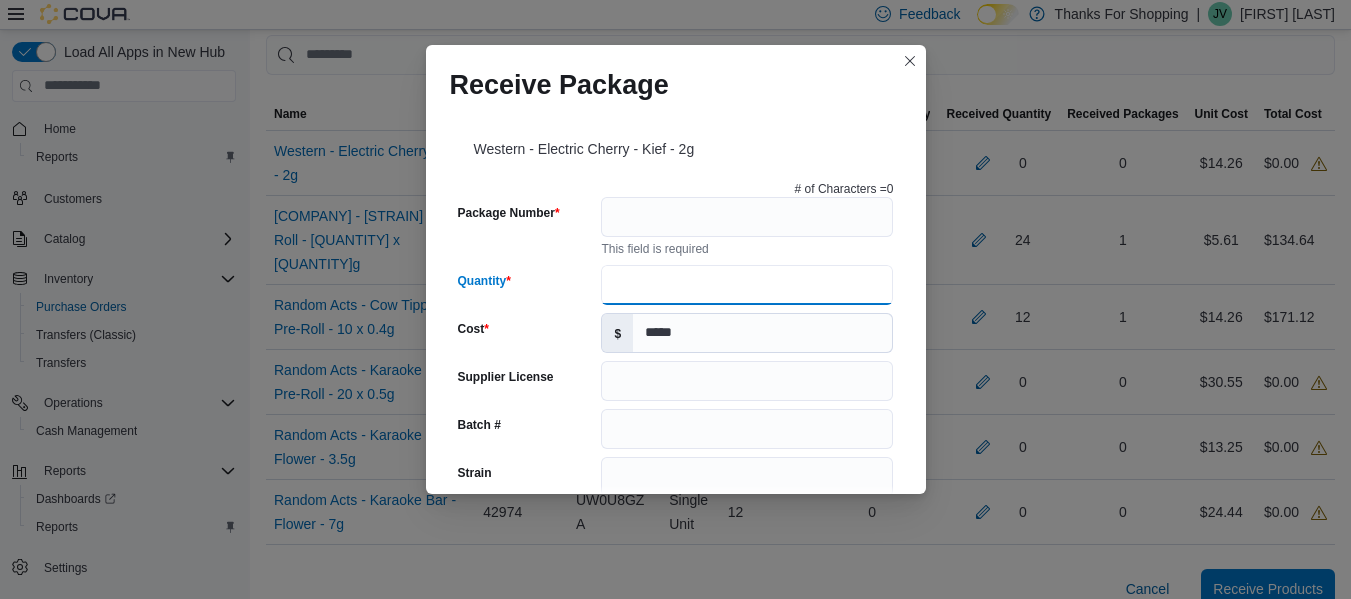 type on "*" 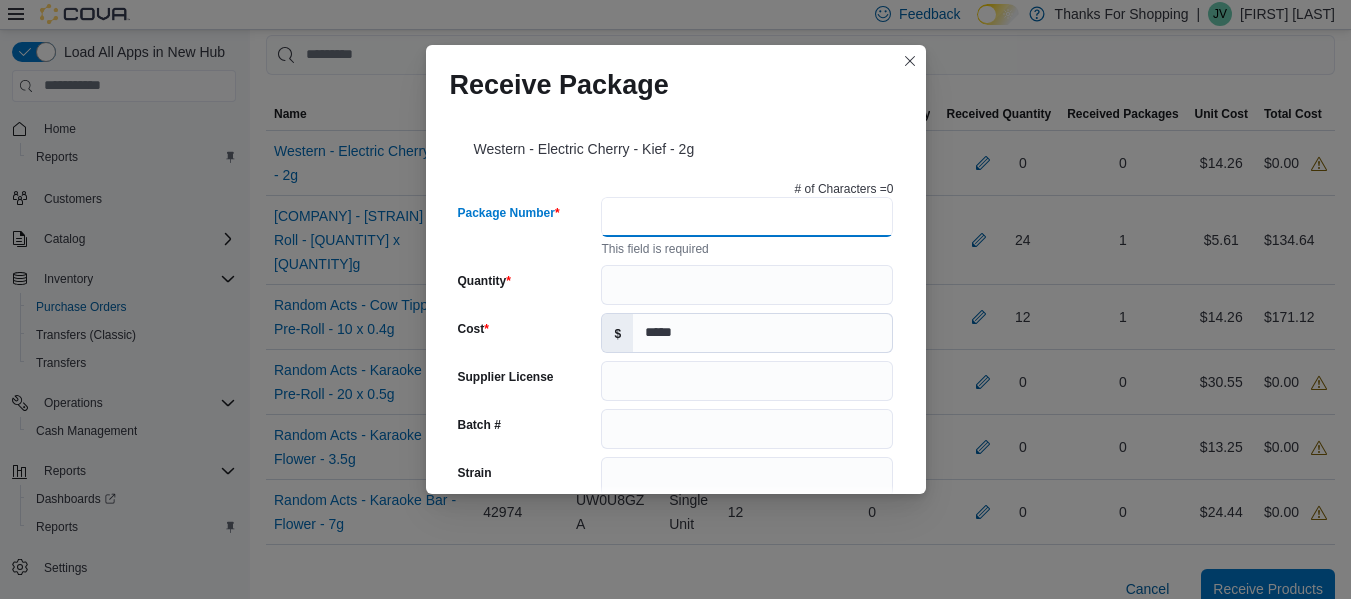 click on "Package Number" at bounding box center (747, 217) 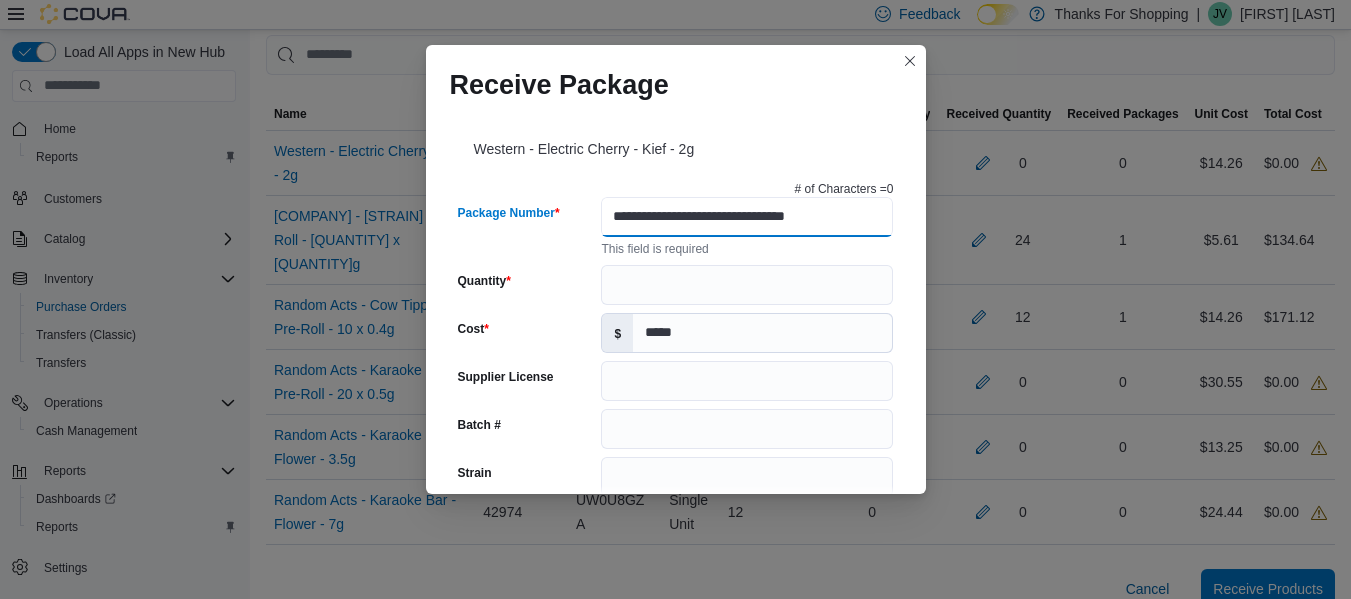 type on "**********" 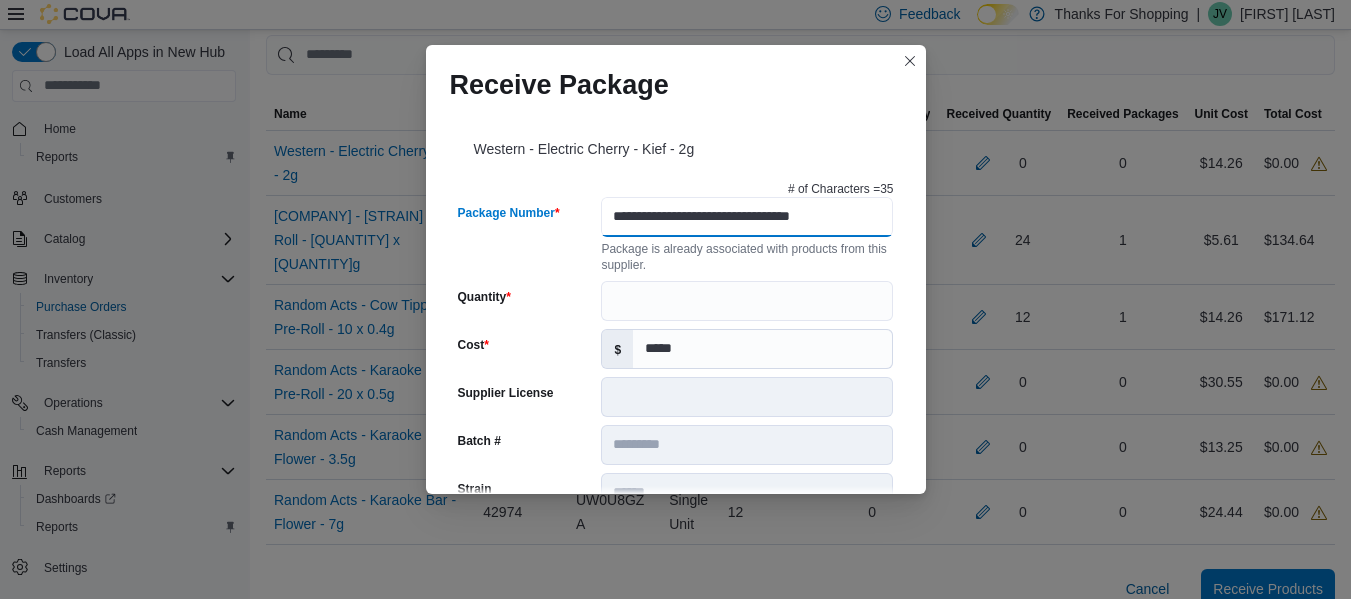 type on "*********" 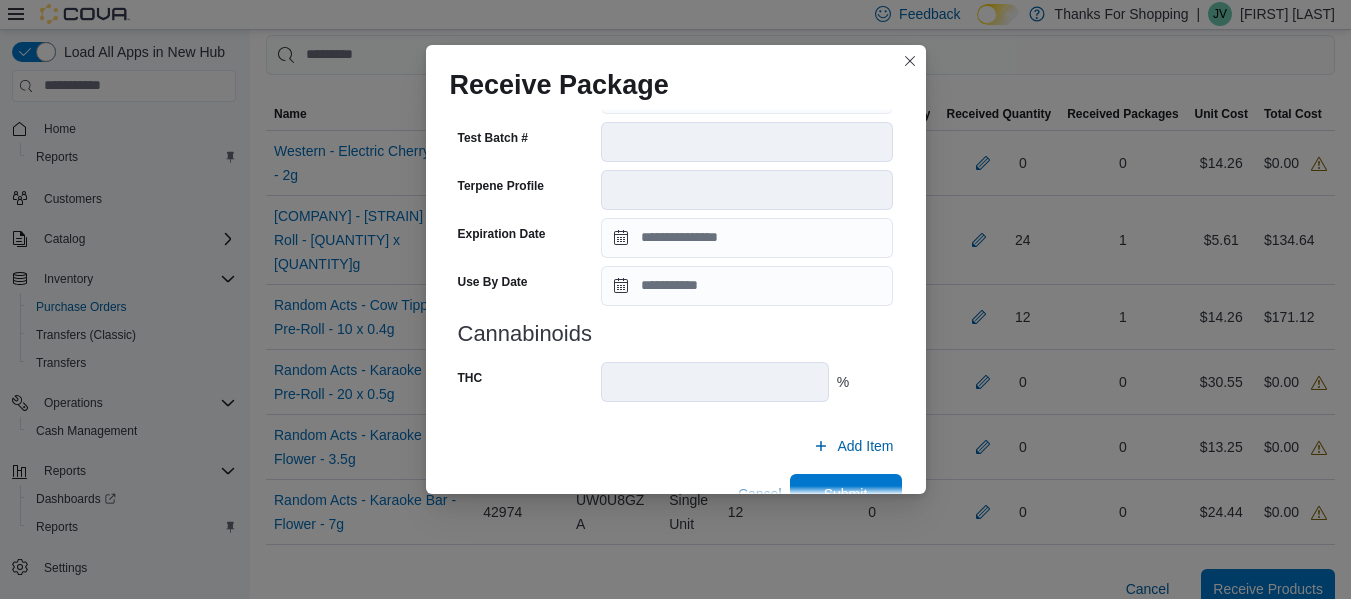 scroll, scrollTop: 700, scrollLeft: 0, axis: vertical 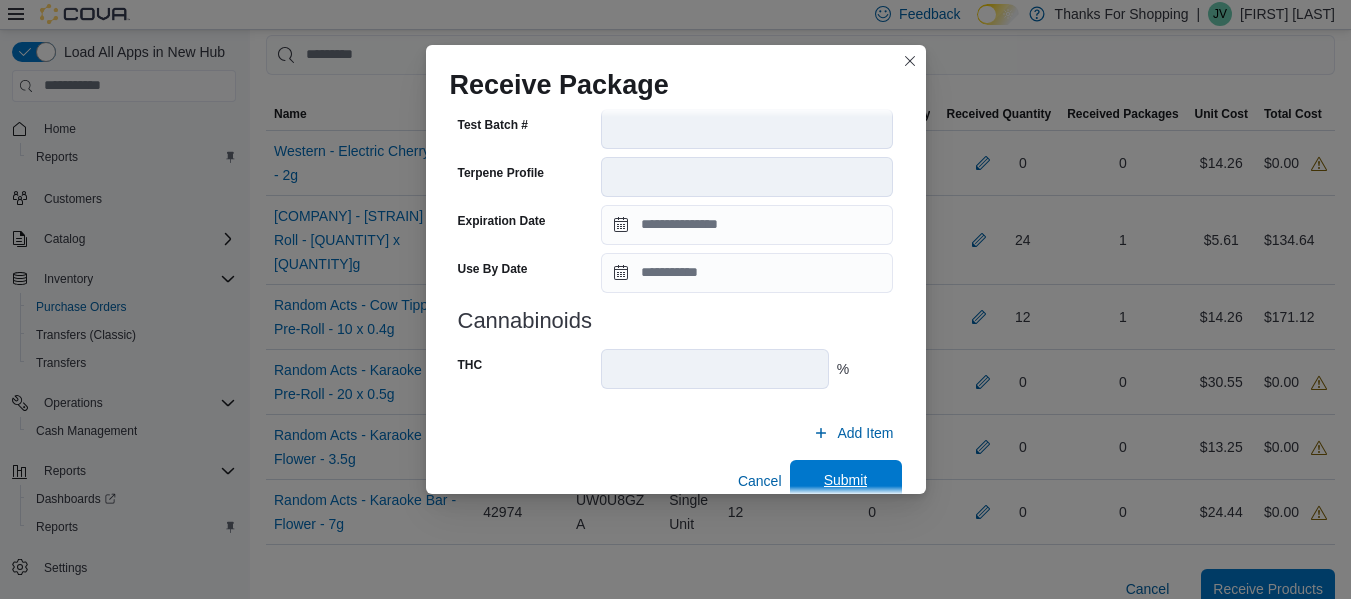 type on "**********" 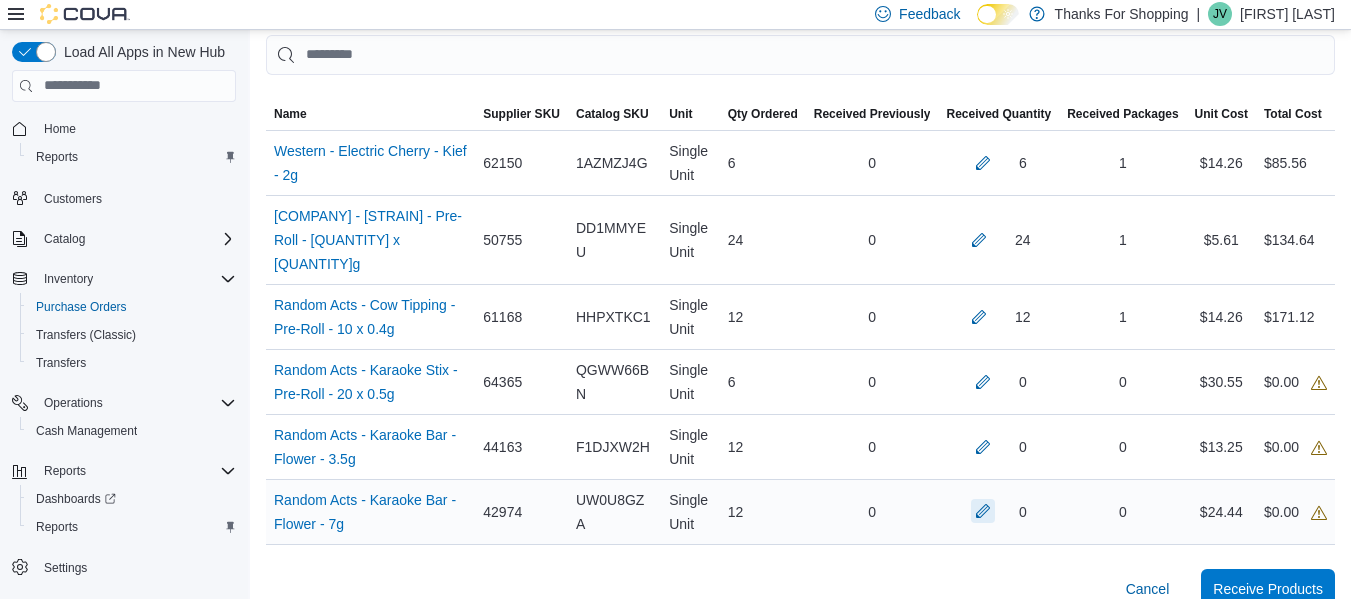 click at bounding box center (983, 511) 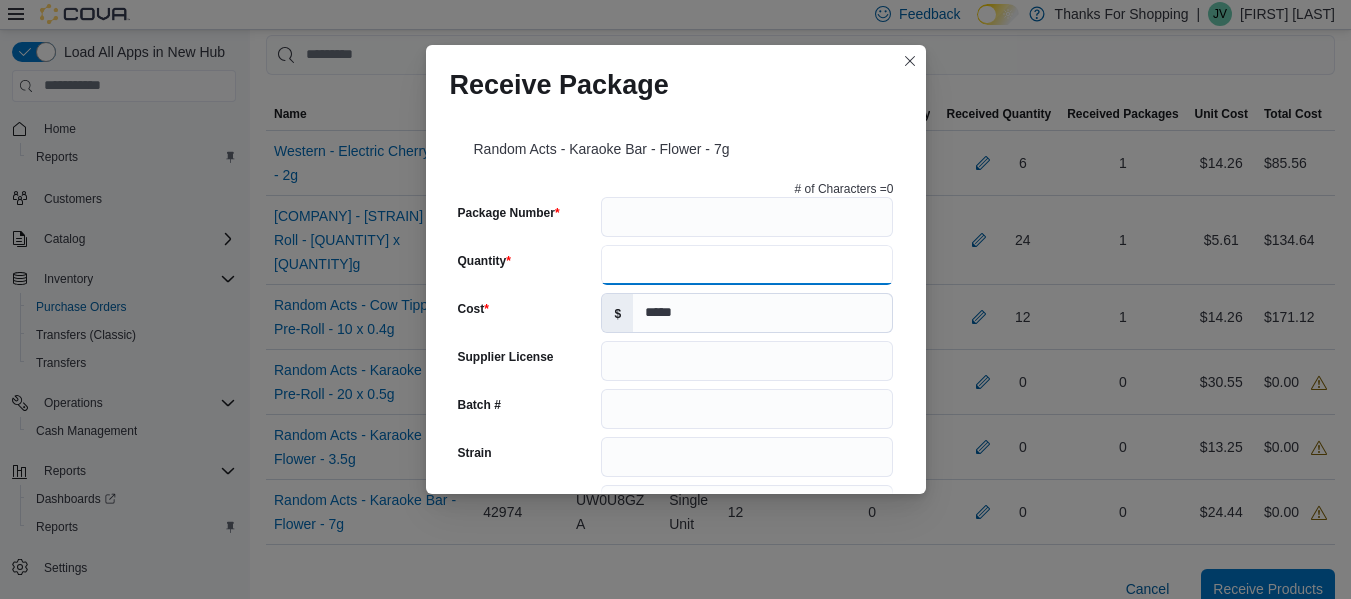 click on "Quantity" at bounding box center [747, 265] 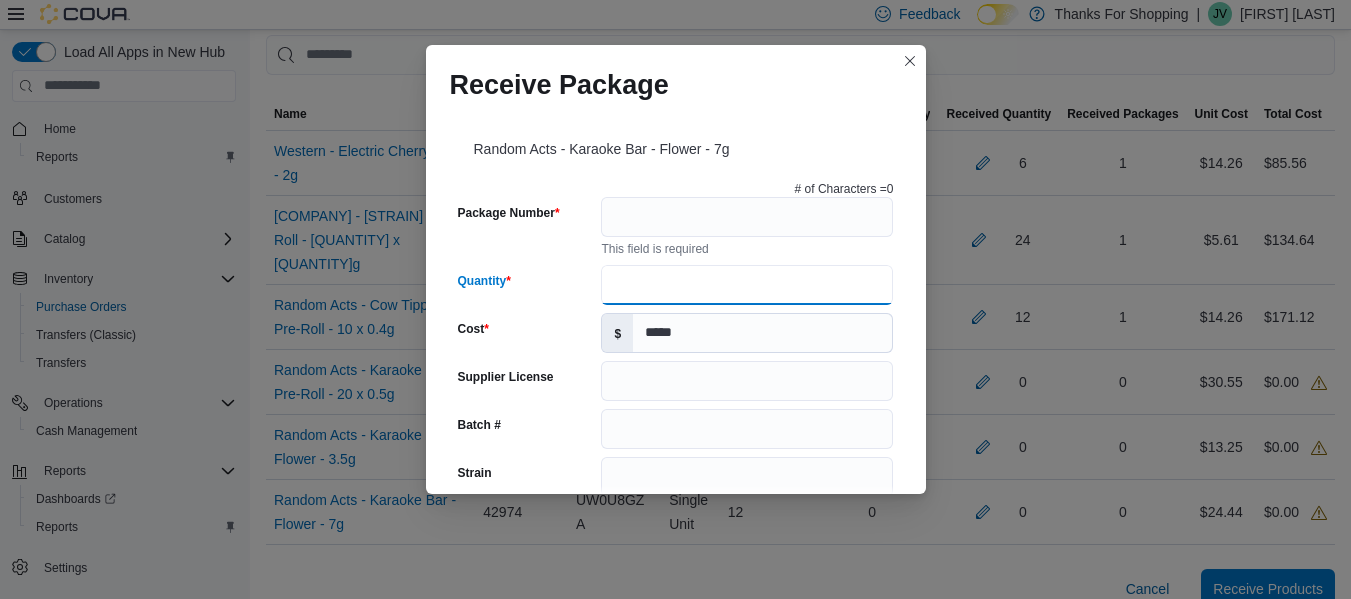 type on "**" 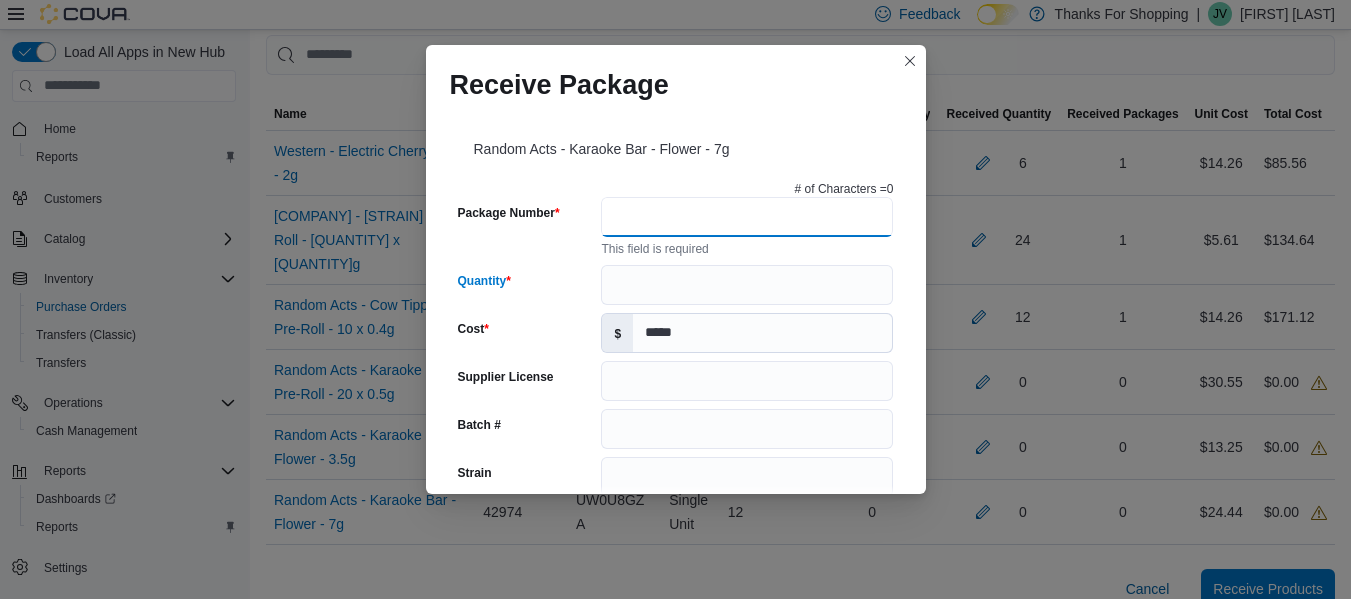 click on "Package Number" at bounding box center (747, 217) 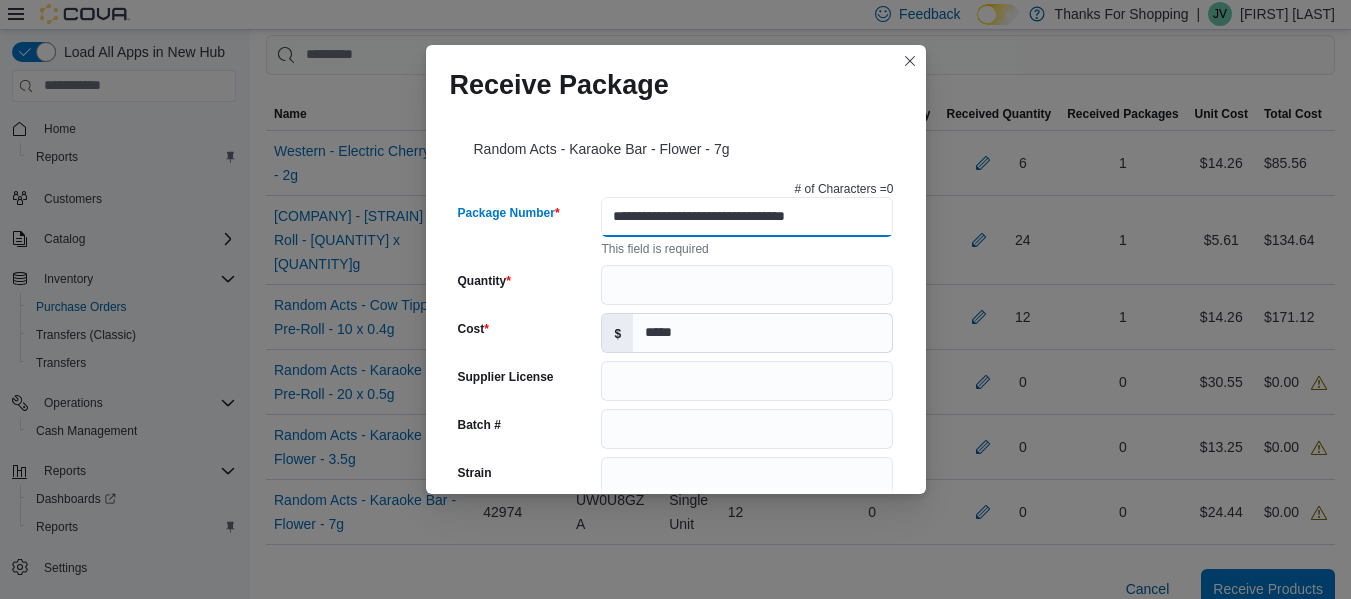 type on "**********" 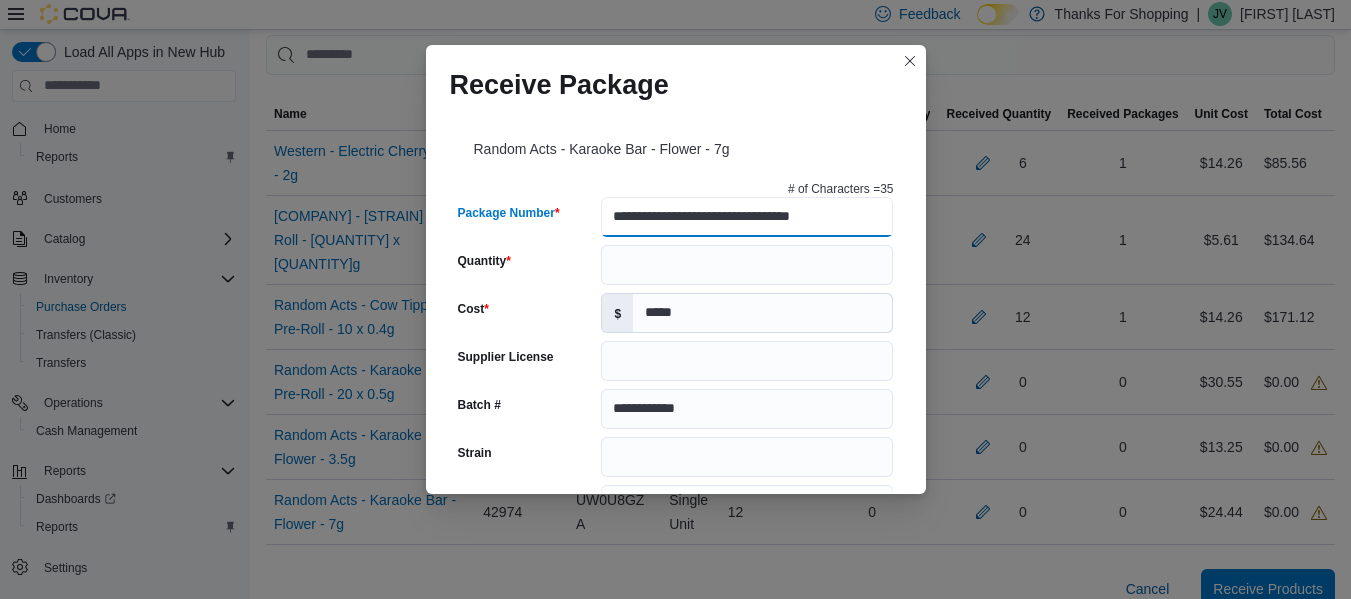 type on "*********" 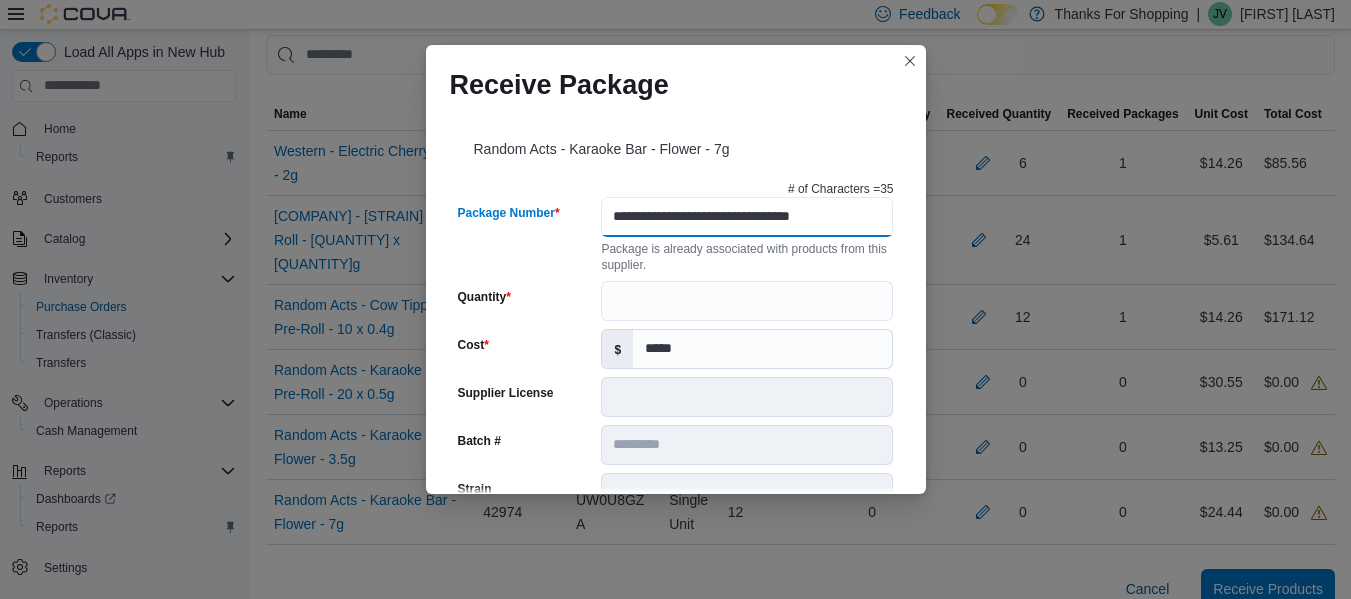 scroll, scrollTop: 0, scrollLeft: 9, axis: horizontal 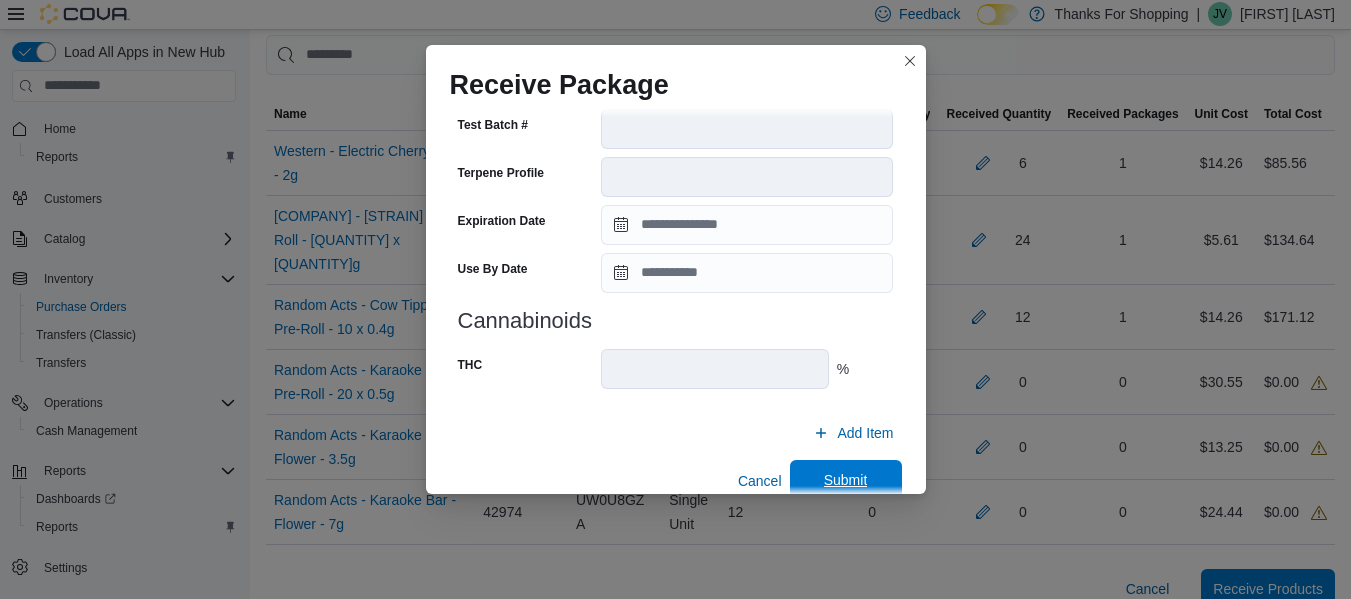 type on "**********" 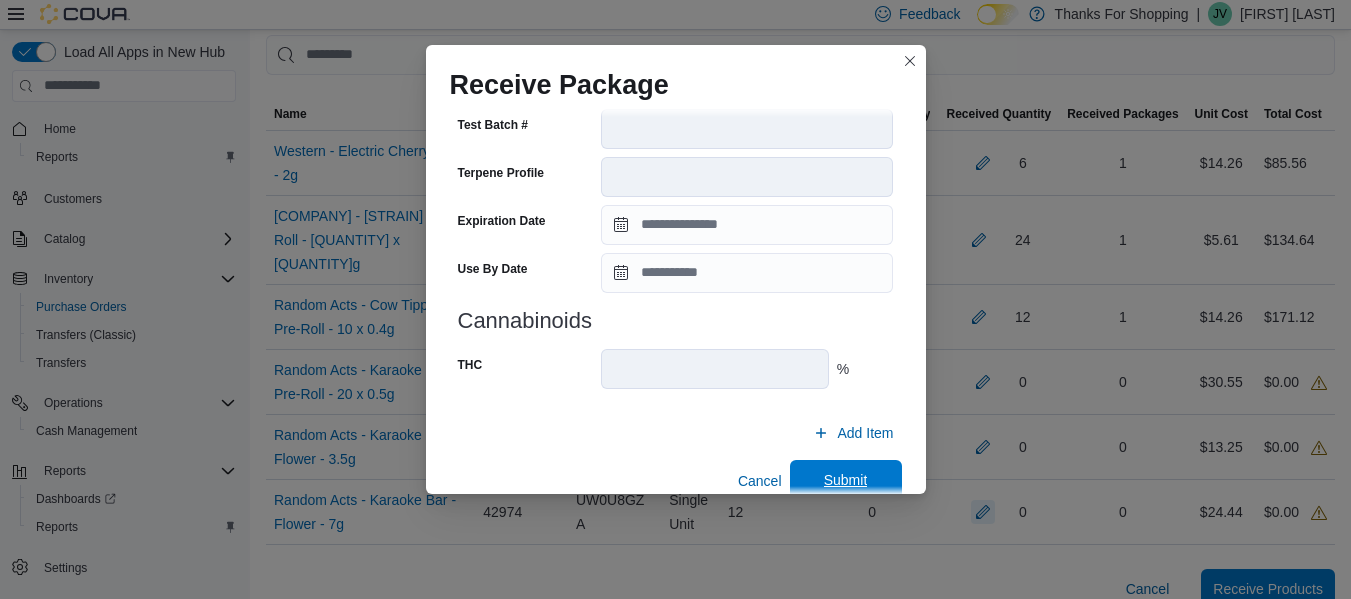 scroll, scrollTop: 0, scrollLeft: 0, axis: both 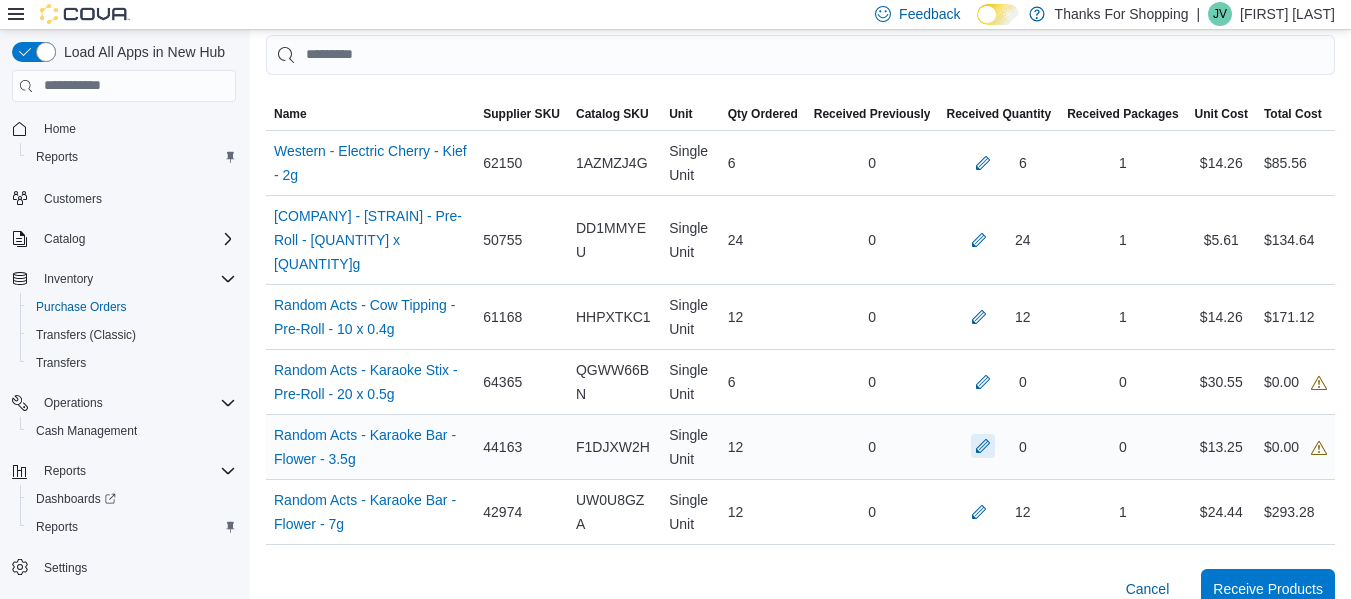 click at bounding box center (983, 446) 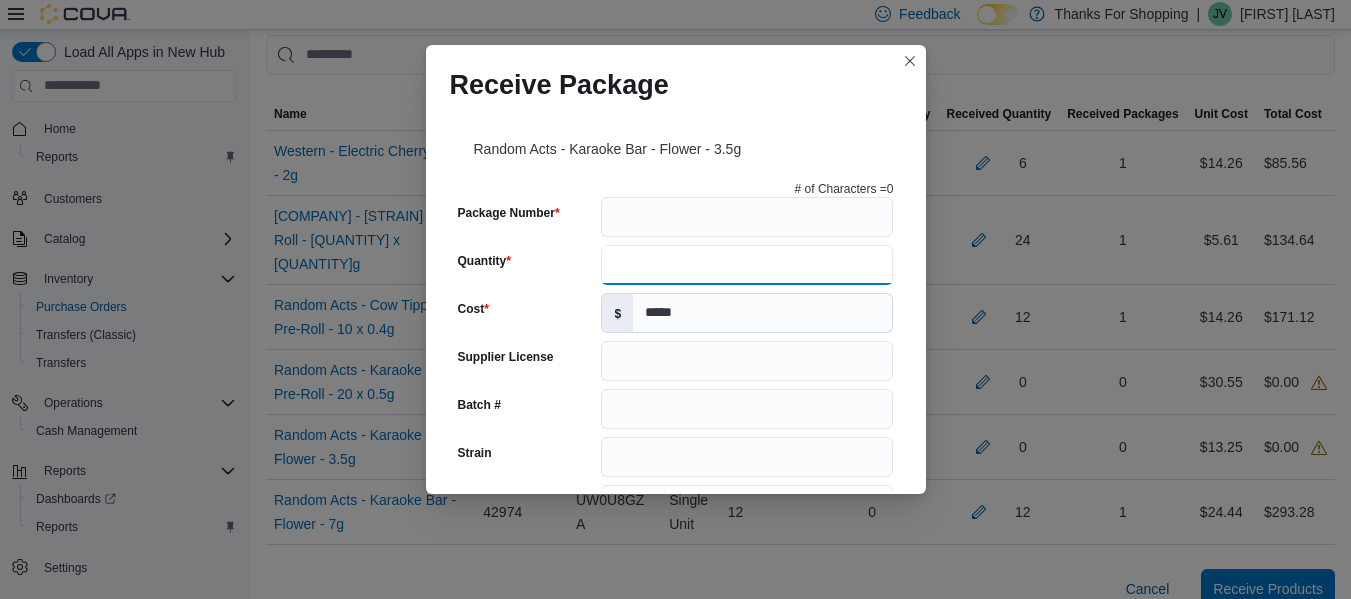 click on "Quantity" at bounding box center (747, 265) 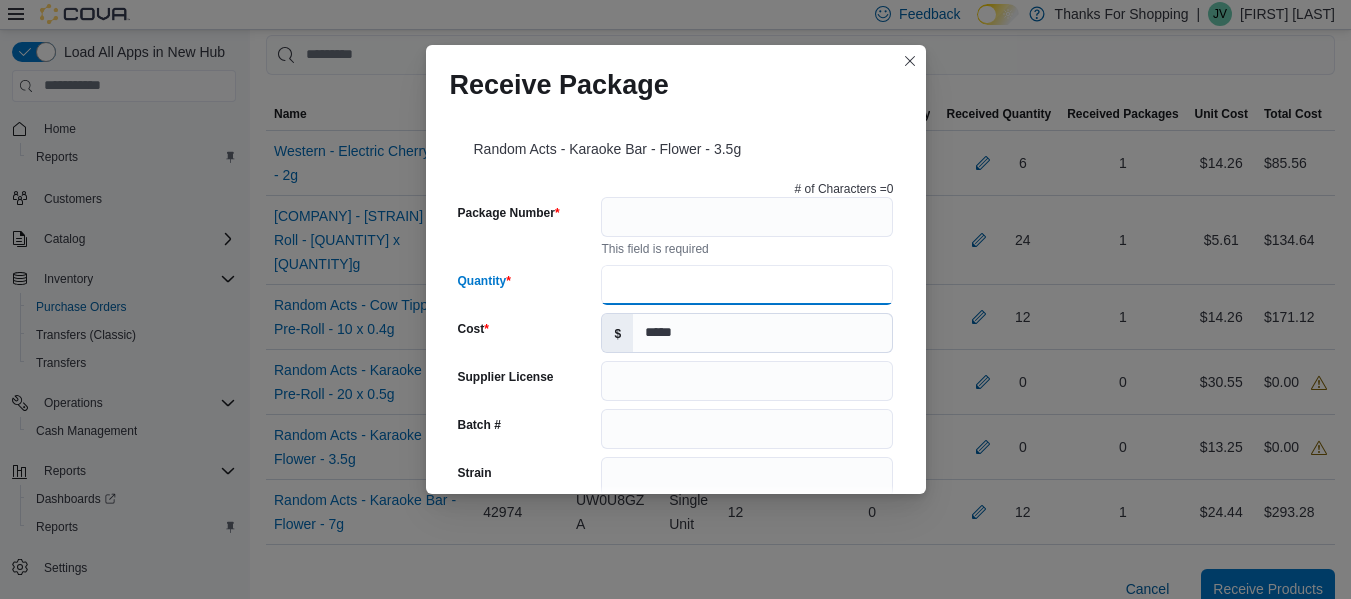 type on "**" 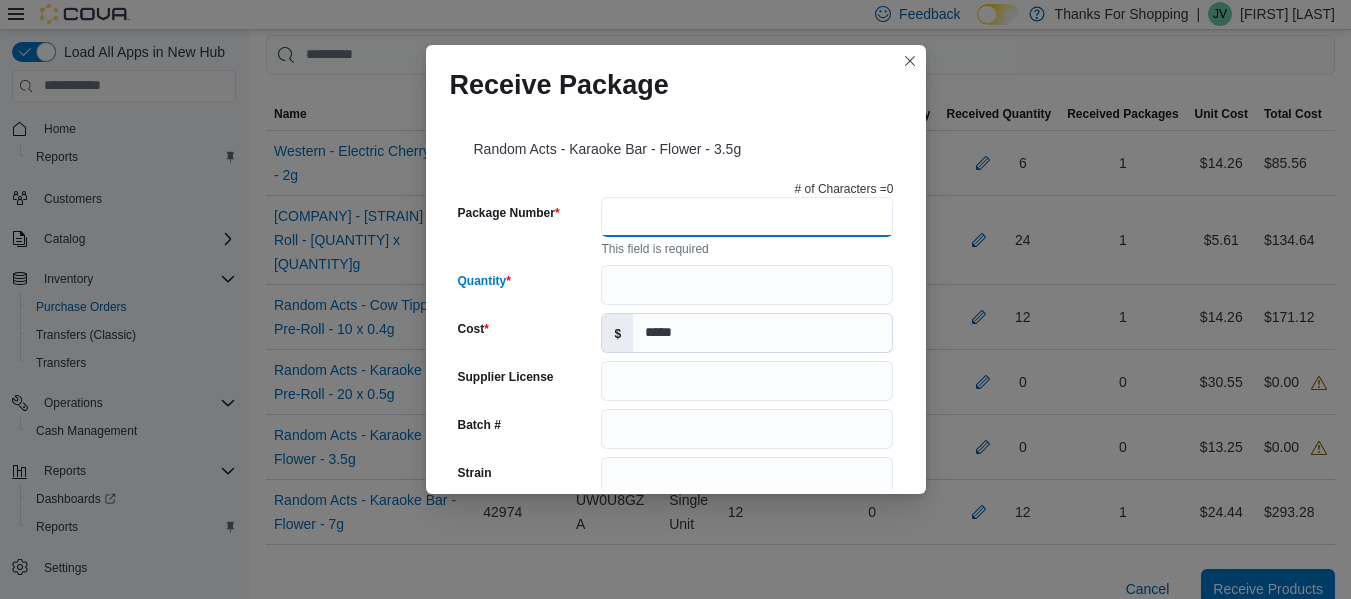 click on "Package Number" at bounding box center (747, 217) 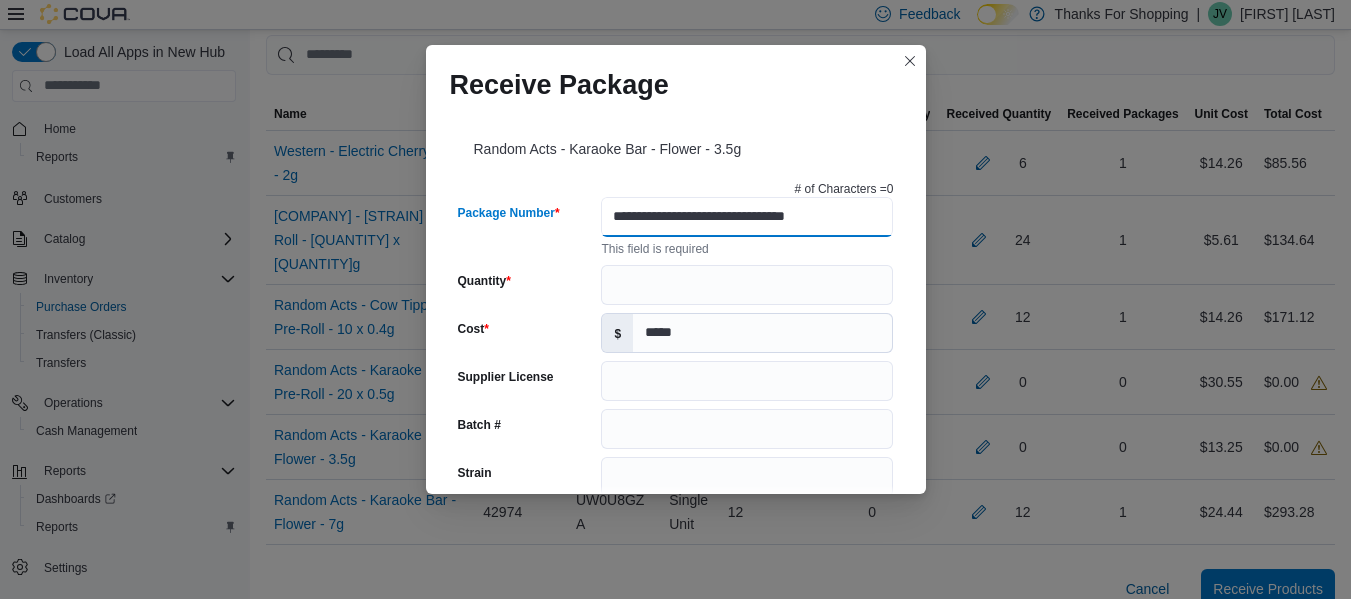 type on "**********" 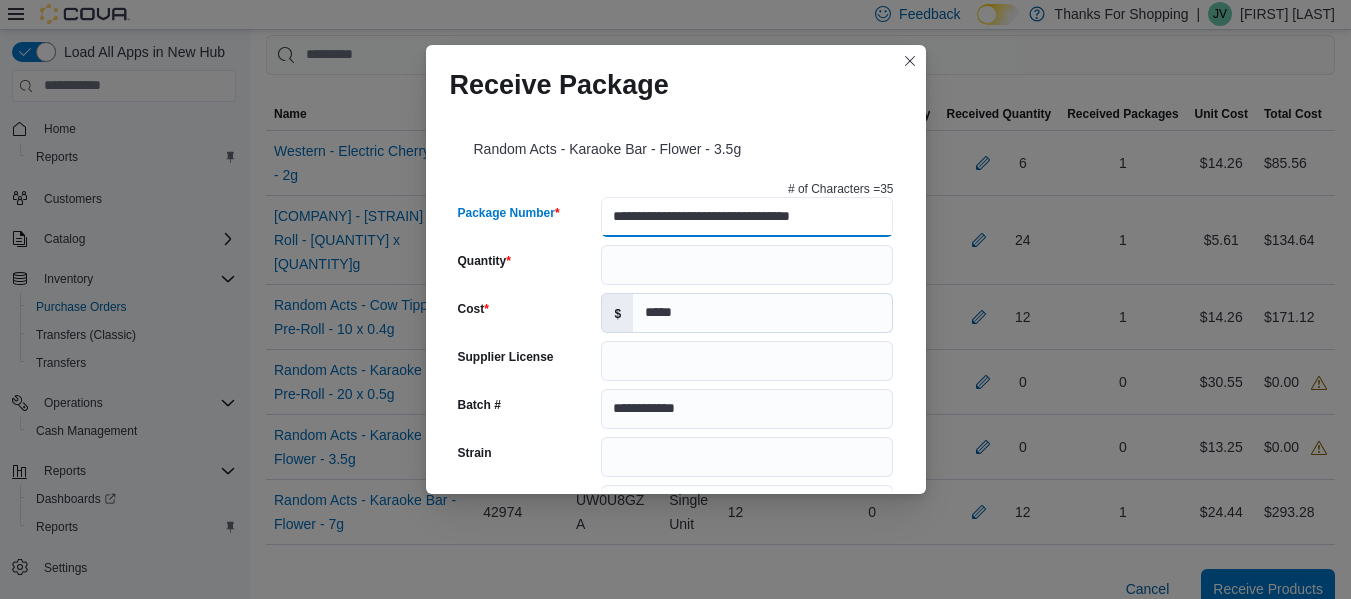 type on "*********" 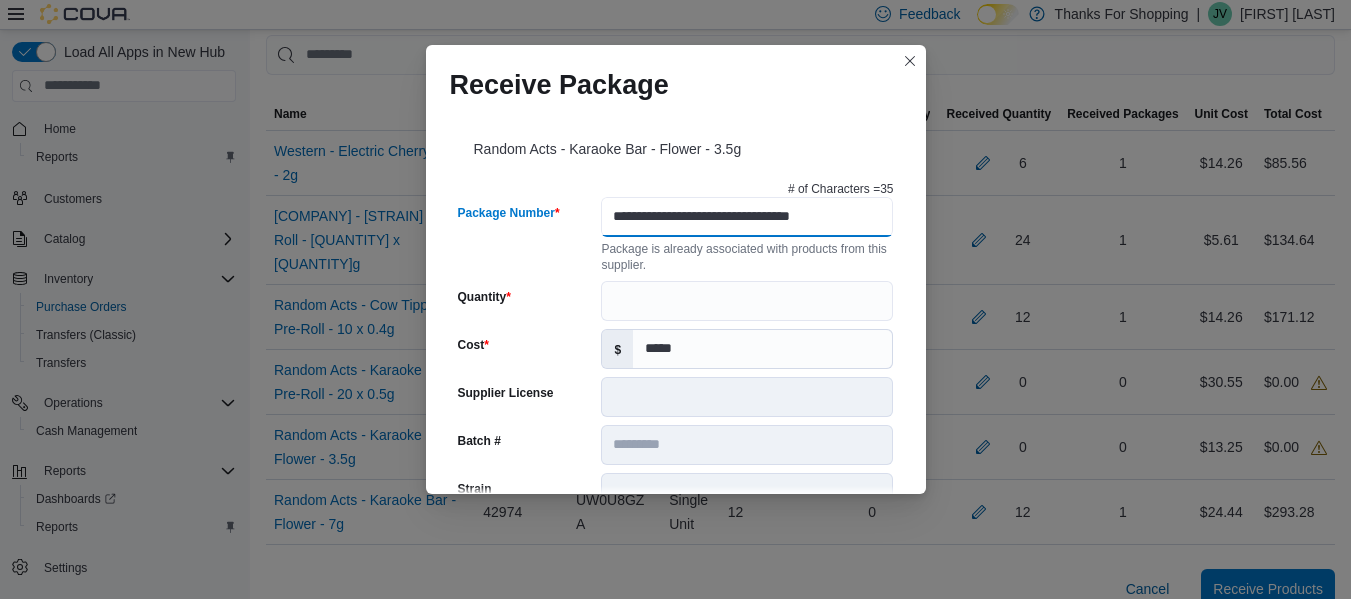 scroll, scrollTop: 0, scrollLeft: 5, axis: horizontal 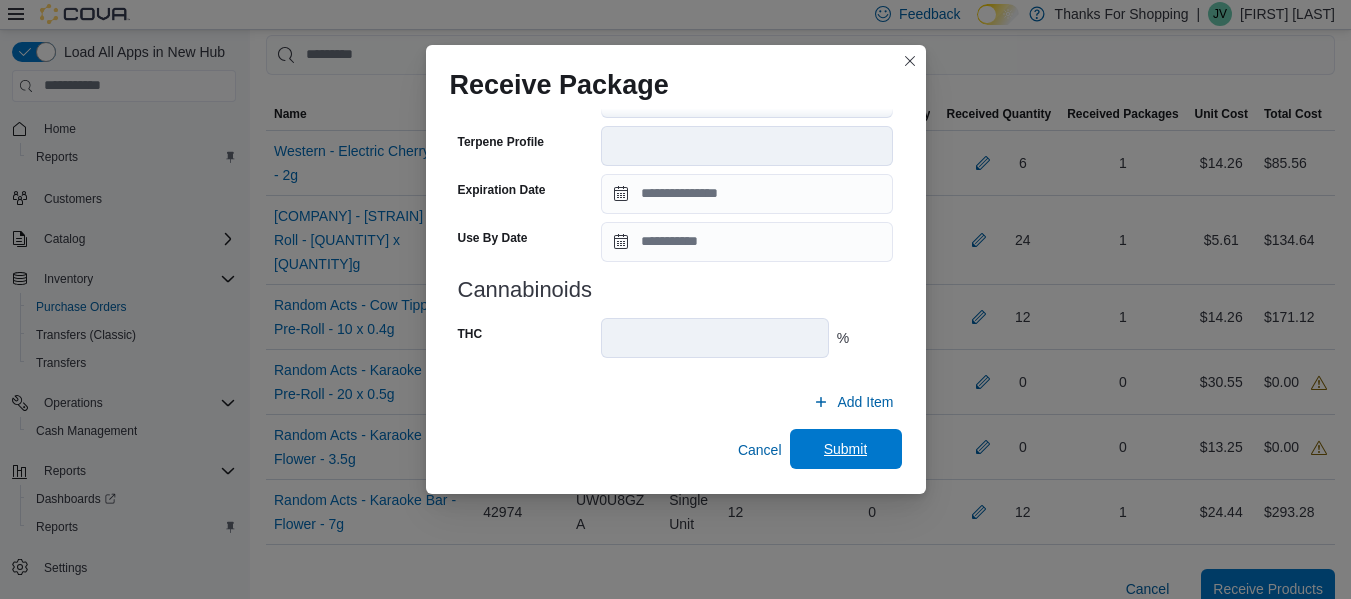 type on "**********" 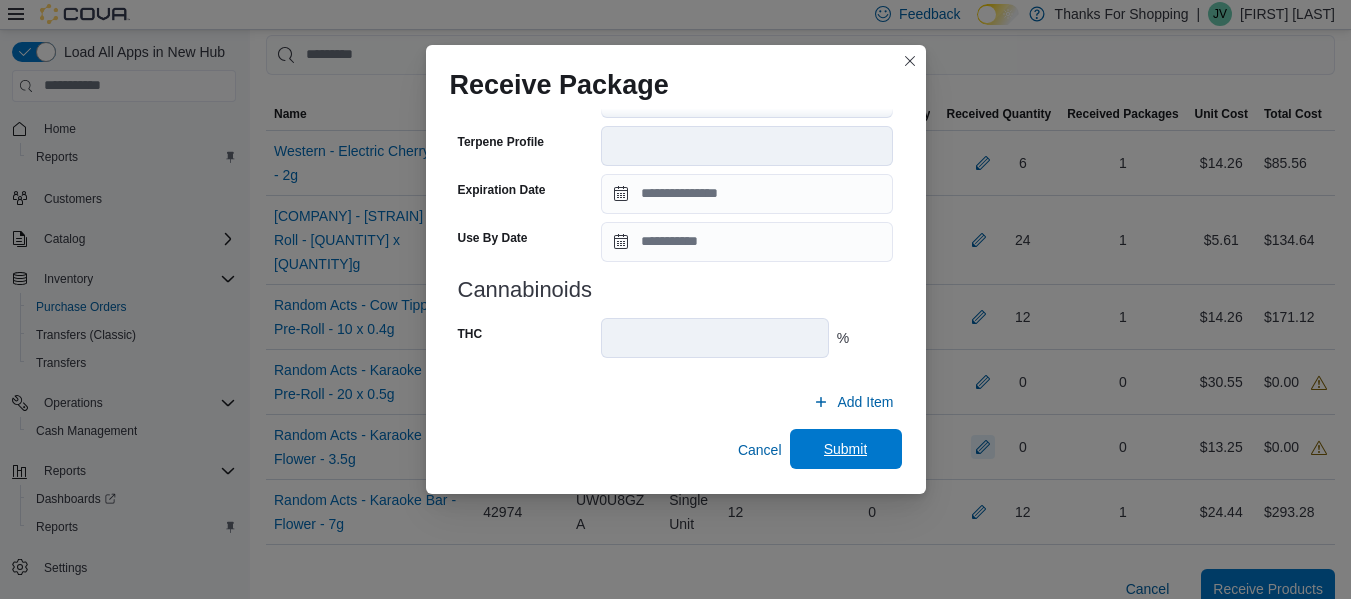 scroll, scrollTop: 0, scrollLeft: 0, axis: both 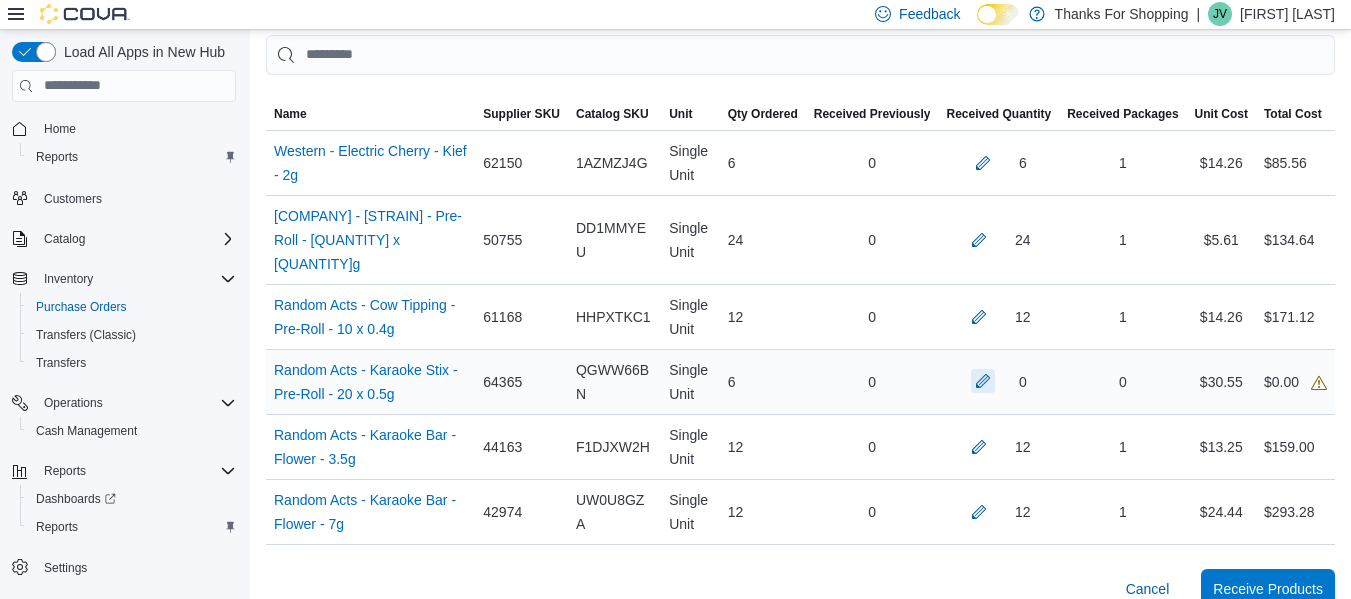 click at bounding box center (983, 381) 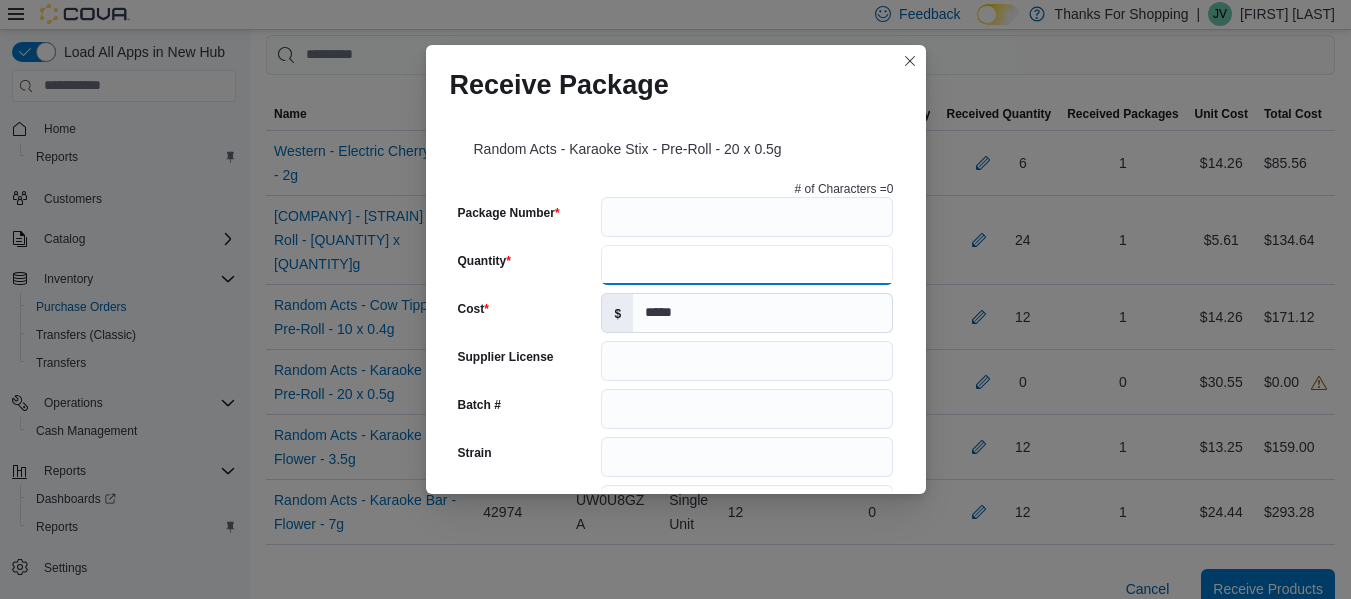 click on "Quantity" at bounding box center [747, 265] 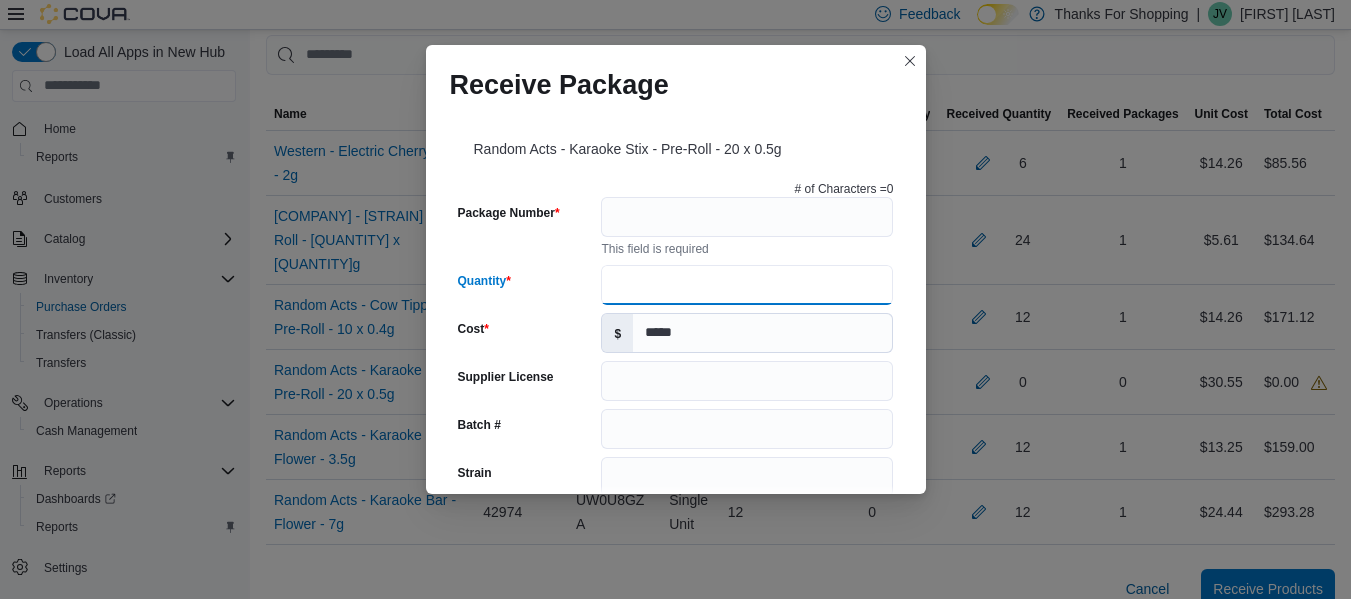 type on "*" 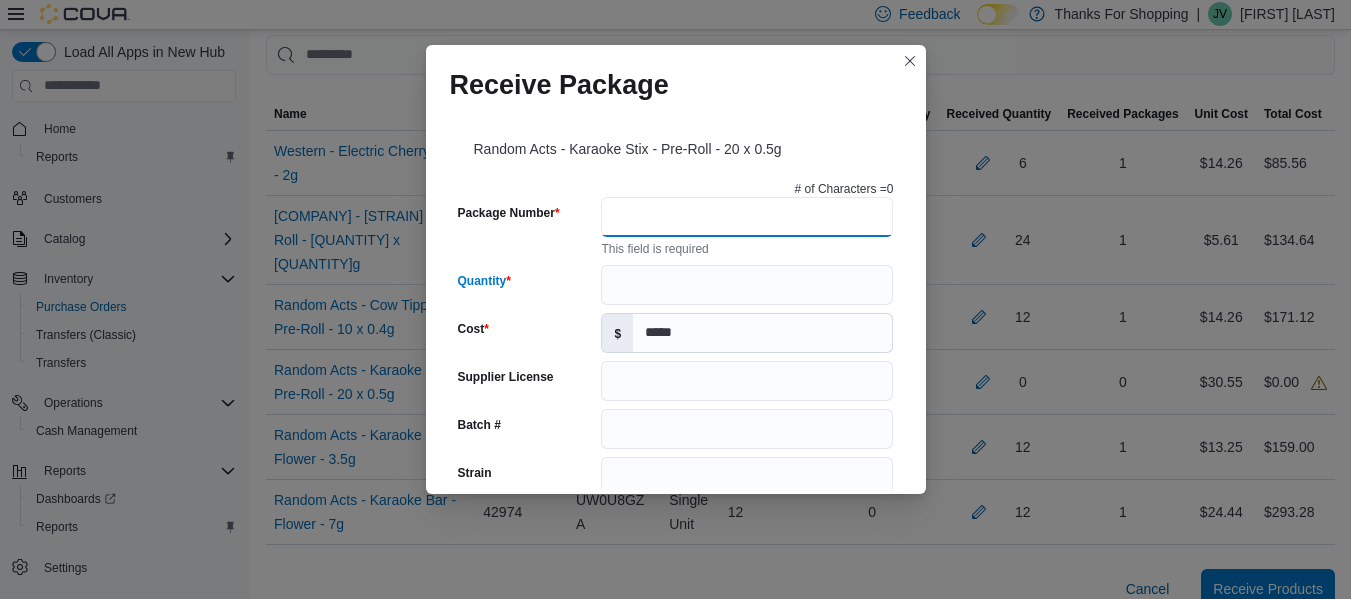 click on "Package Number" at bounding box center [747, 217] 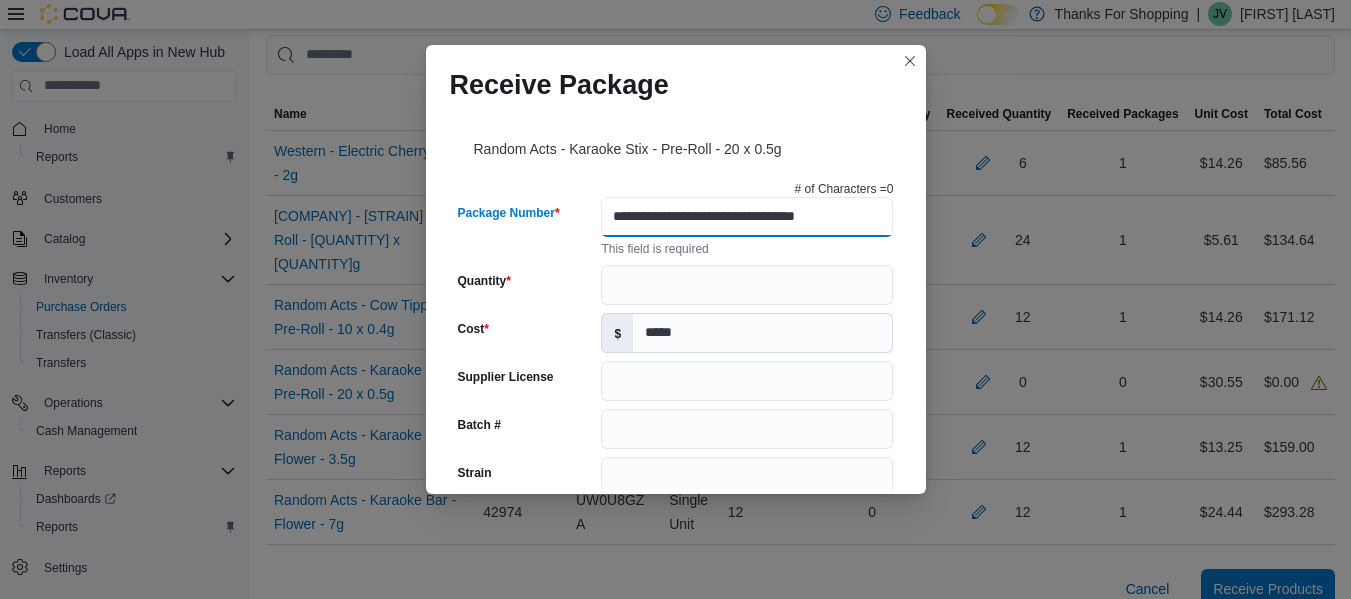type on "**********" 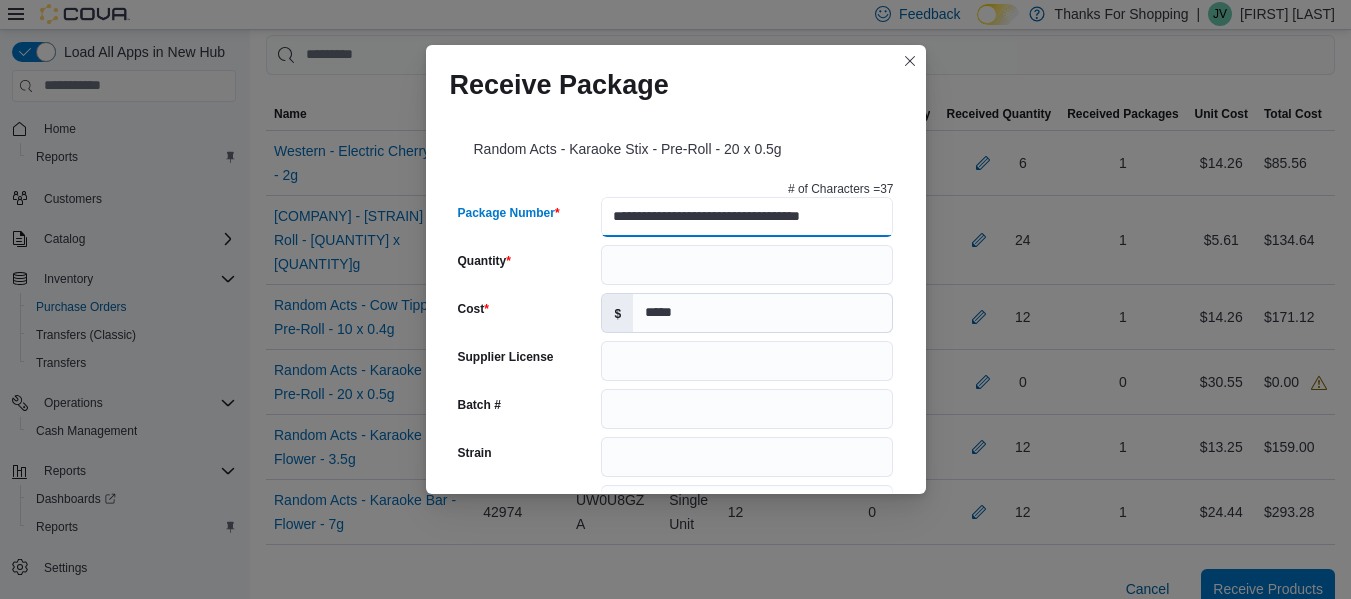 type on "**********" 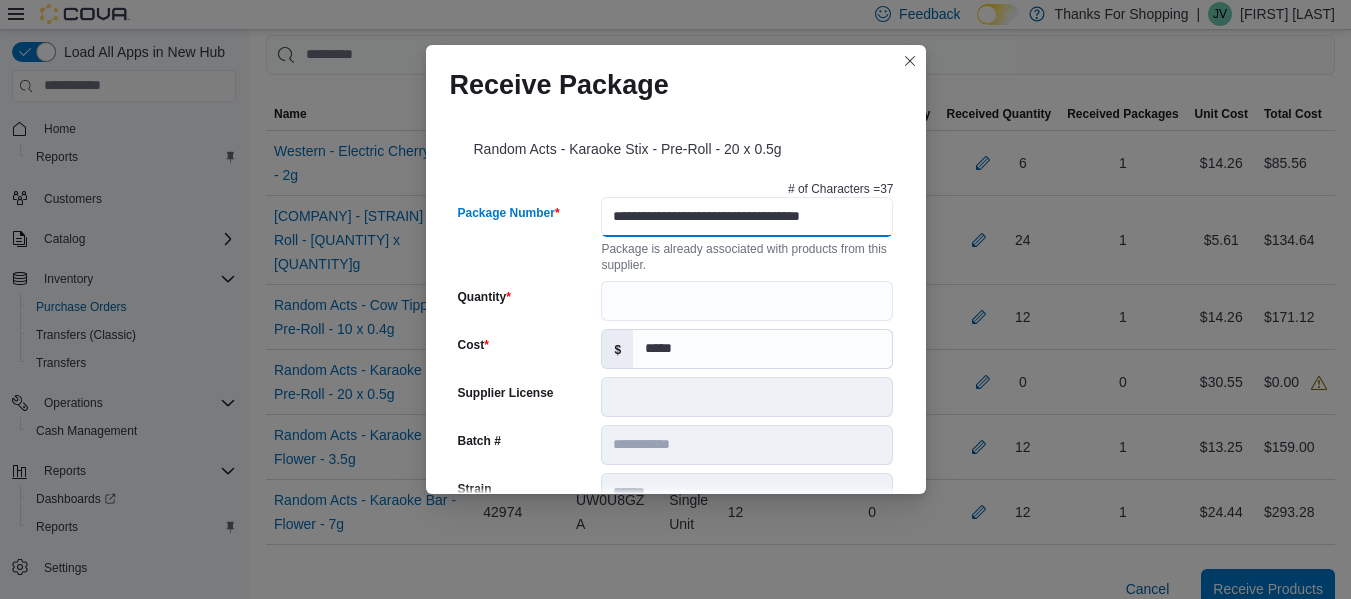 scroll, scrollTop: 0, scrollLeft: 23, axis: horizontal 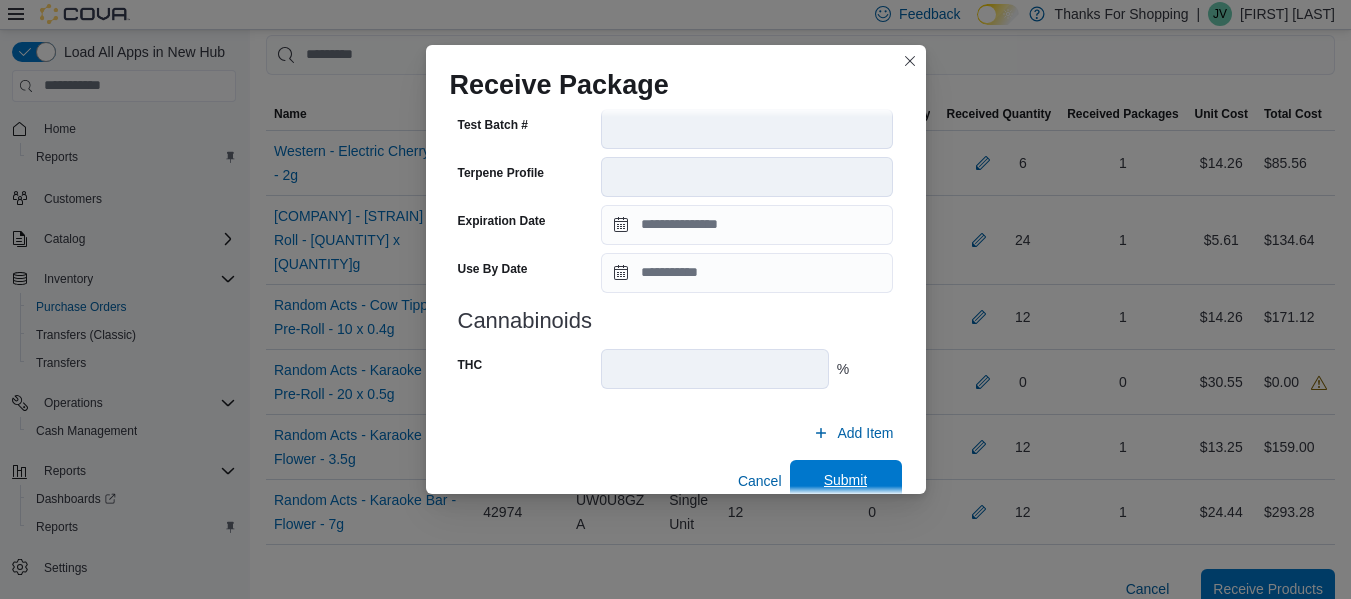 type on "**********" 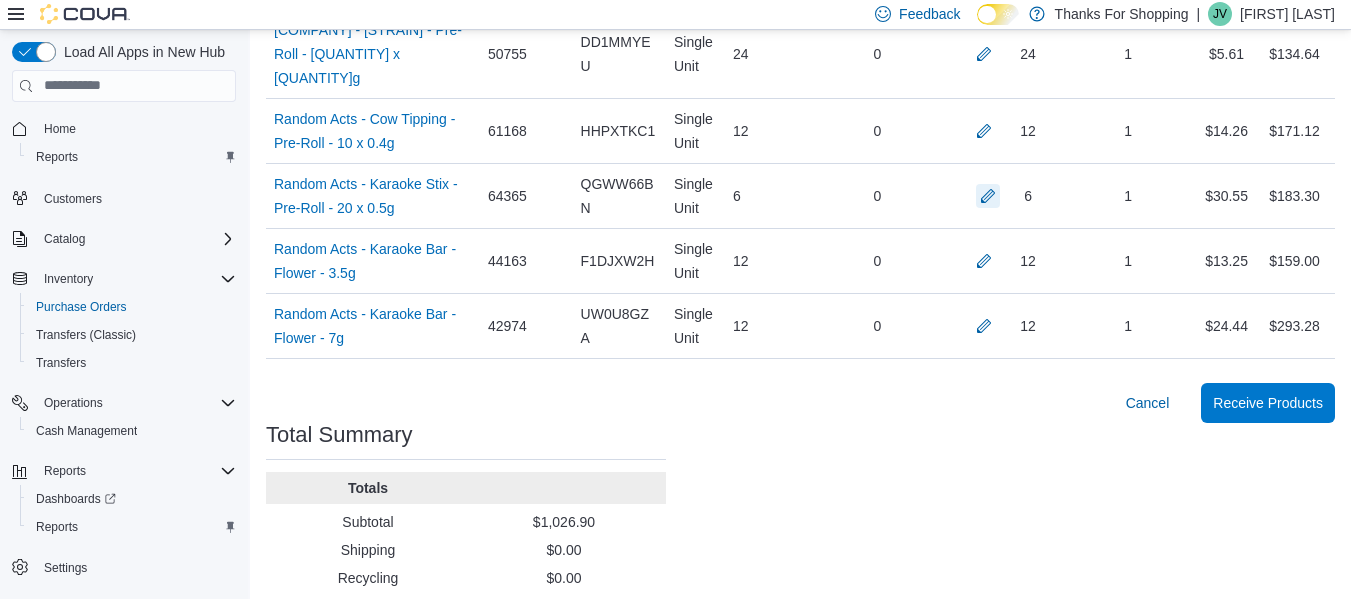 scroll, scrollTop: 700, scrollLeft: 0, axis: vertical 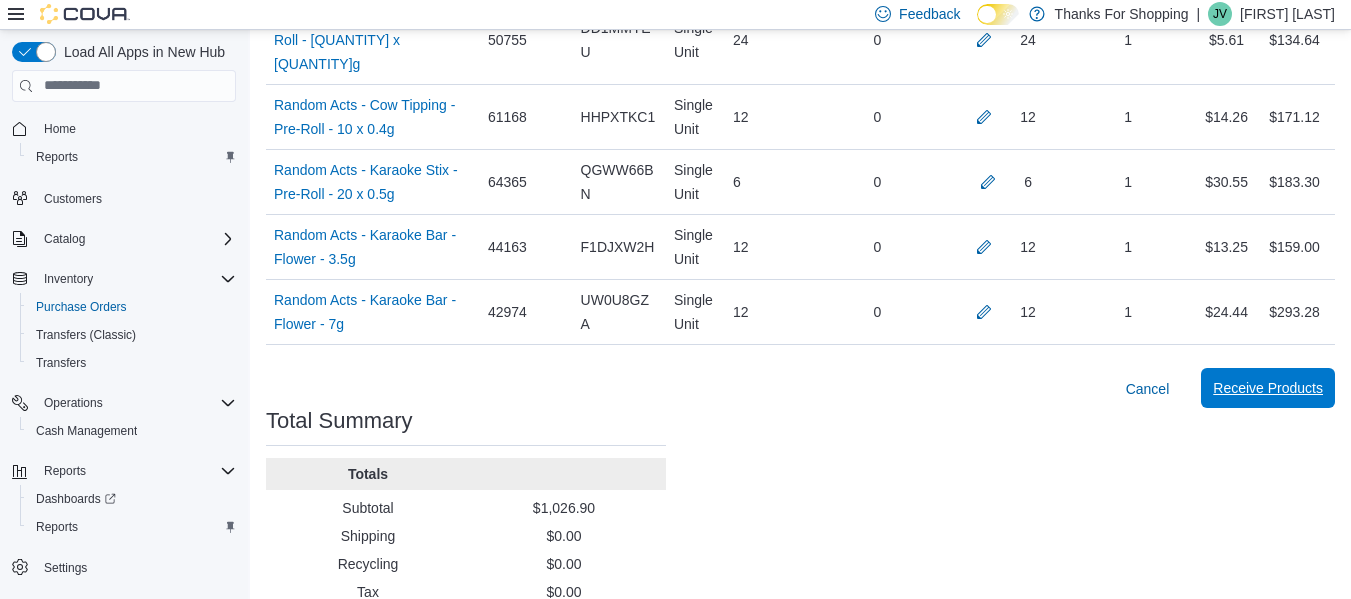 click on "Receive Products" at bounding box center [1268, 388] 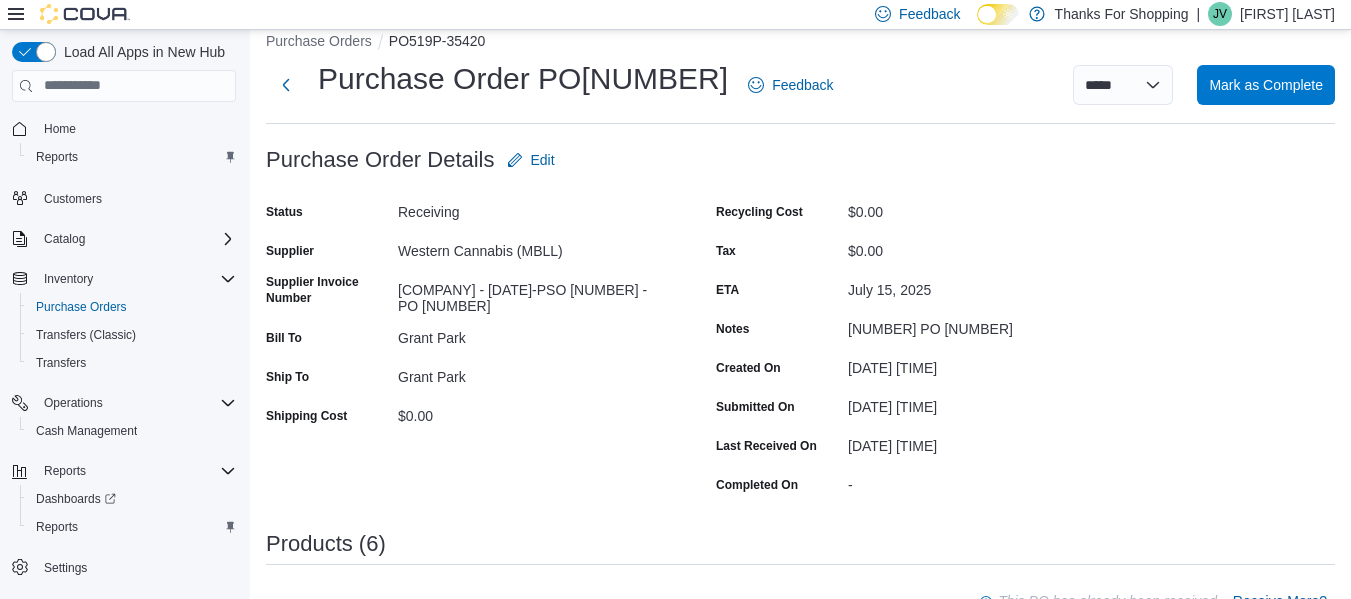scroll, scrollTop: 0, scrollLeft: 0, axis: both 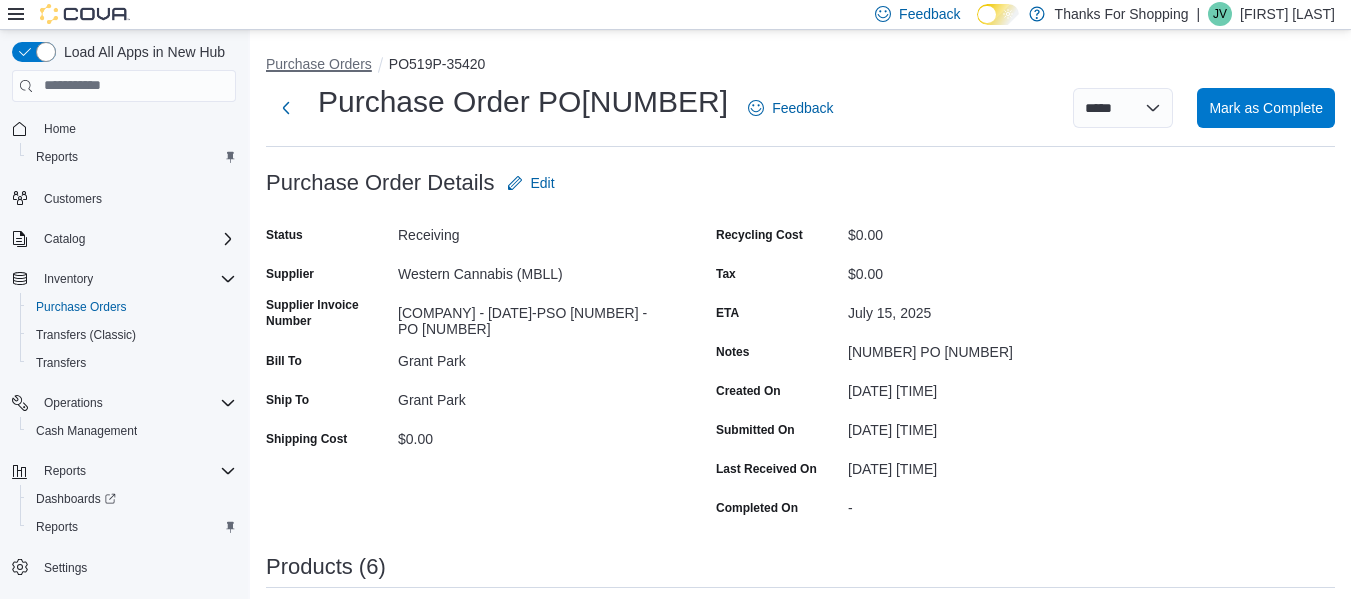 click on "Purchase Orders" at bounding box center (319, 64) 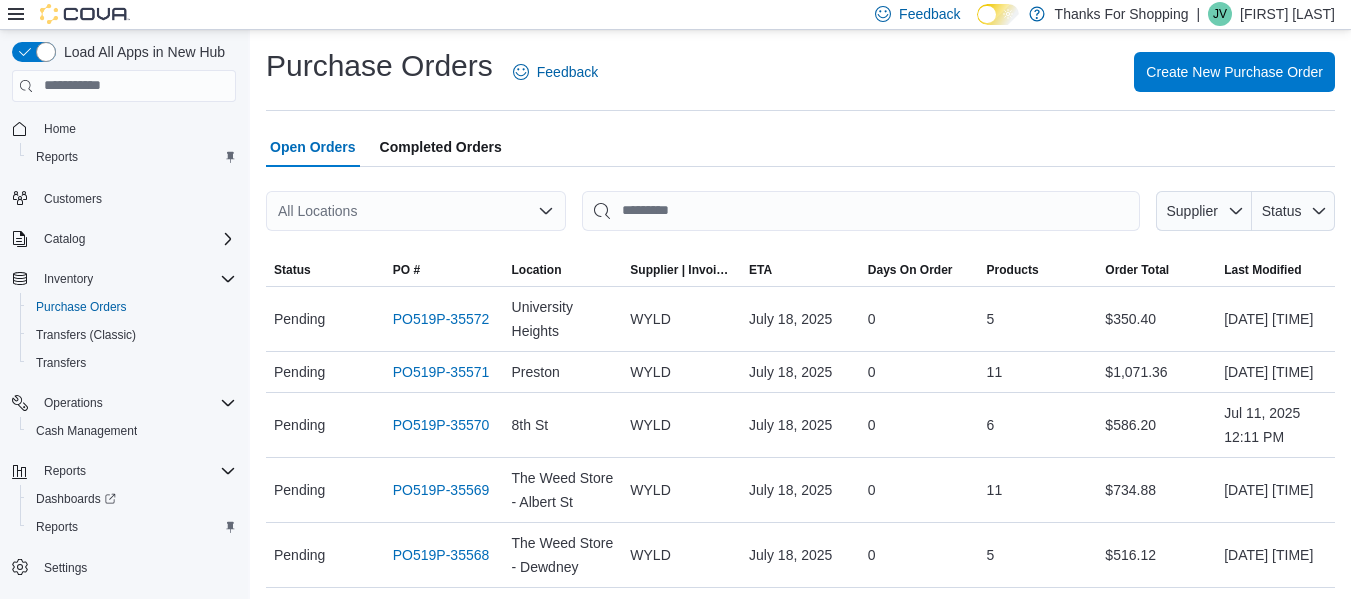 click on "All Locations" at bounding box center [416, 211] 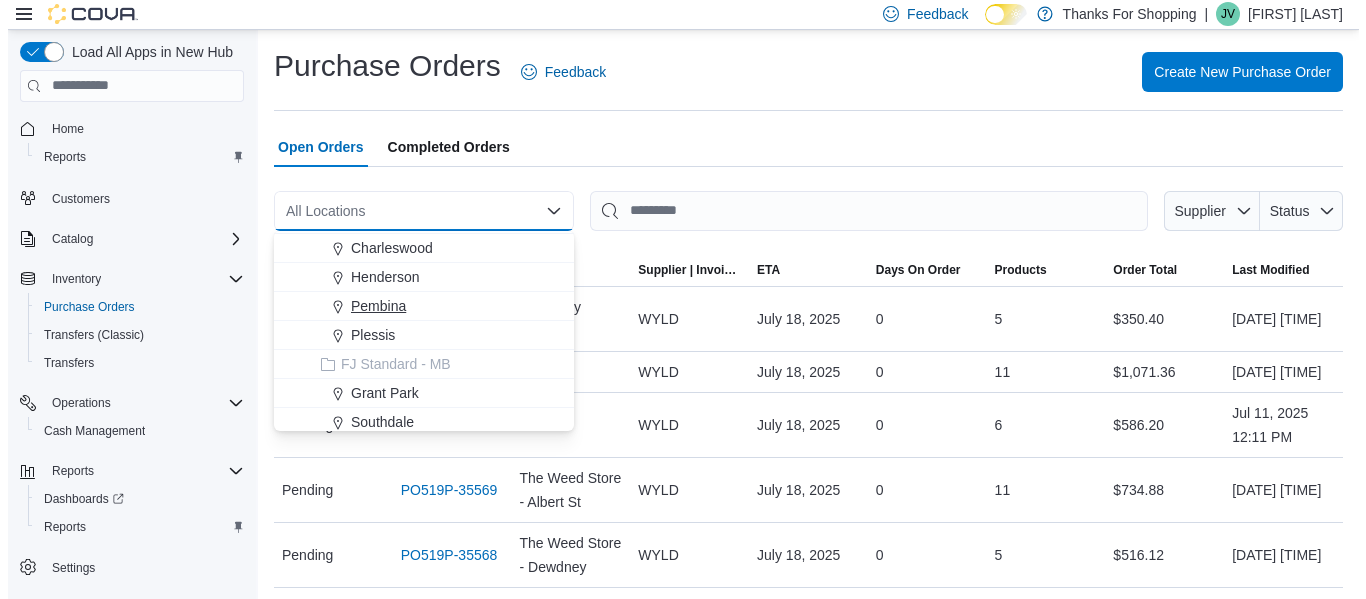 scroll, scrollTop: 100, scrollLeft: 0, axis: vertical 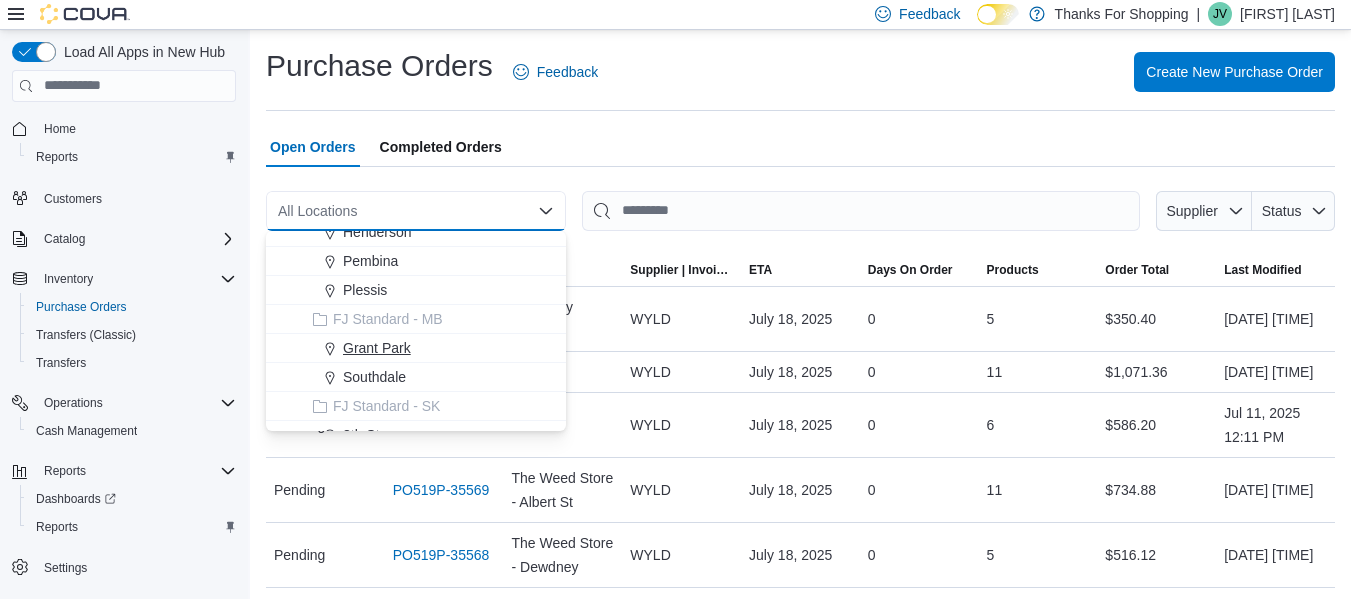 click on "Grant Park" at bounding box center (377, 348) 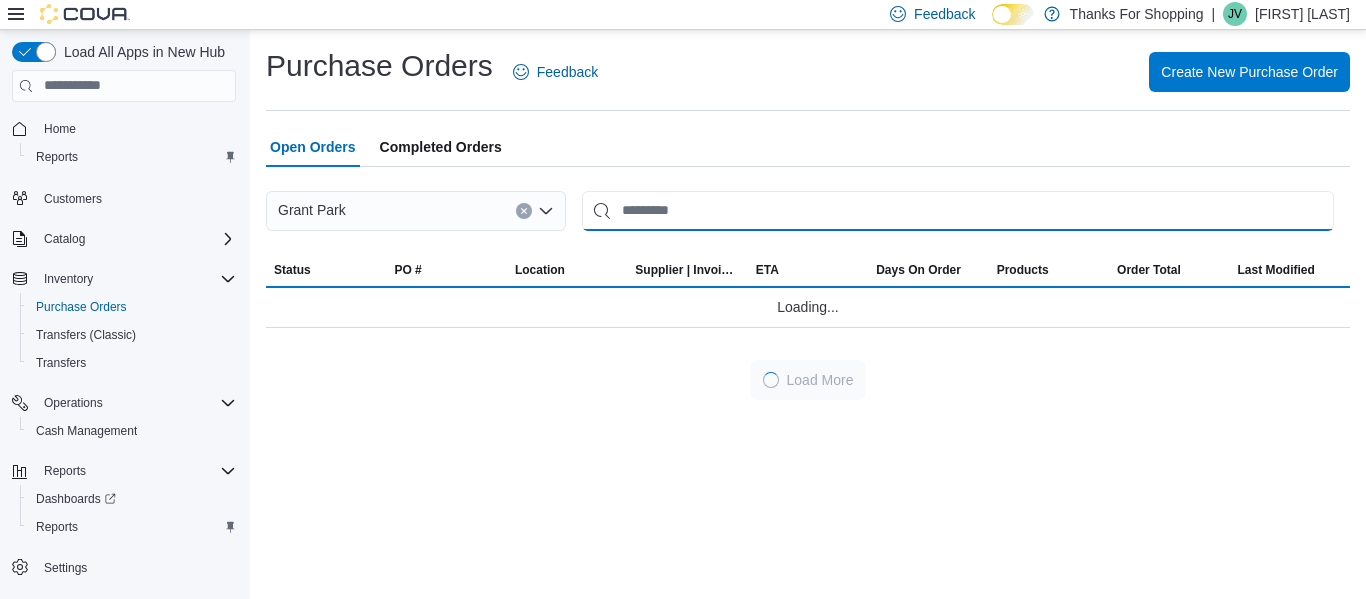 click at bounding box center (958, 211) 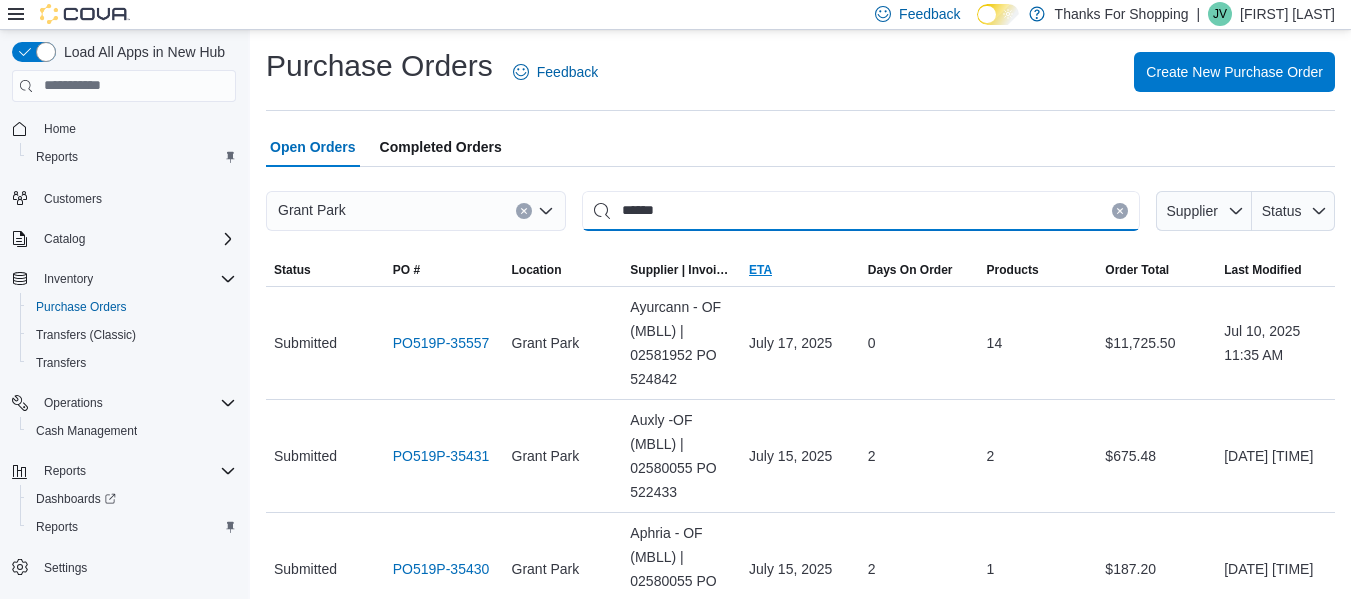 type on "******" 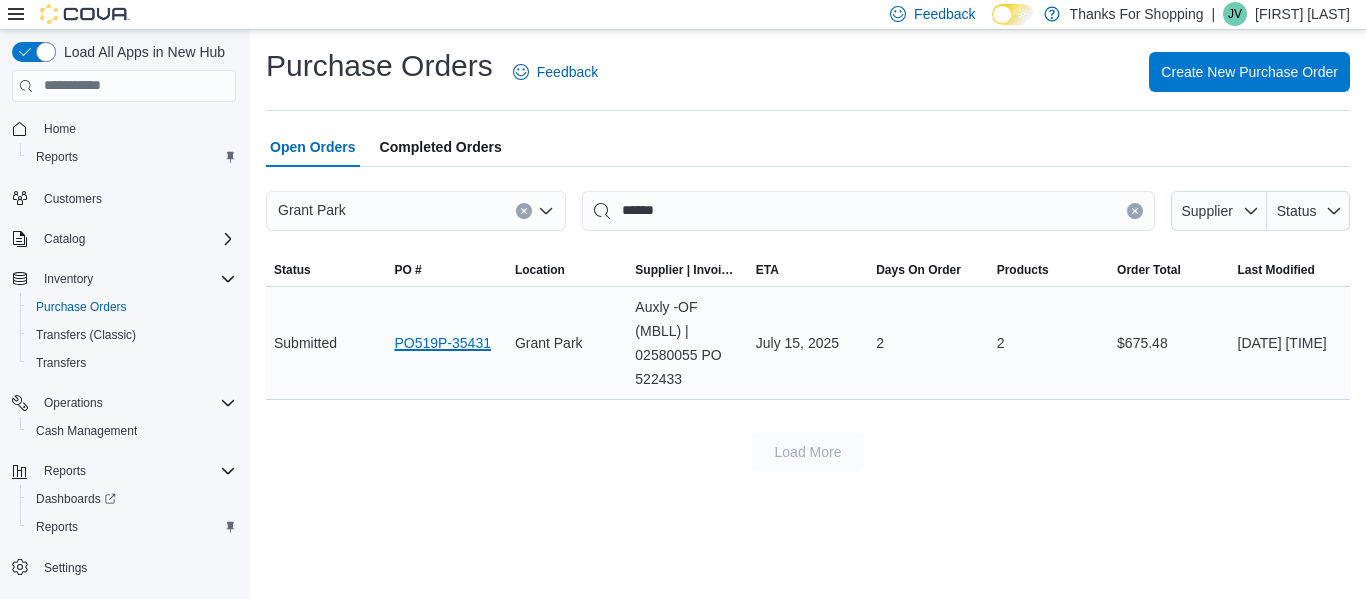 click on "PO519P-35431" at bounding box center (442, 343) 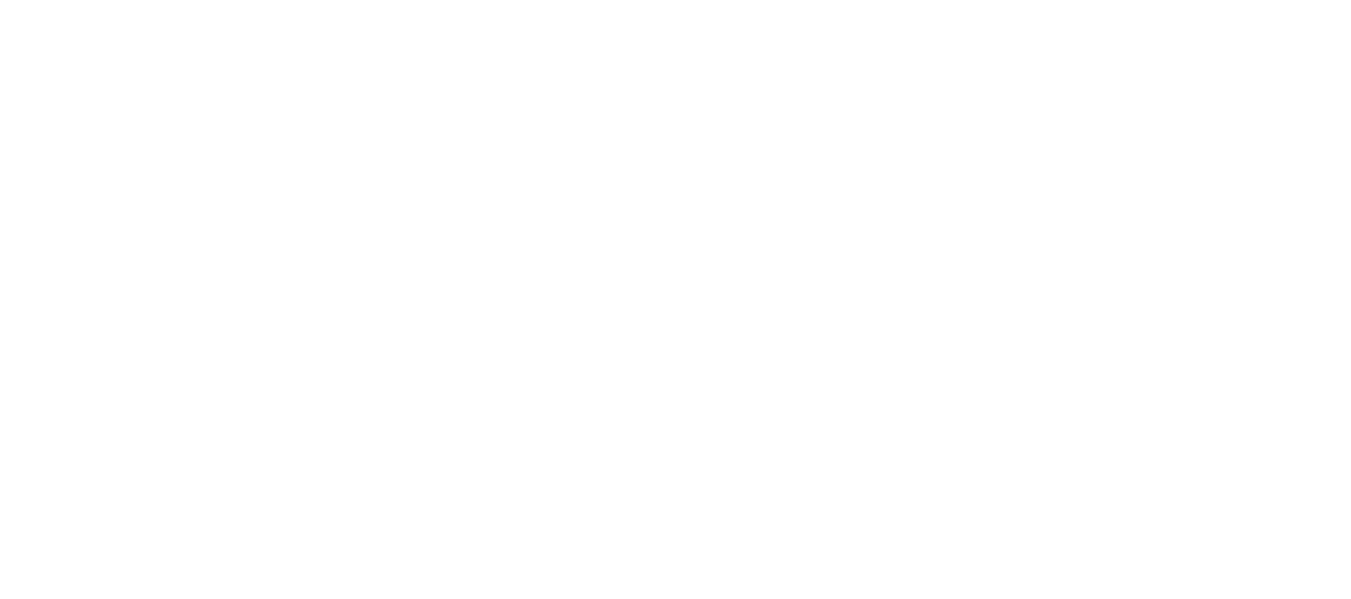 scroll, scrollTop: 0, scrollLeft: 0, axis: both 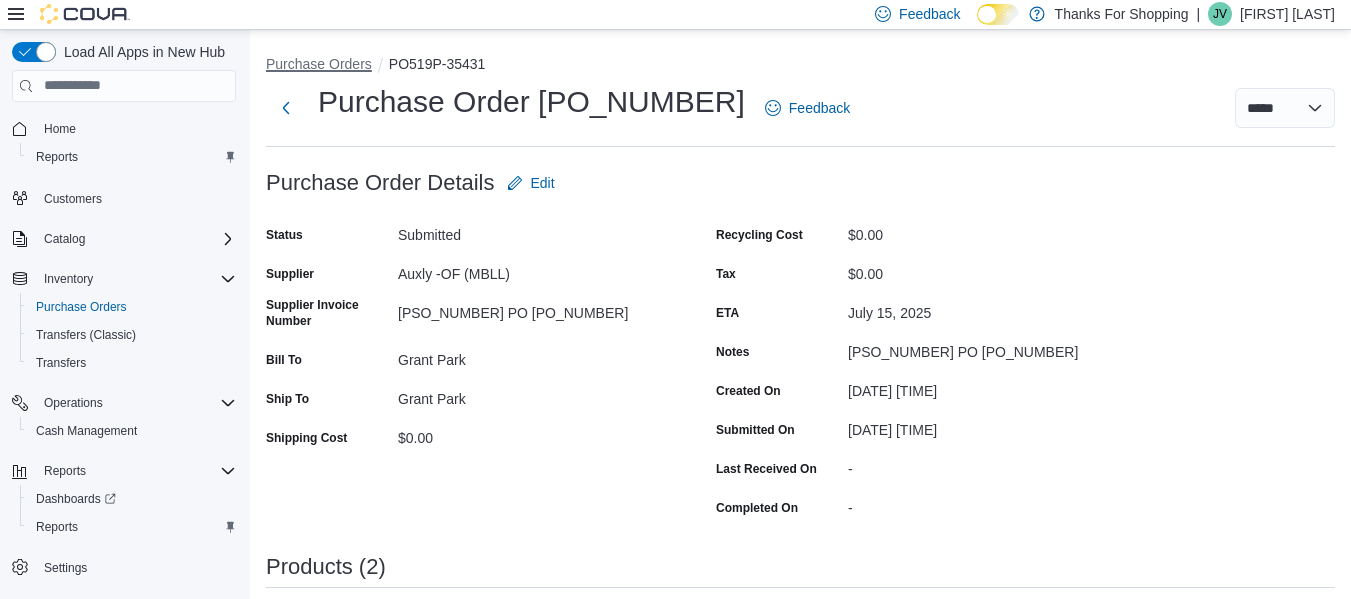 click on "Purchase Orders" at bounding box center [319, 64] 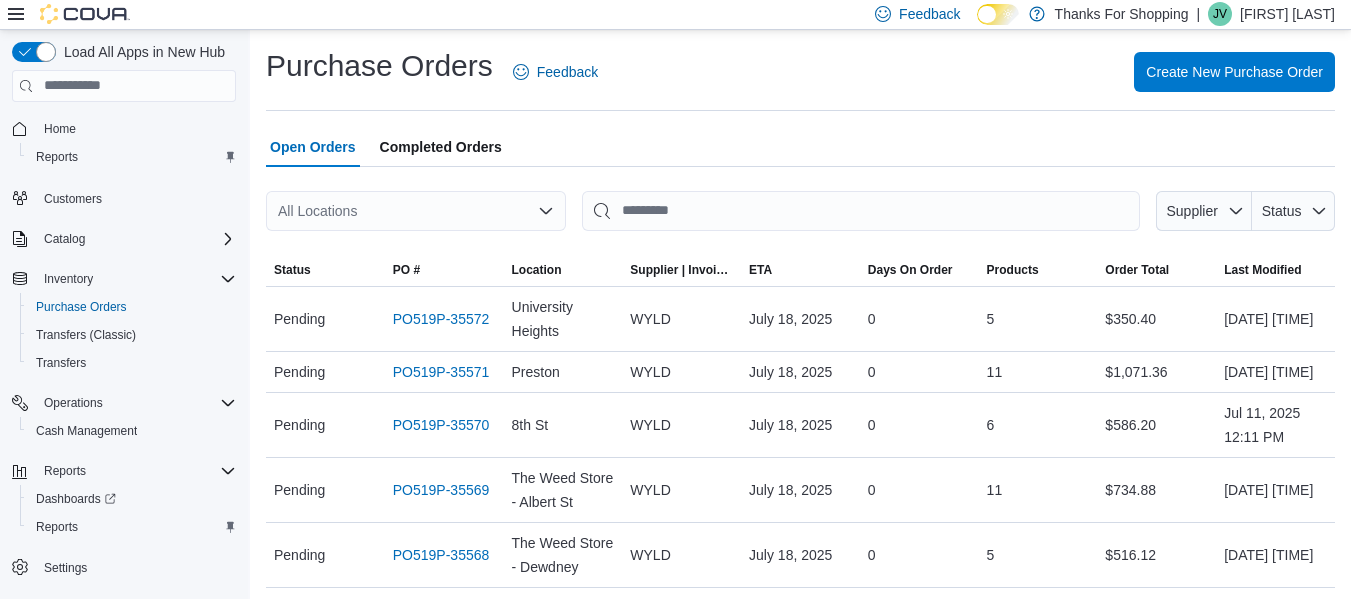 click on "All Locations" at bounding box center [416, 211] 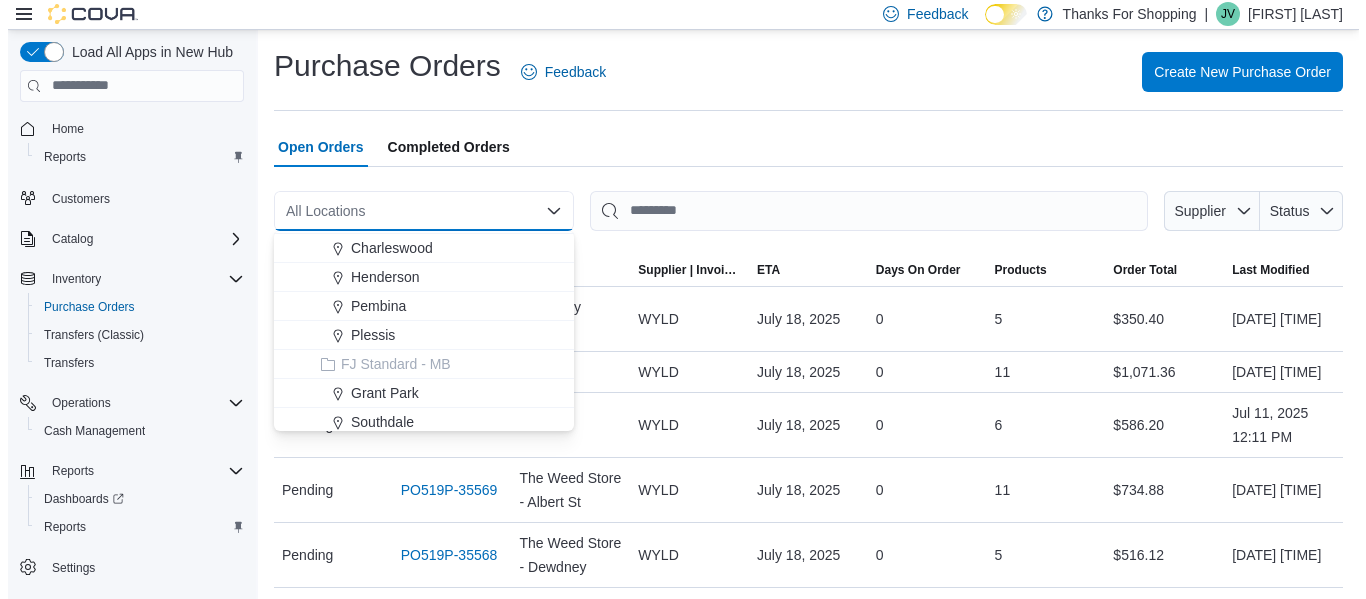 scroll, scrollTop: 100, scrollLeft: 0, axis: vertical 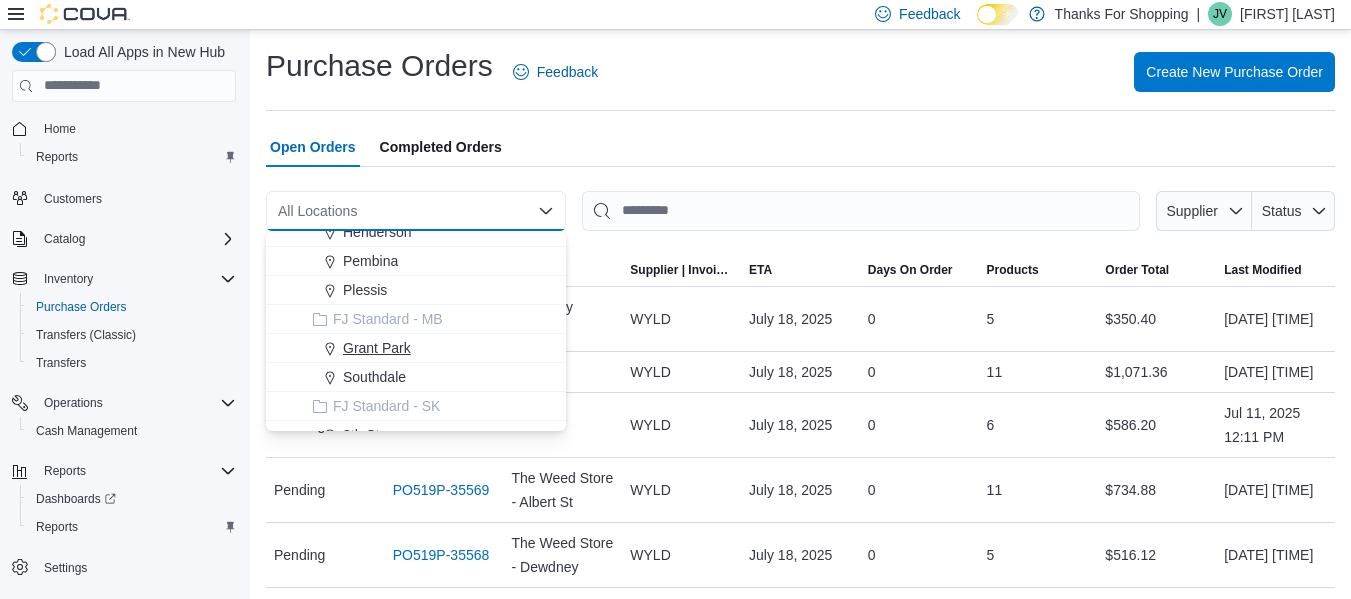 click on "Grant Park" at bounding box center (377, 348) 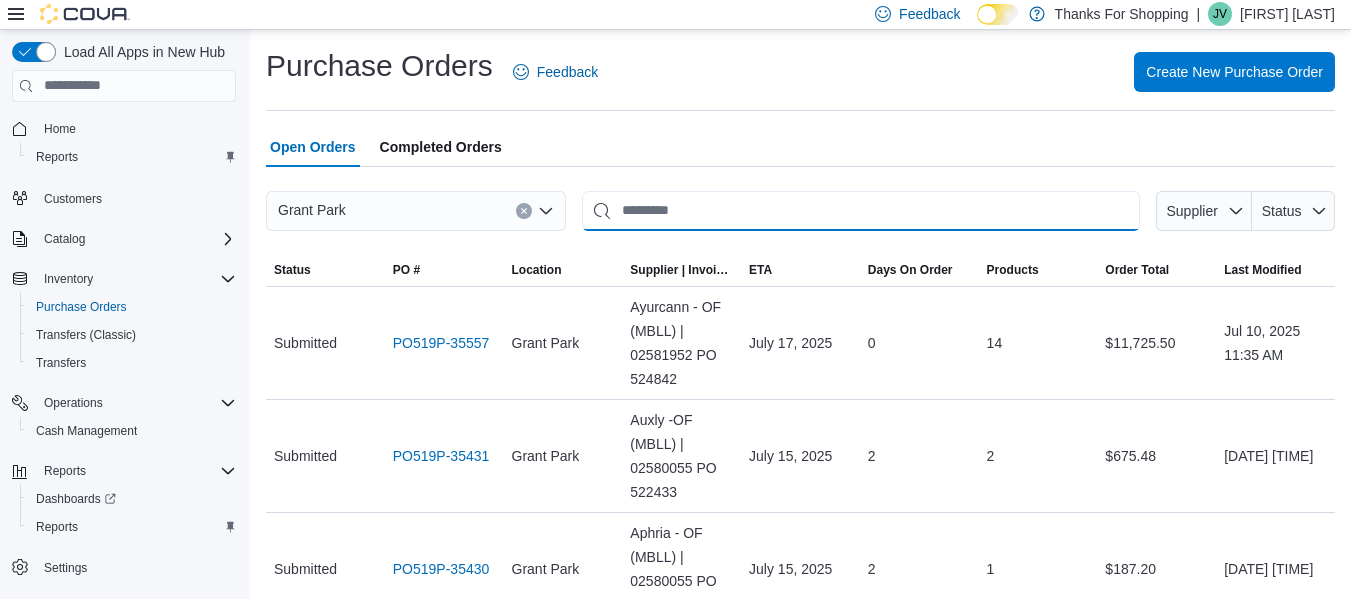 click at bounding box center [861, 211] 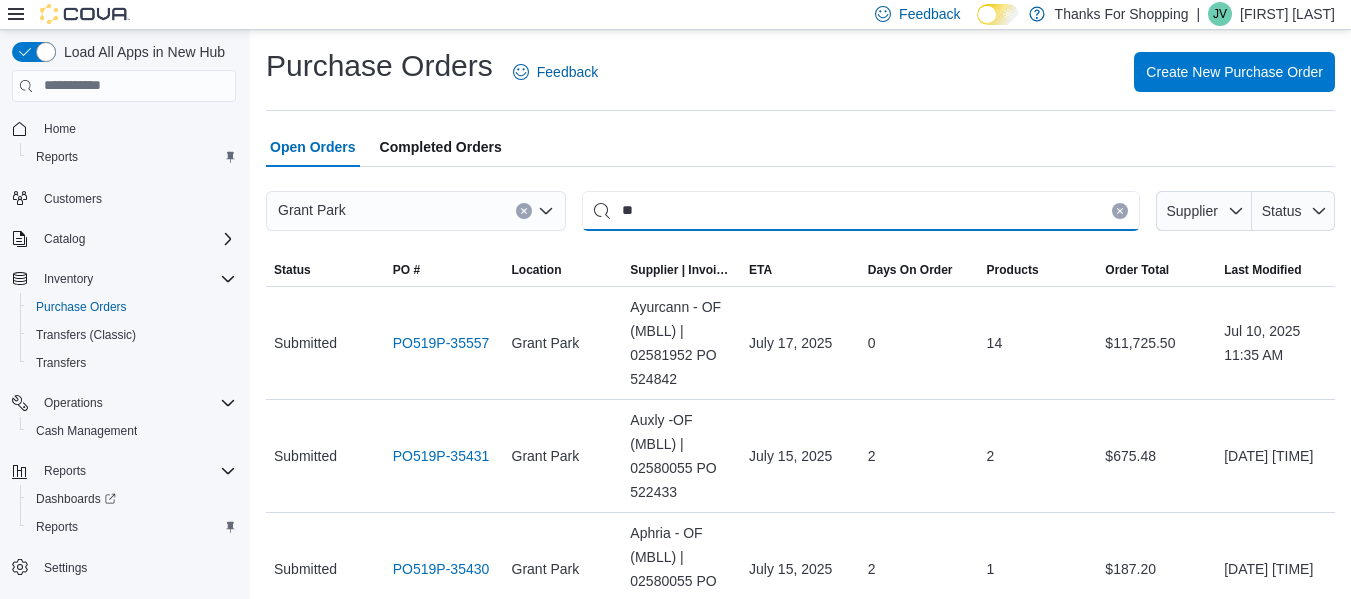 type on "*" 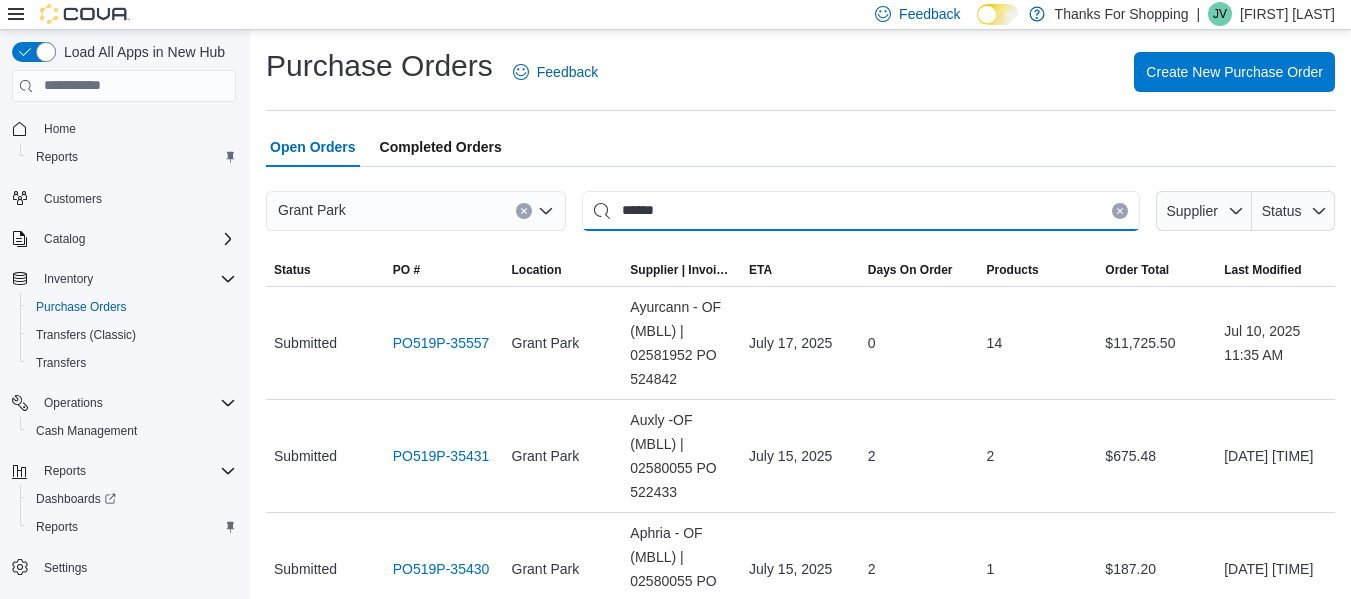 type on "******" 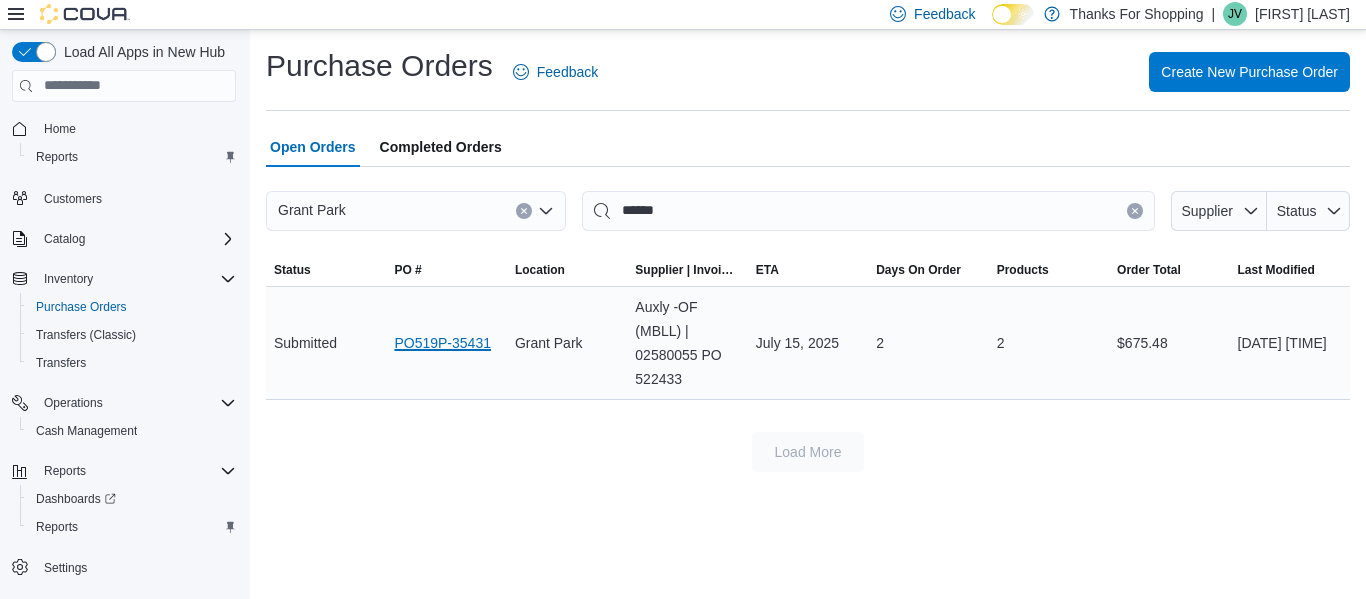 click on "PO519P-35431" at bounding box center [442, 343] 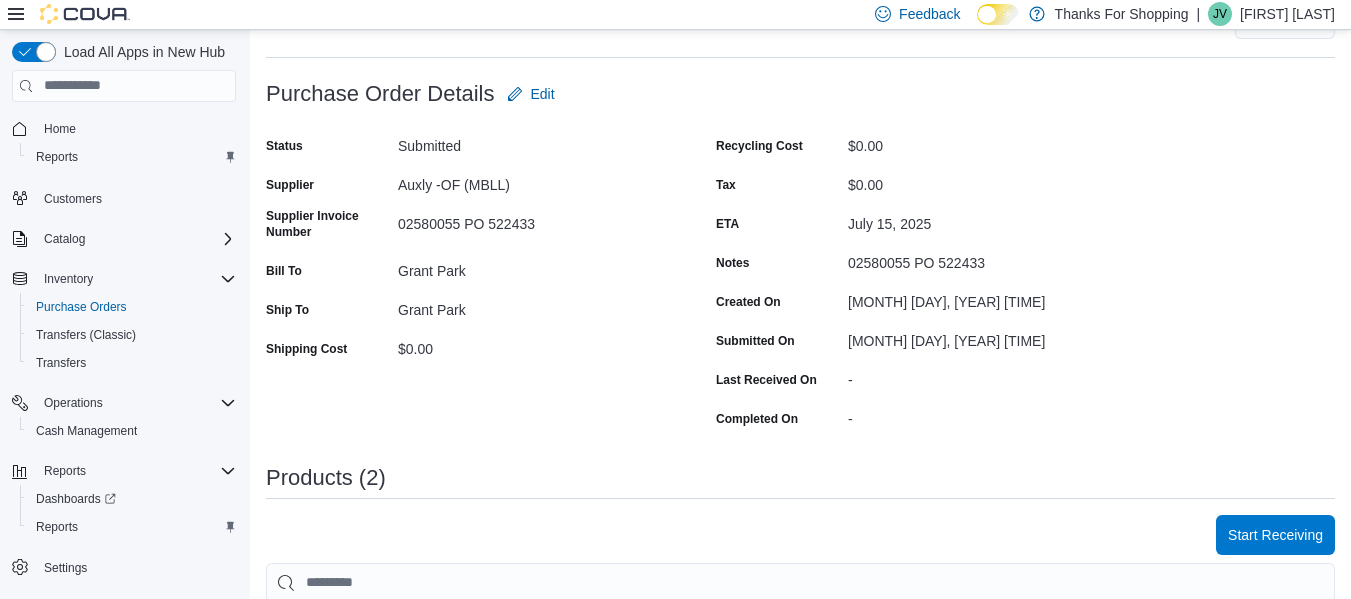scroll, scrollTop: 0, scrollLeft: 0, axis: both 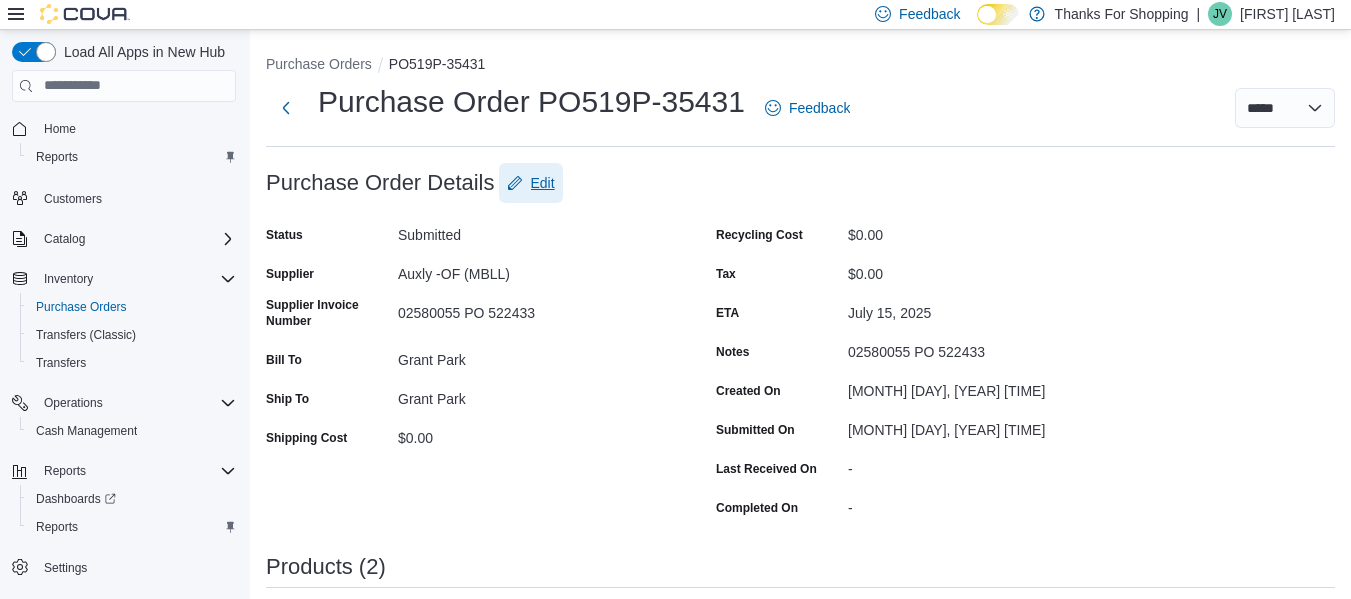 click on "Edit" at bounding box center [543, 183] 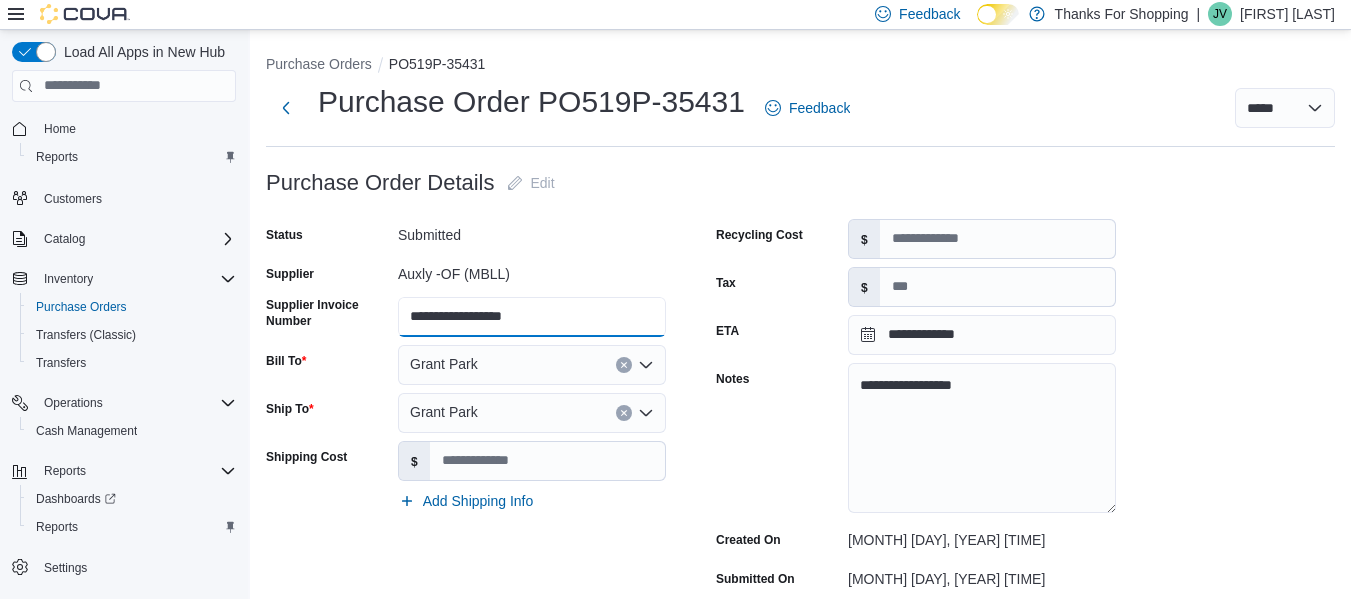 click on "**********" at bounding box center [532, 317] 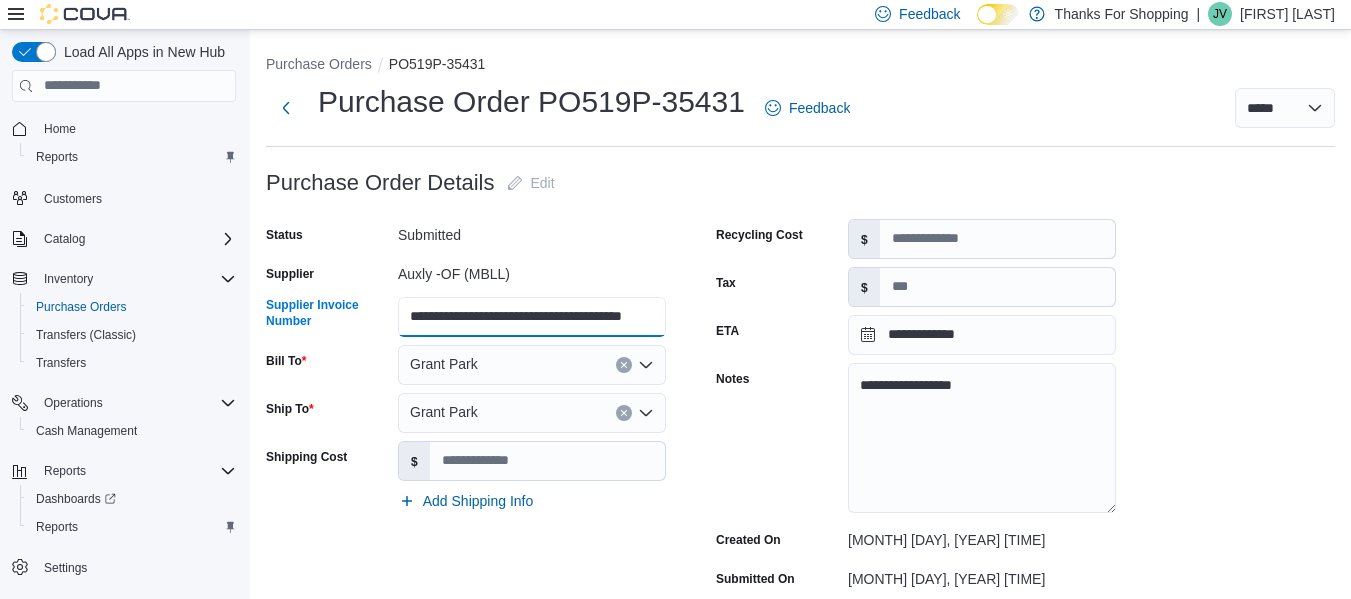 type on "**********" 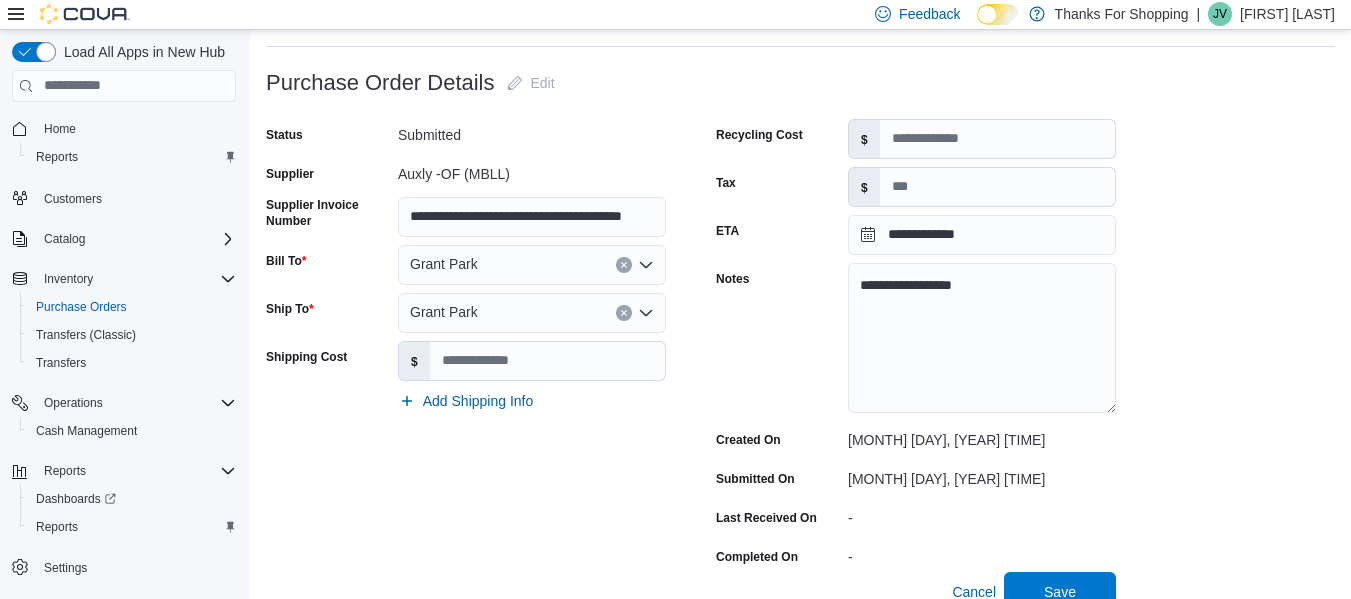 scroll, scrollTop: 200, scrollLeft: 0, axis: vertical 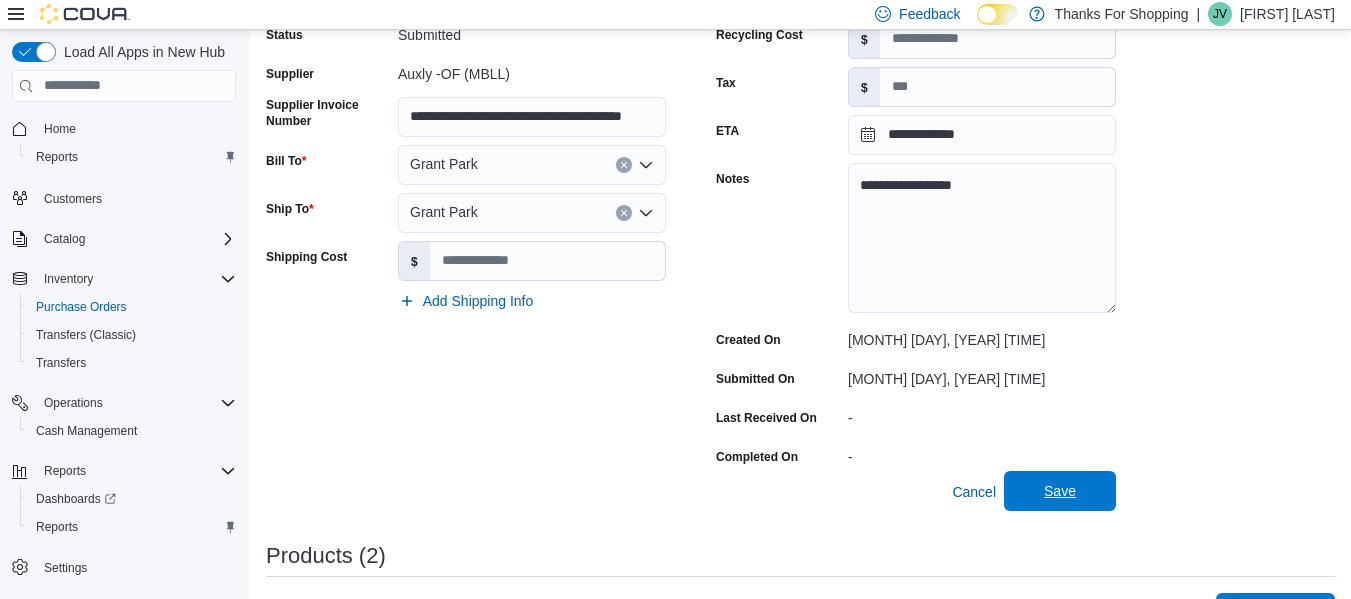 click on "Save" at bounding box center [1060, 491] 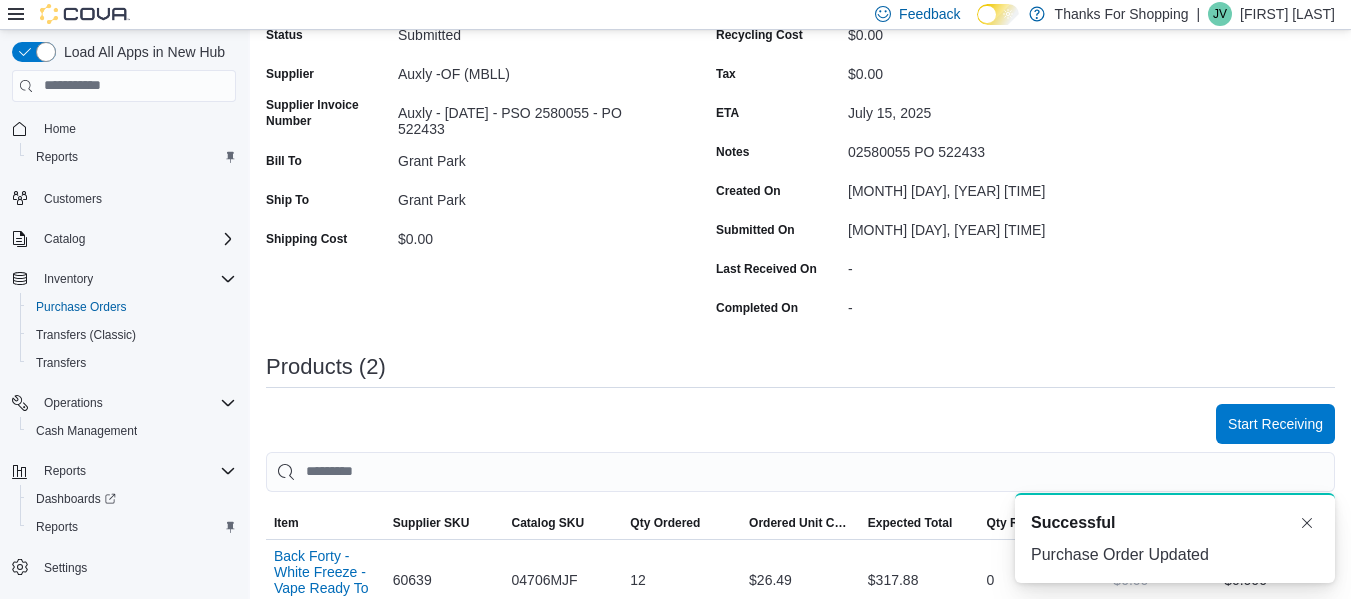 scroll, scrollTop: 0, scrollLeft: 0, axis: both 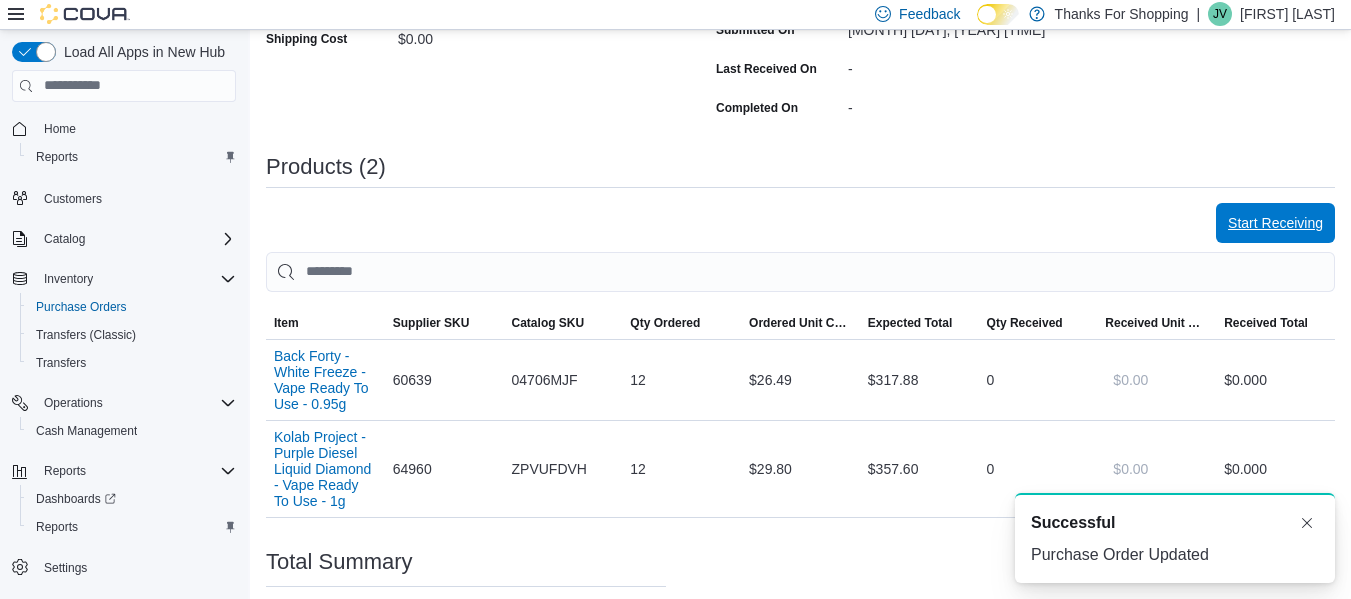 click on "Start Receiving" at bounding box center (1275, 223) 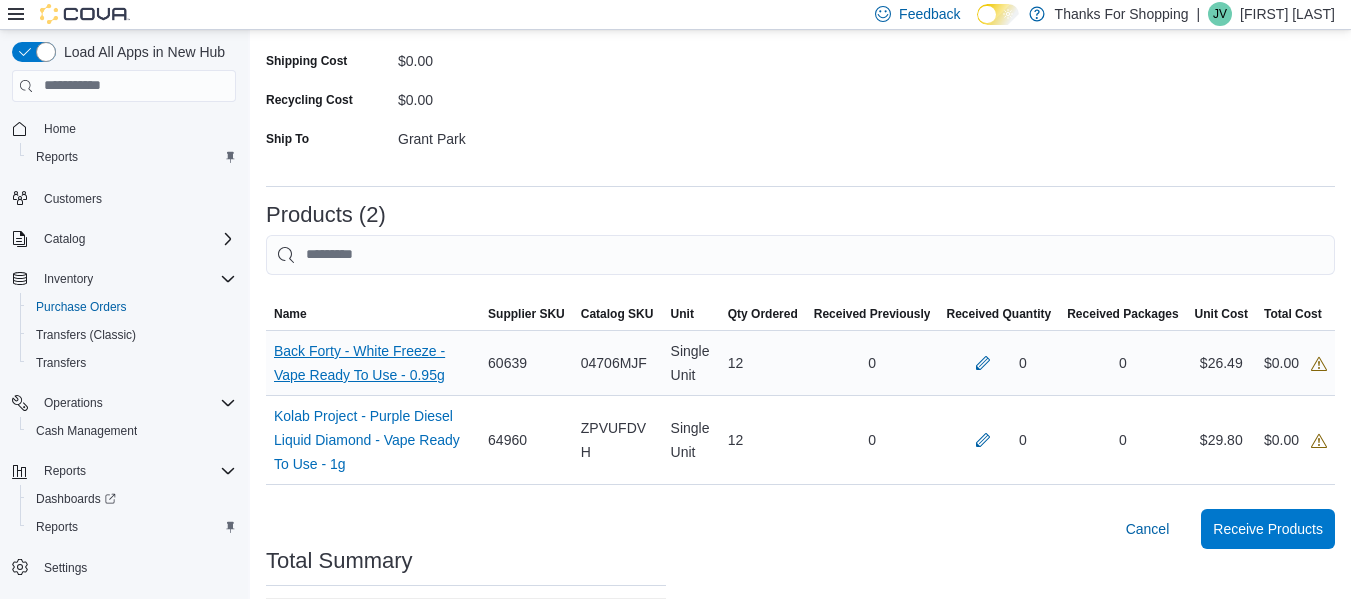 scroll, scrollTop: 504, scrollLeft: 0, axis: vertical 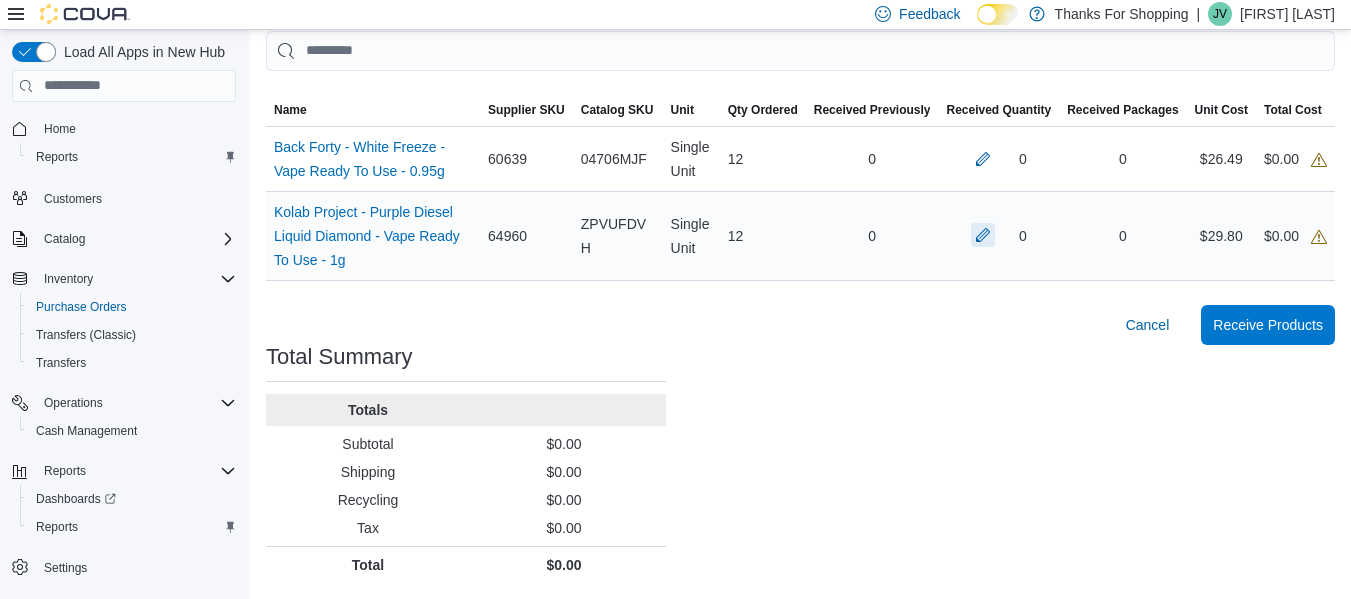 click at bounding box center [983, 235] 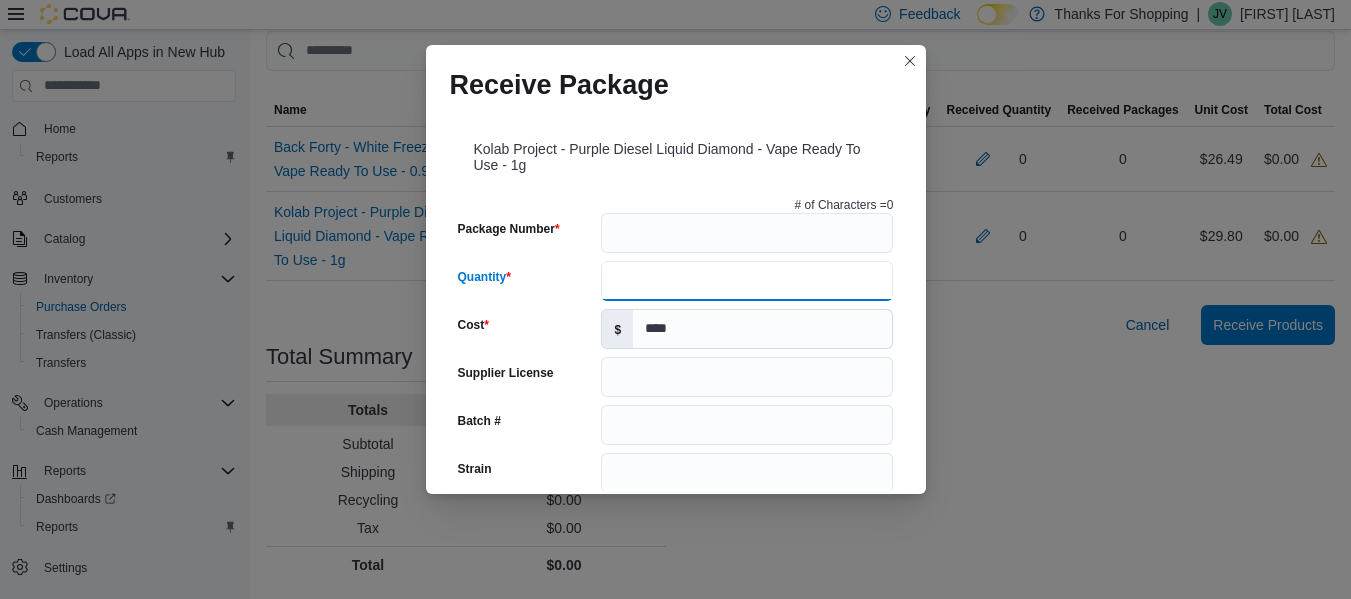 click on "Quantity" at bounding box center [747, 281] 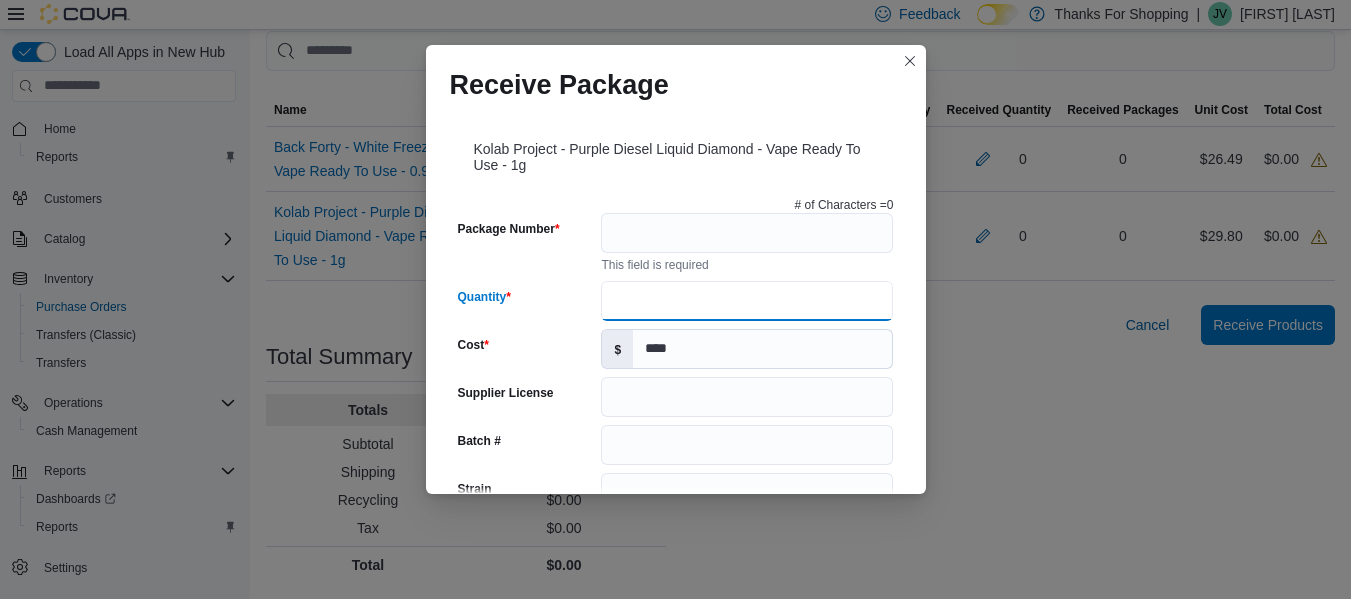 type on "**" 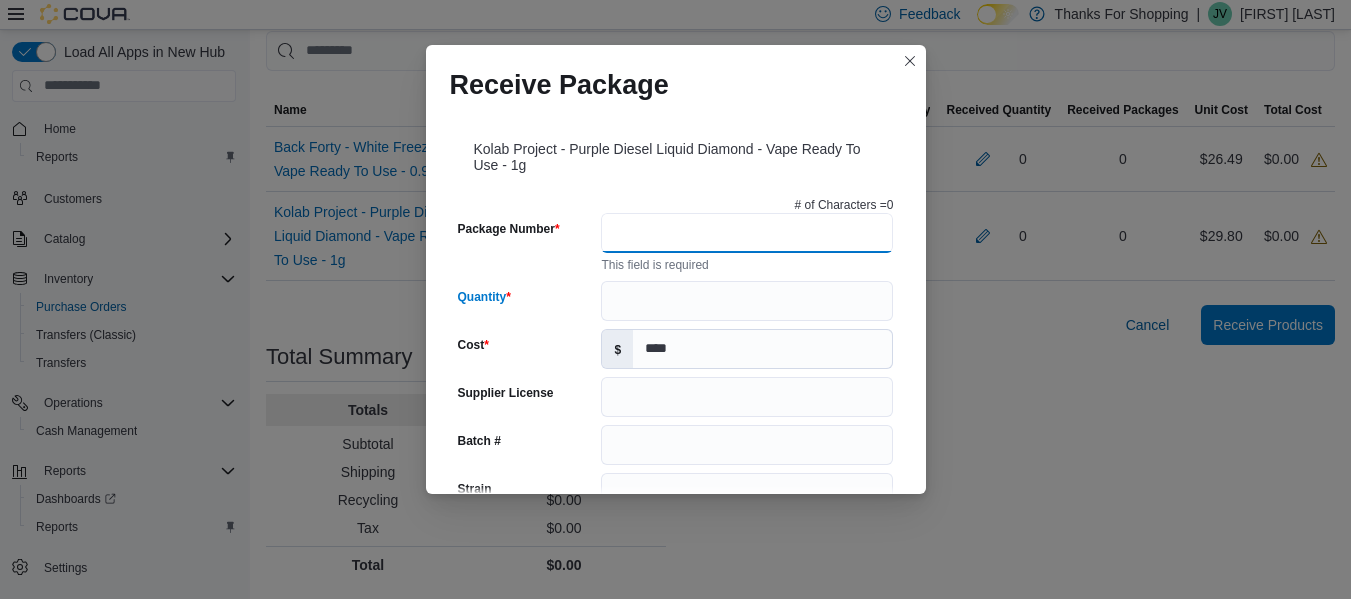 click on "Package Number" at bounding box center [747, 233] 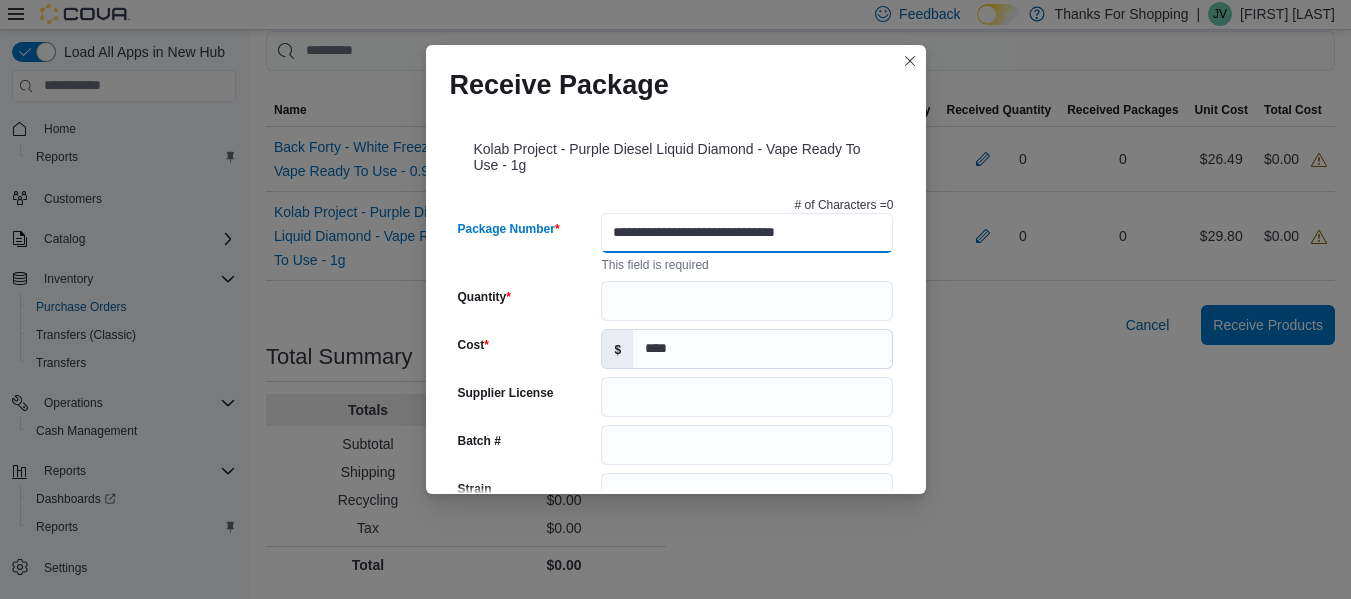 type on "**********" 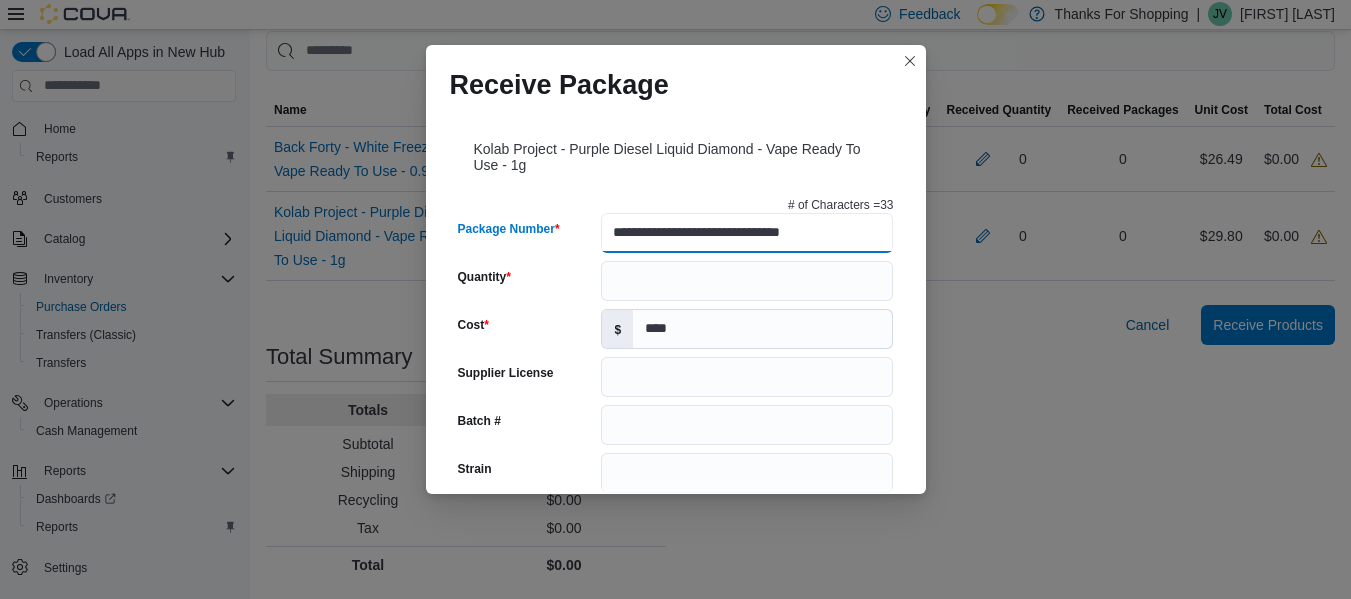 type on "*******" 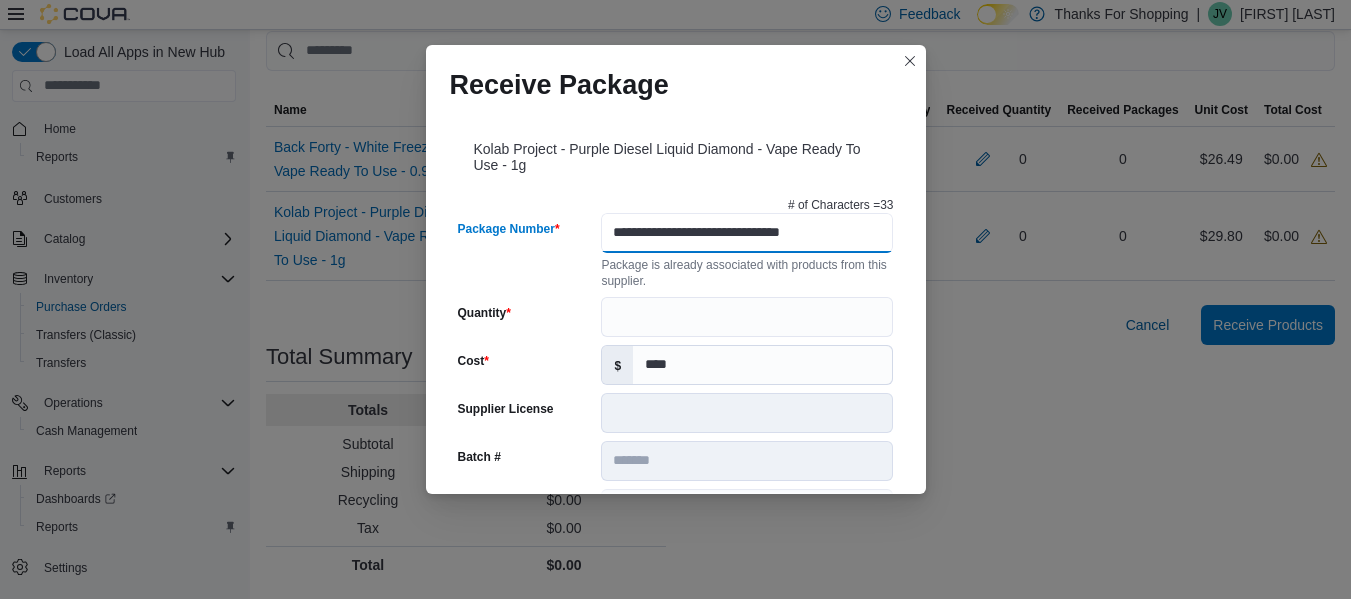 scroll, scrollTop: 0, scrollLeft: 0, axis: both 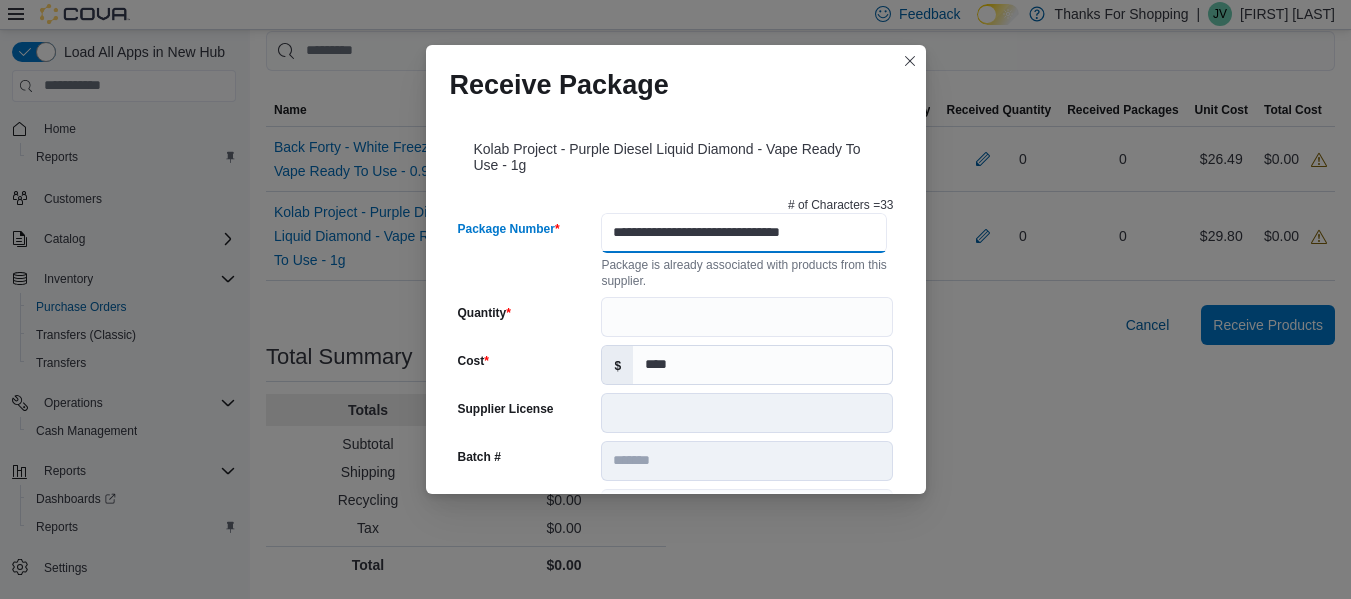 type on "**********" 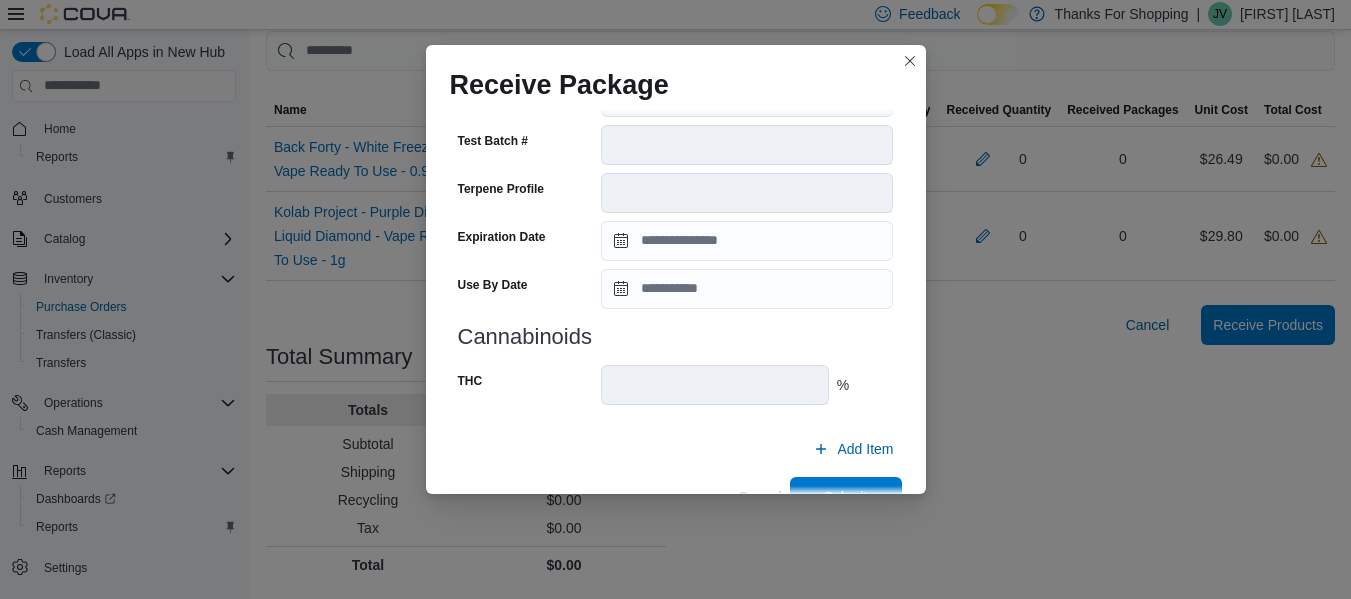 scroll, scrollTop: 747, scrollLeft: 0, axis: vertical 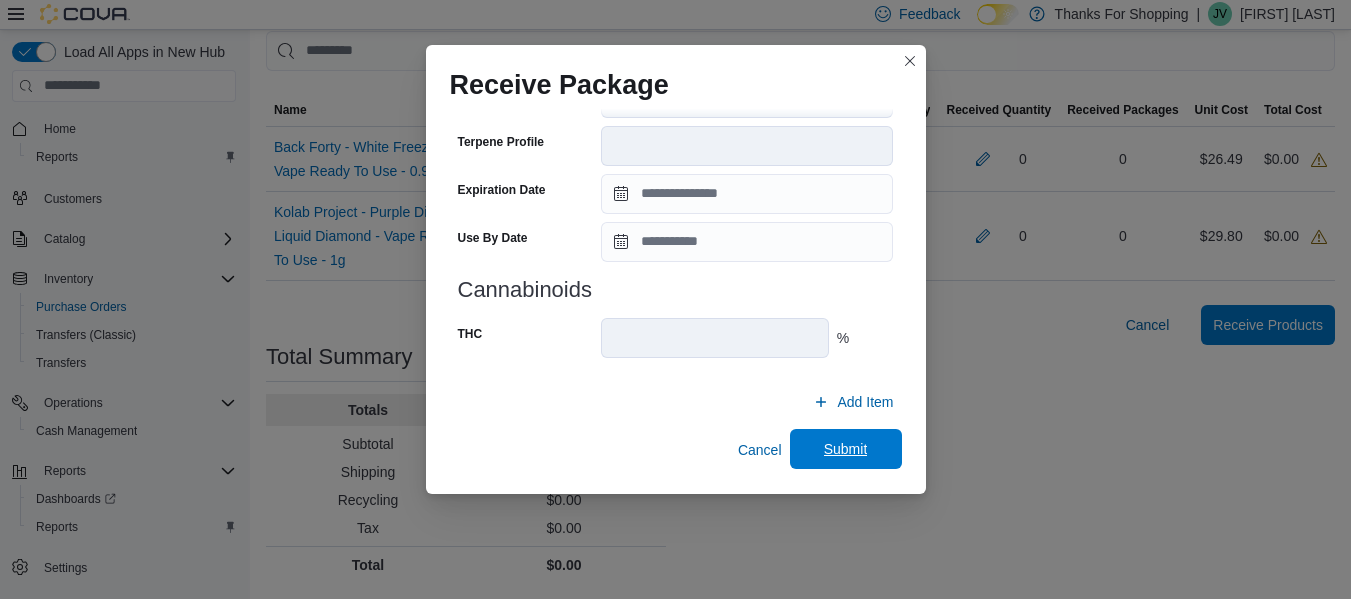 click on "Submit" at bounding box center [846, 449] 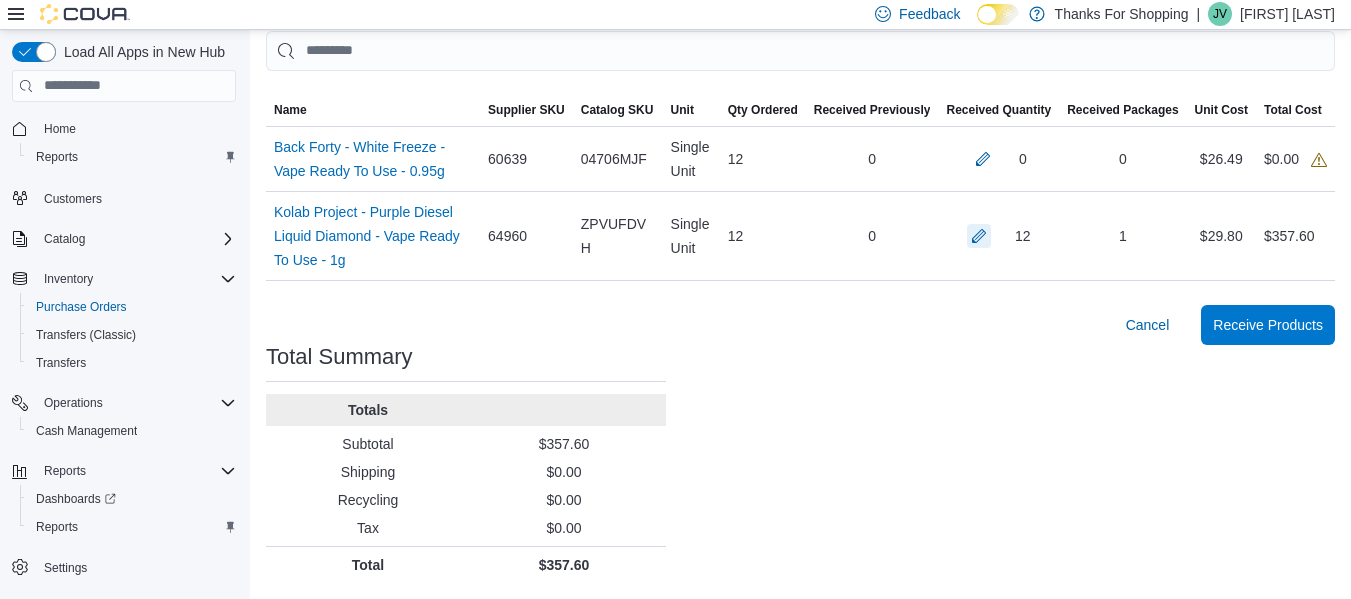 type 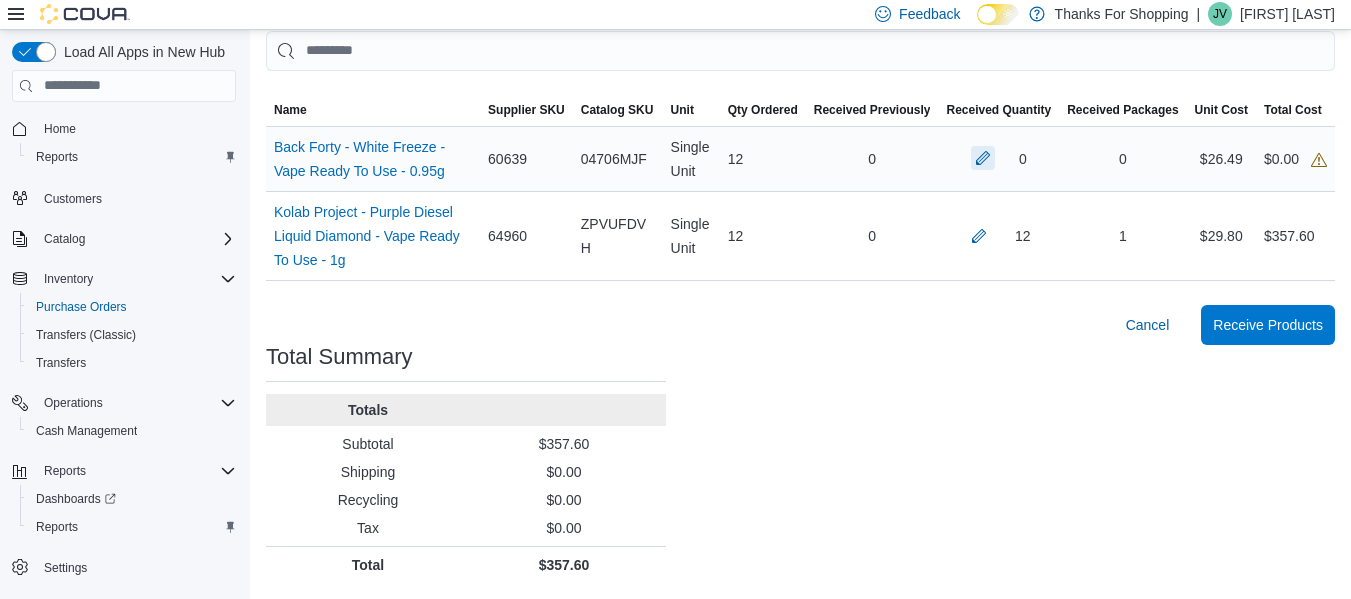 click at bounding box center [983, 158] 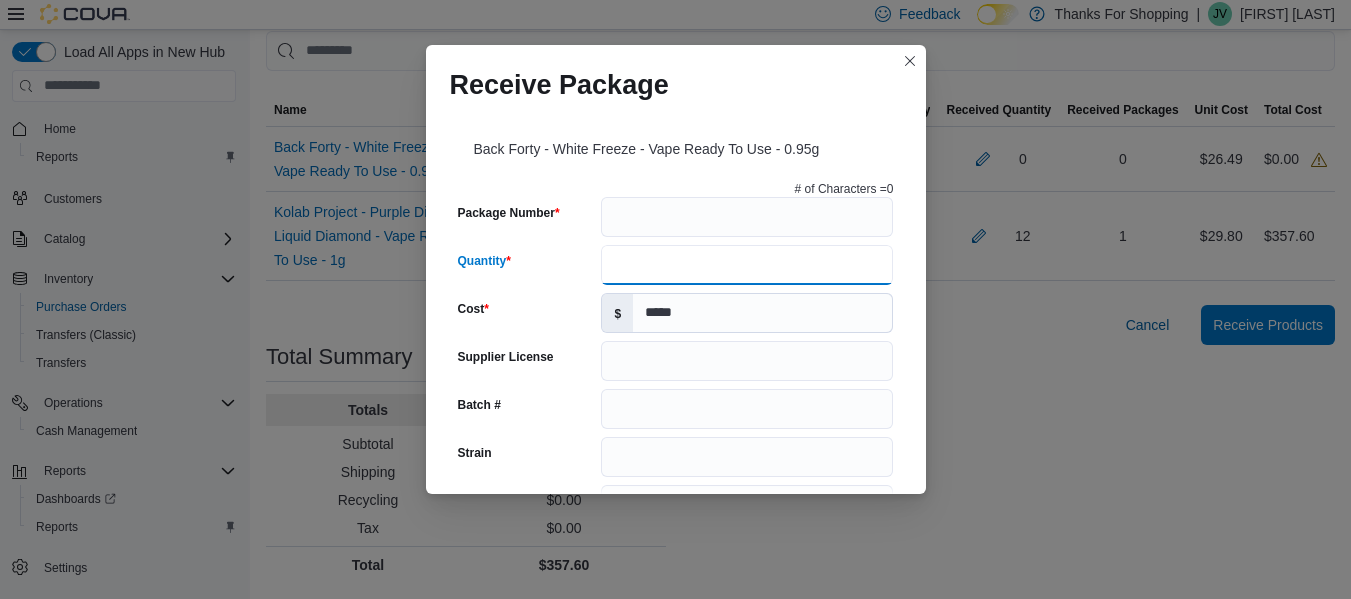 click on "Quantity" at bounding box center [747, 265] 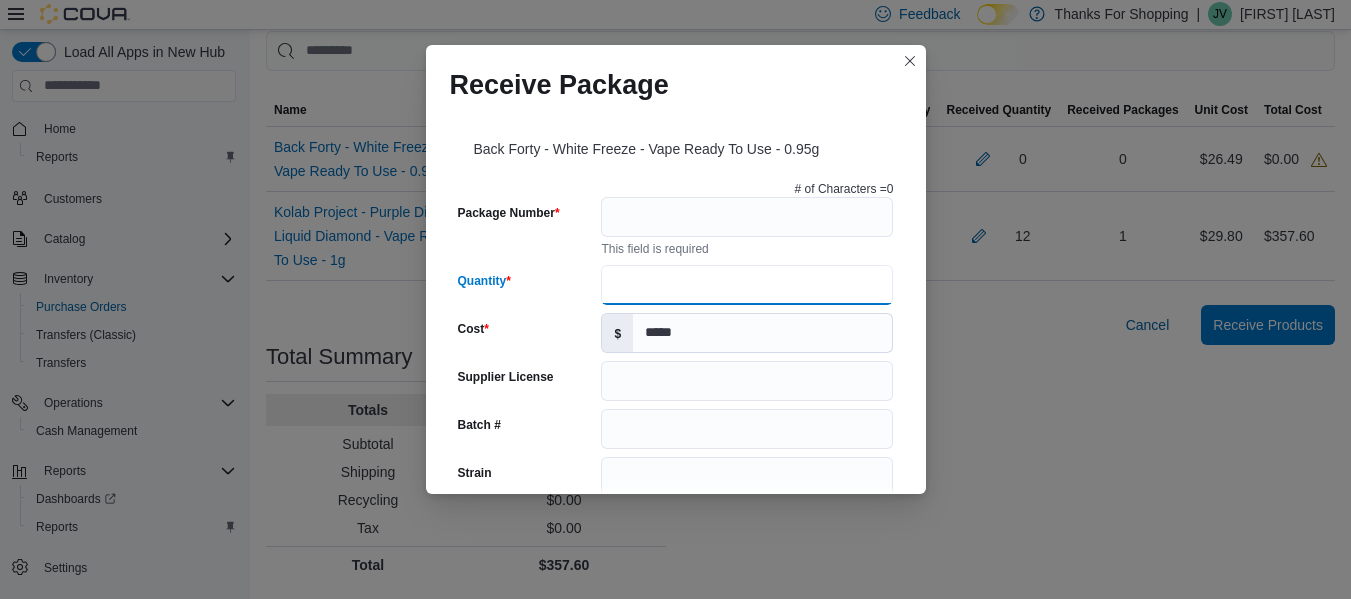 type on "**" 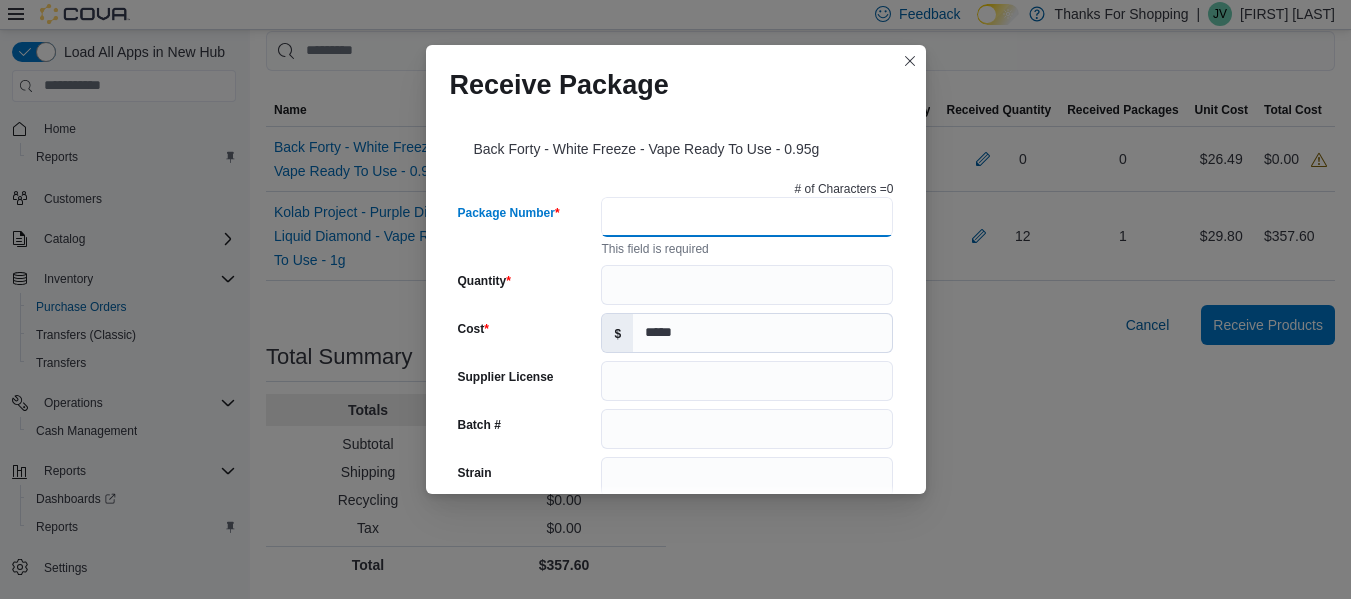 click on "Package Number" at bounding box center (747, 217) 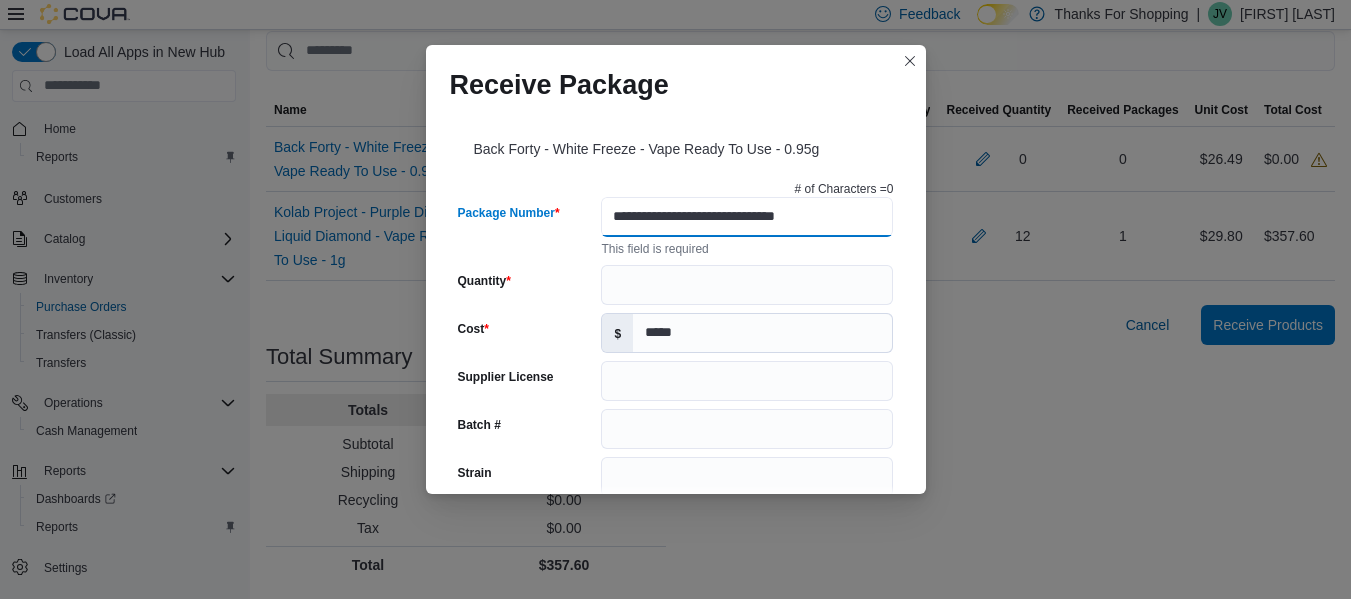 type on "**********" 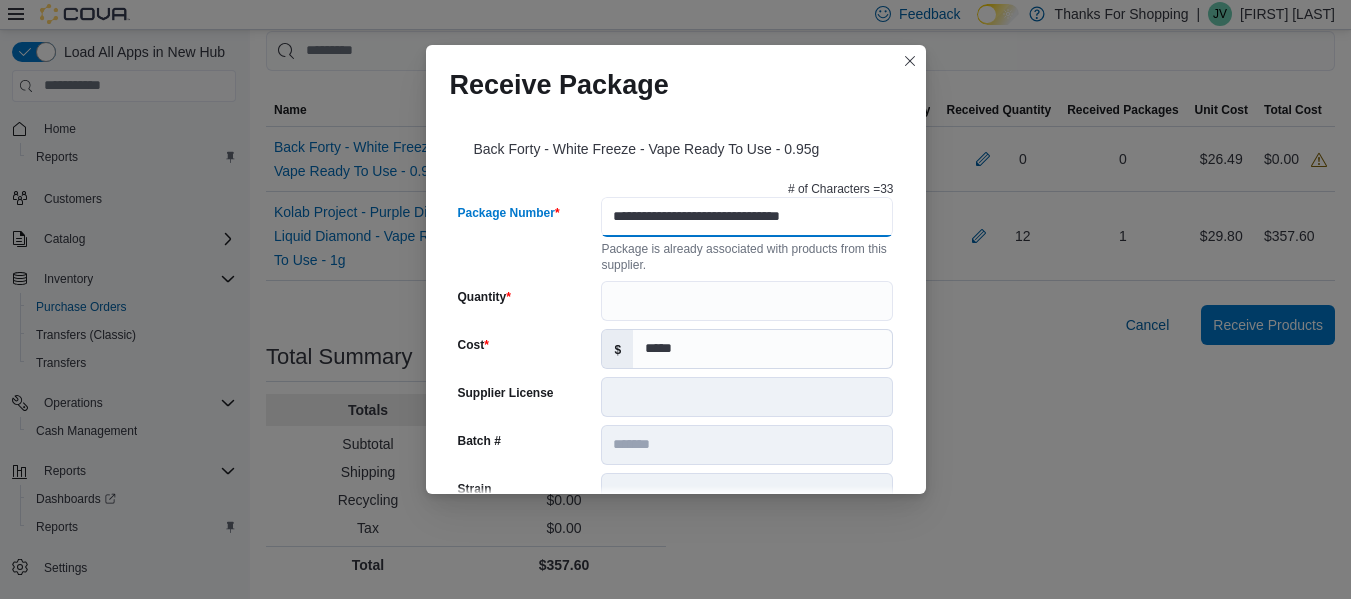 scroll, scrollTop: 0, scrollLeft: 0, axis: both 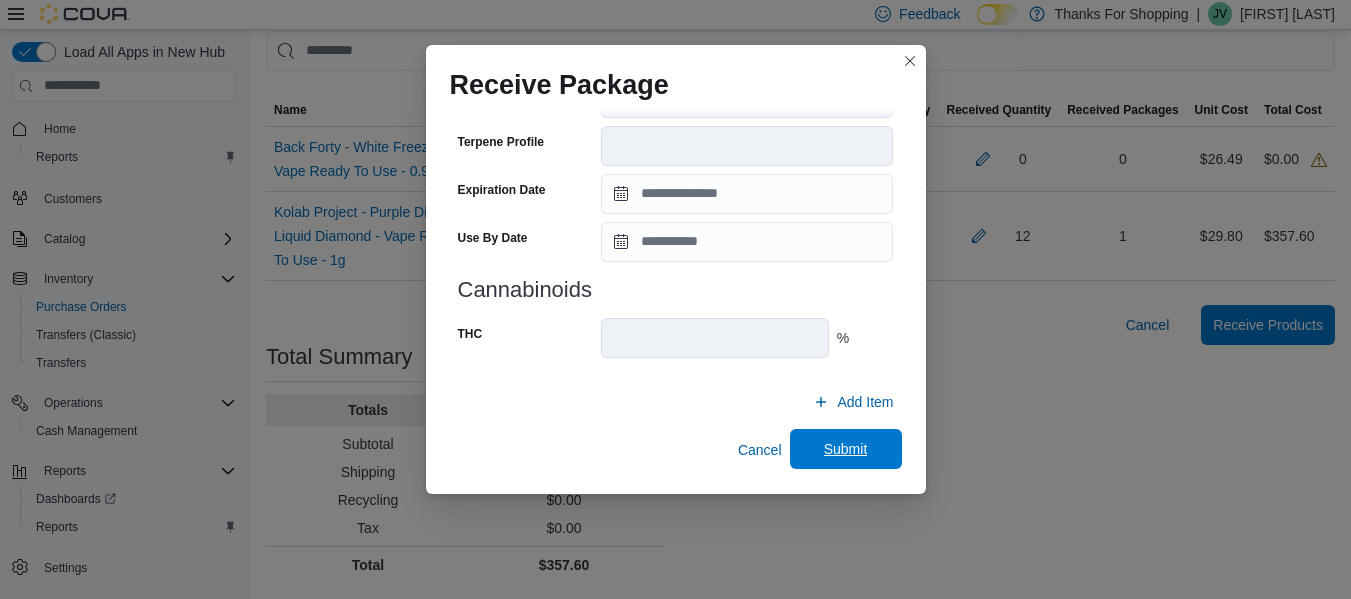 type on "**********" 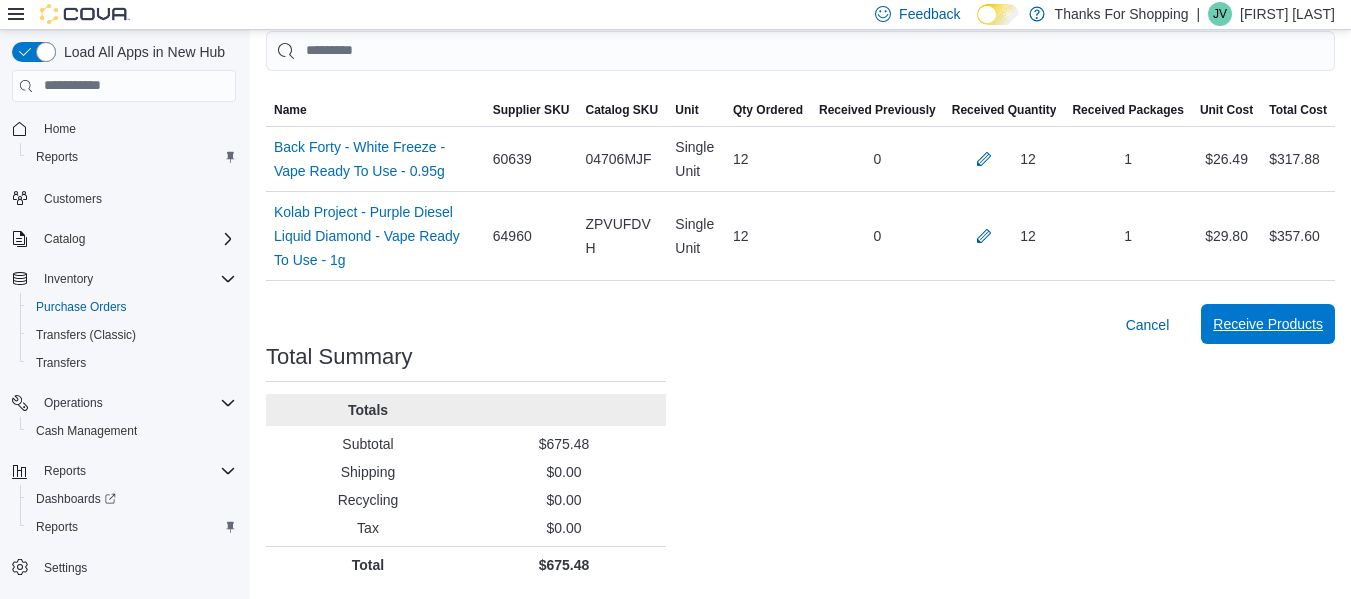click on "Receive Products" at bounding box center [1268, 324] 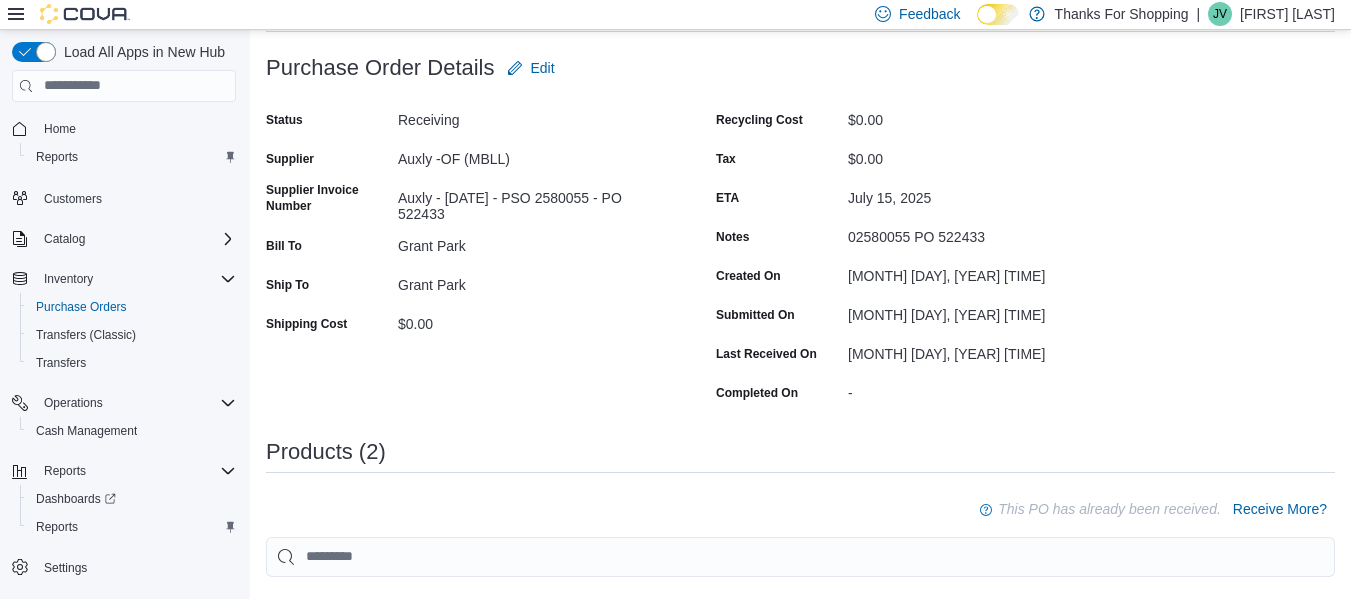 scroll, scrollTop: 0, scrollLeft: 0, axis: both 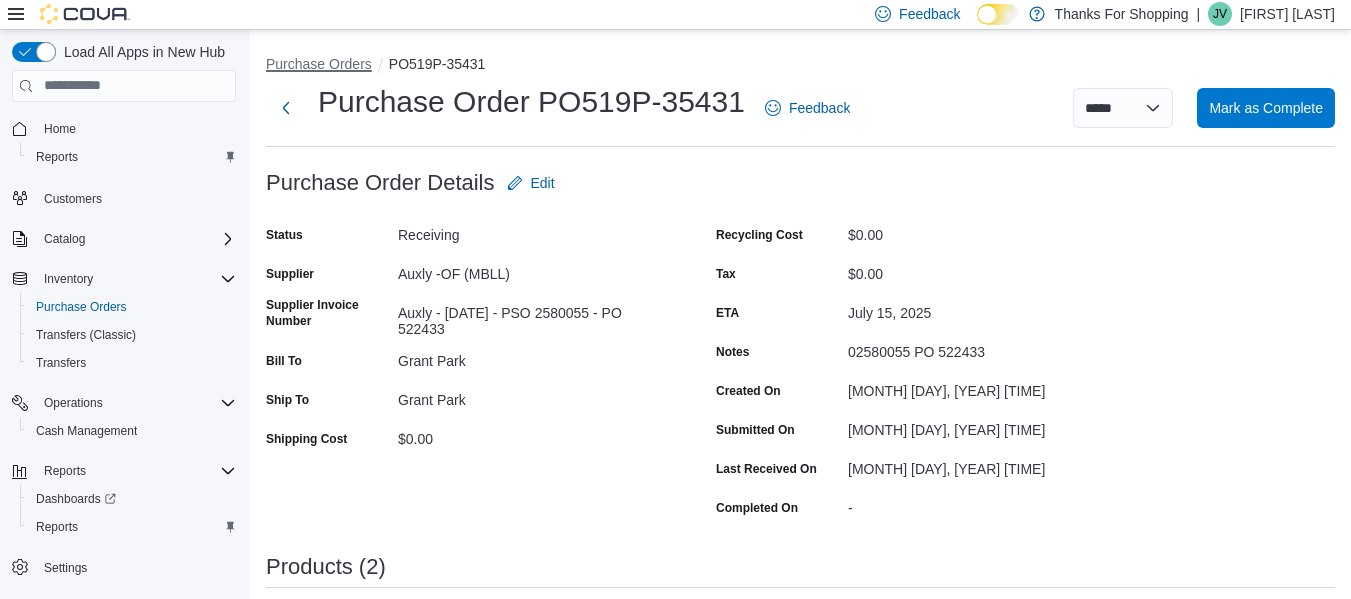 click on "Purchase Orders" at bounding box center [319, 64] 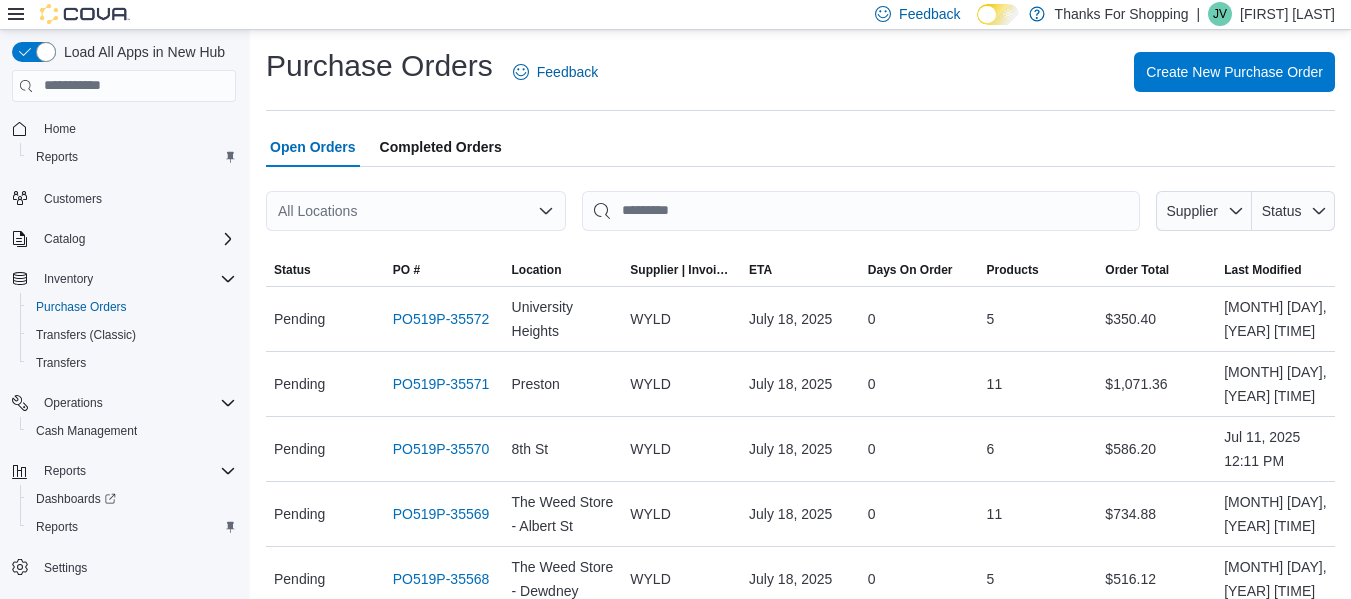 click on "All Locations" at bounding box center (416, 211) 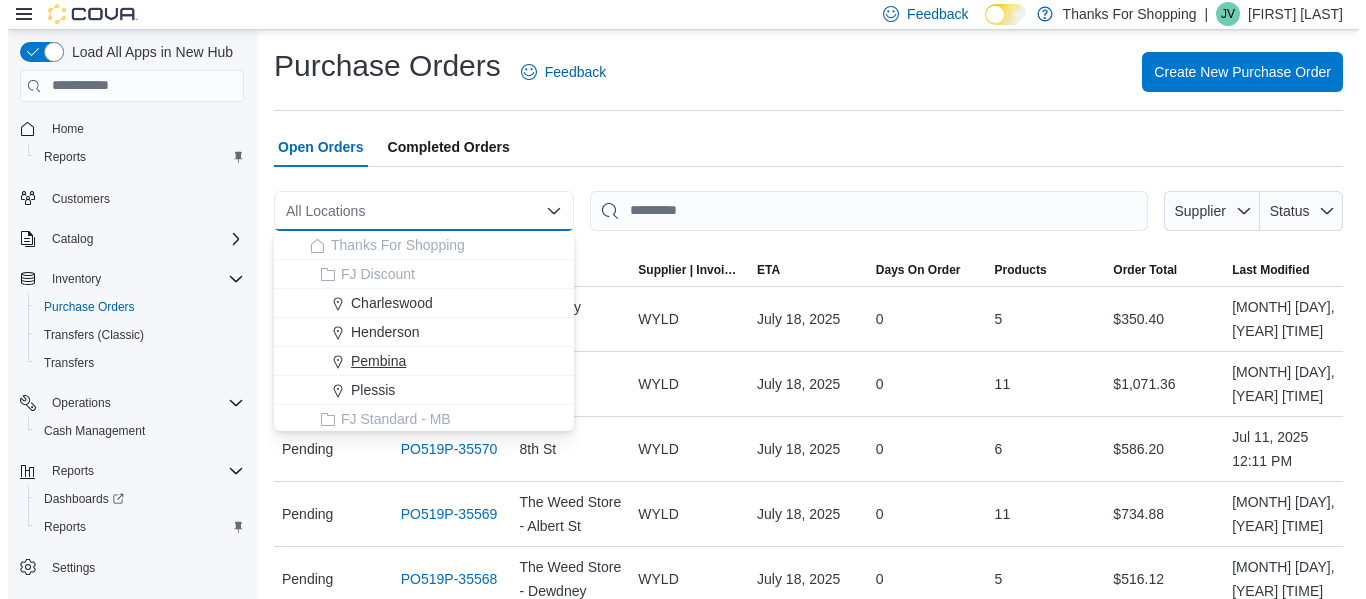 scroll, scrollTop: 100, scrollLeft: 0, axis: vertical 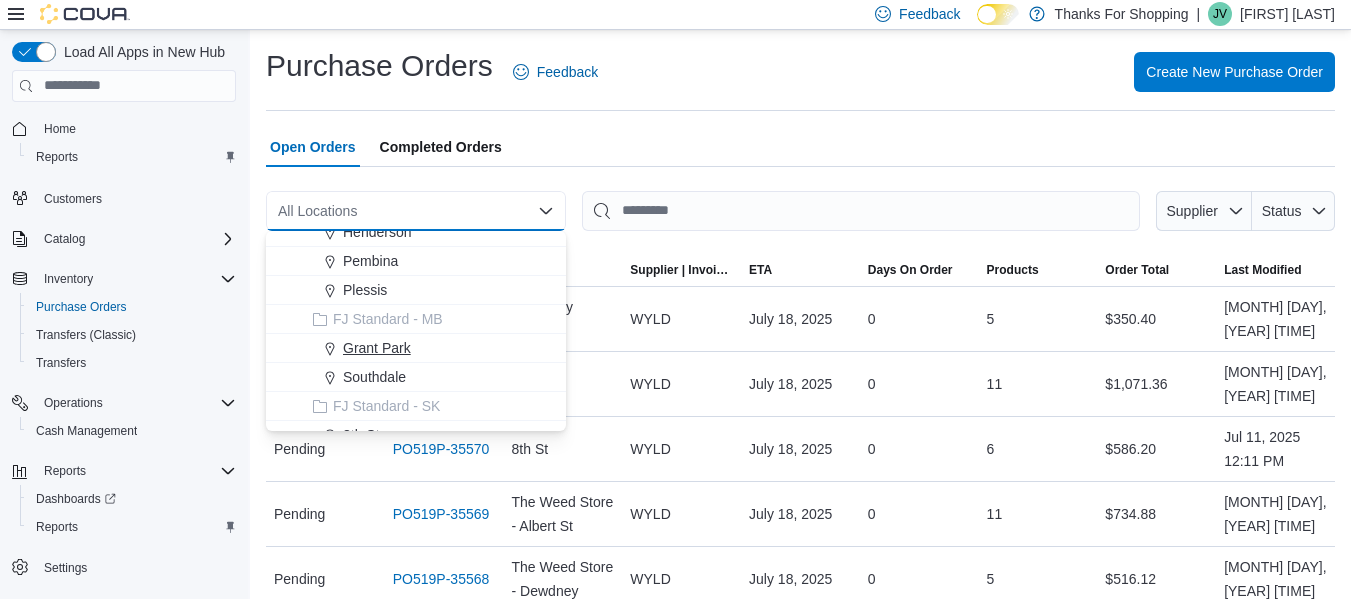 click on "Grant Park" at bounding box center (377, 348) 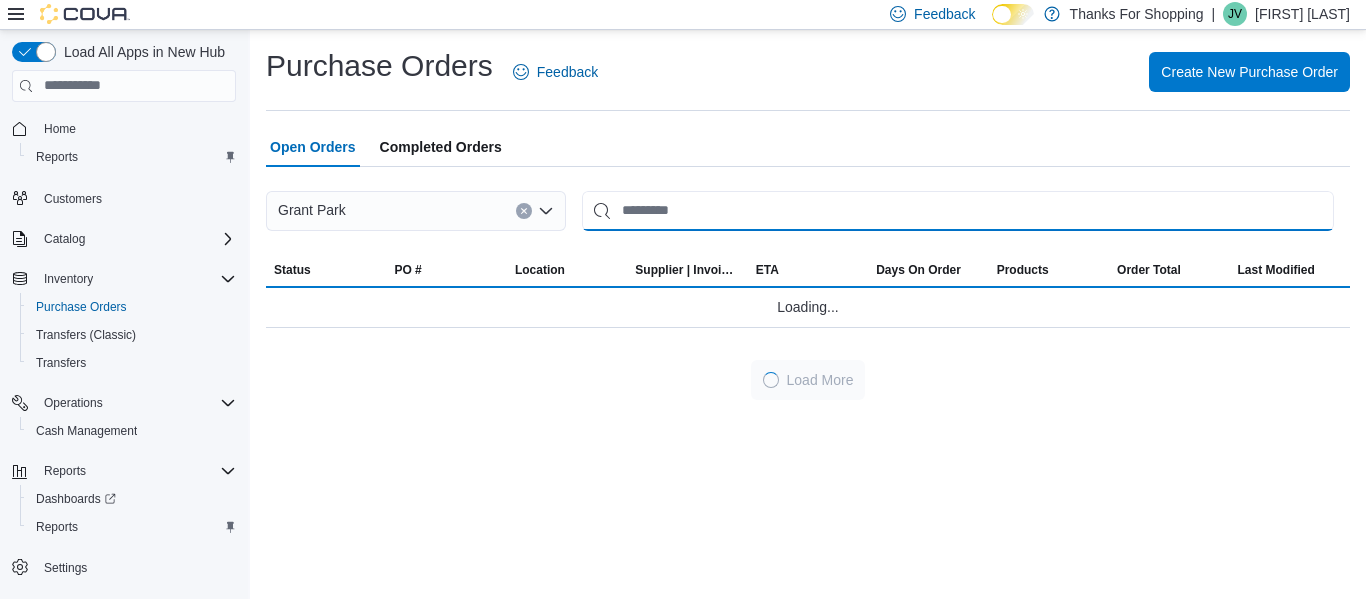 click at bounding box center (958, 211) 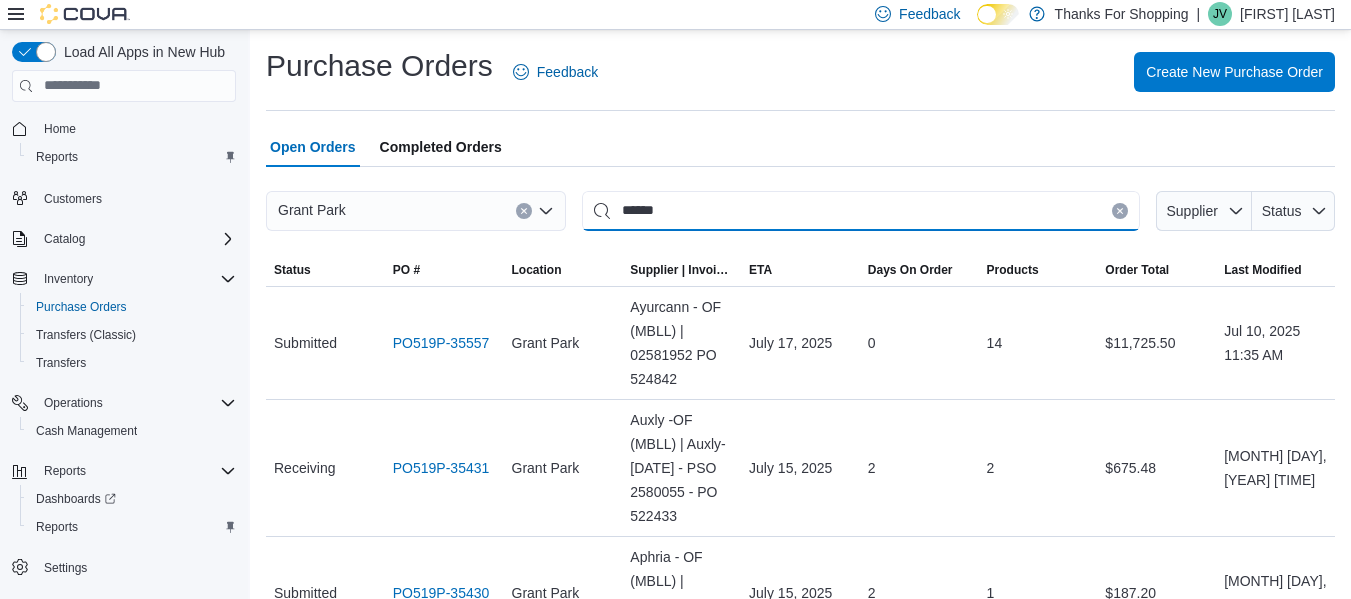 type on "******" 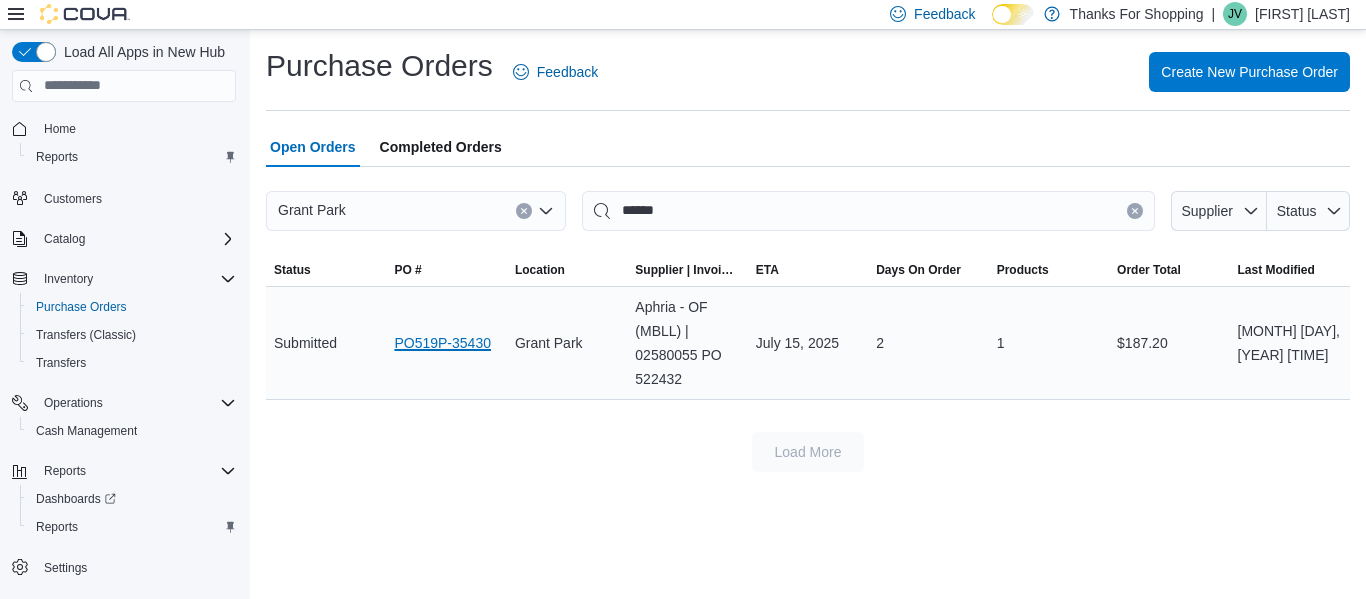 click on "PO519P-35430" at bounding box center (442, 343) 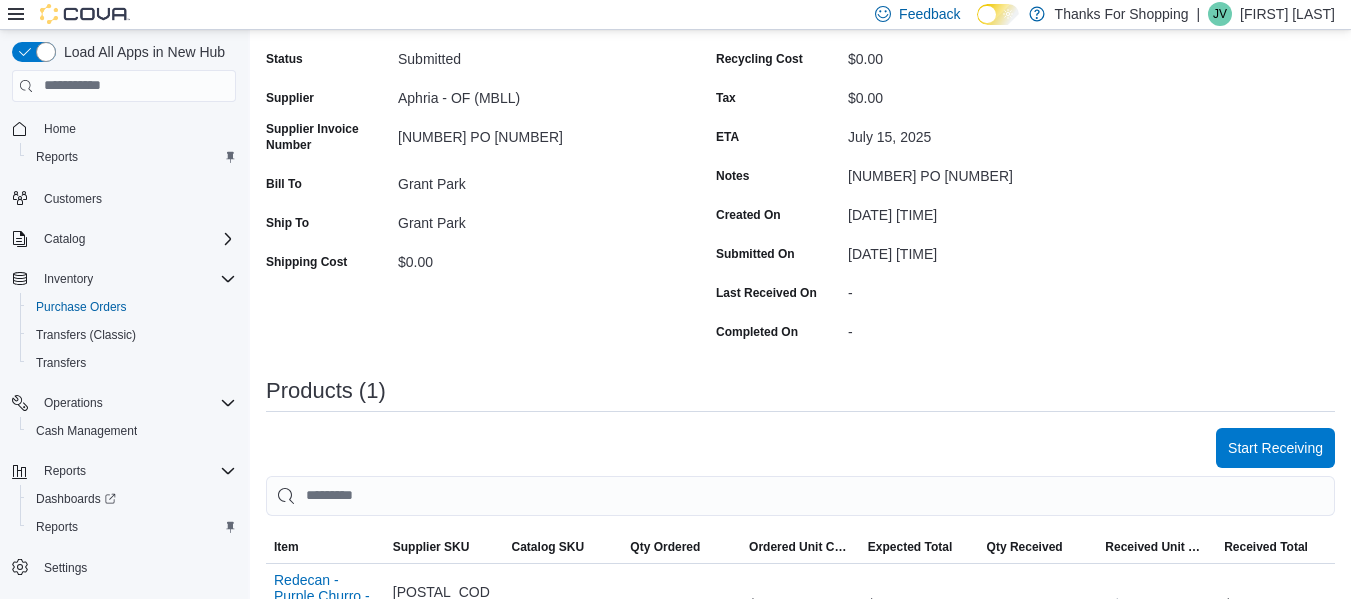 scroll, scrollTop: 100, scrollLeft: 0, axis: vertical 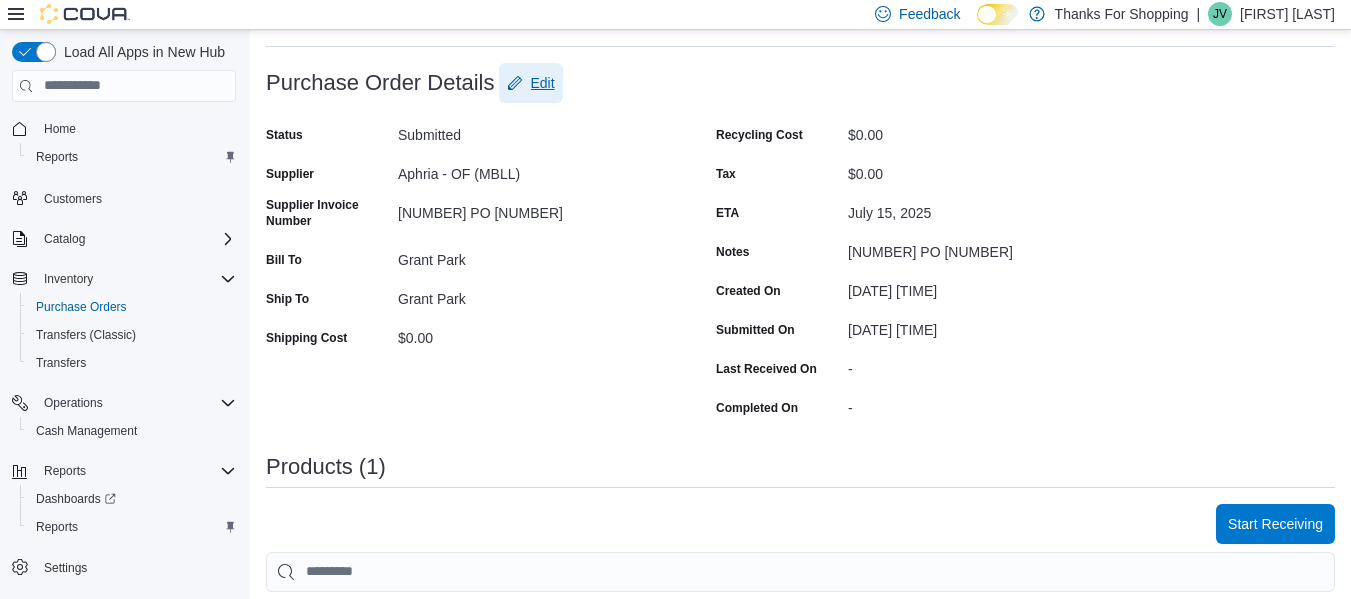 click on "Edit" at bounding box center (543, 83) 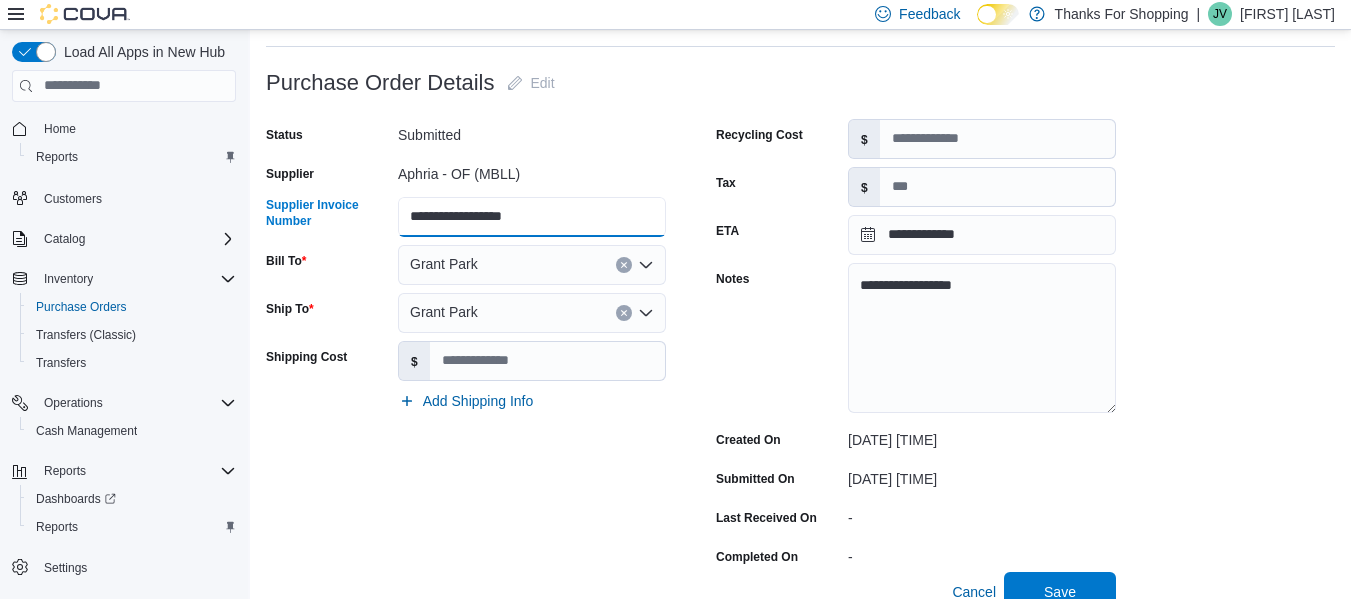 click on "**********" at bounding box center (532, 217) 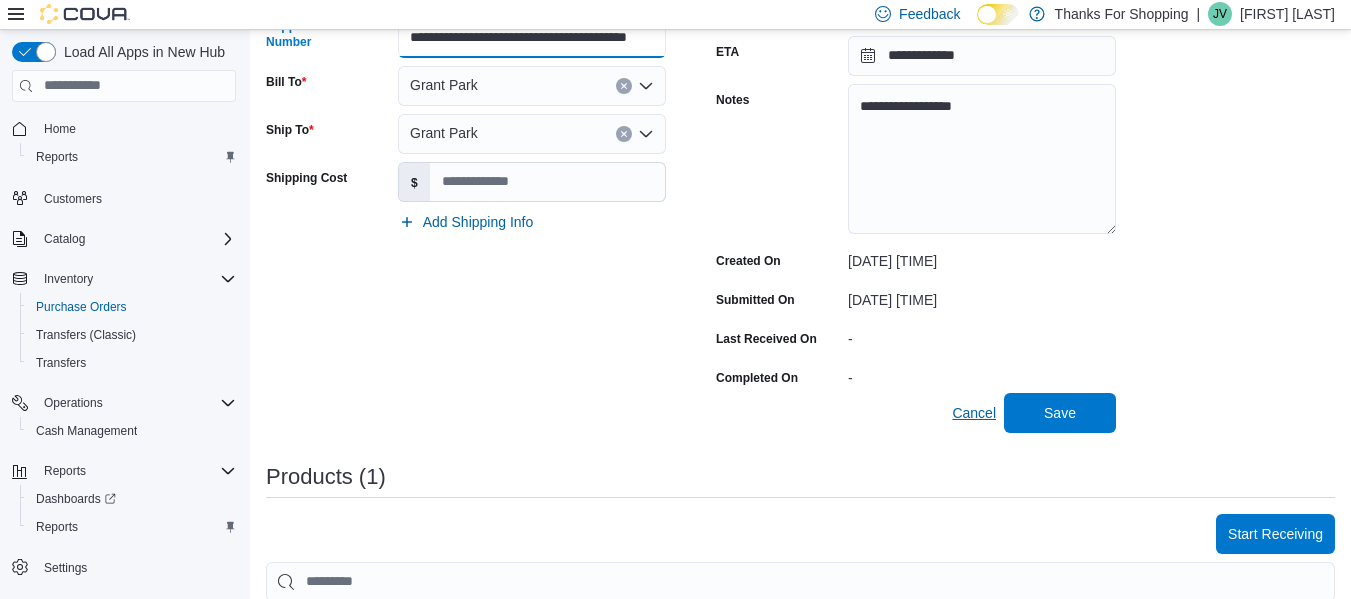 scroll, scrollTop: 300, scrollLeft: 0, axis: vertical 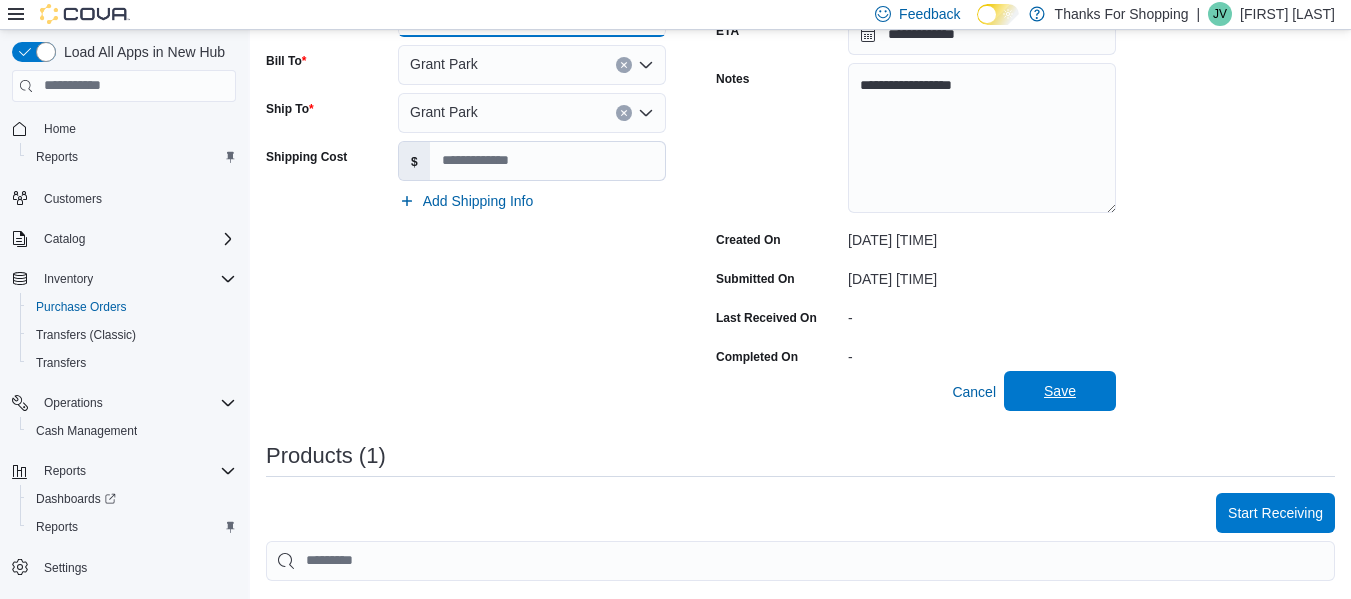 type on "**********" 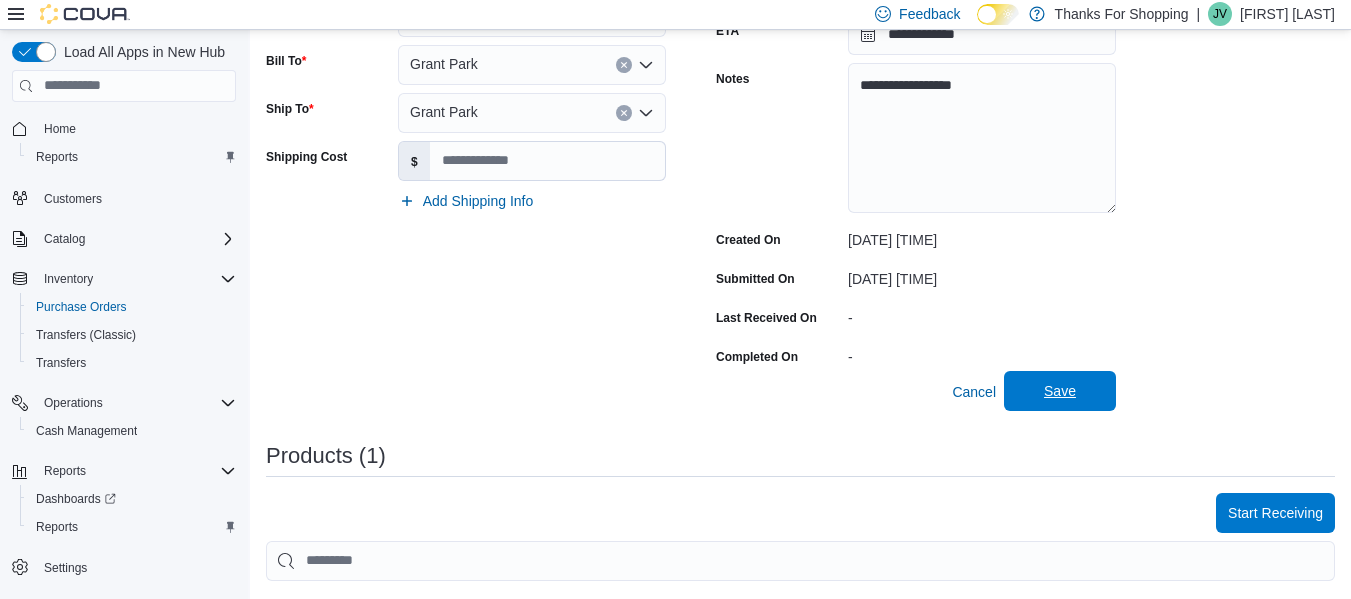 click on "Save" at bounding box center [1060, 391] 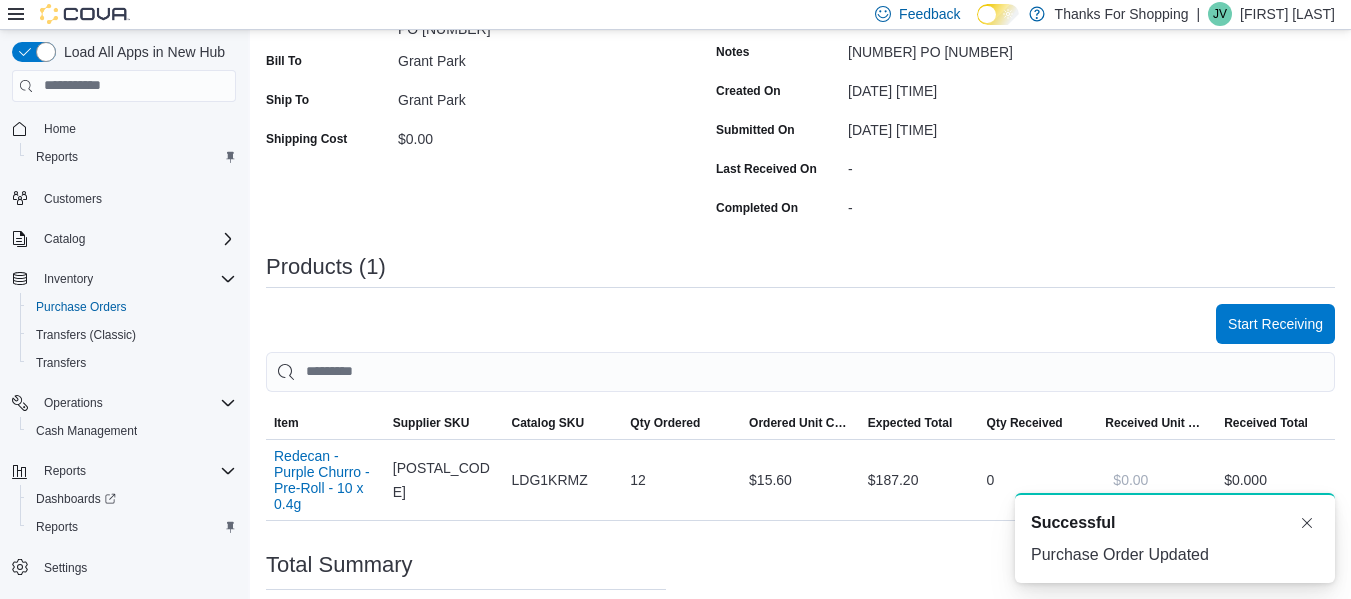 scroll, scrollTop: 0, scrollLeft: 0, axis: both 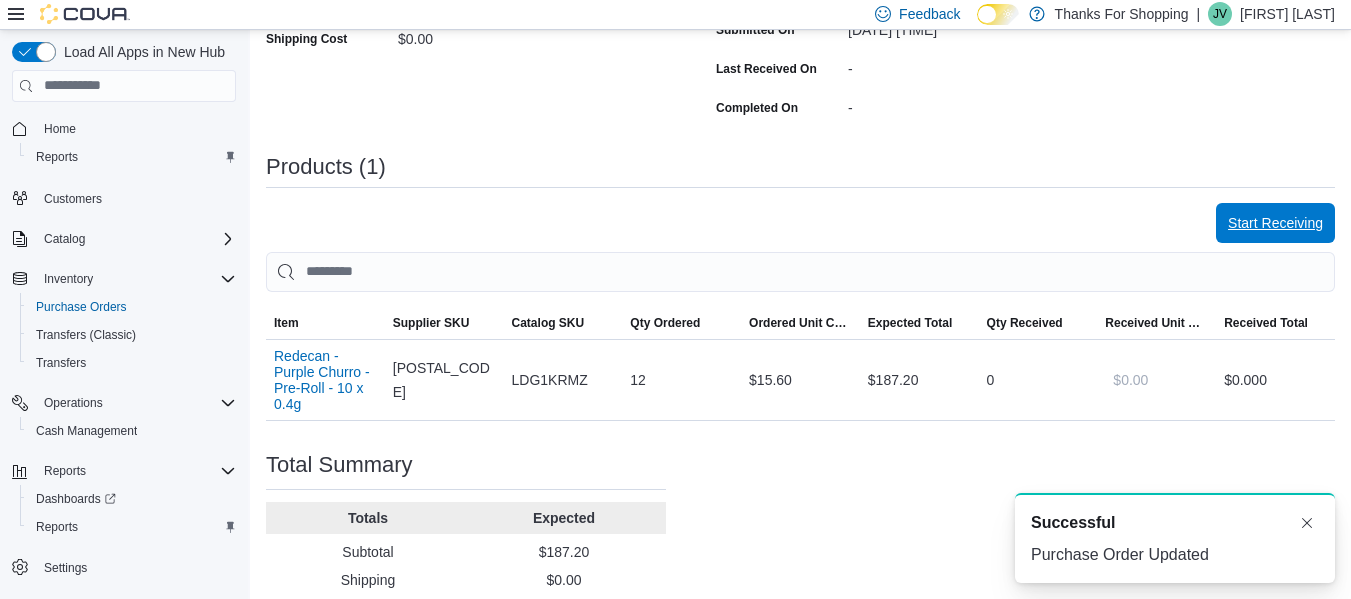 click on "Start Receiving" at bounding box center (1275, 223) 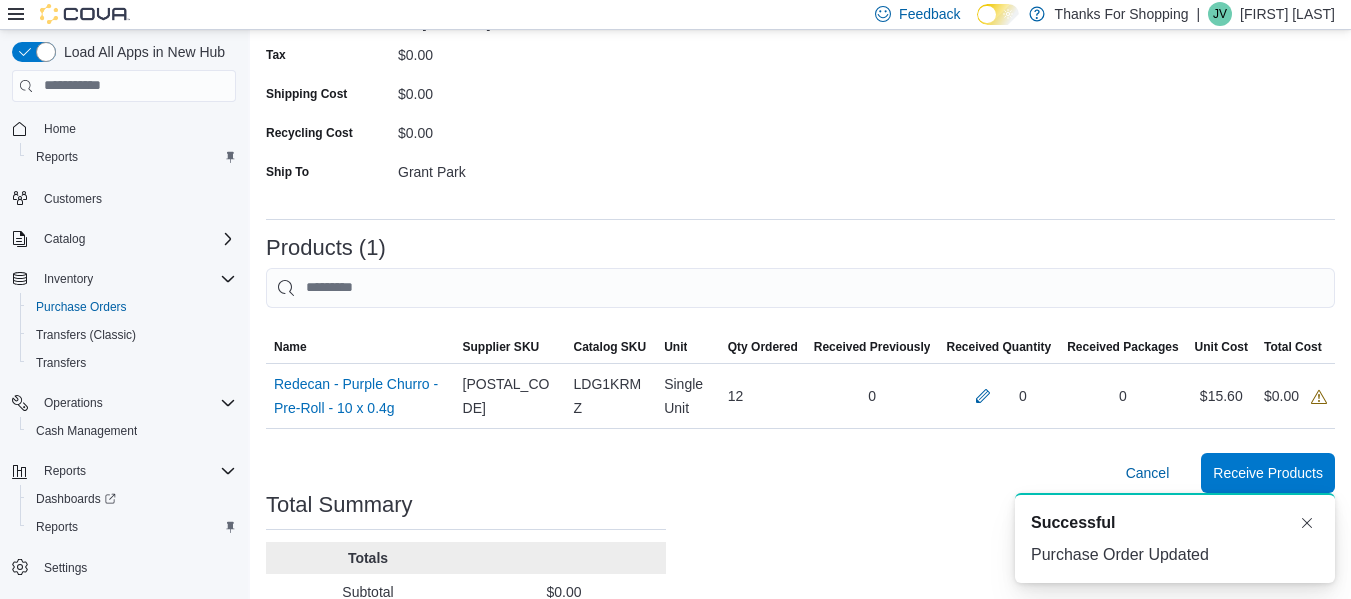 scroll, scrollTop: 300, scrollLeft: 0, axis: vertical 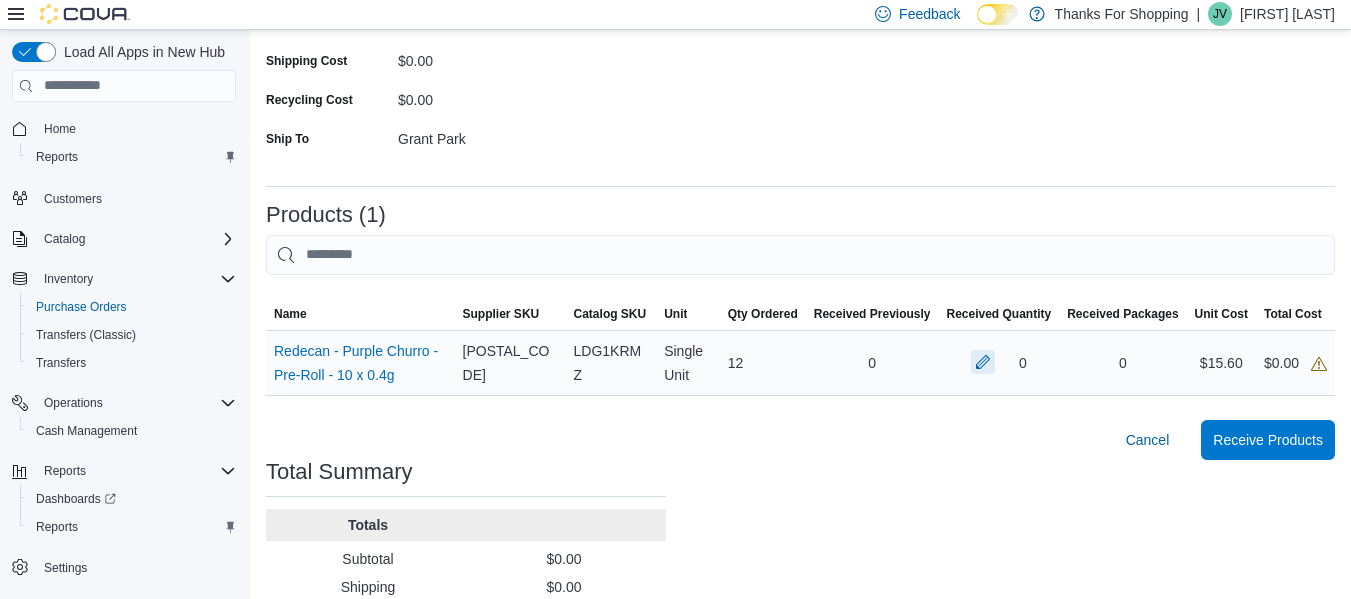 click at bounding box center (983, 362) 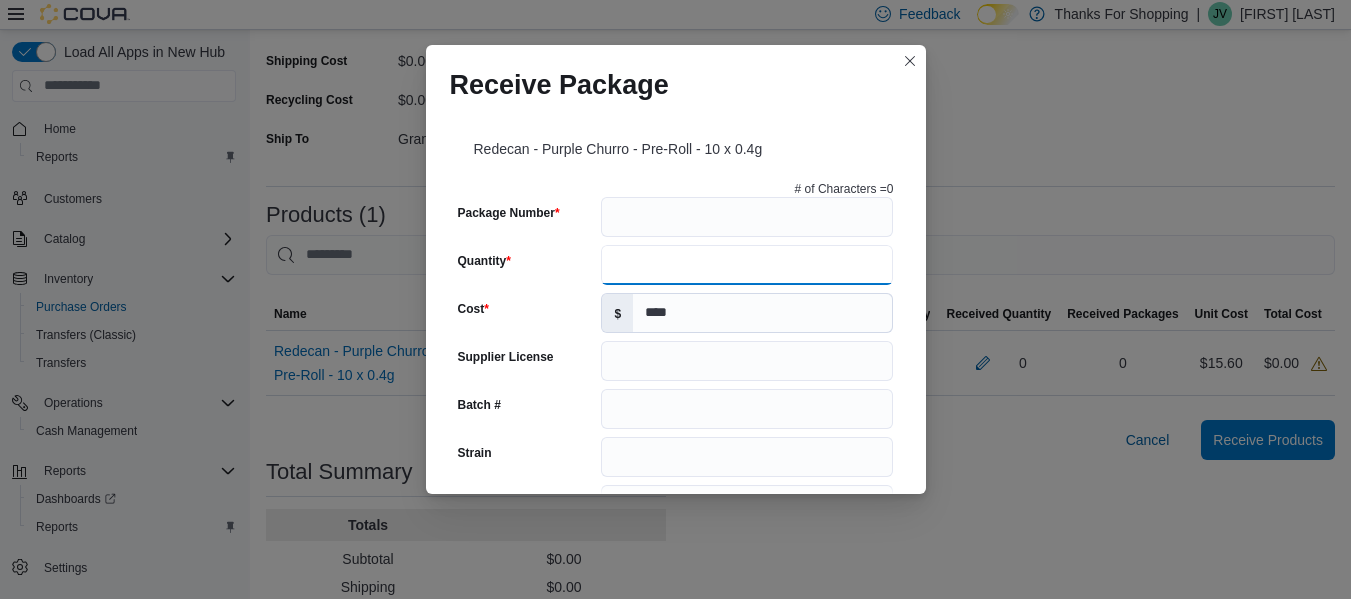 click on "Quantity" at bounding box center [747, 265] 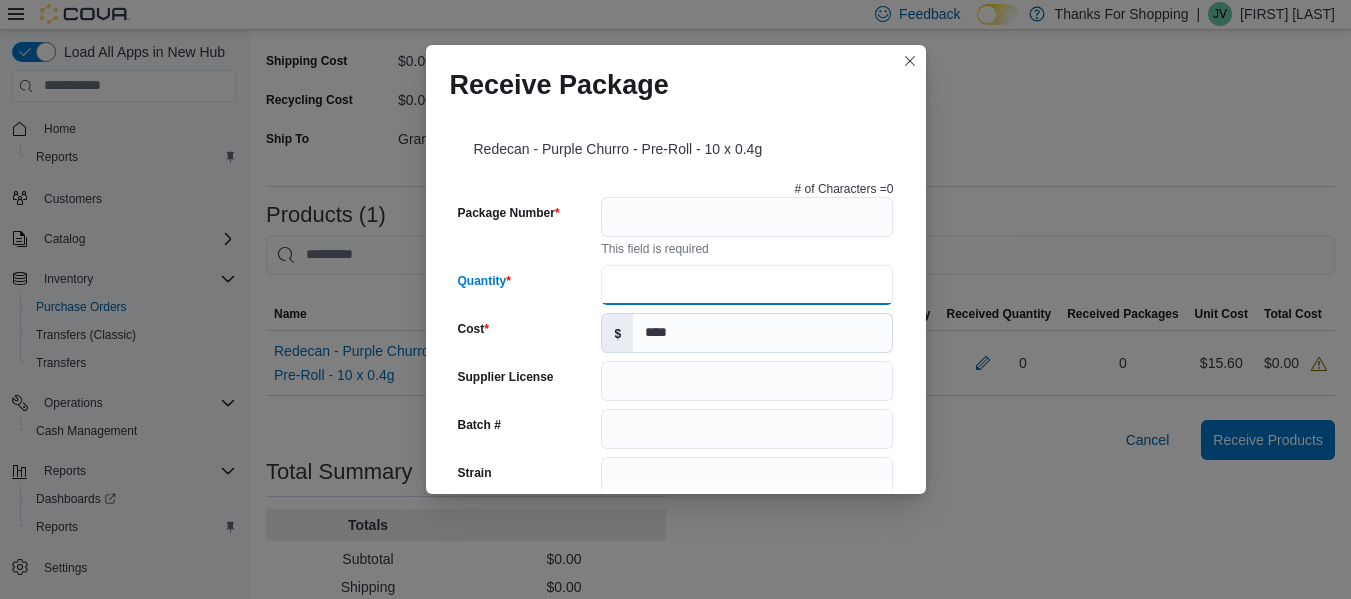 type on "**" 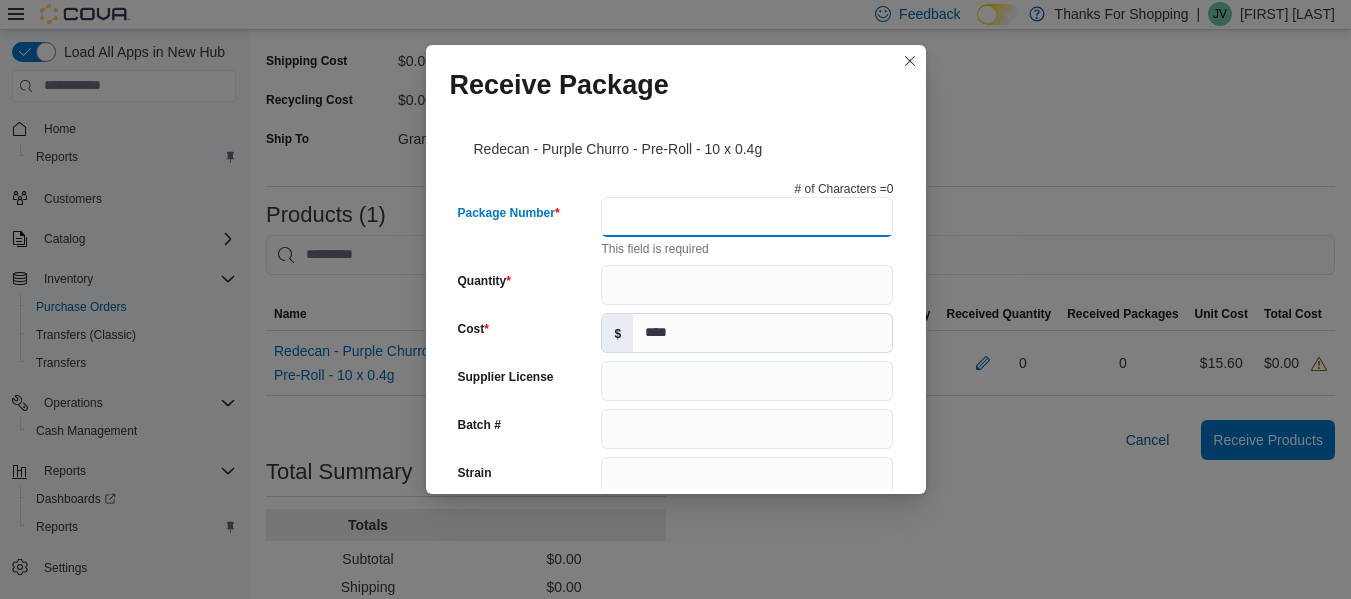 click on "Package Number" at bounding box center (747, 217) 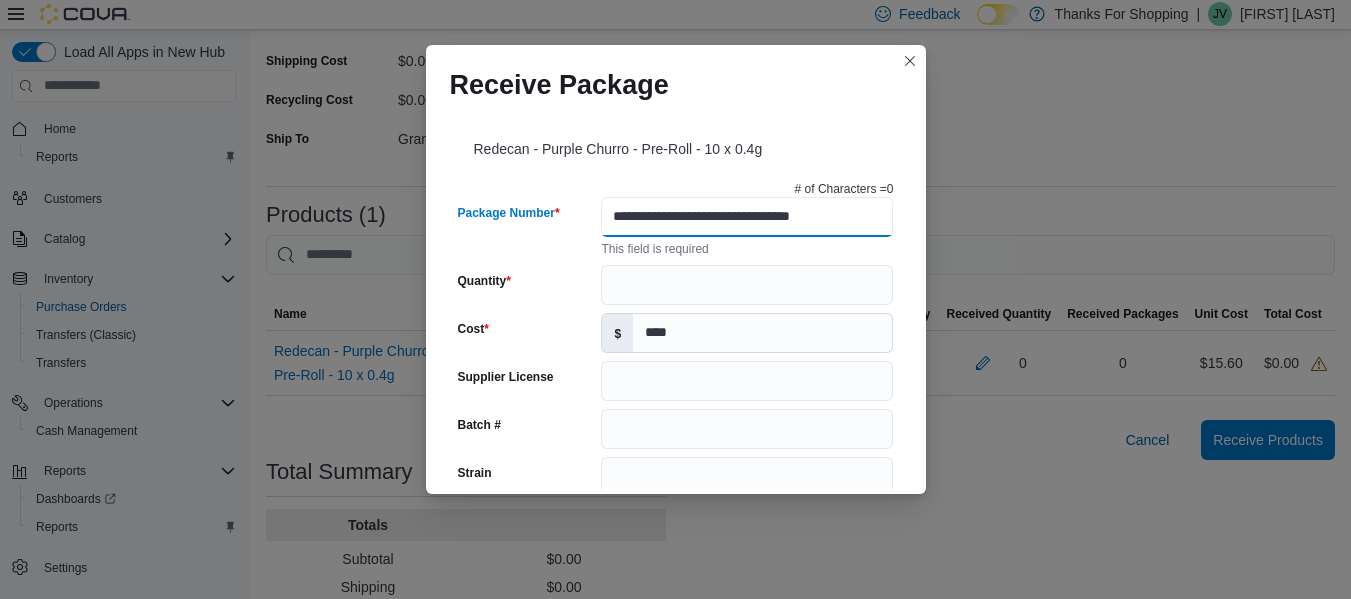 type on "**********" 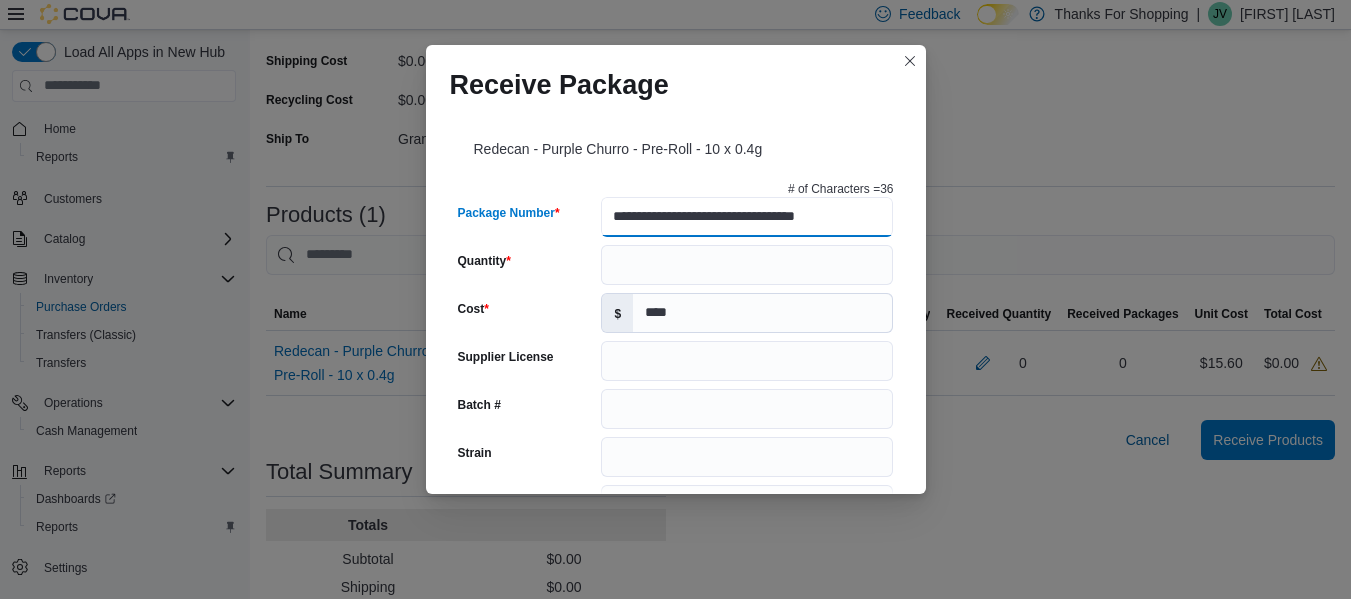 type on "**********" 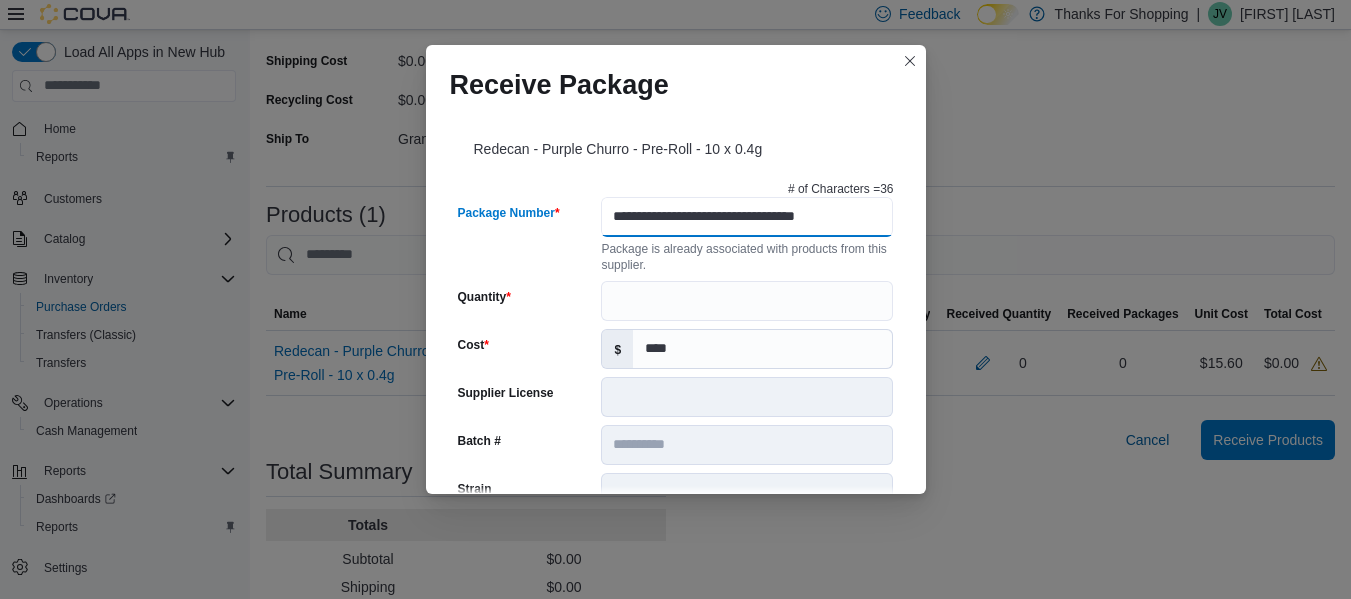 scroll, scrollTop: 0, scrollLeft: 11, axis: horizontal 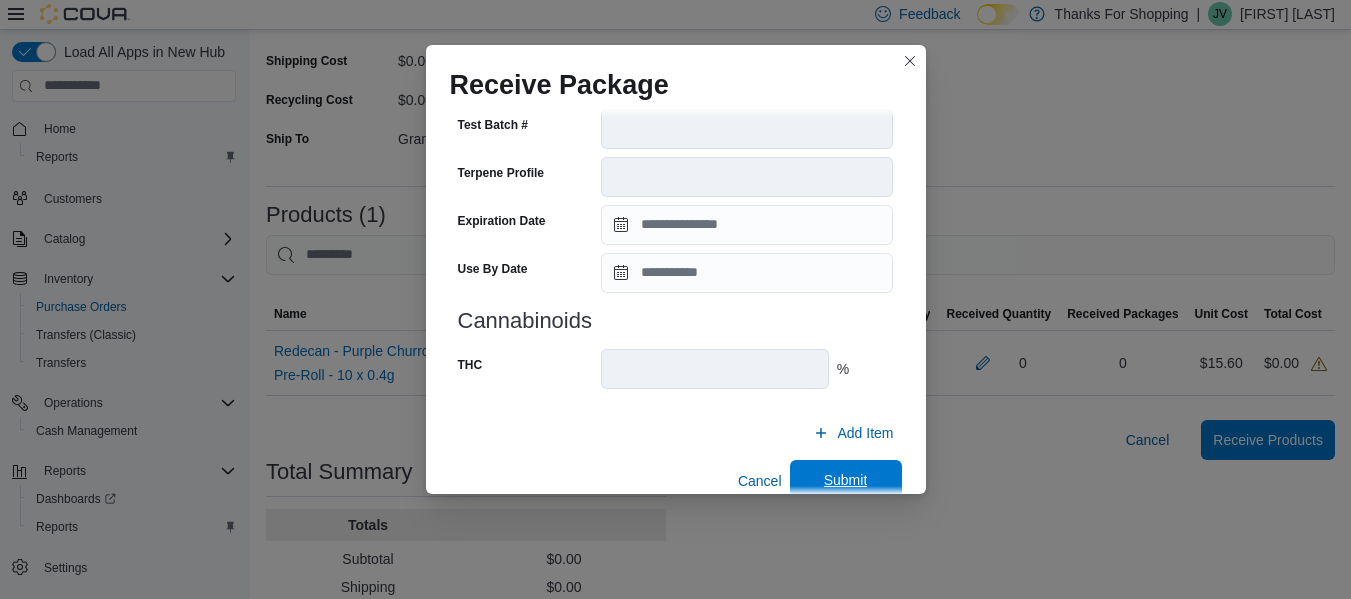 type on "**********" 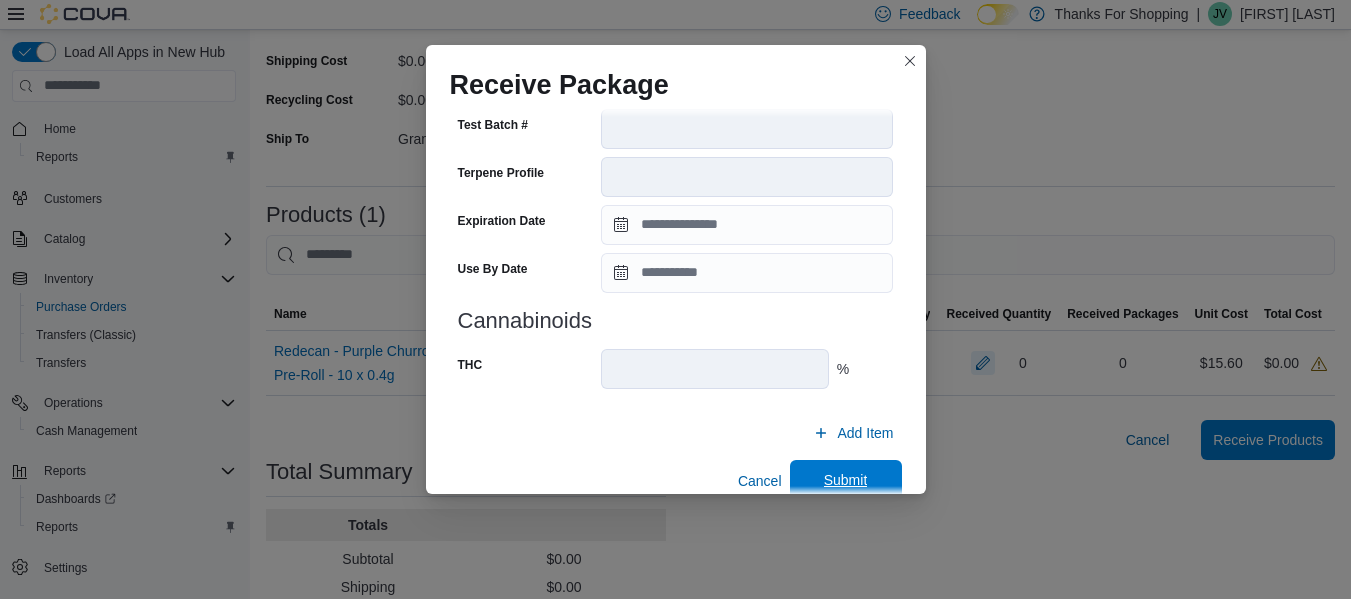 scroll, scrollTop: 0, scrollLeft: 0, axis: both 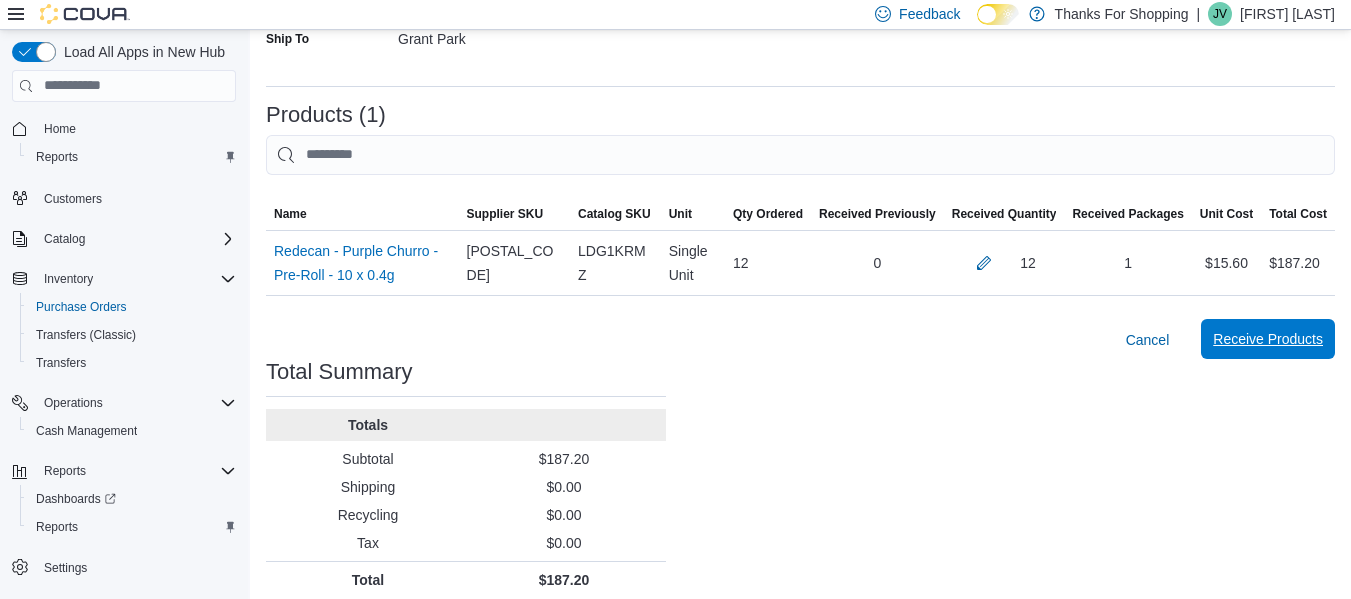 click on "Receive Products" at bounding box center (1268, 339) 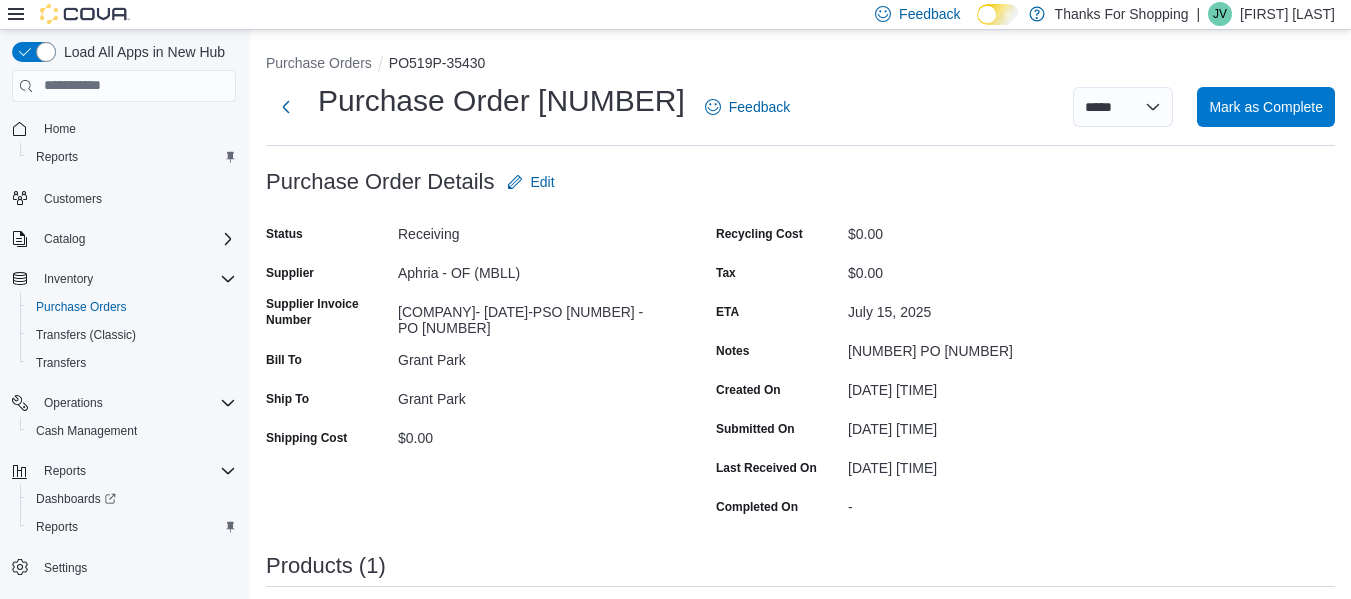 scroll, scrollTop: 0, scrollLeft: 0, axis: both 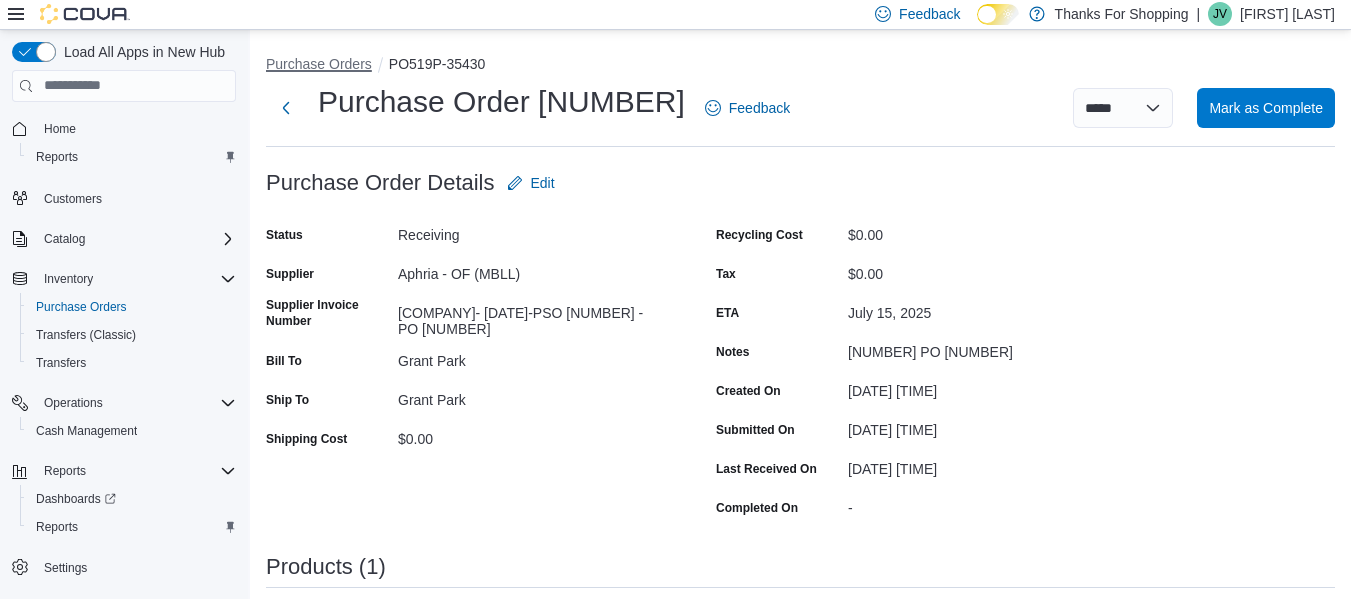 click on "Purchase Orders" at bounding box center [319, 64] 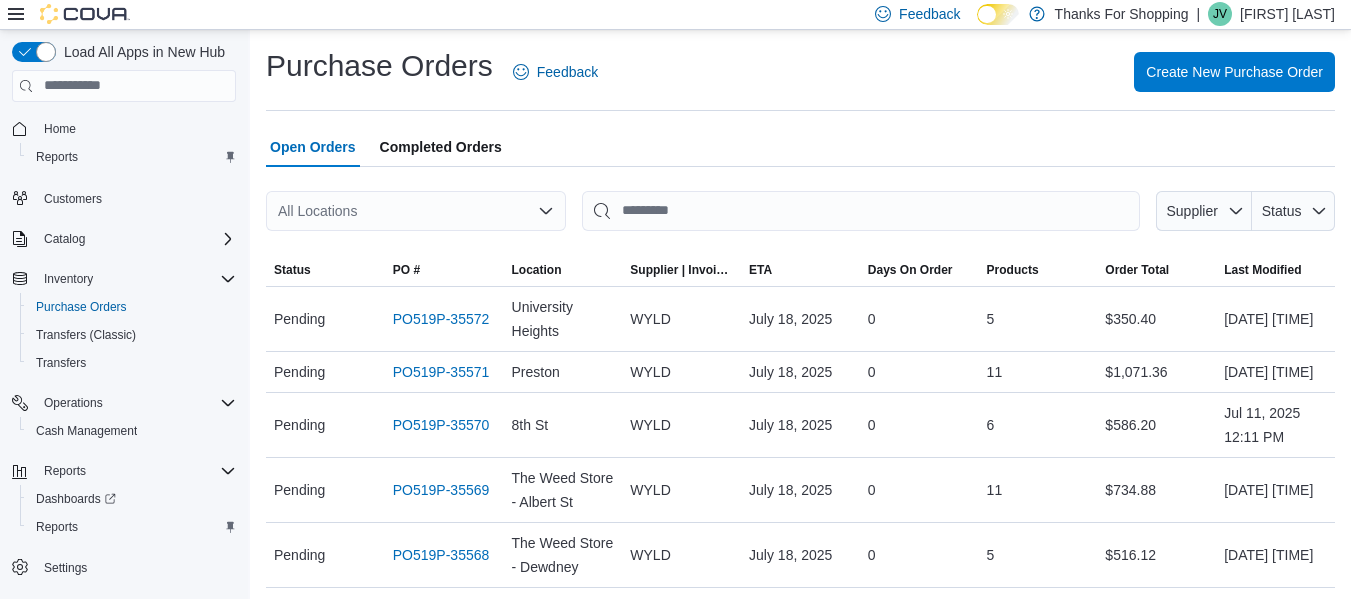 click on "All Locations" at bounding box center [416, 211] 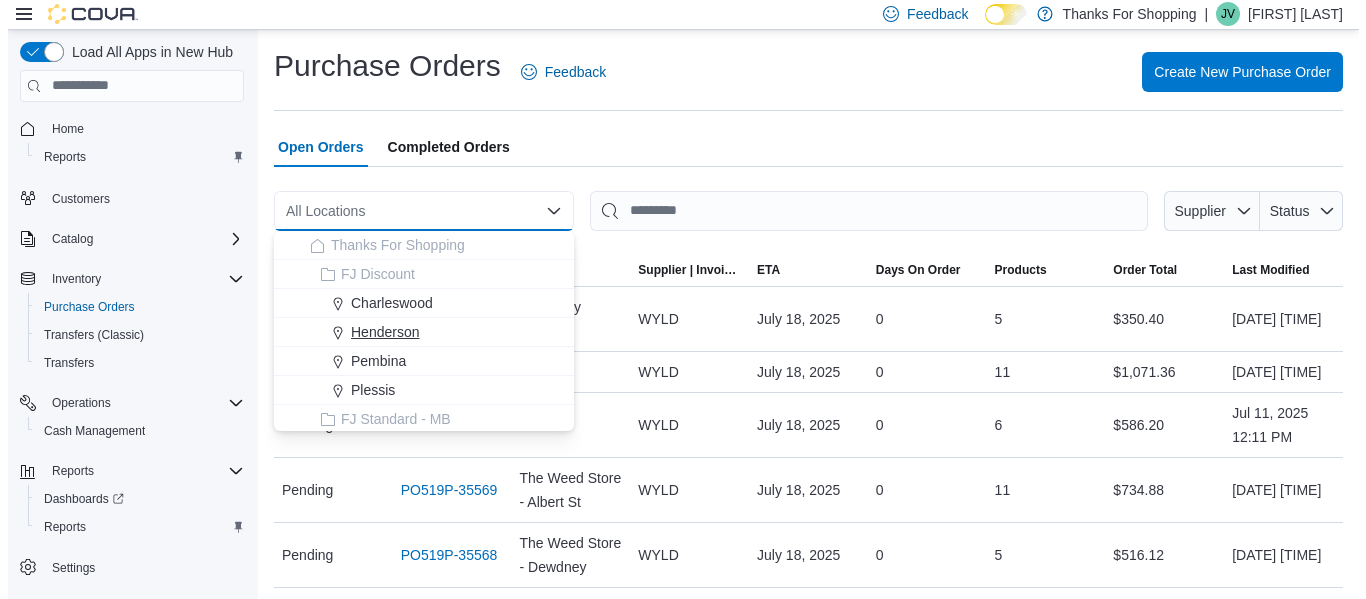 scroll, scrollTop: 100, scrollLeft: 0, axis: vertical 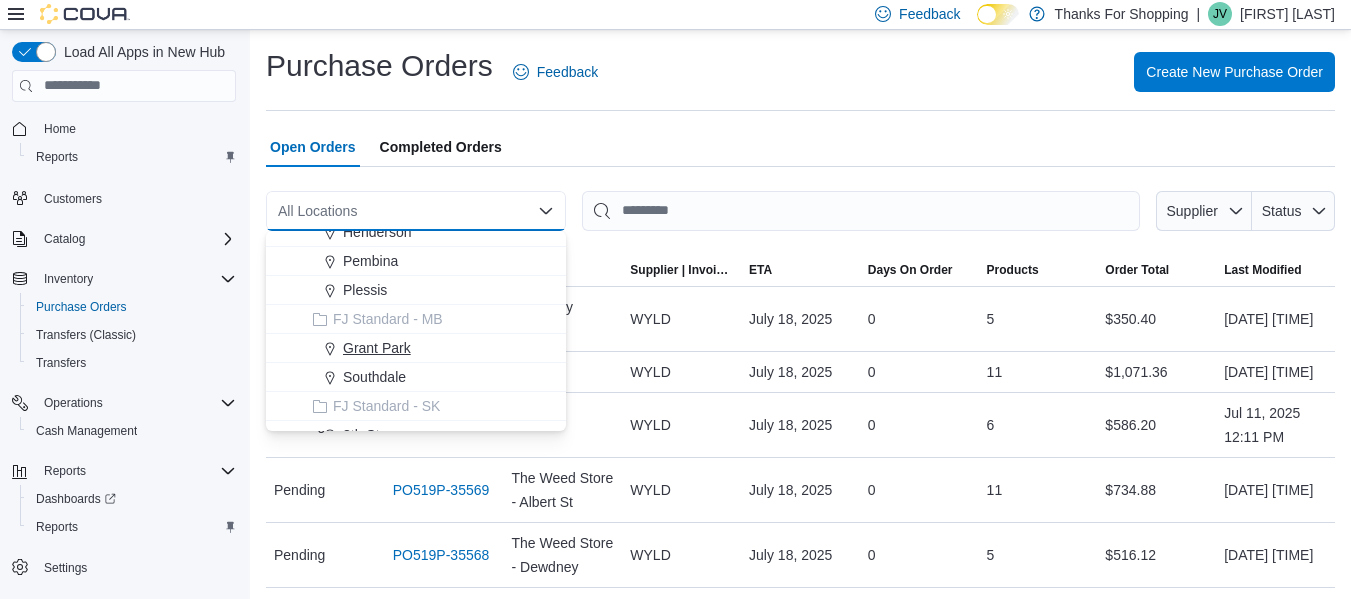 click on "Grant Park" at bounding box center (377, 348) 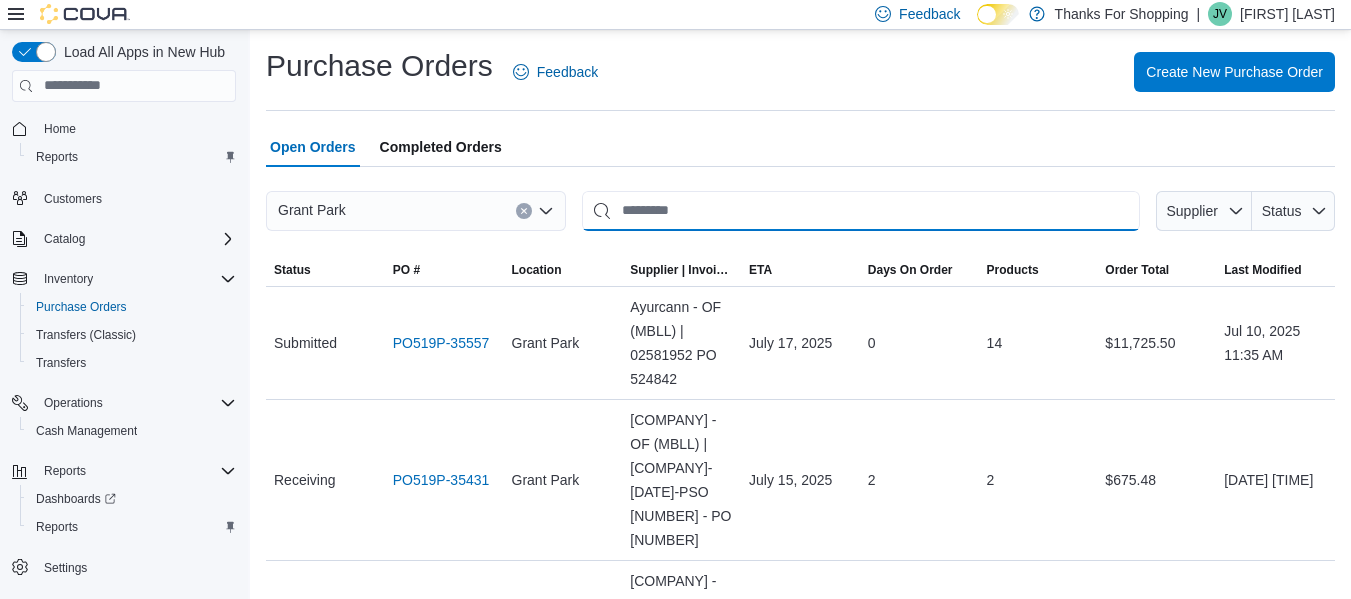 click at bounding box center (861, 211) 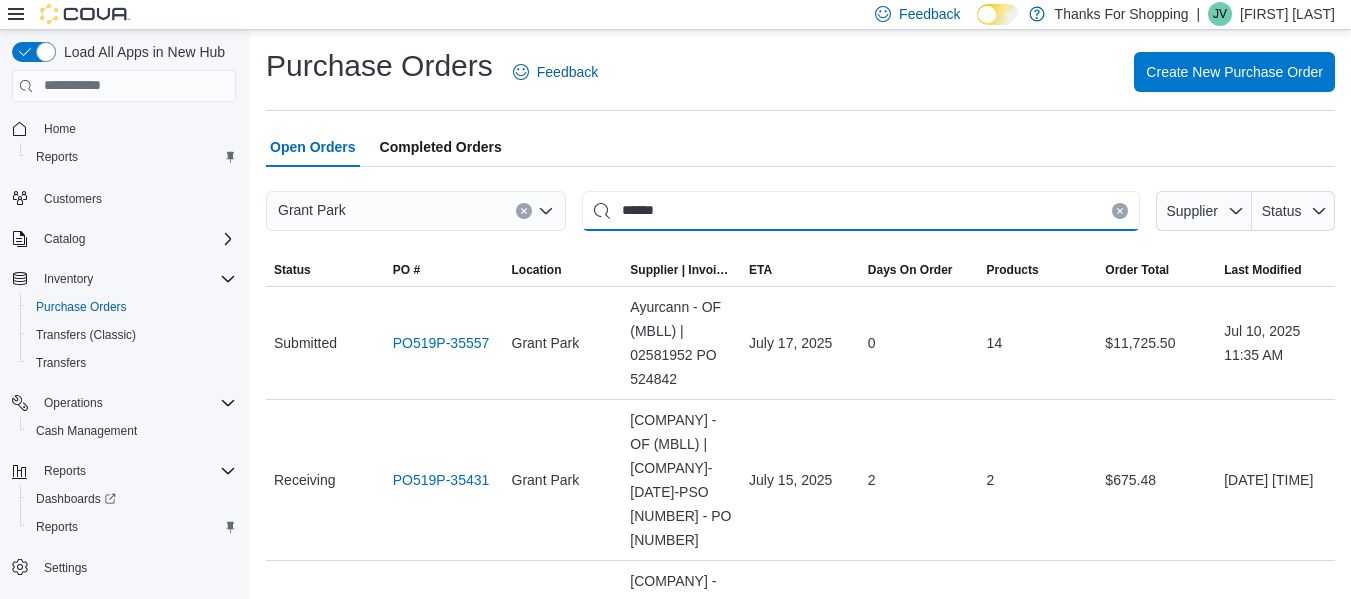 type on "******" 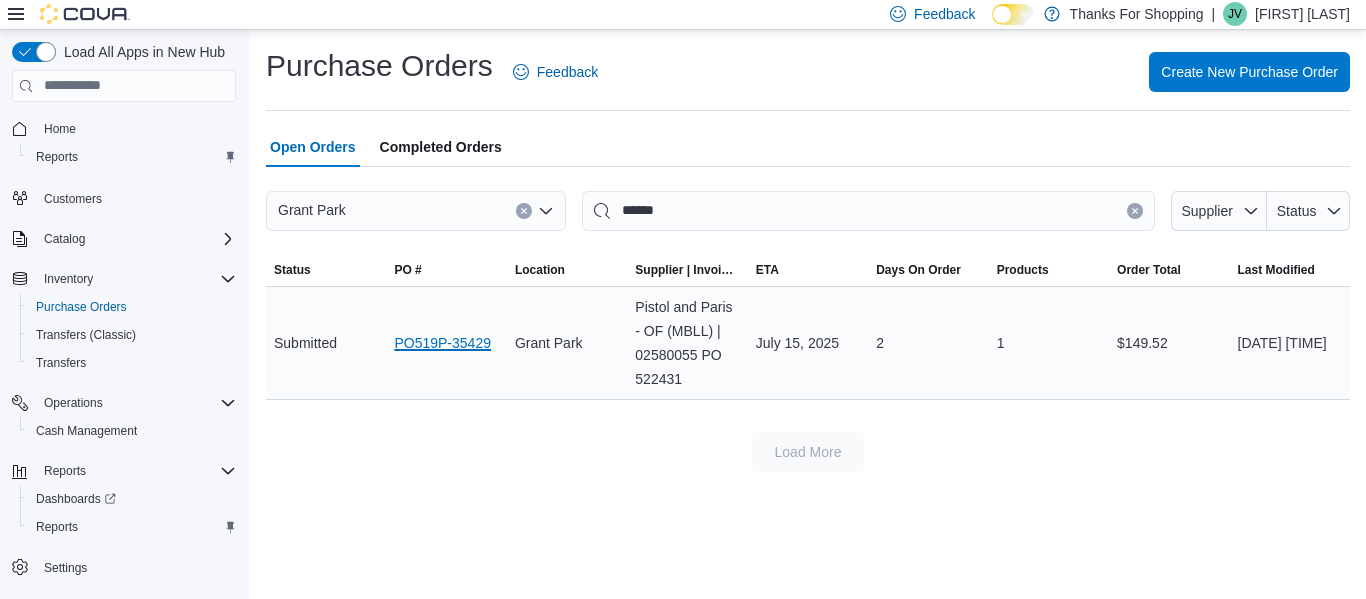 click on "PO519P-35429" at bounding box center (442, 343) 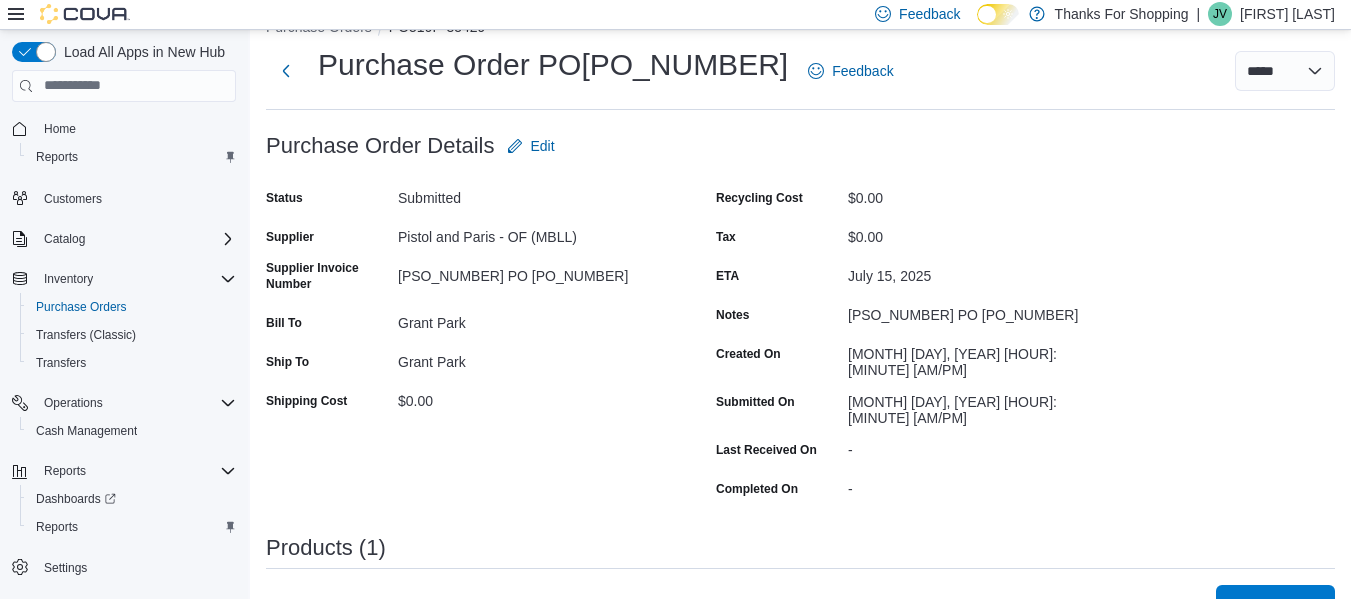 scroll, scrollTop: 0, scrollLeft: 0, axis: both 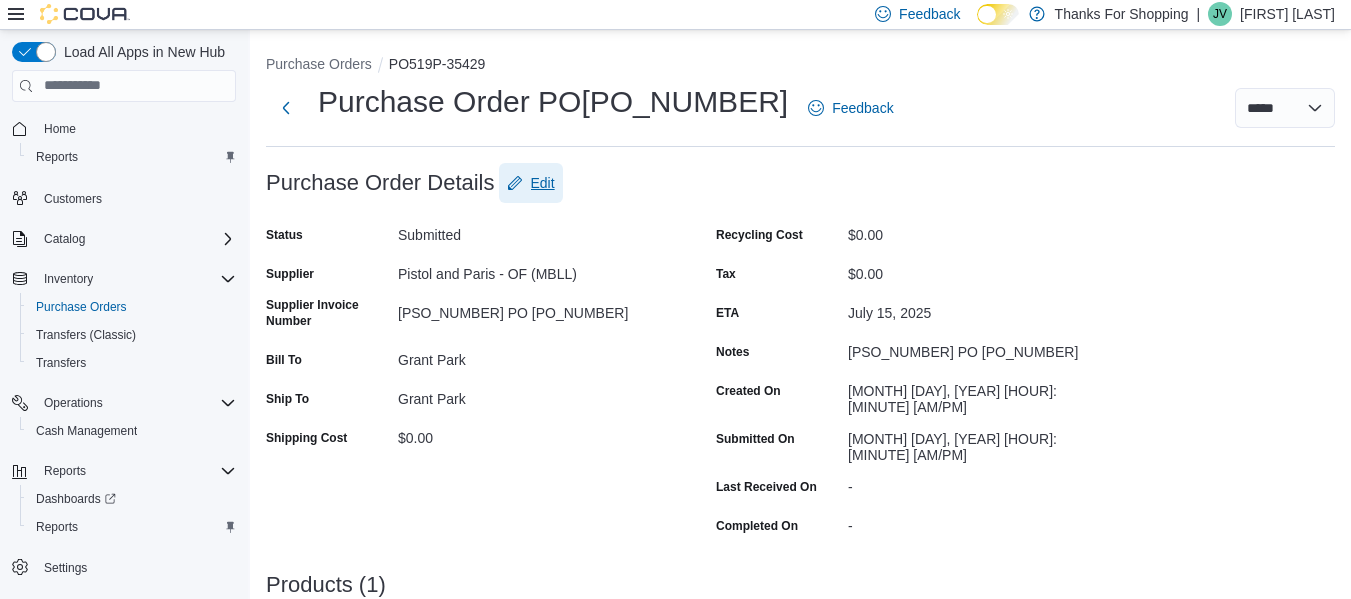click on "Edit" at bounding box center [543, 183] 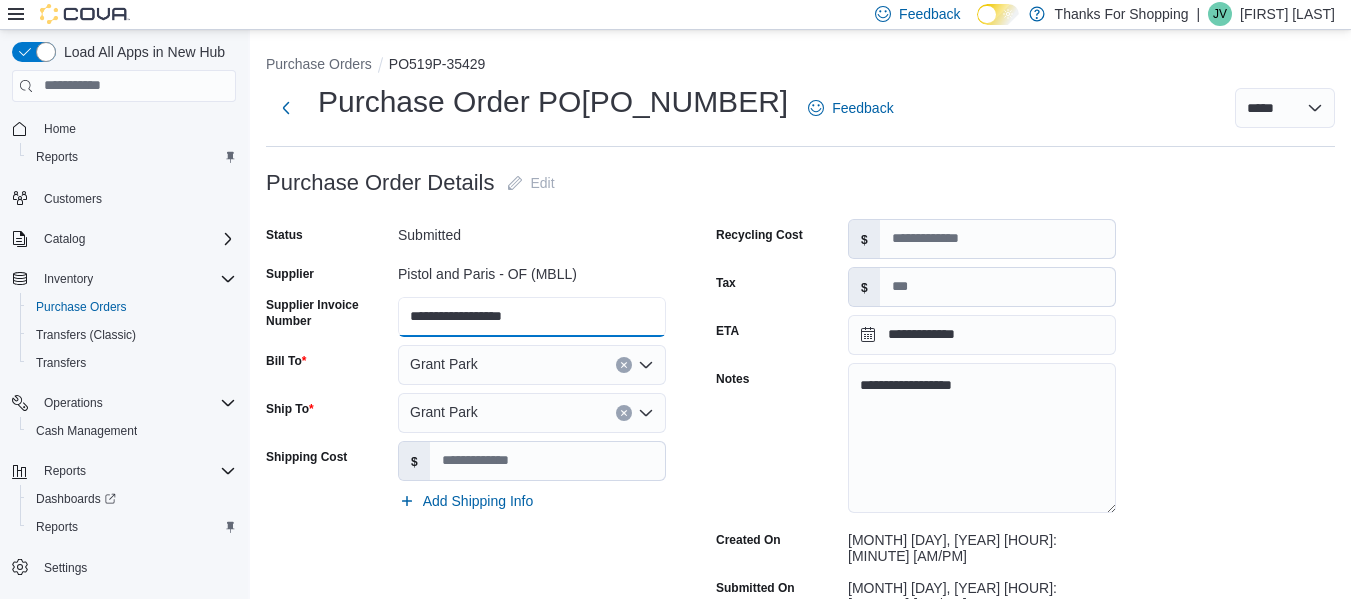 click on "**********" at bounding box center (532, 317) 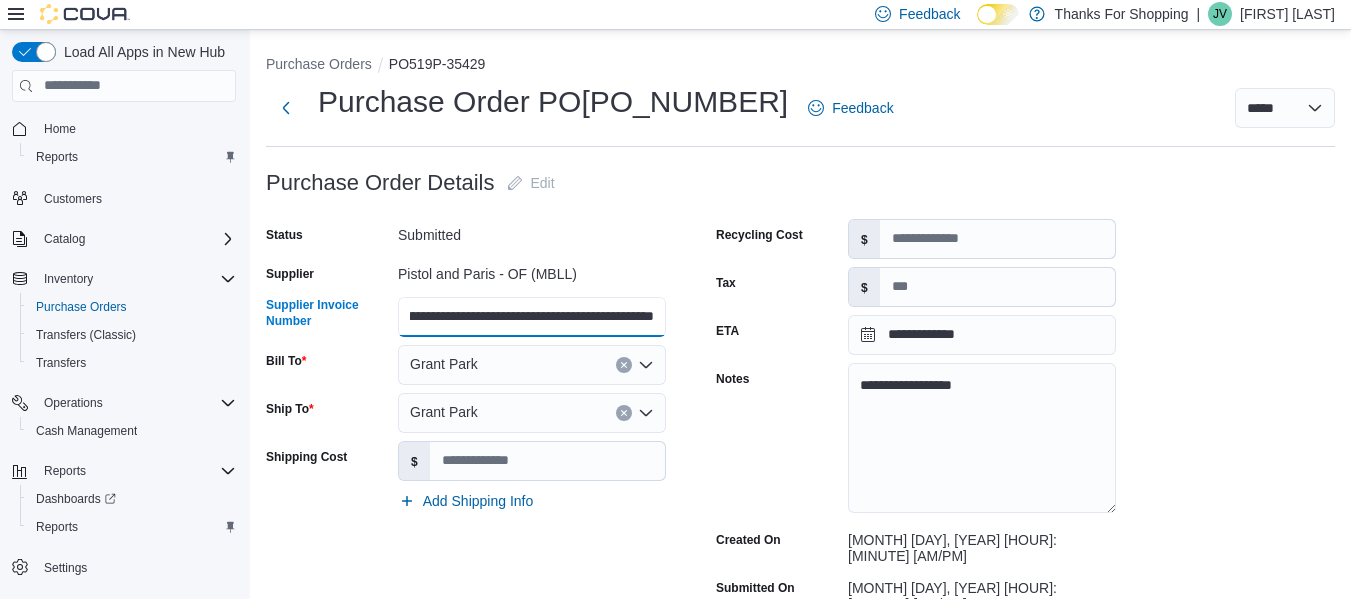 scroll, scrollTop: 0, scrollLeft: 106, axis: horizontal 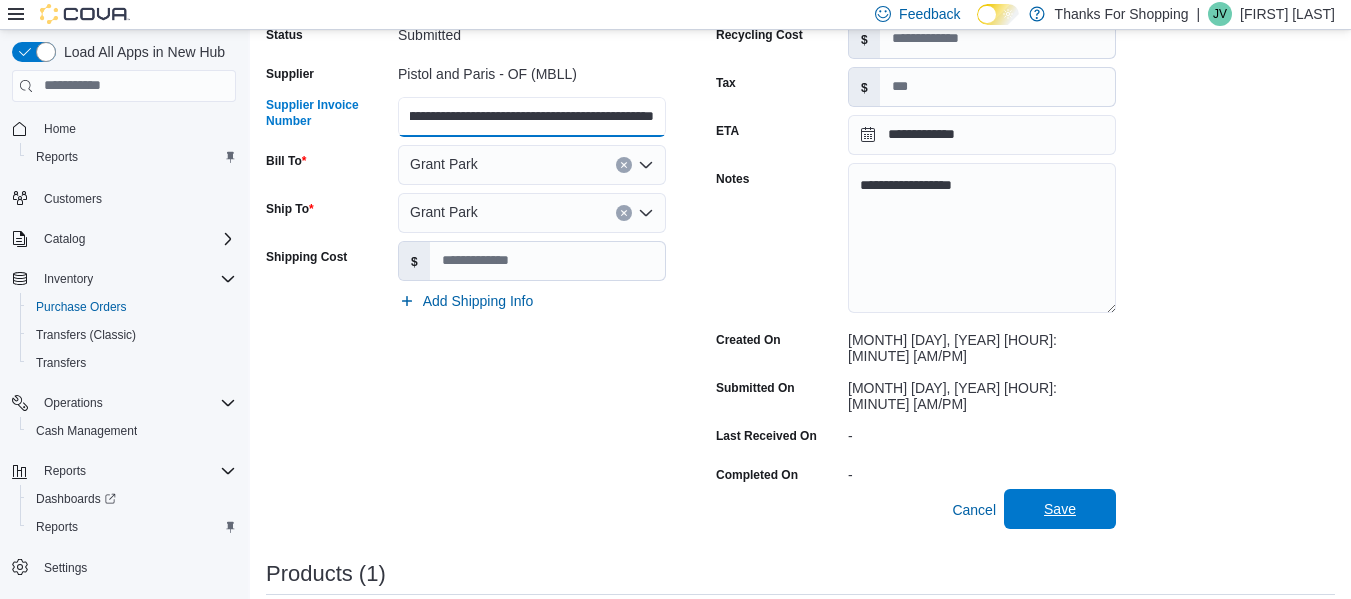 type on "**********" 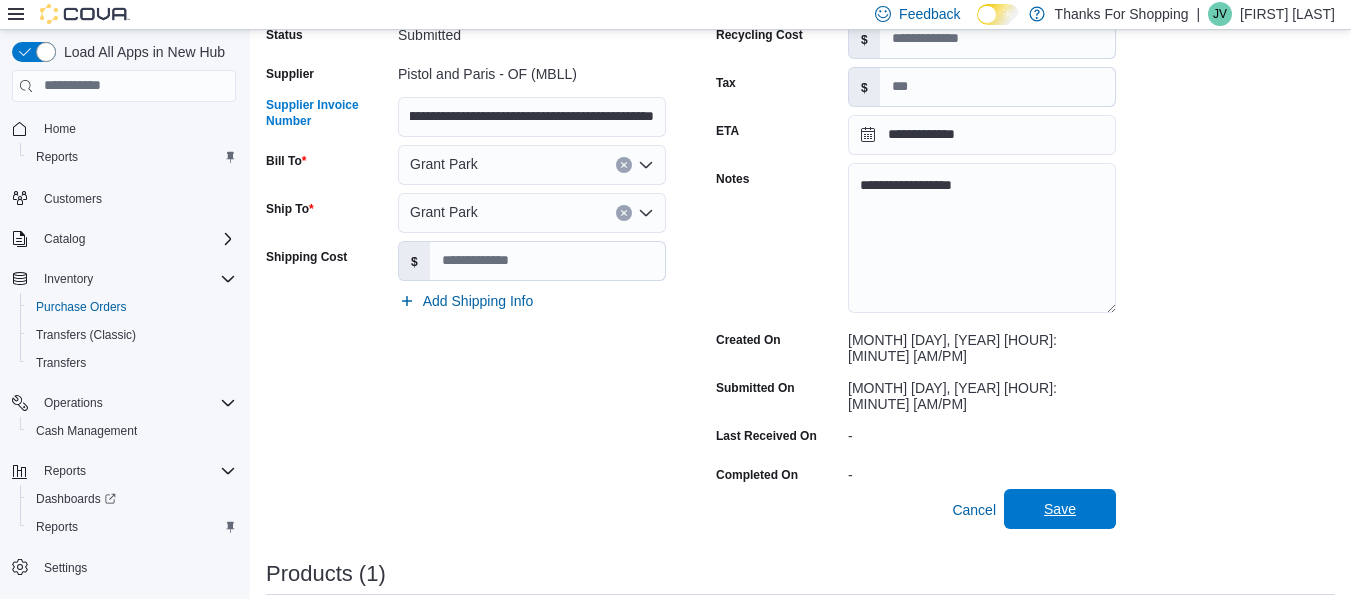 scroll, scrollTop: 0, scrollLeft: 0, axis: both 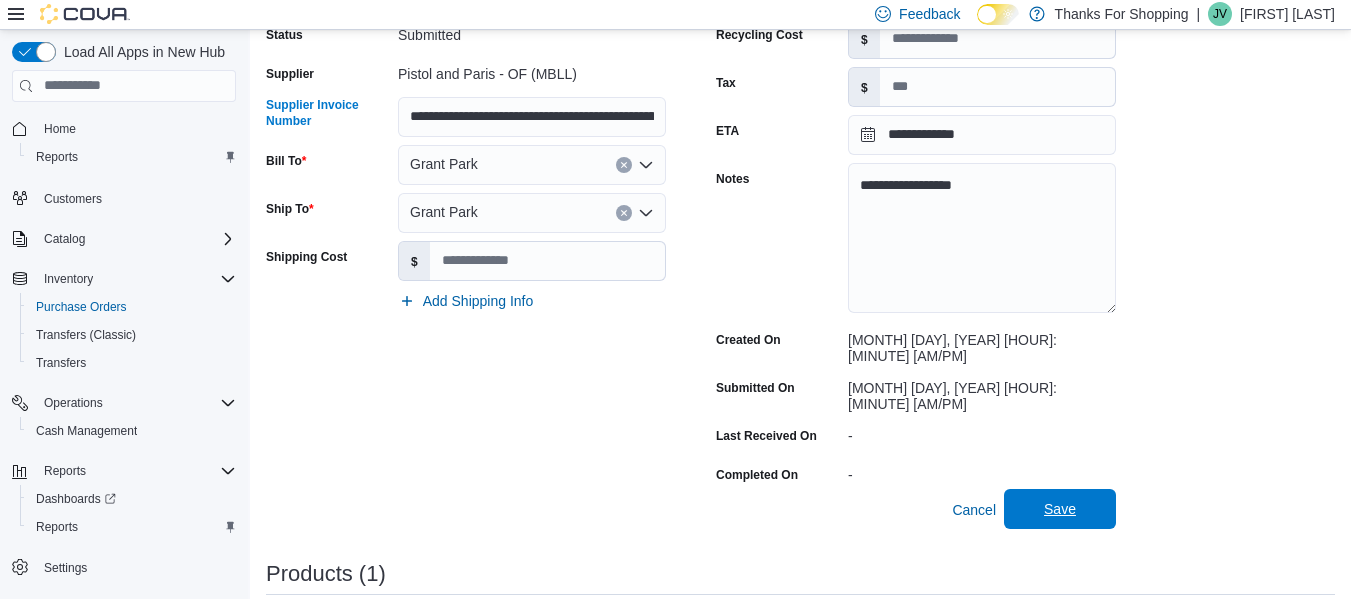 click on "Save" at bounding box center (1060, 509) 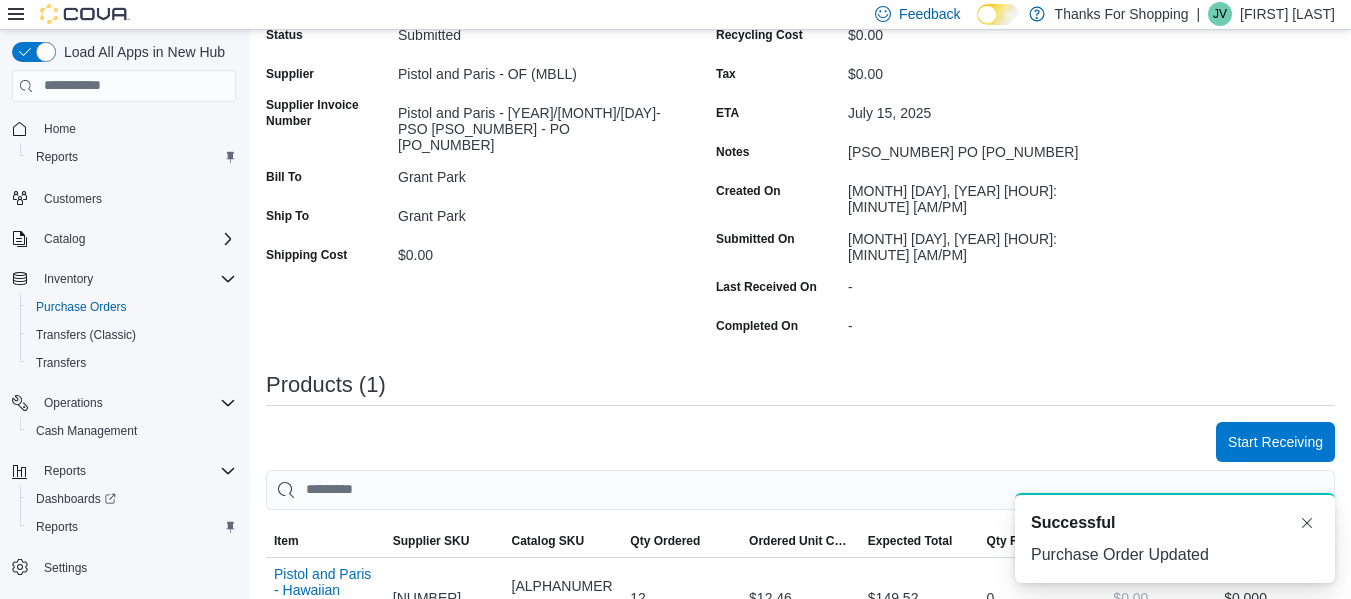 scroll, scrollTop: 0, scrollLeft: 0, axis: both 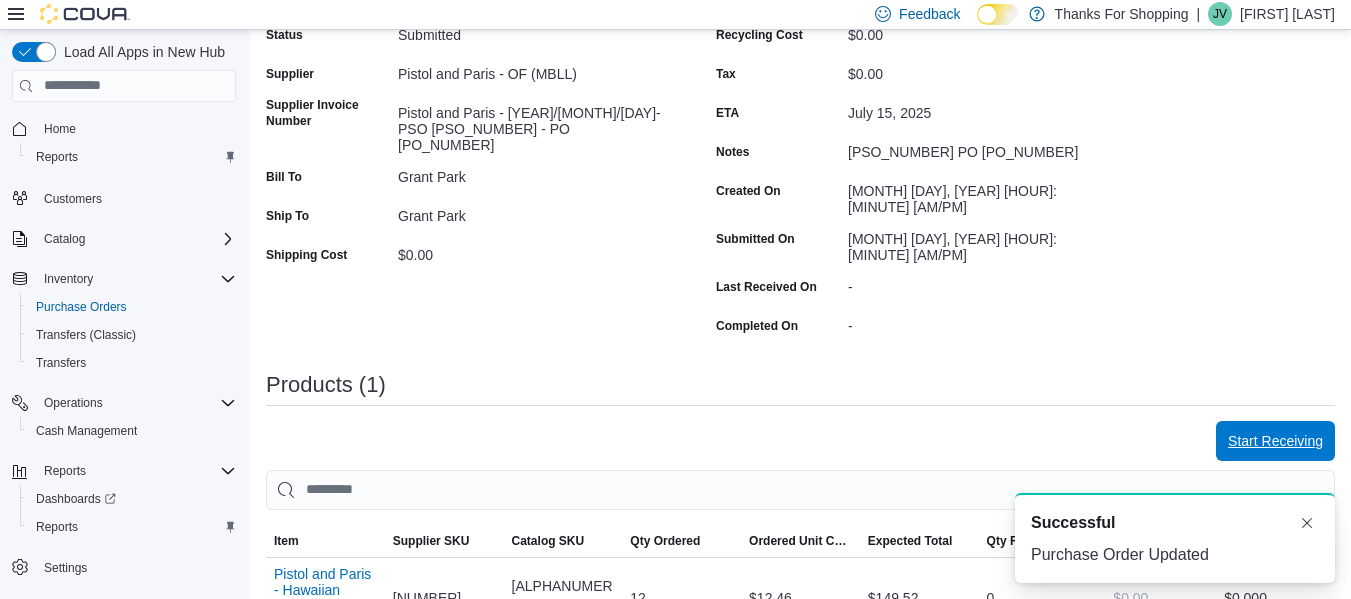 click on "Start Receiving" at bounding box center (1275, 441) 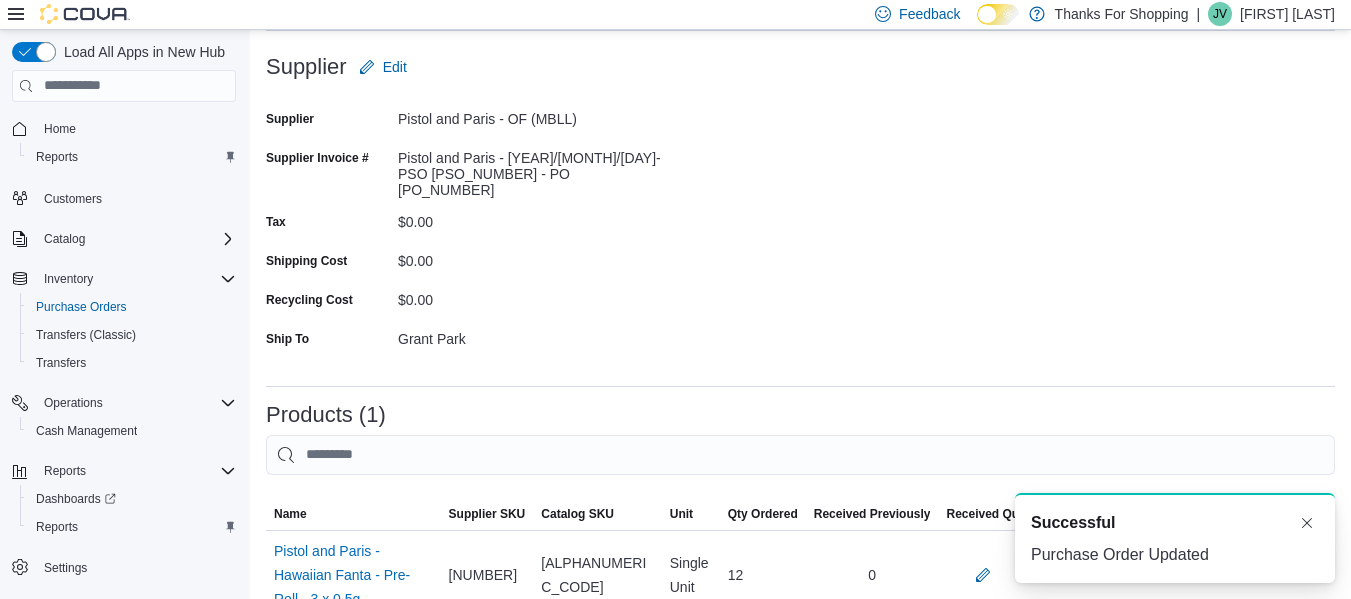 scroll, scrollTop: 300, scrollLeft: 0, axis: vertical 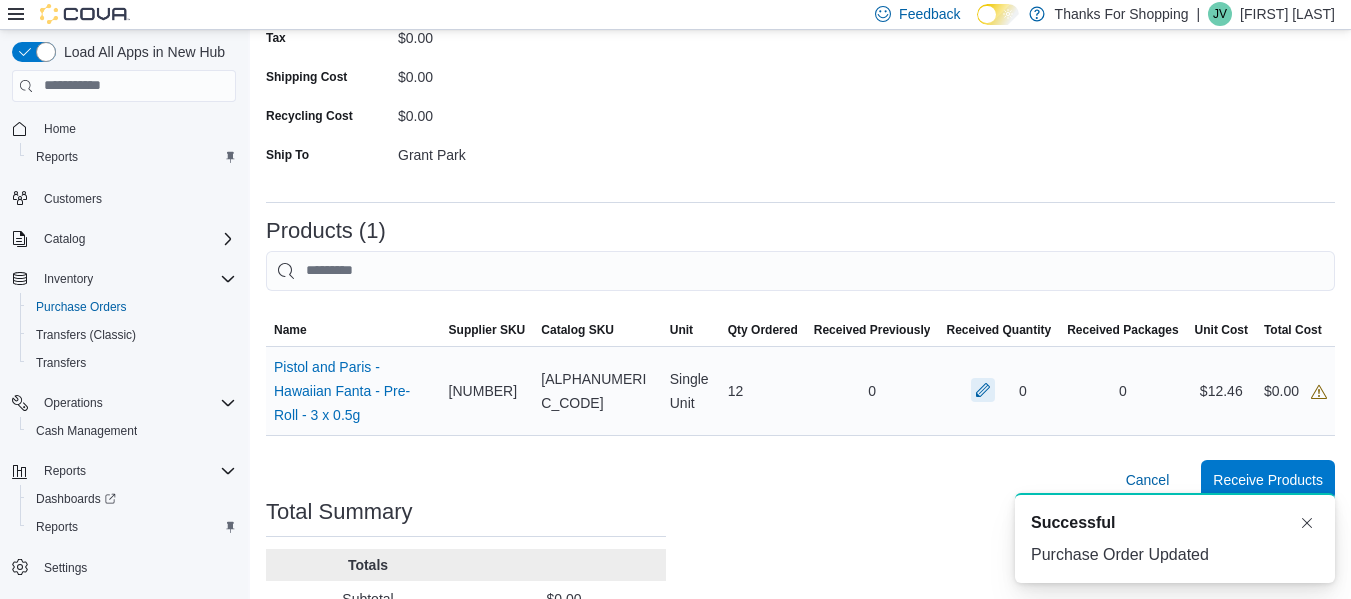 click at bounding box center (983, 390) 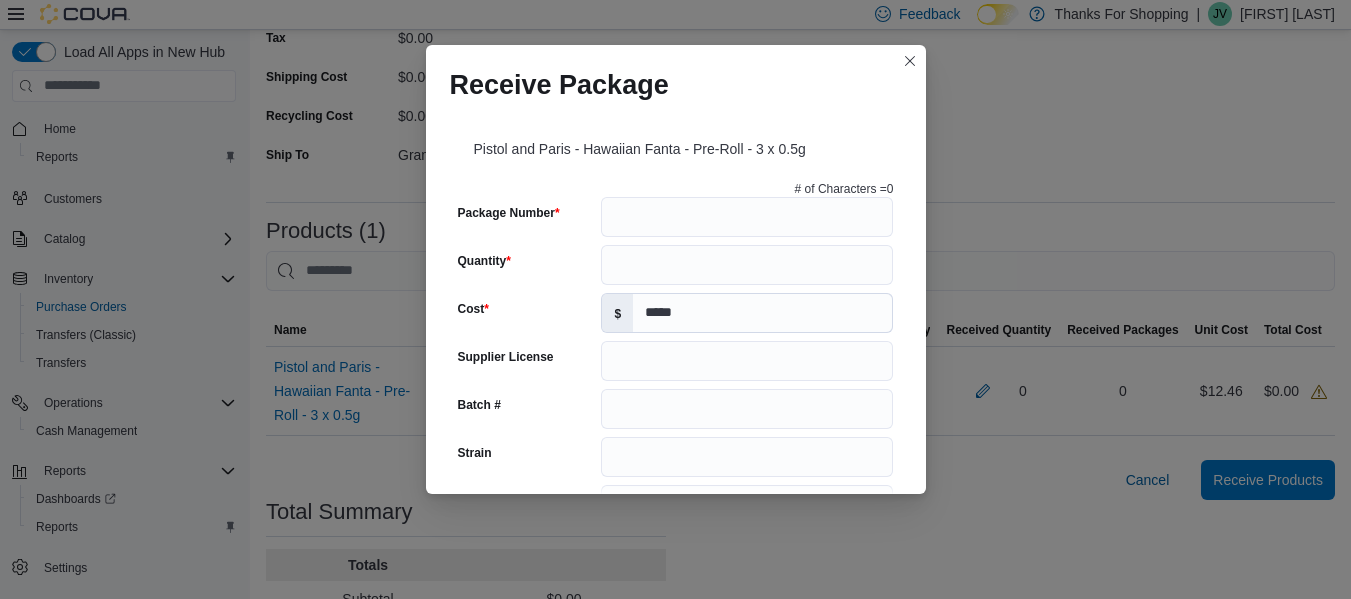 click on "# of Characters =  0 Package Number Quantity Cost $ ***** Supplier License Batch # Strain Url Test Date Harvest Date Production Date Packaged Date Testing Facility Test Batch # Terpene Profile Expiration Date Use By Date Cannabinoids Add Cannabinoid Add unit THC % CBD %" at bounding box center [676, 673] 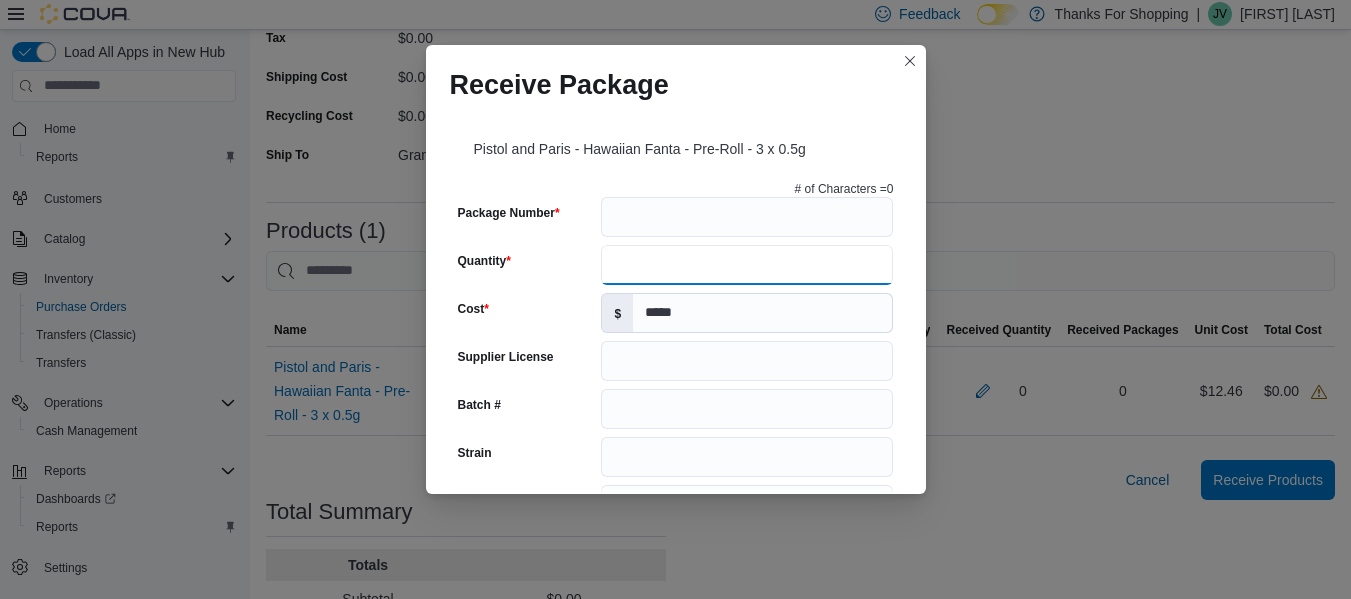 click on "Quantity" at bounding box center (747, 265) 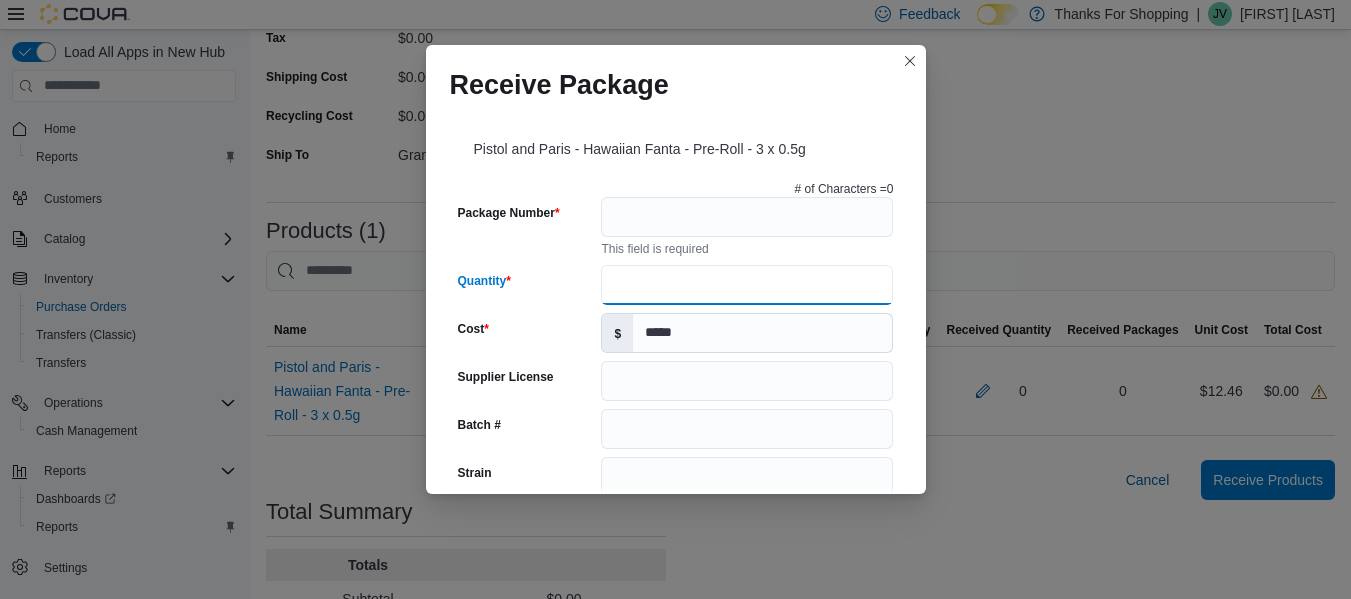 type on "**" 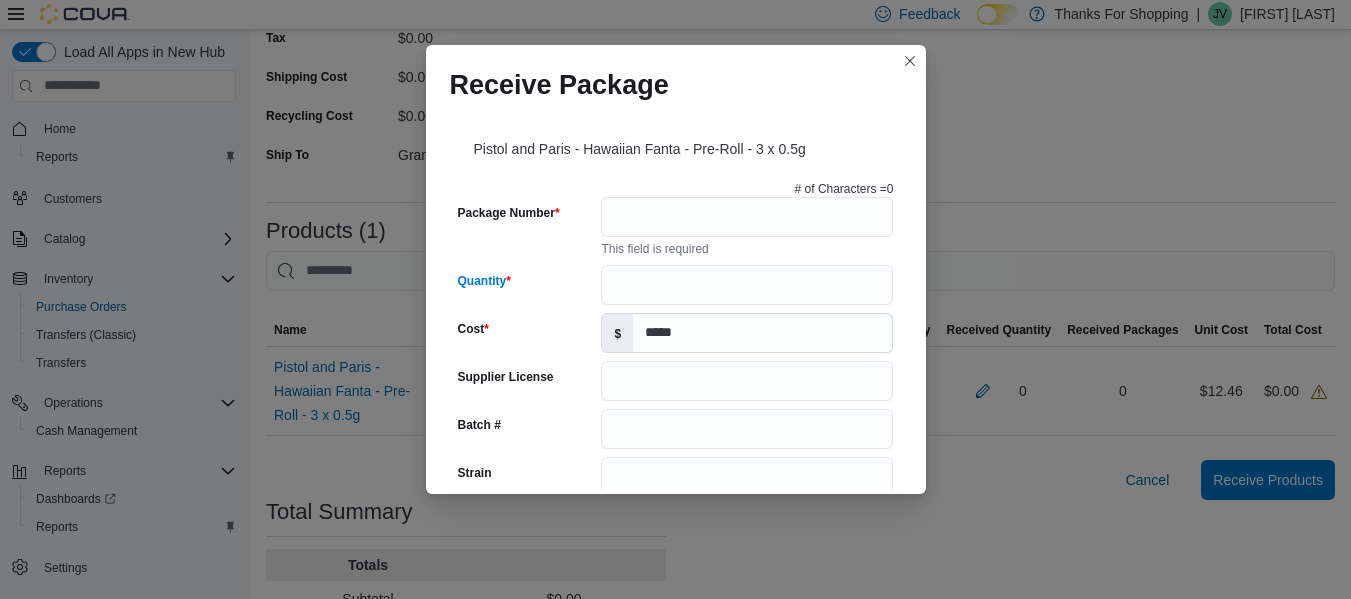 click on "# of Characters =  0" at bounding box center [676, 189] 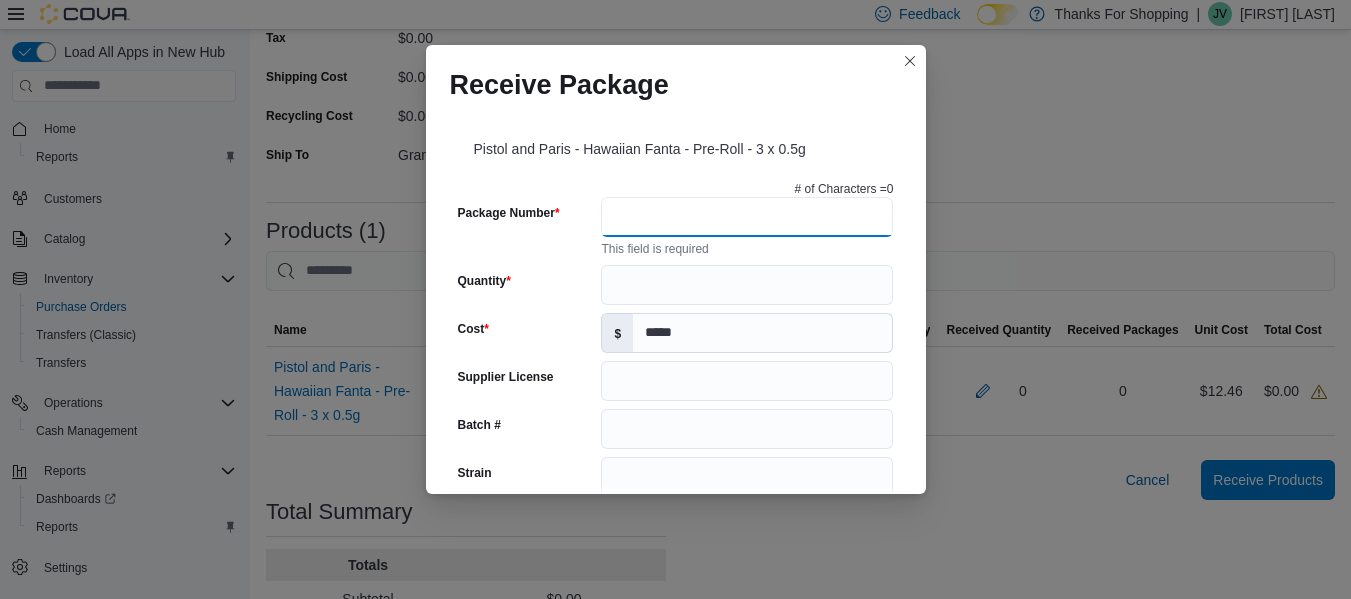 click on "Package Number" at bounding box center (747, 217) 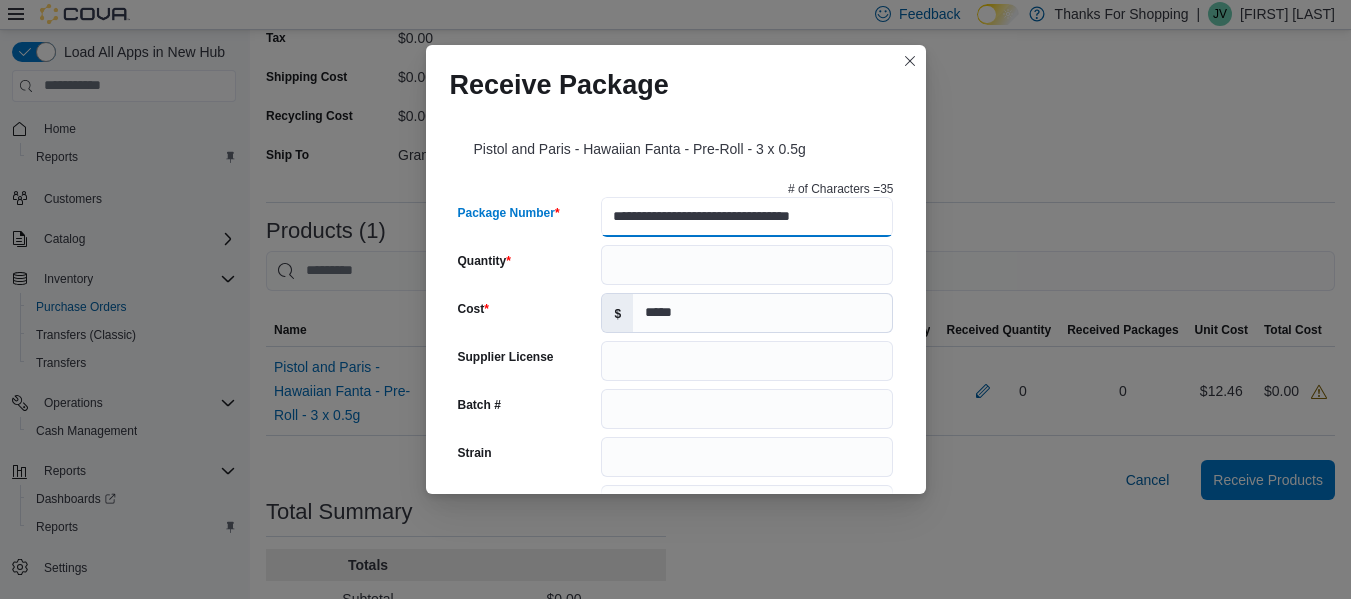scroll, scrollTop: 0, scrollLeft: 5, axis: horizontal 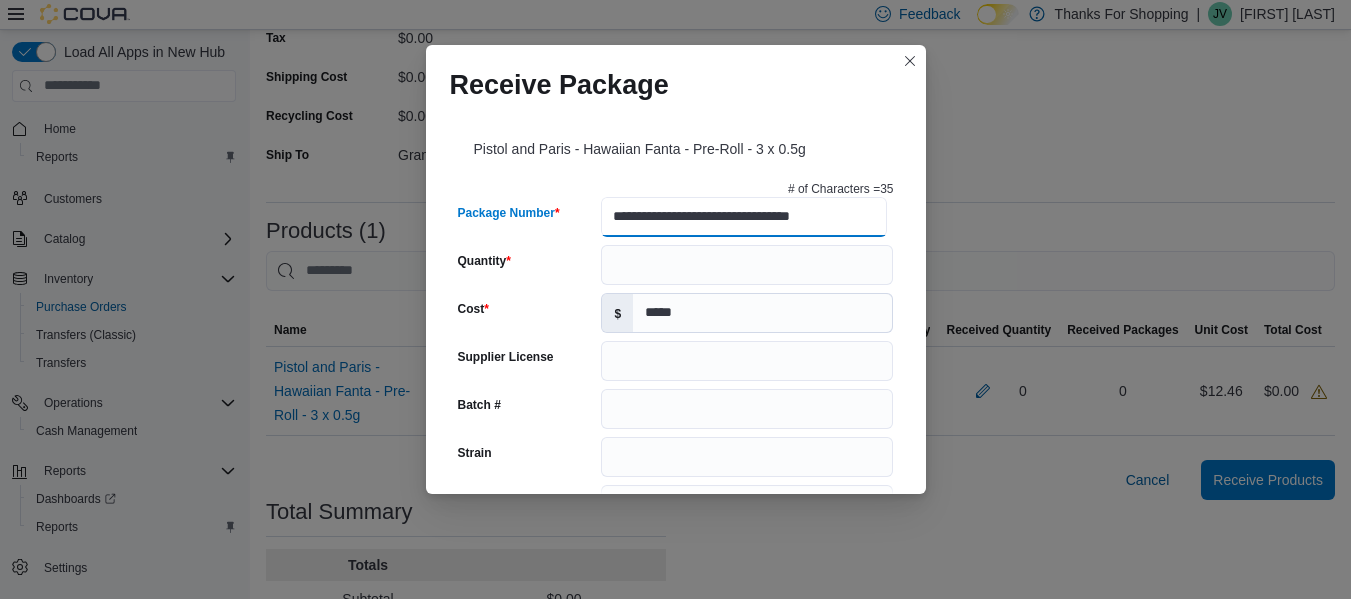 type on "**********" 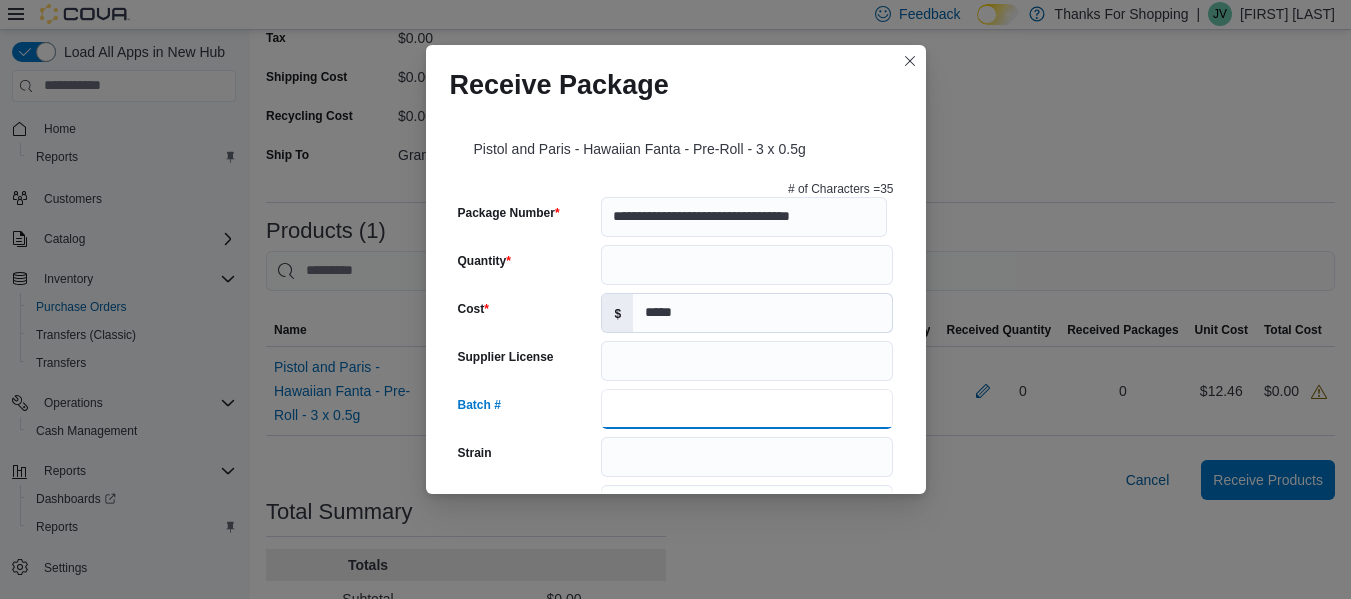 click on "Batch #" at bounding box center (747, 409) 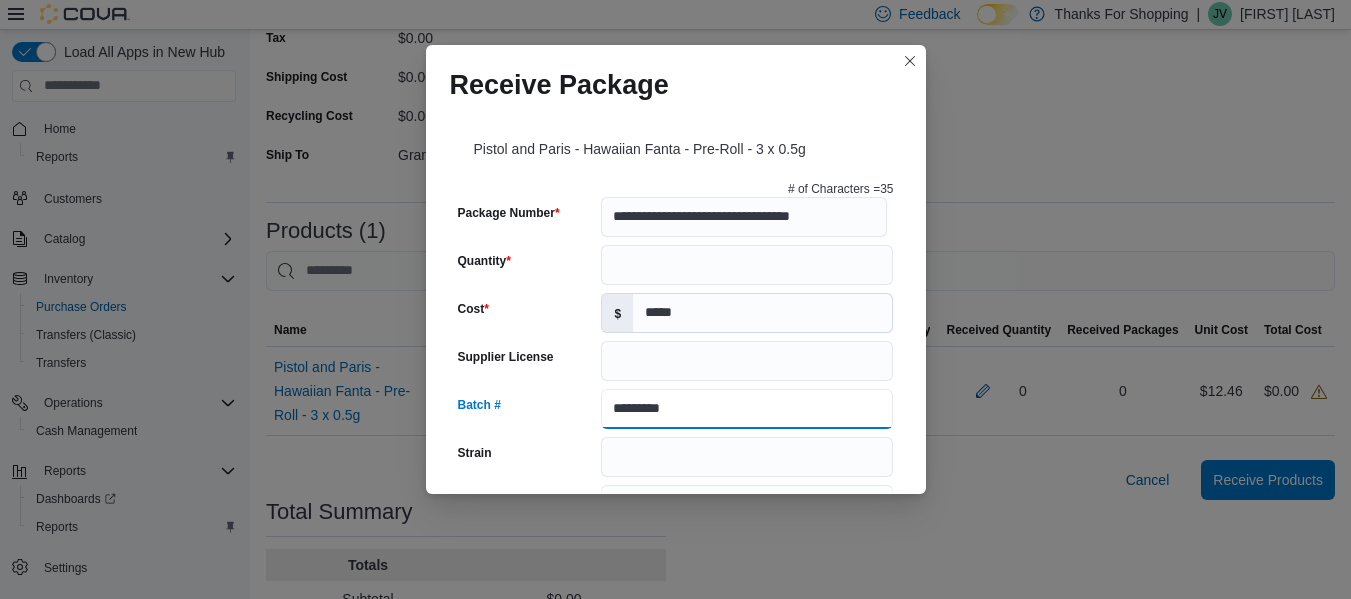 type on "*********" 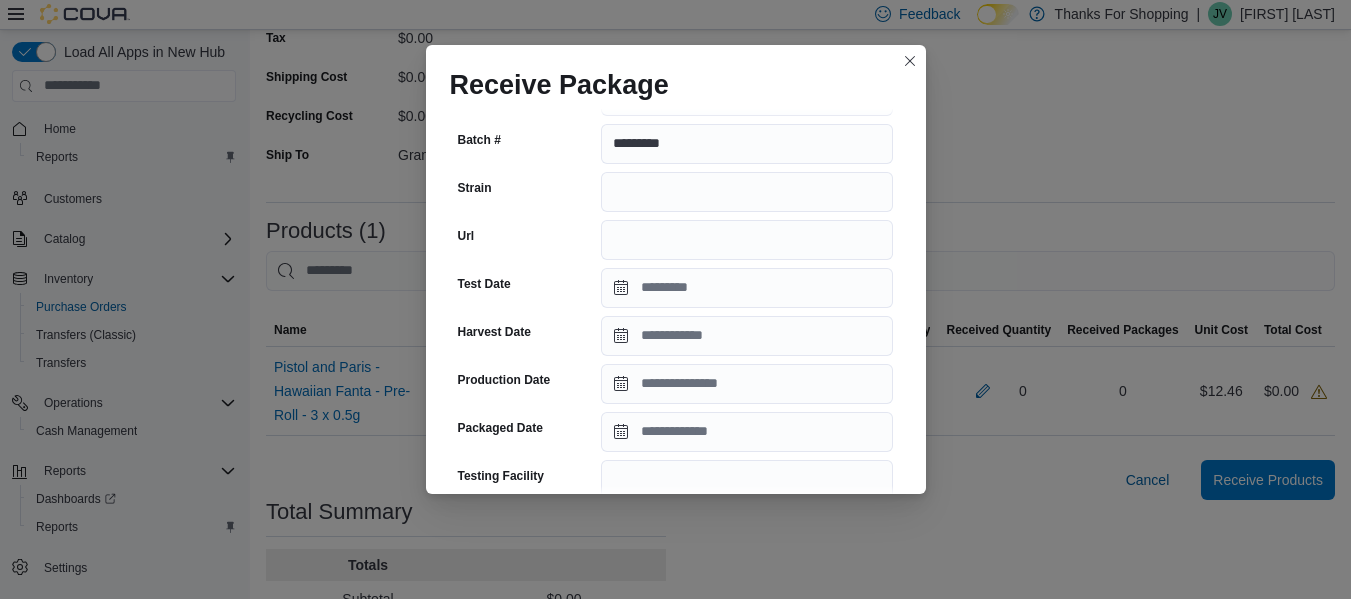 scroll, scrollTop: 300, scrollLeft: 0, axis: vertical 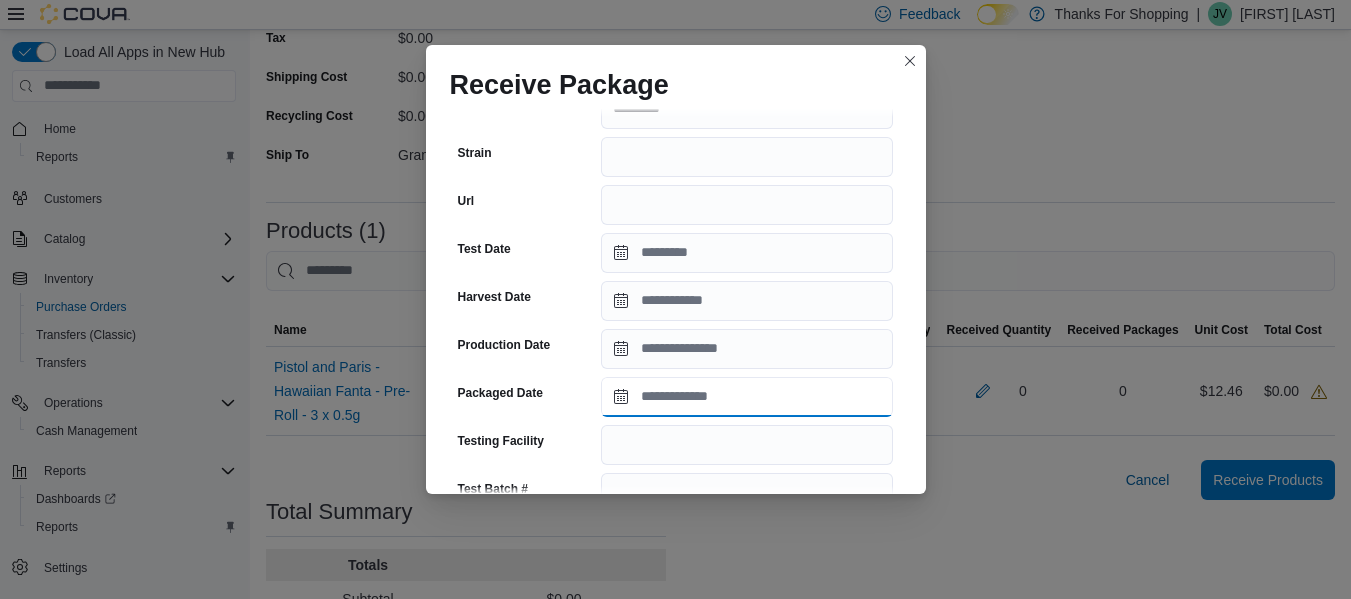 click on "Packaged Date" at bounding box center (747, 397) 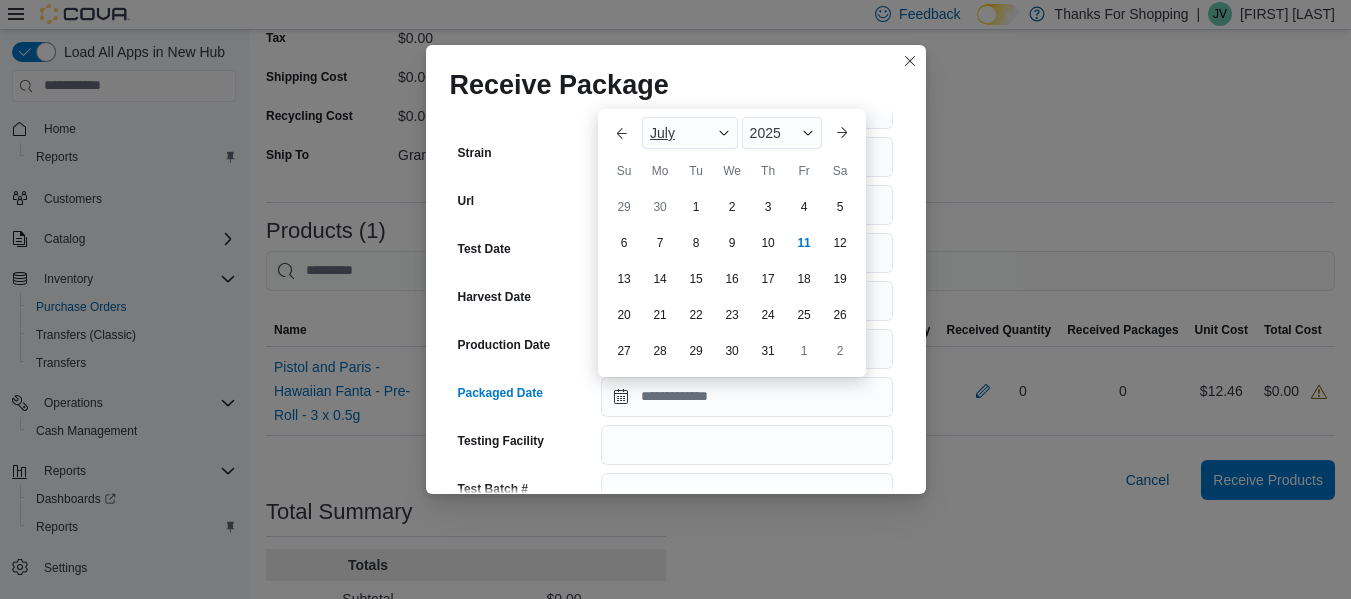 click on "July" at bounding box center (690, 133) 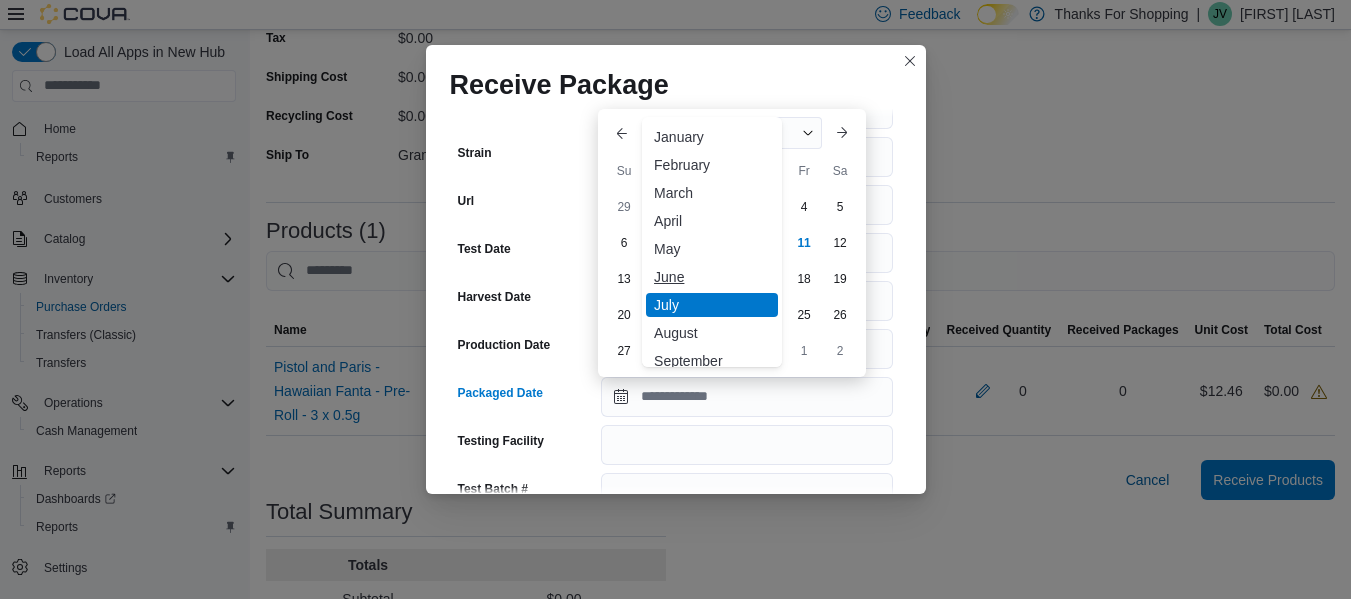 click on "June" at bounding box center [712, 277] 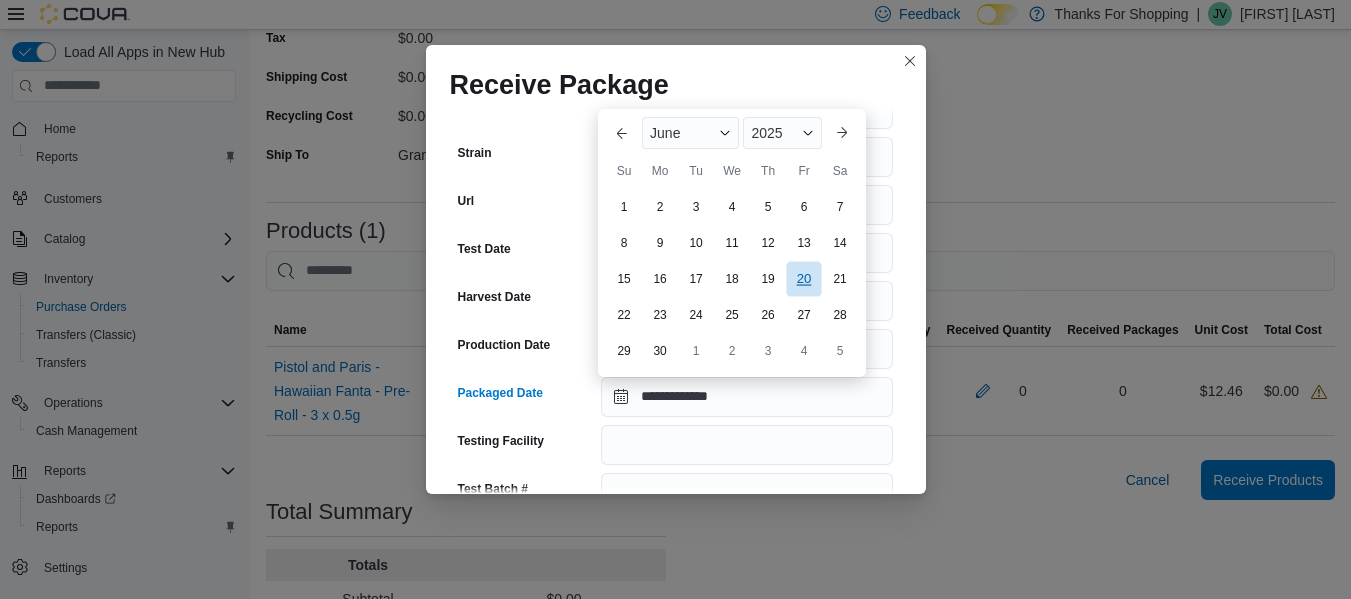 click on "20" at bounding box center [803, 278] 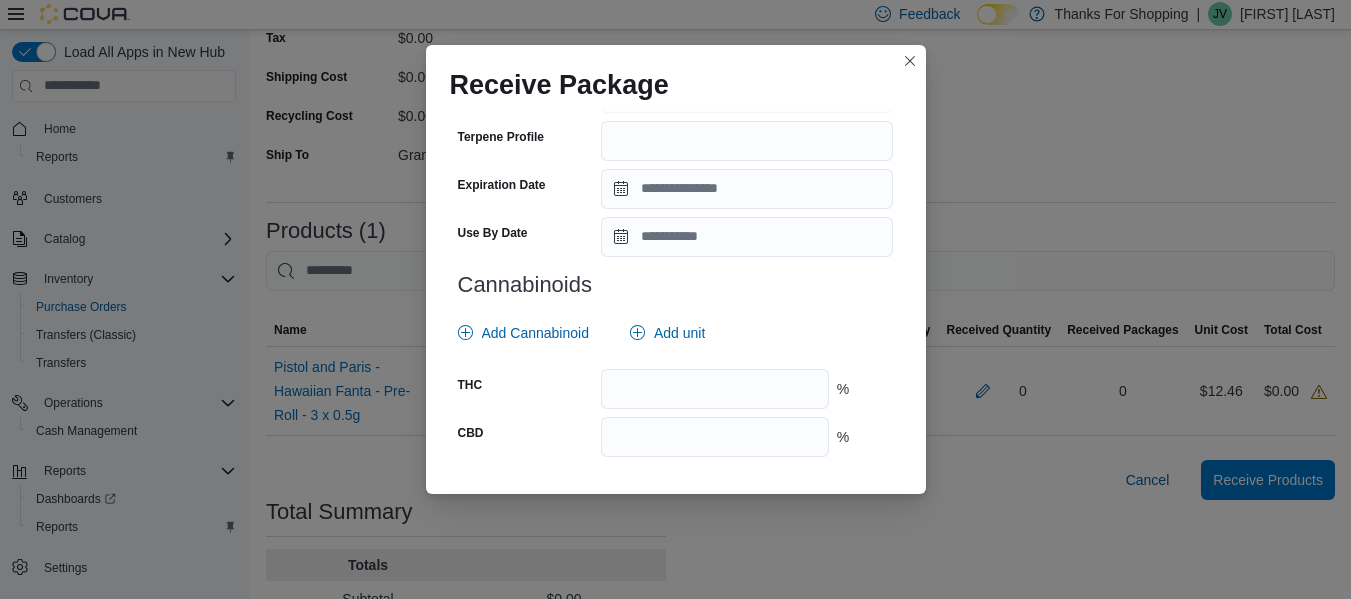 scroll, scrollTop: 799, scrollLeft: 0, axis: vertical 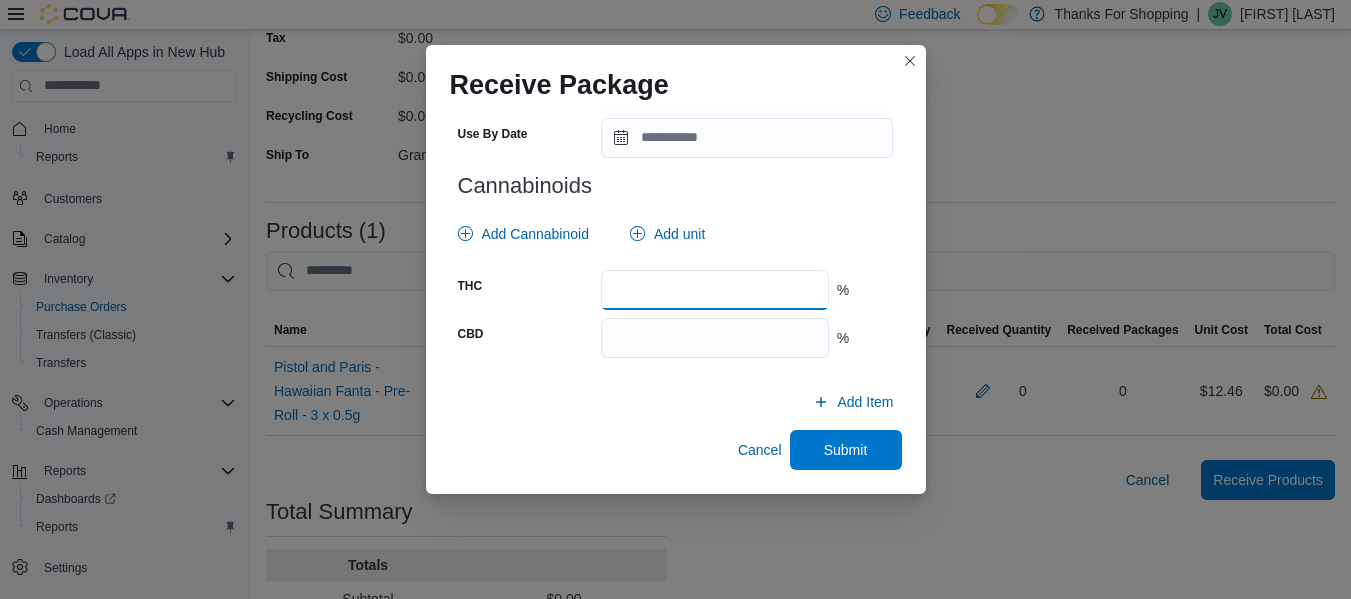 click at bounding box center (714, 290) 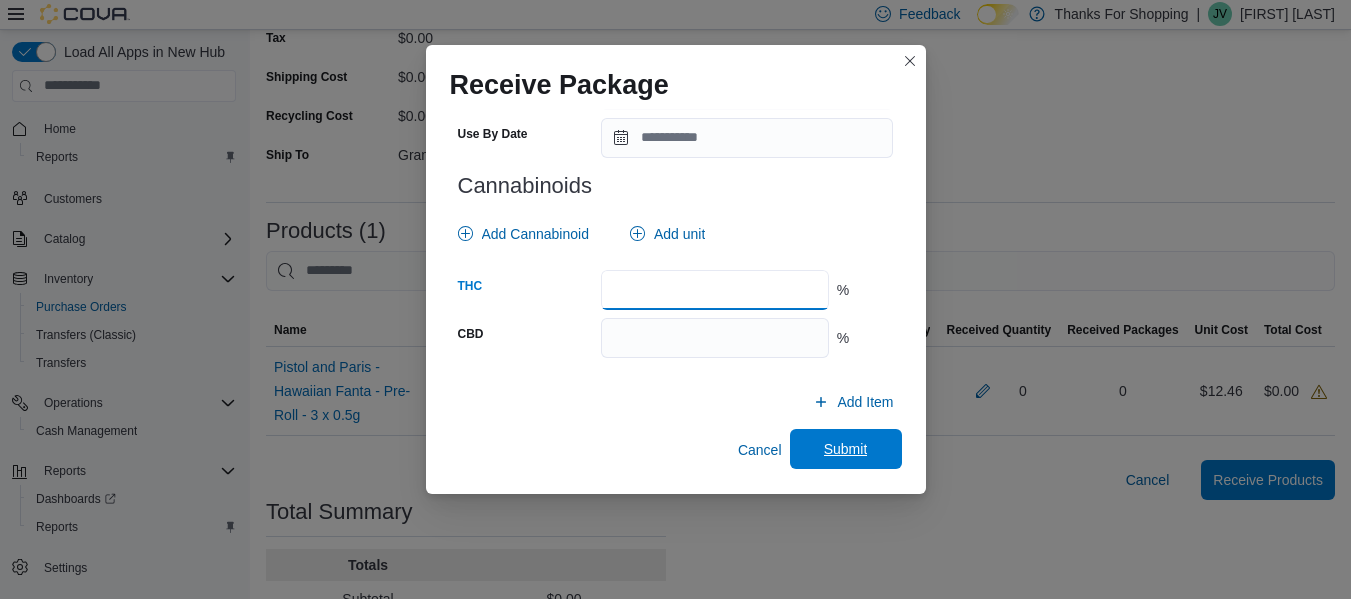 type on "**" 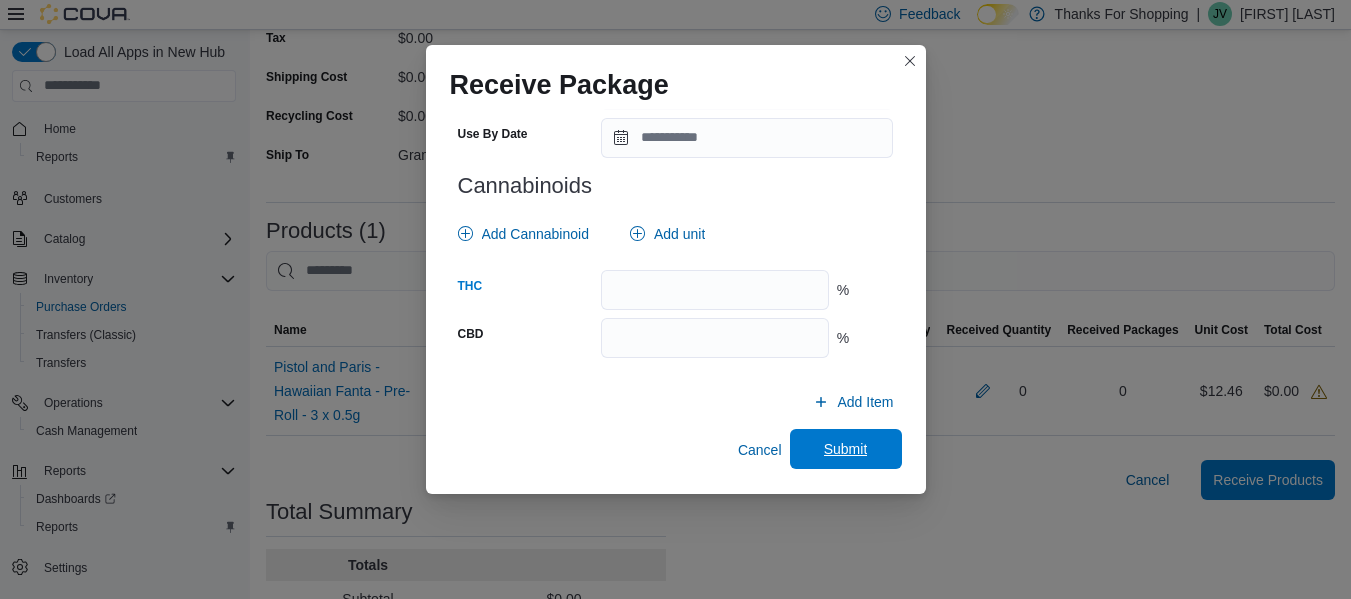 click on "Submit" at bounding box center [846, 449] 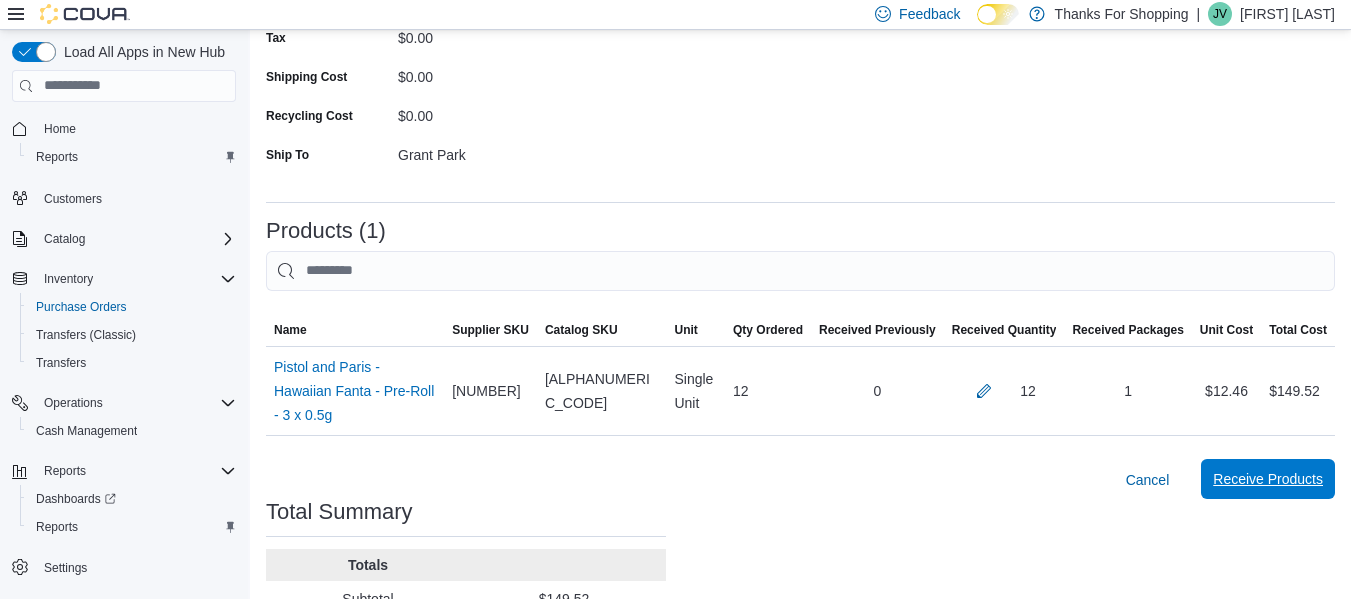 click on "Receive Products" at bounding box center (1268, 479) 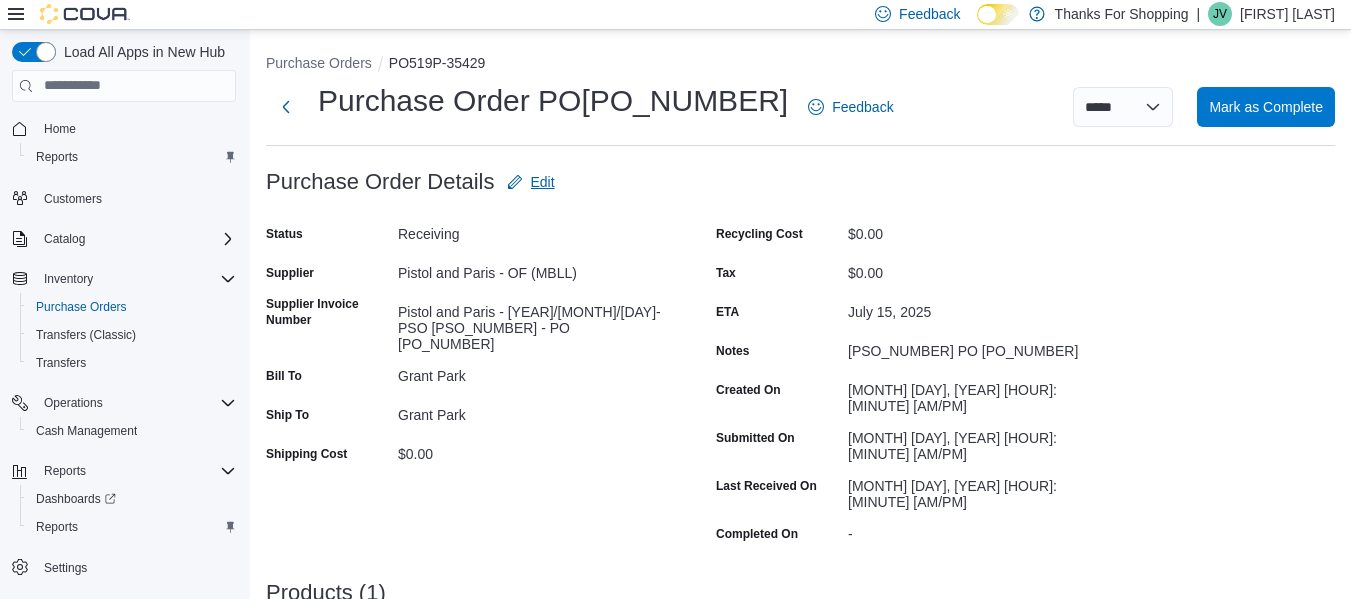 scroll, scrollTop: 0, scrollLeft: 0, axis: both 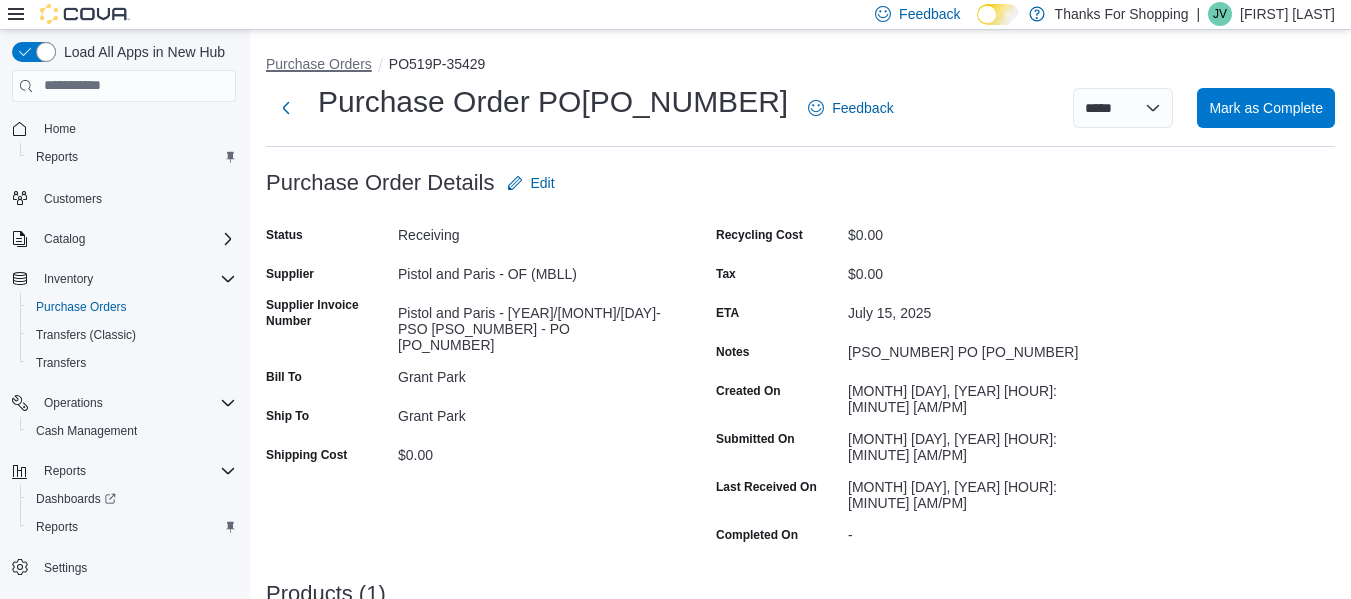click on "Purchase Orders" at bounding box center (319, 64) 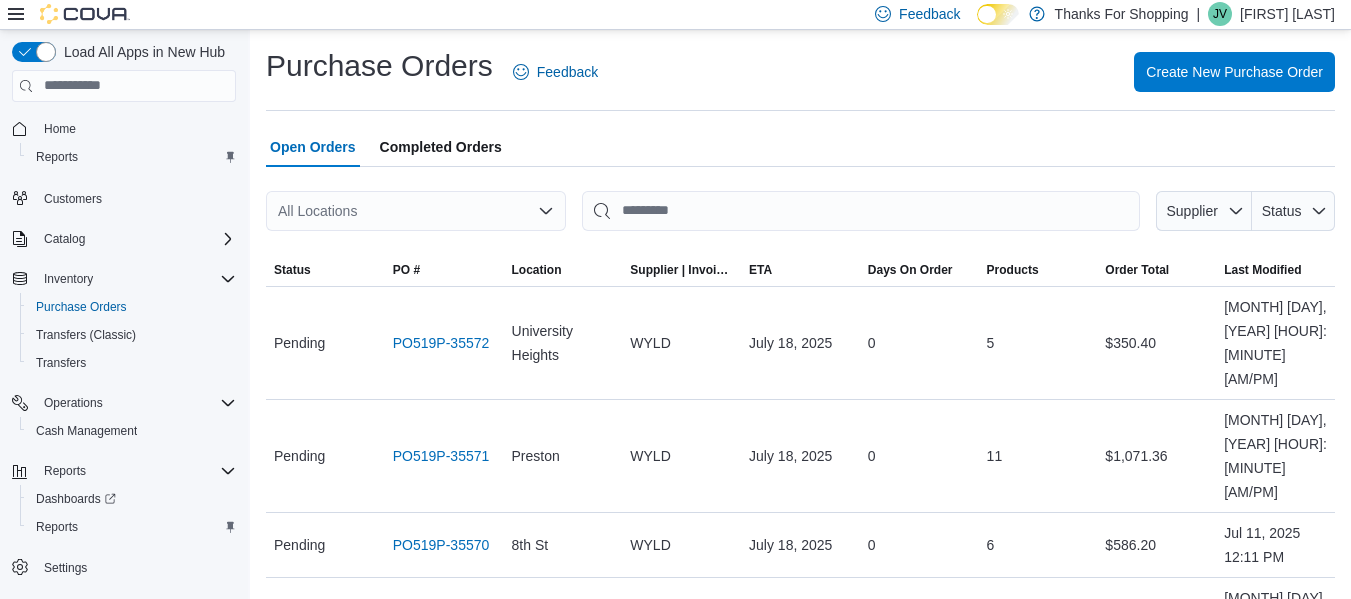 click on "All Locations" at bounding box center [416, 211] 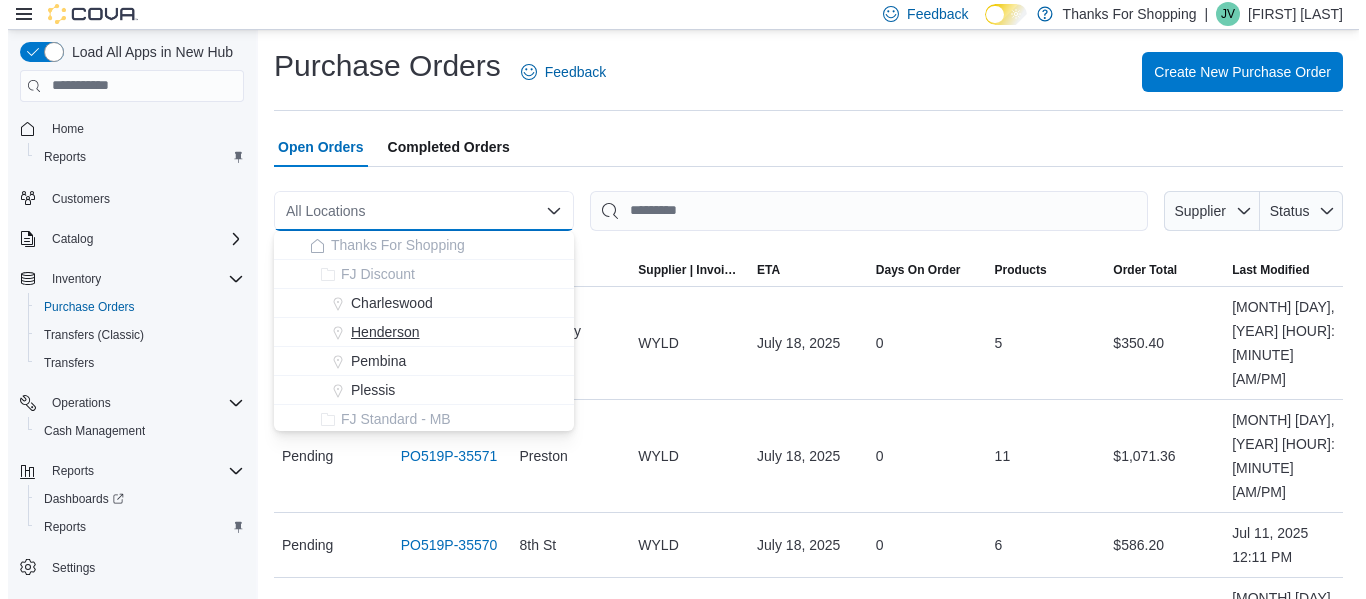 scroll, scrollTop: 100, scrollLeft: 0, axis: vertical 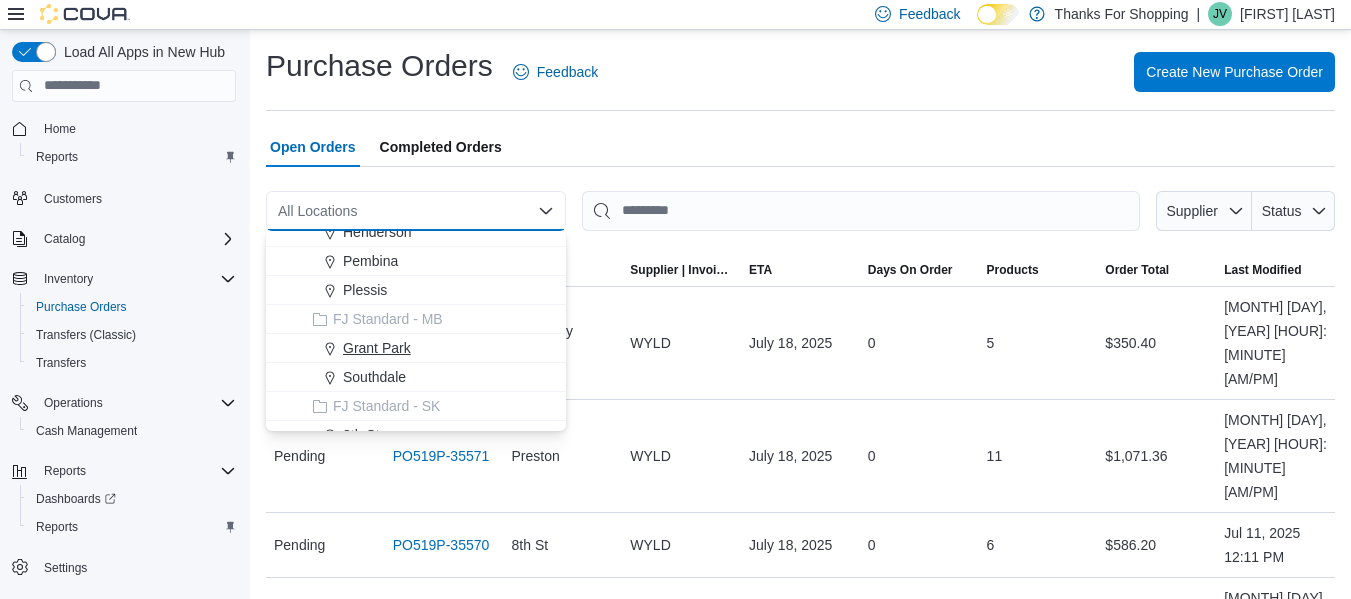 click on "Grant Park" at bounding box center [377, 348] 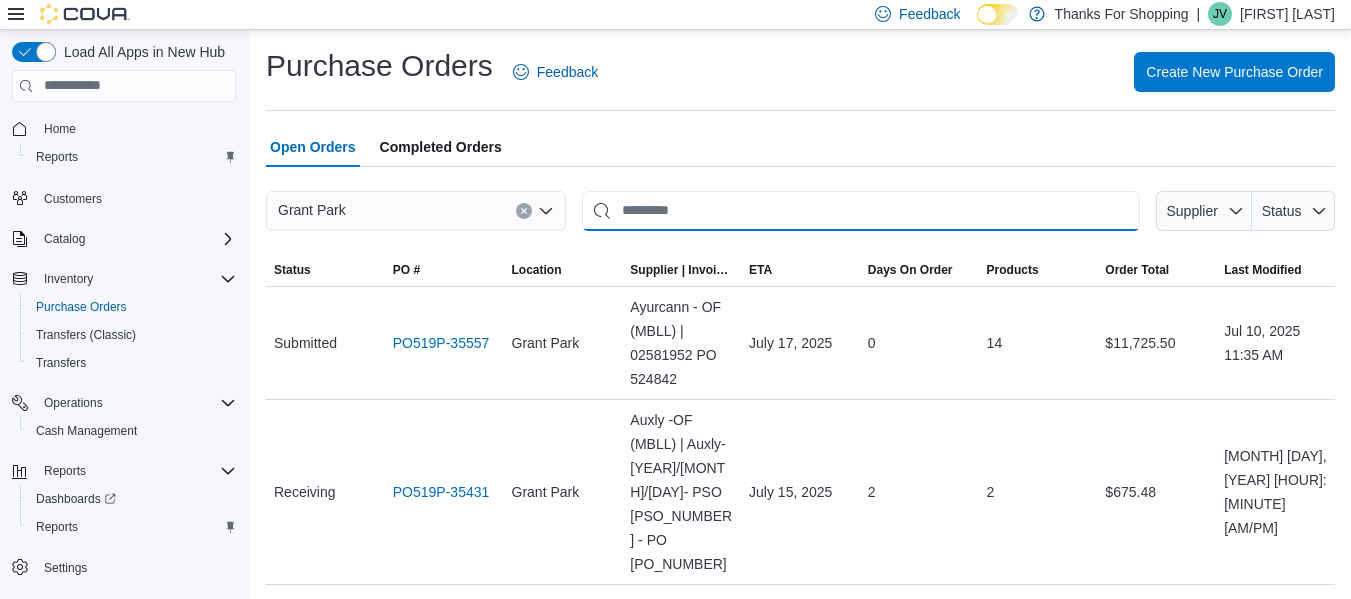 click at bounding box center (861, 211) 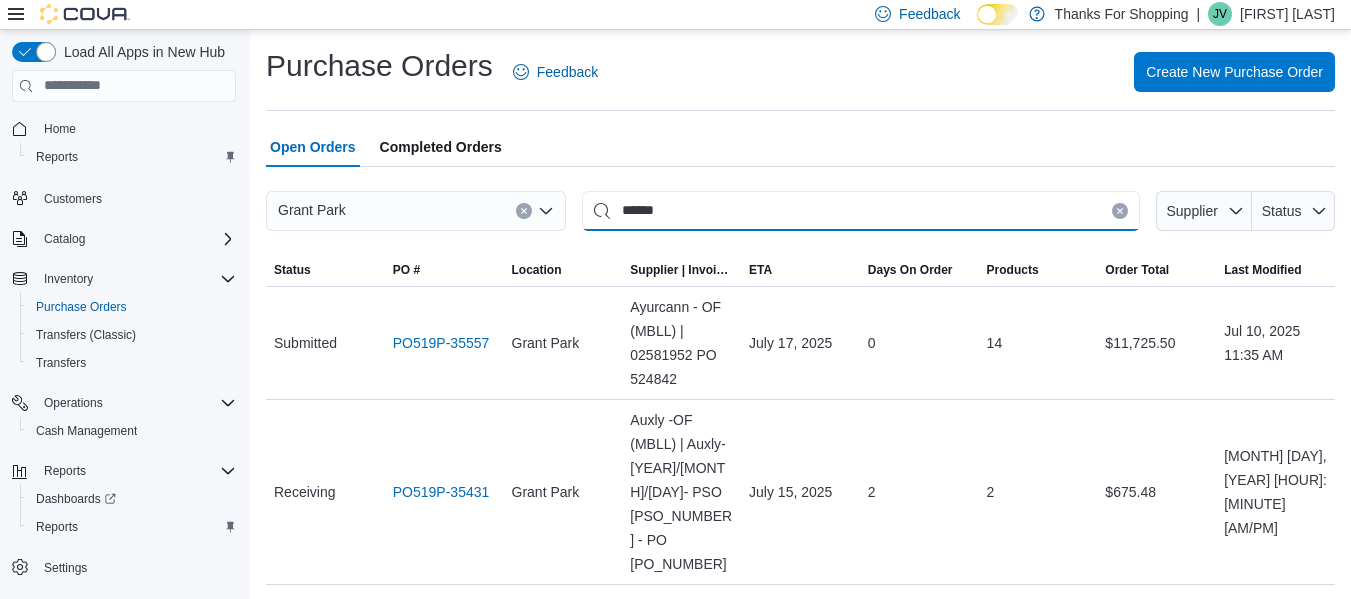 type on "******" 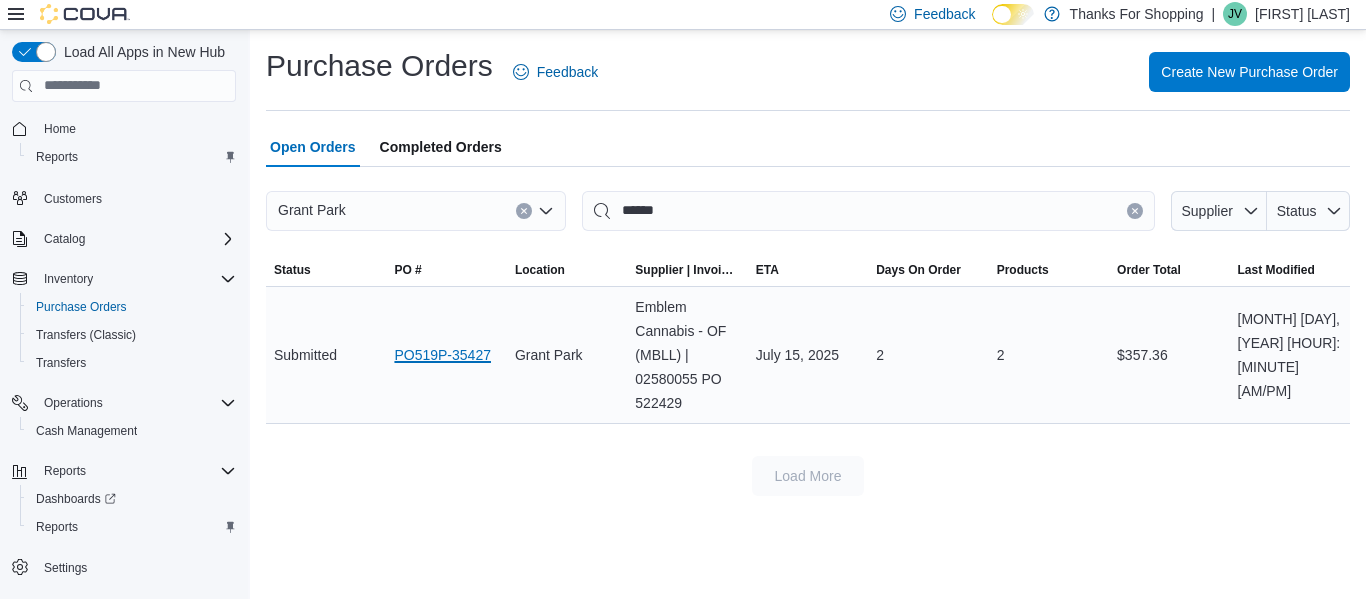 click on "PO519P-35427" at bounding box center (442, 355) 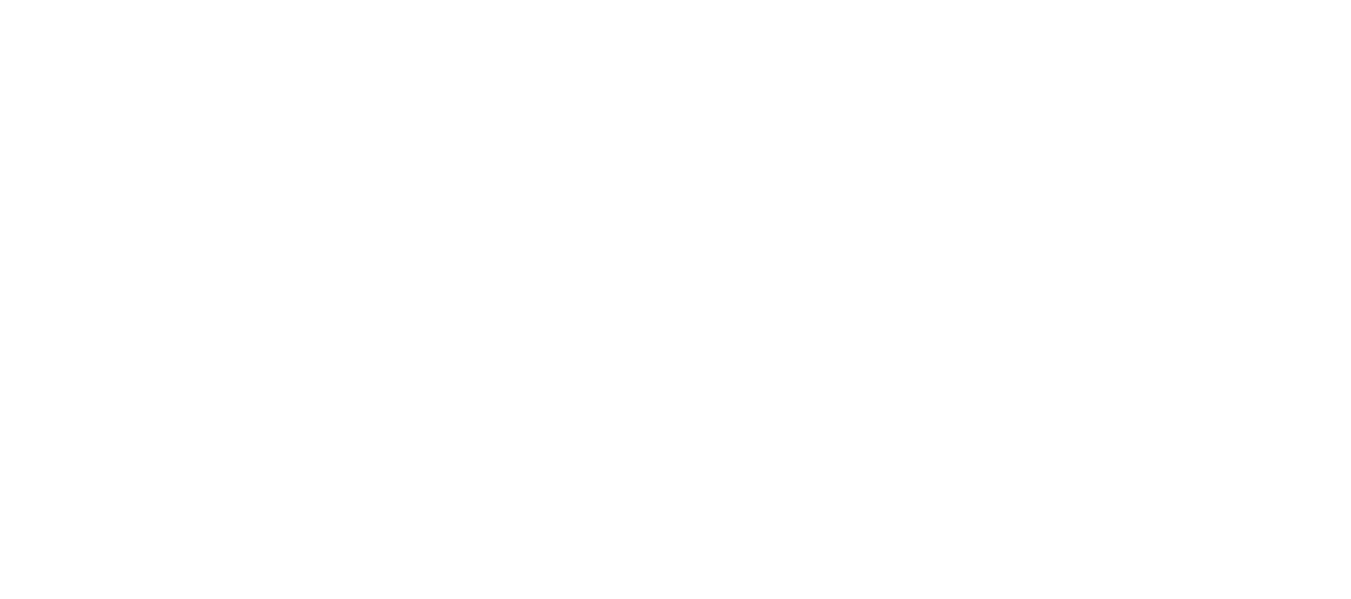 scroll, scrollTop: 0, scrollLeft: 0, axis: both 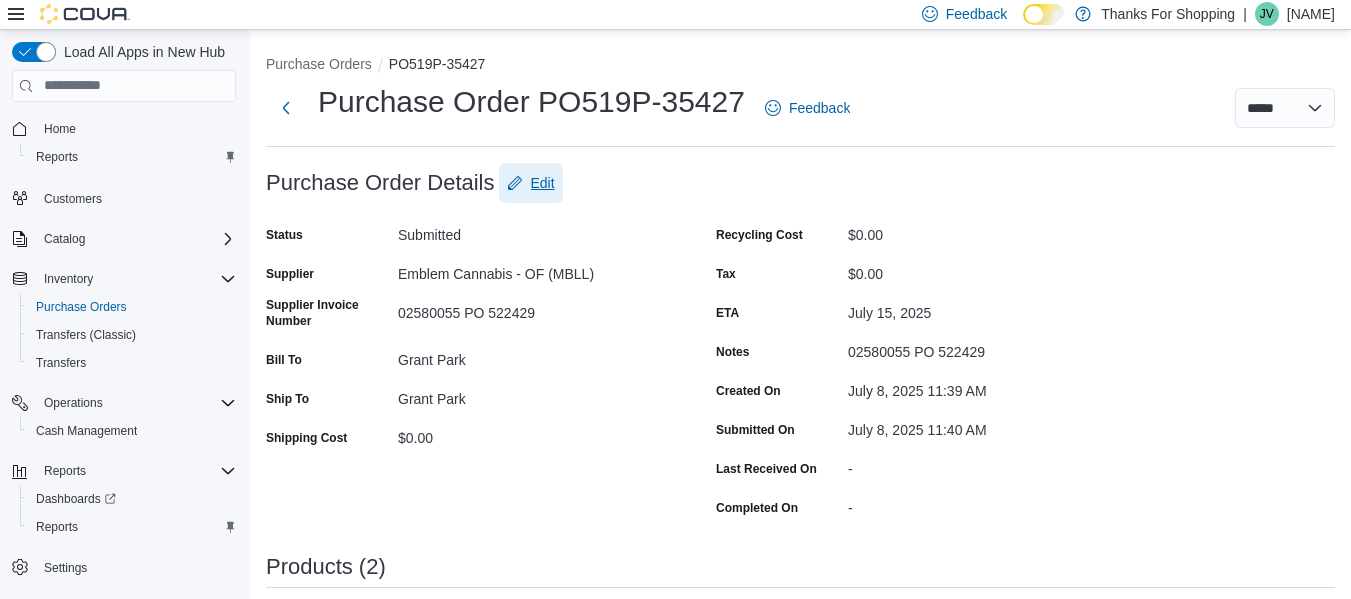 click on "Edit" at bounding box center [543, 183] 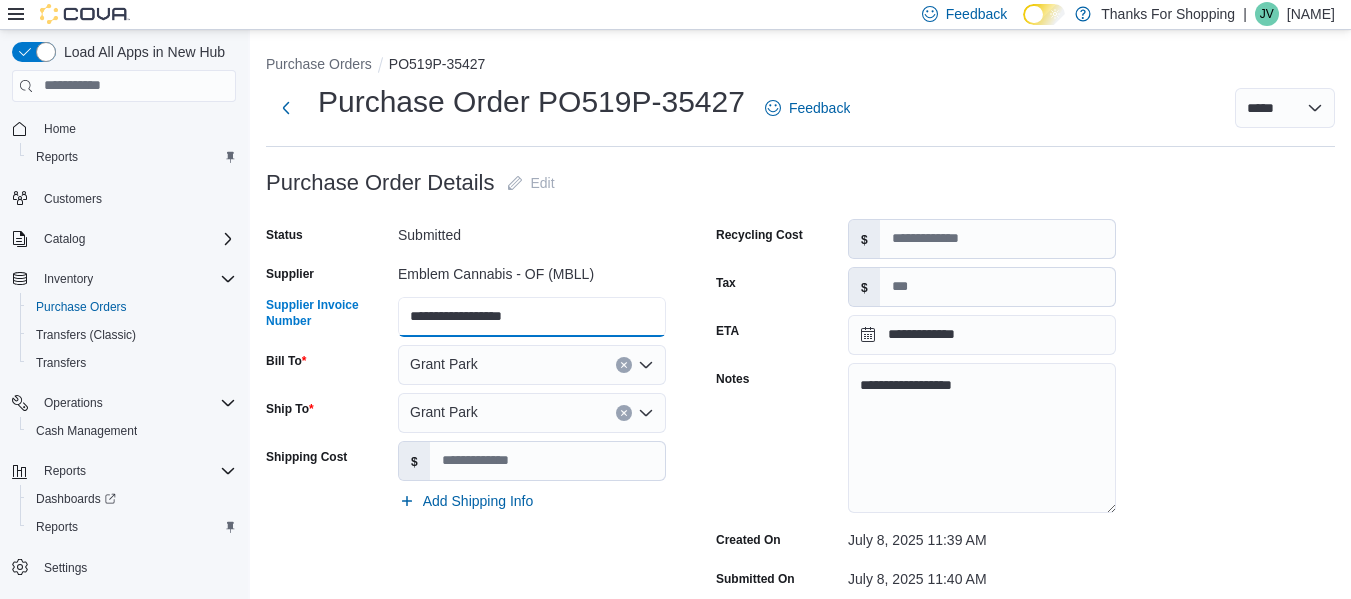 click on "**********" at bounding box center [532, 317] 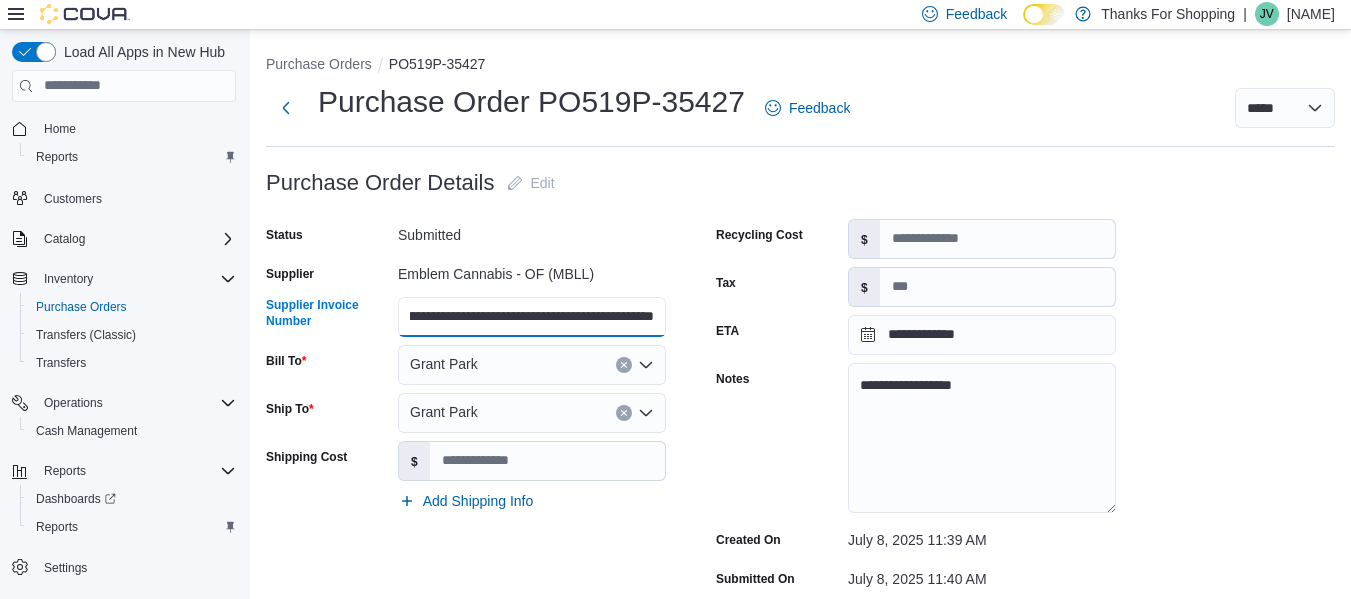 scroll, scrollTop: 0, scrollLeft: 53, axis: horizontal 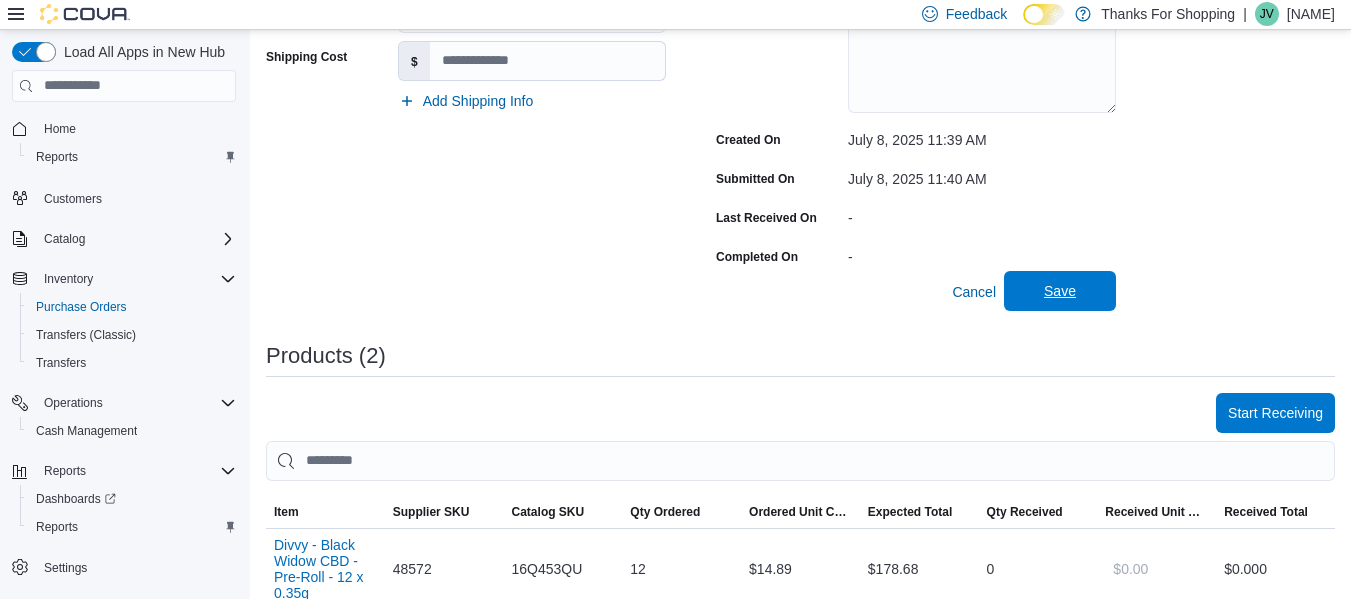 type on "**********" 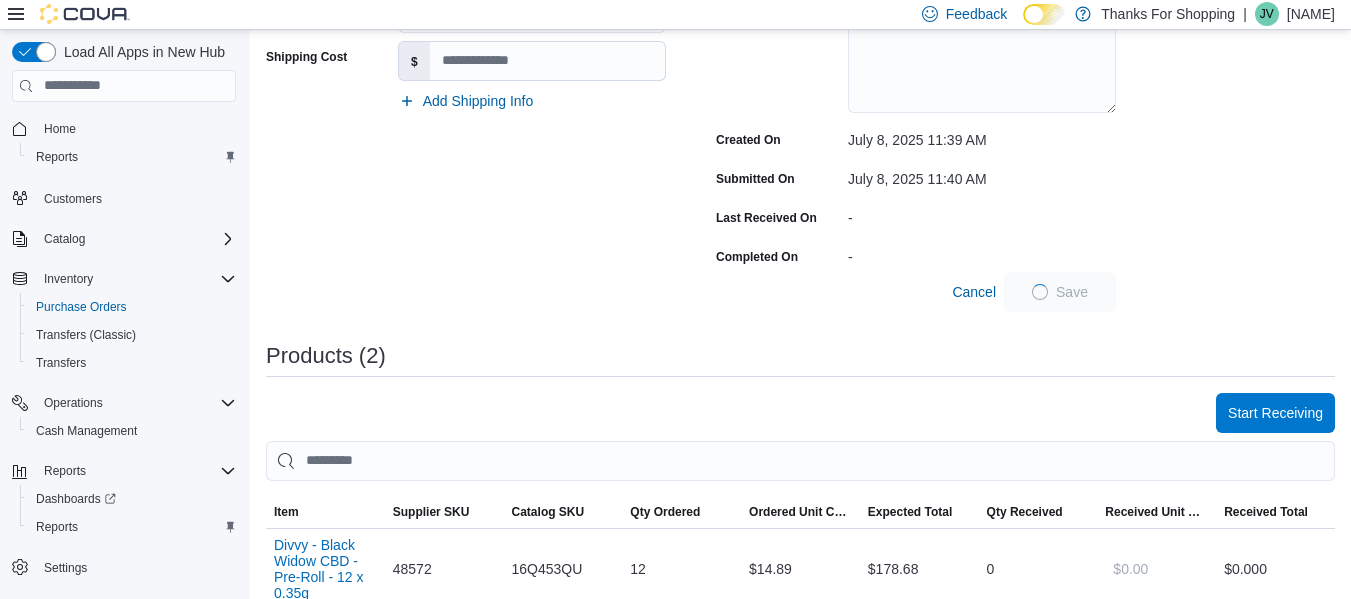 scroll, scrollTop: 0, scrollLeft: 0, axis: both 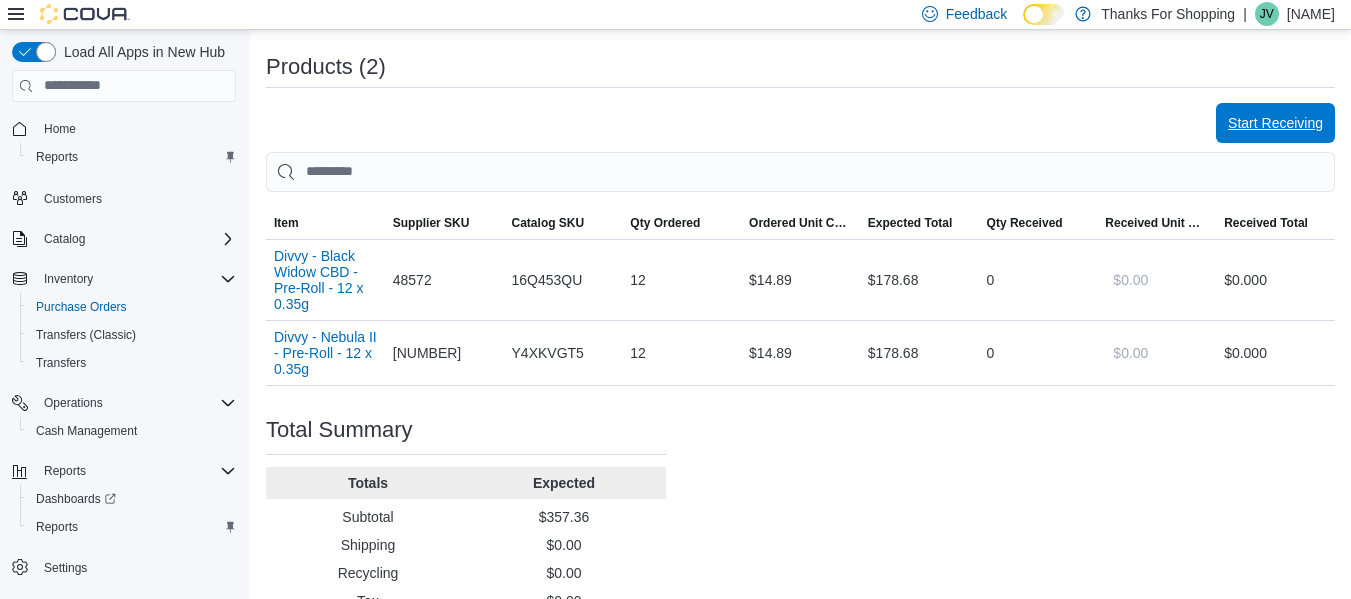 click on "Start Receiving" at bounding box center (1275, 123) 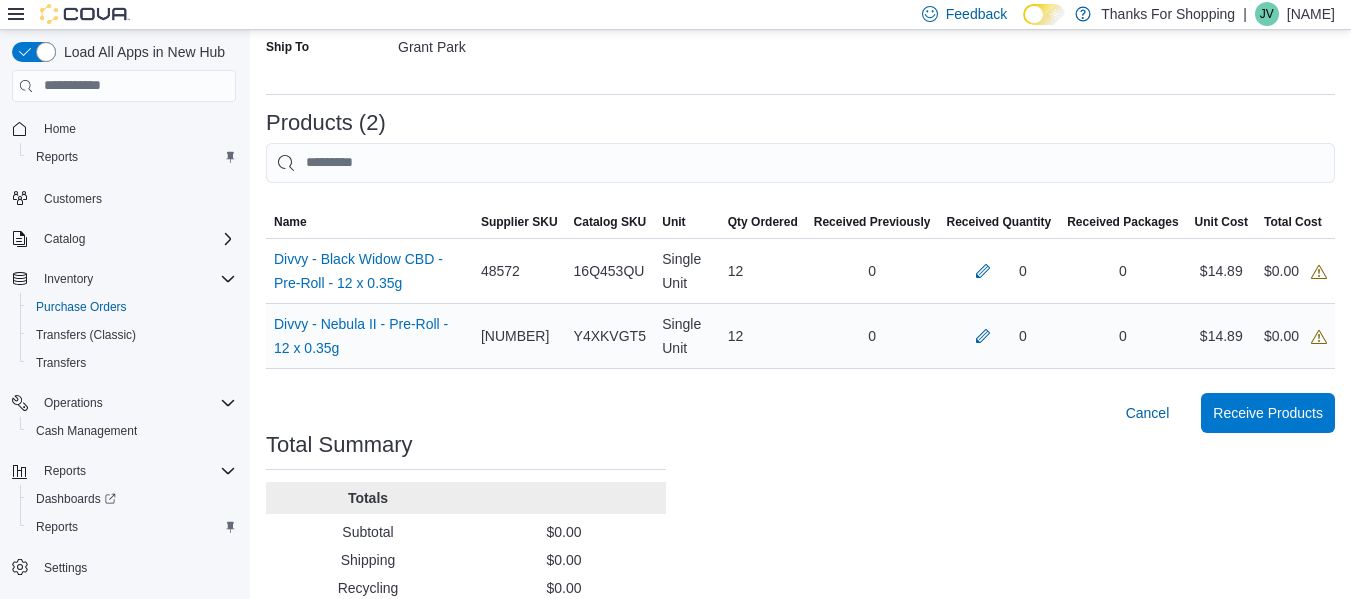 scroll, scrollTop: 400, scrollLeft: 0, axis: vertical 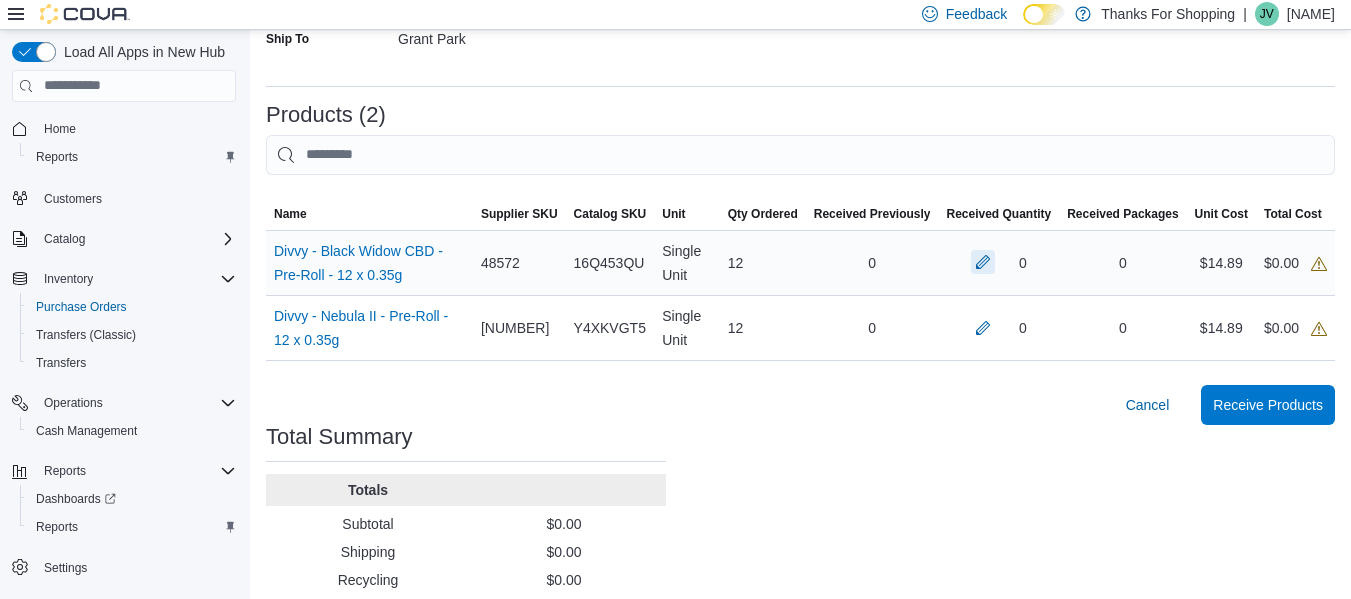 click at bounding box center (983, 262) 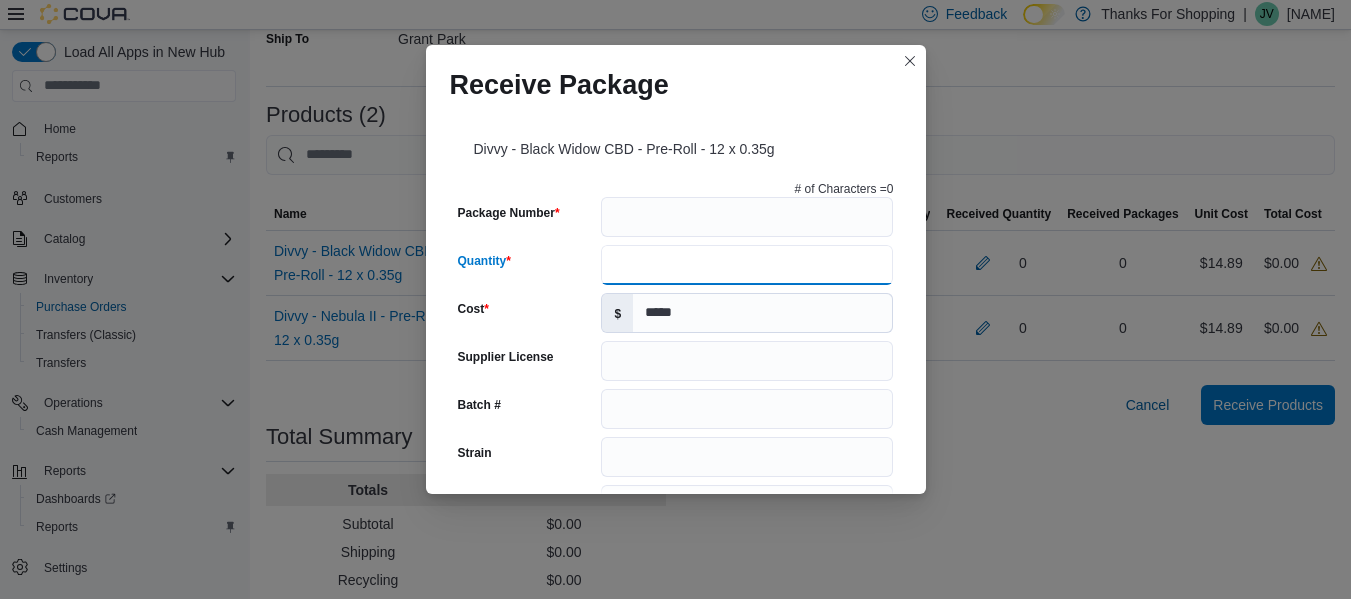 click on "Quantity" at bounding box center [747, 265] 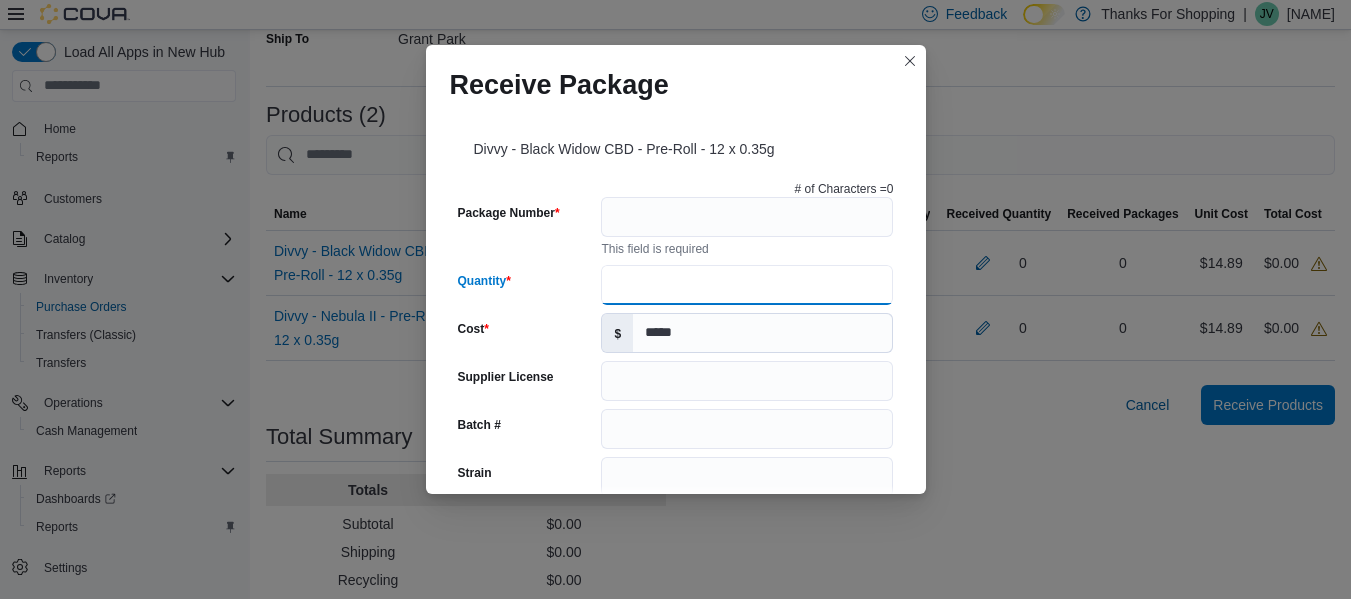 type on "**********" 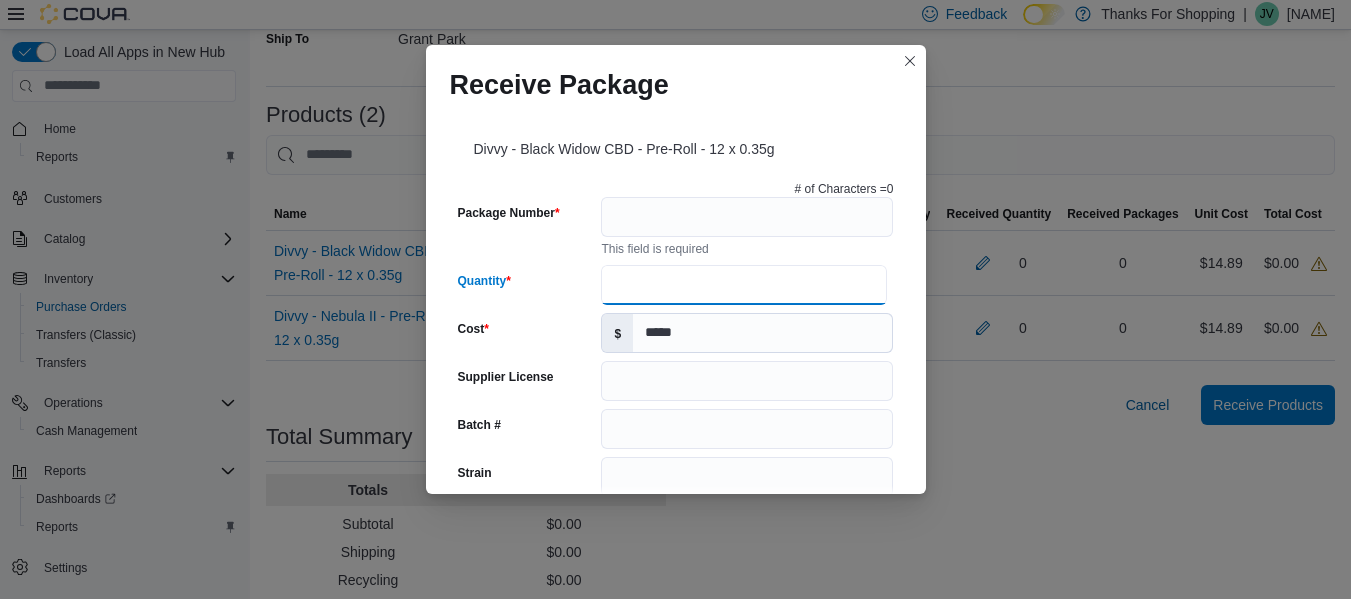 click on "**********" at bounding box center [743, 285] 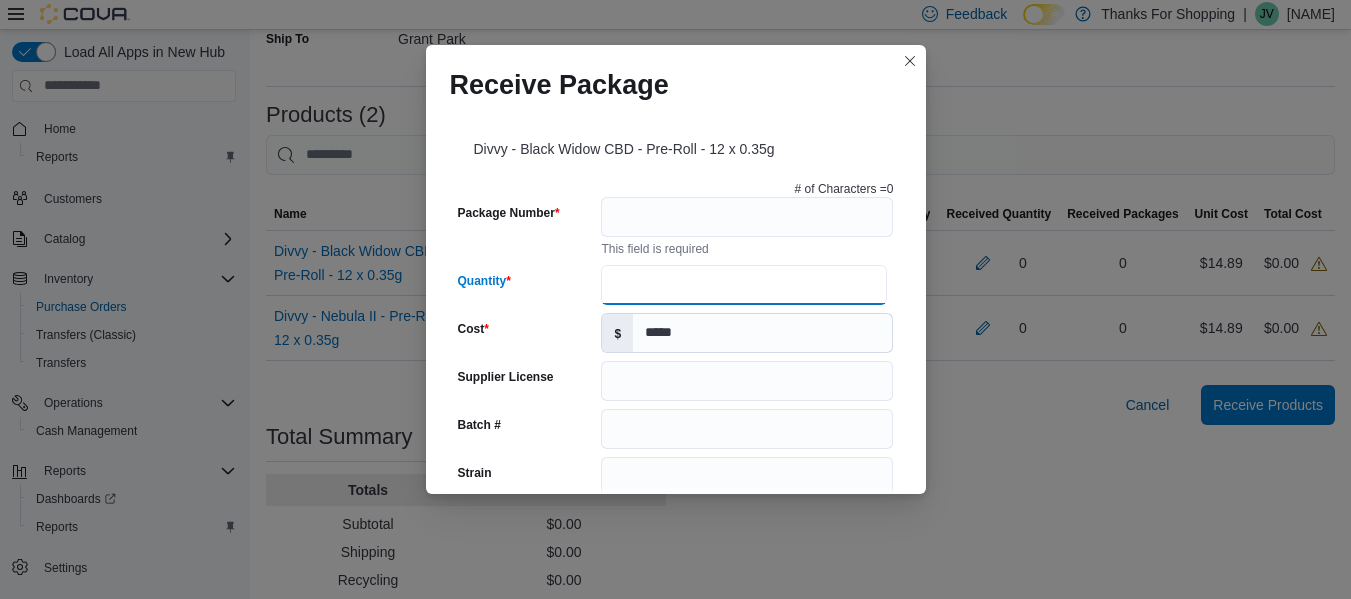 type on "**" 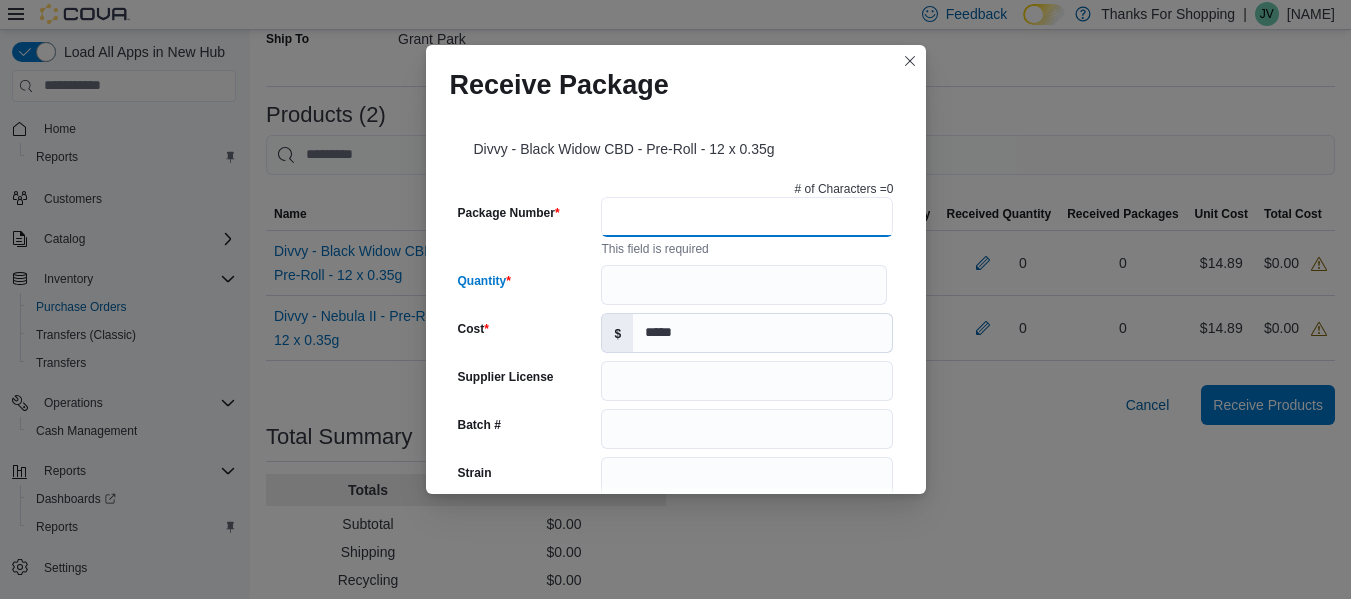 click on "Package Number" at bounding box center (747, 217) 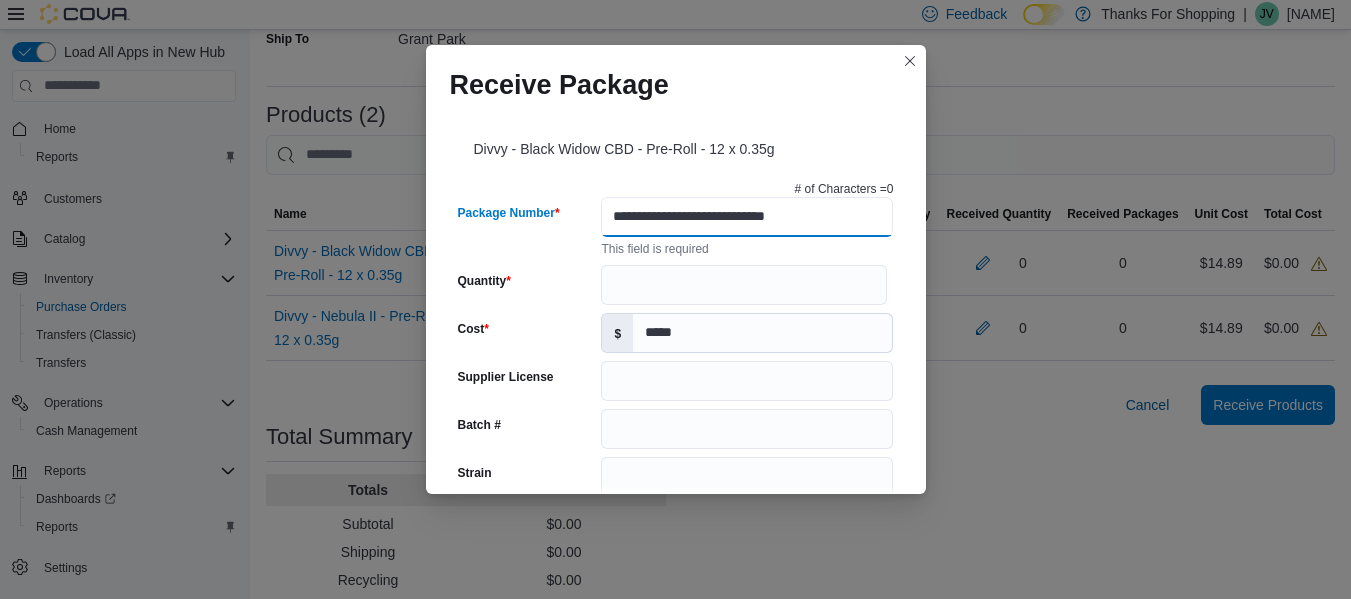 type on "**********" 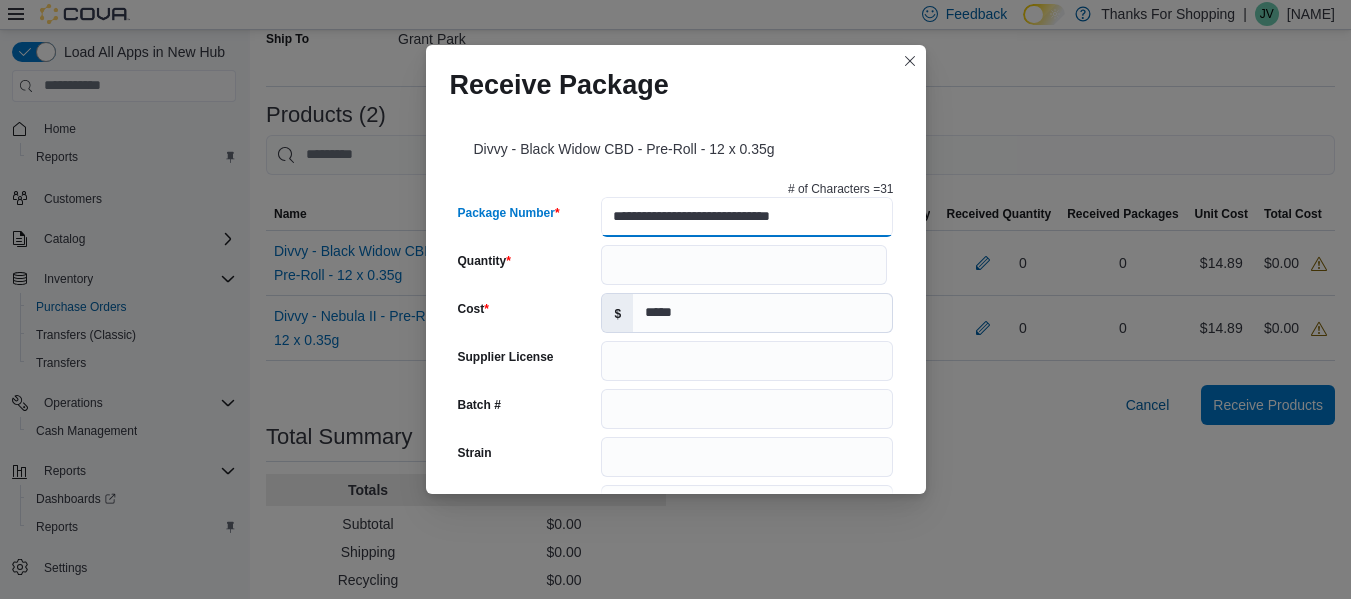 type on "*****" 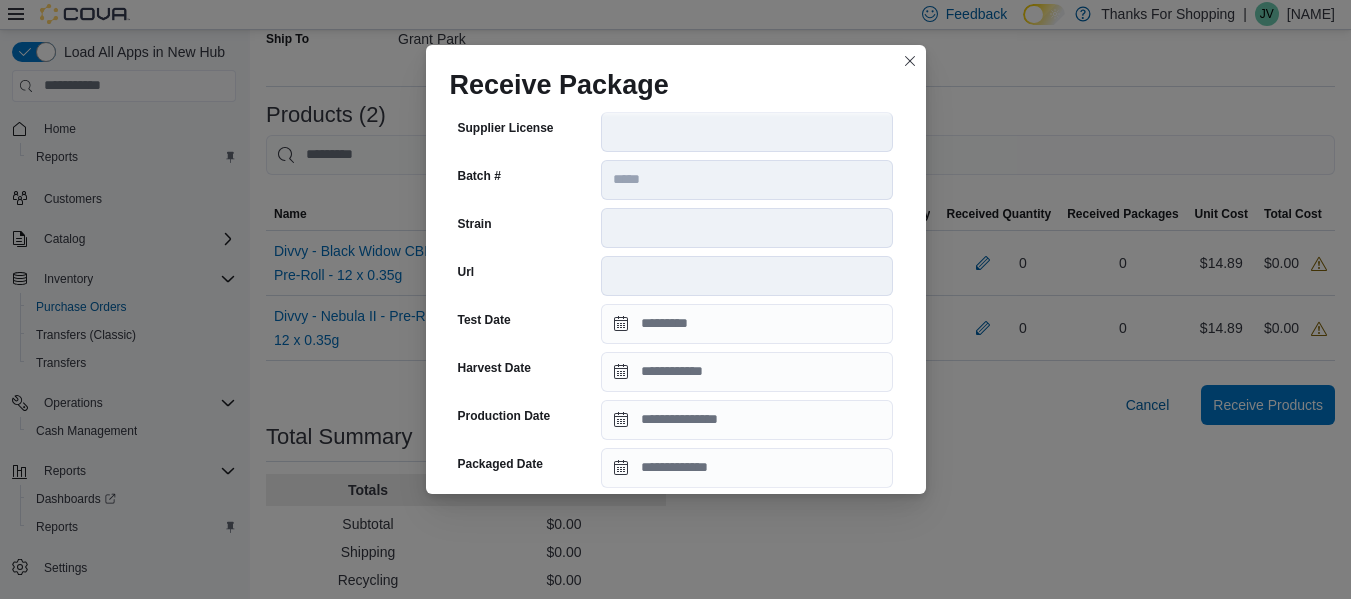 scroll, scrollTop: 300, scrollLeft: 0, axis: vertical 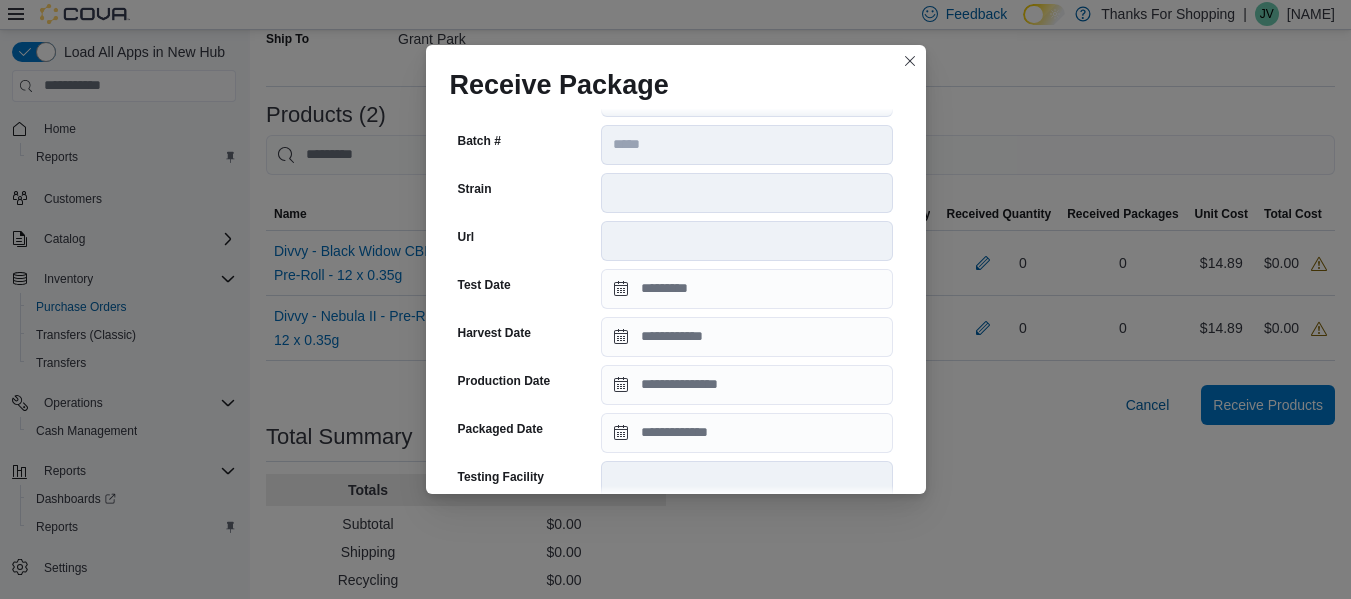 type on "**********" 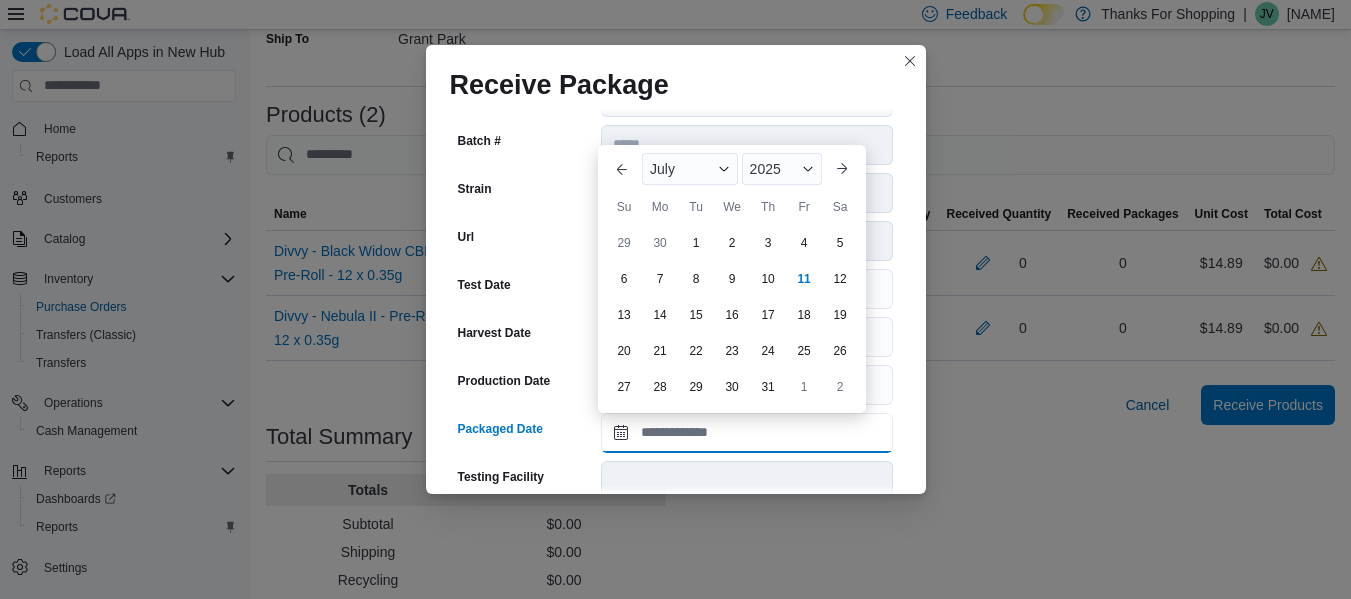 click on "Packaged Date" at bounding box center [747, 433] 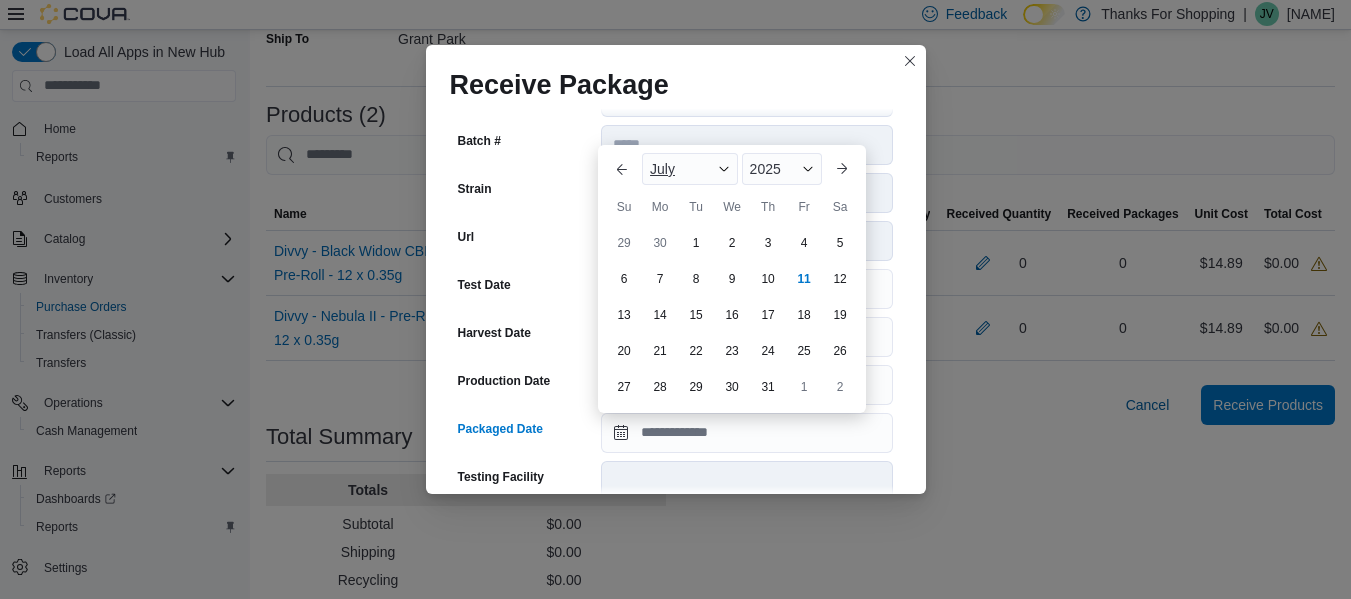 click on "July" at bounding box center [690, 169] 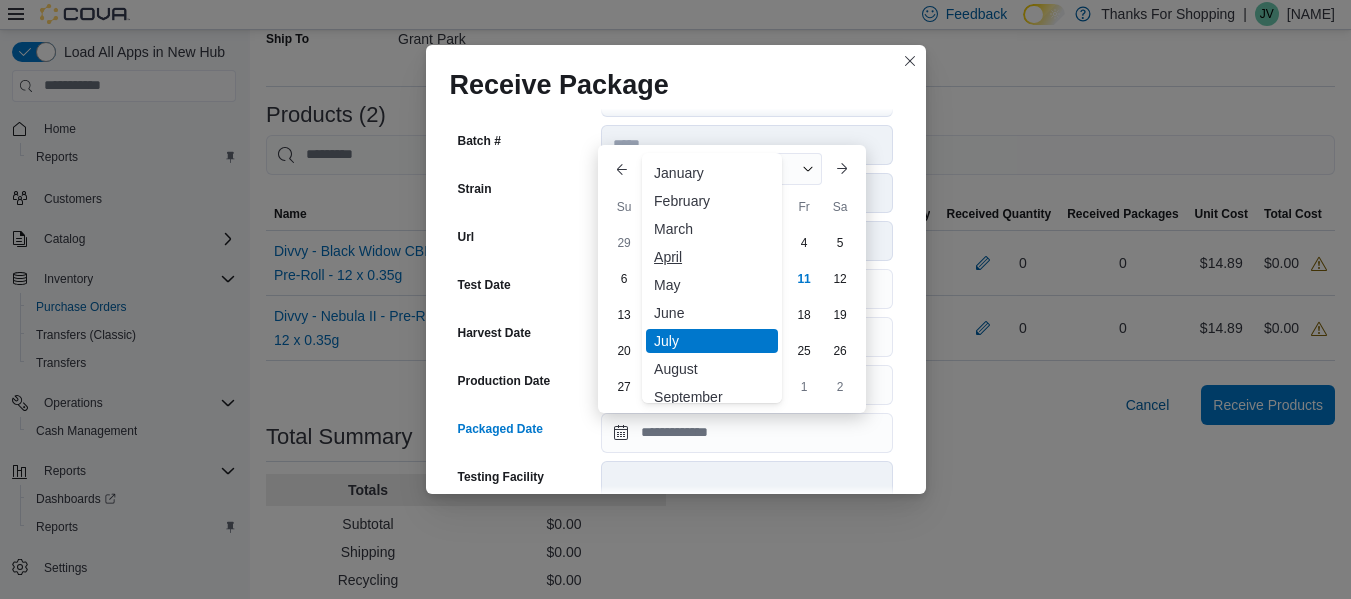 click on "April" at bounding box center [712, 257] 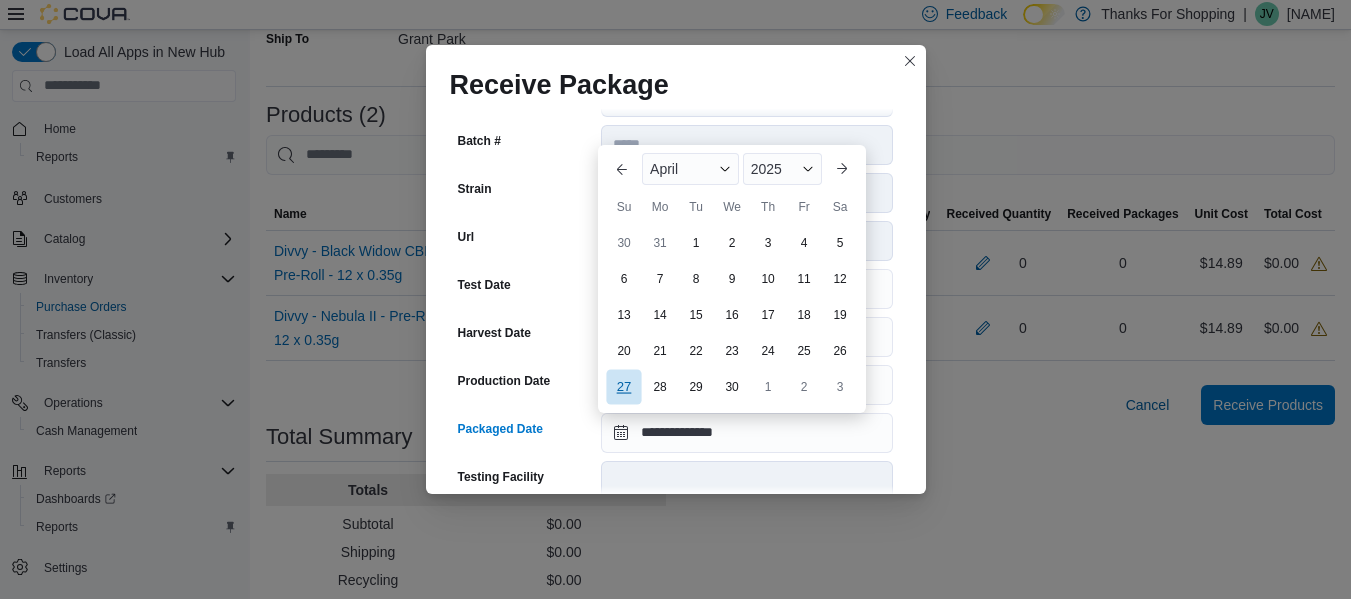 click on "27" at bounding box center (623, 386) 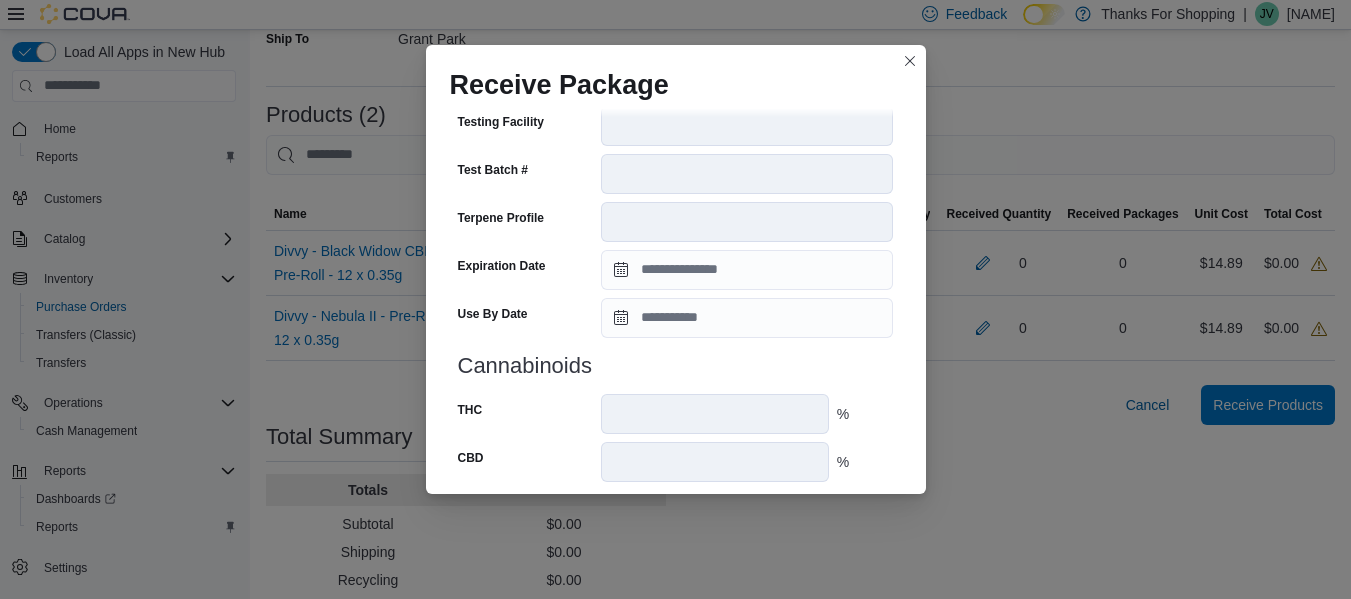 scroll, scrollTop: 700, scrollLeft: 0, axis: vertical 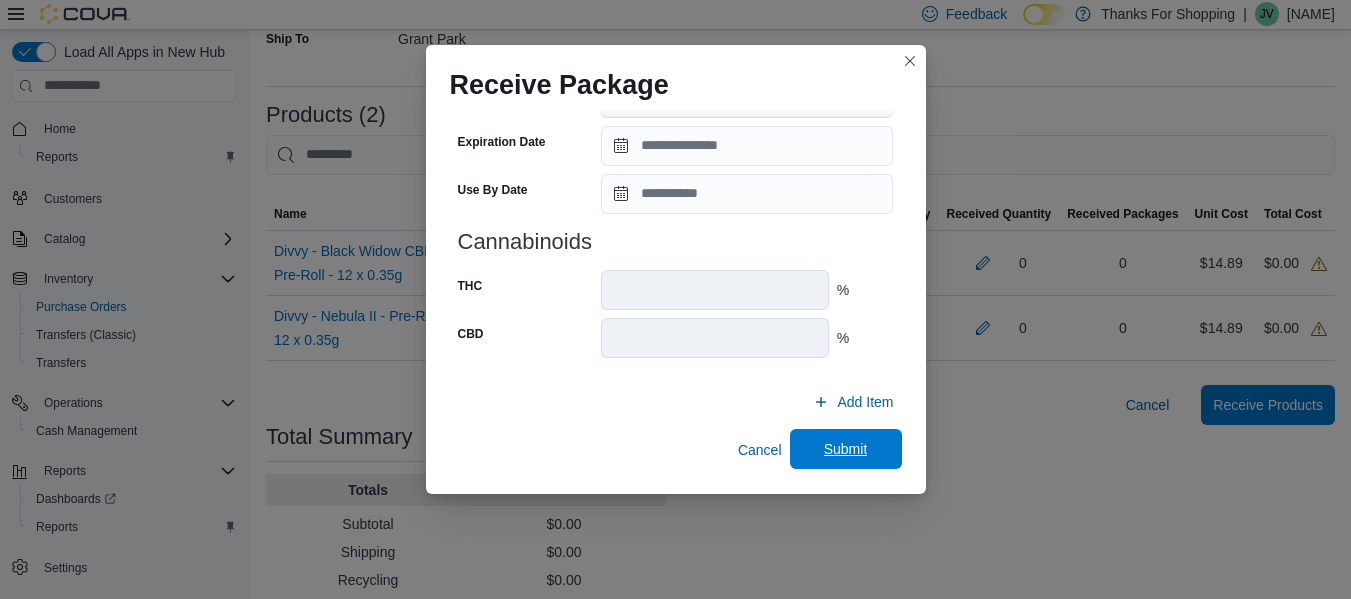 click on "Submit" at bounding box center (846, 449) 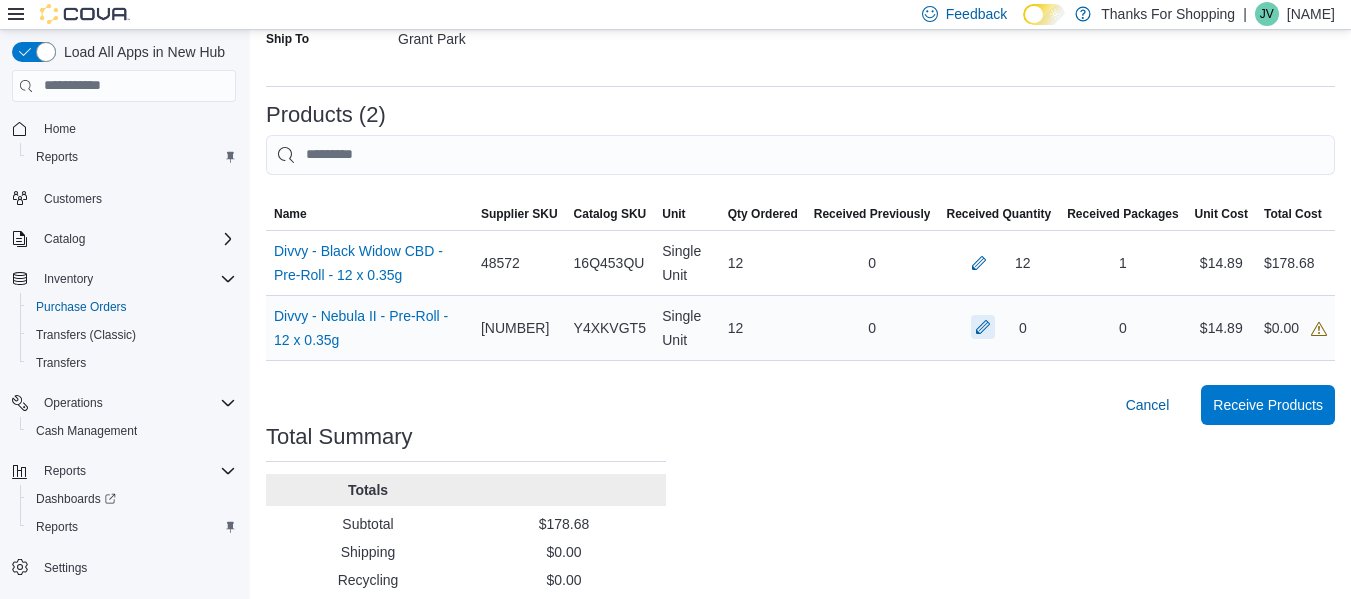 click at bounding box center [983, 327] 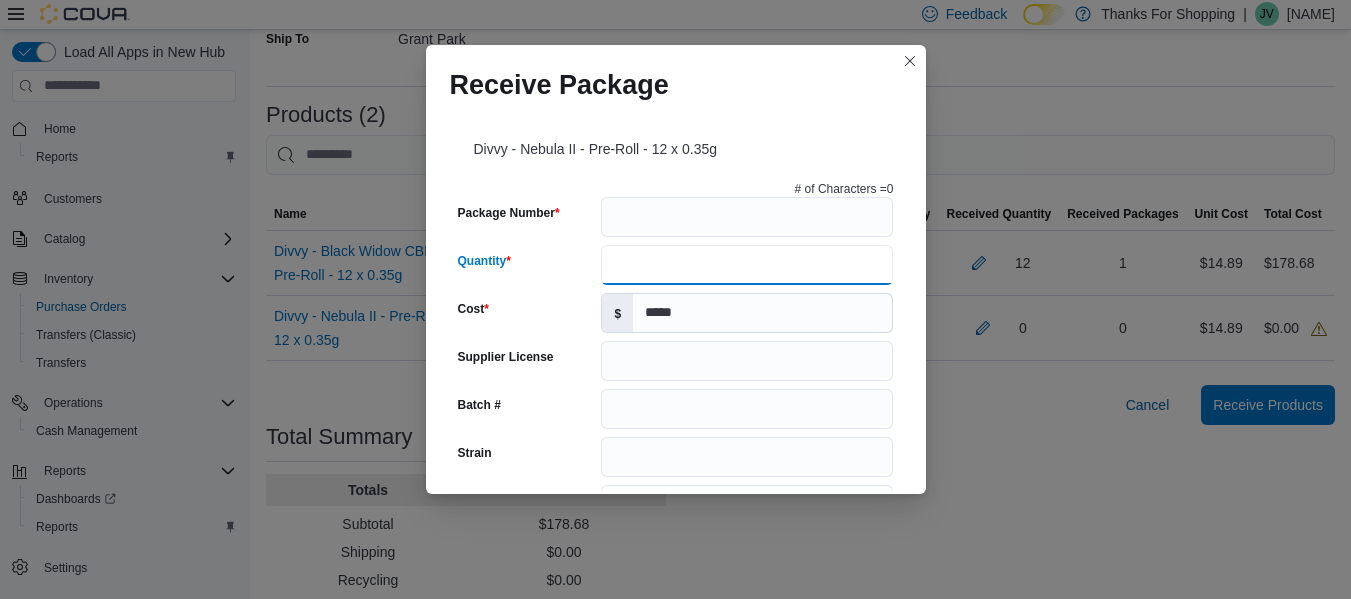 click on "Quantity" at bounding box center (747, 265) 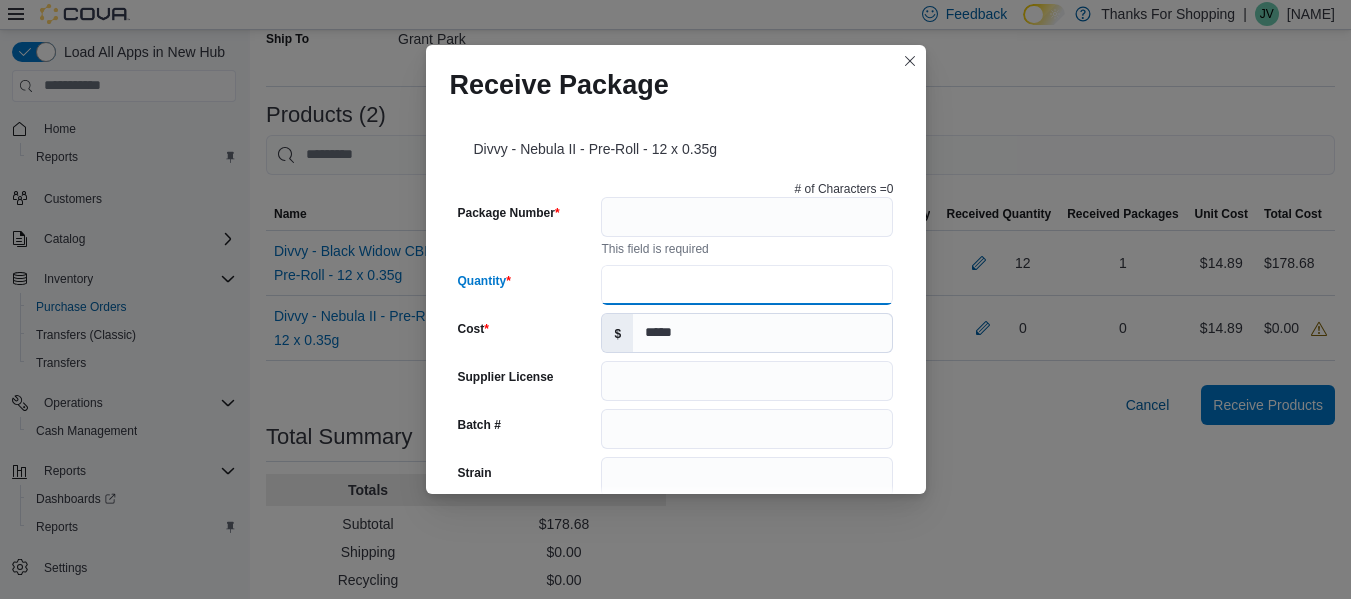 type on "**" 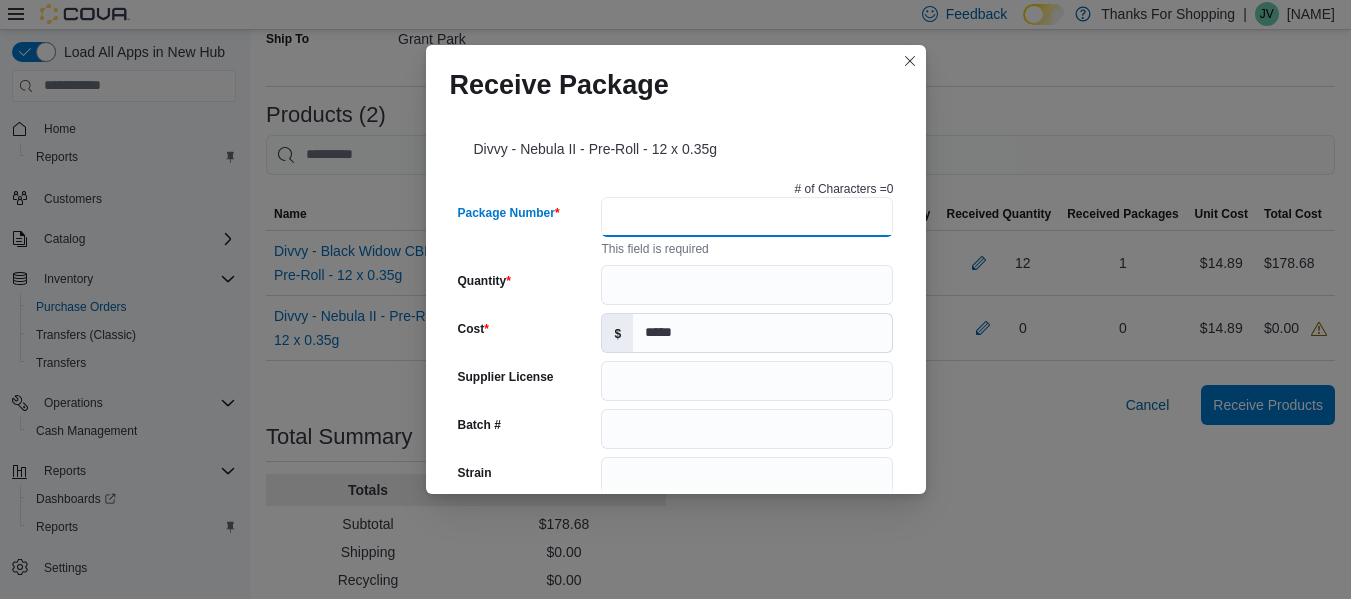 click on "Package Number" at bounding box center [747, 217] 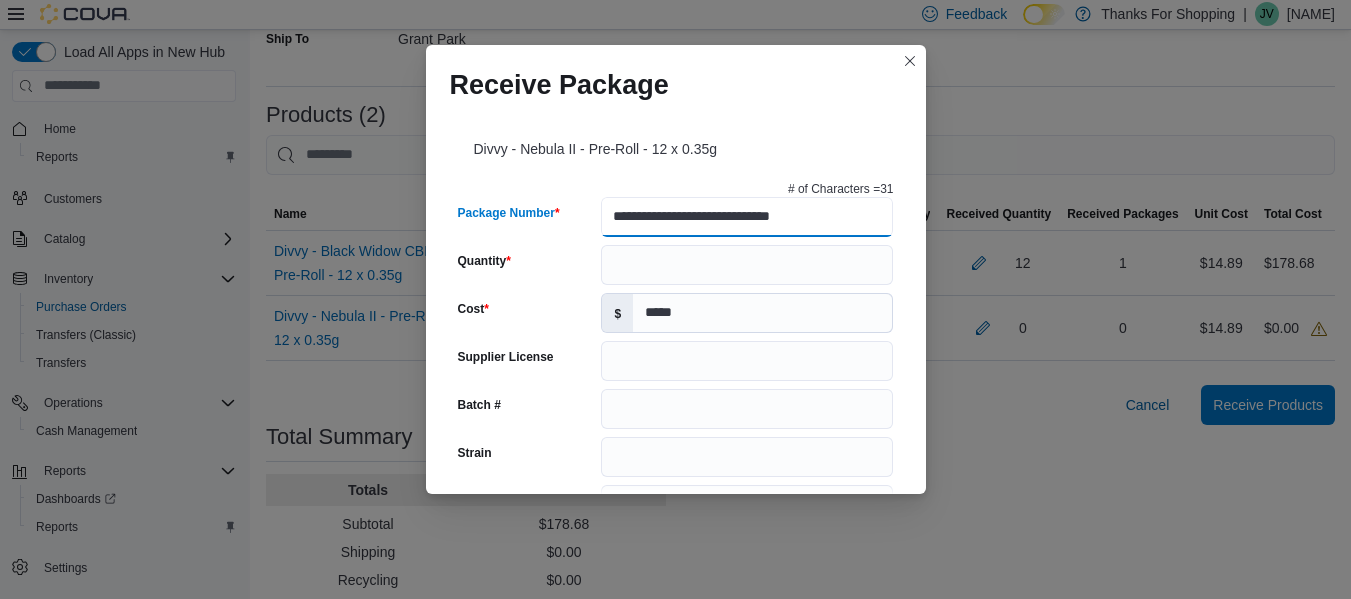 type on "**********" 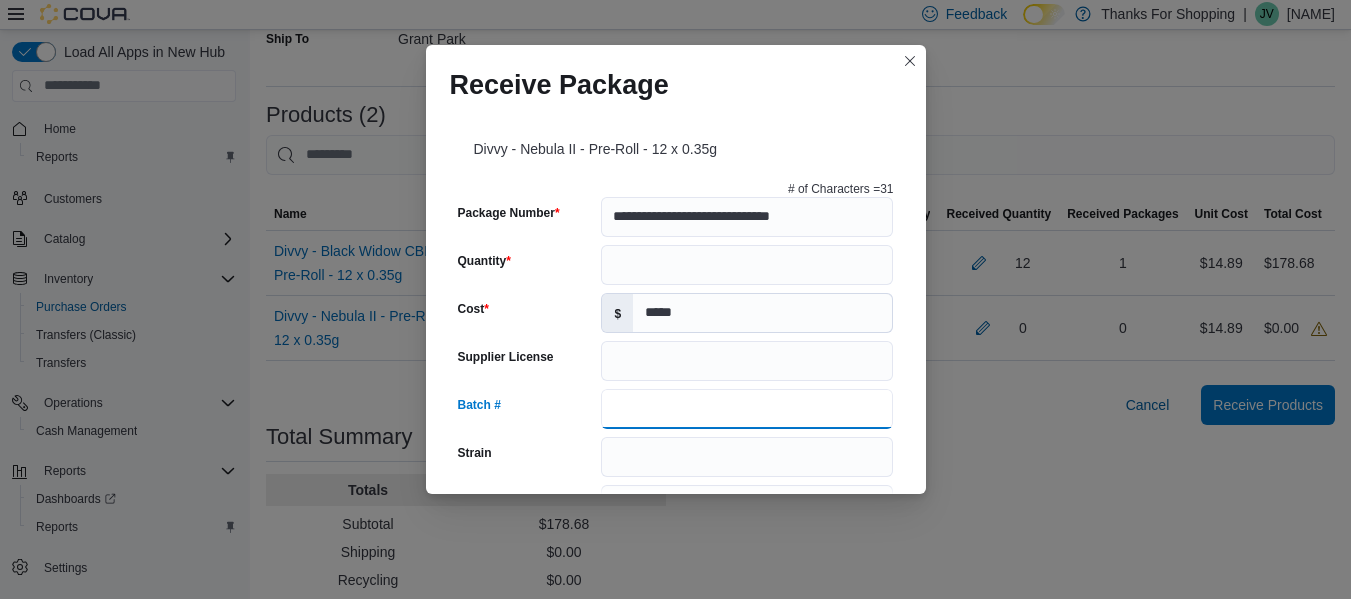 click on "Batch #" at bounding box center [747, 409] 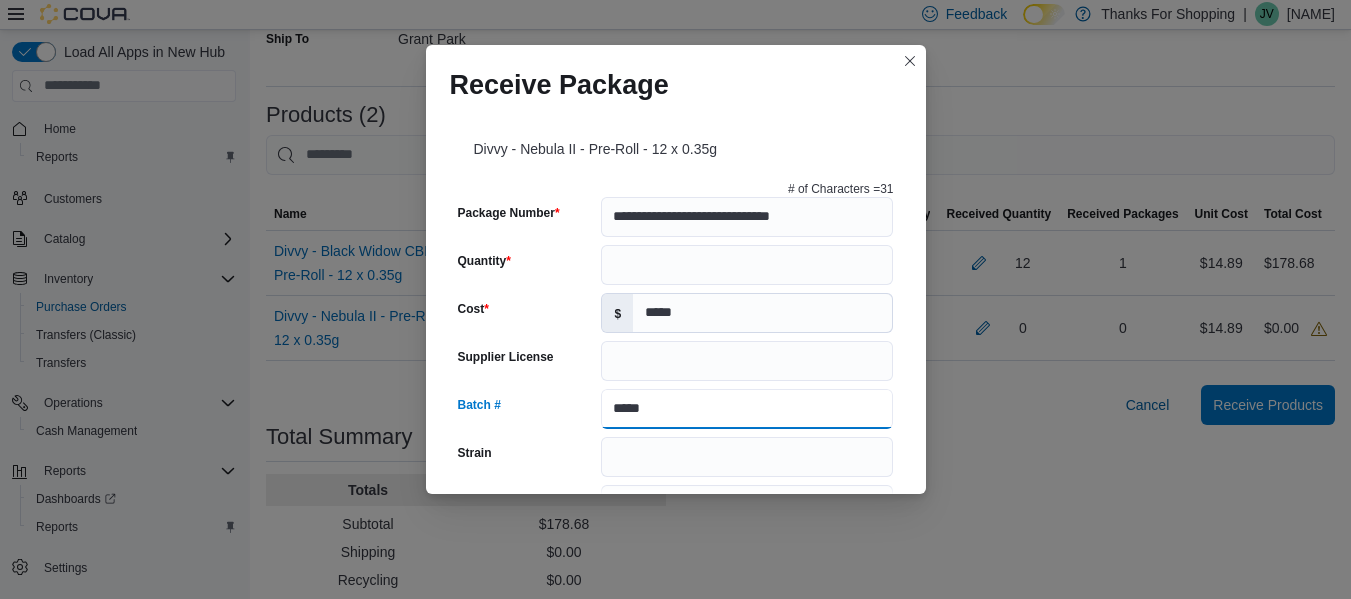 type on "*****" 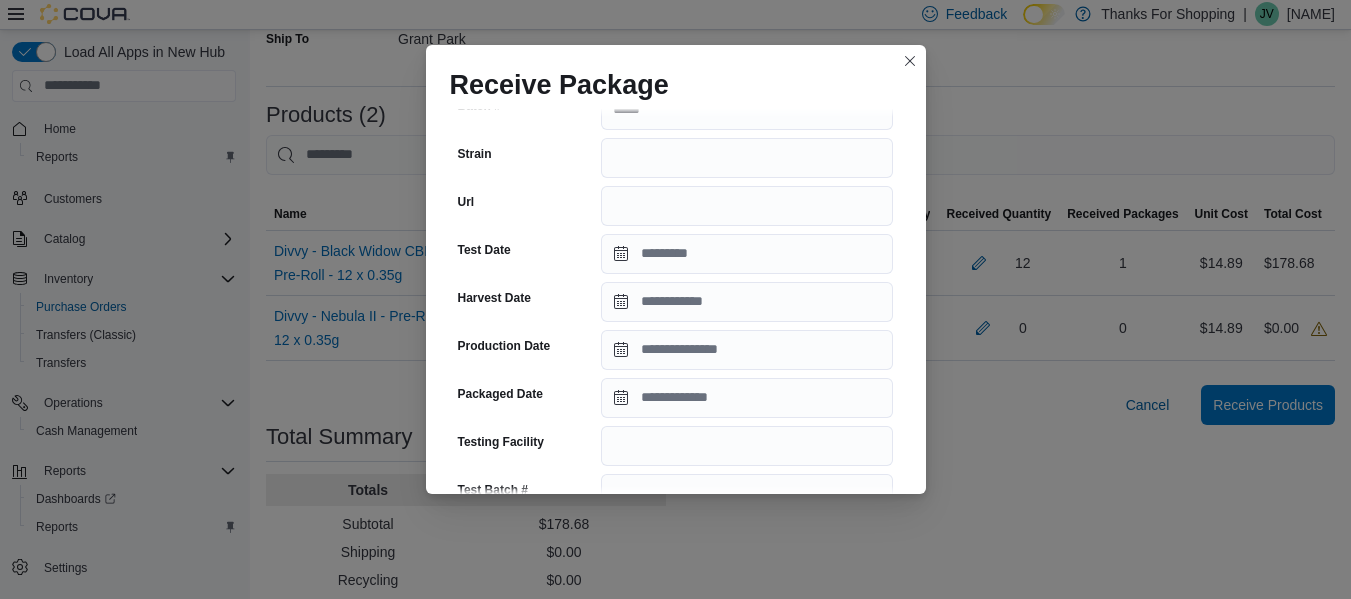 scroll, scrollTop: 300, scrollLeft: 0, axis: vertical 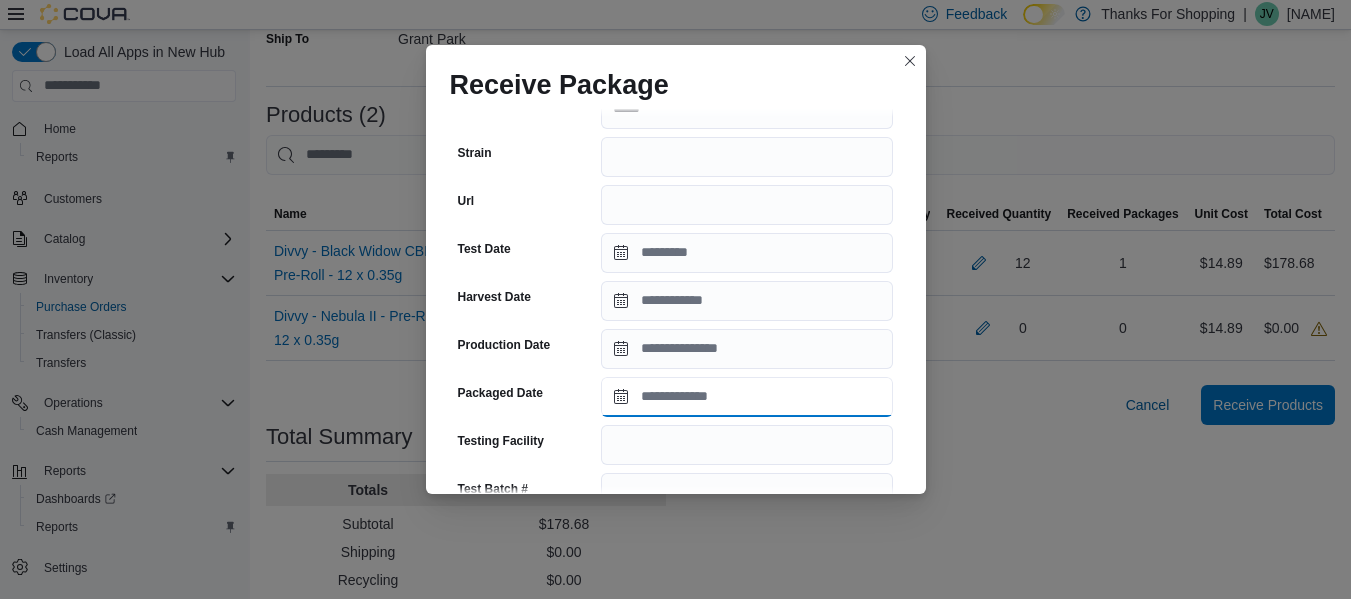 click on "Packaged Date" at bounding box center [747, 397] 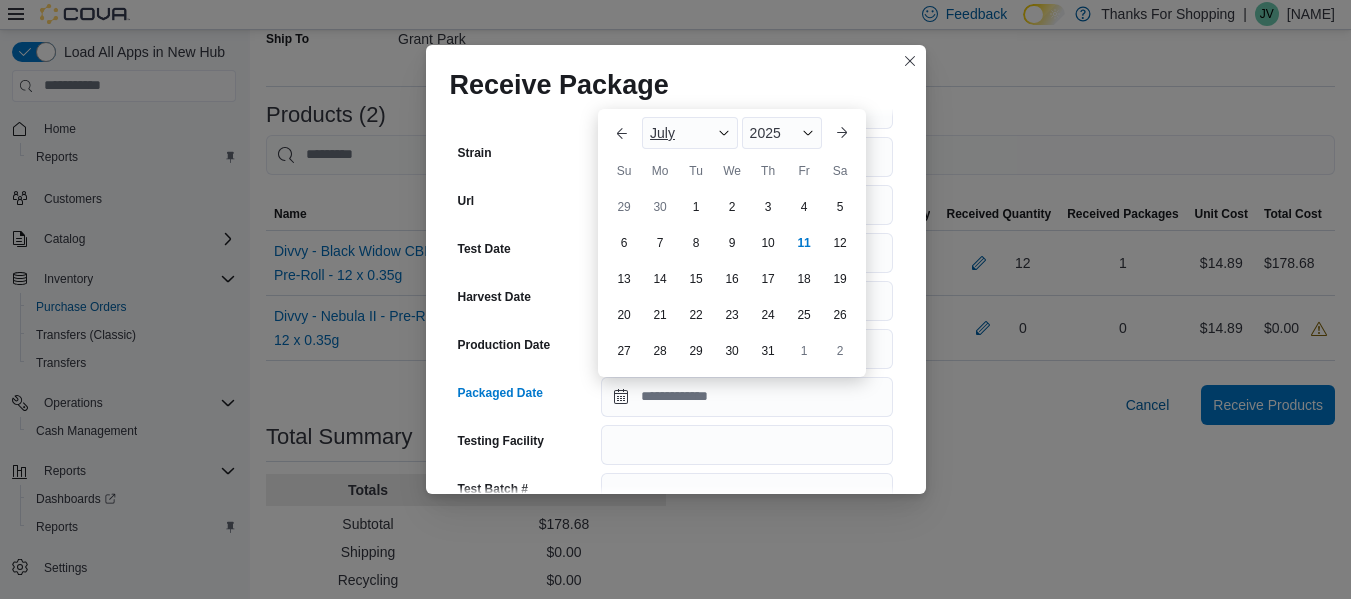 click on "July" at bounding box center [690, 133] 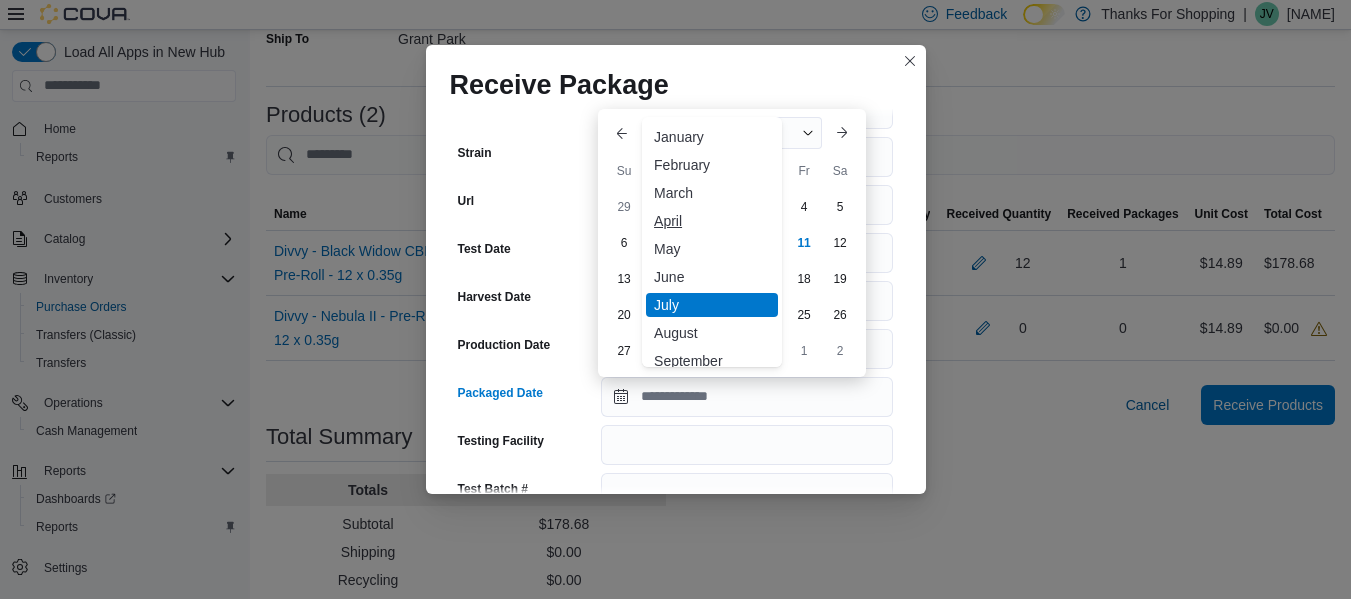click on "April" at bounding box center (712, 221) 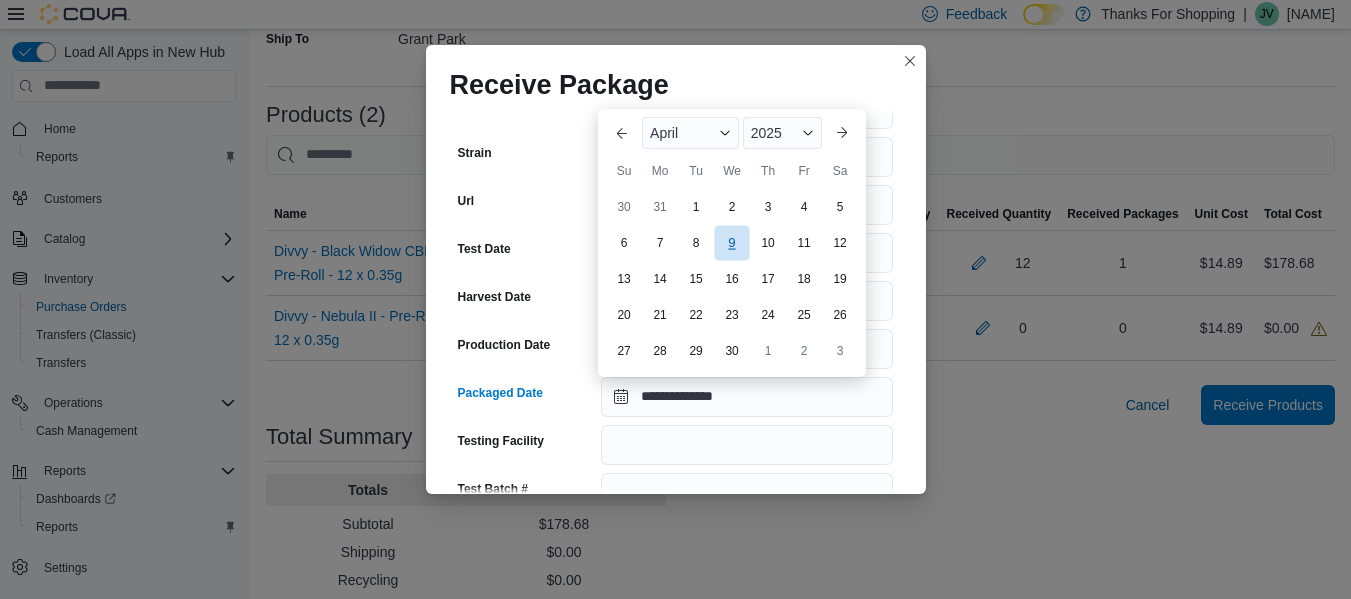 click on "9" at bounding box center (731, 242) 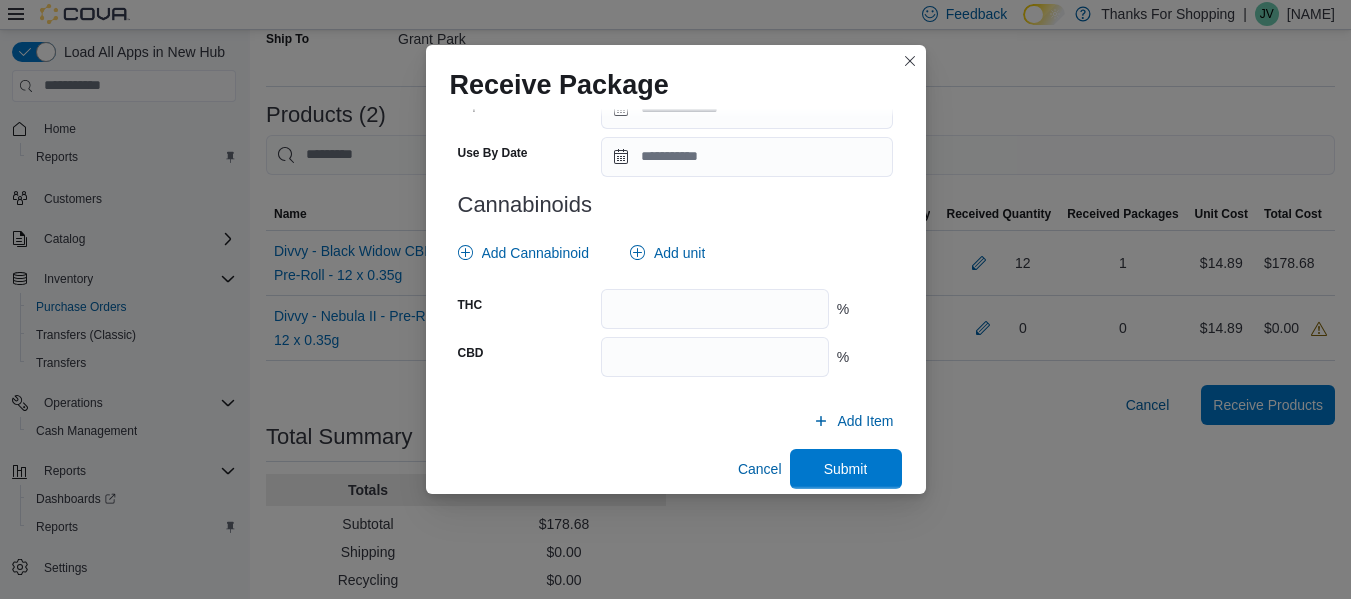 scroll, scrollTop: 799, scrollLeft: 0, axis: vertical 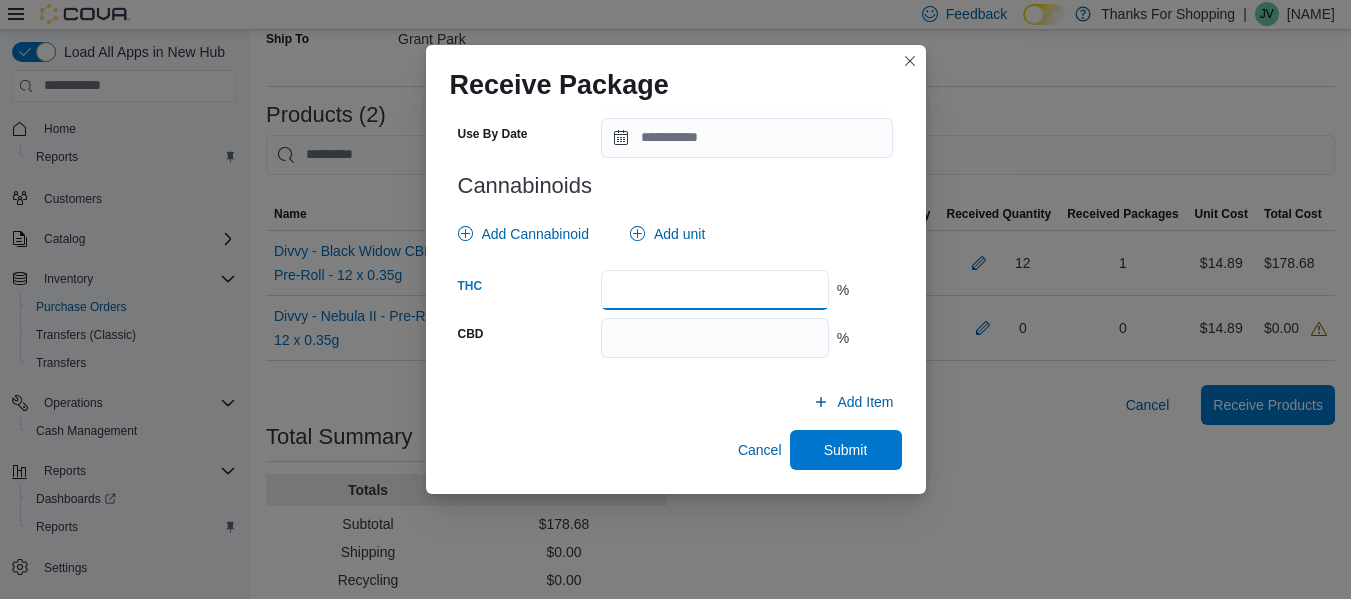 click at bounding box center (714, 290) 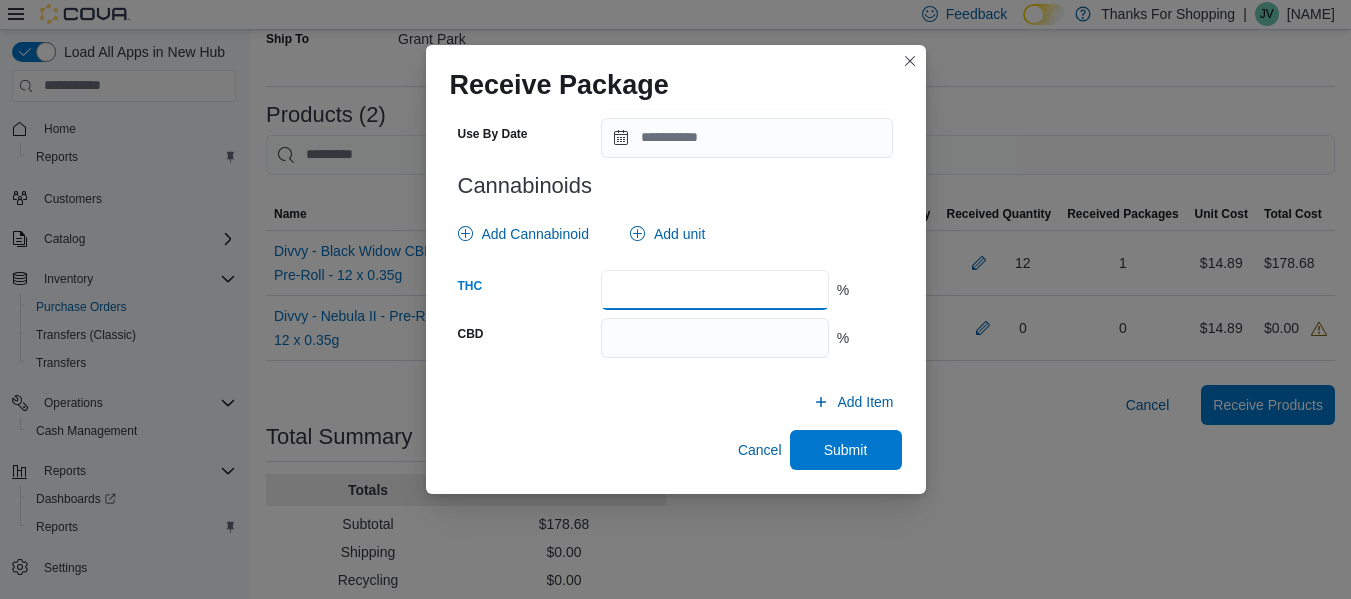 type on "****" 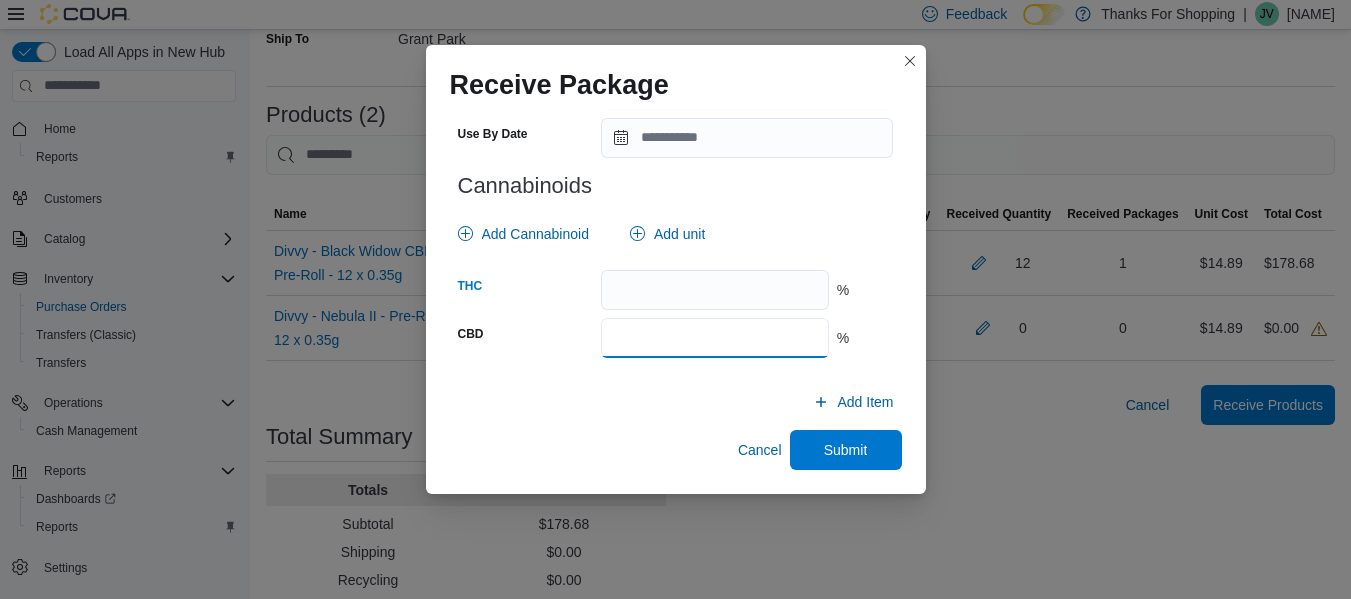 click at bounding box center [714, 338] 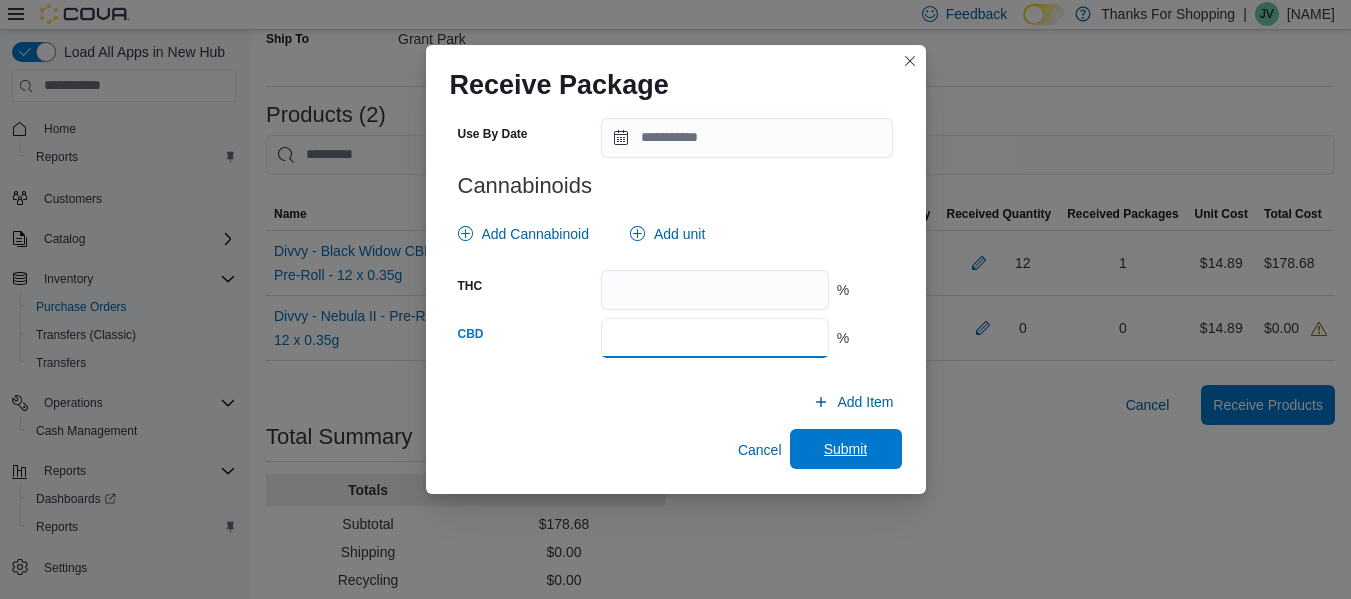 type on "*****" 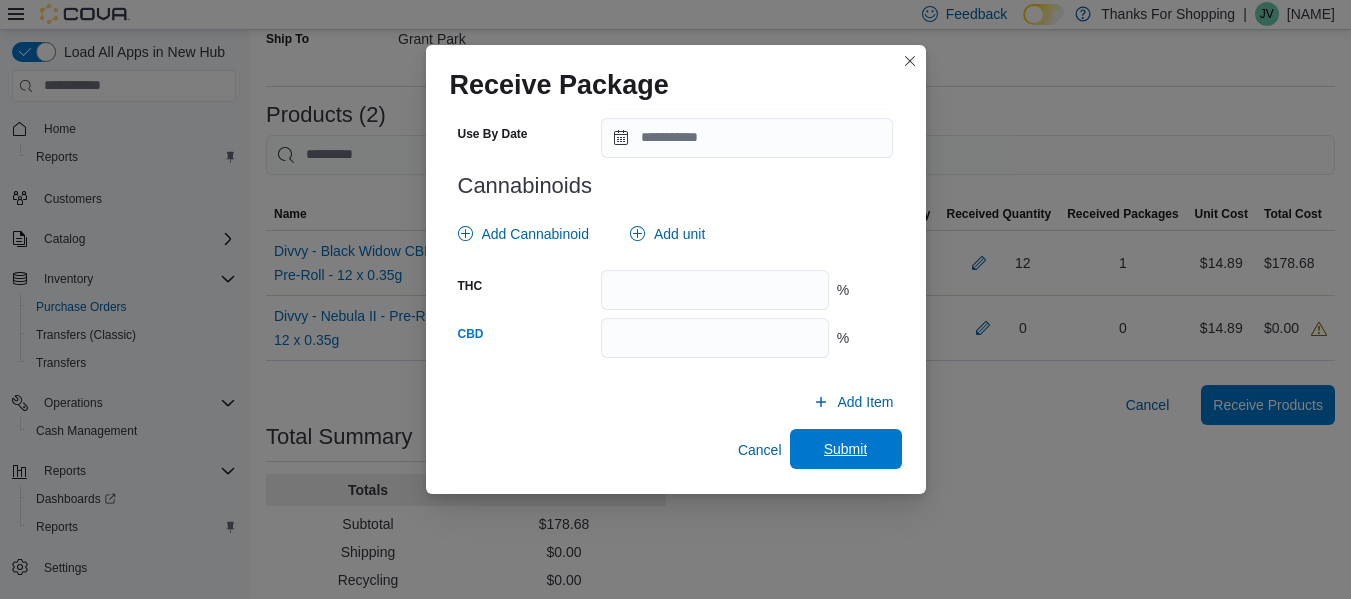 click on "Submit" at bounding box center [846, 449] 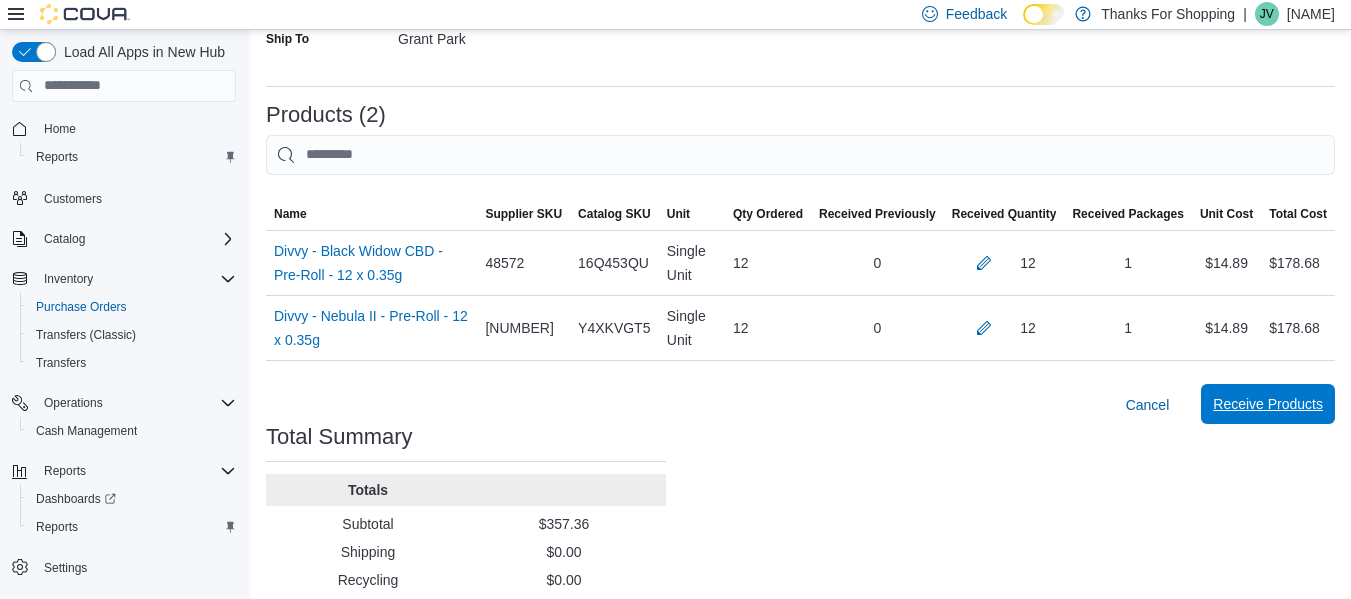 click on "Receive Products" at bounding box center [1268, 404] 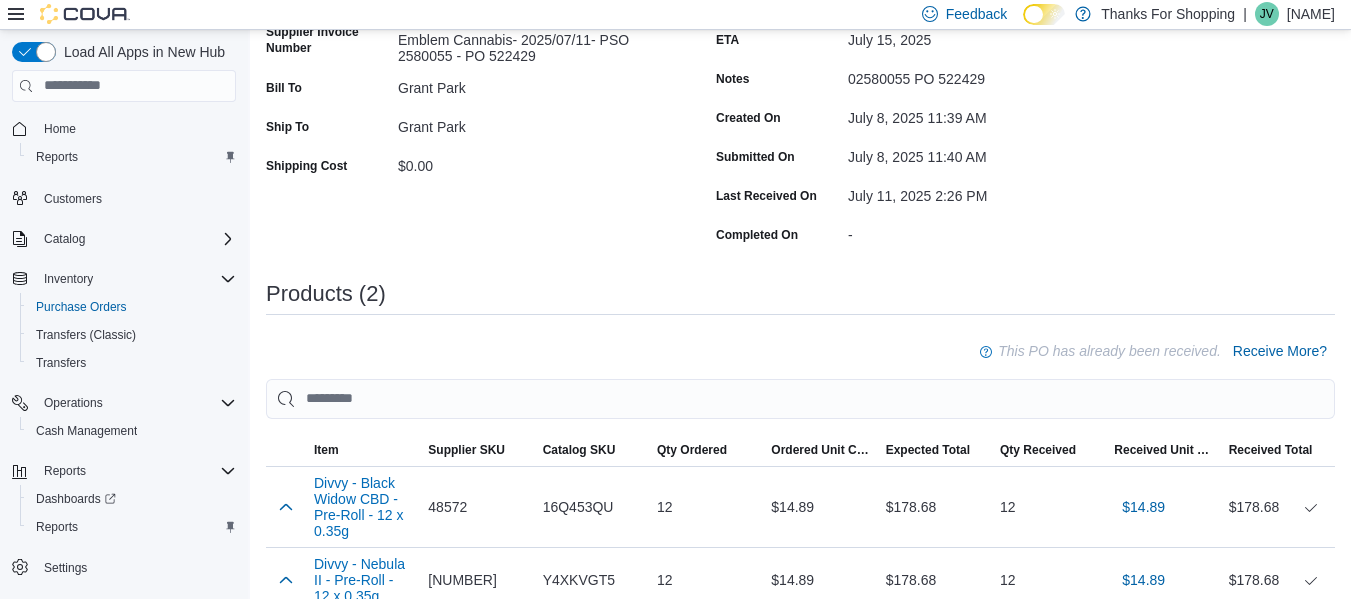 scroll, scrollTop: 0, scrollLeft: 0, axis: both 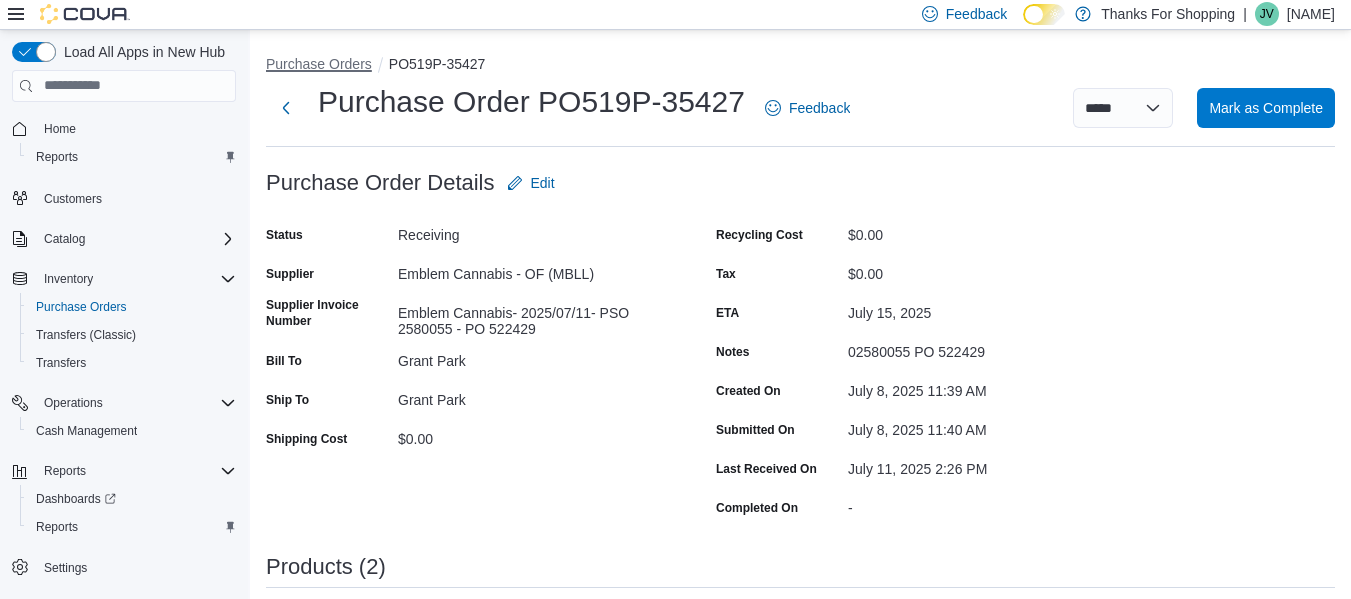 click on "Purchase Orders" at bounding box center [319, 64] 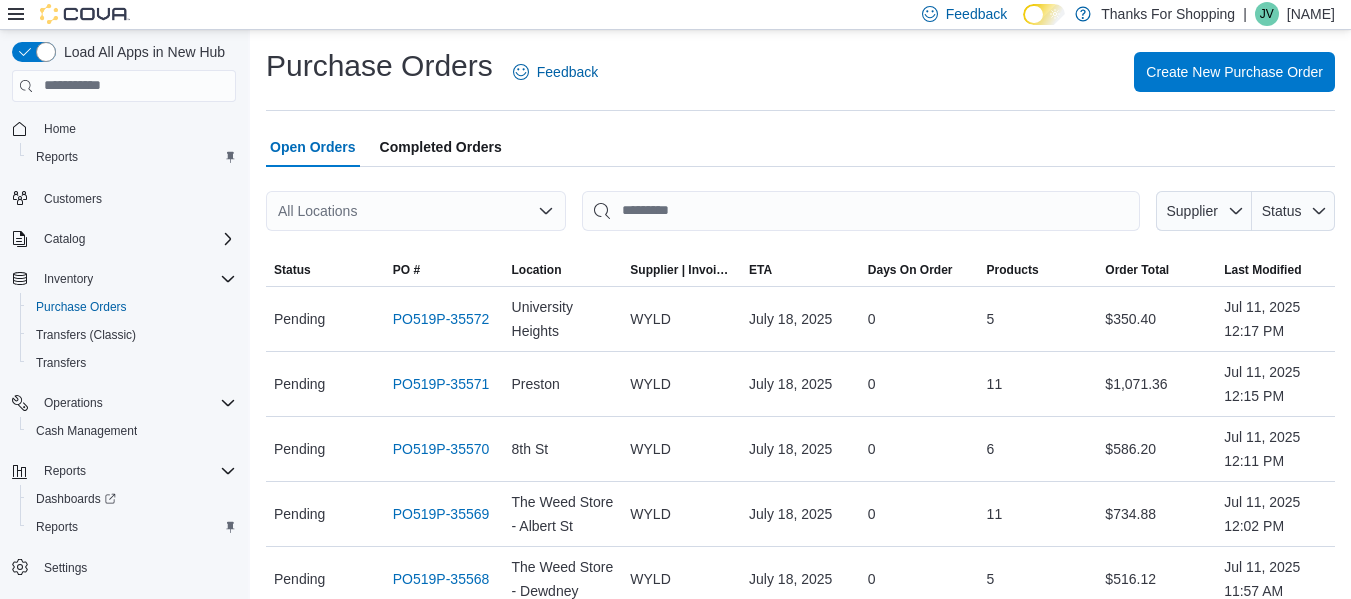 click on "All Locations" at bounding box center (416, 211) 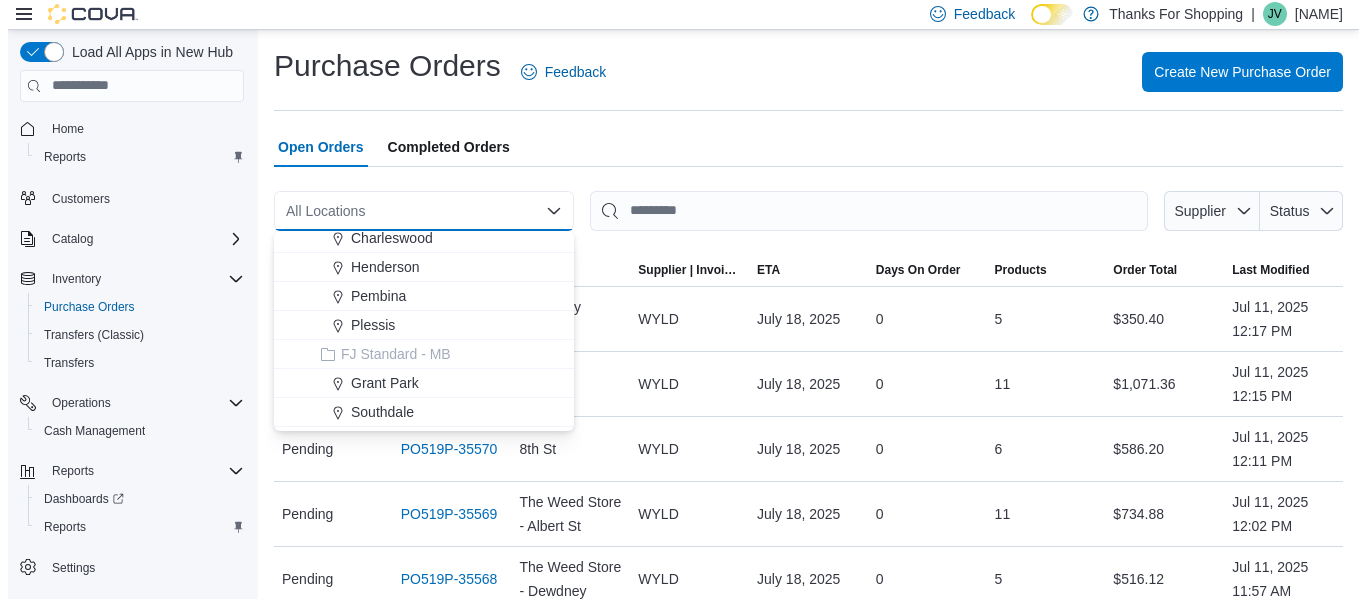scroll, scrollTop: 100, scrollLeft: 0, axis: vertical 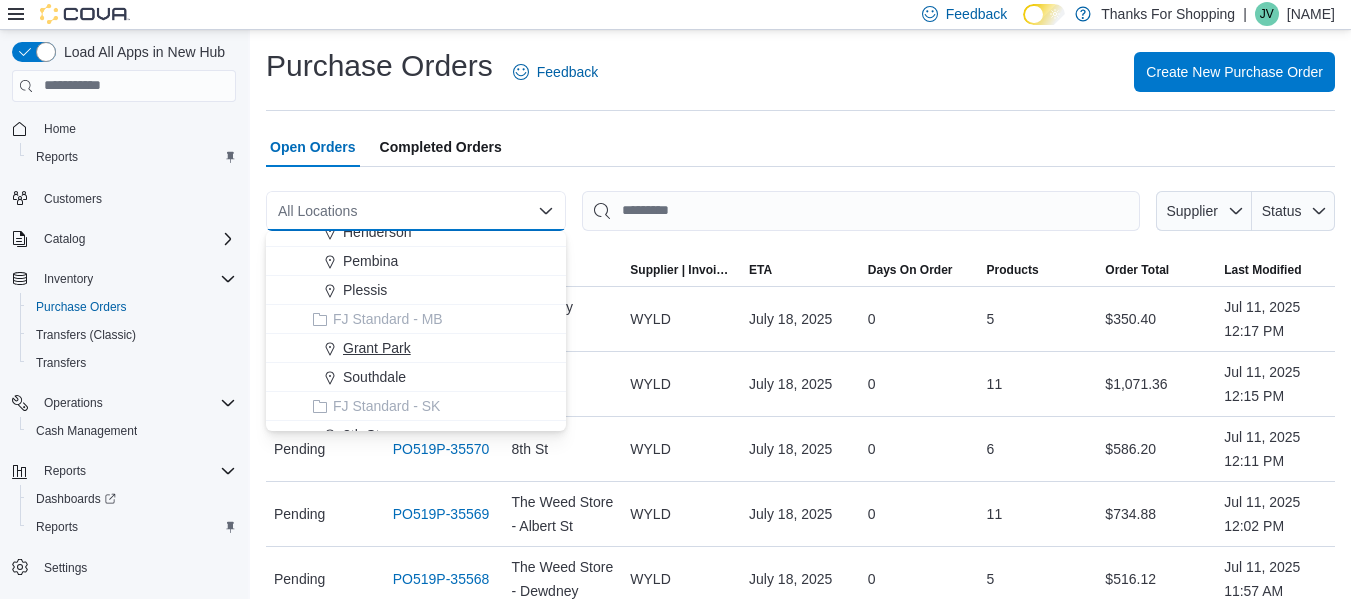 click on "Grant Park" at bounding box center [377, 348] 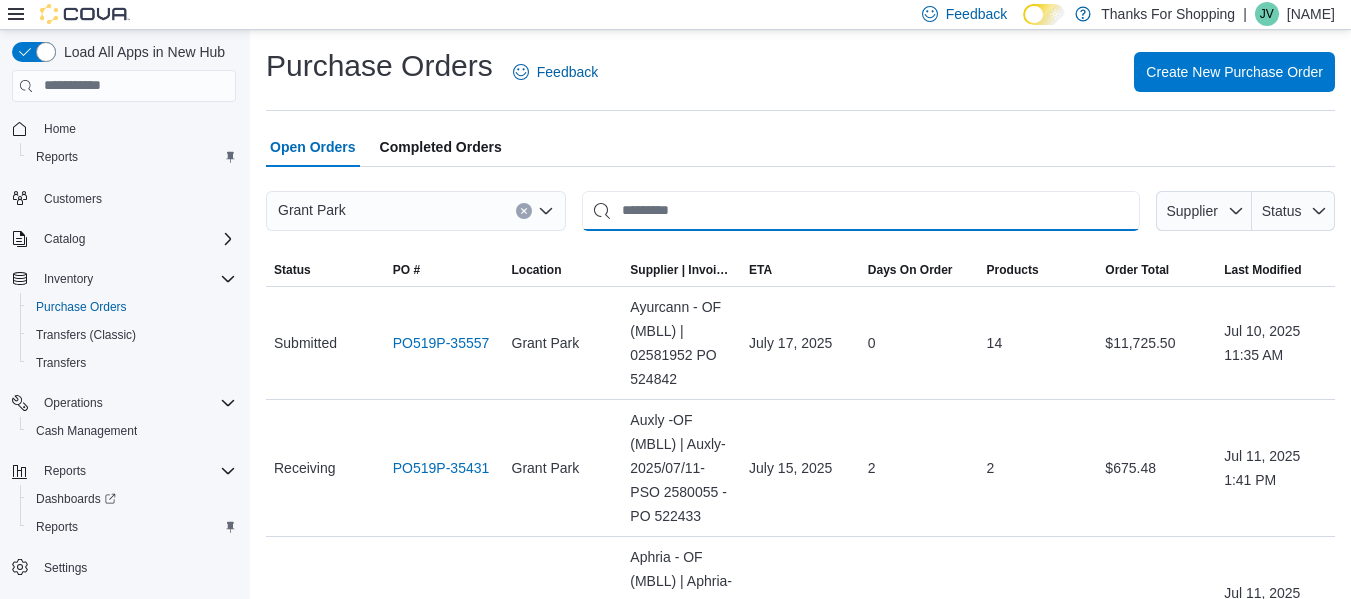 click at bounding box center (861, 211) 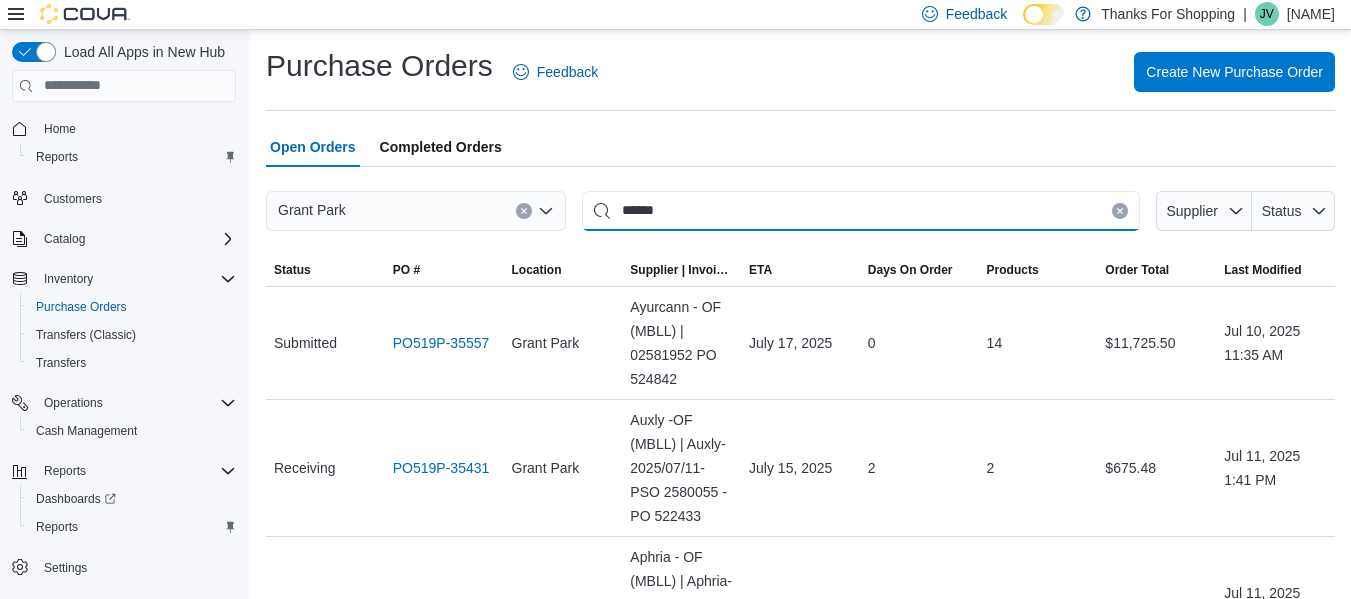 type on "******" 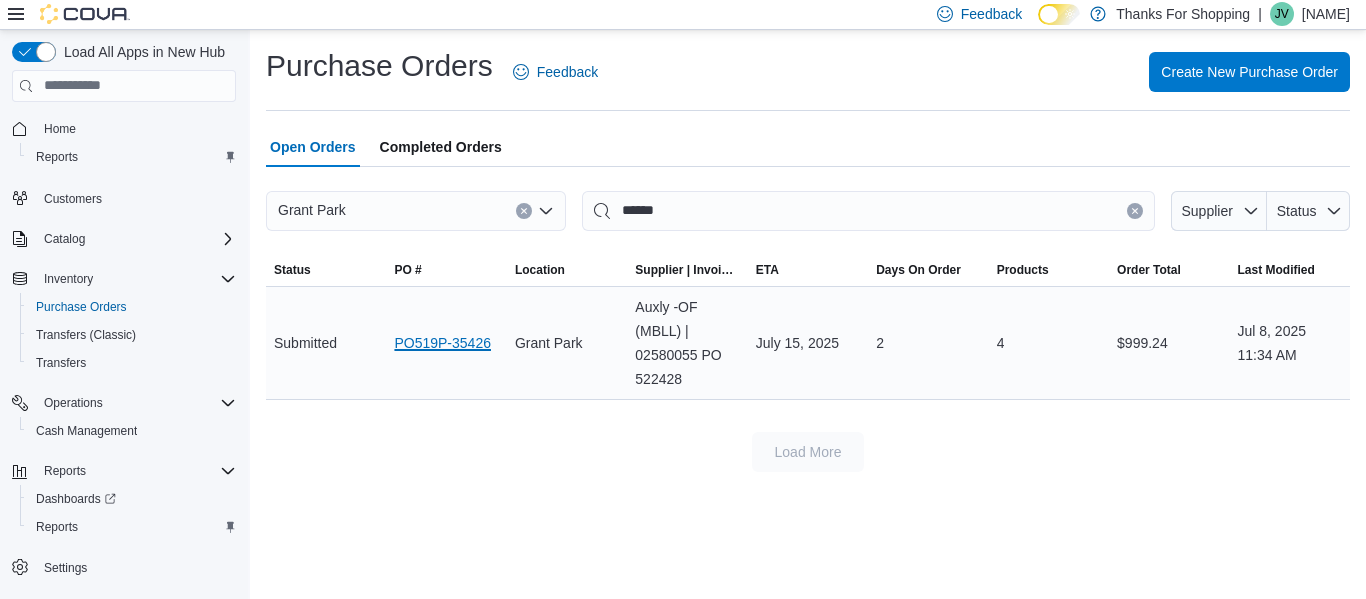 click on "PO519P-35426" at bounding box center (442, 343) 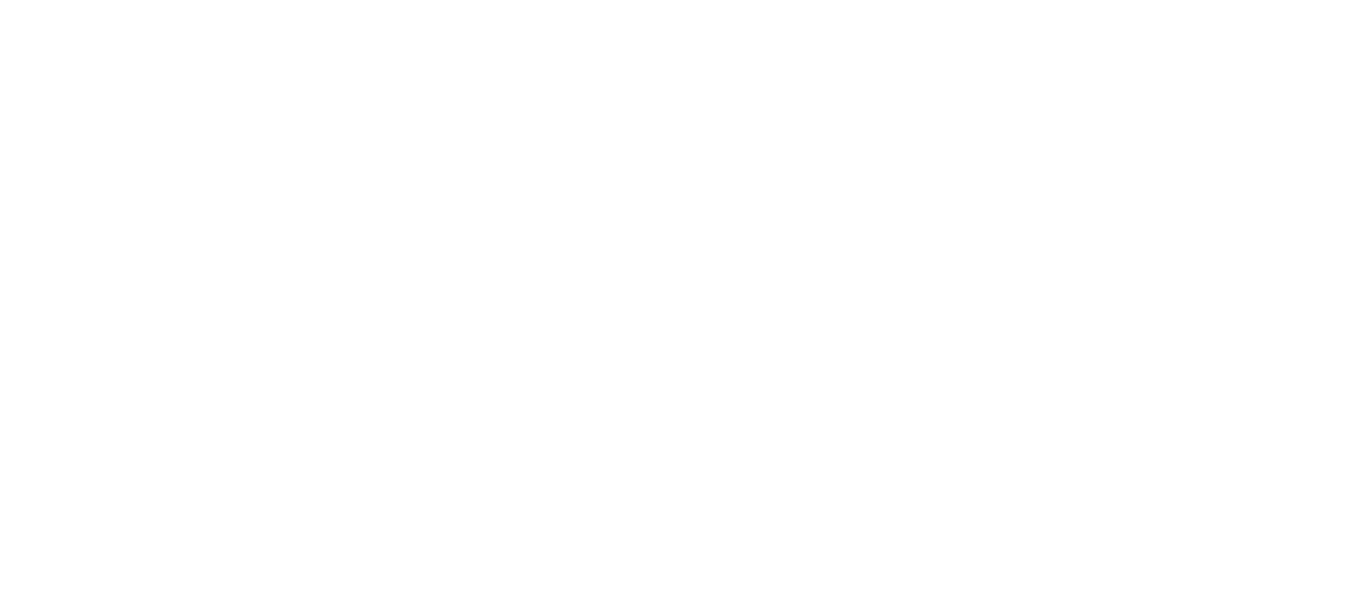 scroll, scrollTop: 0, scrollLeft: 0, axis: both 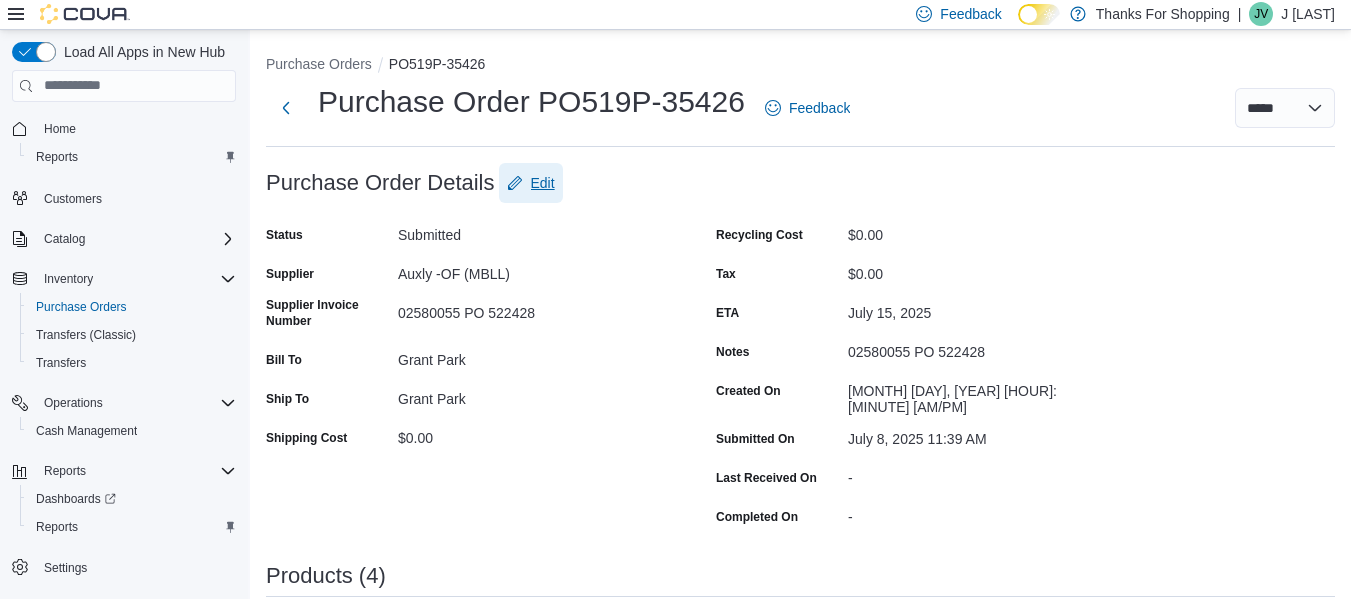 click on "Edit" at bounding box center (543, 183) 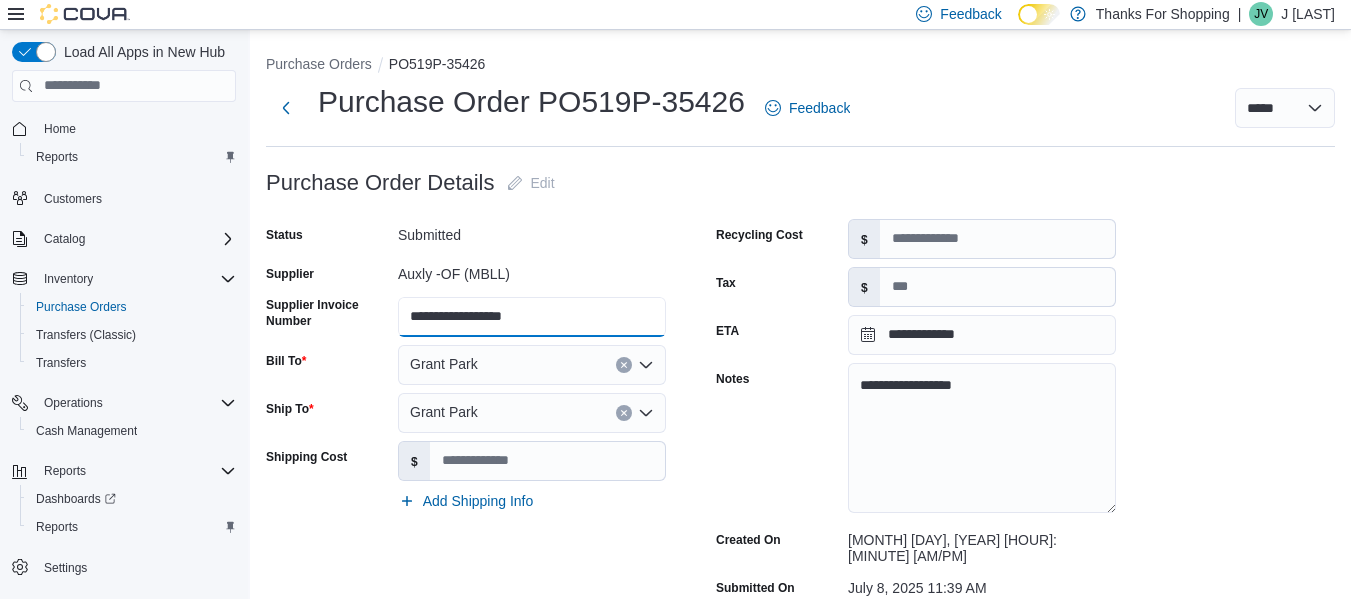click on "**********" at bounding box center [532, 317] 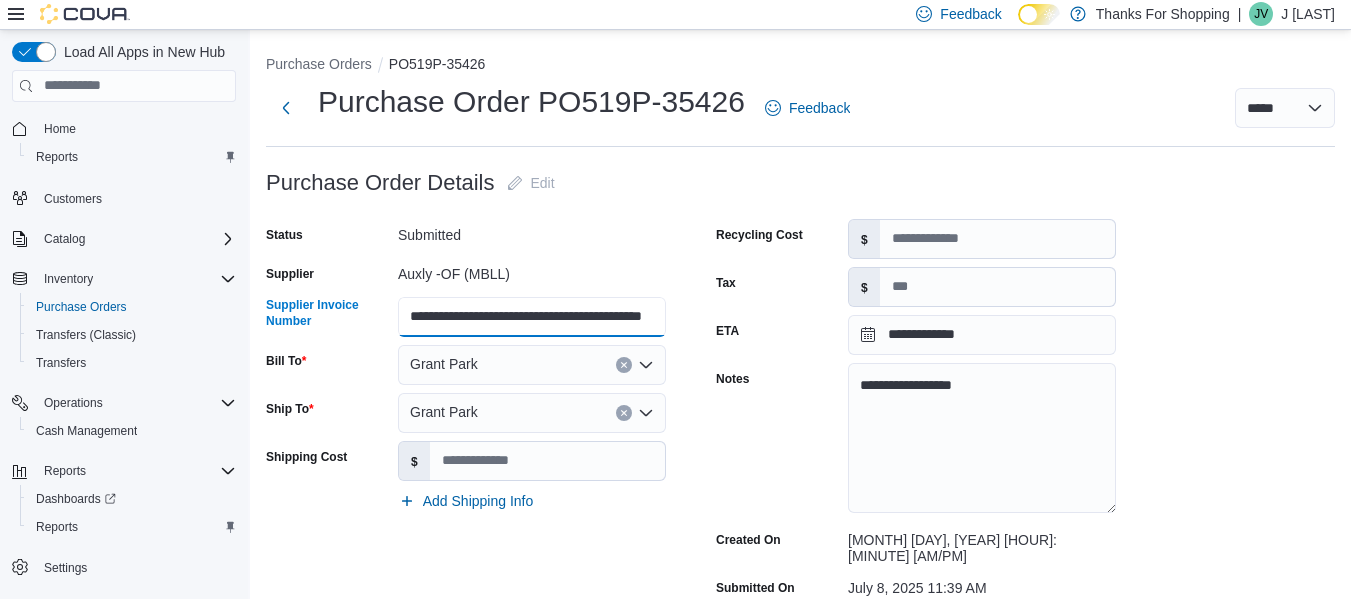 scroll, scrollTop: 0, scrollLeft: 3, axis: horizontal 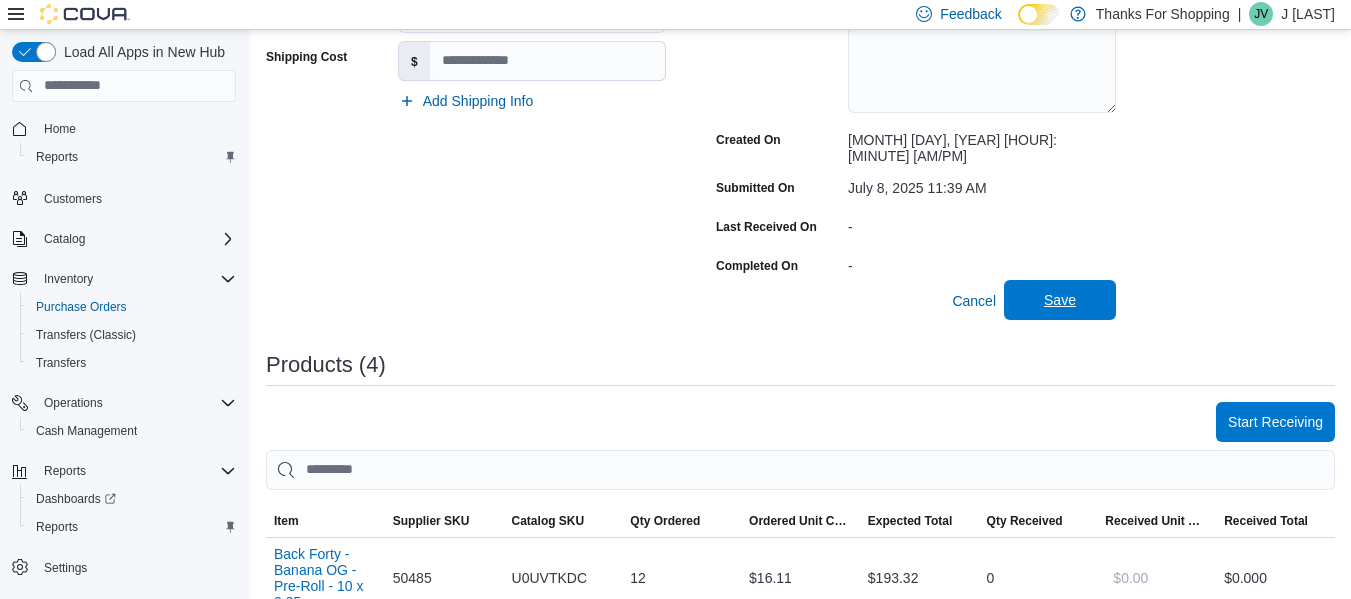 type on "**********" 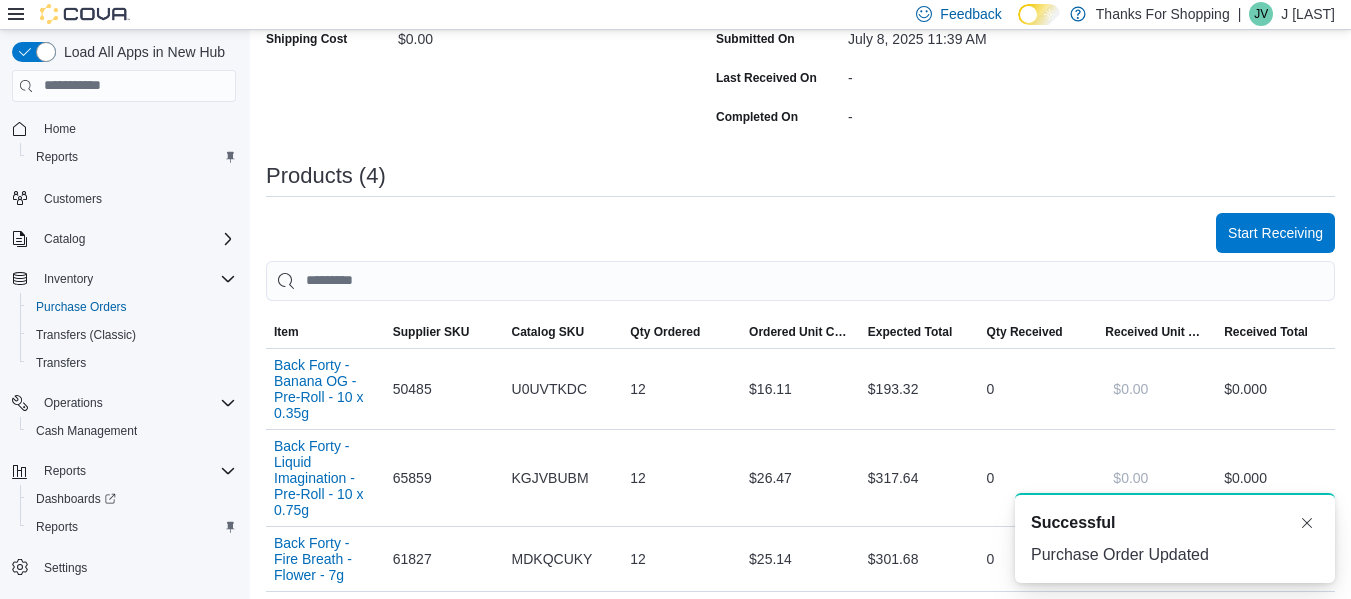 scroll, scrollTop: 0, scrollLeft: 0, axis: both 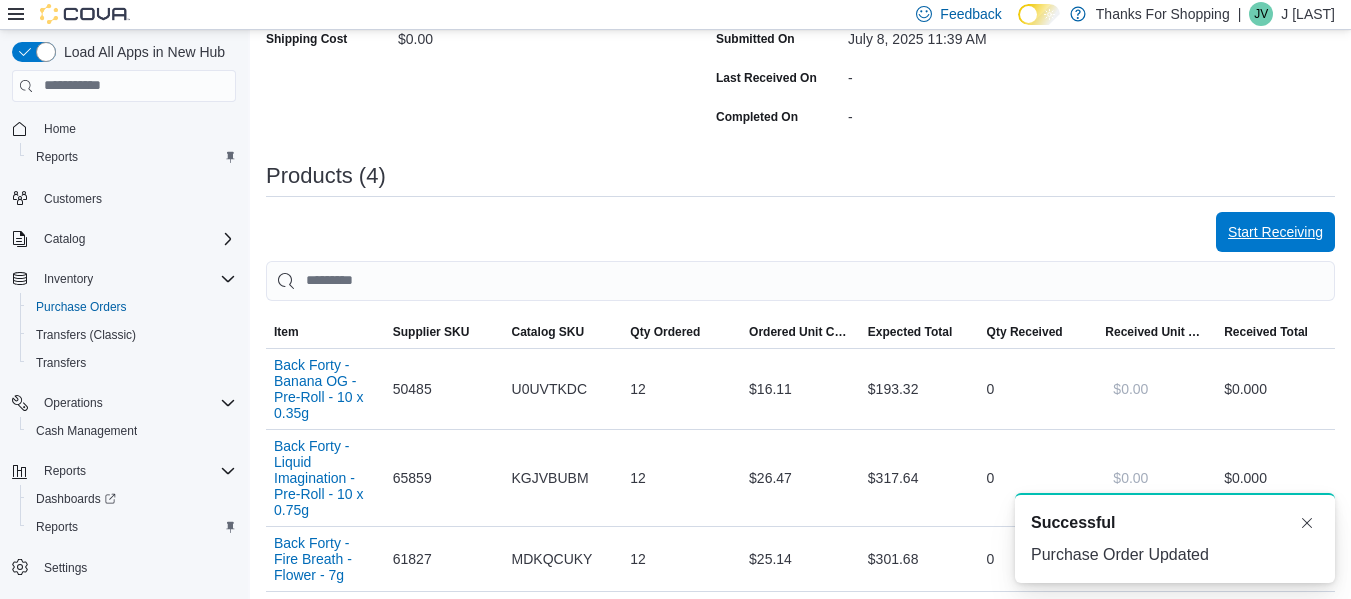click on "Start Receiving" at bounding box center (1275, 232) 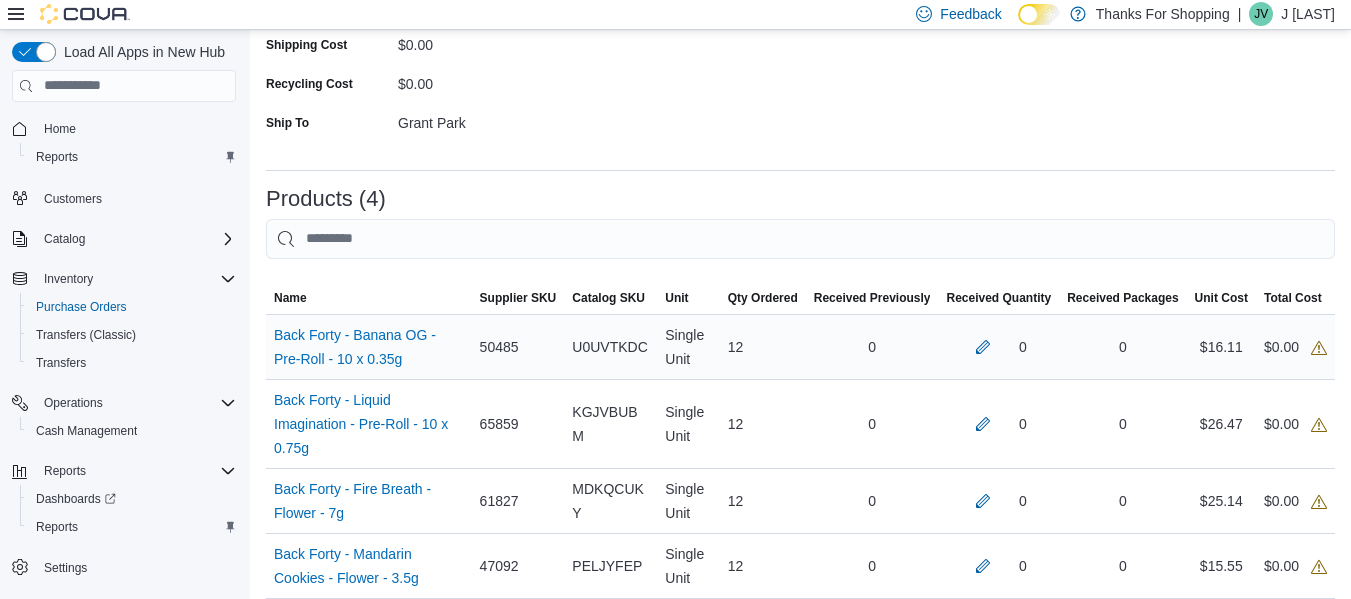 scroll, scrollTop: 400, scrollLeft: 0, axis: vertical 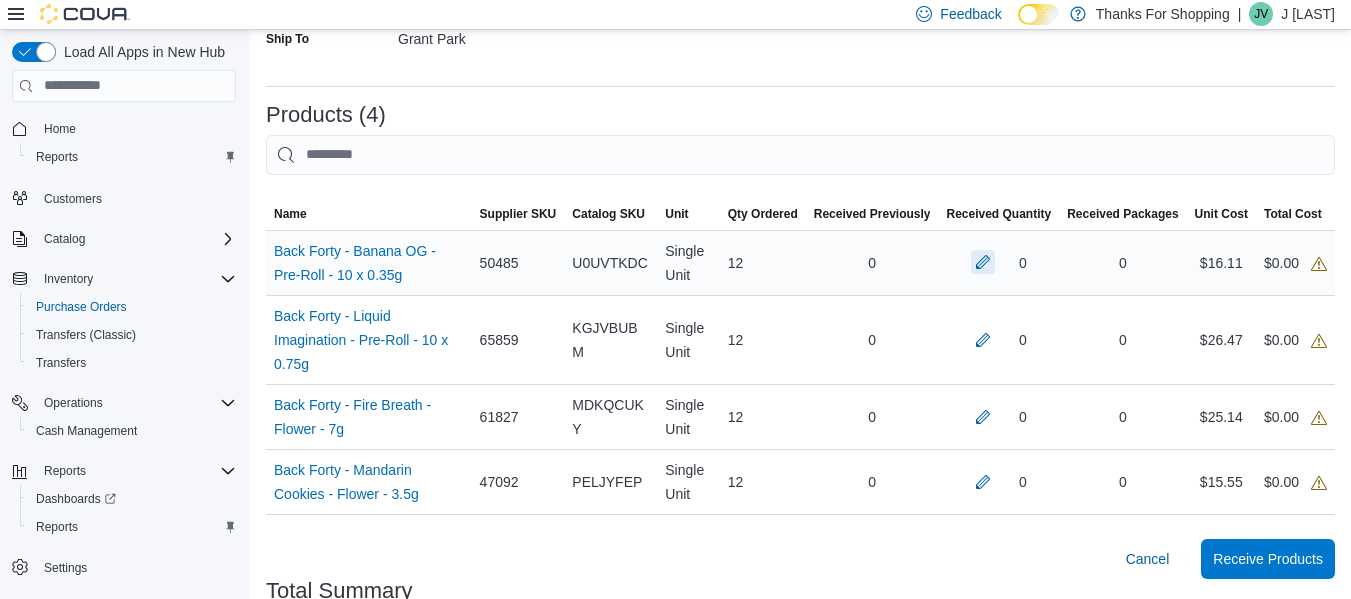 click on "0" at bounding box center [998, 263] 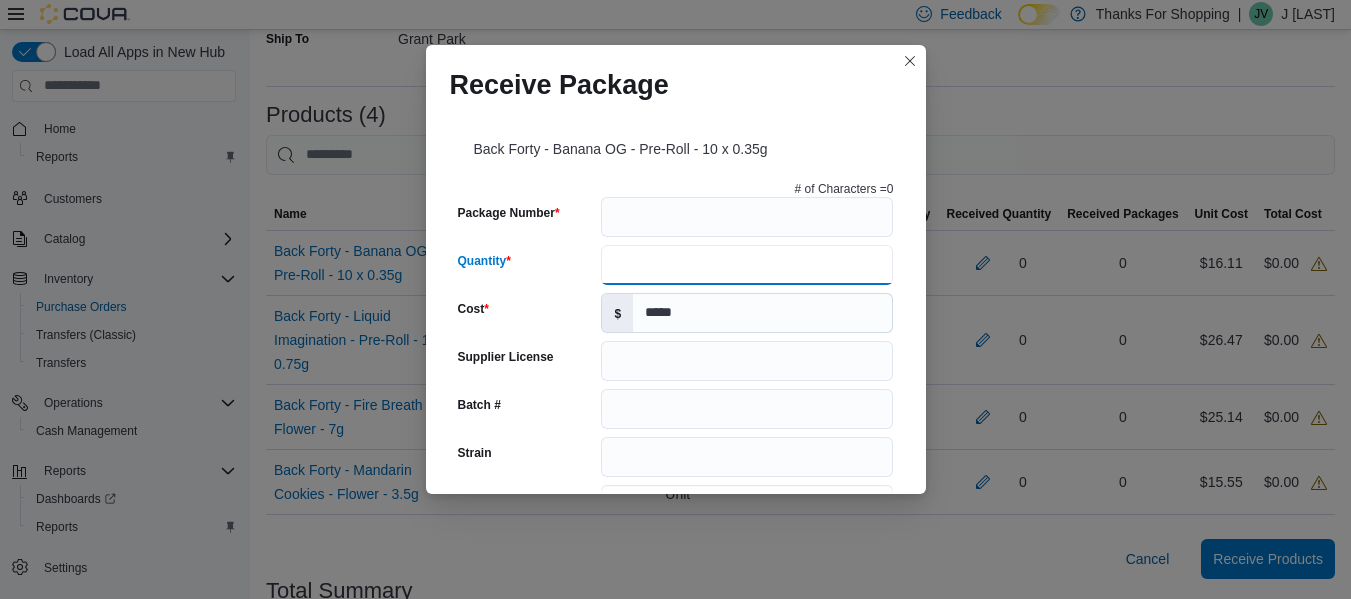 click on "Quantity" at bounding box center (747, 265) 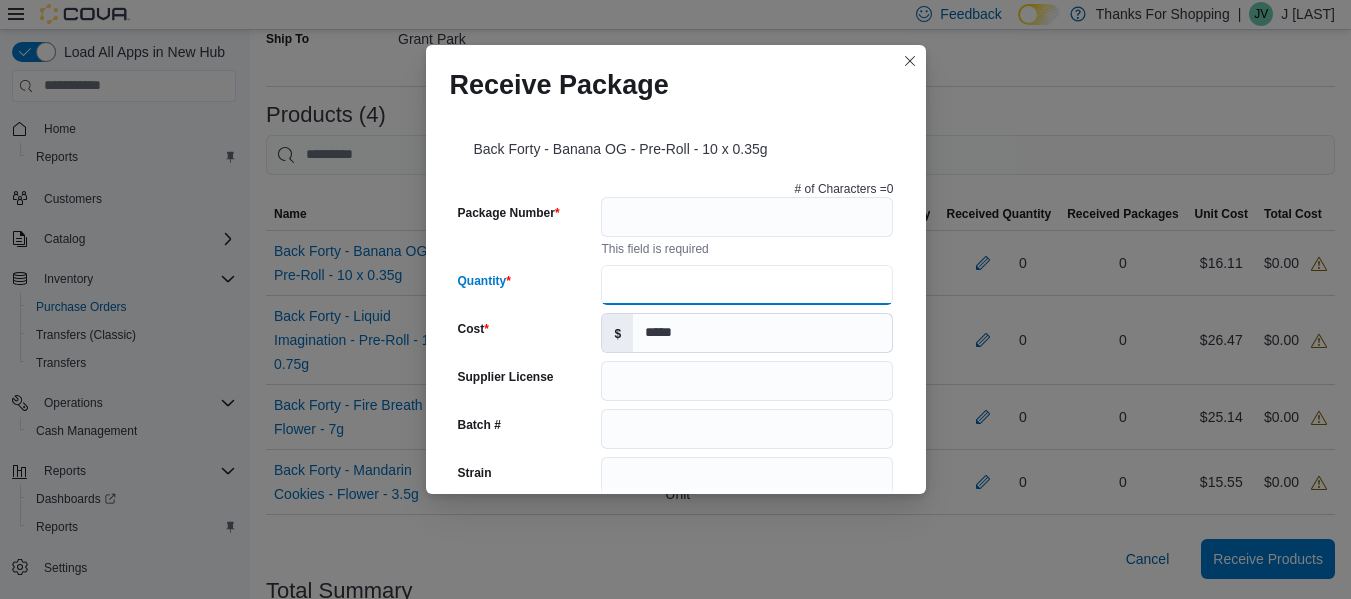 type on "**" 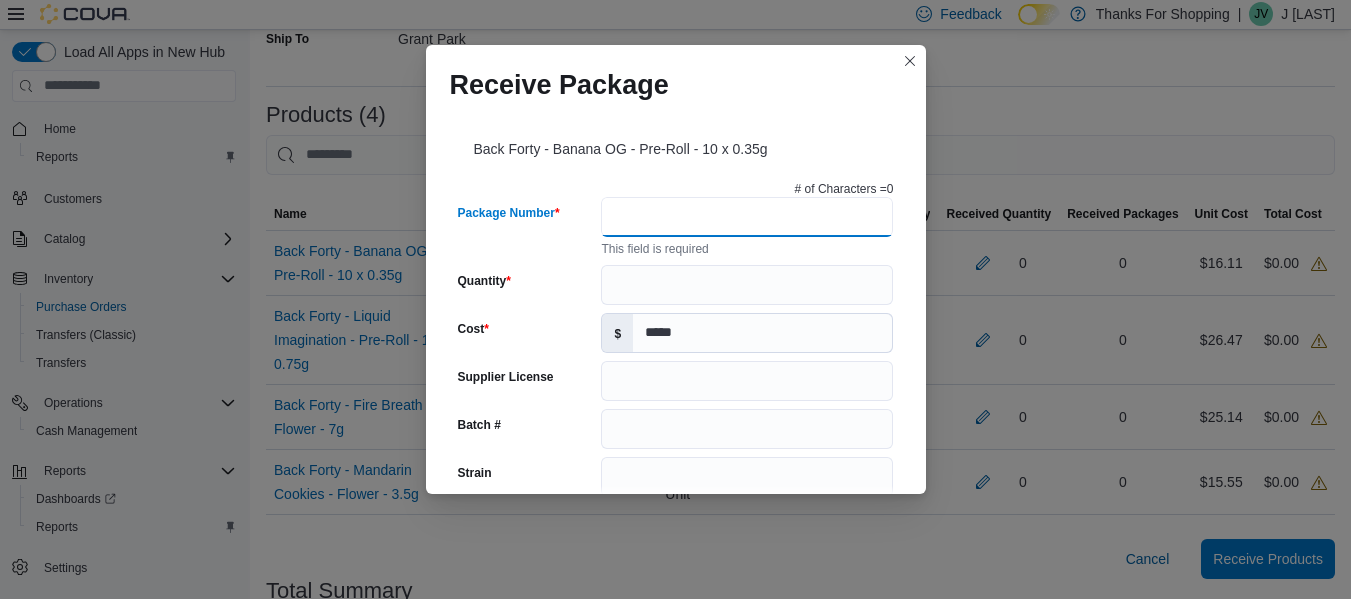 click on "Package Number" at bounding box center (747, 217) 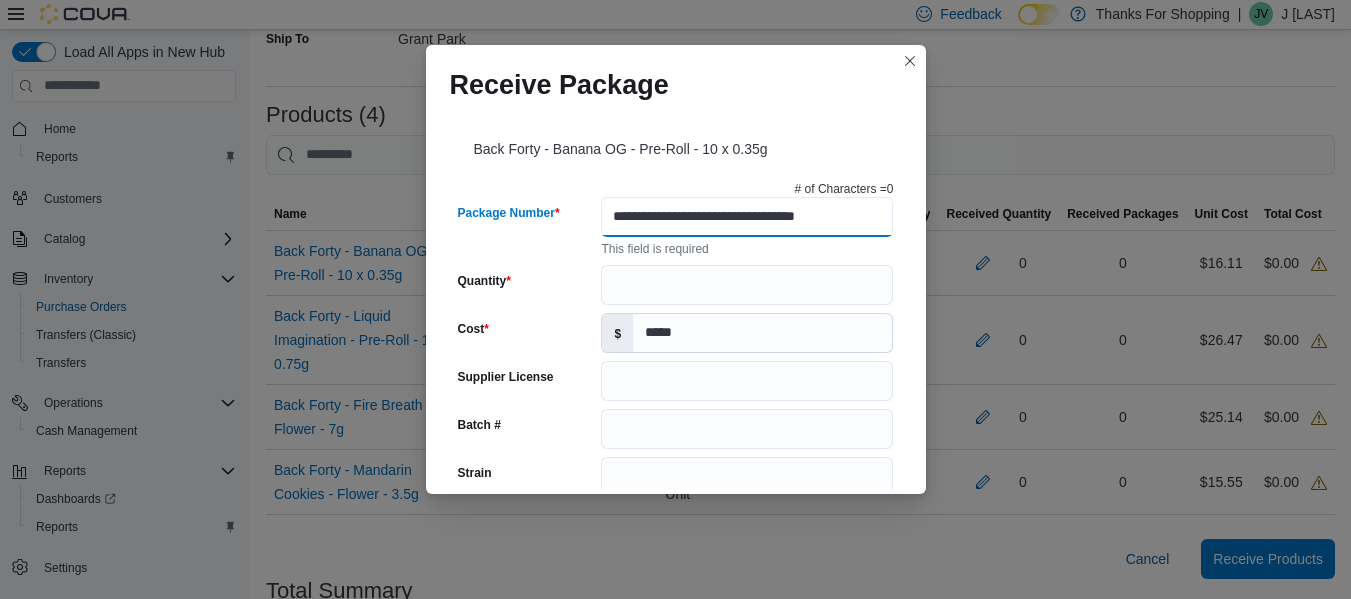 type on "**********" 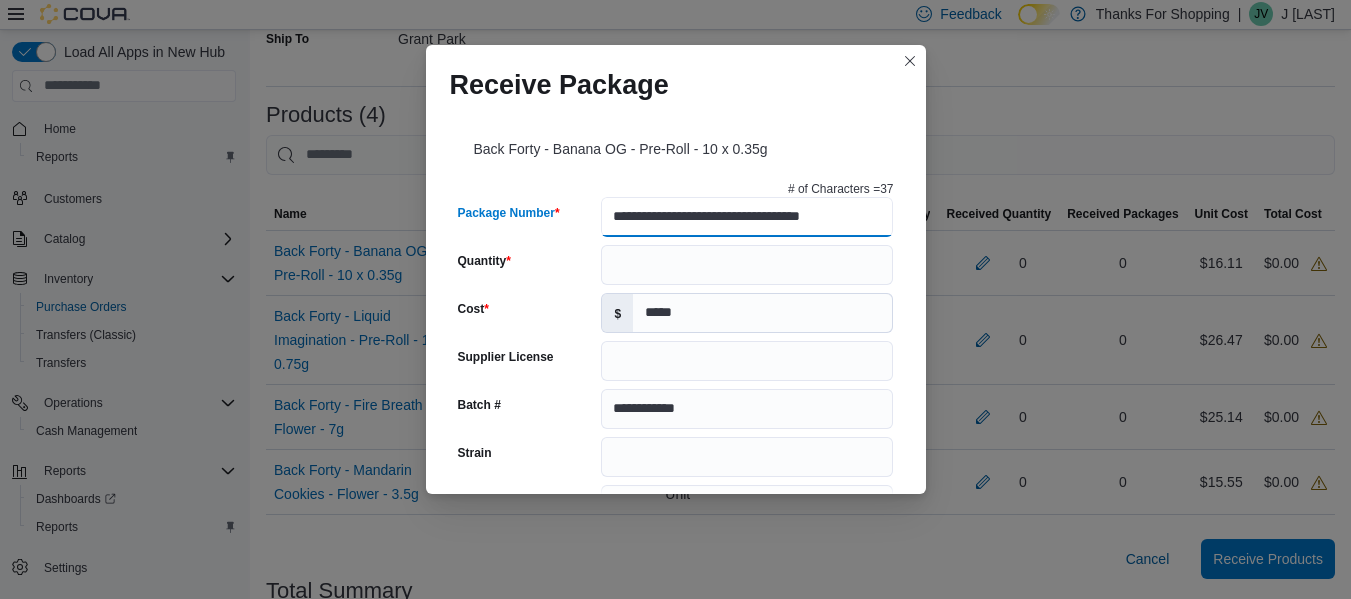 scroll, scrollTop: 0, scrollLeft: 16, axis: horizontal 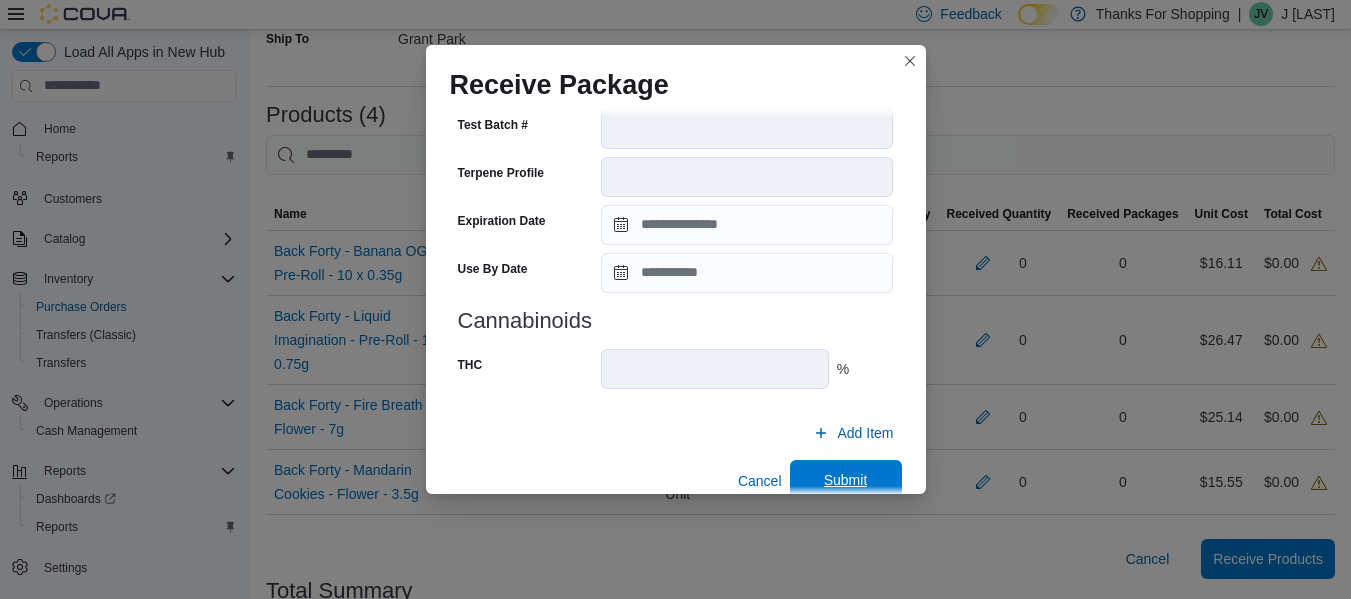 type on "**********" 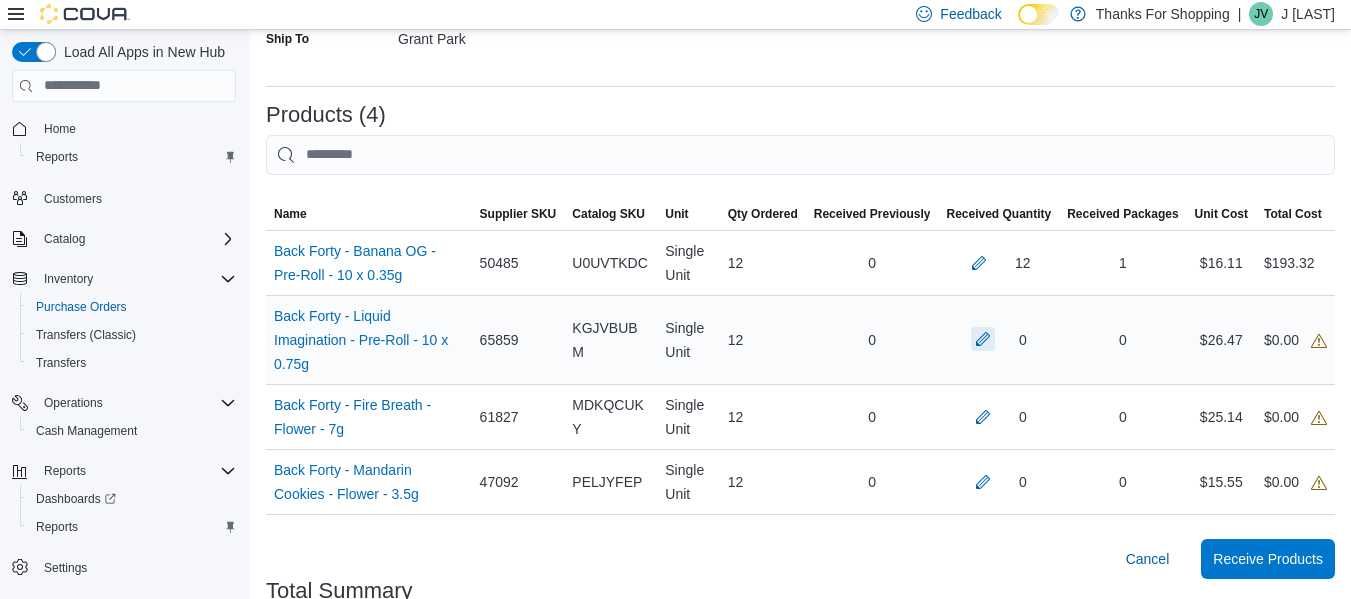 click at bounding box center [983, 339] 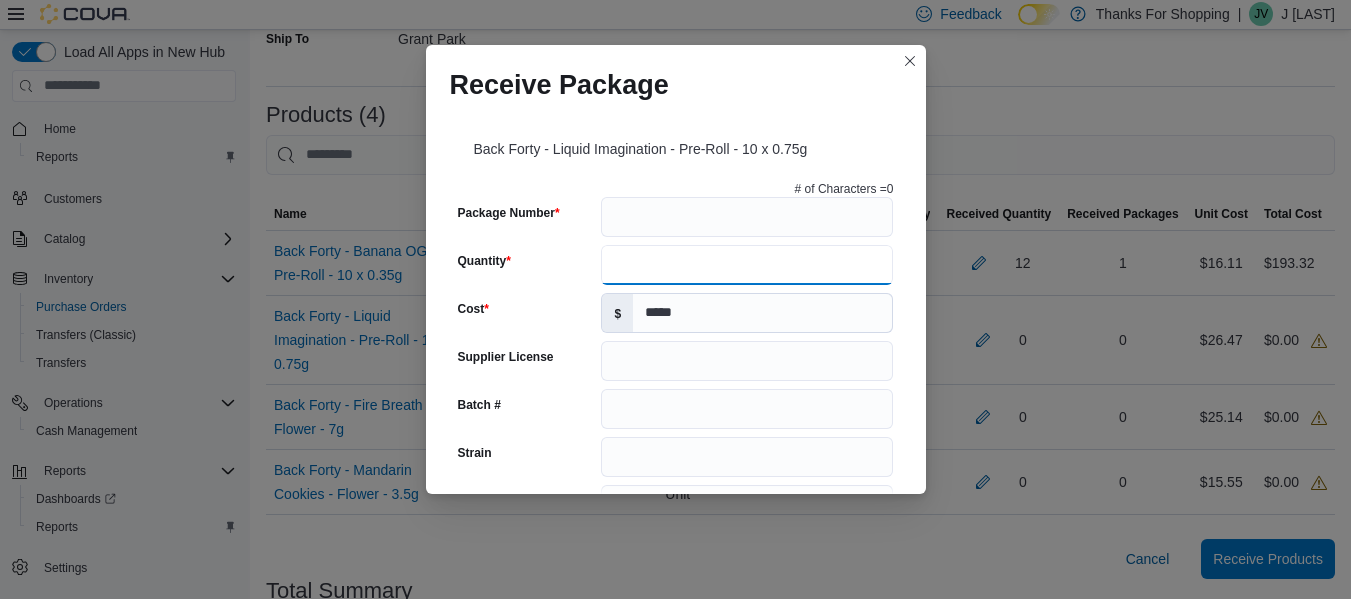 click on "Quantity" at bounding box center [747, 265] 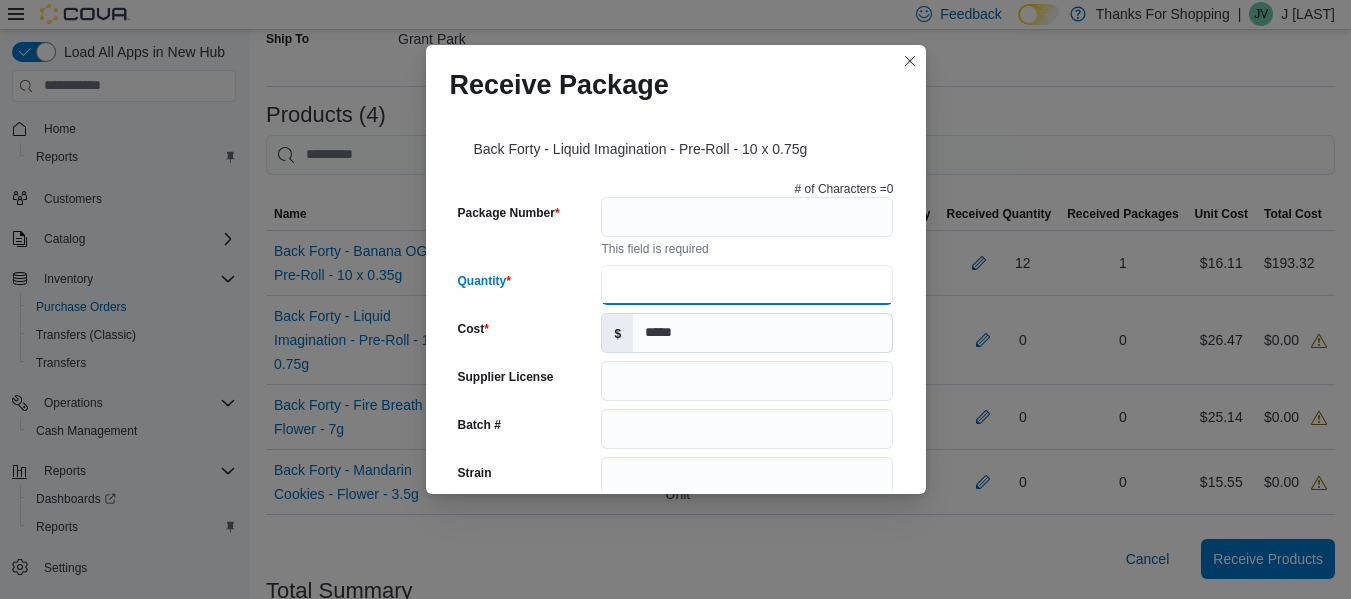 type on "**" 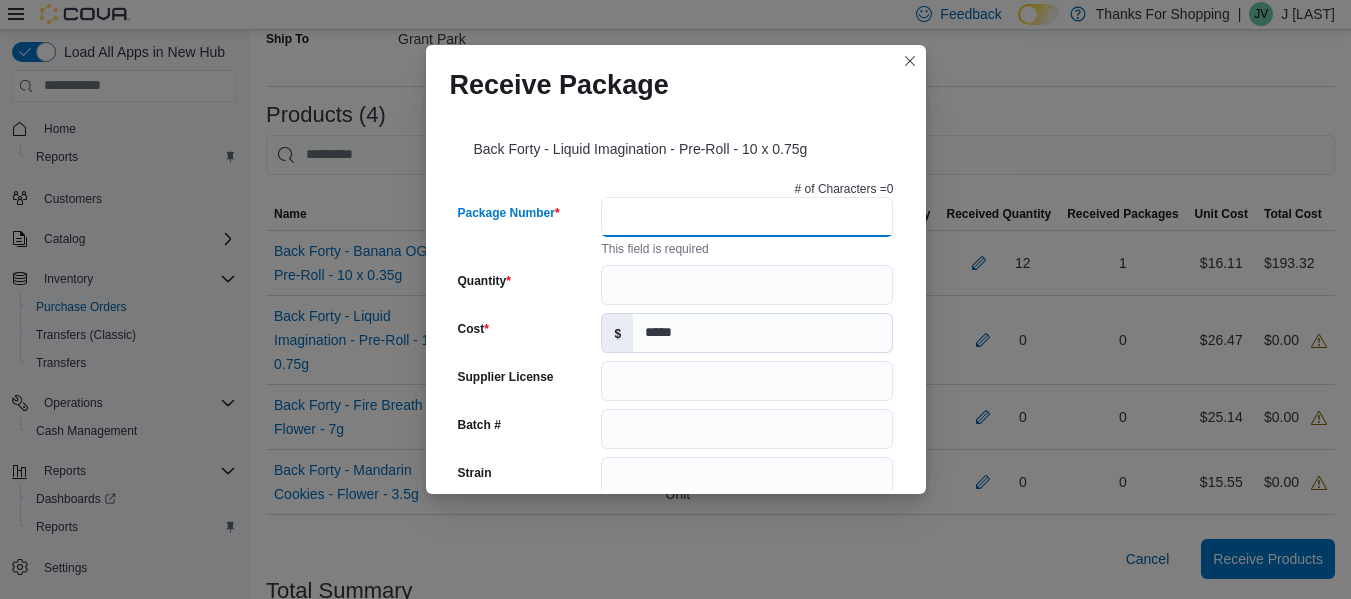 click on "Package Number" at bounding box center (747, 217) 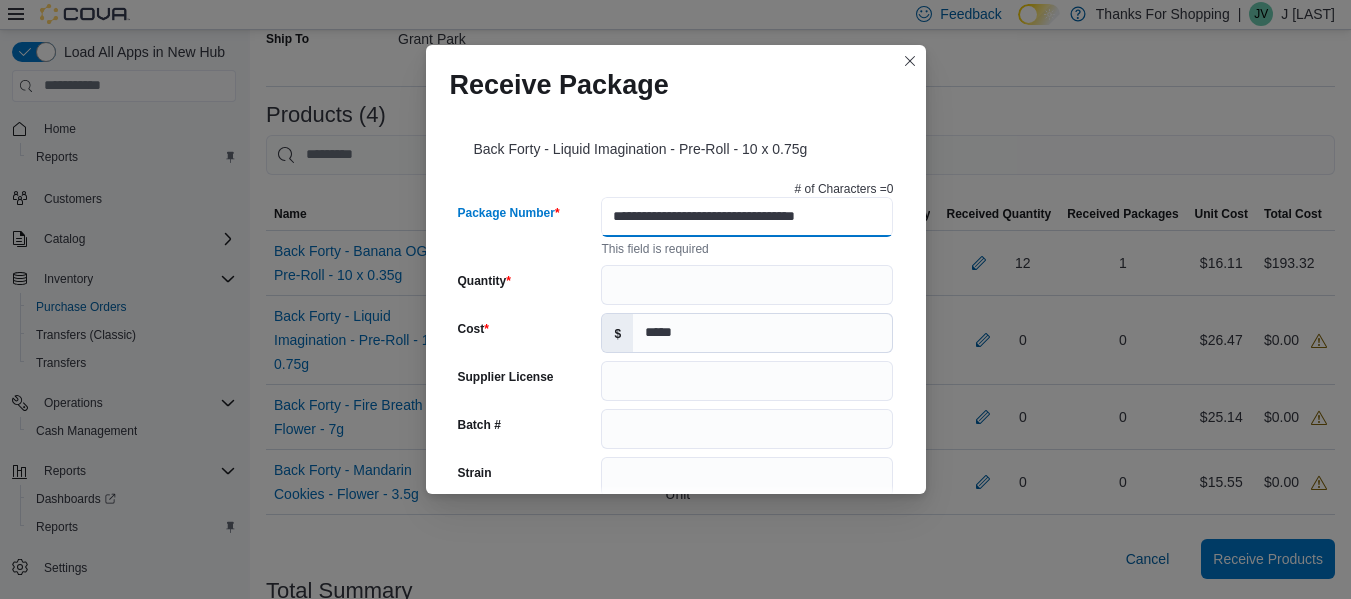 type on "**********" 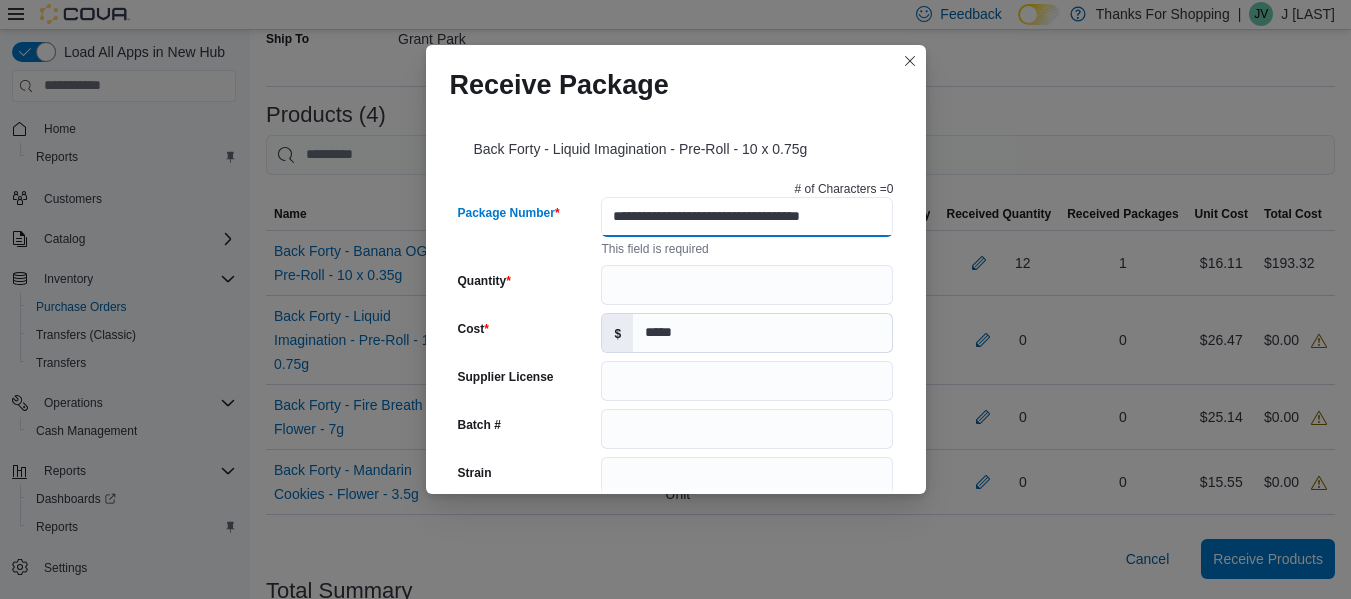 type on "**********" 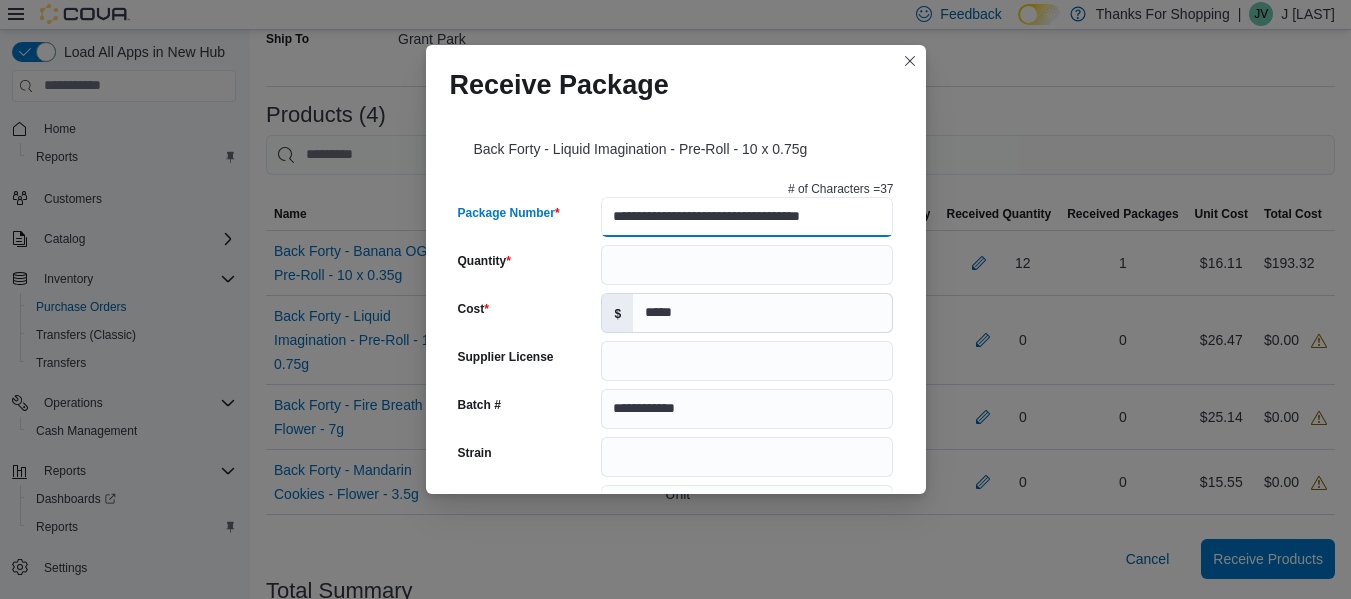 type on "**********" 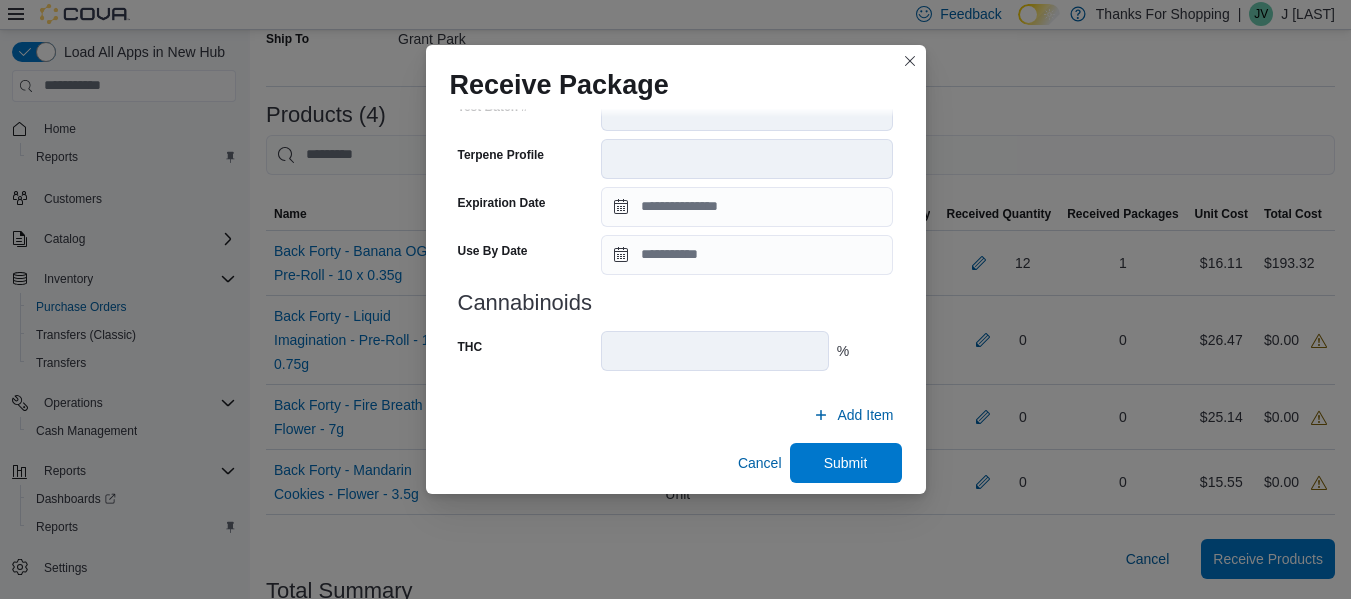scroll, scrollTop: 731, scrollLeft: 0, axis: vertical 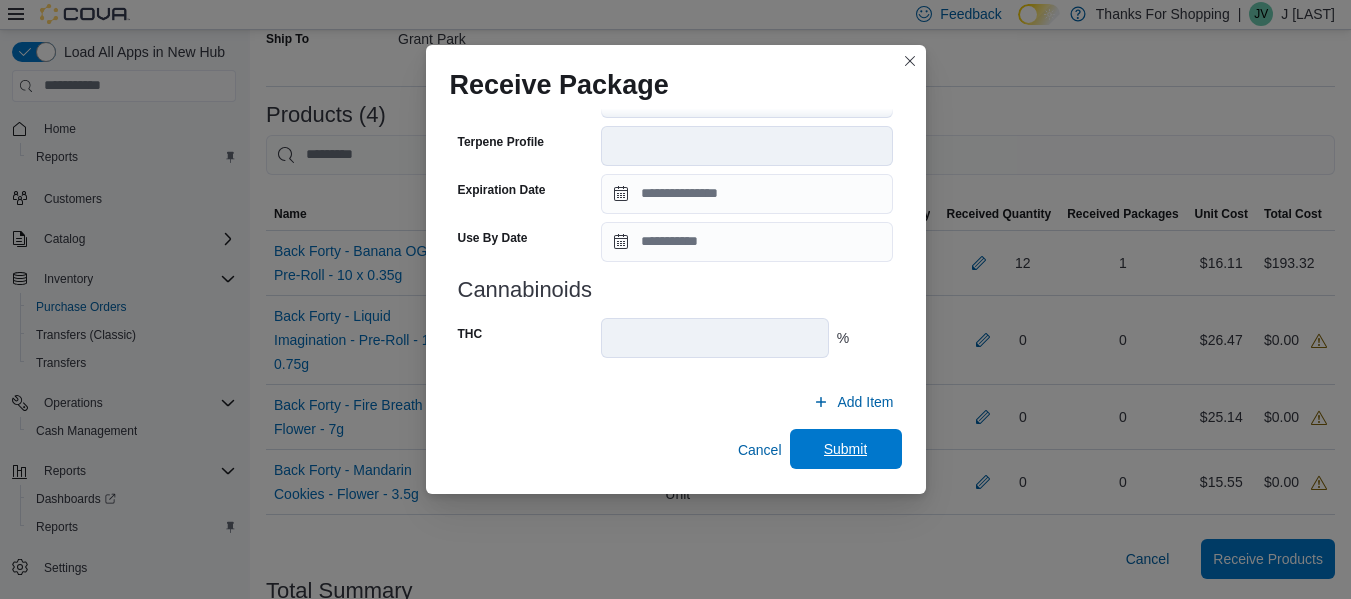 type on "**********" 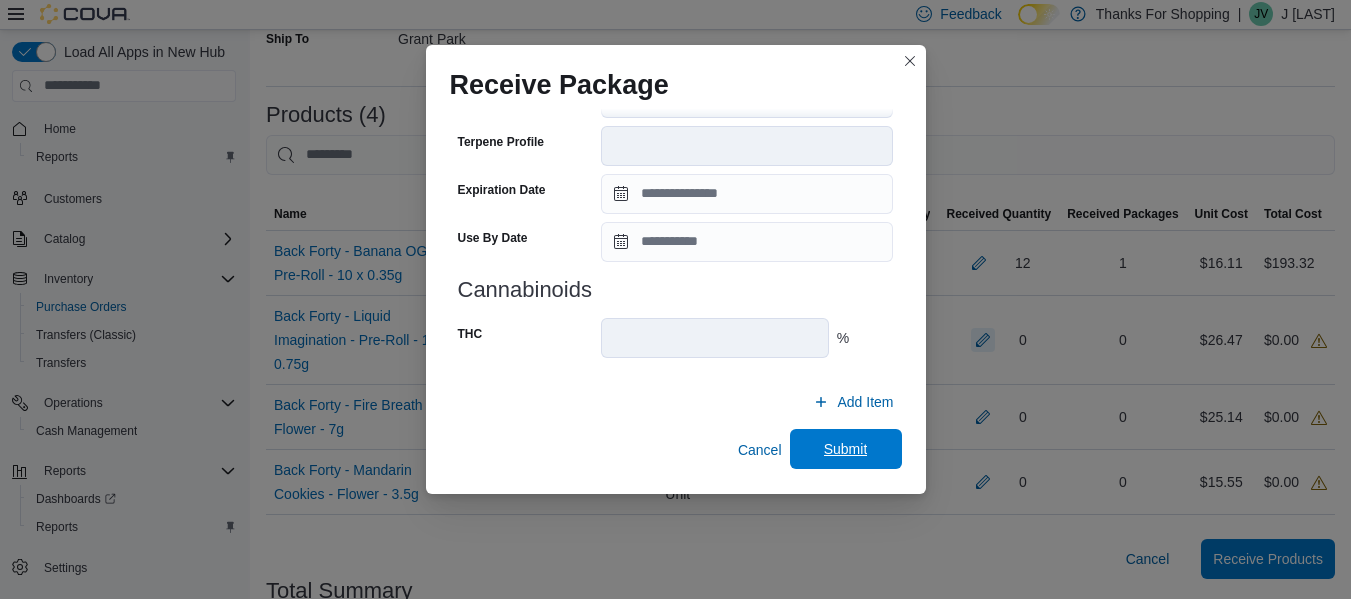 scroll, scrollTop: 0, scrollLeft: 0, axis: both 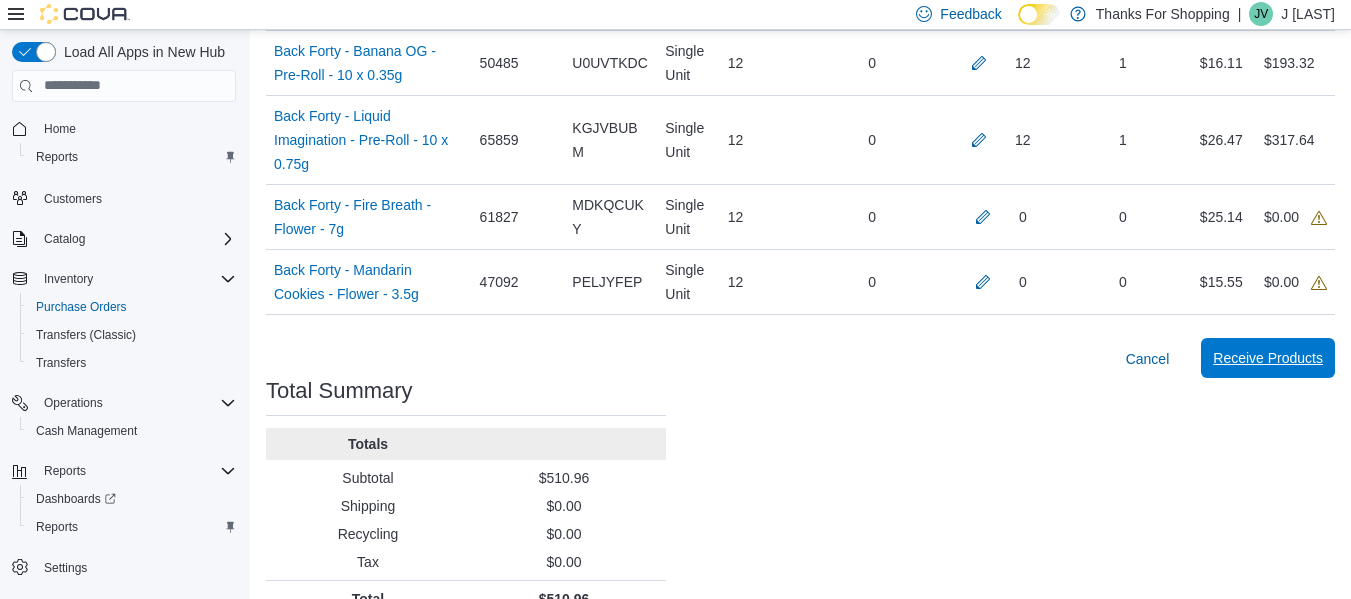 click on "Receive Products" at bounding box center (1268, 358) 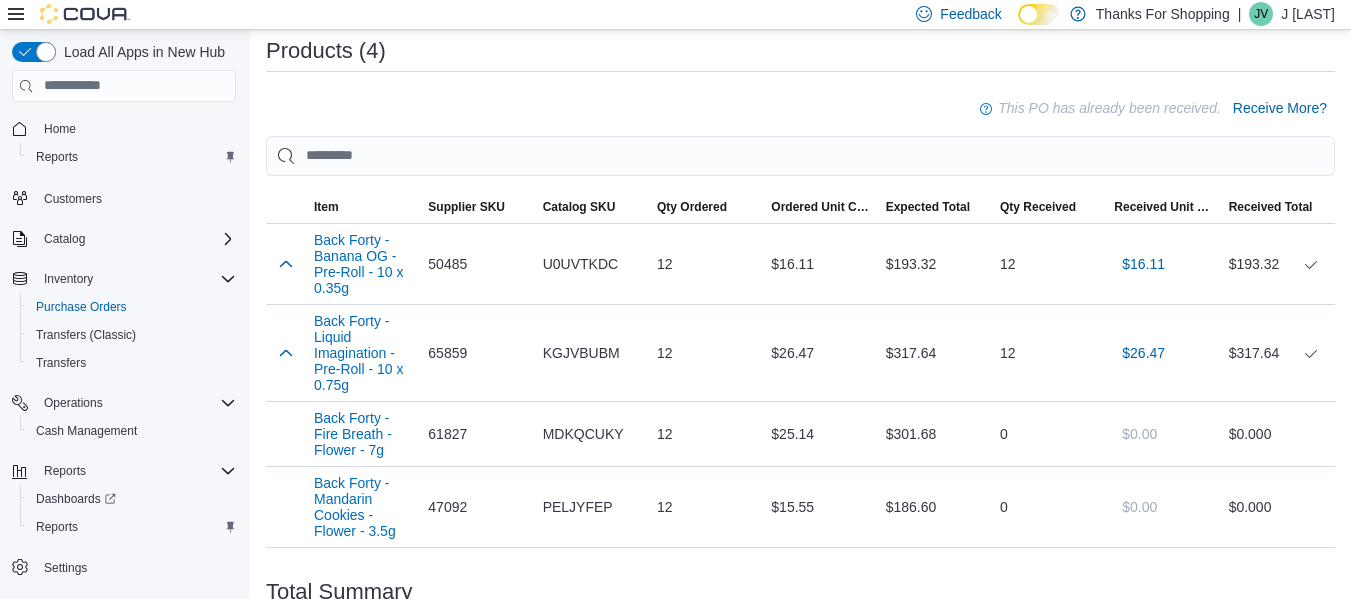 scroll, scrollTop: 400, scrollLeft: 0, axis: vertical 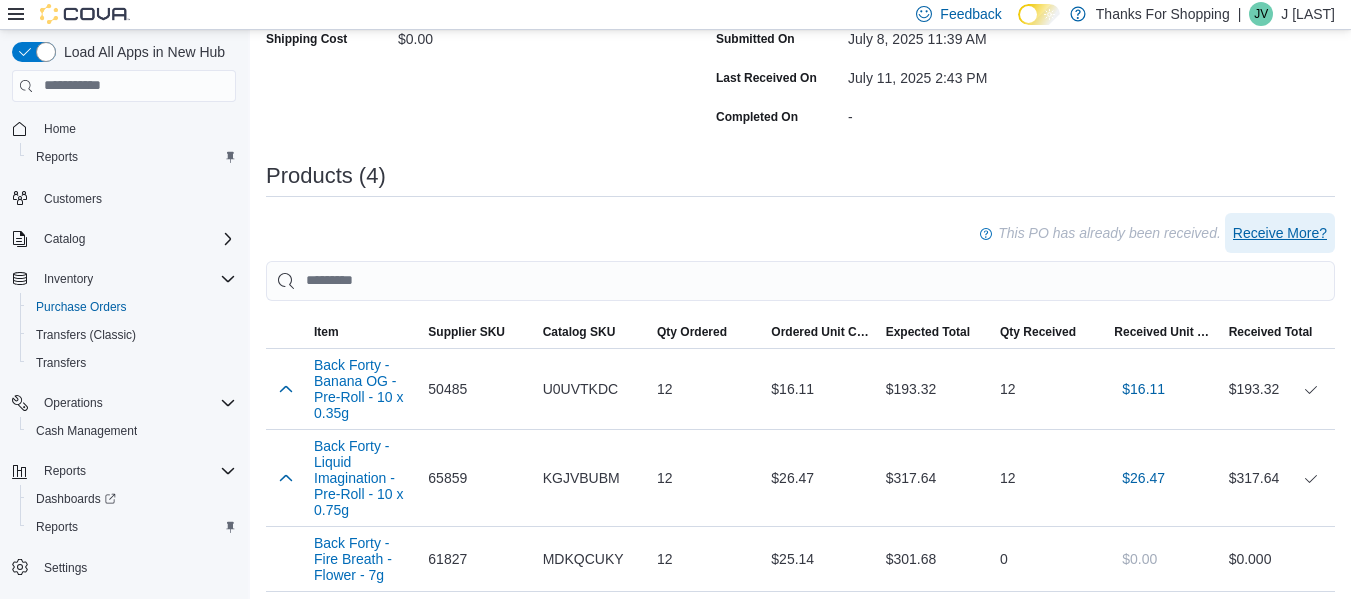 click on "Receive More?" at bounding box center [1280, 233] 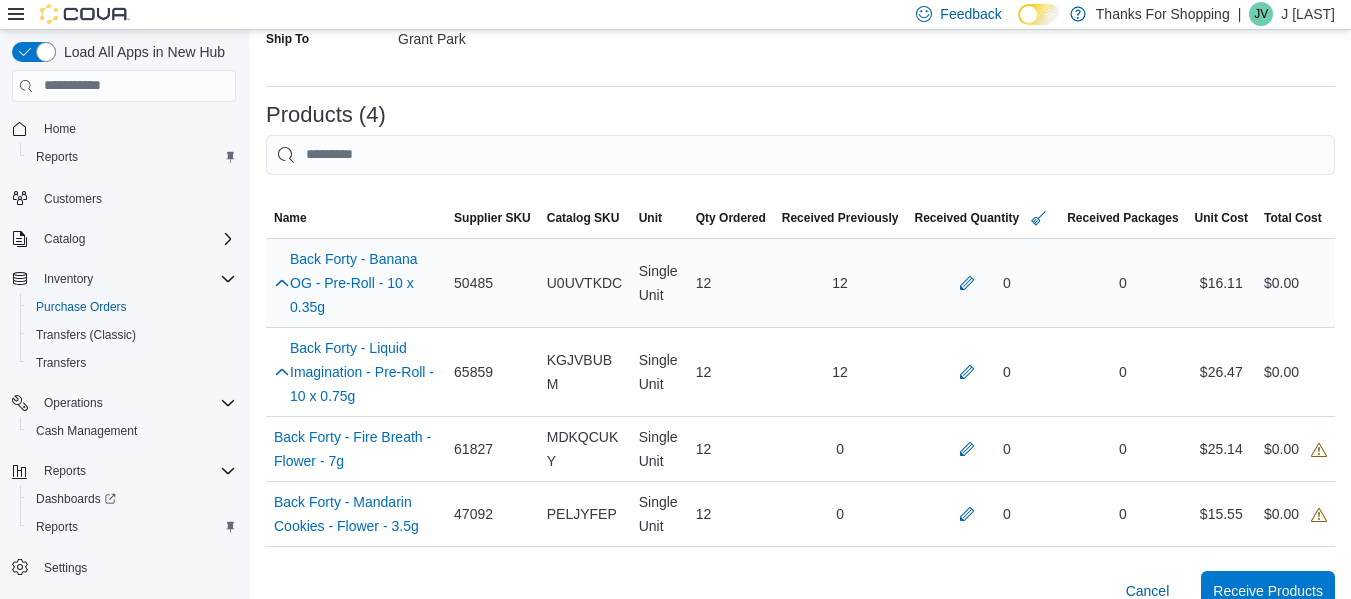 scroll, scrollTop: 500, scrollLeft: 0, axis: vertical 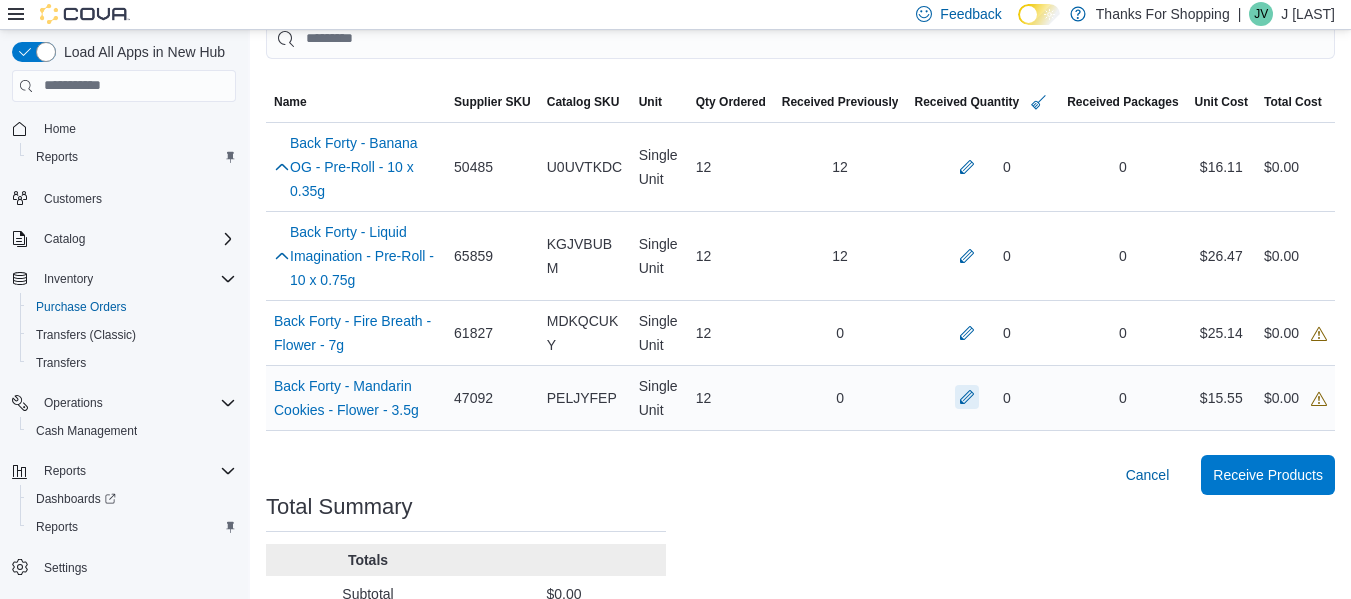 click at bounding box center [967, 397] 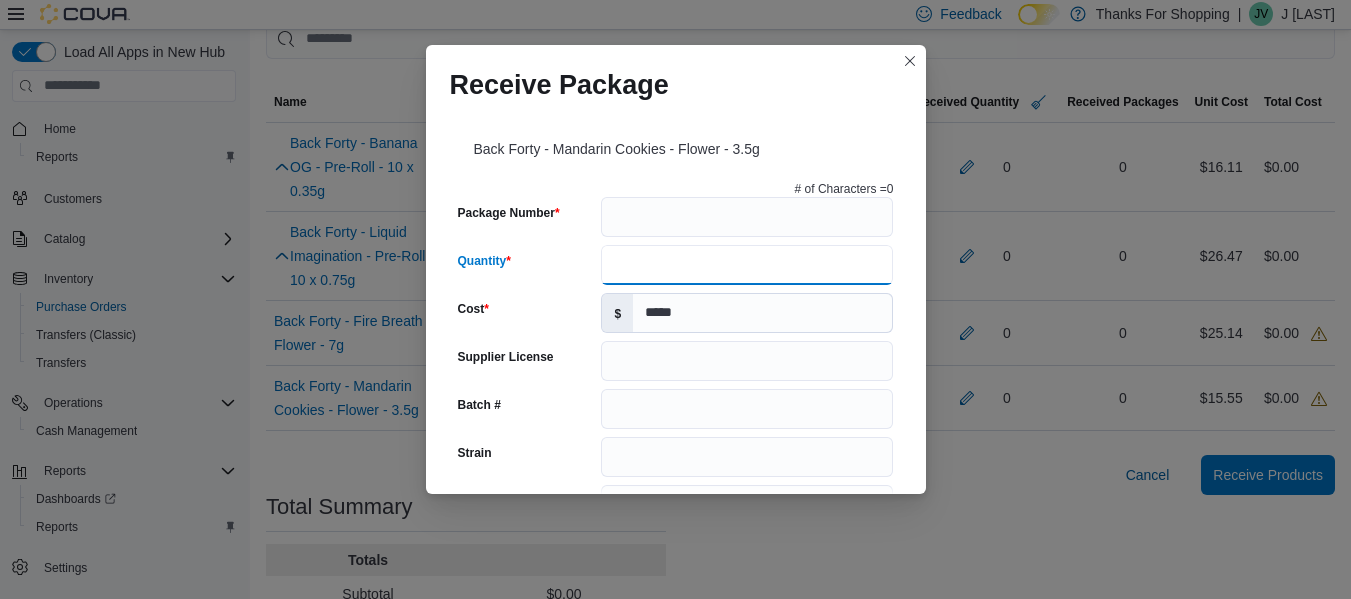 click on "Quantity" at bounding box center (747, 265) 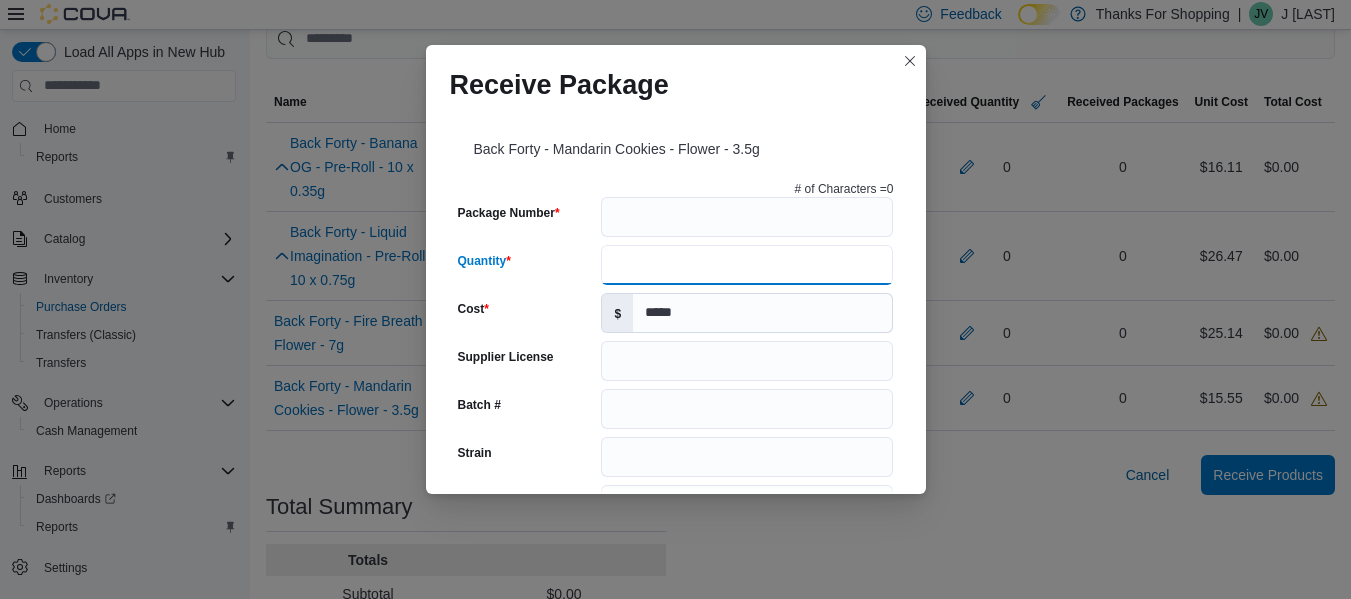 type on "**********" 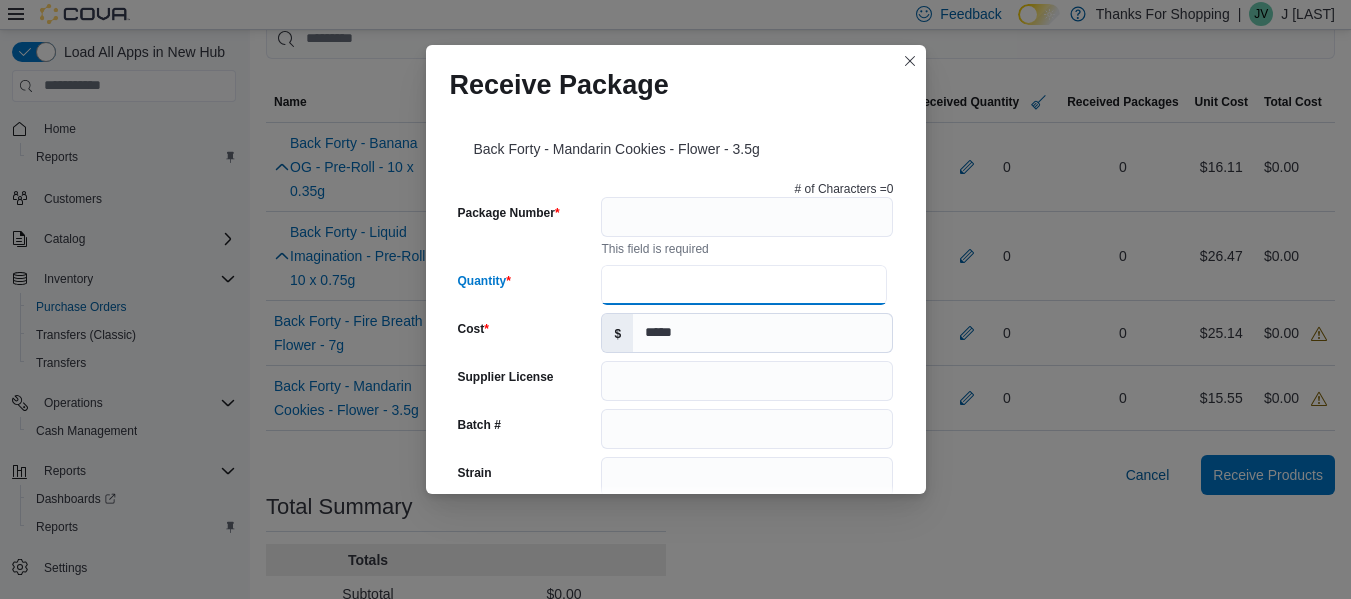 scroll, scrollTop: 0, scrollLeft: 294, axis: horizontal 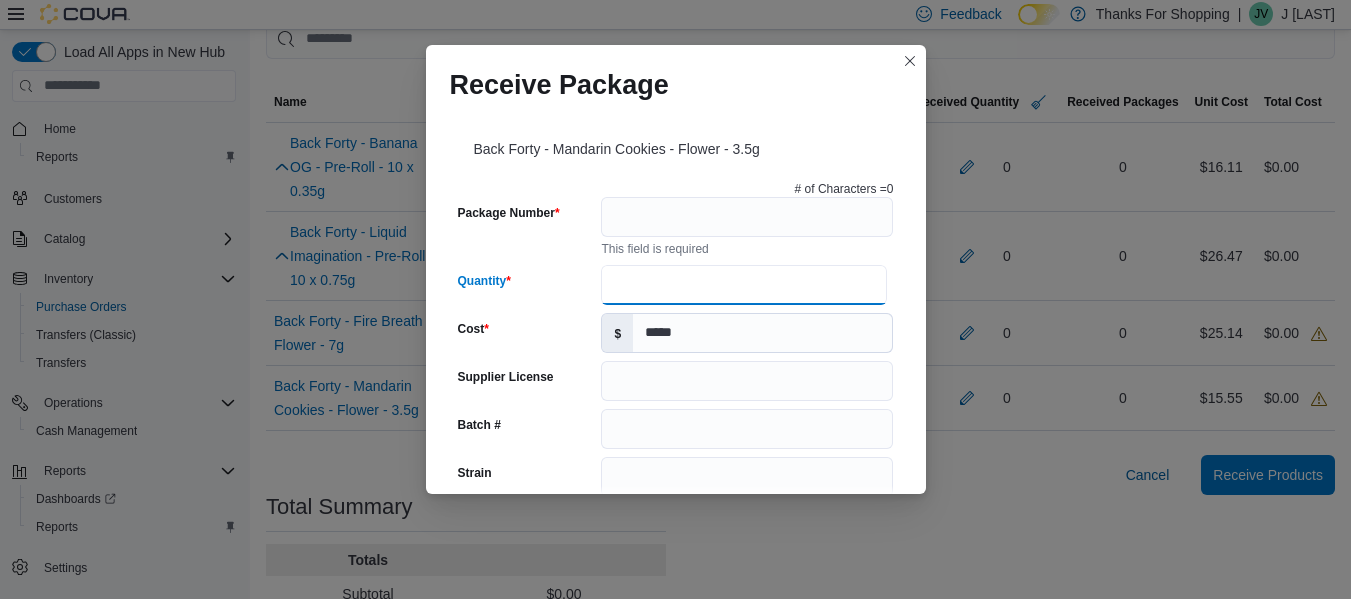 click on "Quantity" at bounding box center [743, 285] 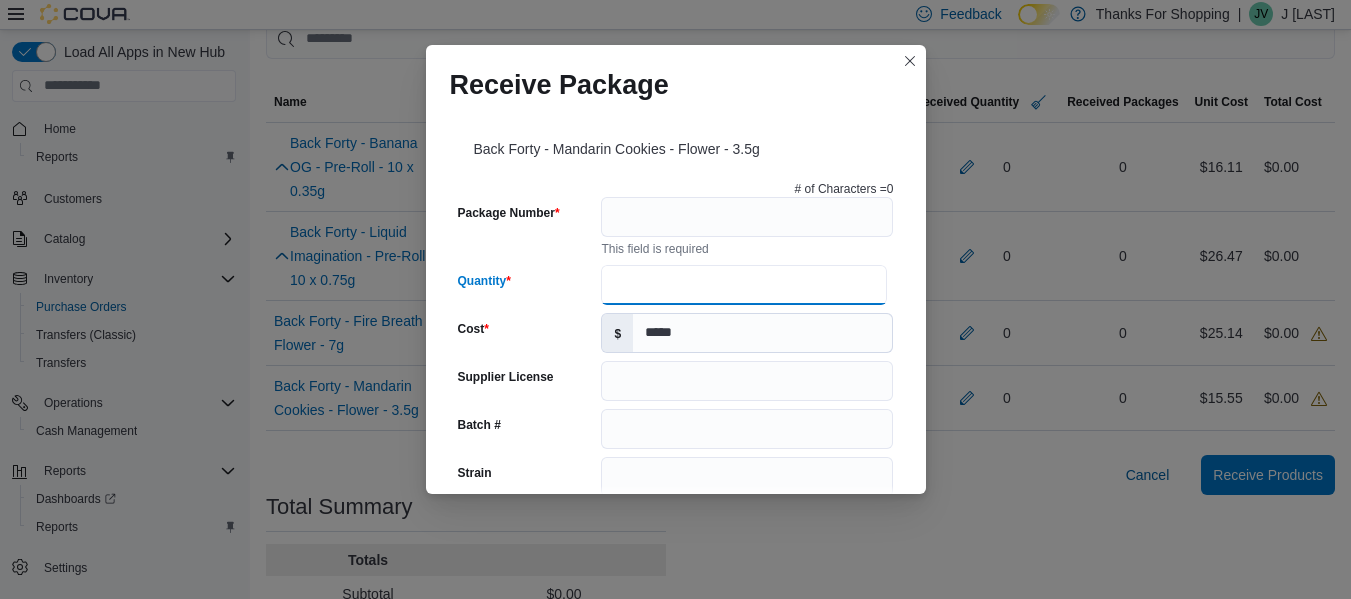 type on "**********" 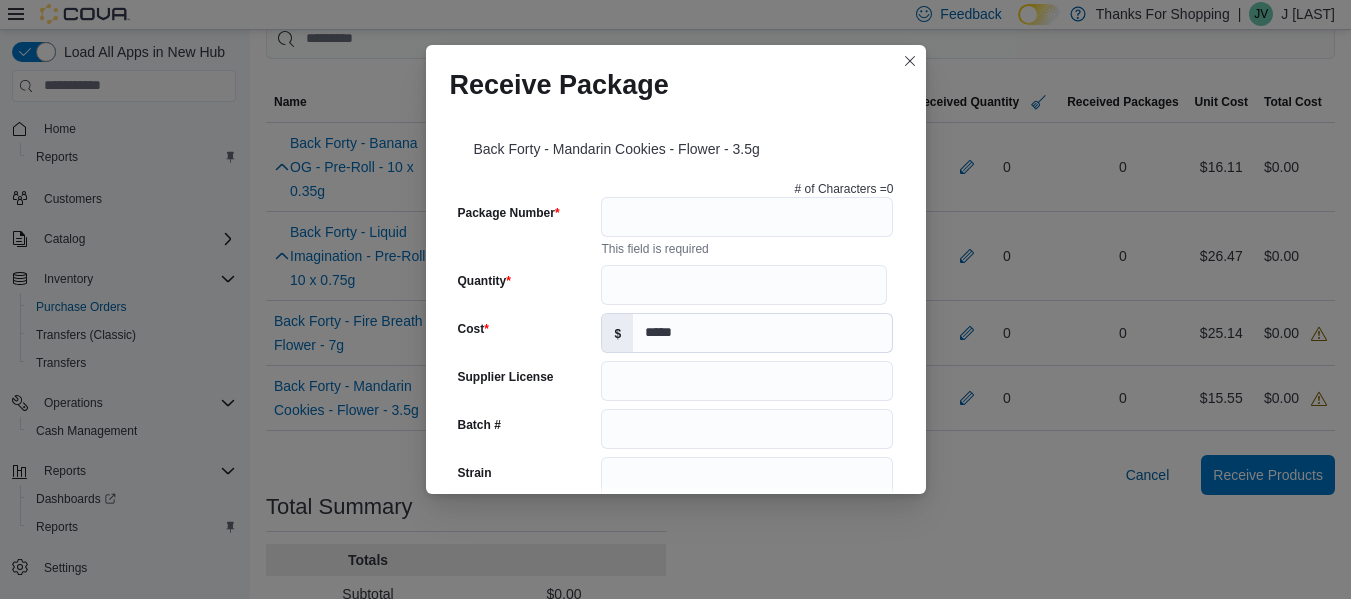click on "# of Characters =  0" at bounding box center [676, 189] 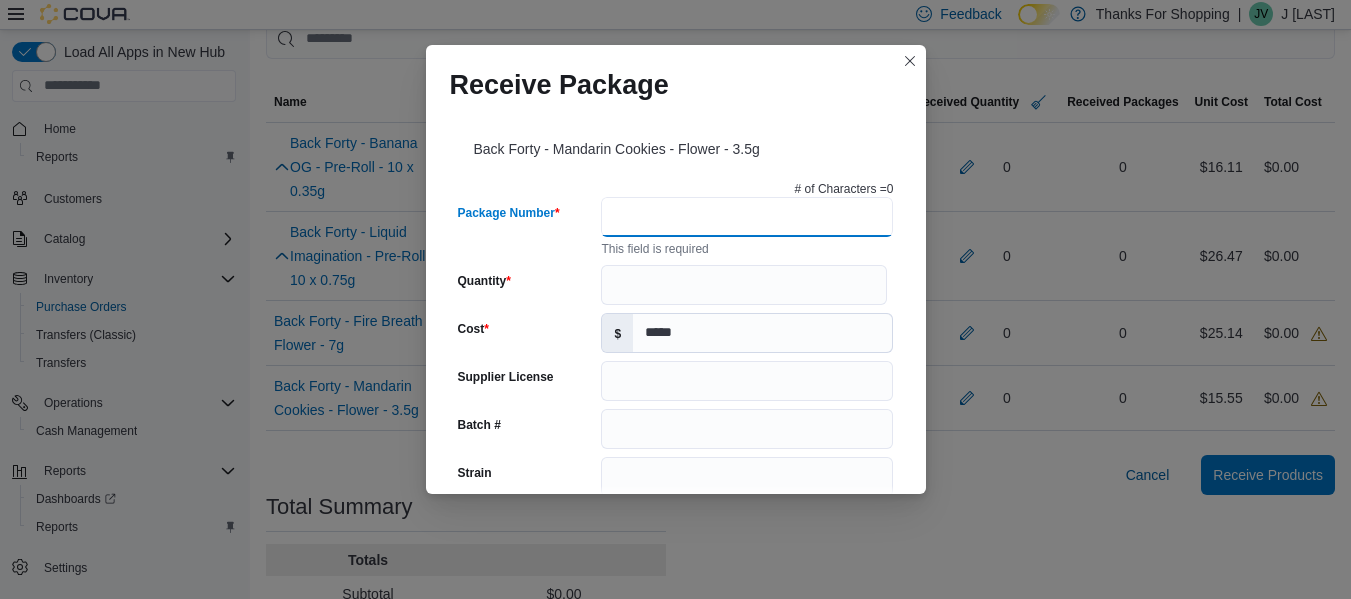 click on "Package Number" at bounding box center (747, 217) 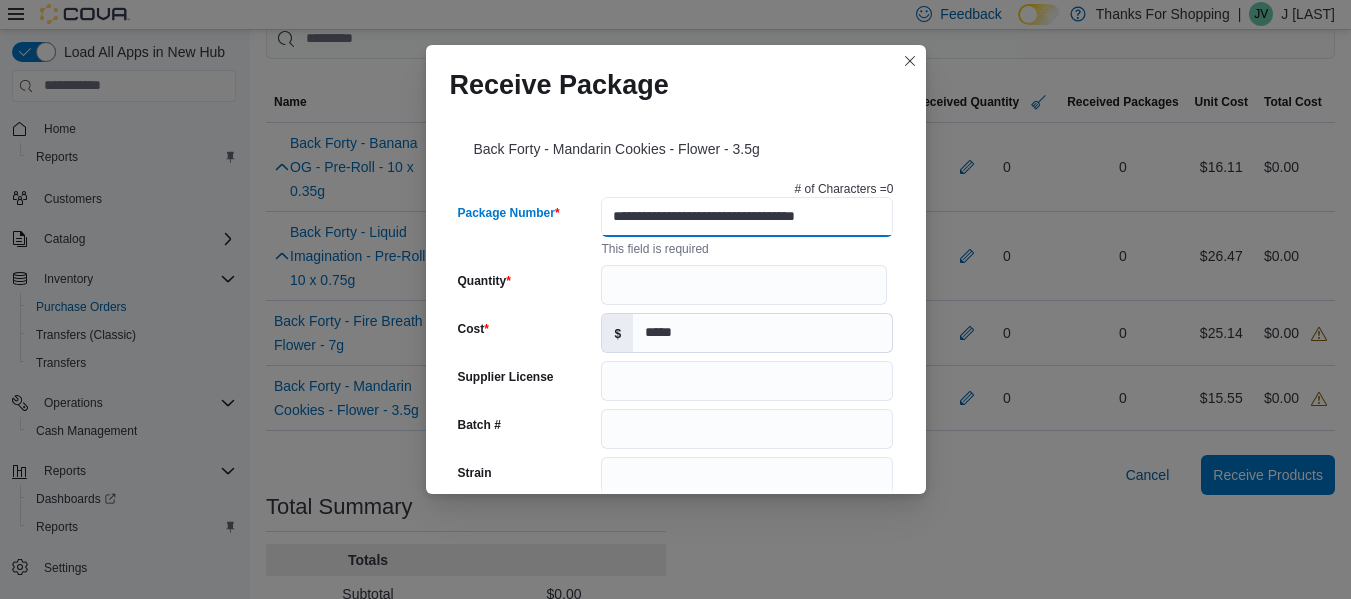 type on "**********" 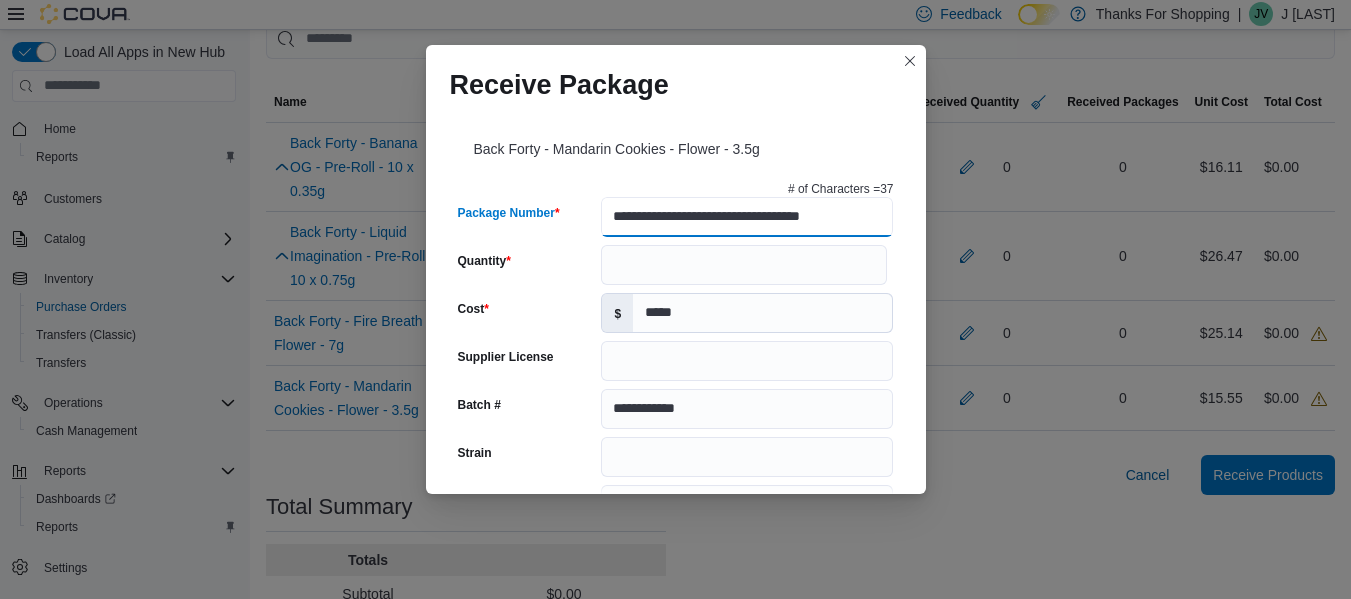 type on "**********" 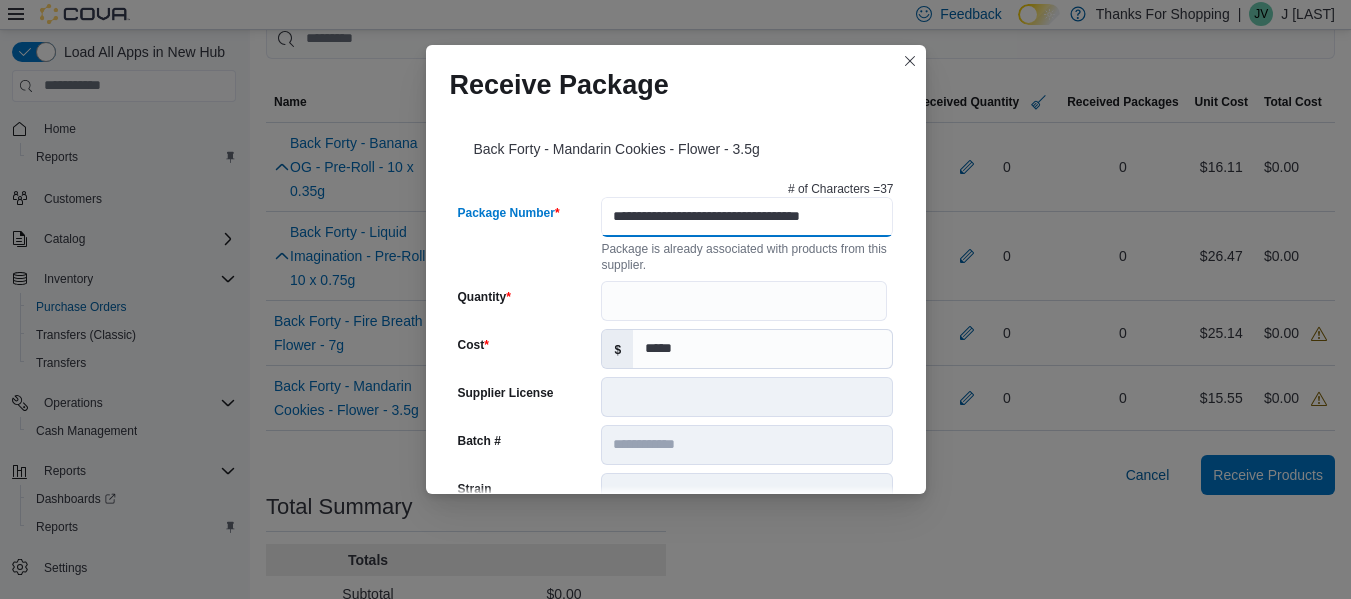 scroll, scrollTop: 0, scrollLeft: 16, axis: horizontal 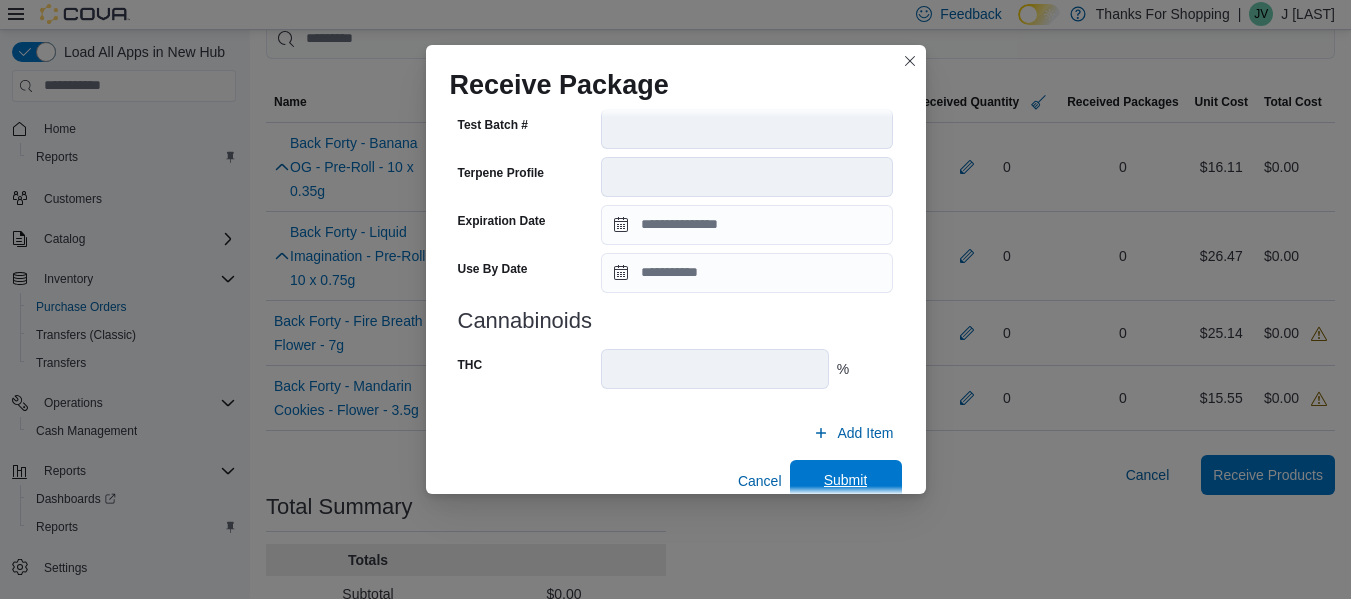 type on "**********" 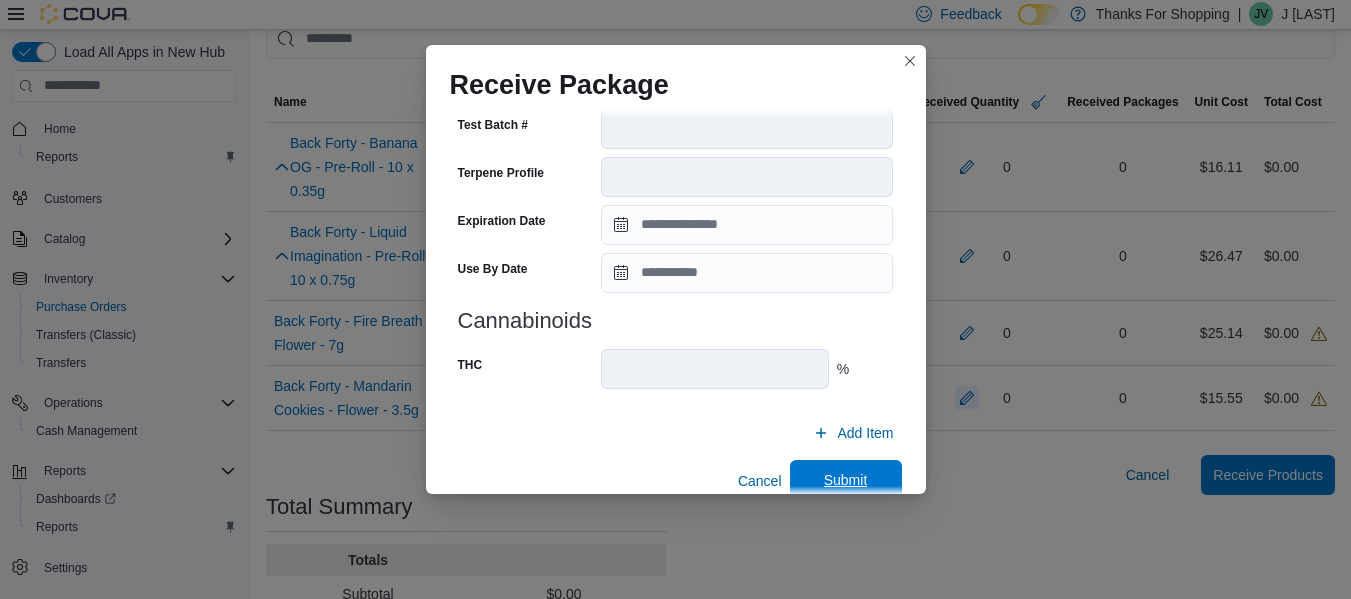 scroll, scrollTop: 0, scrollLeft: 0, axis: both 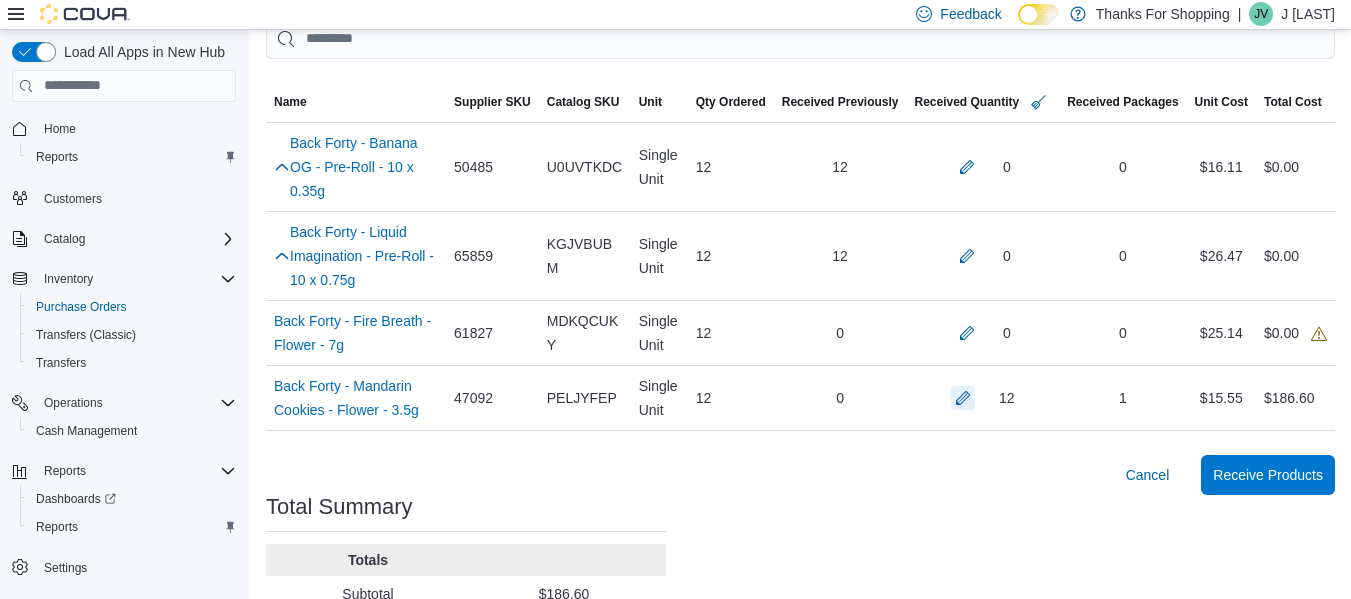 type 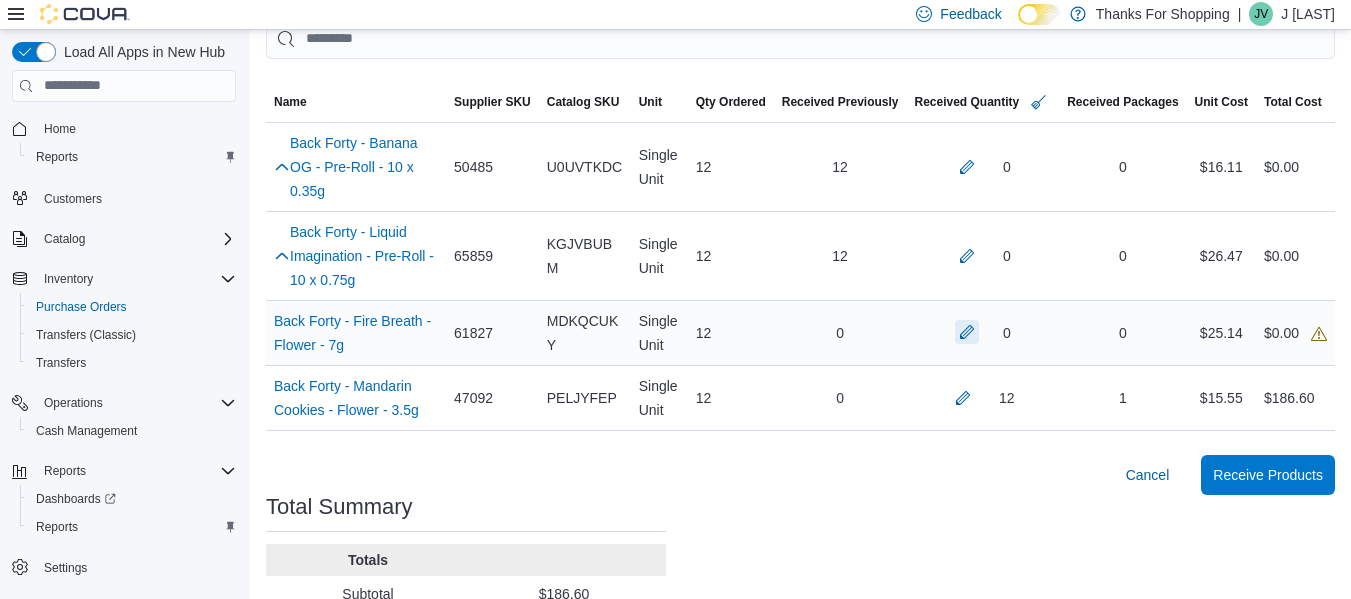 click at bounding box center [967, 332] 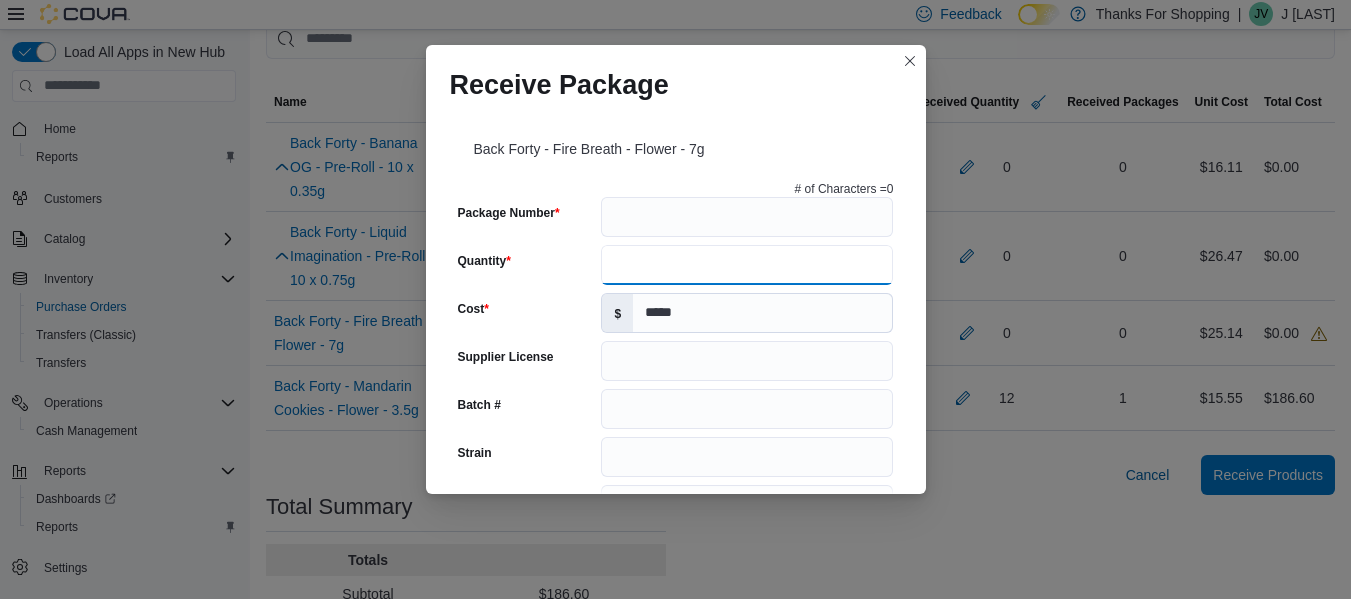 click on "Quantity" at bounding box center [747, 265] 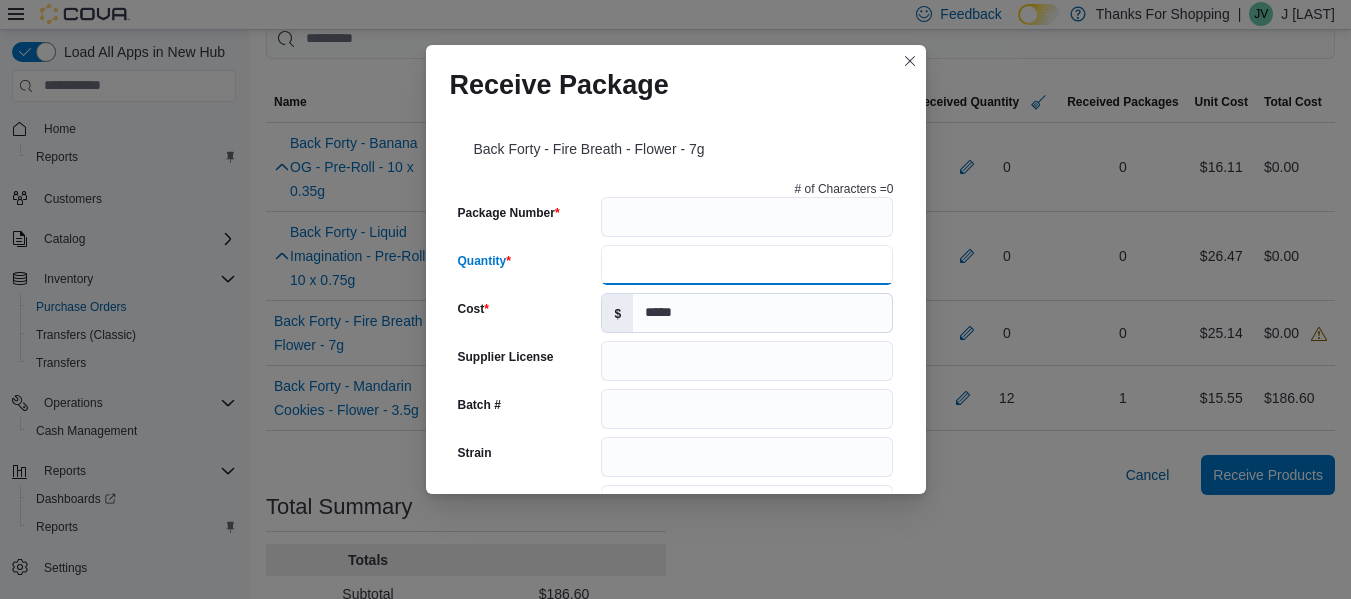 type on "**********" 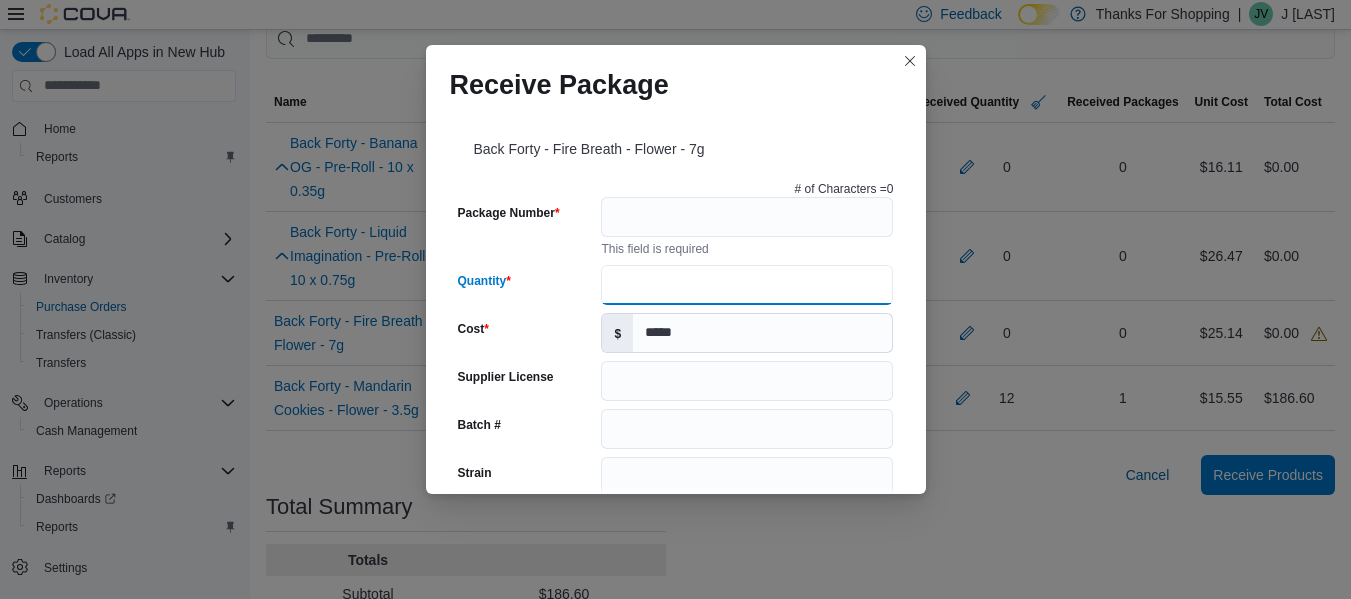 scroll, scrollTop: 0, scrollLeft: 16, axis: horizontal 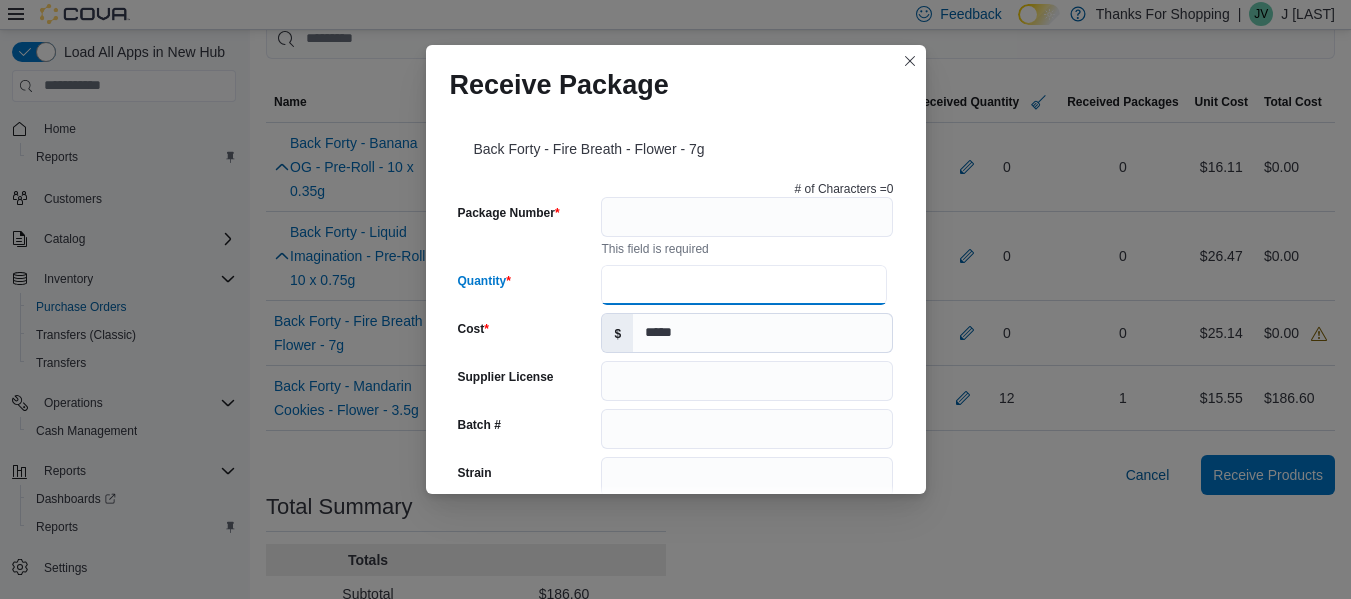 click on "Quantity" at bounding box center [743, 285] 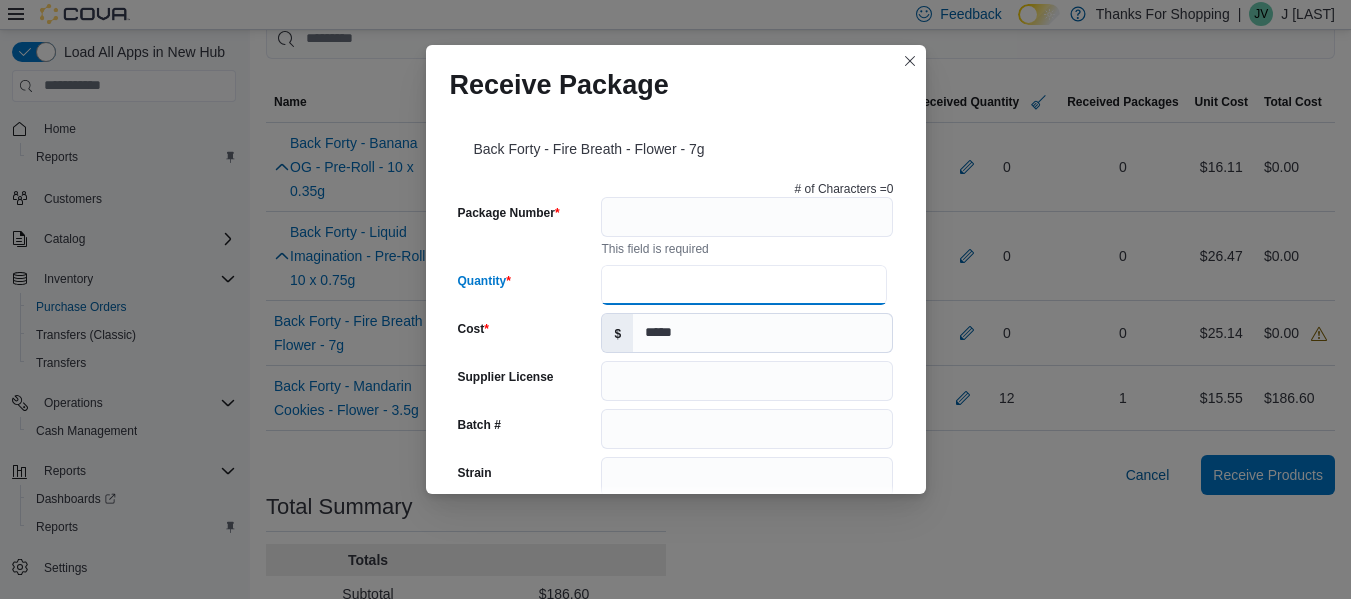 scroll, scrollTop: 0, scrollLeft: 0, axis: both 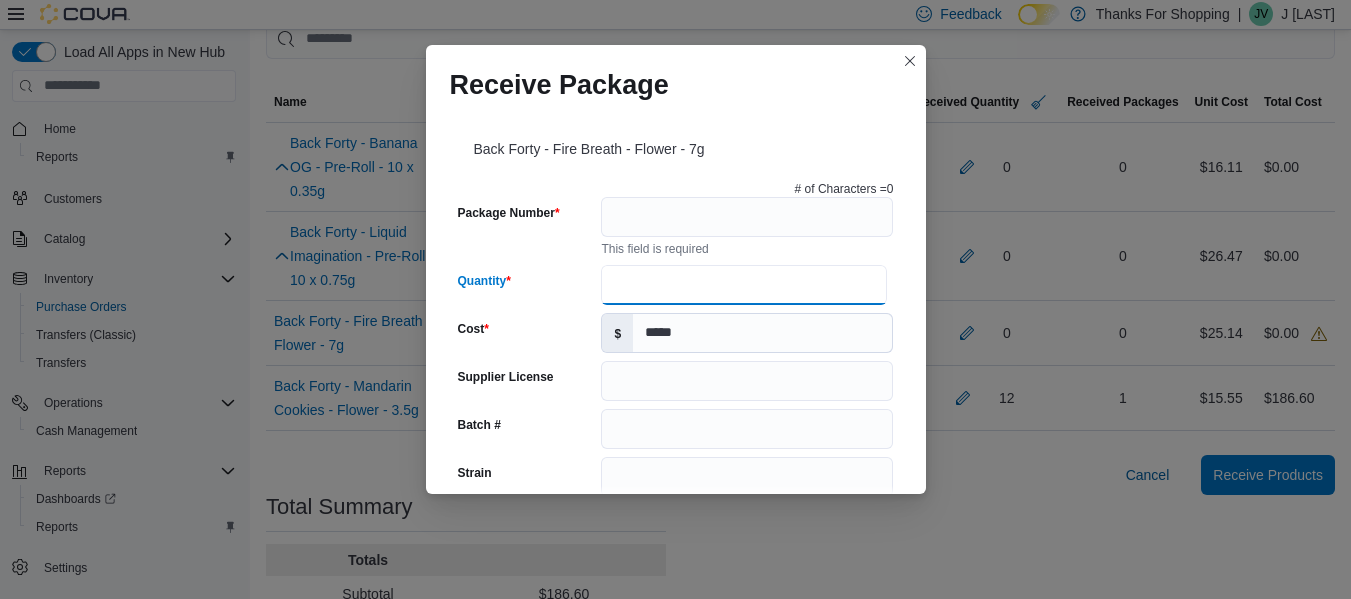 type on "**" 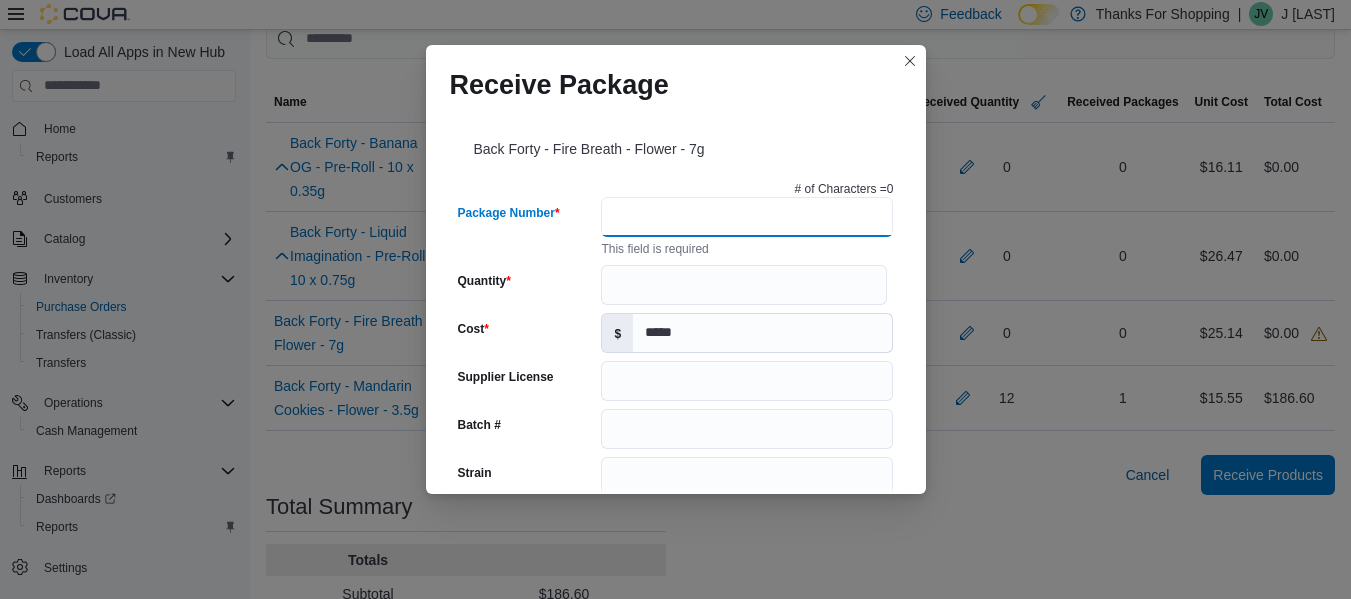 click on "Package Number" at bounding box center [747, 217] 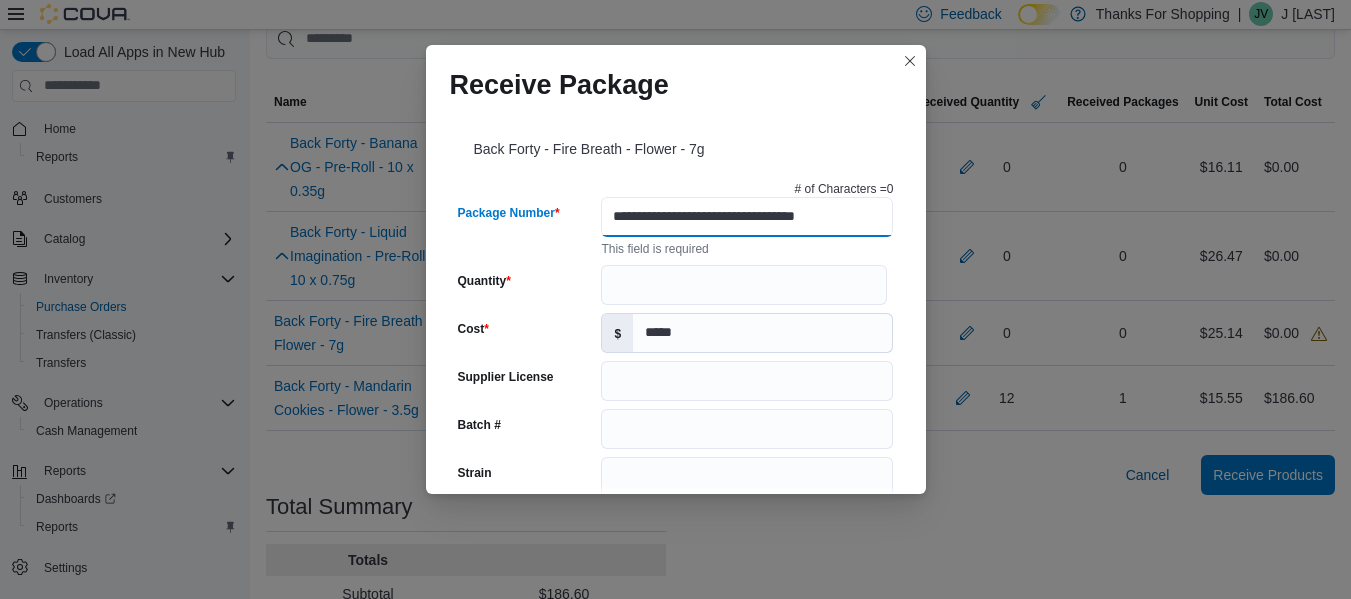 type on "**********" 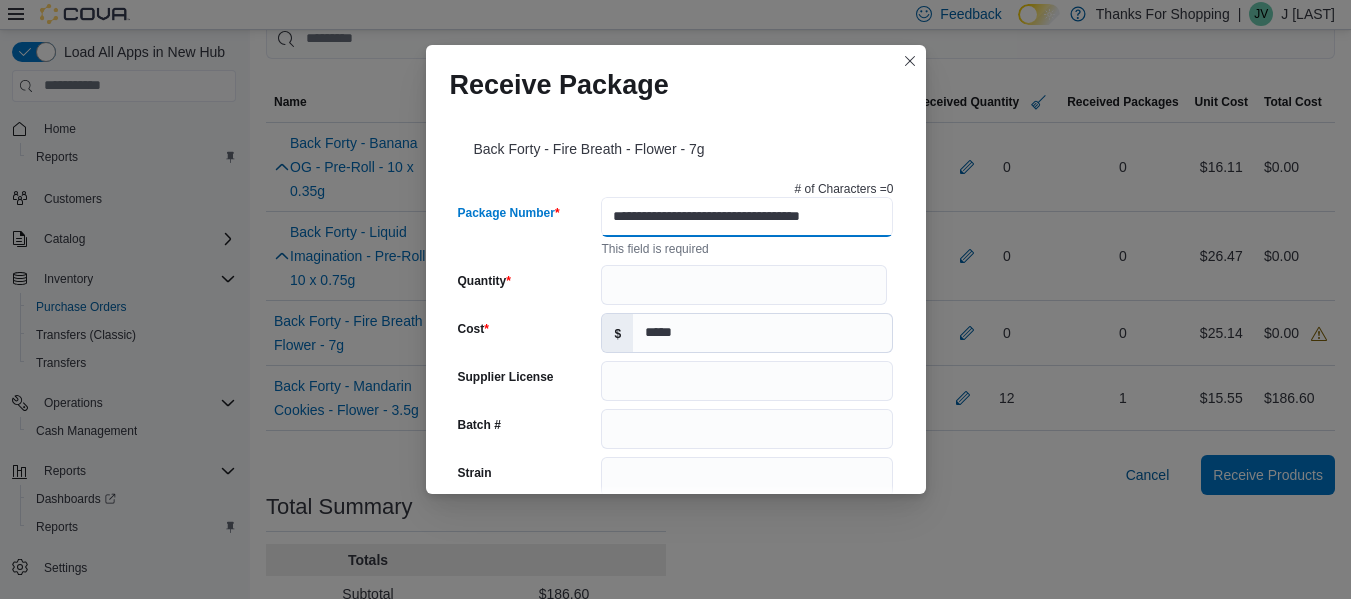 type on "**********" 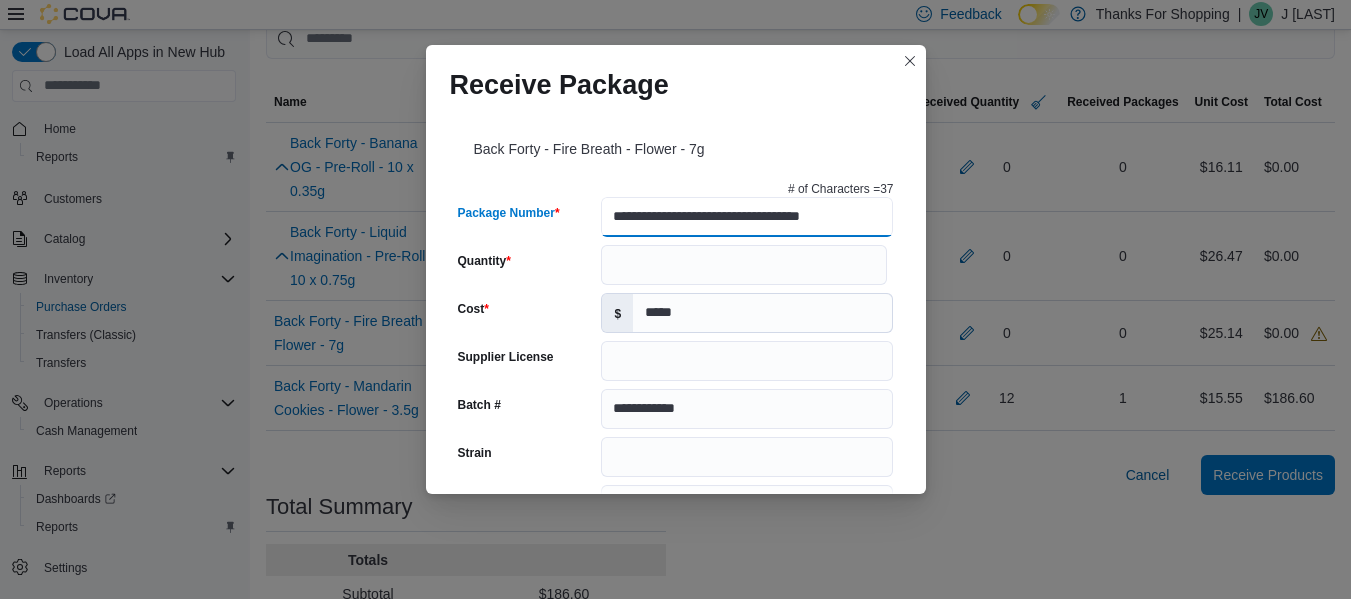 scroll, scrollTop: 0, scrollLeft: 16, axis: horizontal 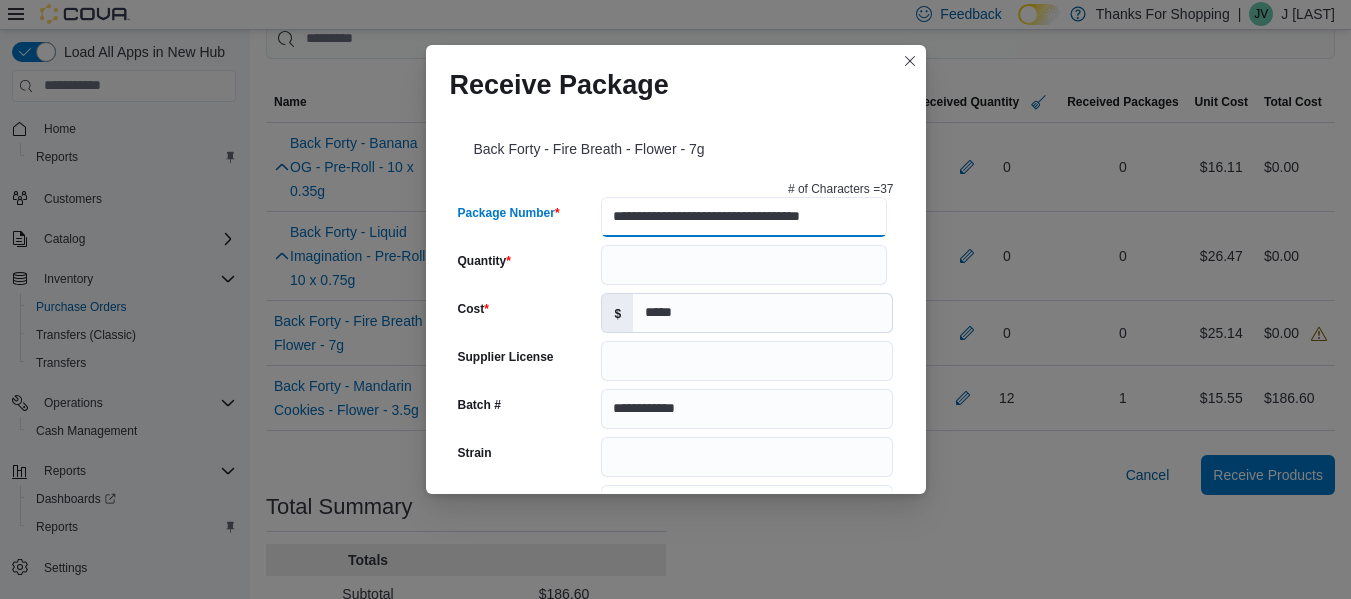 type on "**********" 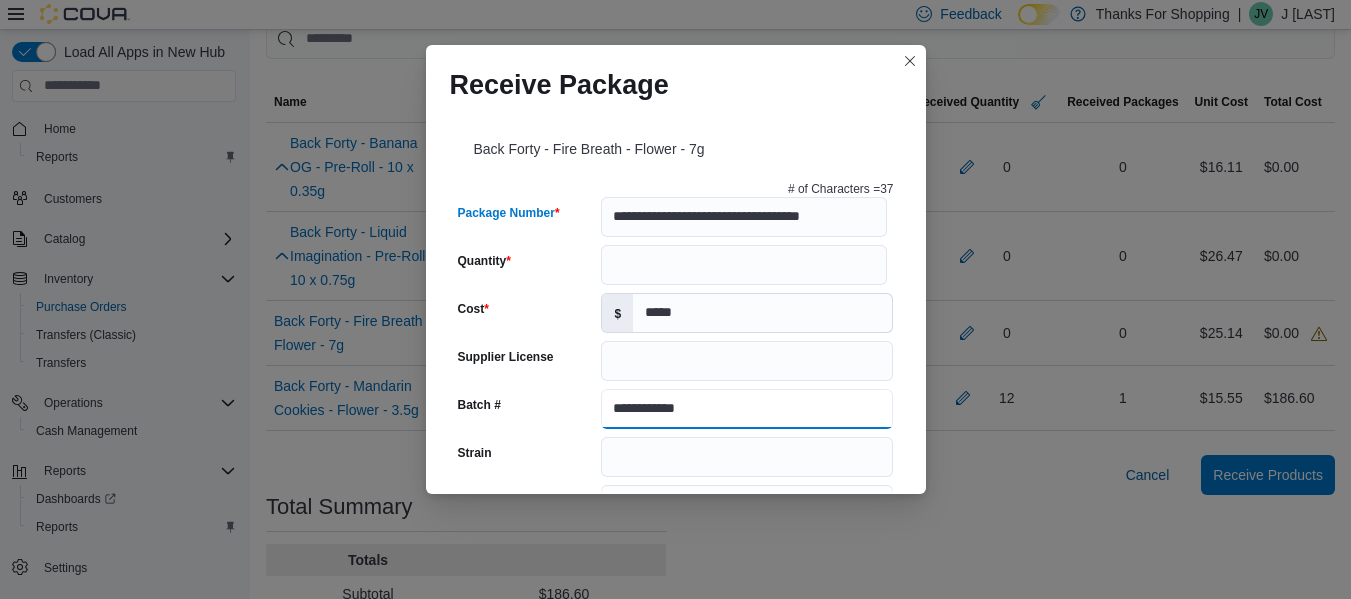 click on "**********" at bounding box center [747, 409] 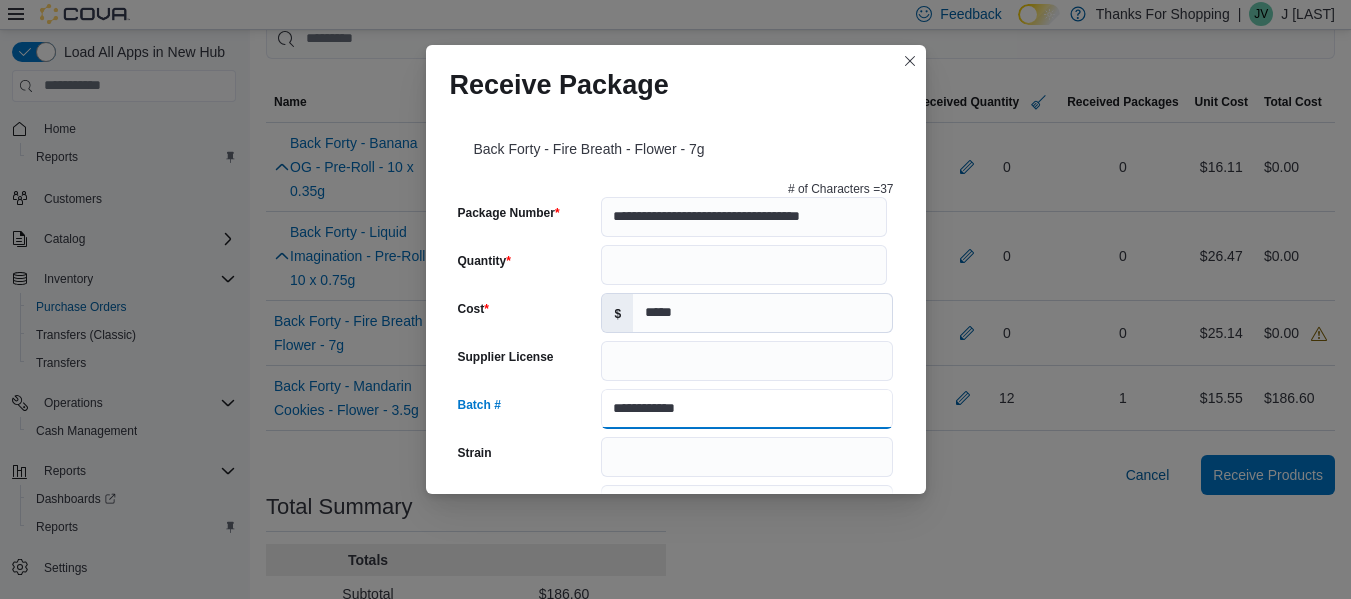 click on "**********" at bounding box center (747, 409) 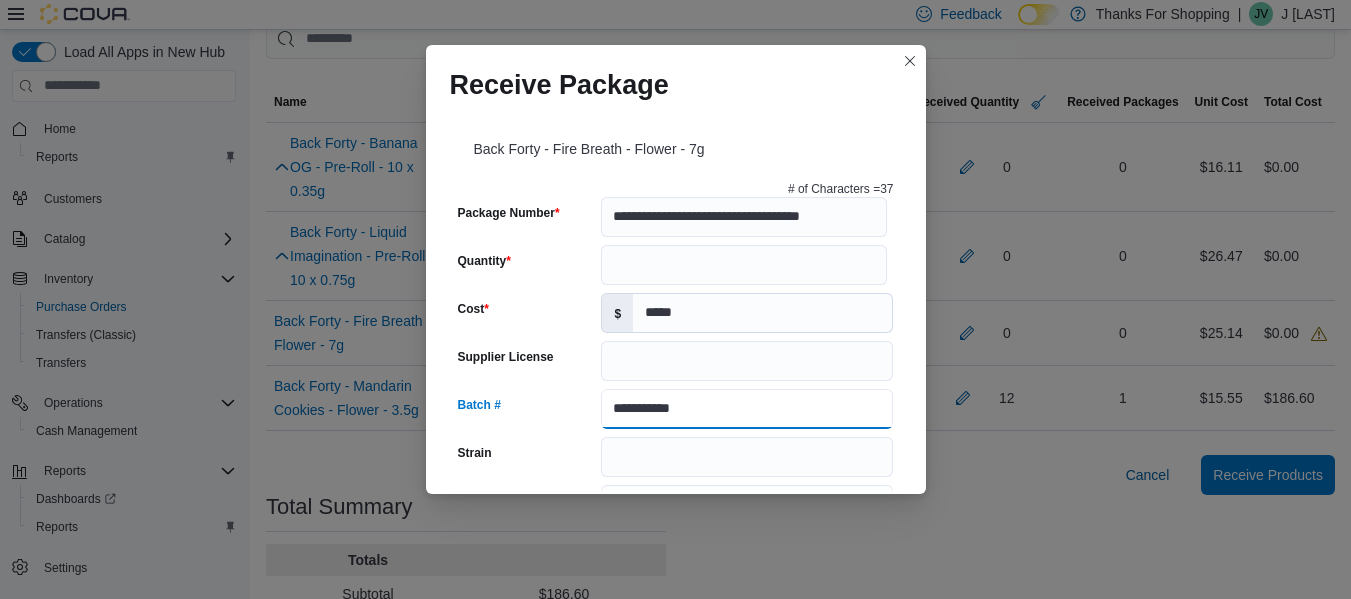 type on "**********" 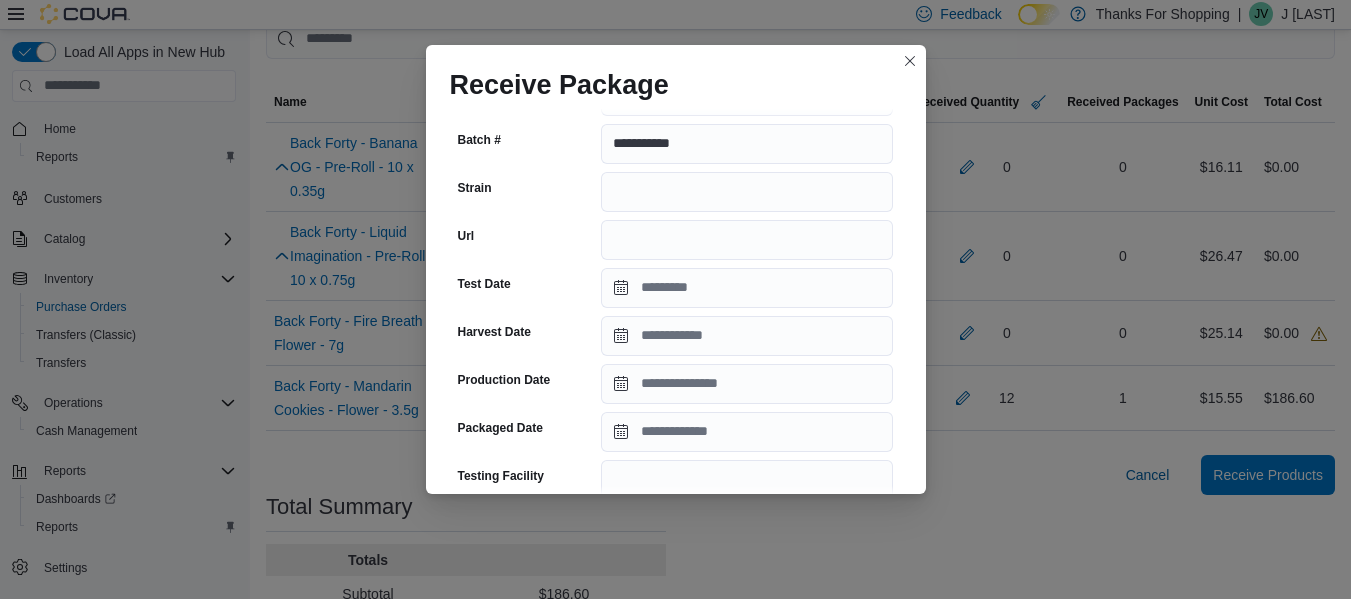 scroll, scrollTop: 300, scrollLeft: 0, axis: vertical 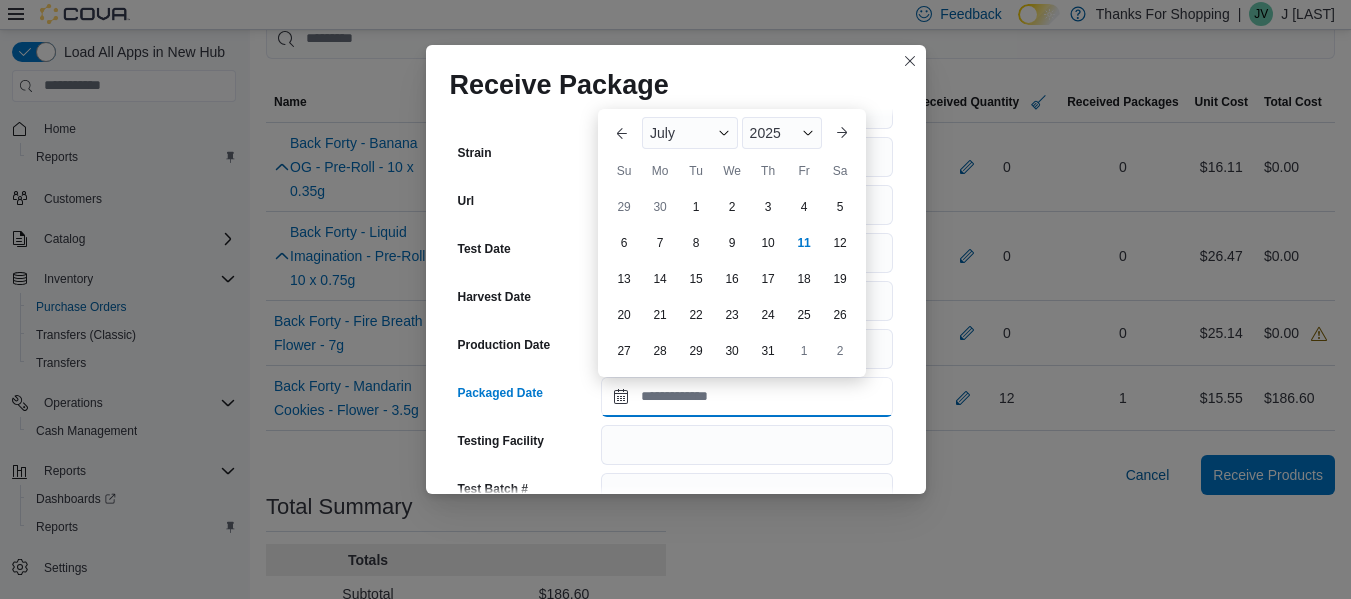 click on "Packaged Date" at bounding box center [747, 397] 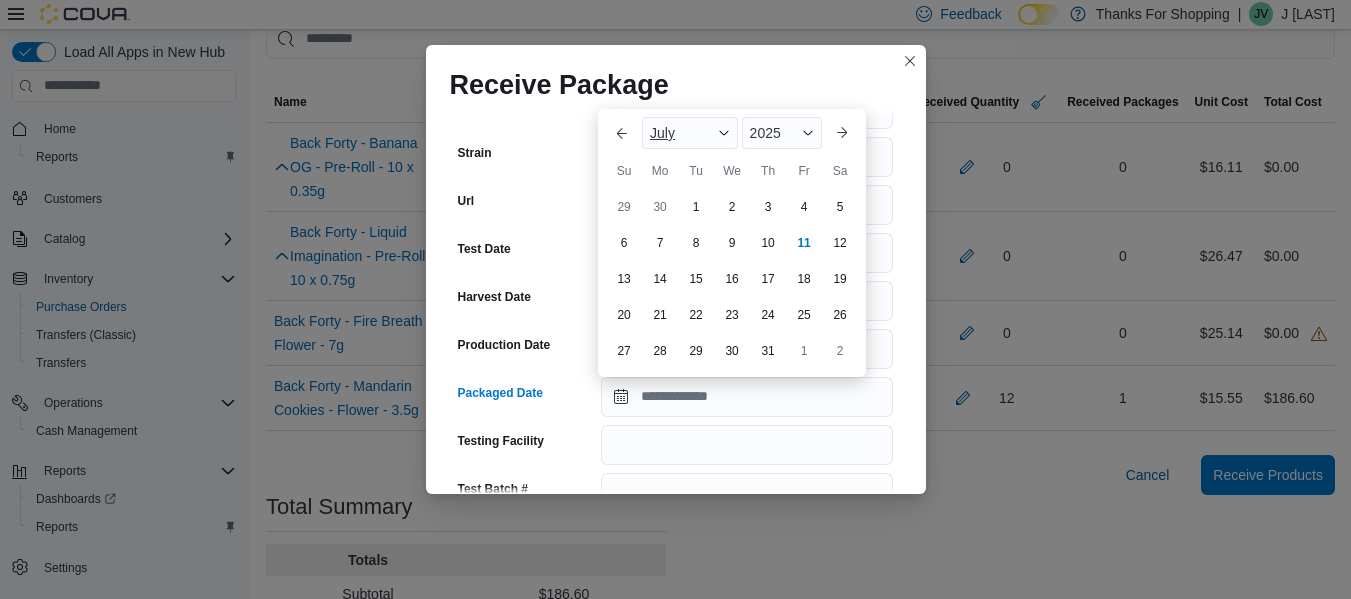 click on "July" at bounding box center (662, 133) 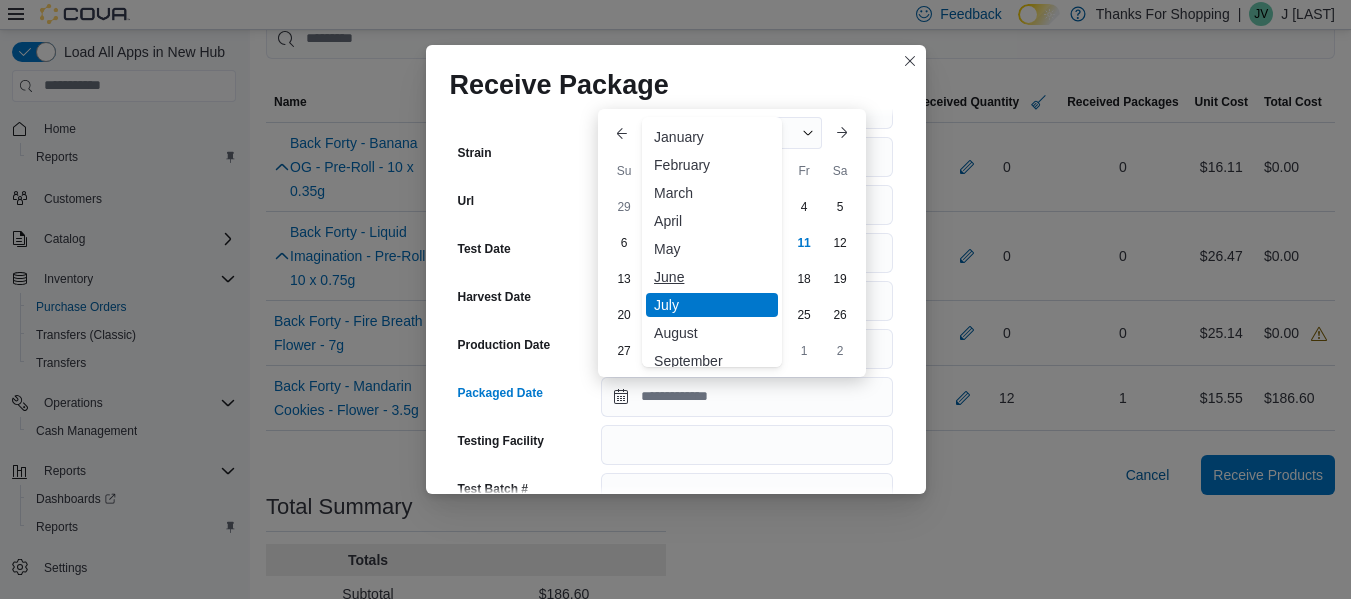 click on "June" at bounding box center [712, 277] 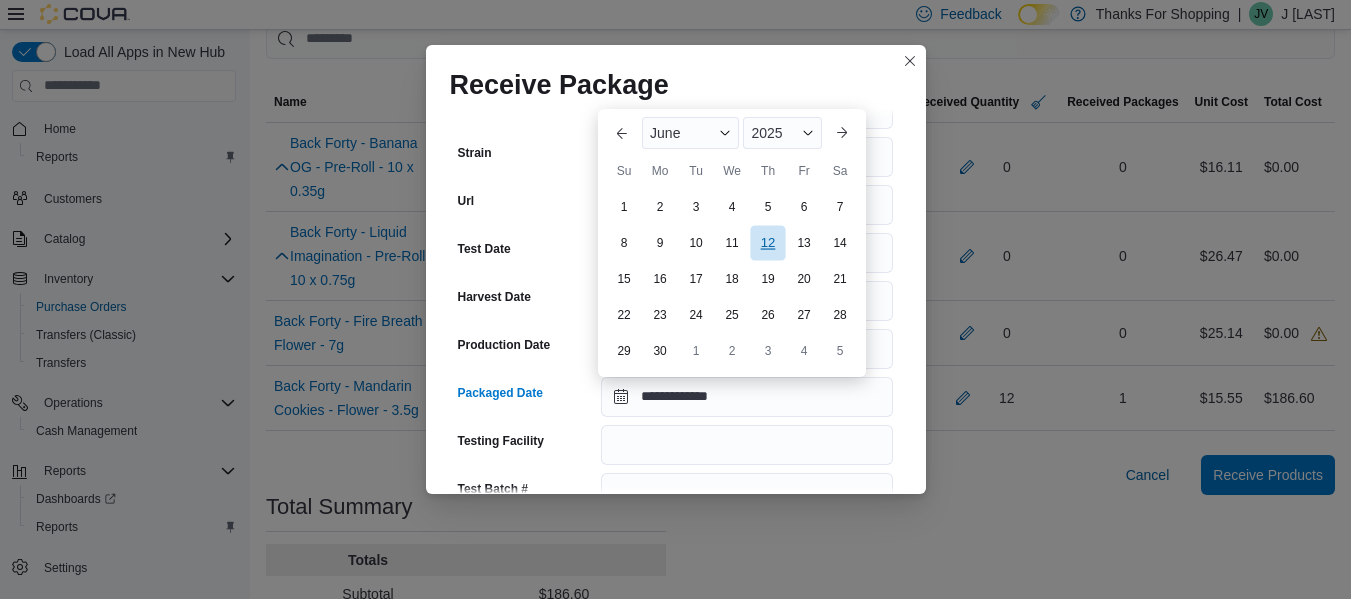 click on "12" at bounding box center (767, 242) 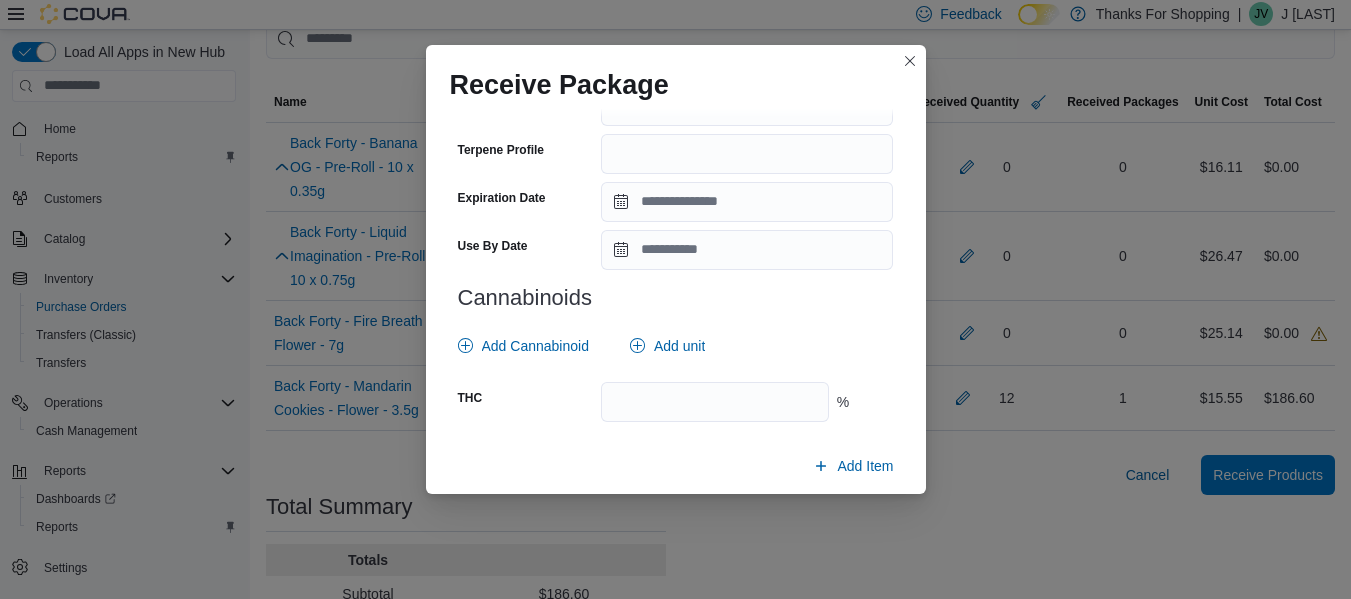 scroll, scrollTop: 700, scrollLeft: 0, axis: vertical 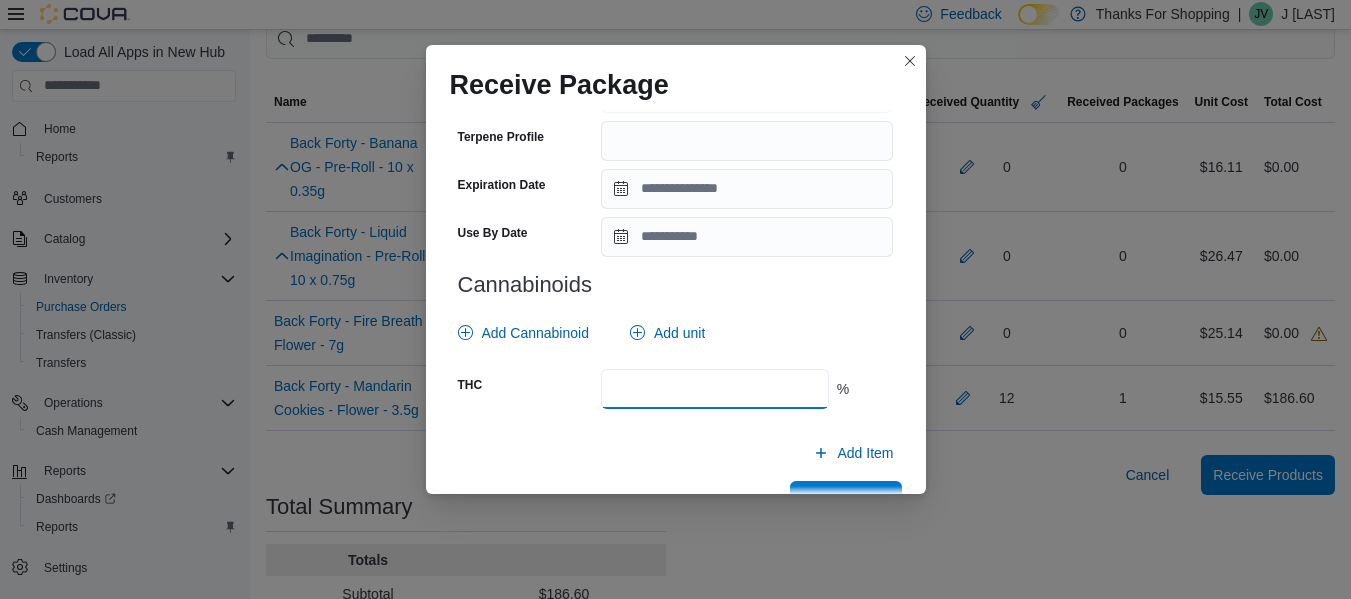 click on "****" at bounding box center (714, 389) 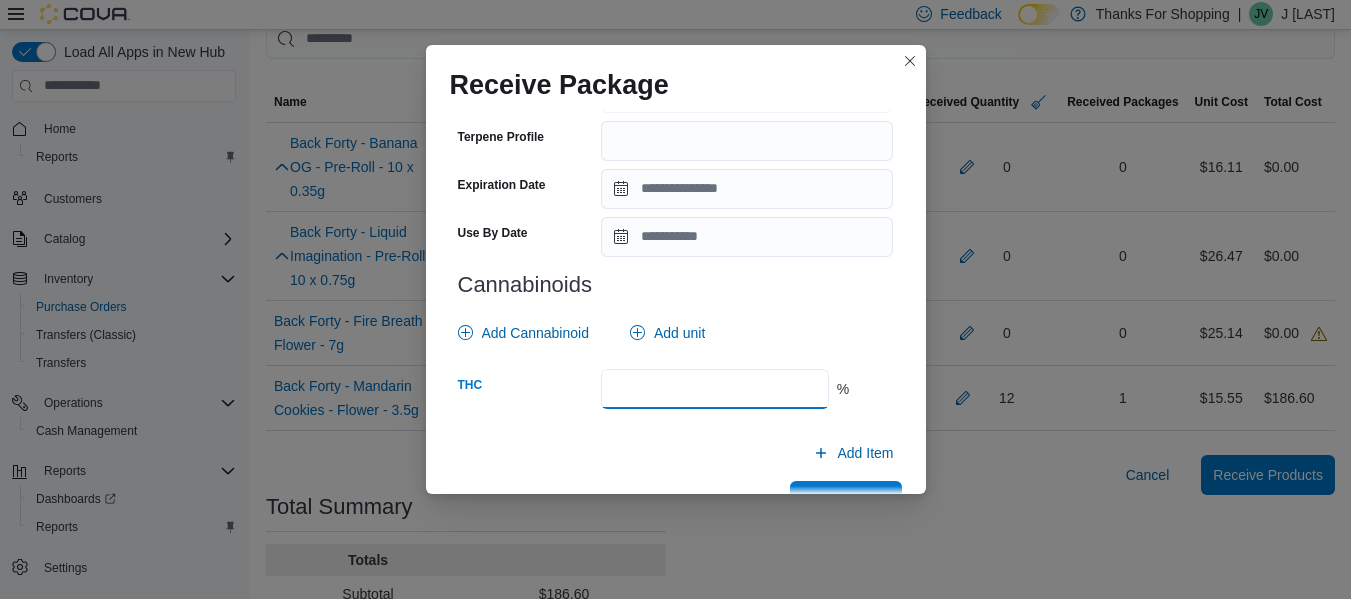 click on "****" at bounding box center (714, 389) 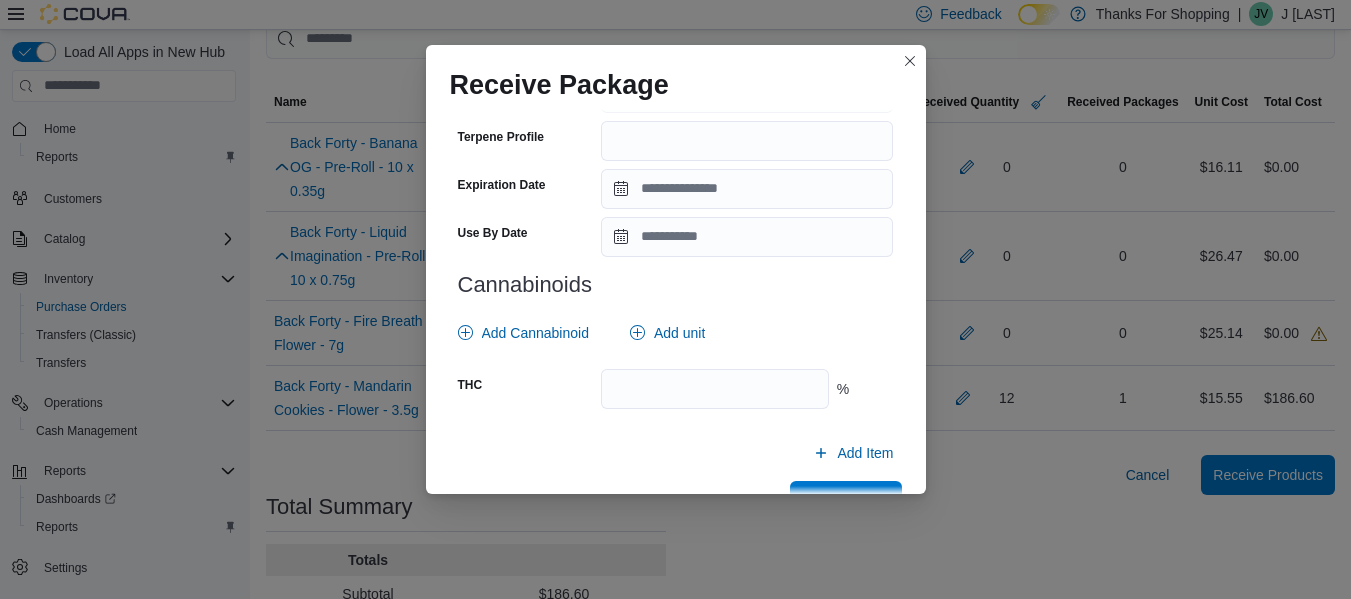scroll, scrollTop: 751, scrollLeft: 0, axis: vertical 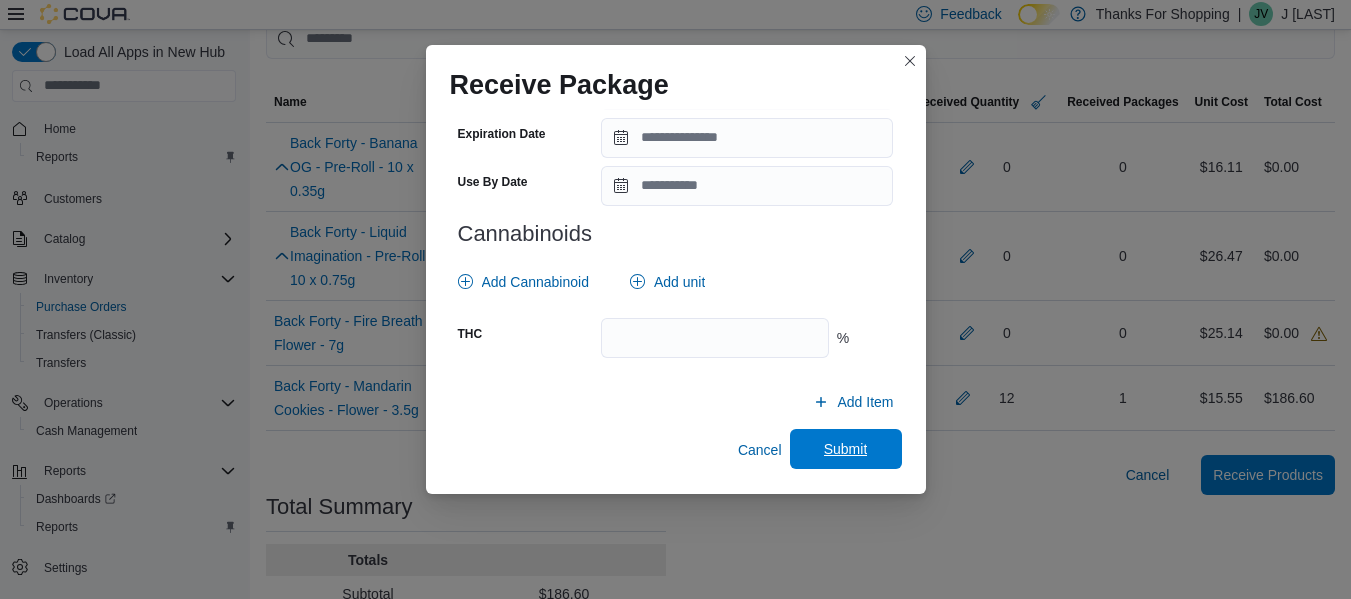click on "Submit" at bounding box center (846, 449) 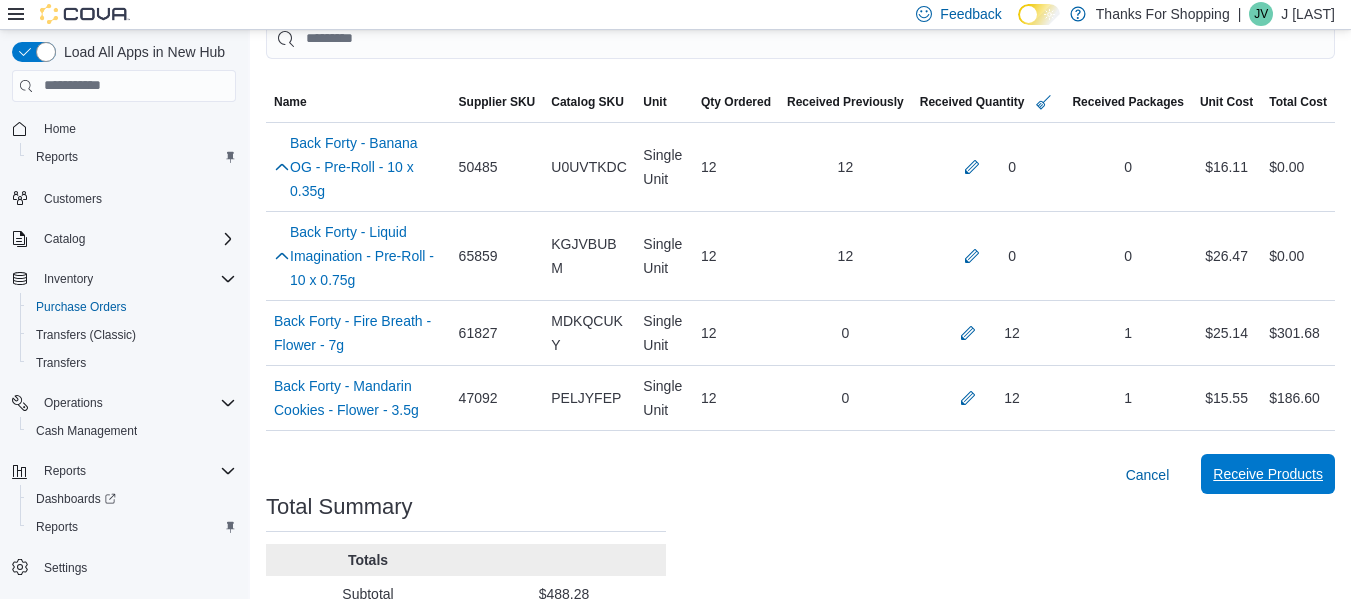 click on "Receive Products" at bounding box center [1268, 474] 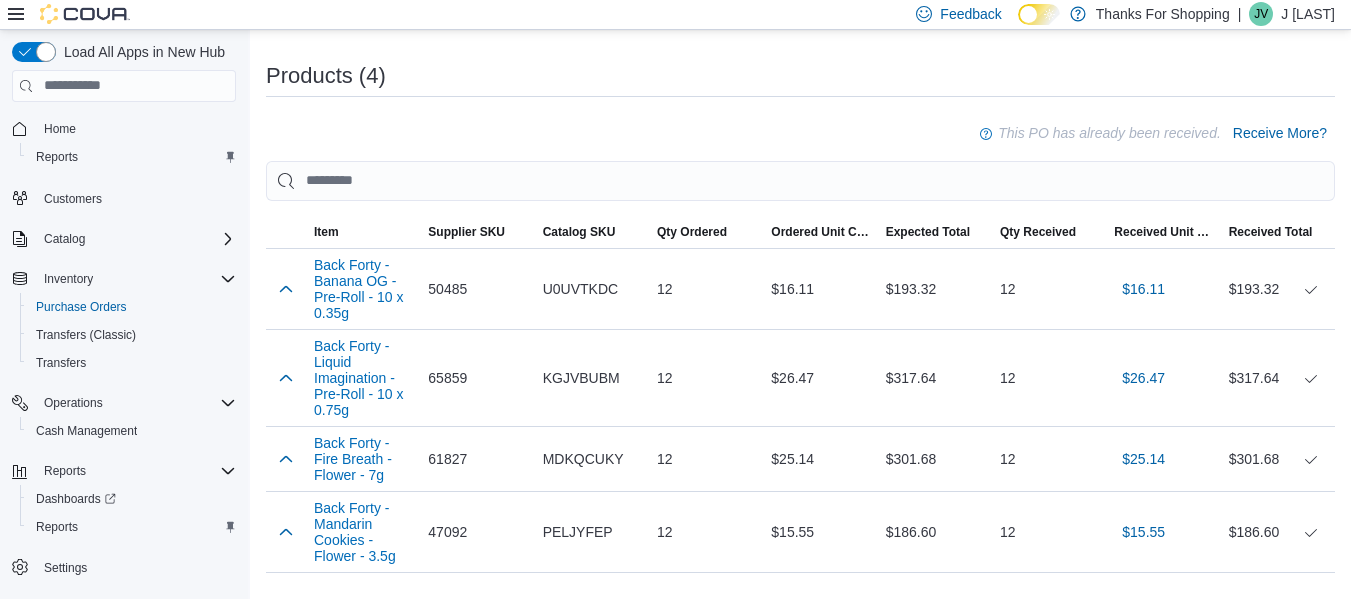 scroll, scrollTop: 700, scrollLeft: 0, axis: vertical 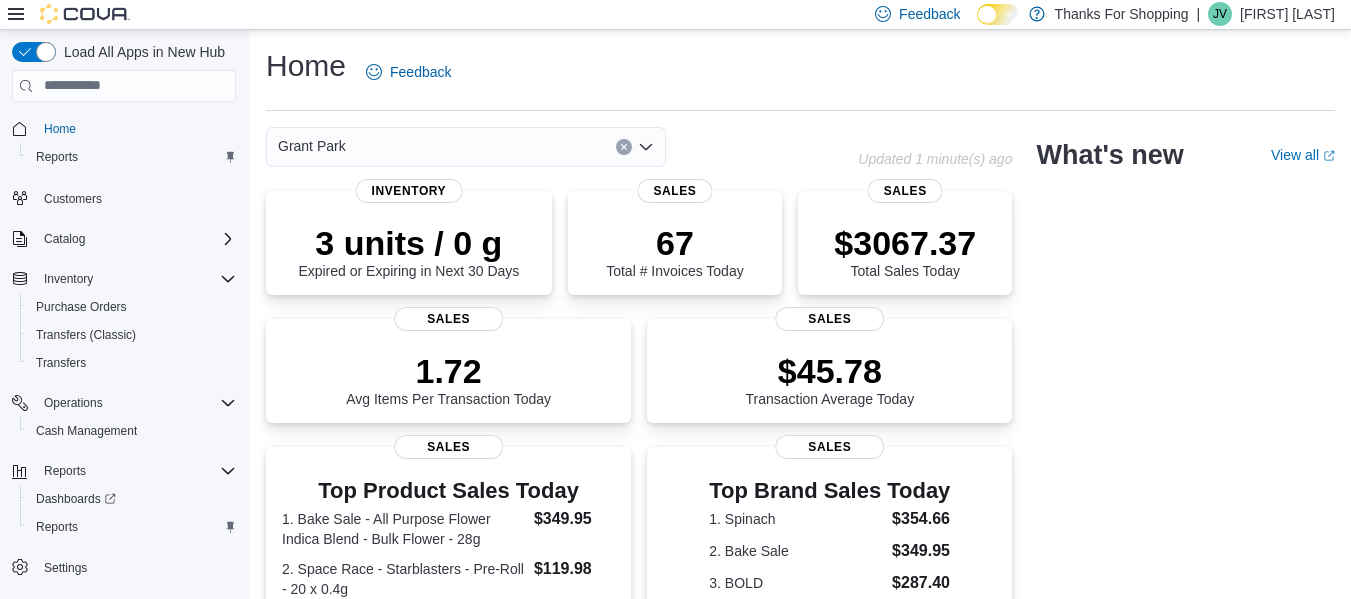click on "[FIRST] [LAST]" at bounding box center [1287, 14] 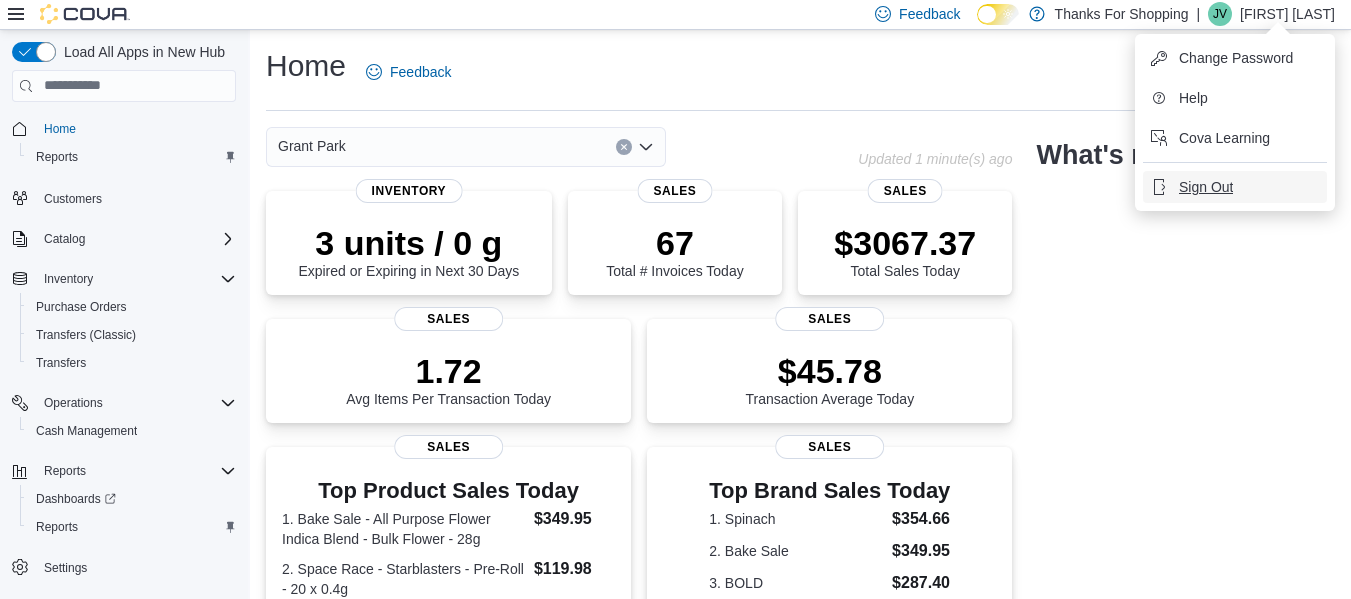 click on "Sign Out" at bounding box center (1206, 187) 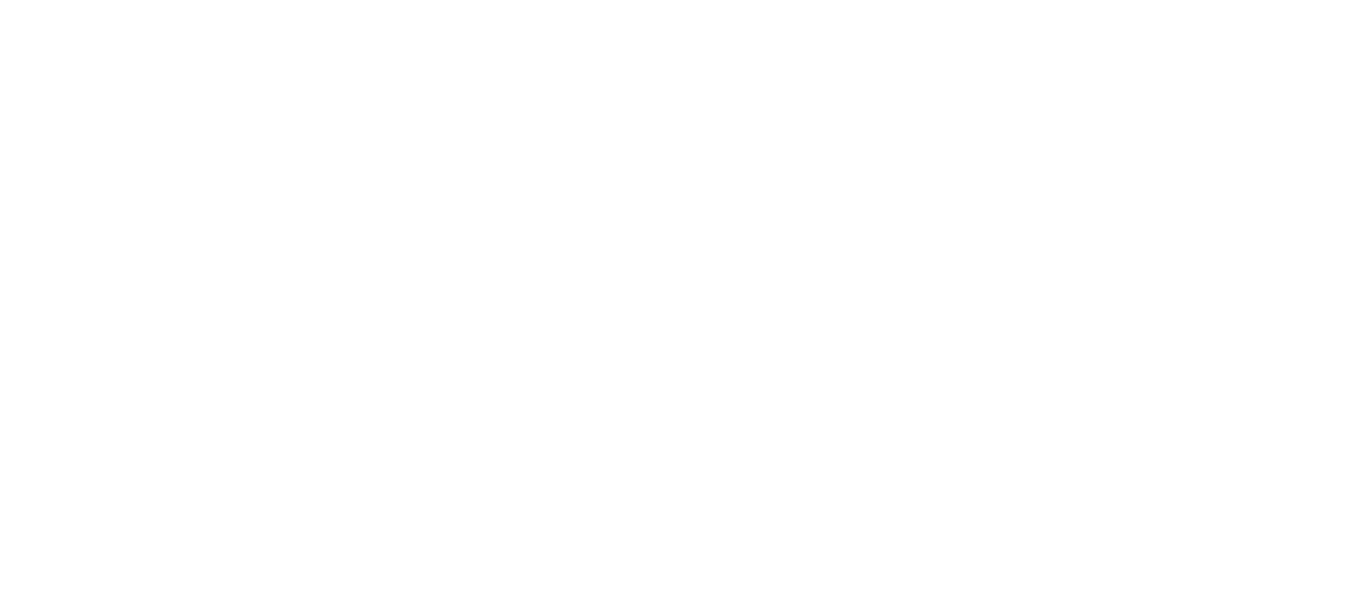 scroll, scrollTop: 0, scrollLeft: 0, axis: both 